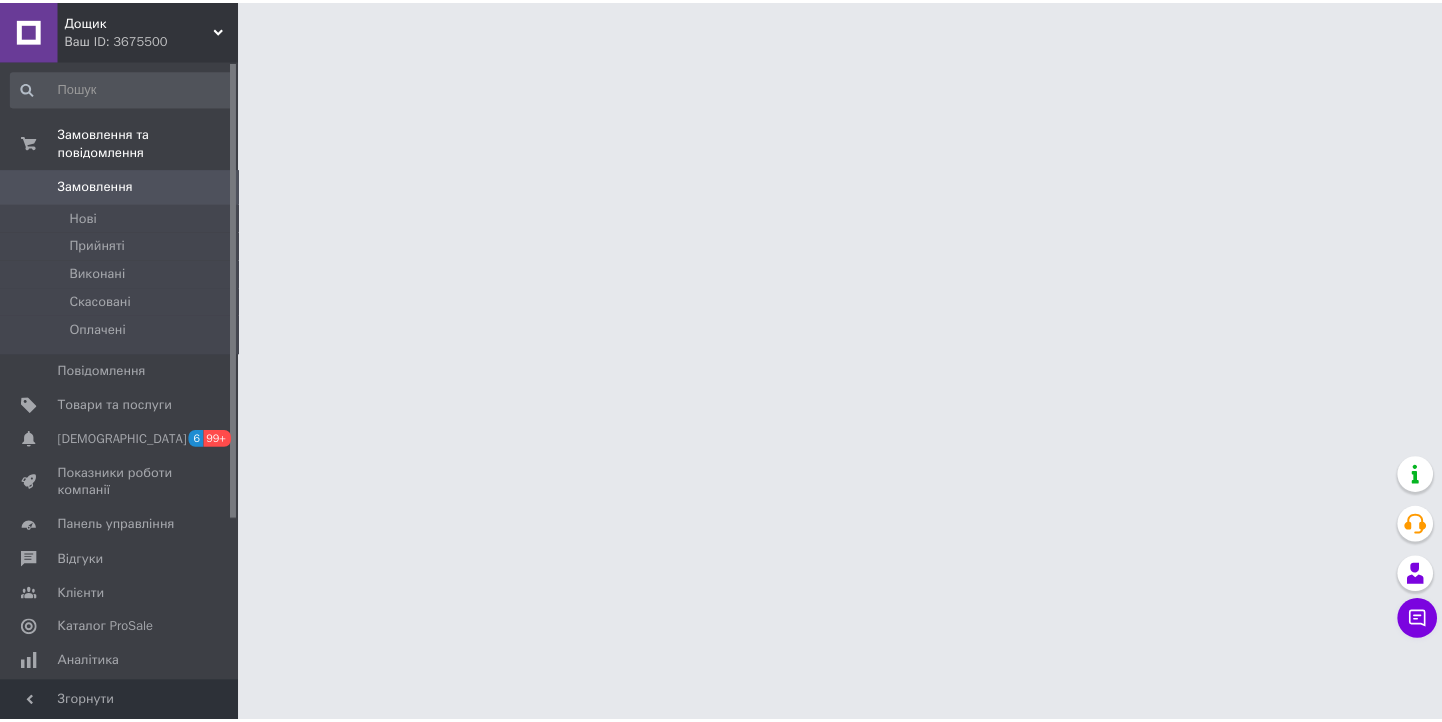 scroll, scrollTop: 0, scrollLeft: 0, axis: both 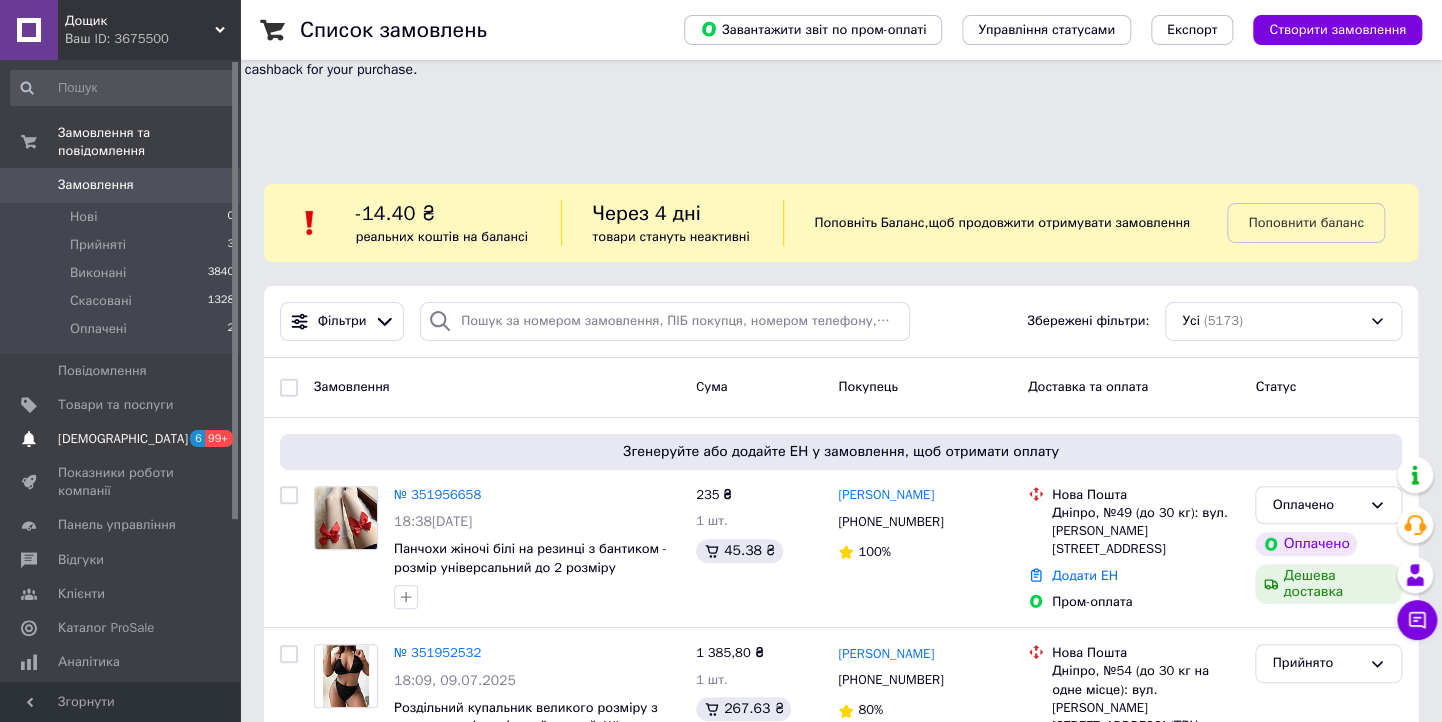 click on "[DEMOGRAPHIC_DATA]" at bounding box center (121, 439) 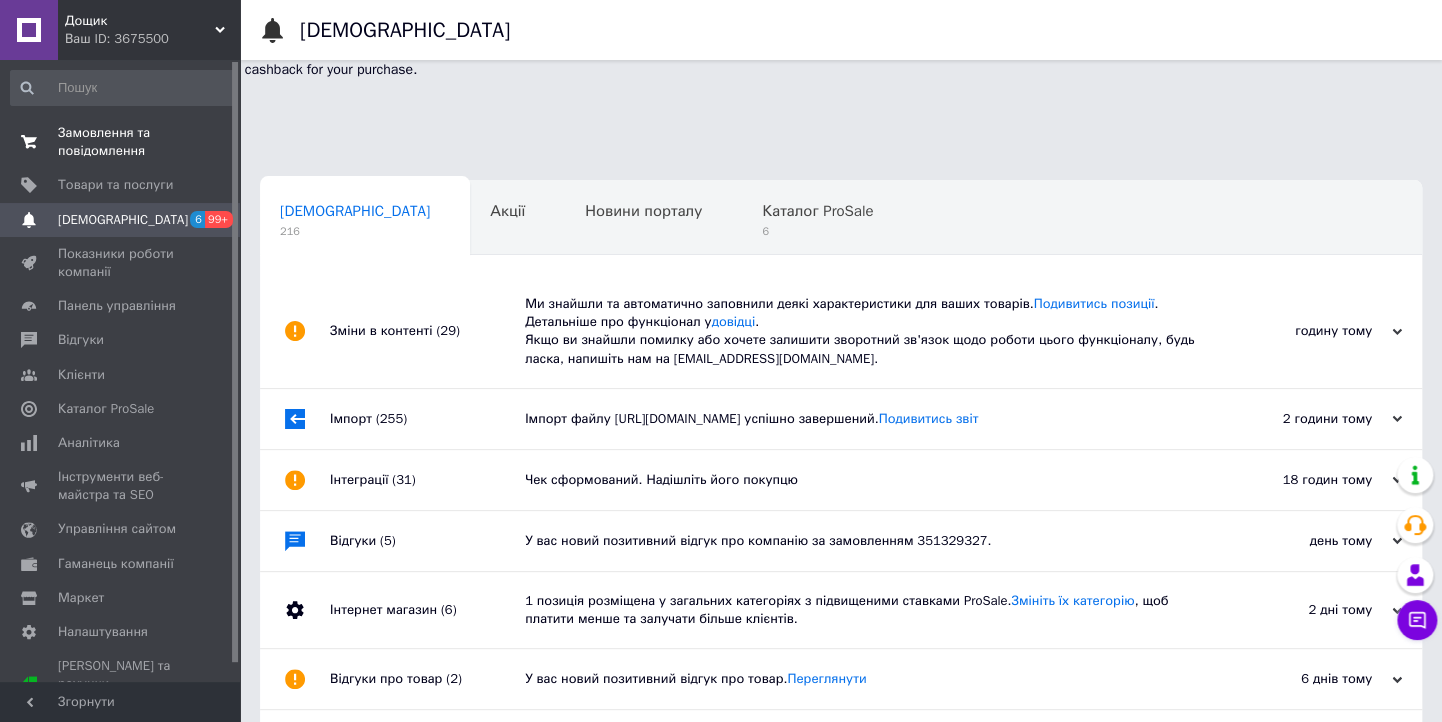 click on "Замовлення та повідомлення" at bounding box center (121, 142) 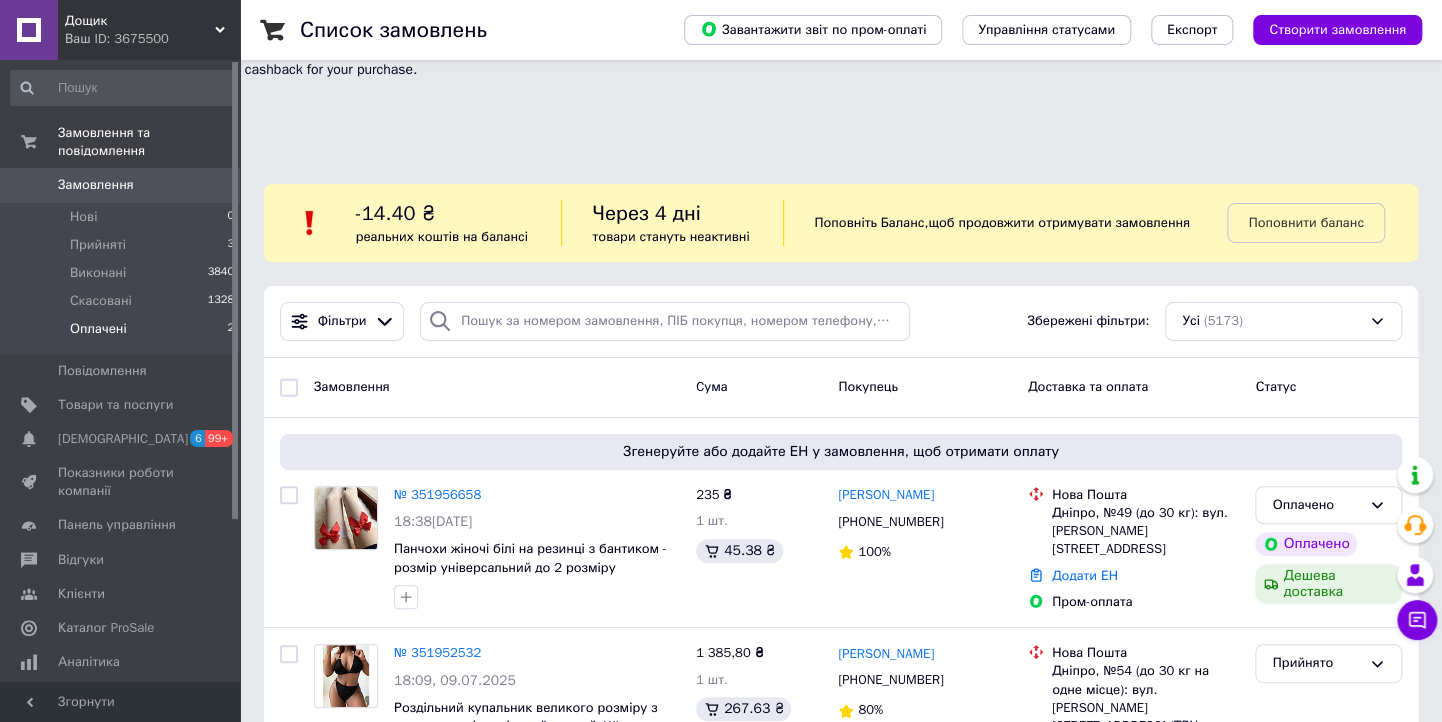 click on "Оплачені" at bounding box center (98, 329) 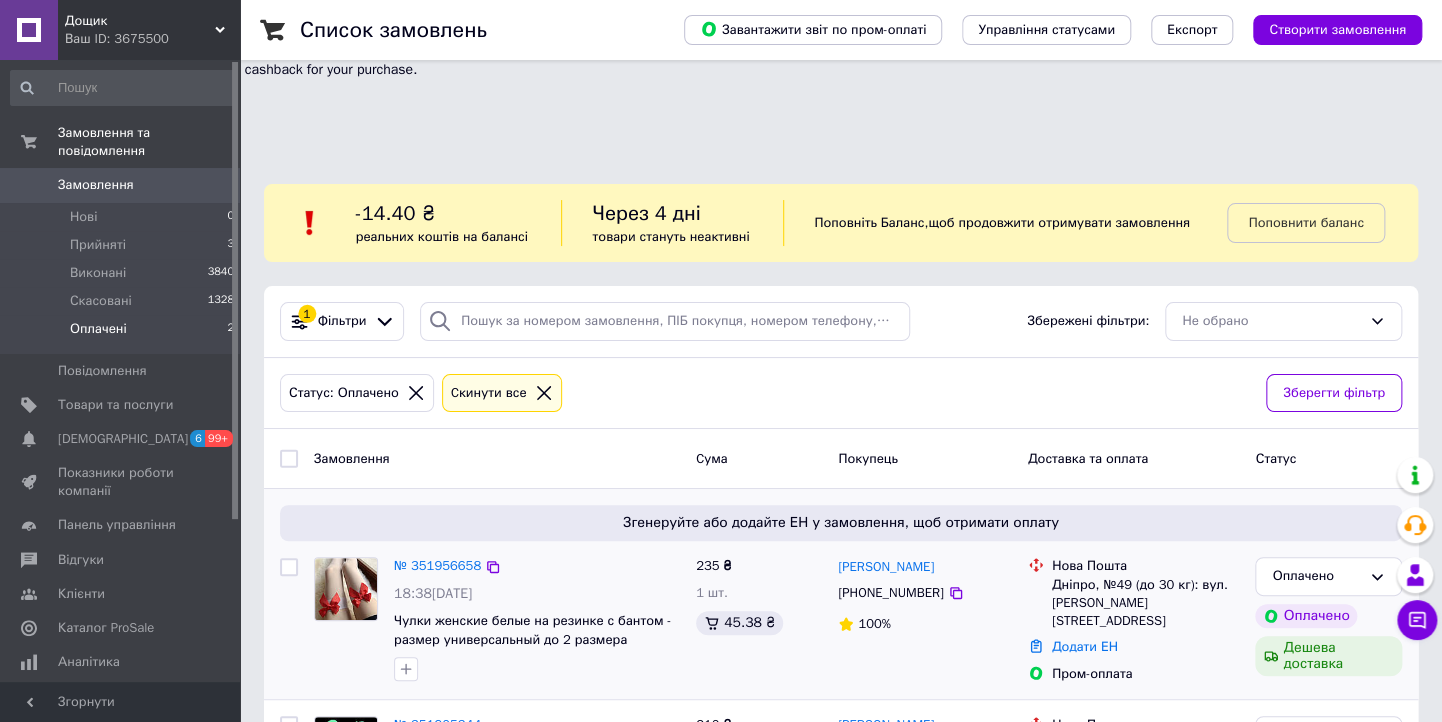 scroll, scrollTop: 102, scrollLeft: 0, axis: vertical 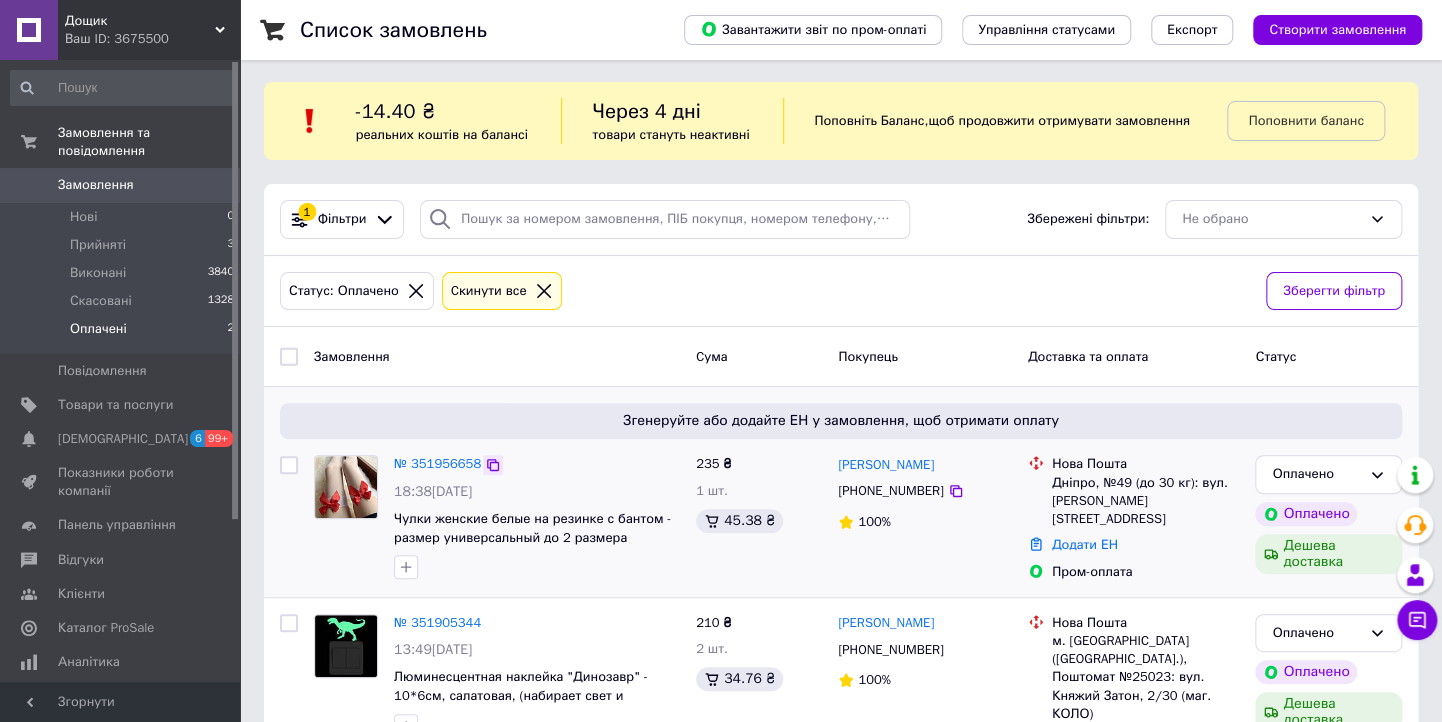 click 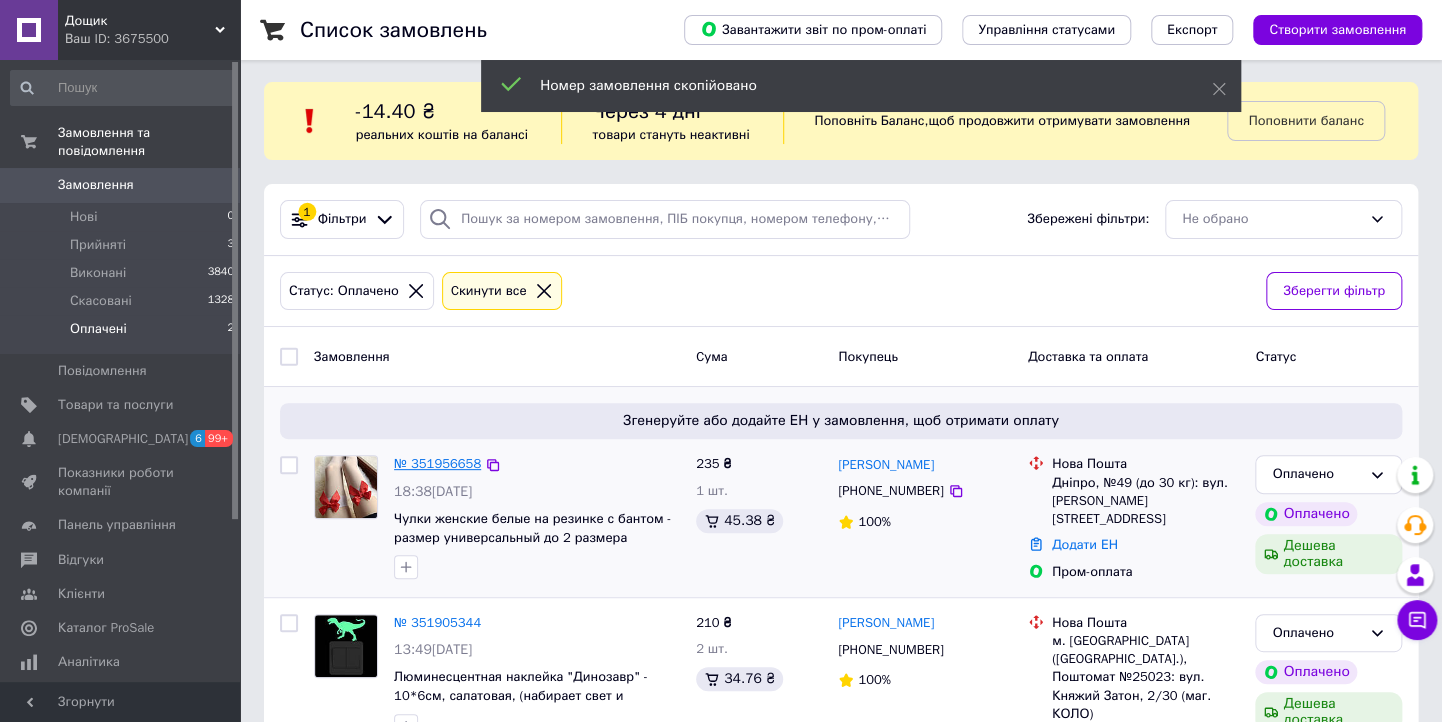 click on "№ 351956658" at bounding box center [437, 463] 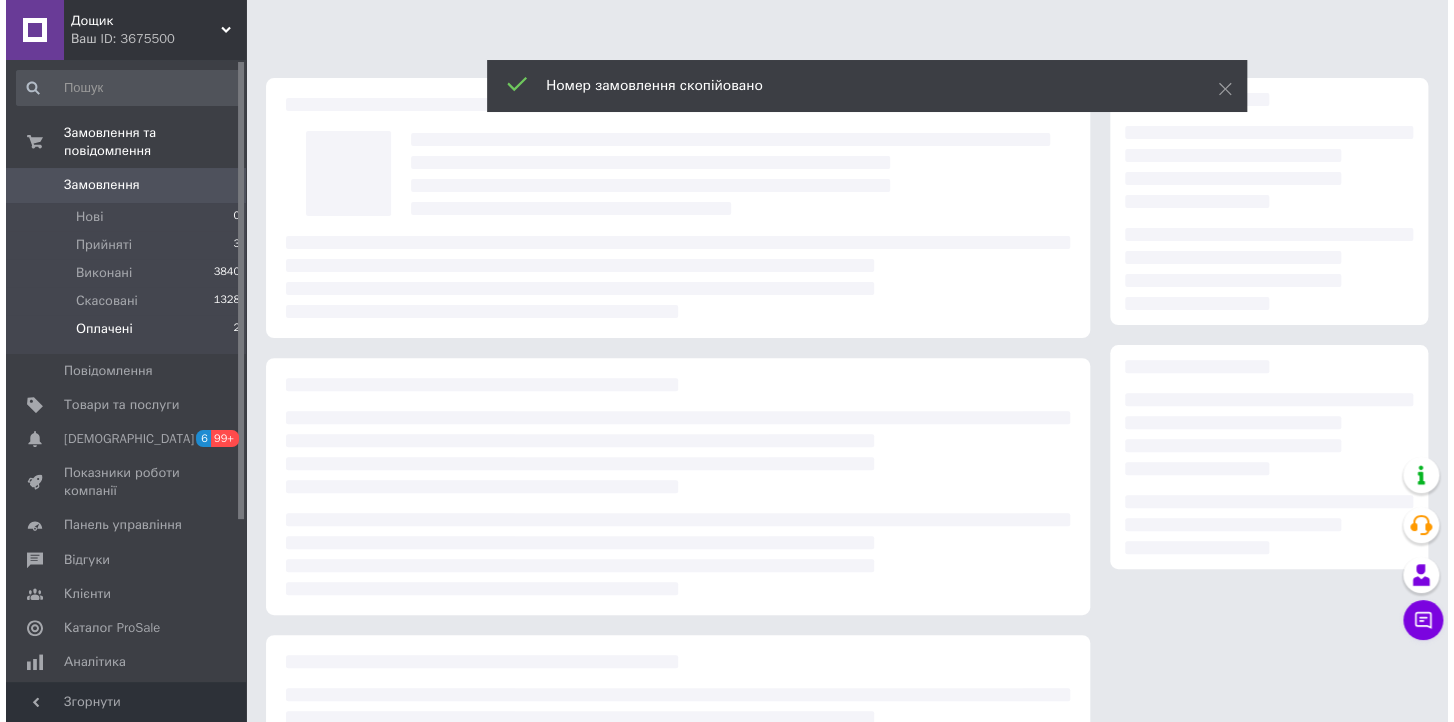 scroll, scrollTop: 0, scrollLeft: 0, axis: both 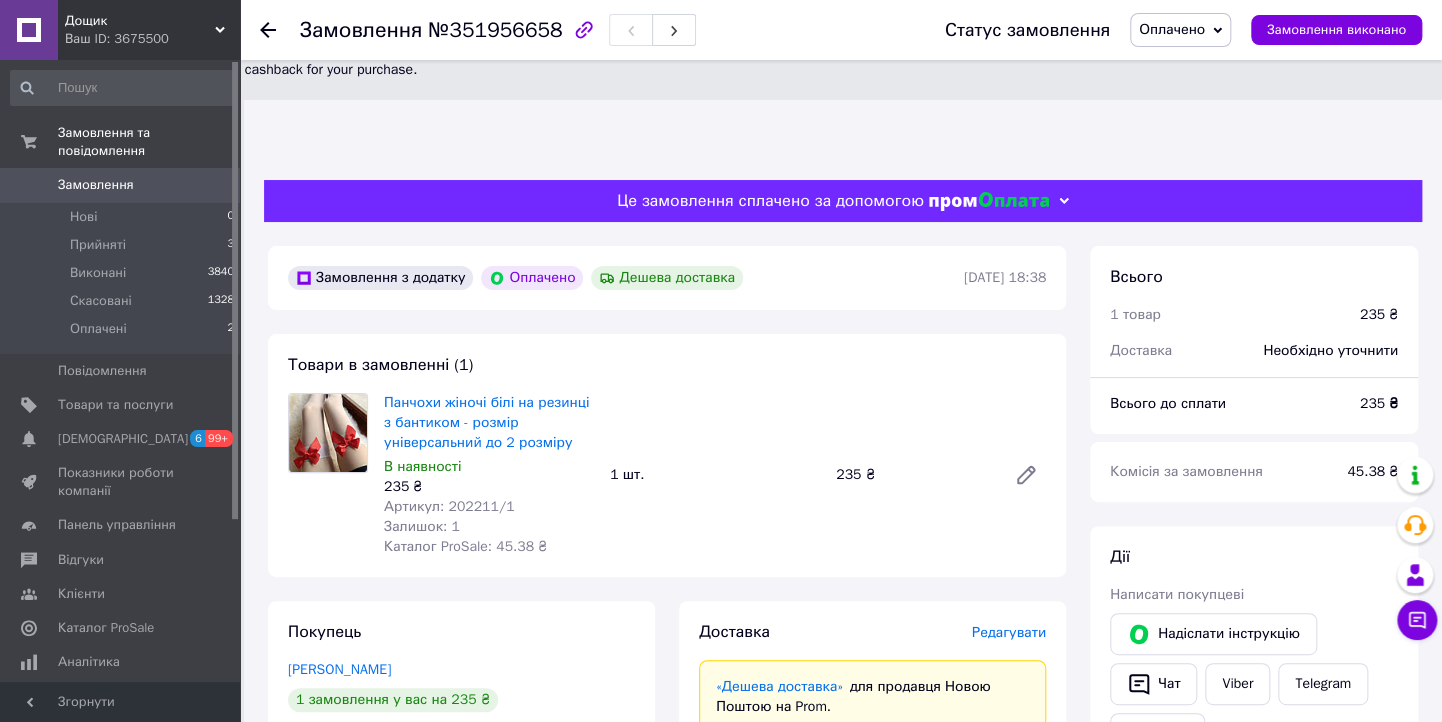 click on "Редагувати" at bounding box center [1009, 632] 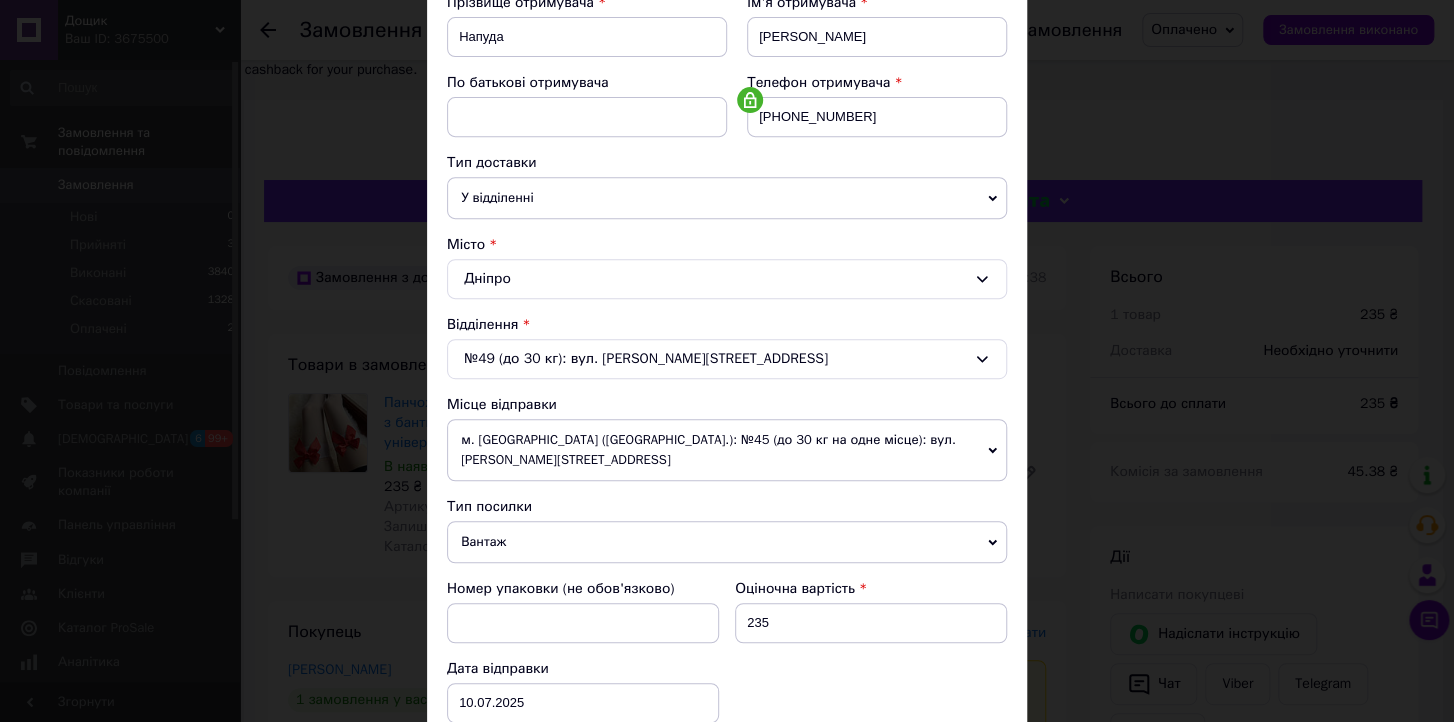 scroll, scrollTop: 600, scrollLeft: 0, axis: vertical 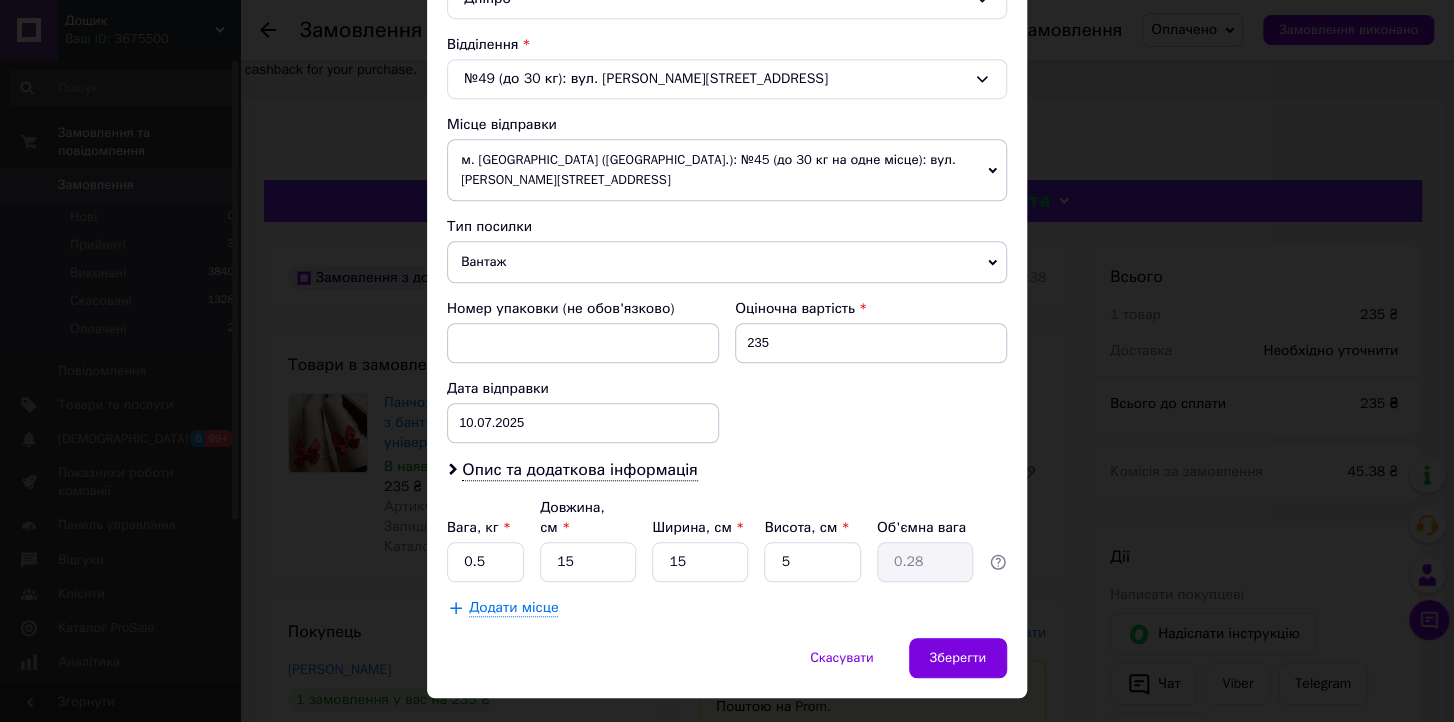 click on "× Редагування доставки Спосіб доставки Нова Пошта (платна) Платник Отримувач Відправник Прізвище отримувача Напуда Ім'я отримувача Владислава По батькові отримувача Телефон отримувача +380502307253 Тип доставки У відділенні Кур'єром В поштоматі Місто Дніпро Відділення №49 (до 30 кг): вул. Івана Багряного, 39 Місце відправки м. Київ (Київська обл.): №45 (до 30 кг на одне місце): вул. Вінстона Черчилля, 14 Немає збігів. Спробуйте змінити умови пошуку Додати ще місце відправки Тип посилки Вантаж Документи Номер упаковки (не обов'язково) Оціночна вартість 235 Дата відправки" at bounding box center [727, 361] 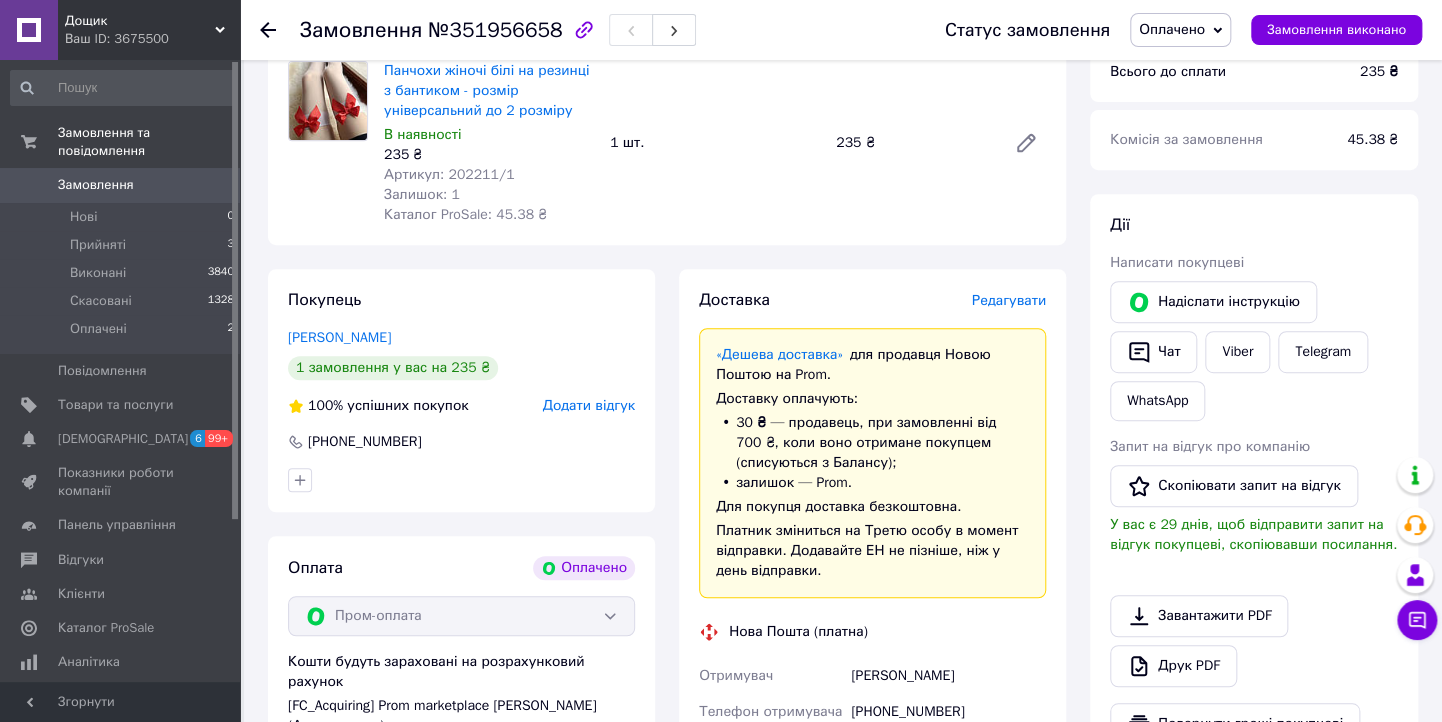 scroll, scrollTop: 640, scrollLeft: 0, axis: vertical 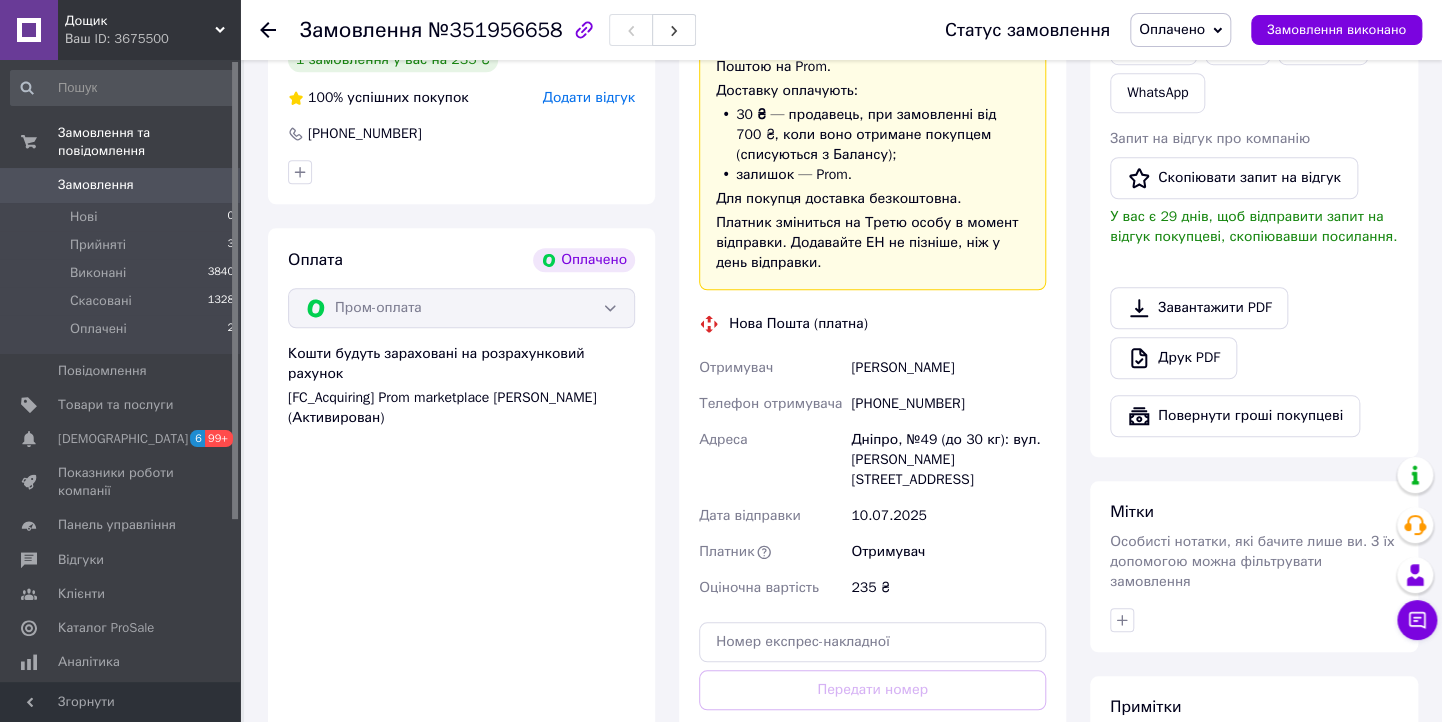 click on "Згенерувати ЕН" at bounding box center (872, 779) 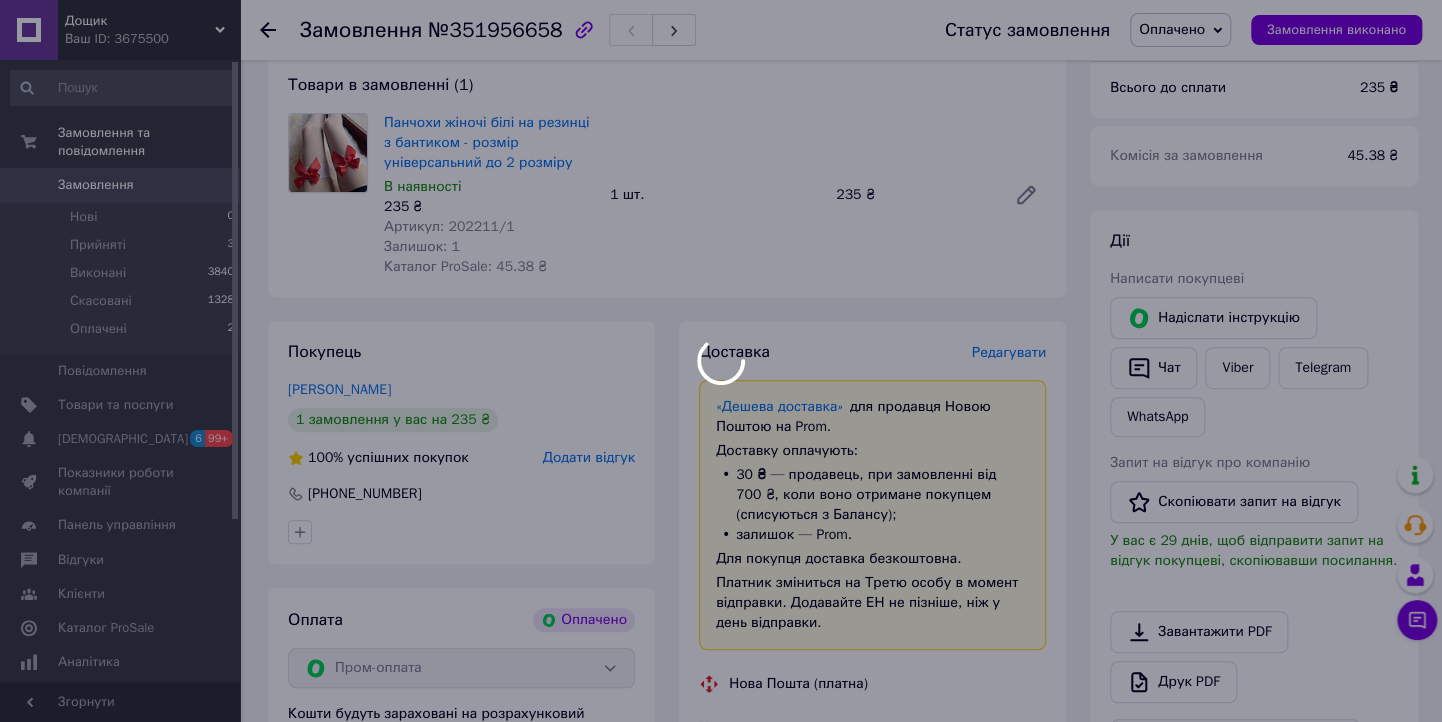 scroll, scrollTop: 320, scrollLeft: 0, axis: vertical 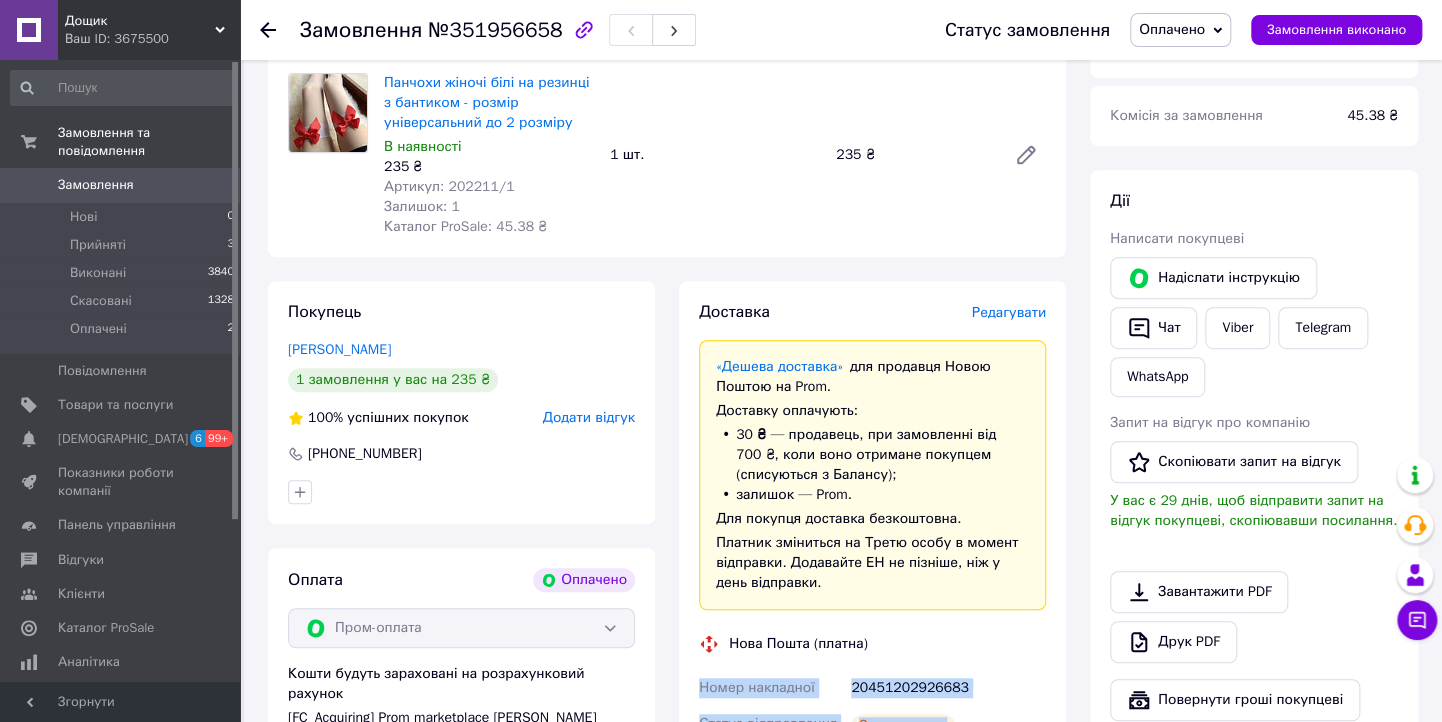 drag, startPoint x: 693, startPoint y: 587, endPoint x: 967, endPoint y: 637, distance: 278.5247 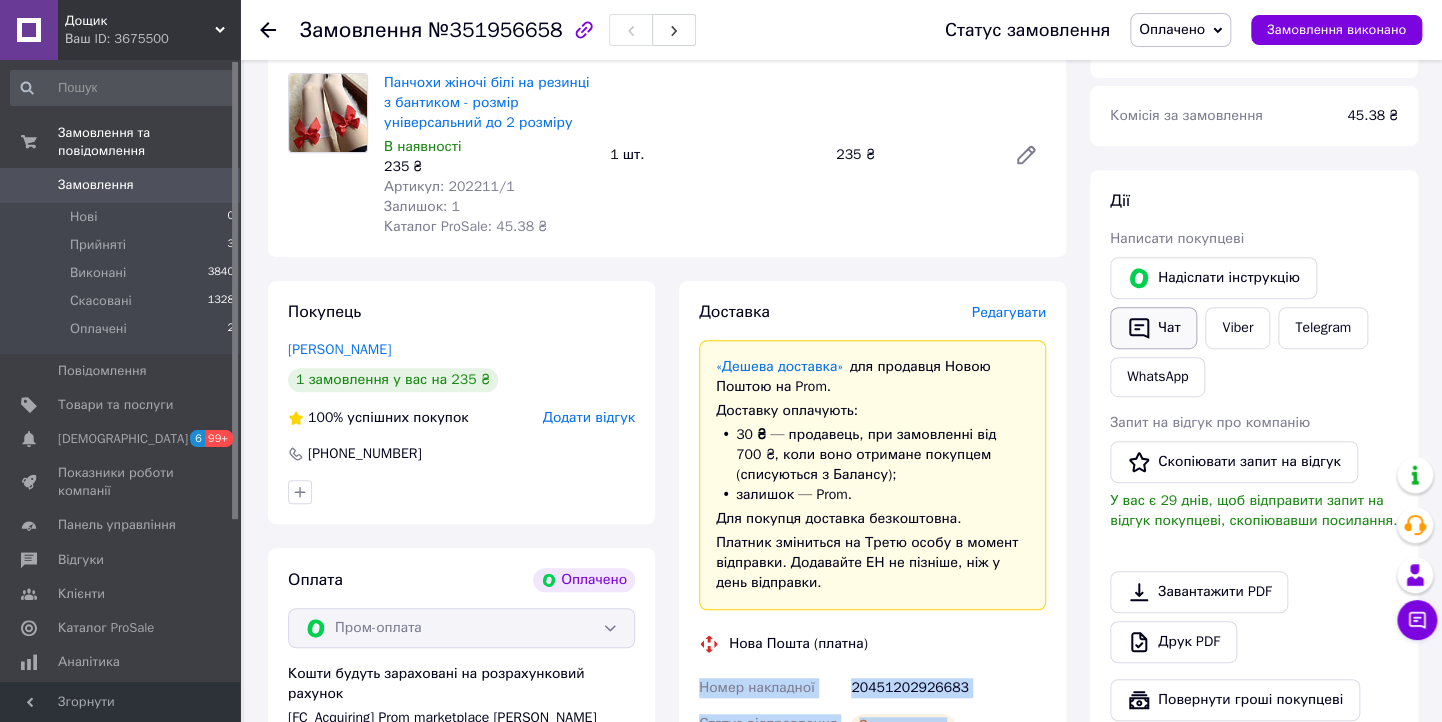 drag, startPoint x: 1165, startPoint y: 220, endPoint x: 1168, endPoint y: 231, distance: 11.401754 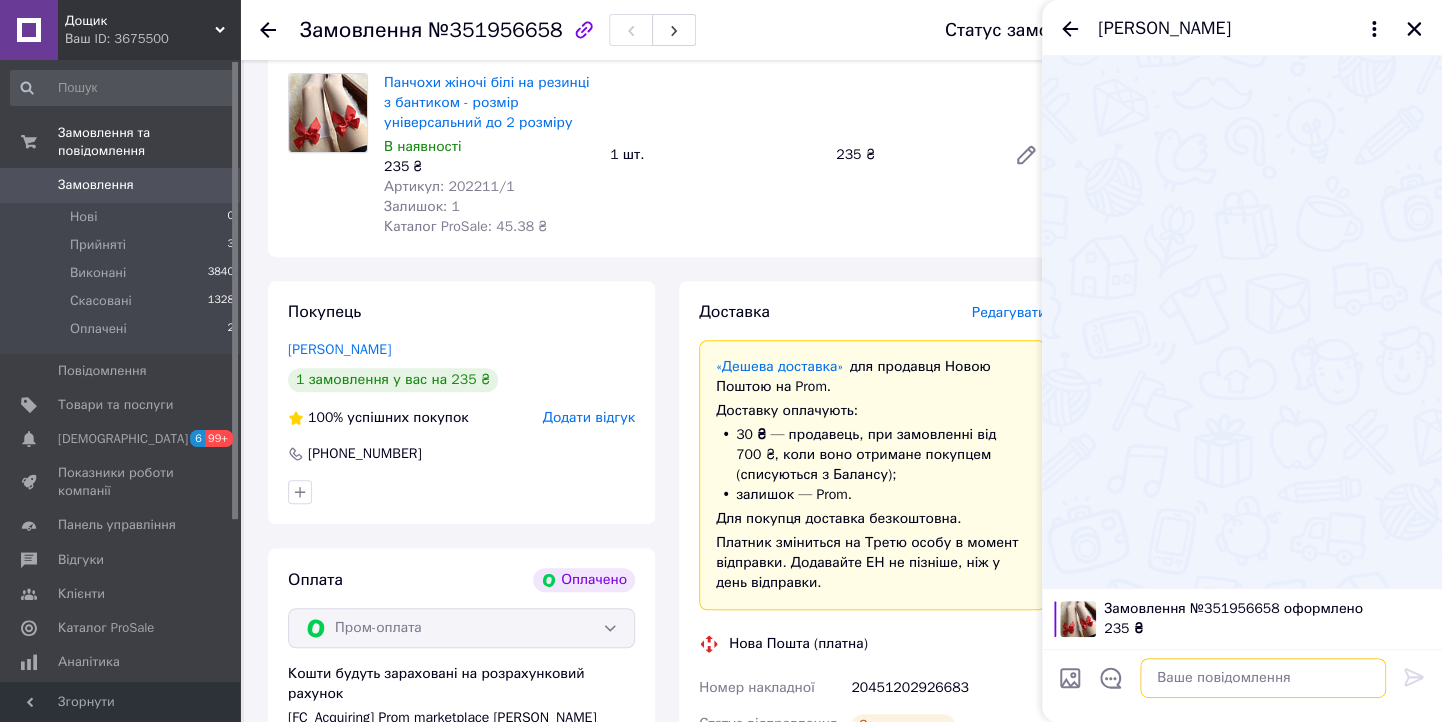 click at bounding box center [1263, 678] 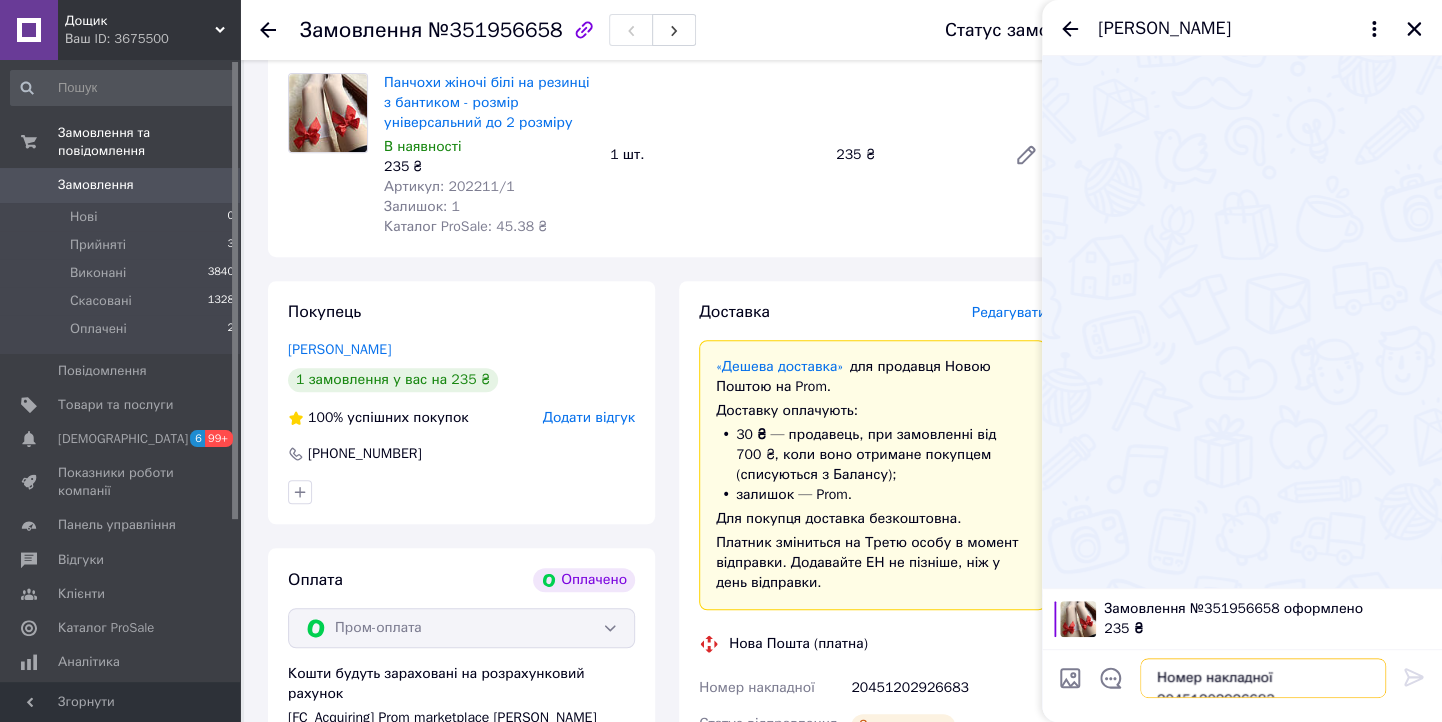 scroll, scrollTop: 13, scrollLeft: 0, axis: vertical 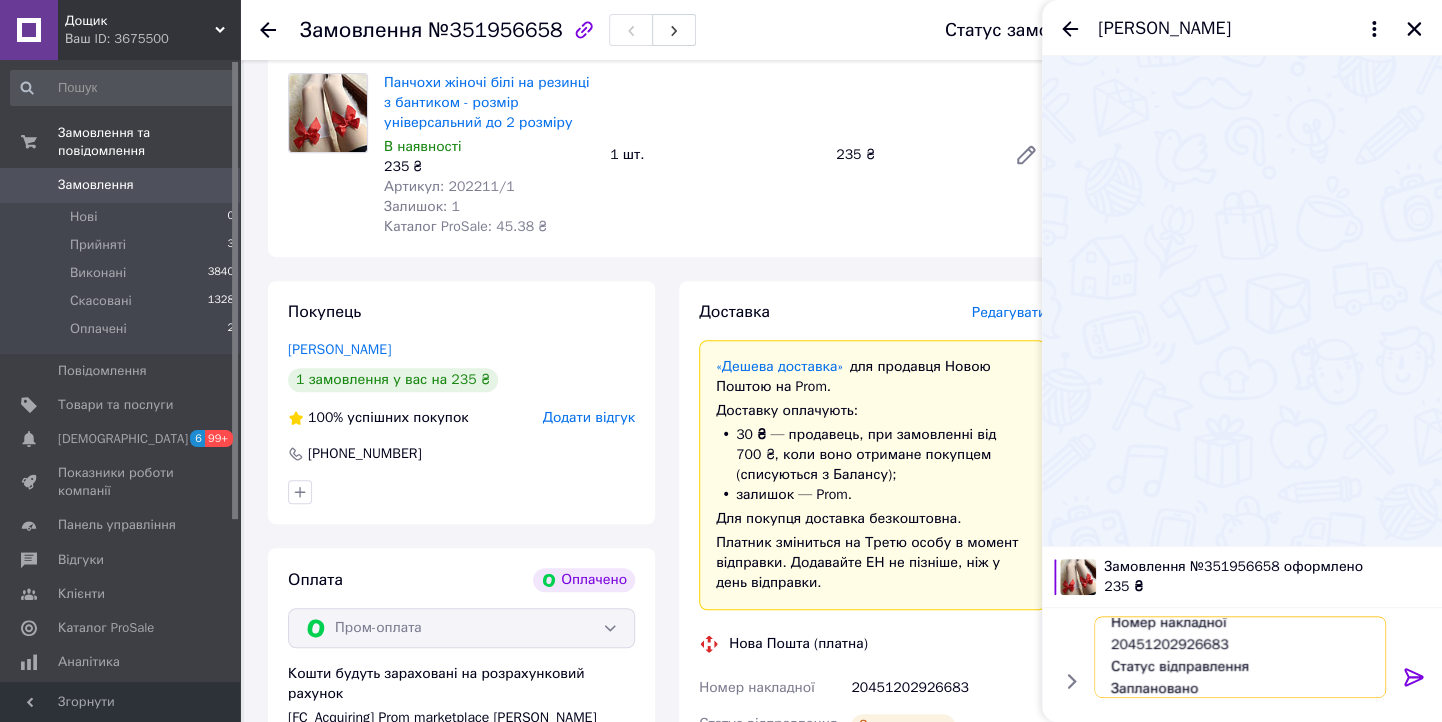 type 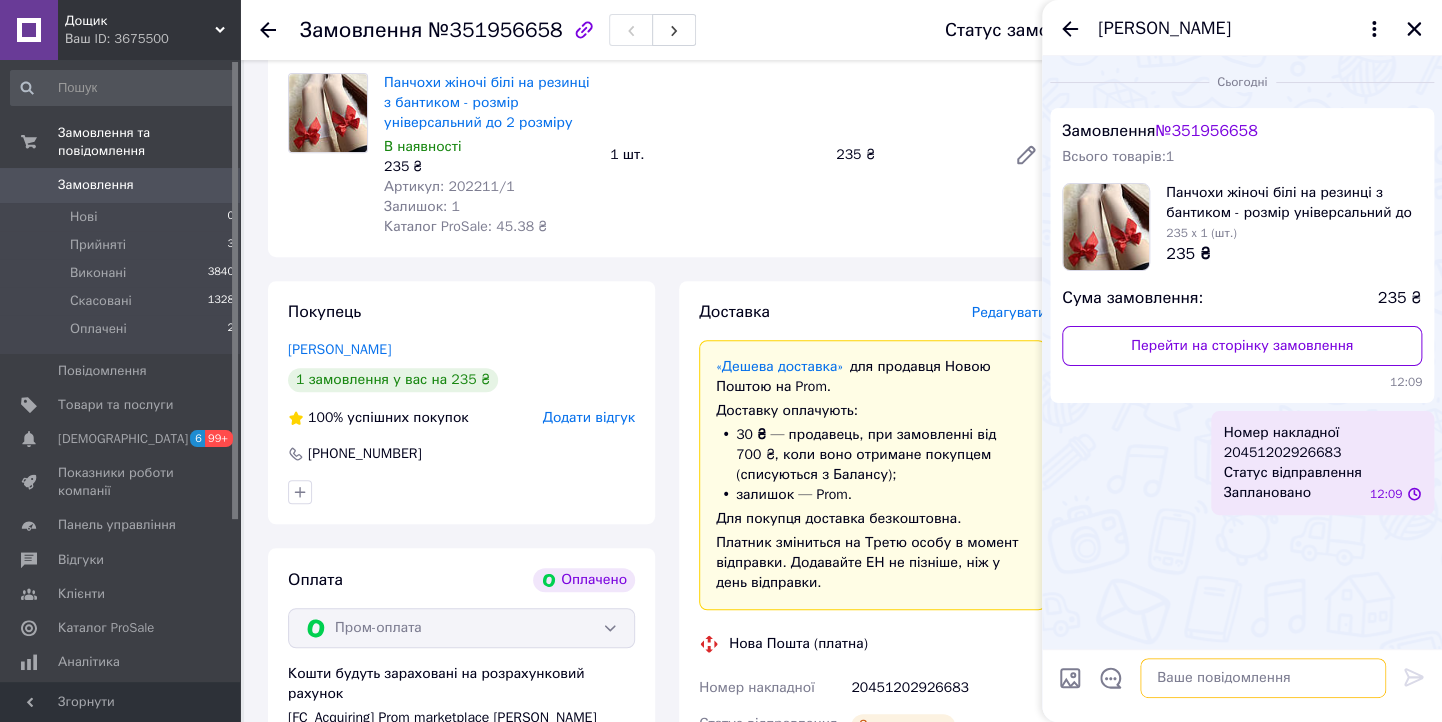scroll, scrollTop: 0, scrollLeft: 0, axis: both 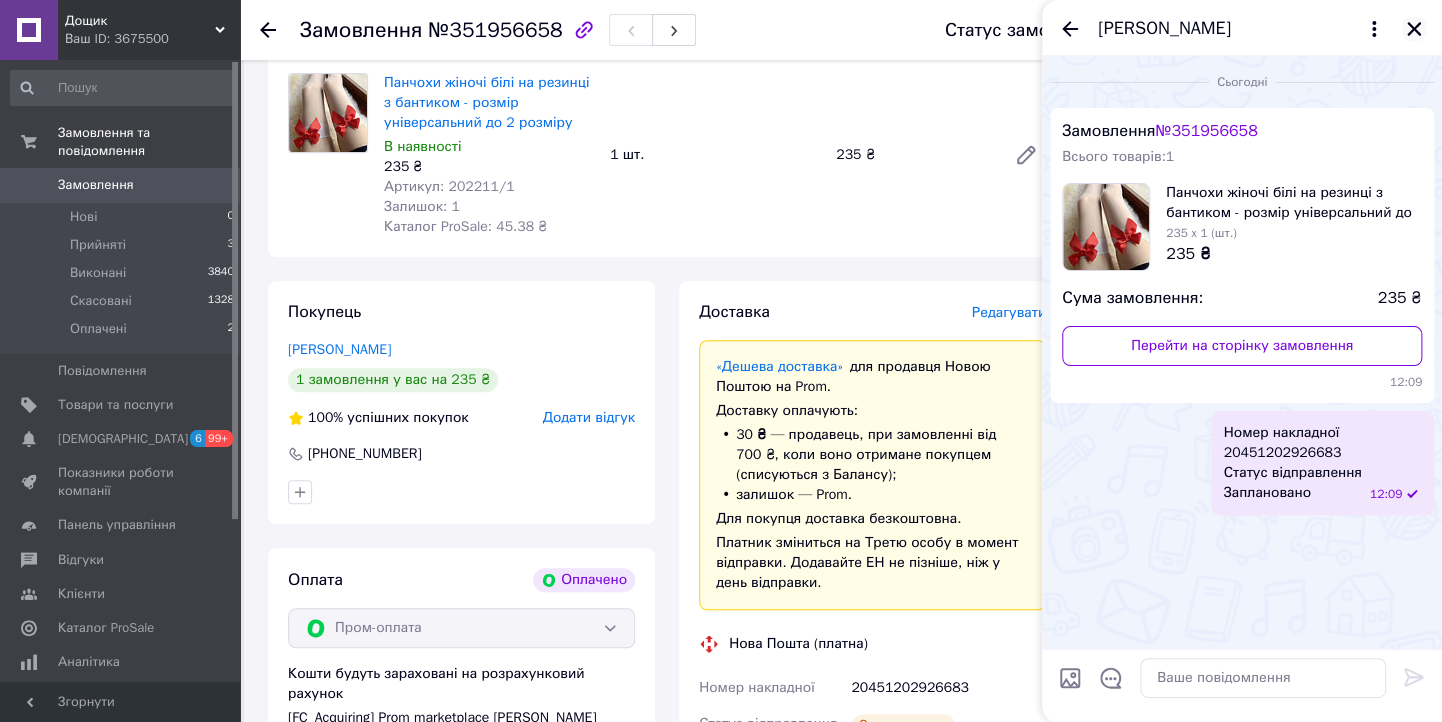 click 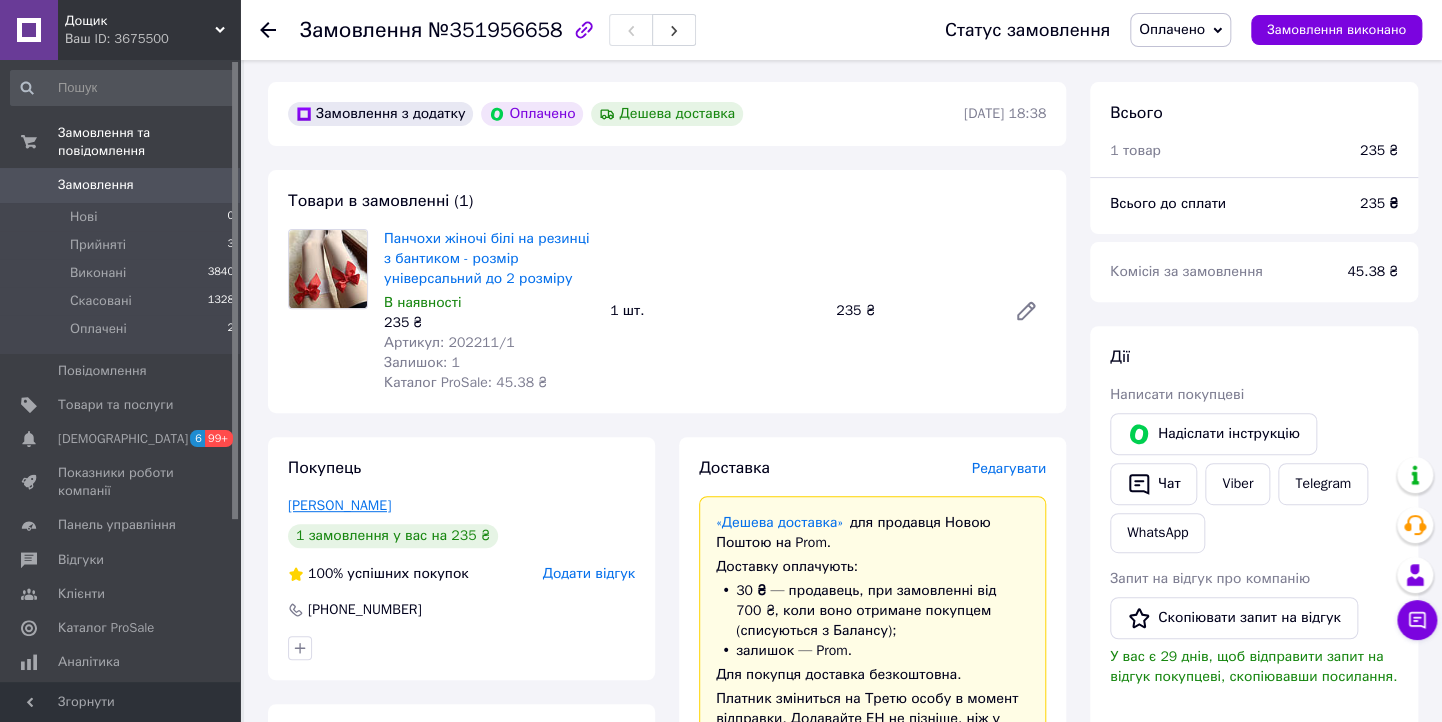 scroll, scrollTop: 0, scrollLeft: 0, axis: both 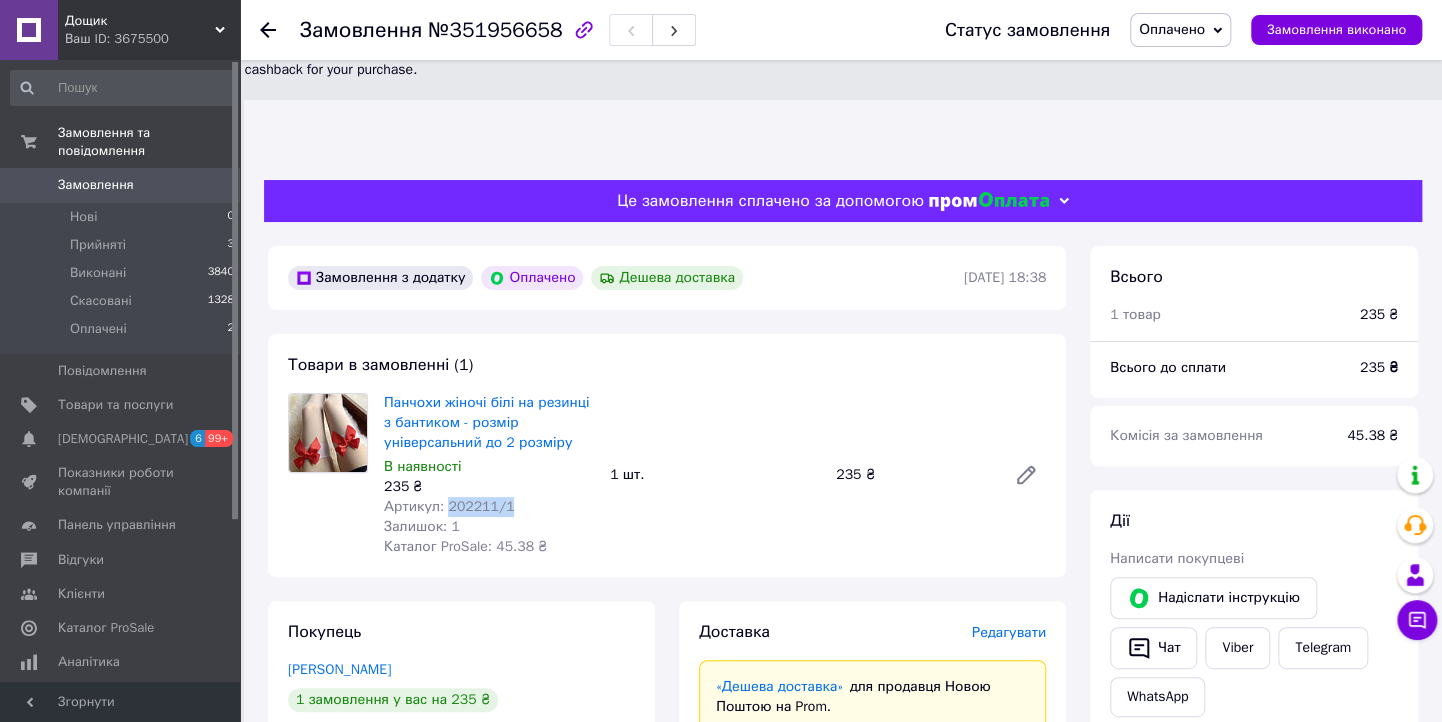 drag, startPoint x: 489, startPoint y: 408, endPoint x: 444, endPoint y: 412, distance: 45.17743 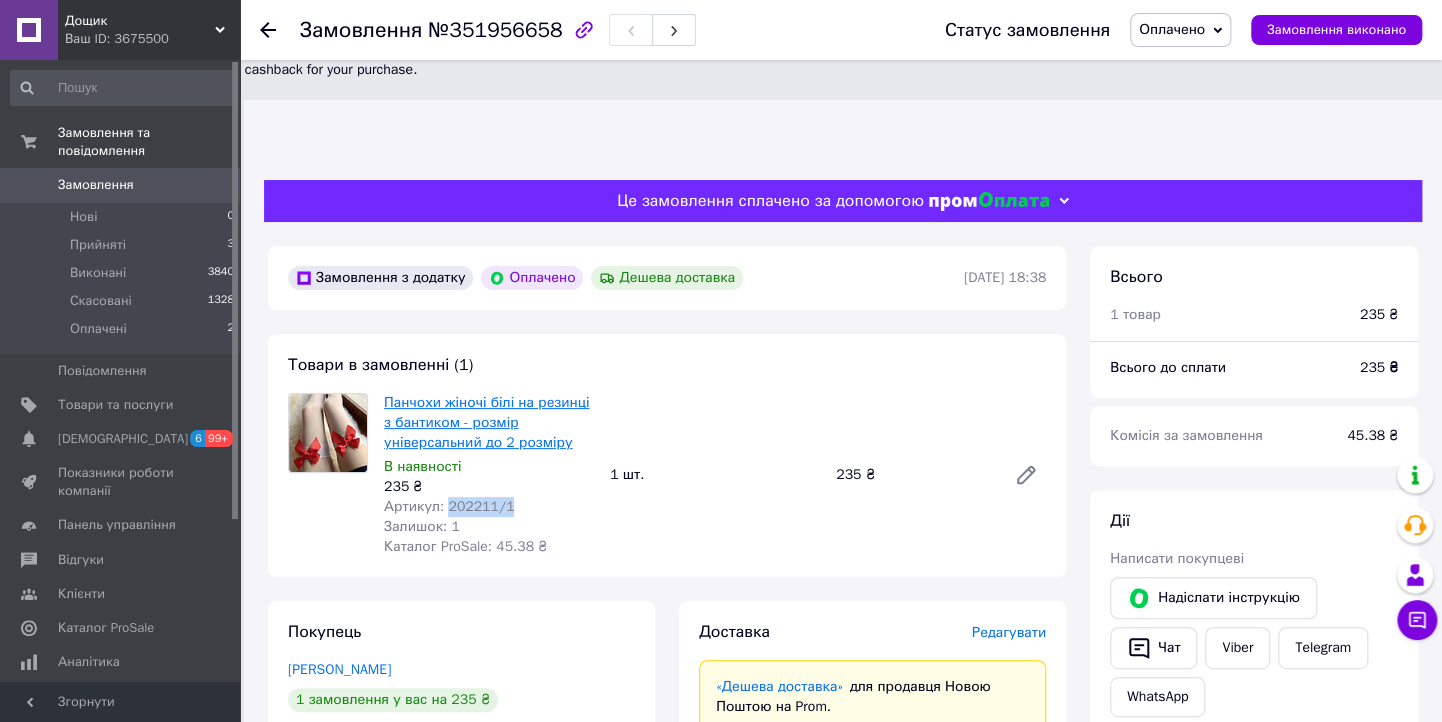 click on "Панчохи жіночі білі на резинці з бантиком - розмір універсальний до 2 розміру" at bounding box center (486, 422) 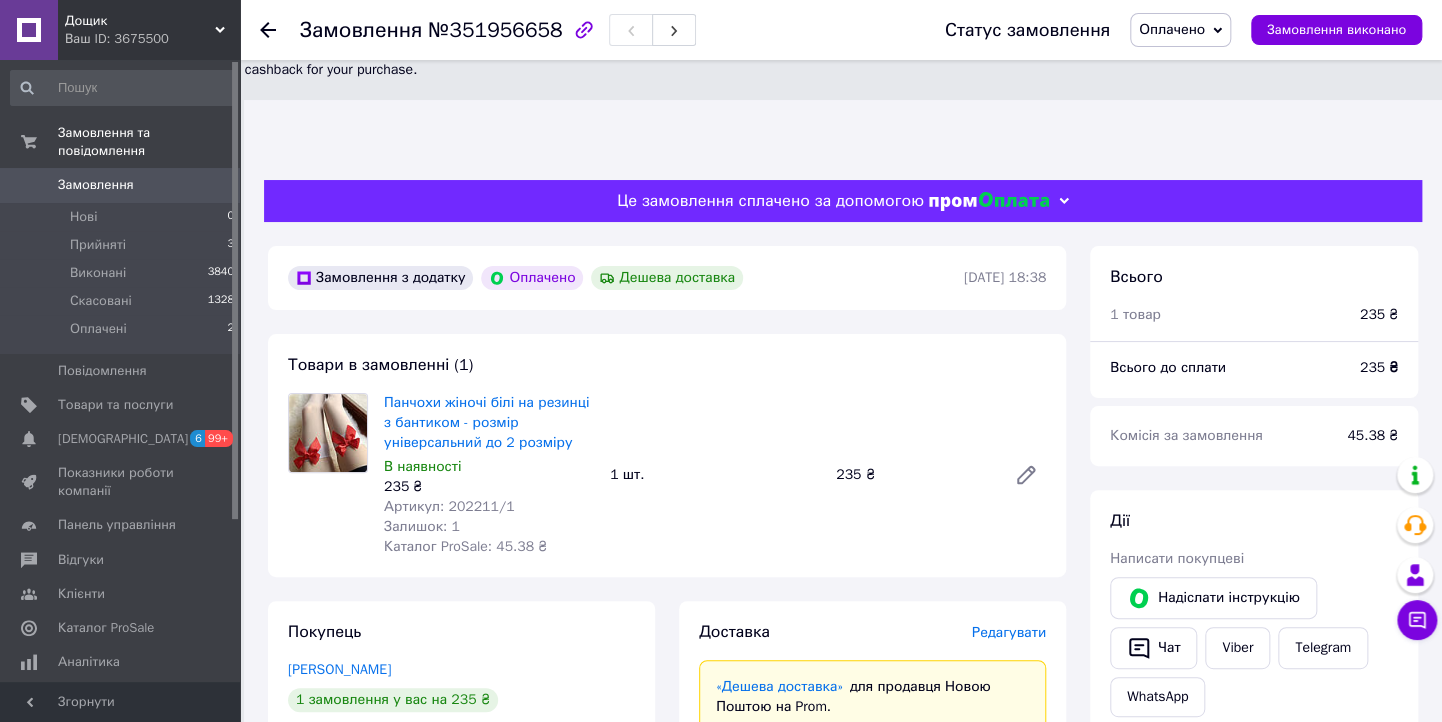 click on "Дощик" at bounding box center [140, 21] 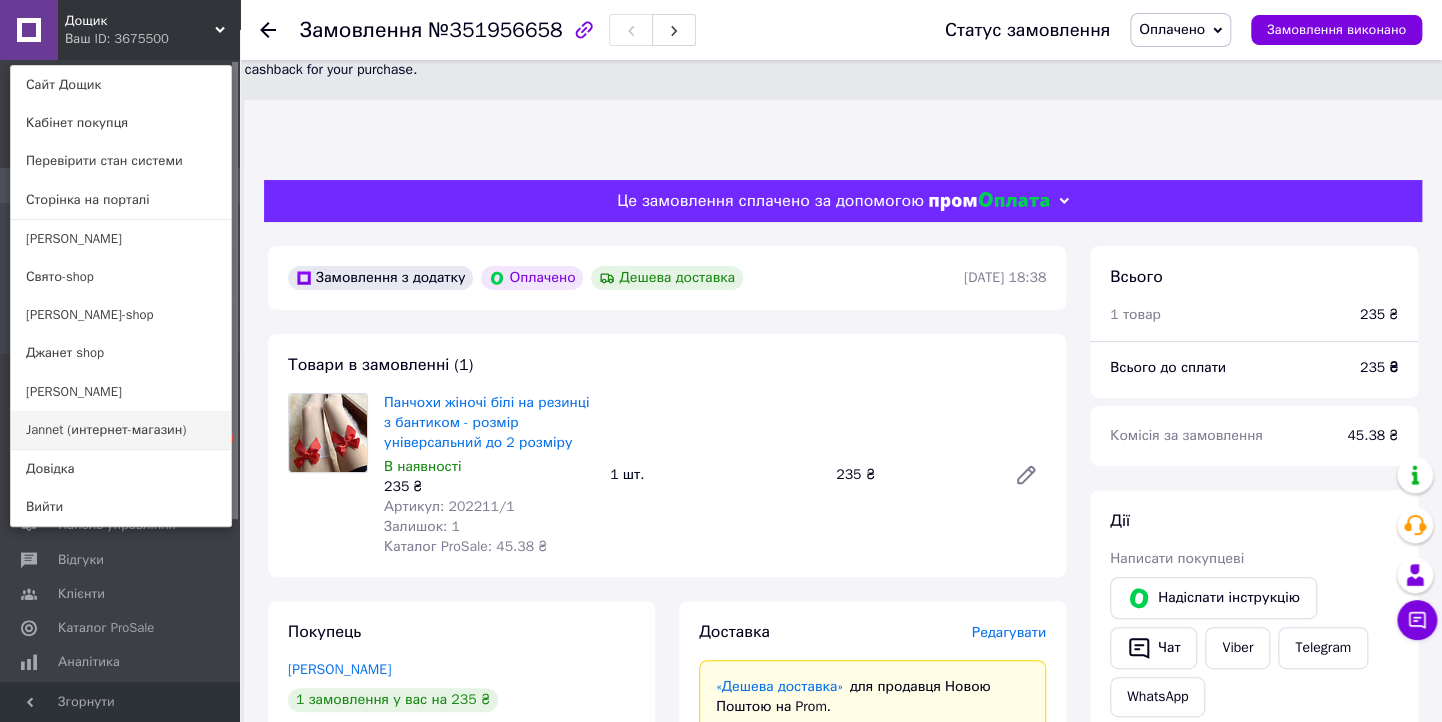 click on "Jannet (интернет-магазин)" at bounding box center (121, 430) 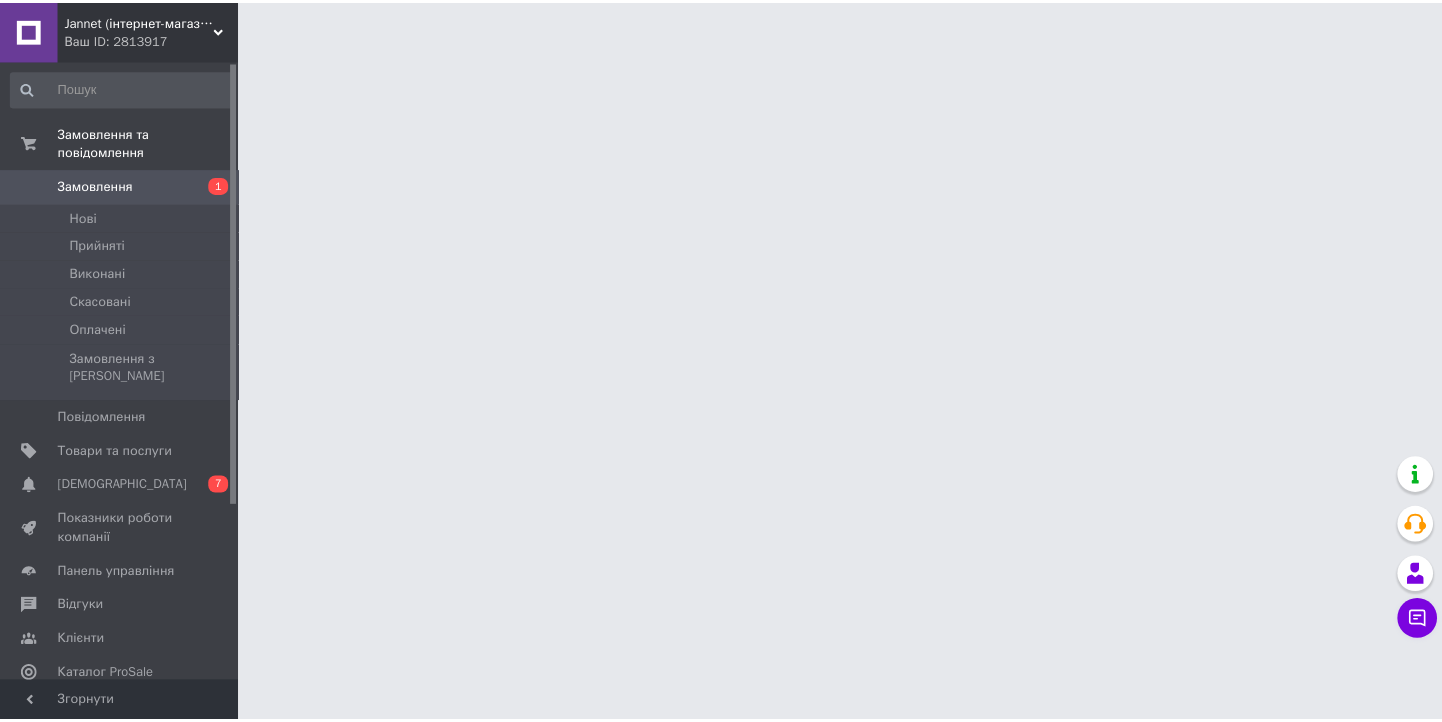 scroll, scrollTop: 0, scrollLeft: 0, axis: both 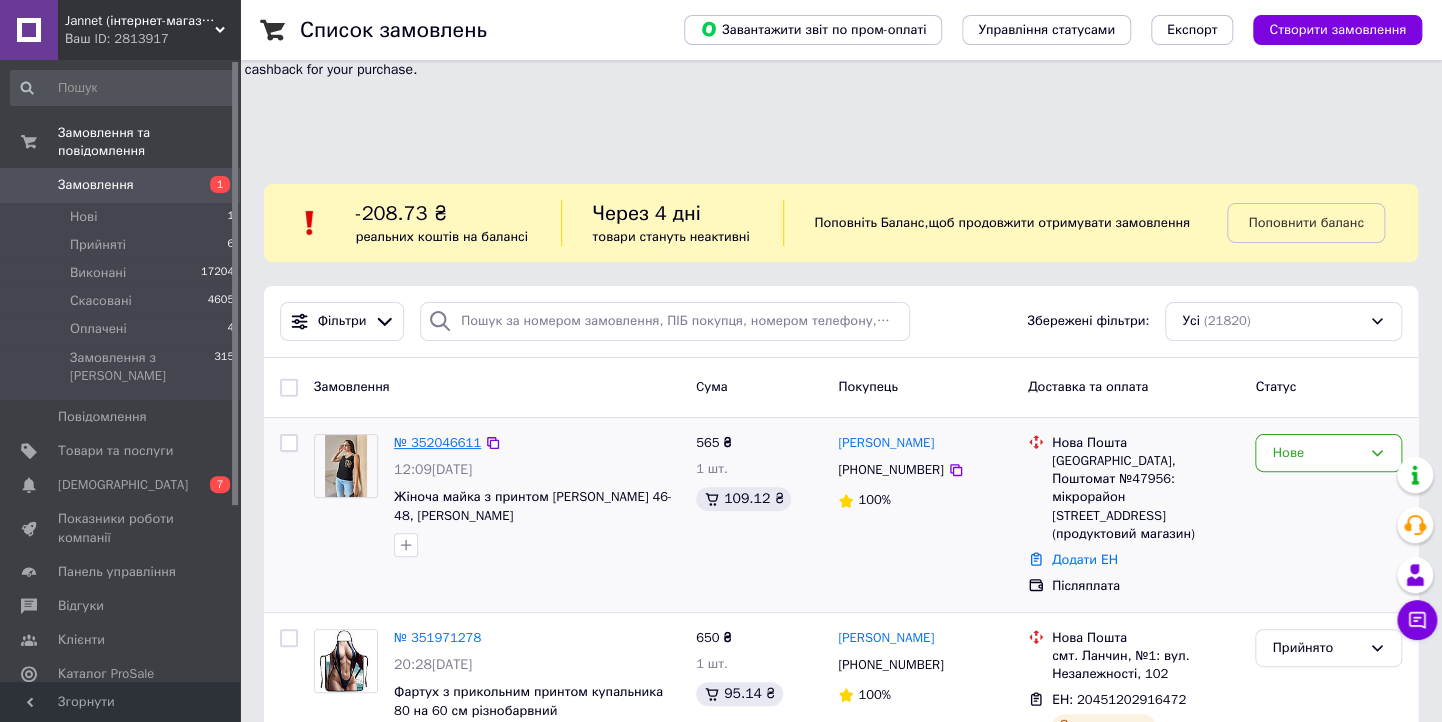click on "№ 352046611" at bounding box center (437, 442) 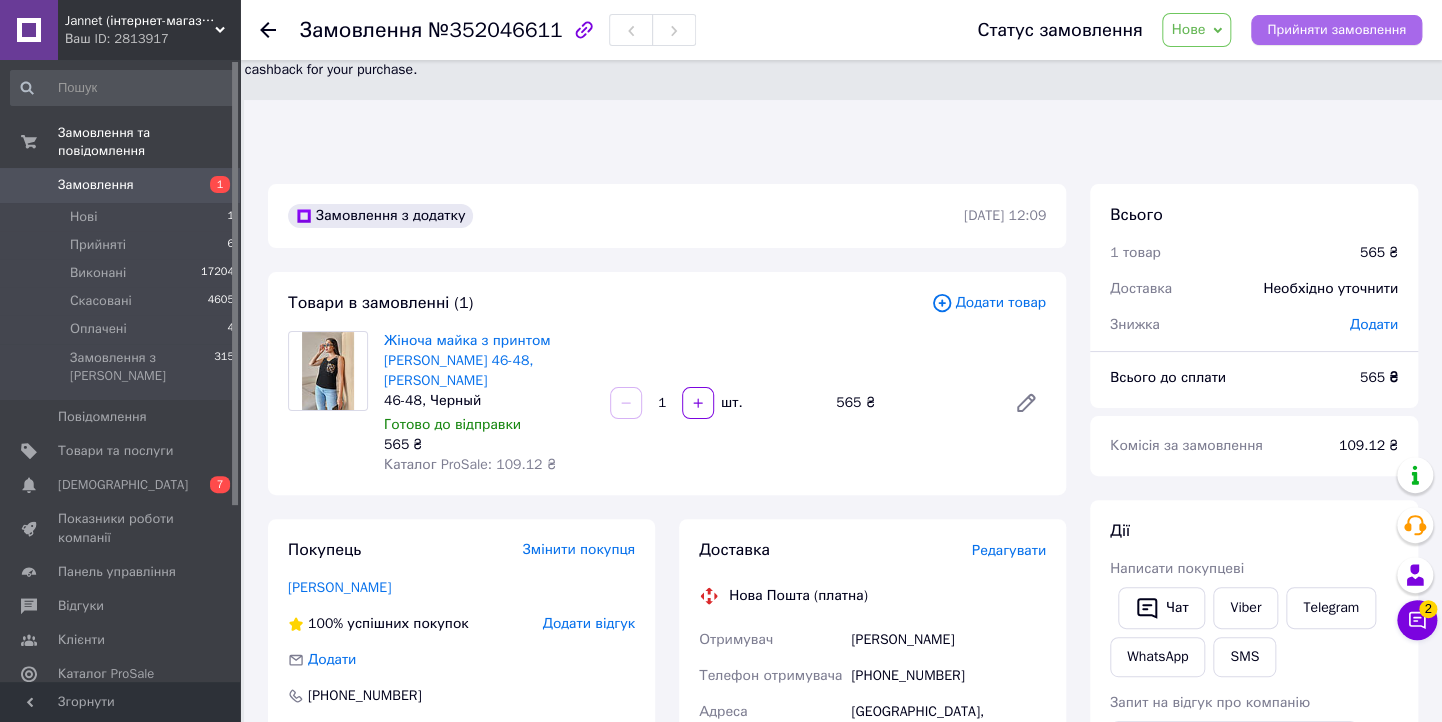 click on "Прийняти замовлення" at bounding box center [1336, 30] 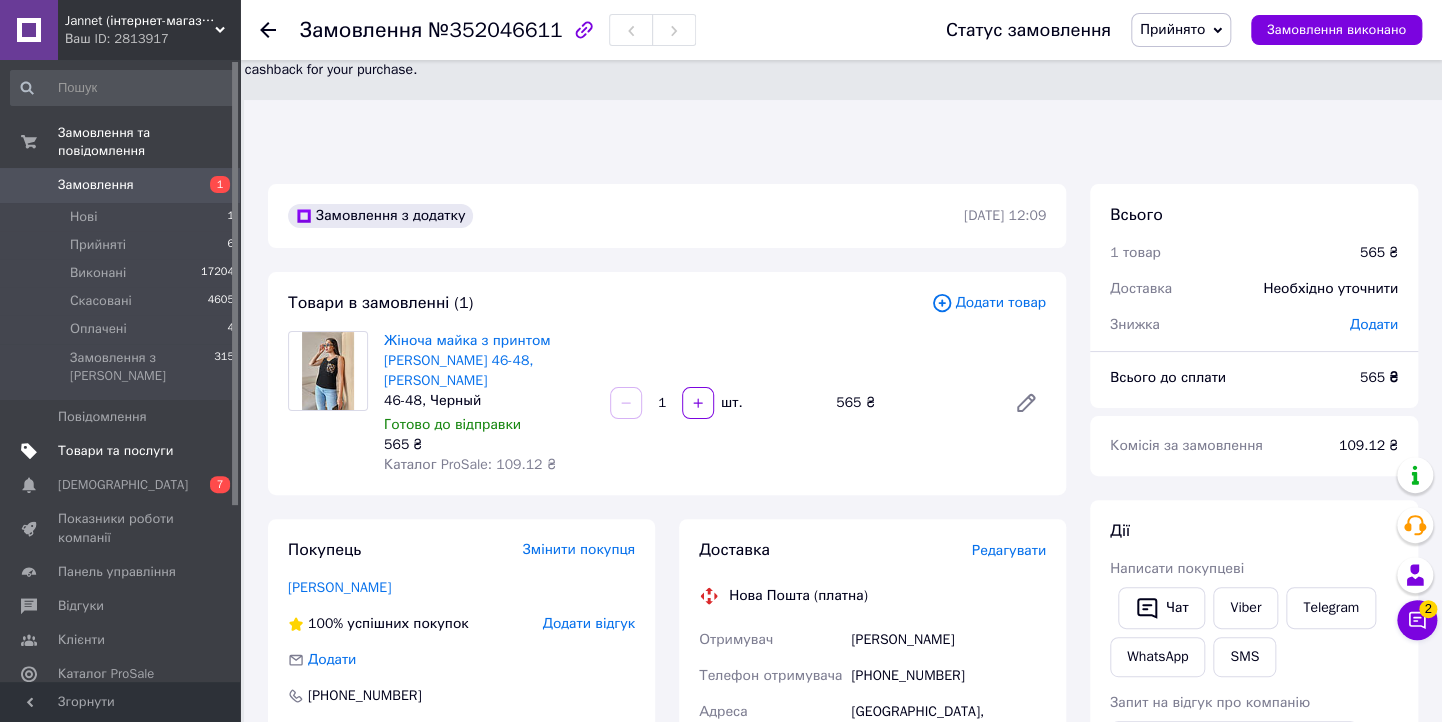 click on "Товари та послуги" at bounding box center [115, 451] 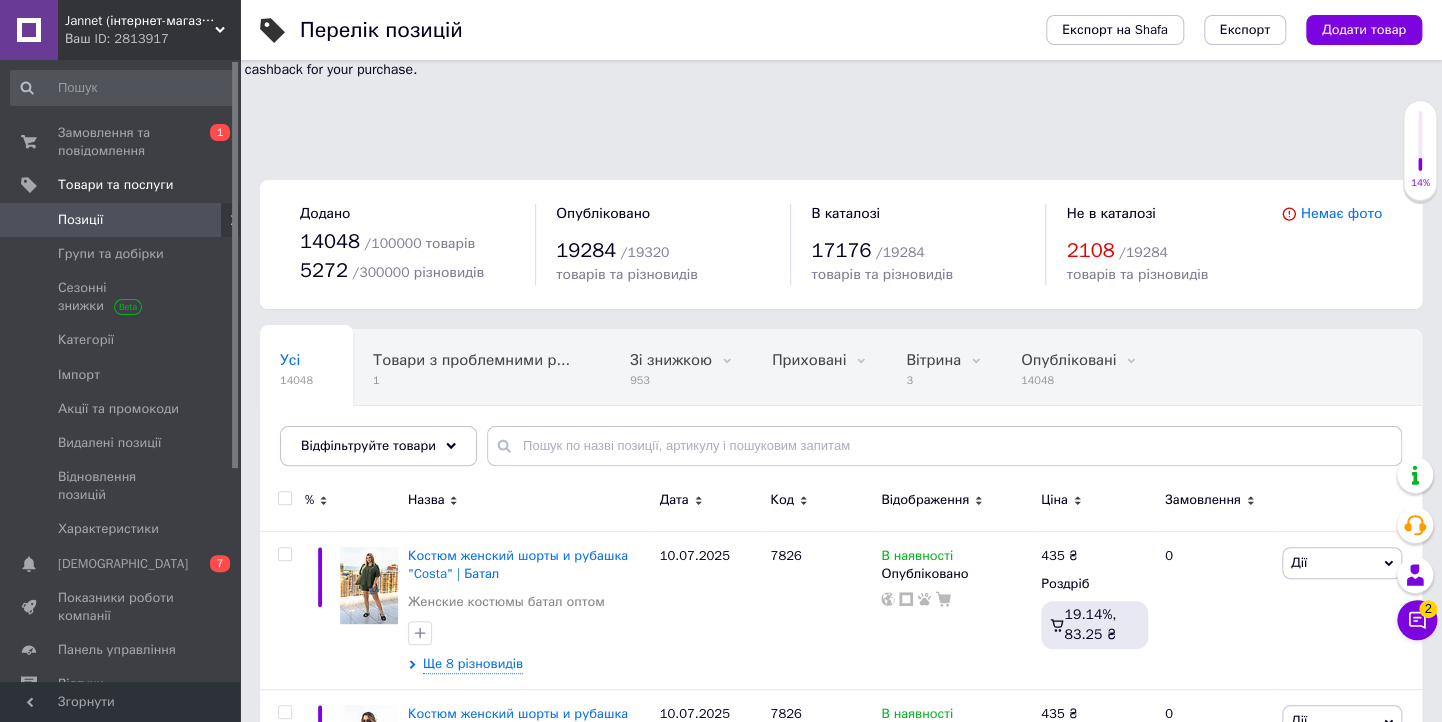 click 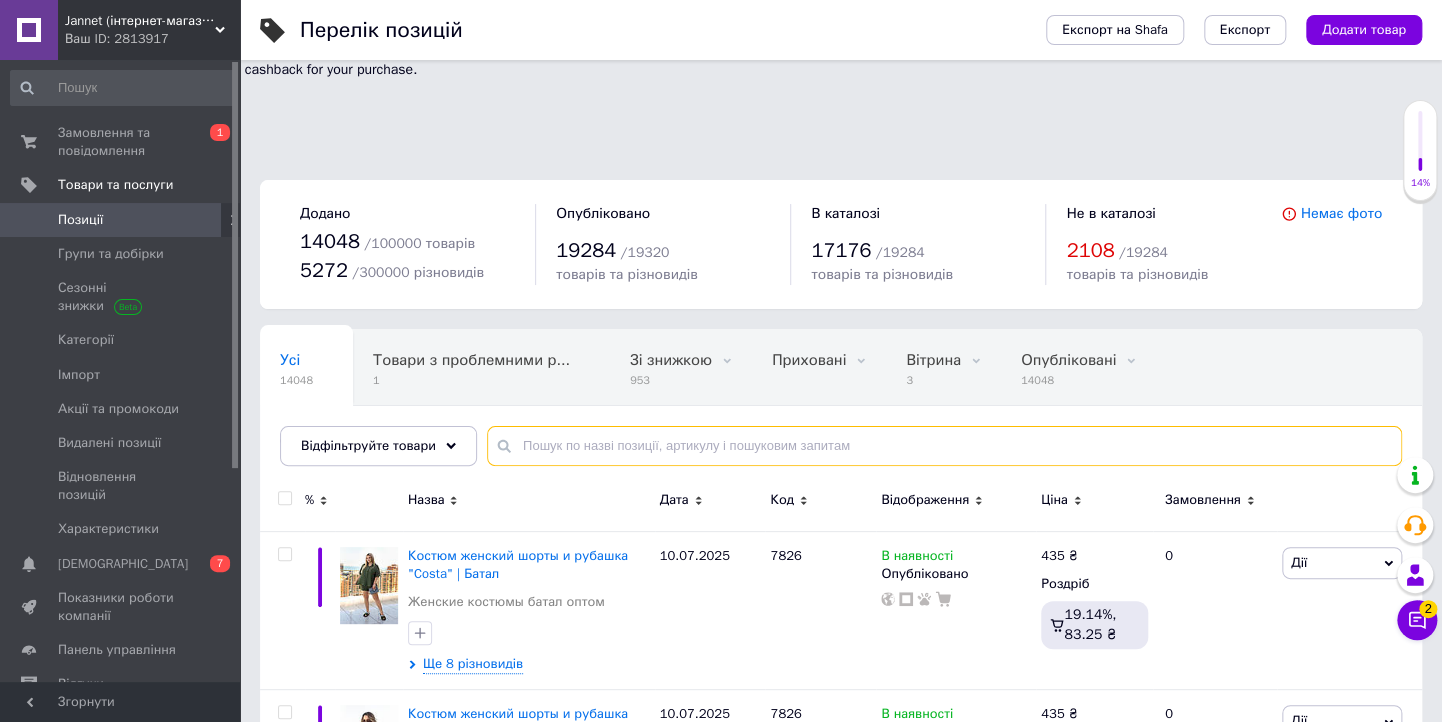 click at bounding box center [944, 446] 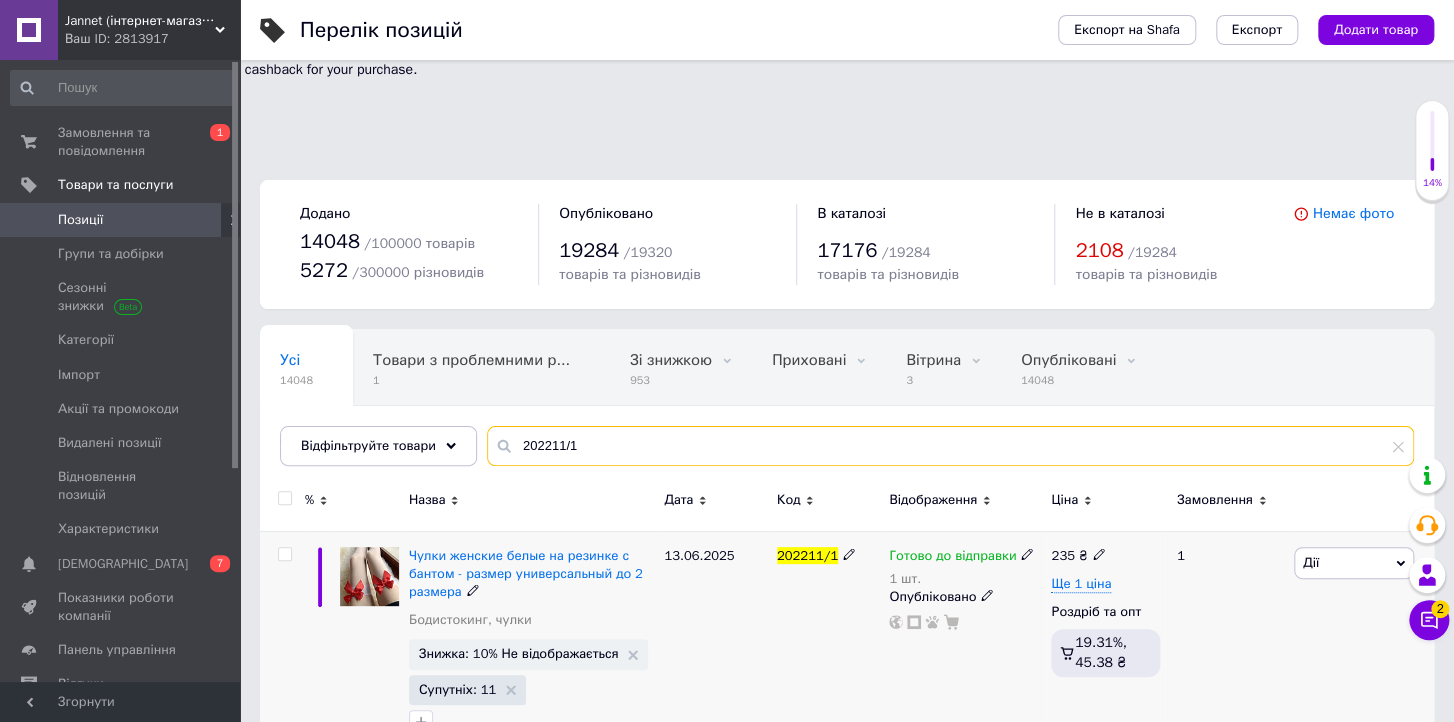 type on "202211/1" 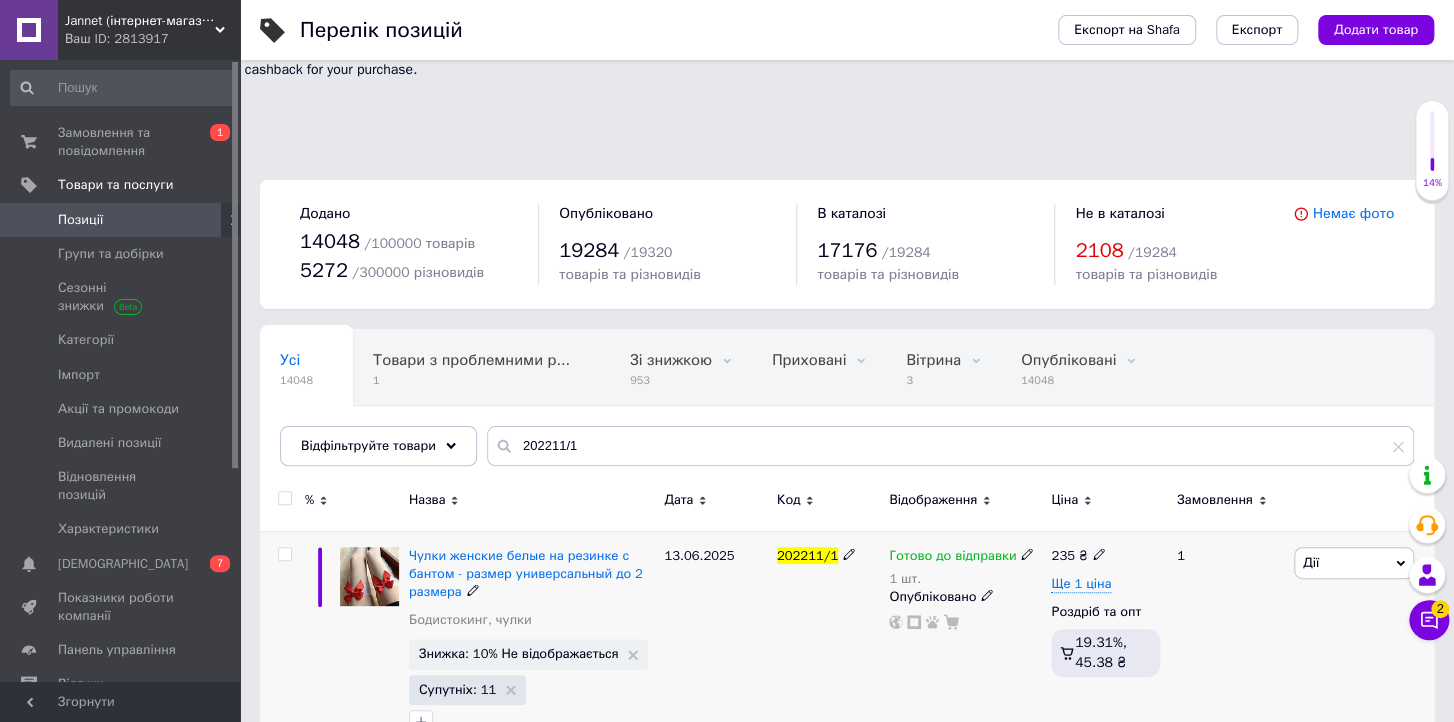 click 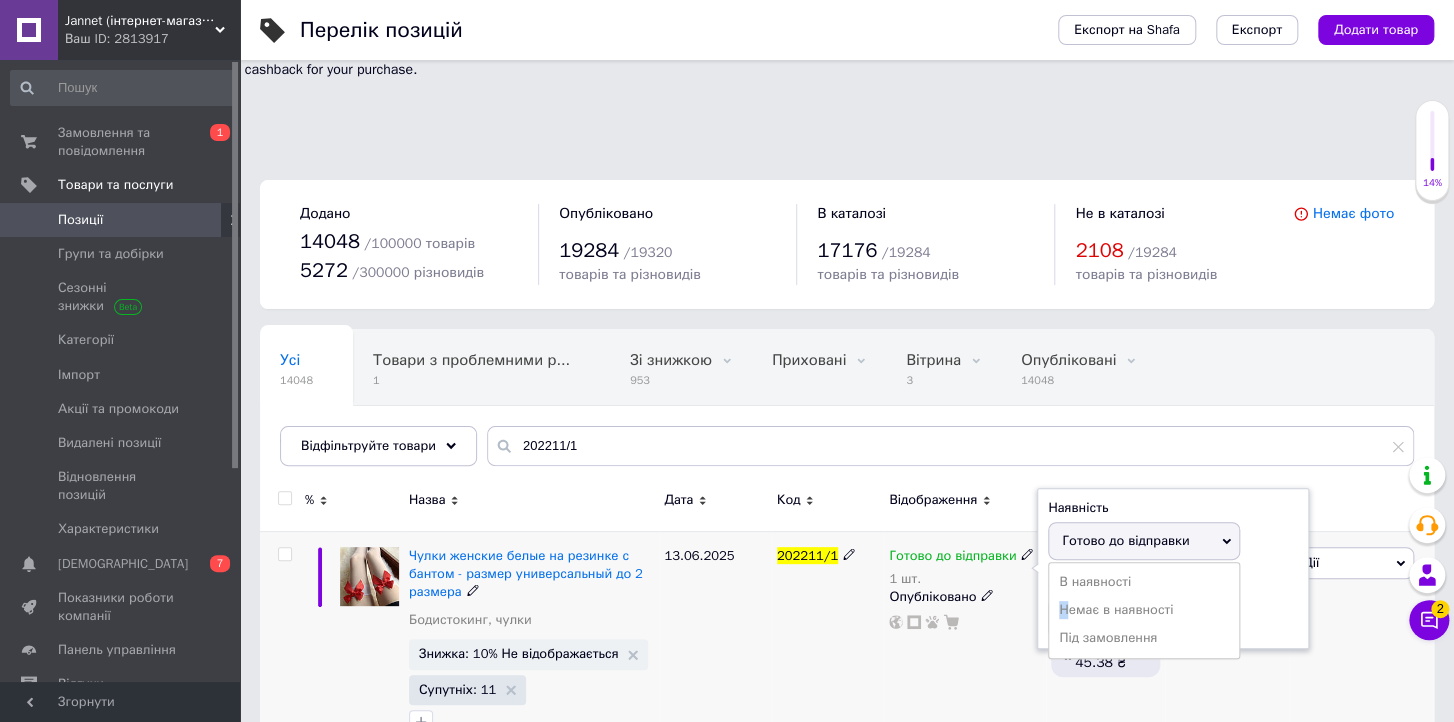click on "Немає в наявності" at bounding box center [1144, 610] 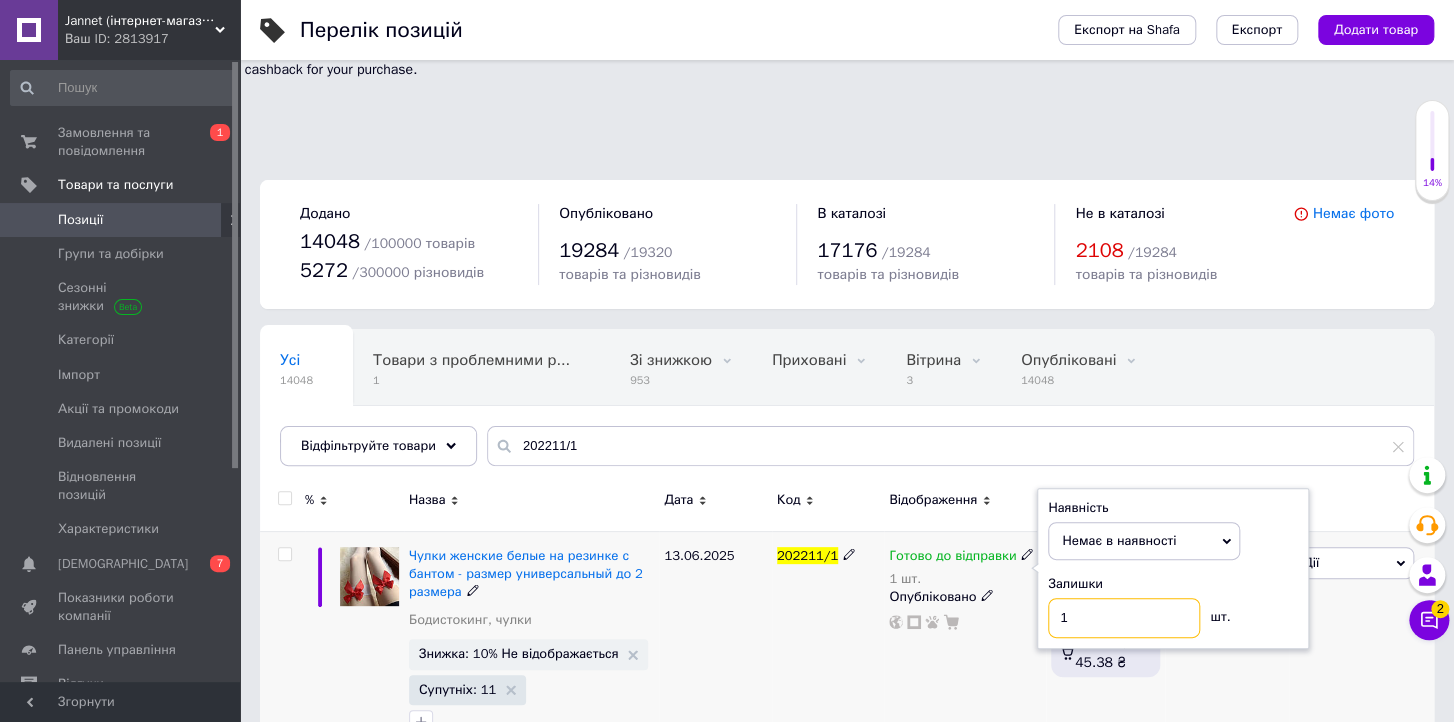 click on "1" at bounding box center (1124, 618) 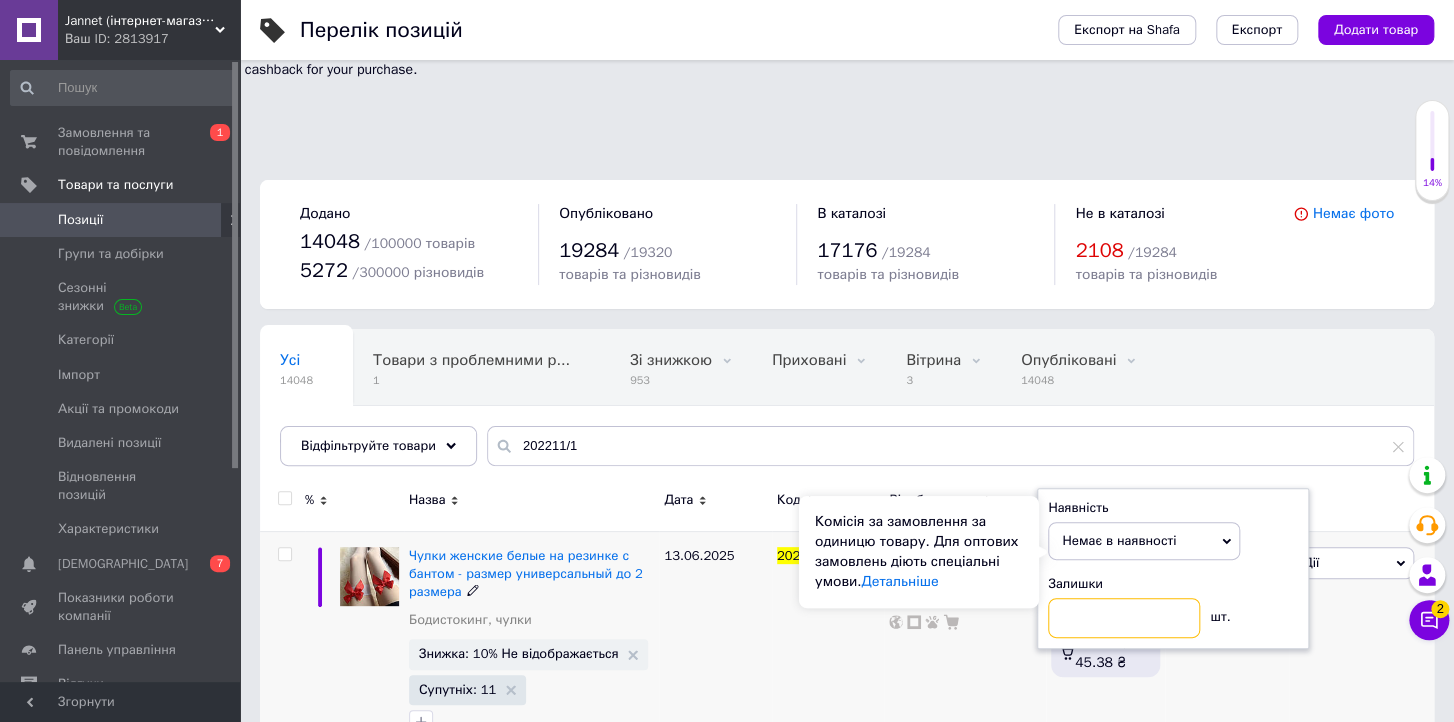 type 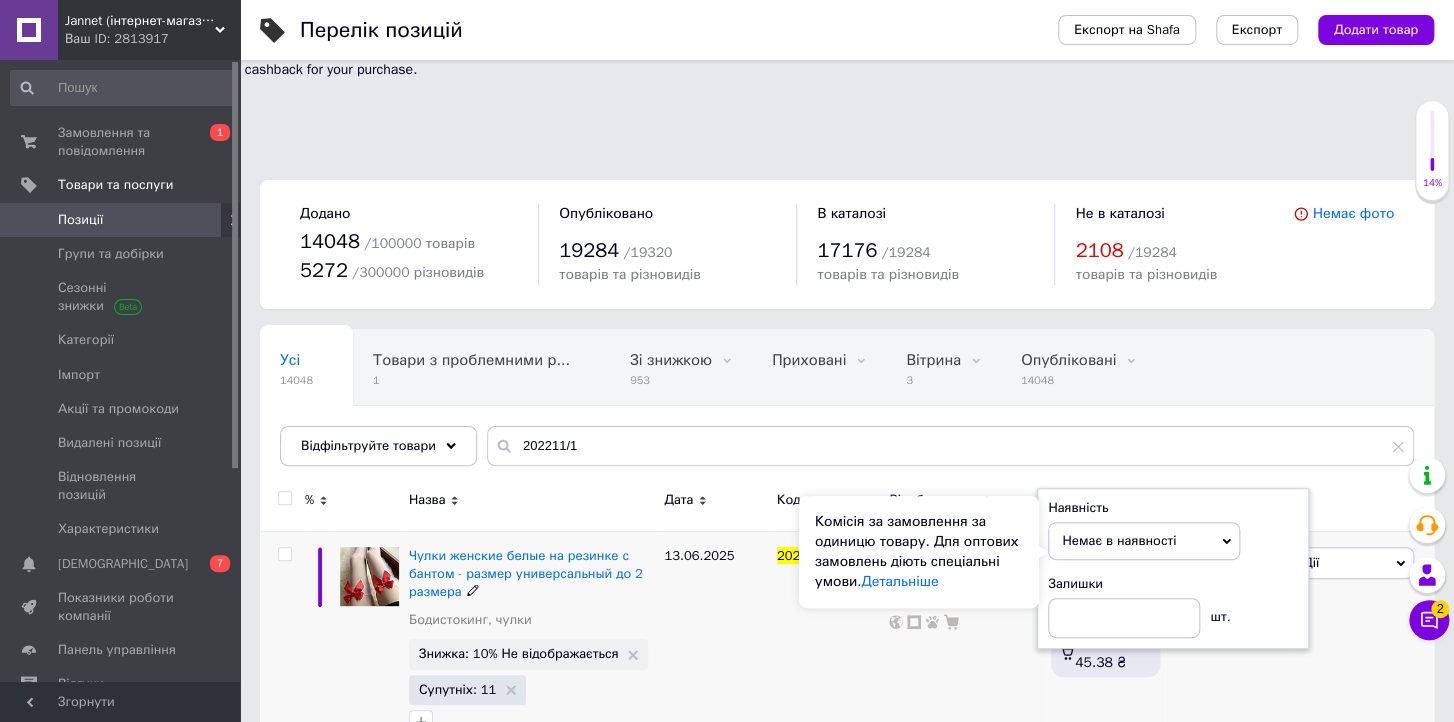 click on "202211/1" at bounding box center [828, 645] 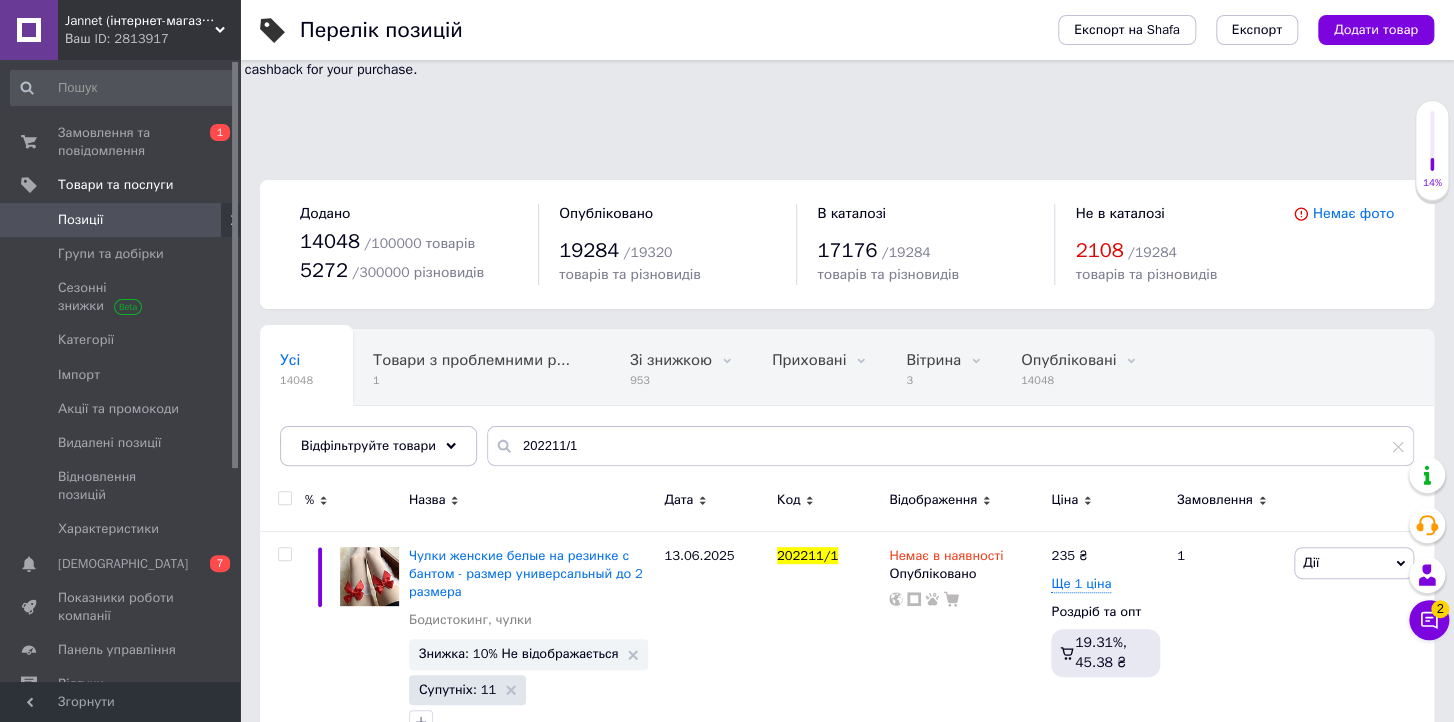 click on "Позиції" at bounding box center (121, 220) 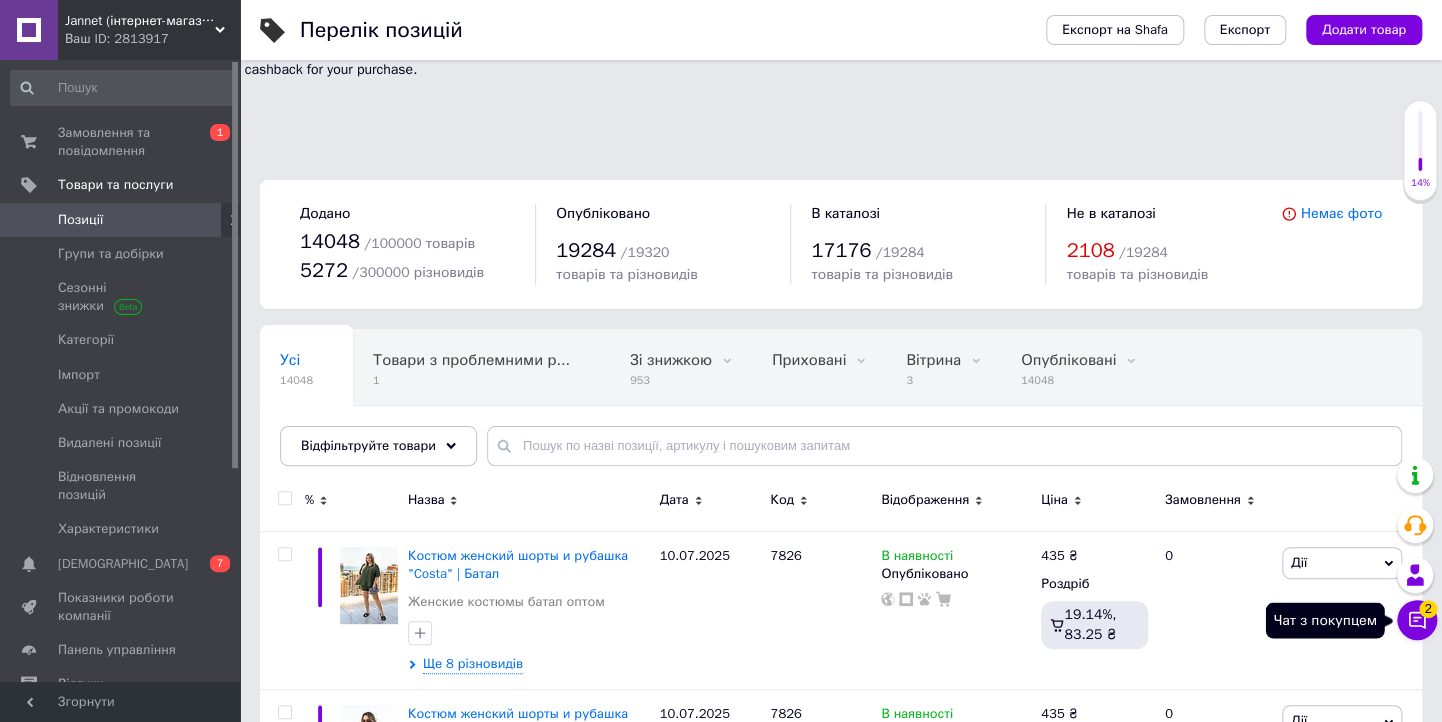 click 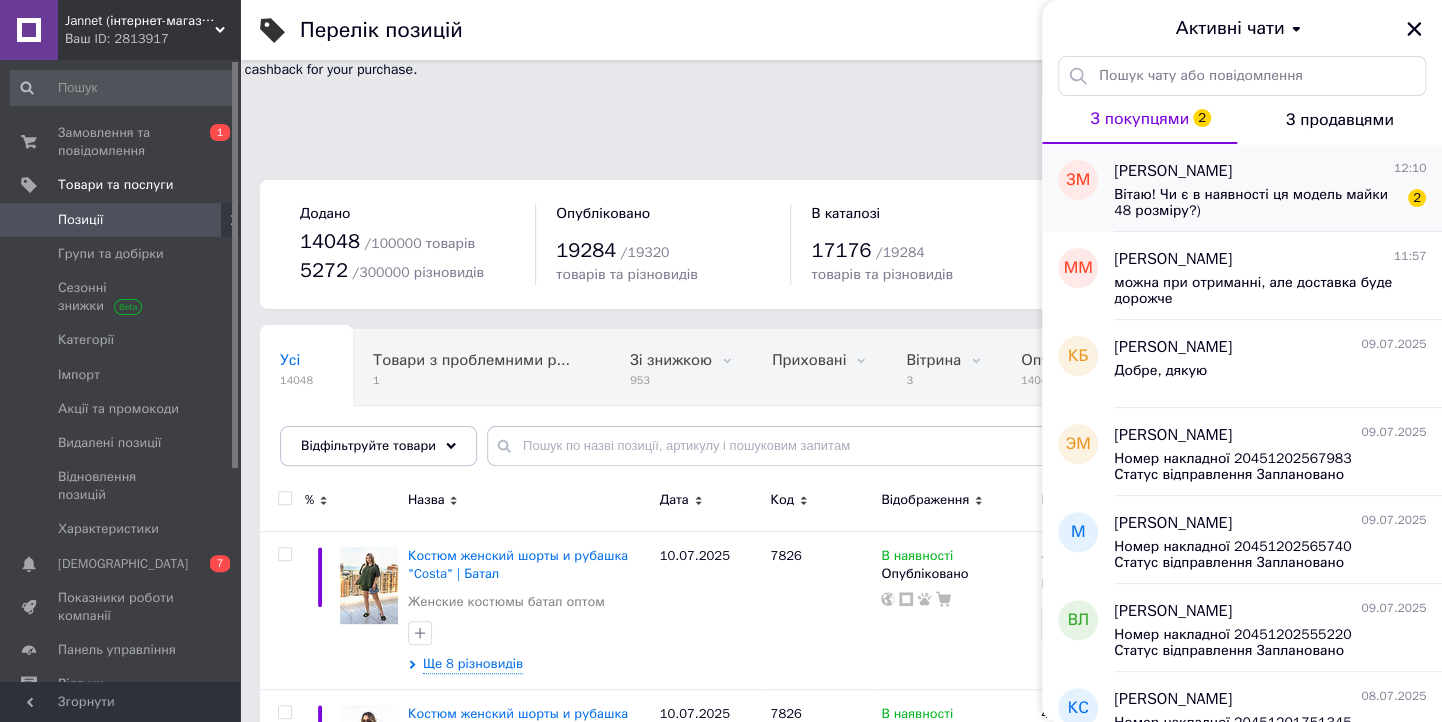 click on "Вітаю! Чи є в наявності ця модель майки 48 розміру?)" at bounding box center (1256, 203) 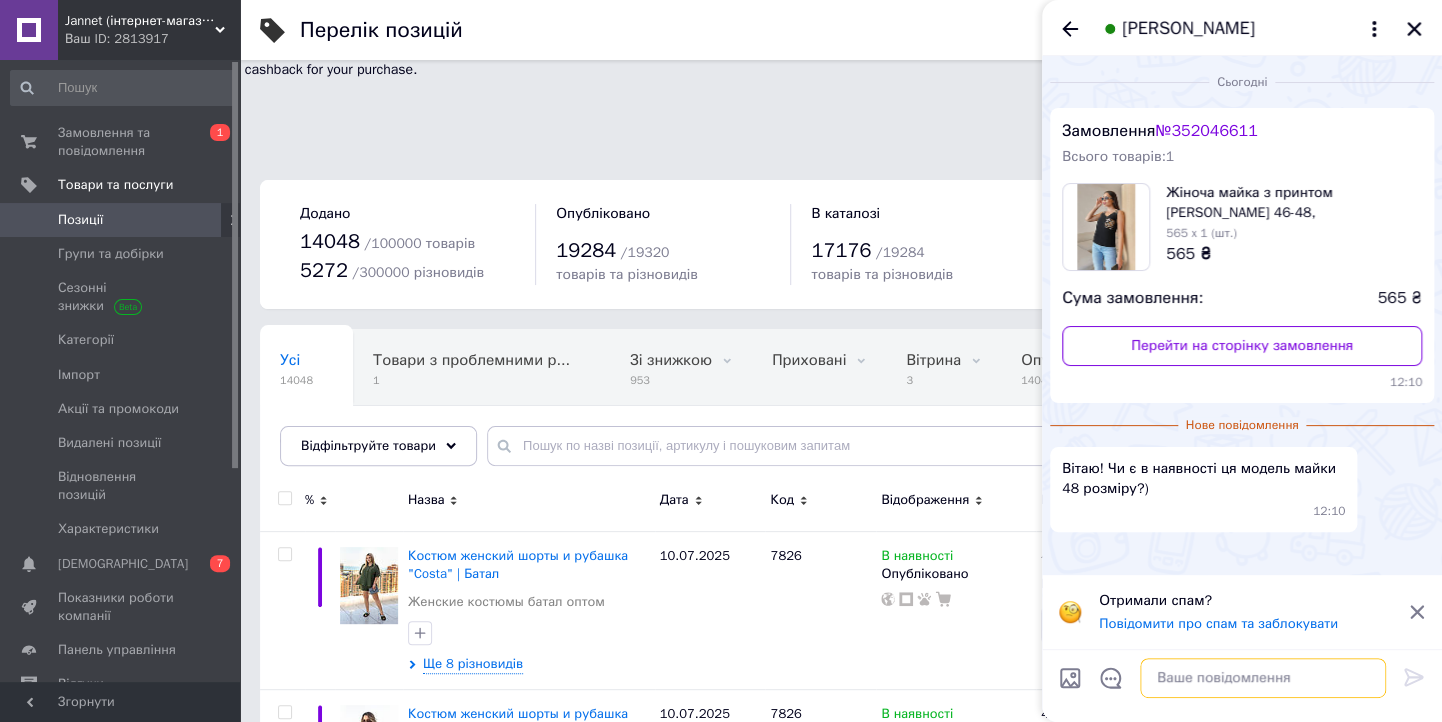click at bounding box center (1263, 678) 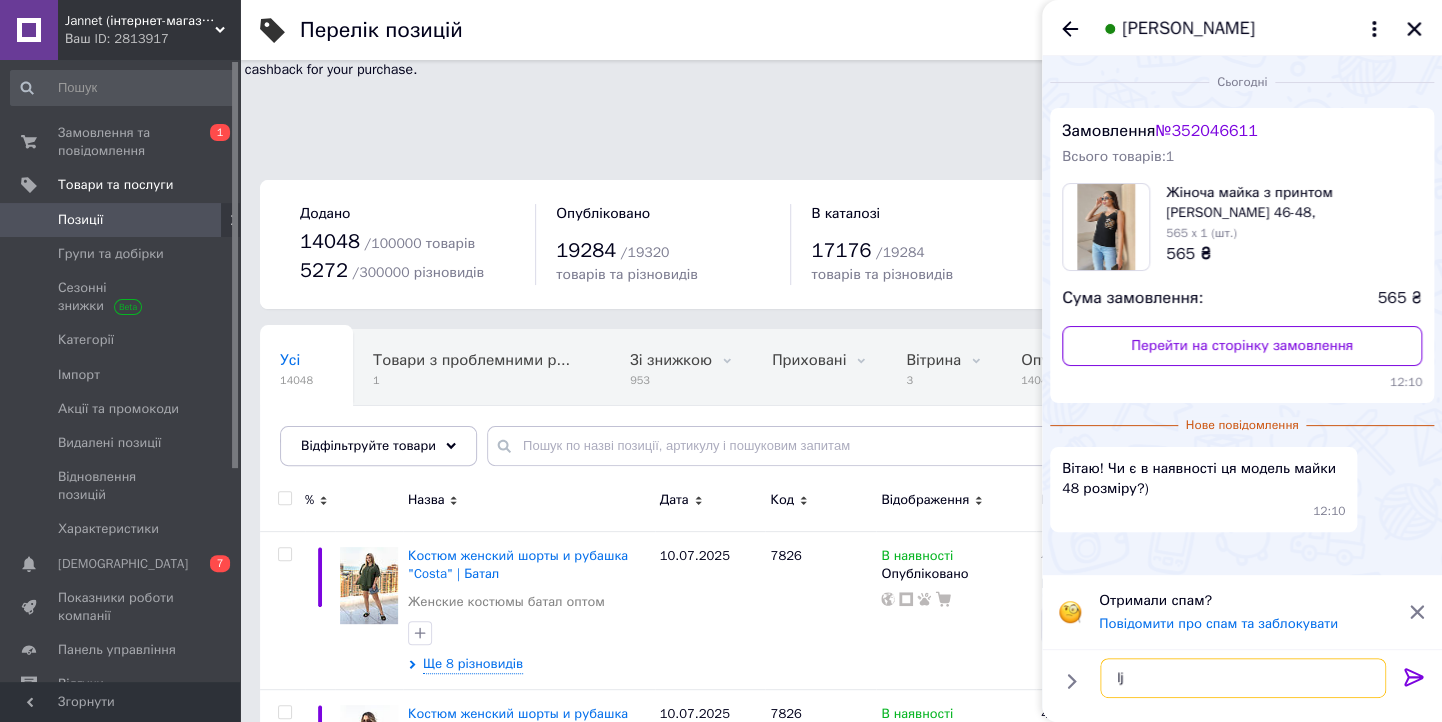 type on "l" 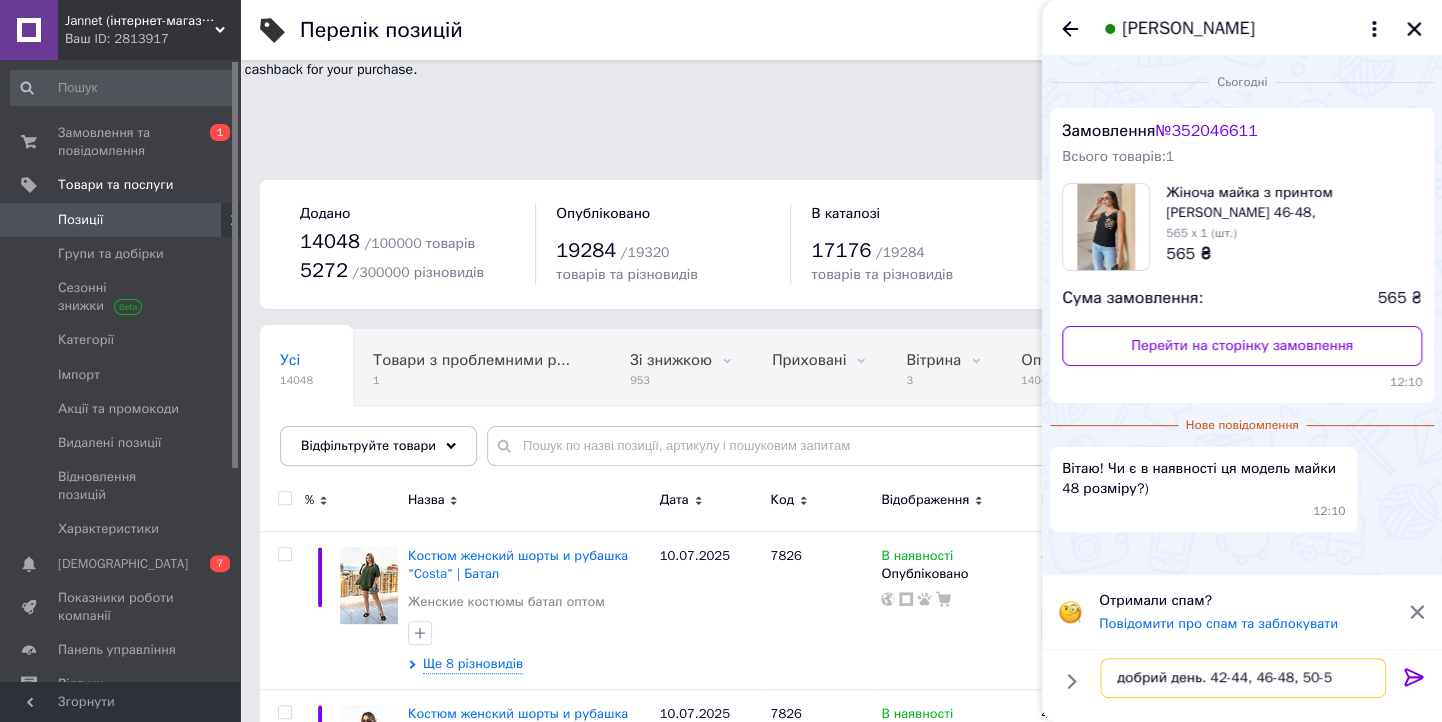 type on "добрий день. 42-44, 46-48, 50-52" 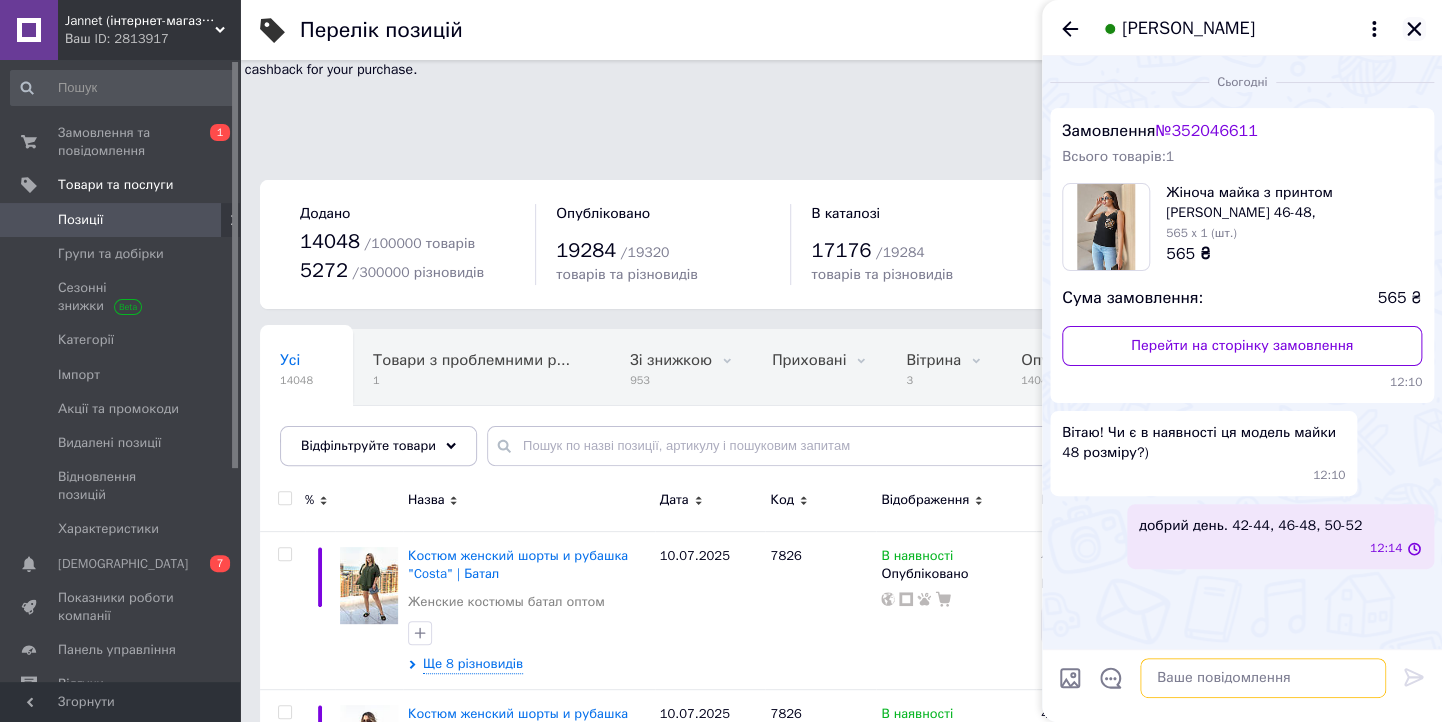 type 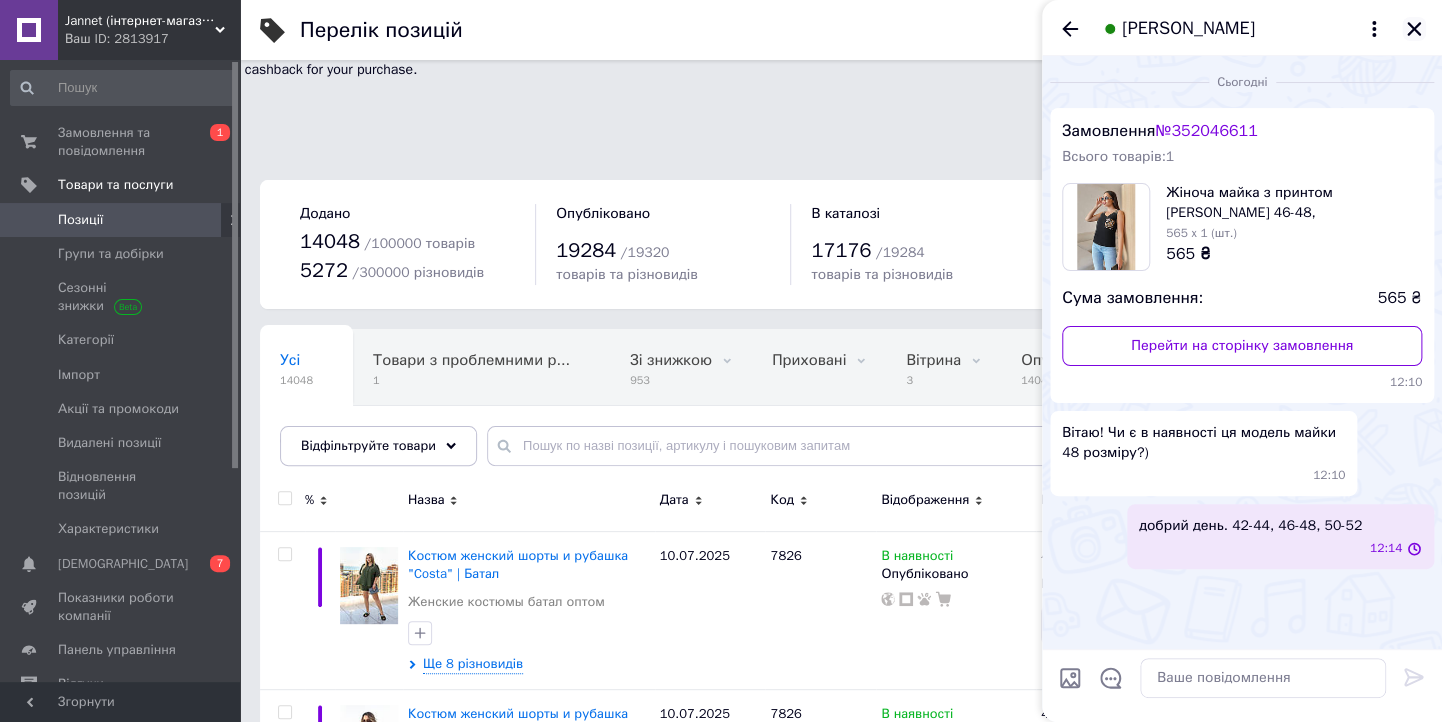 click 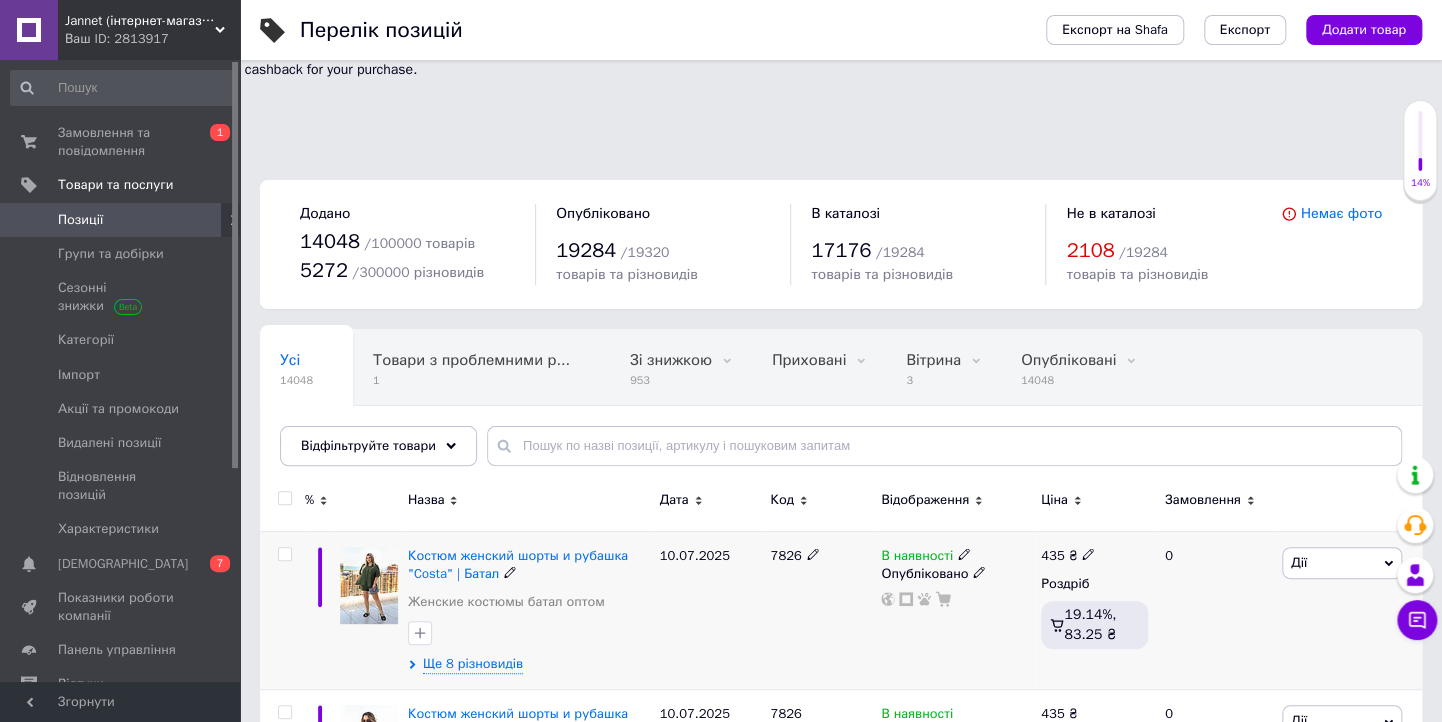 click 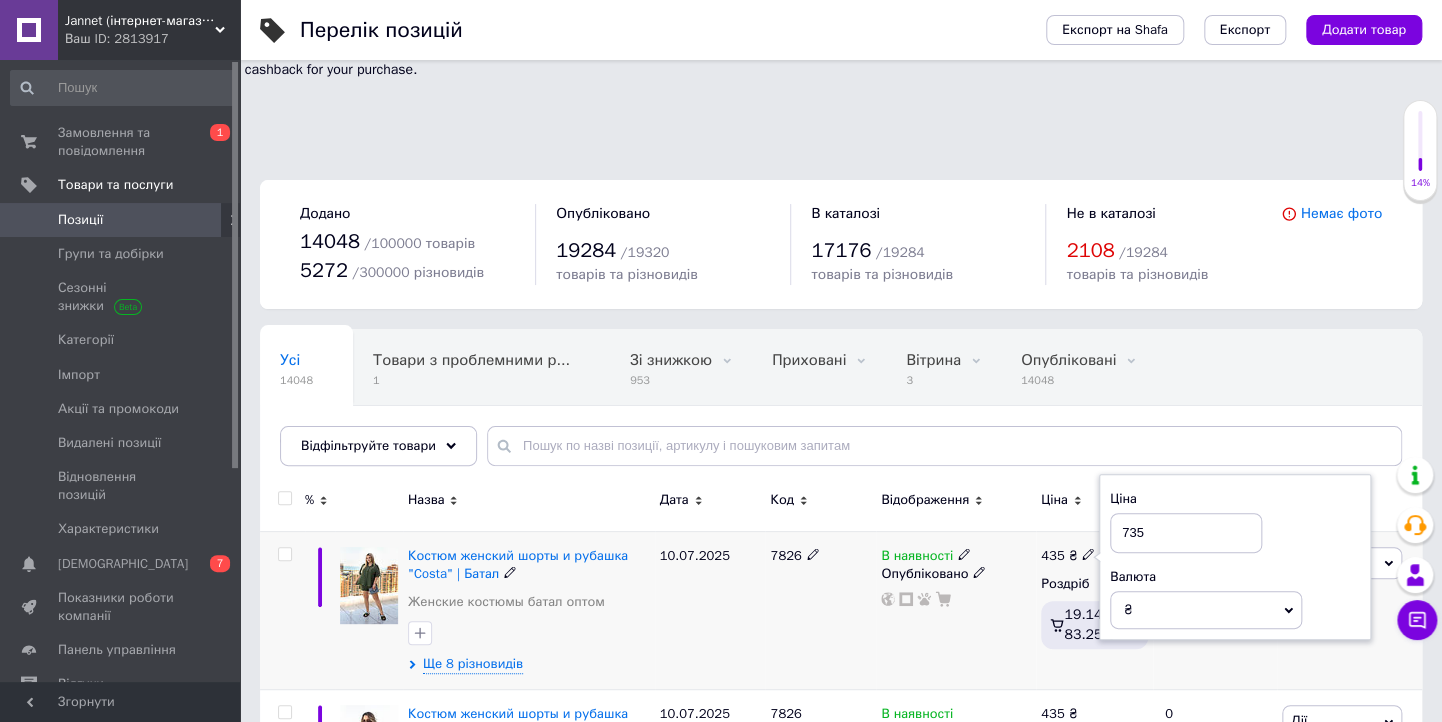 drag, startPoint x: 1161, startPoint y: 431, endPoint x: 1038, endPoint y: 439, distance: 123.25989 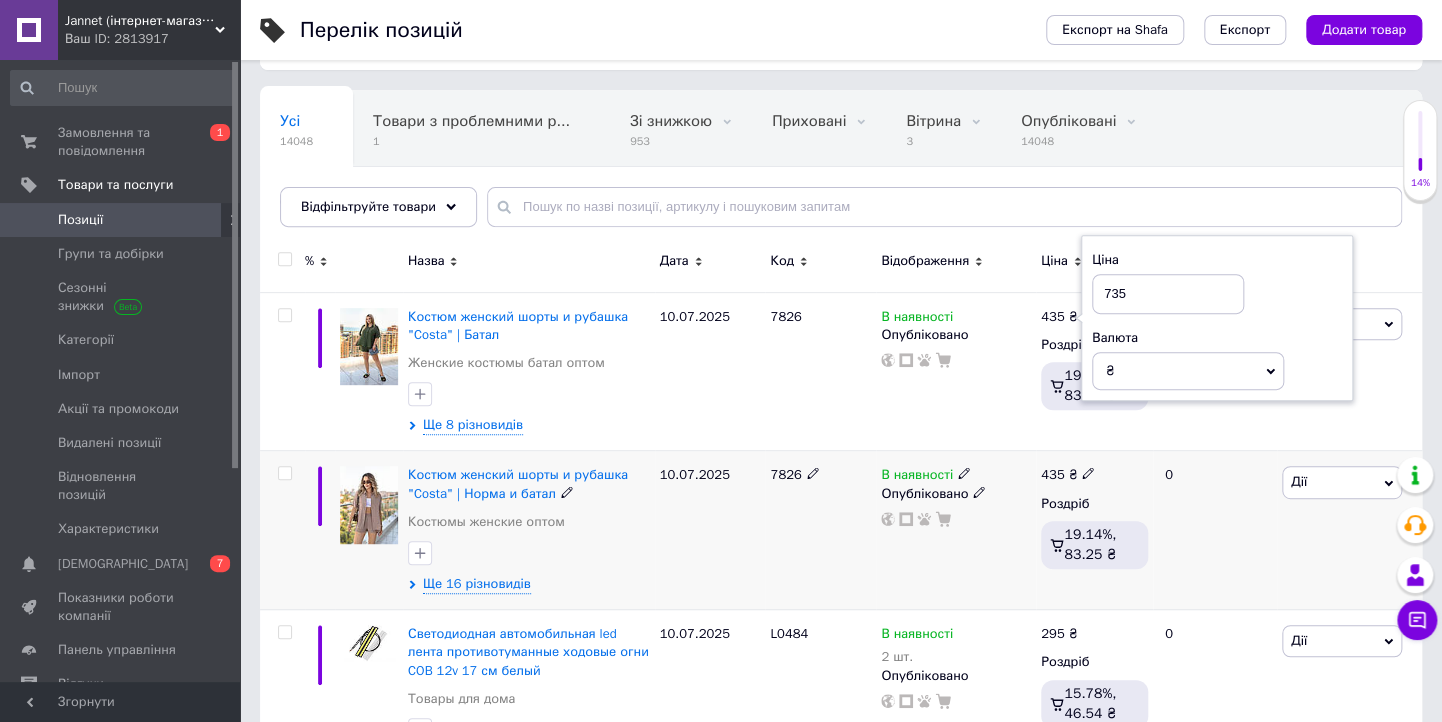 scroll, scrollTop: 240, scrollLeft: 0, axis: vertical 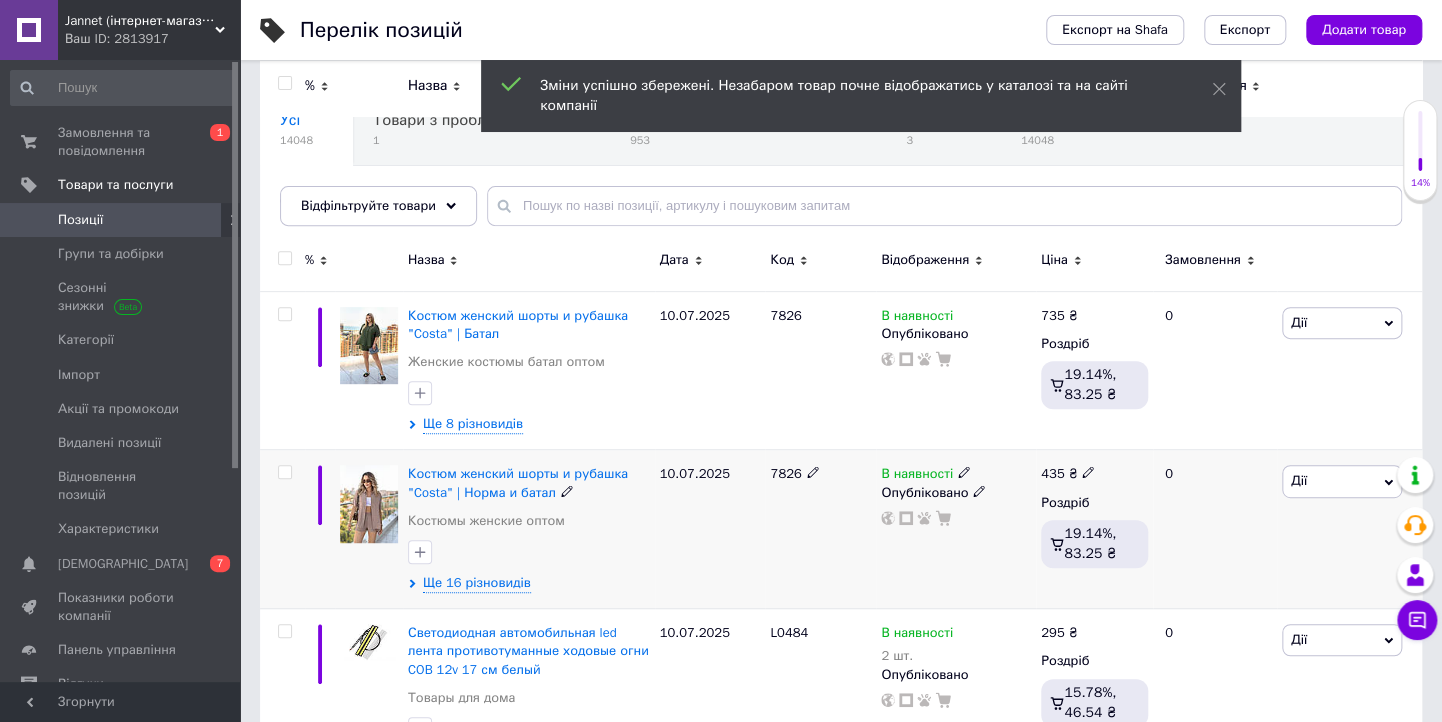 click 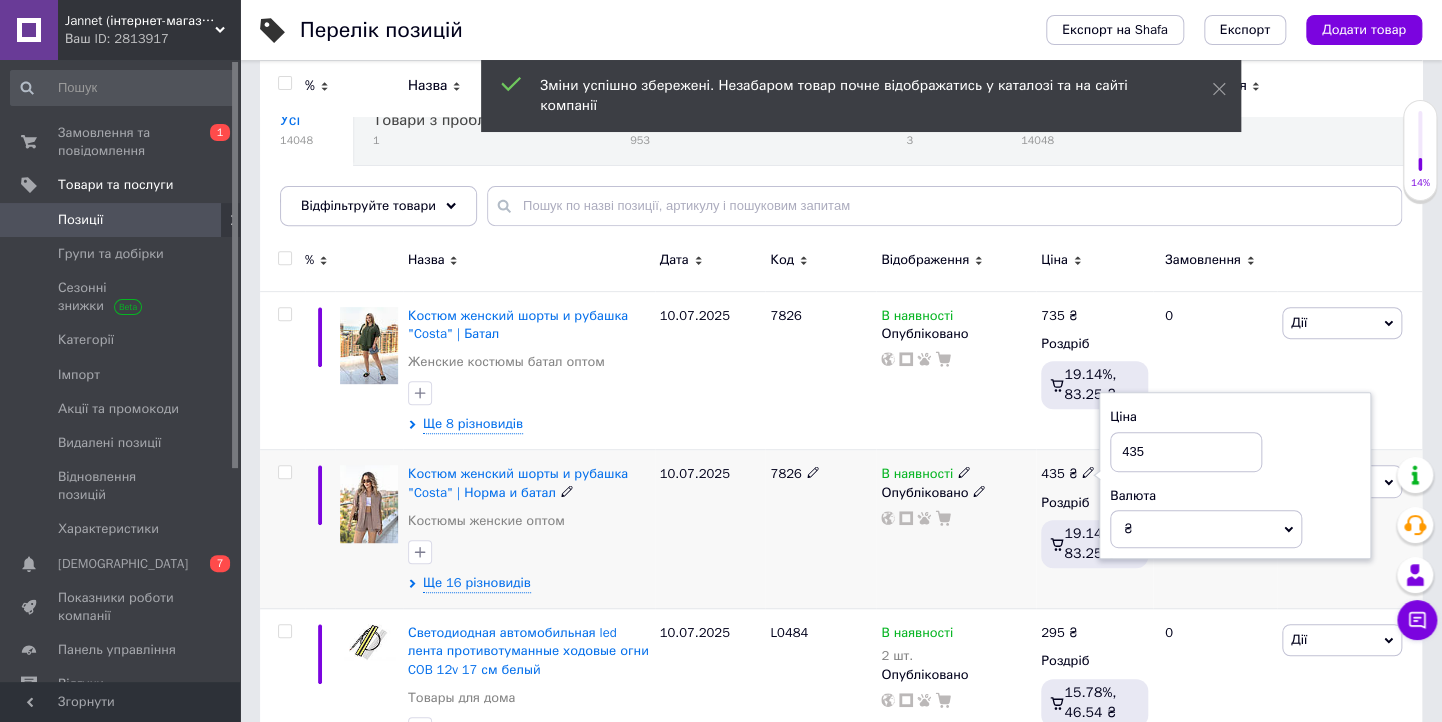 drag, startPoint x: 1175, startPoint y: 352, endPoint x: 1094, endPoint y: 357, distance: 81.154175 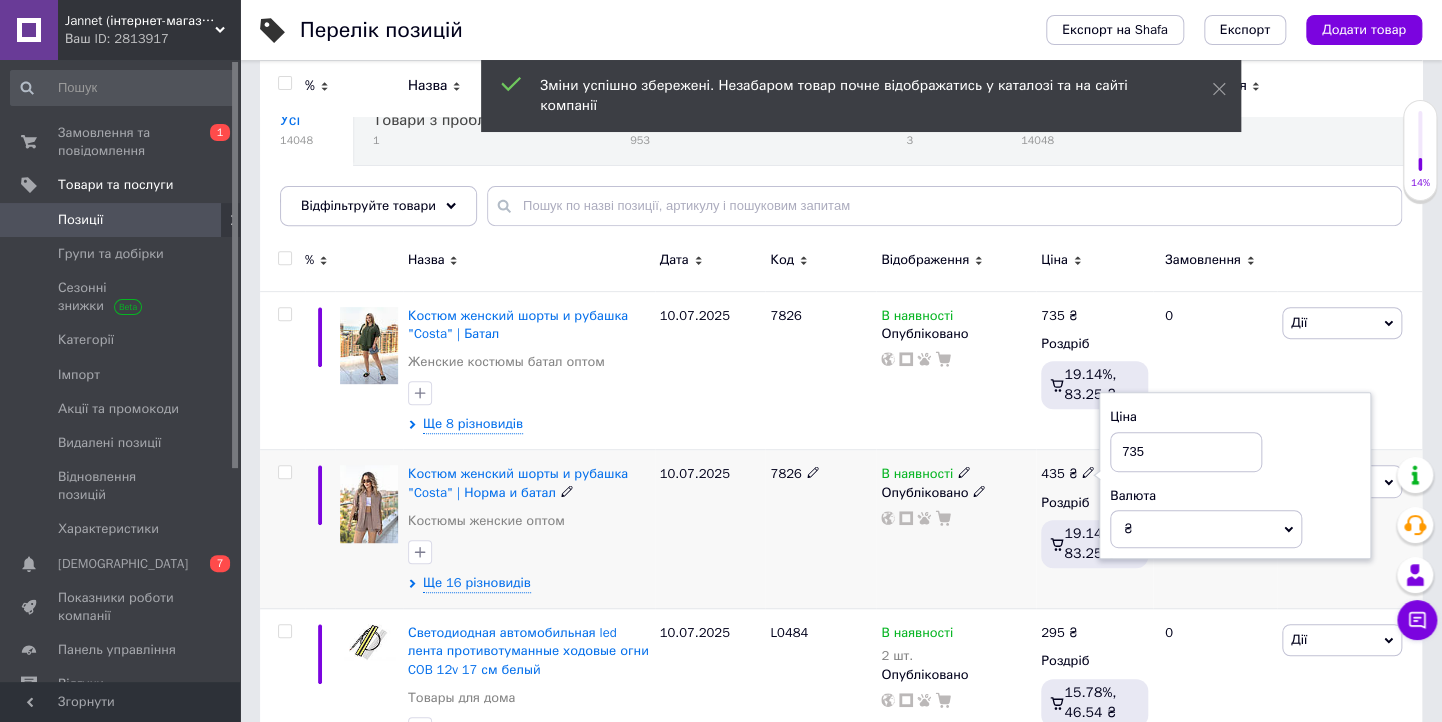 type on "735" 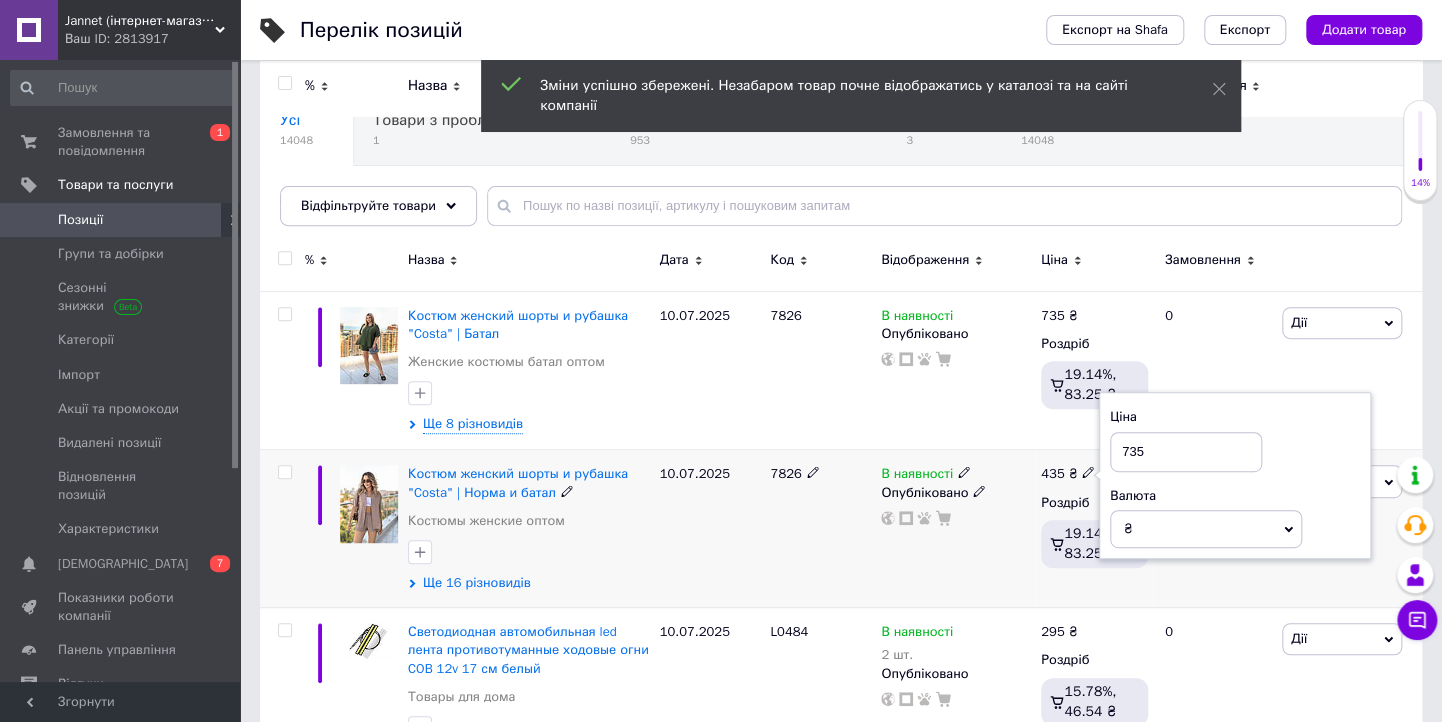click on "Ще 16 різновидів" at bounding box center (477, 583) 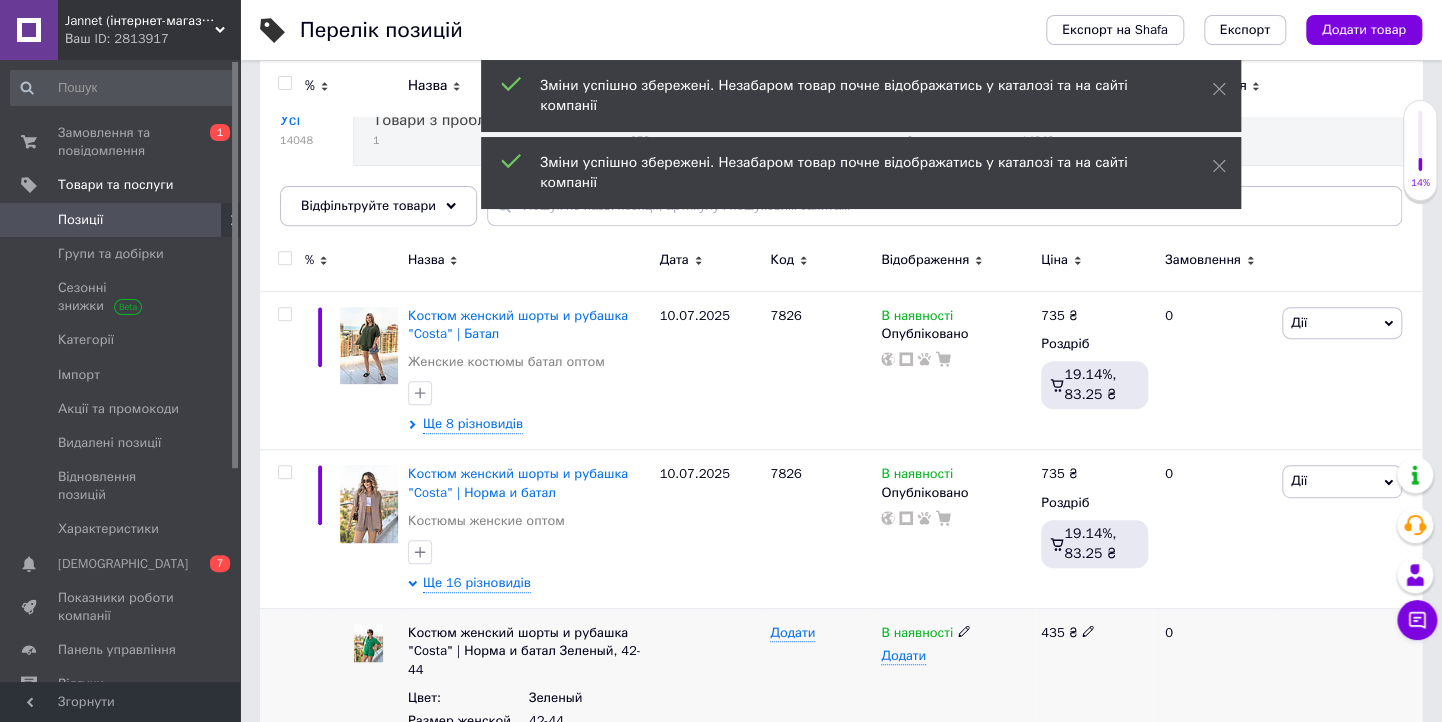click on "435   ₴" at bounding box center (1094, 686) 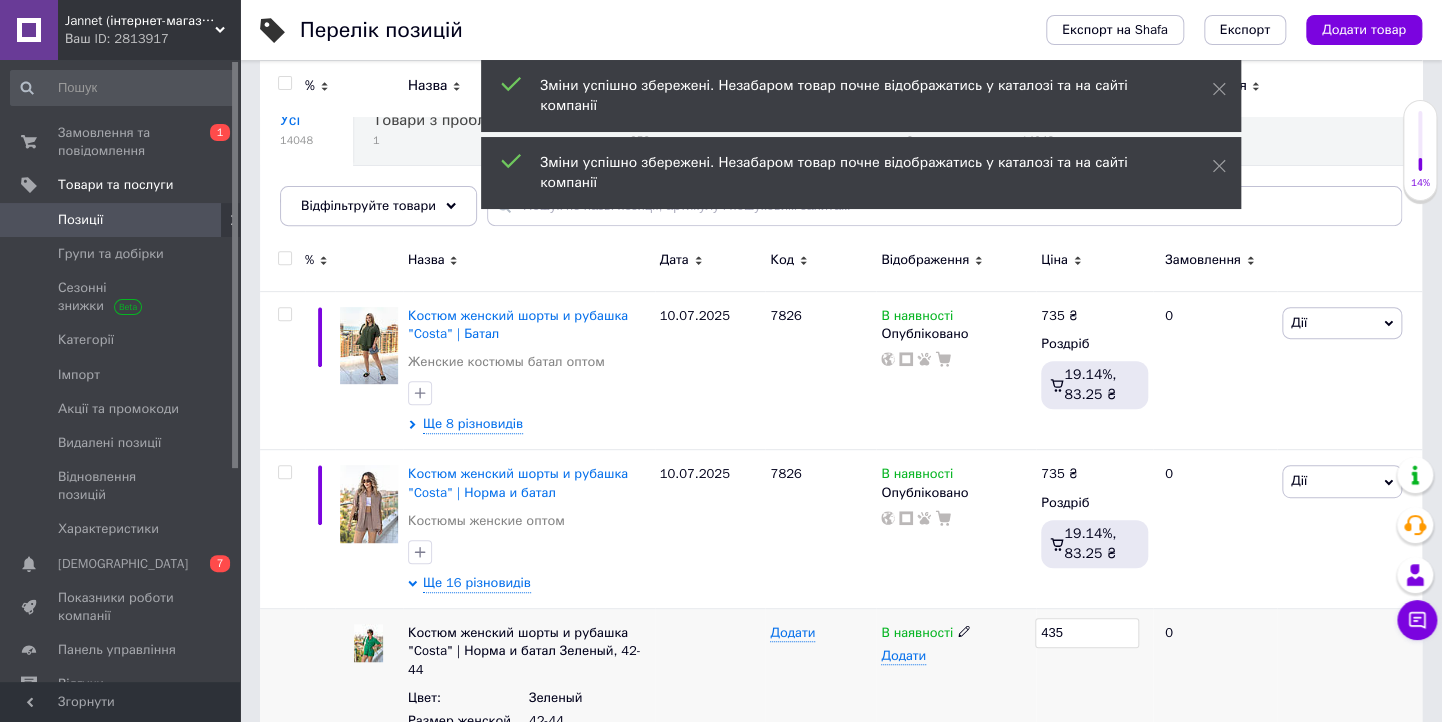 drag, startPoint x: 1082, startPoint y: 531, endPoint x: 1019, endPoint y: 536, distance: 63.1981 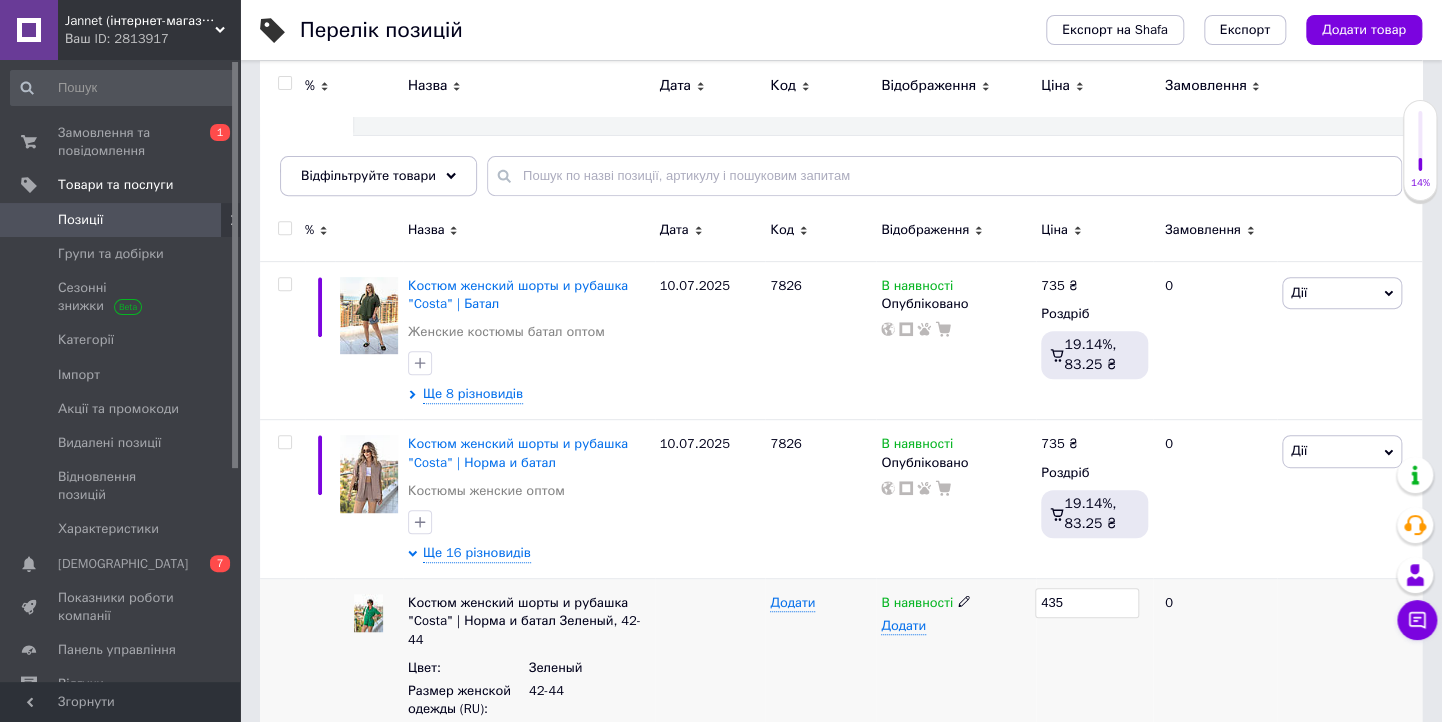 scroll, scrollTop: 320, scrollLeft: 0, axis: vertical 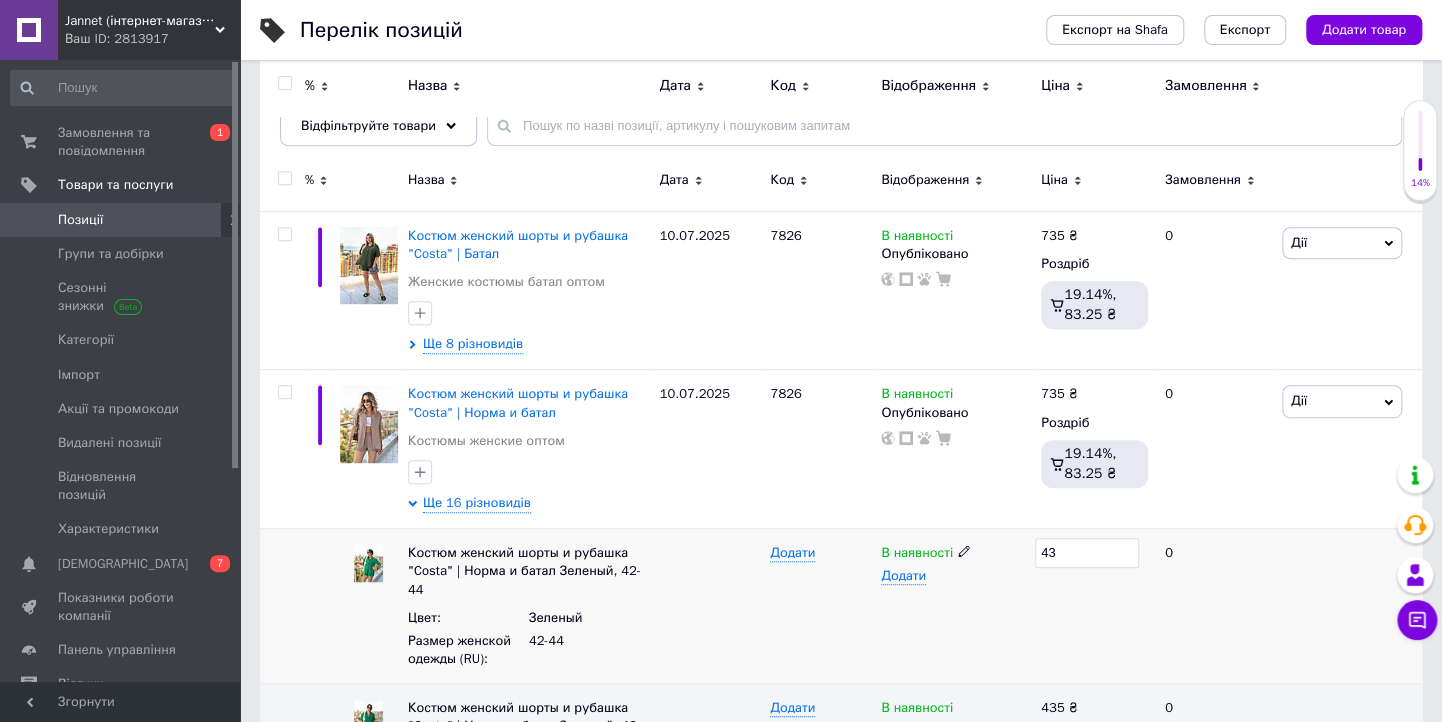 type on "4" 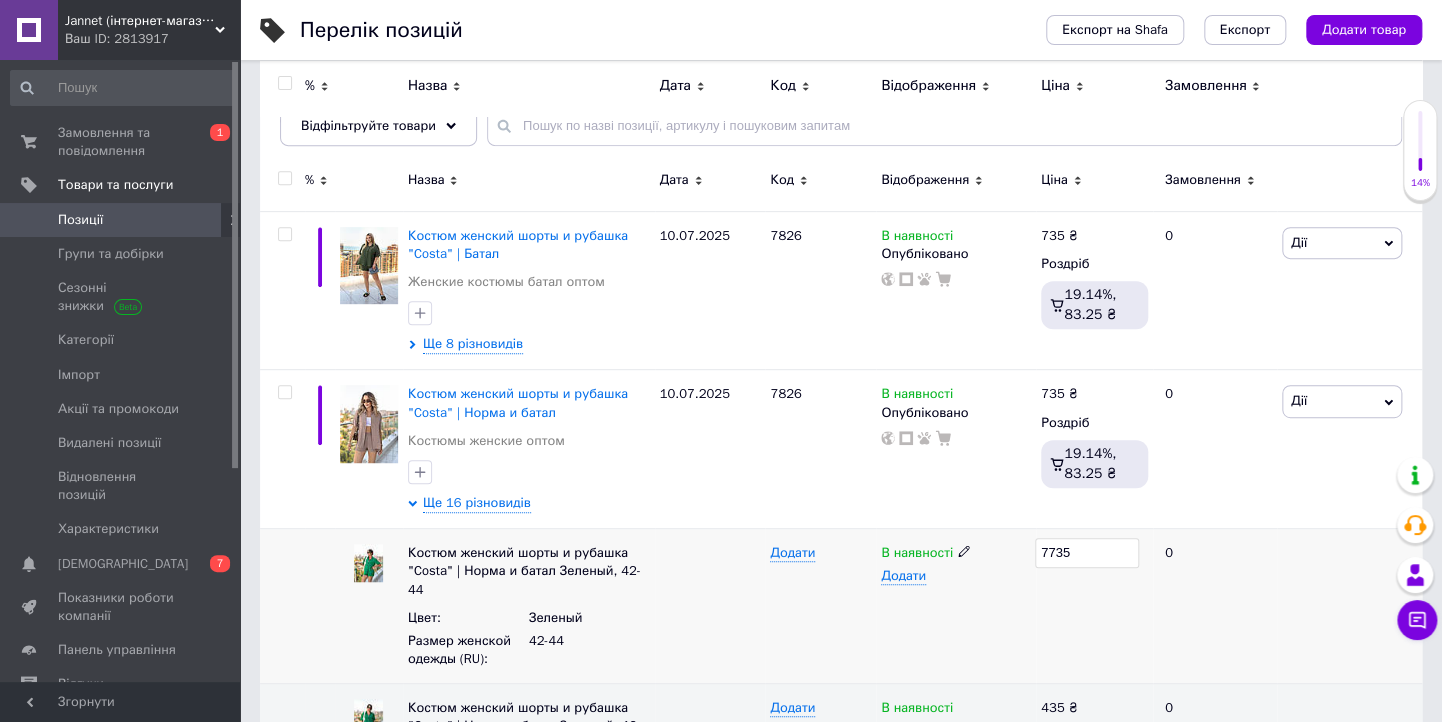 type on "735" 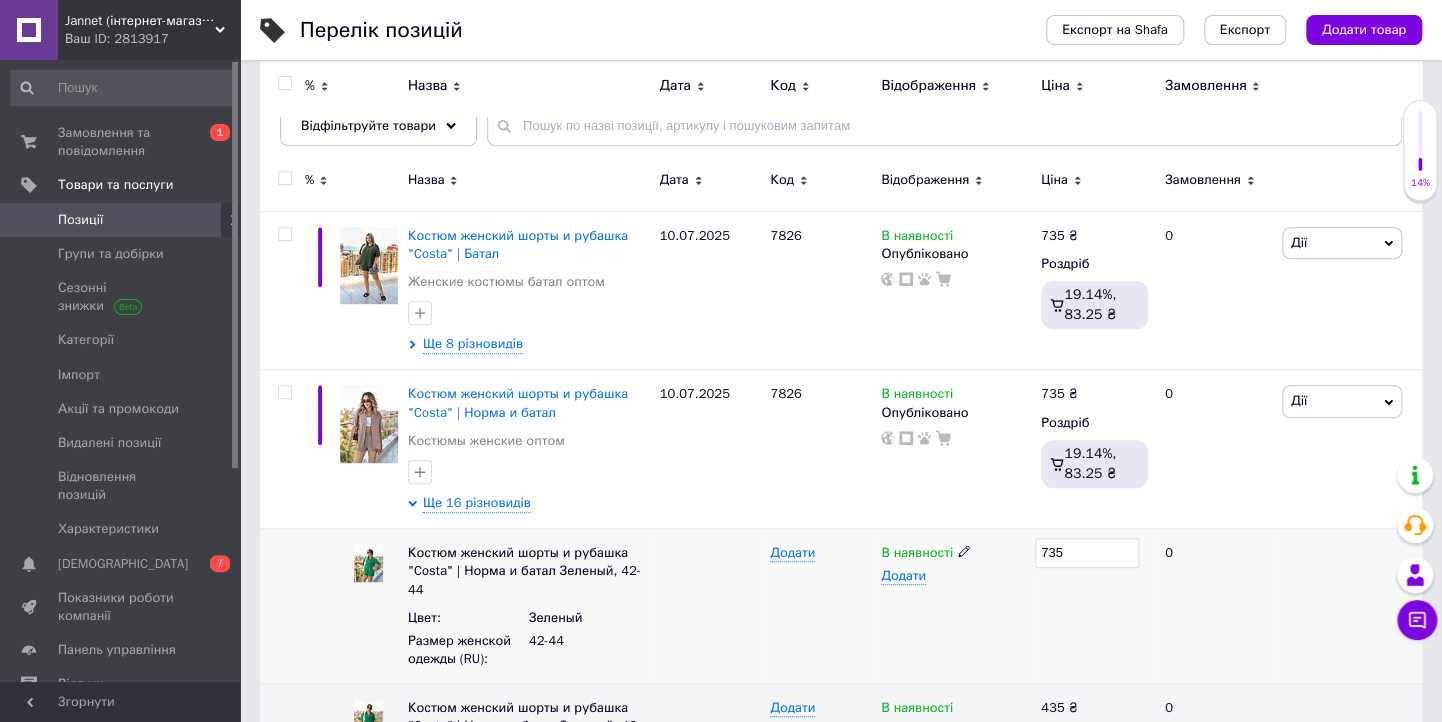drag, startPoint x: 1072, startPoint y: 455, endPoint x: 1001, endPoint y: 462, distance: 71.34424 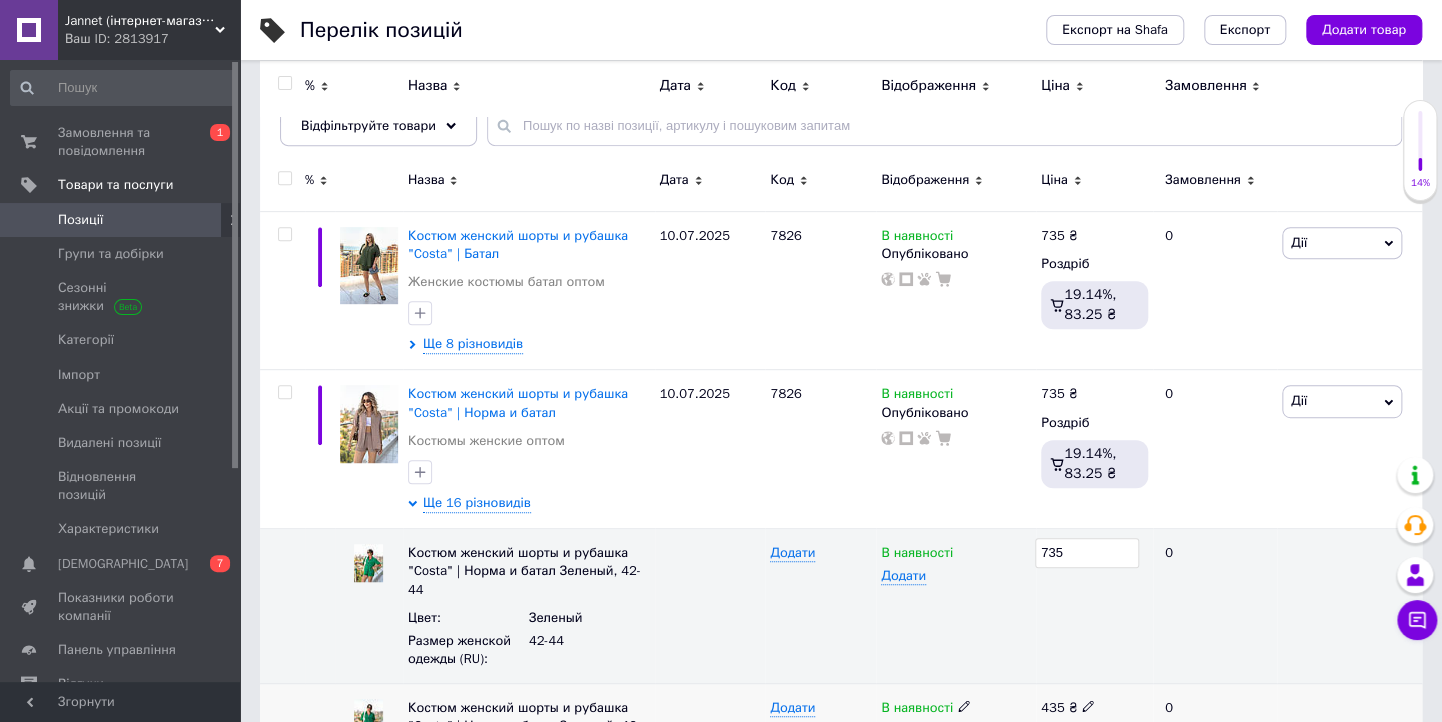 click 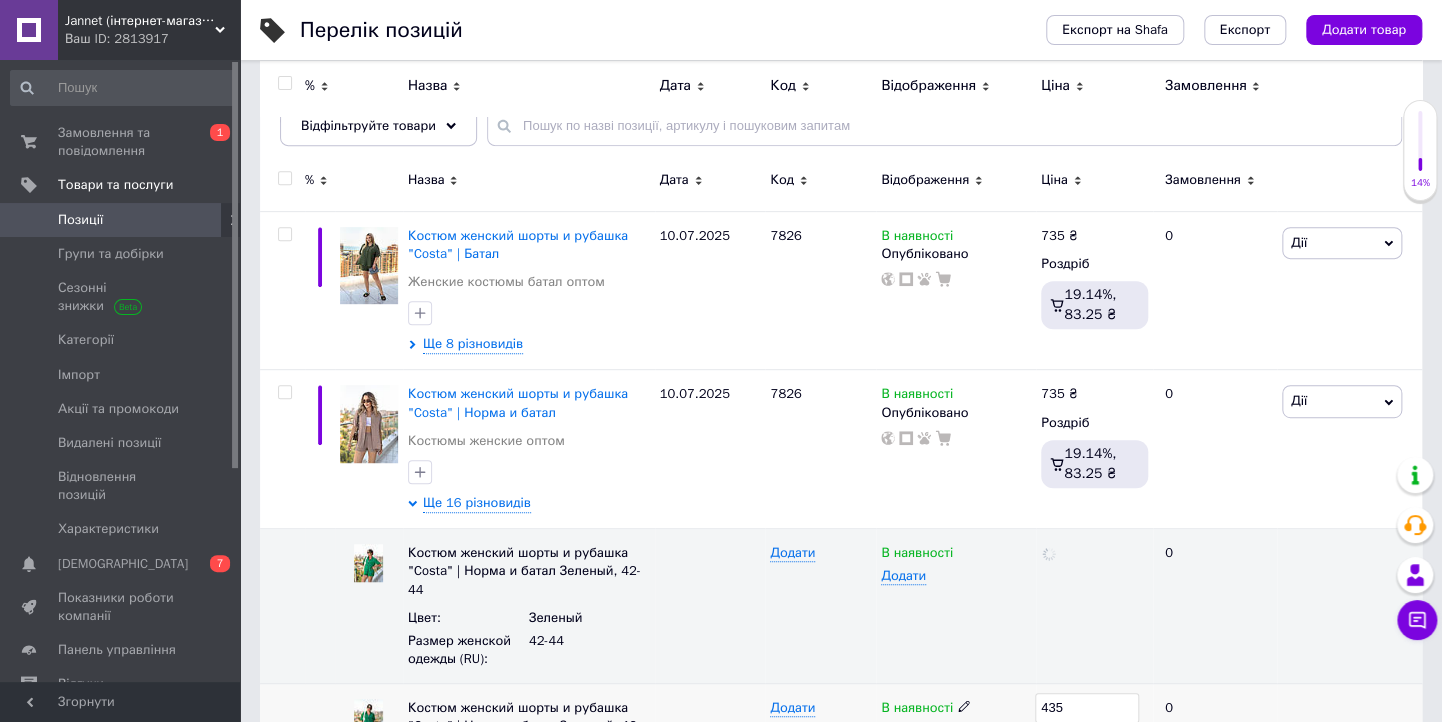 drag, startPoint x: 1090, startPoint y: 588, endPoint x: 987, endPoint y: 592, distance: 103.077644 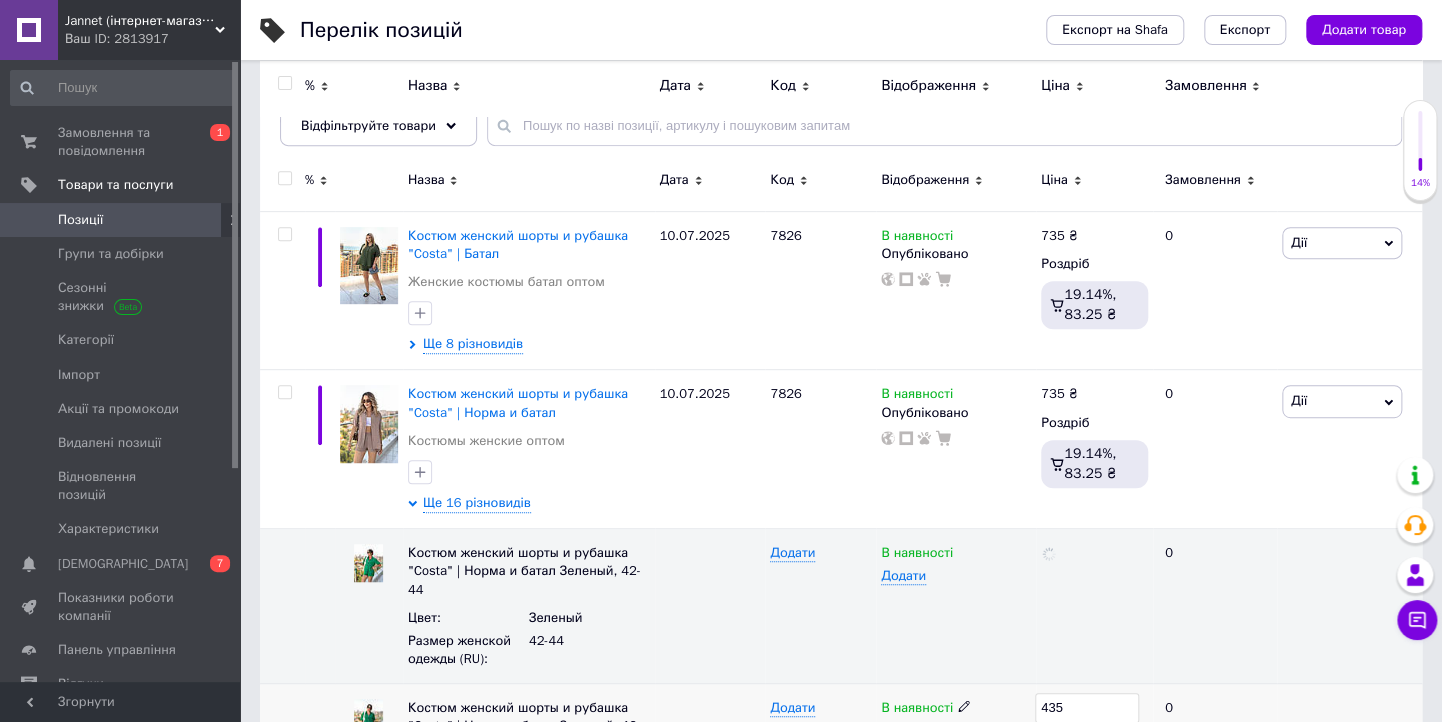 click on "Костюм женский шорты и рубашка "Costa" | Норма и батал Зеленый, 46-48 Цвет : Зеленый Размер женской одежды (RU) : 46-48 Додати В наявності Додати 435 0" at bounding box center [841, 761] 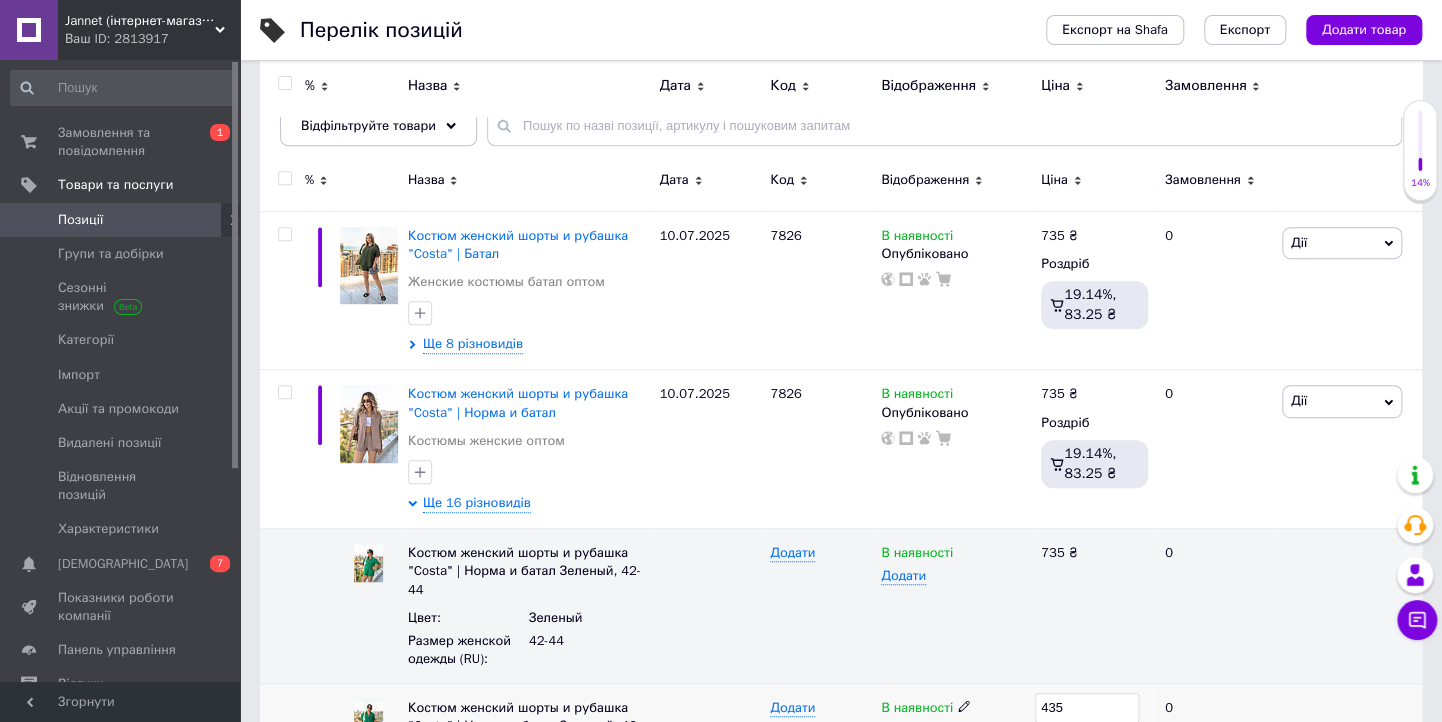 type on "735" 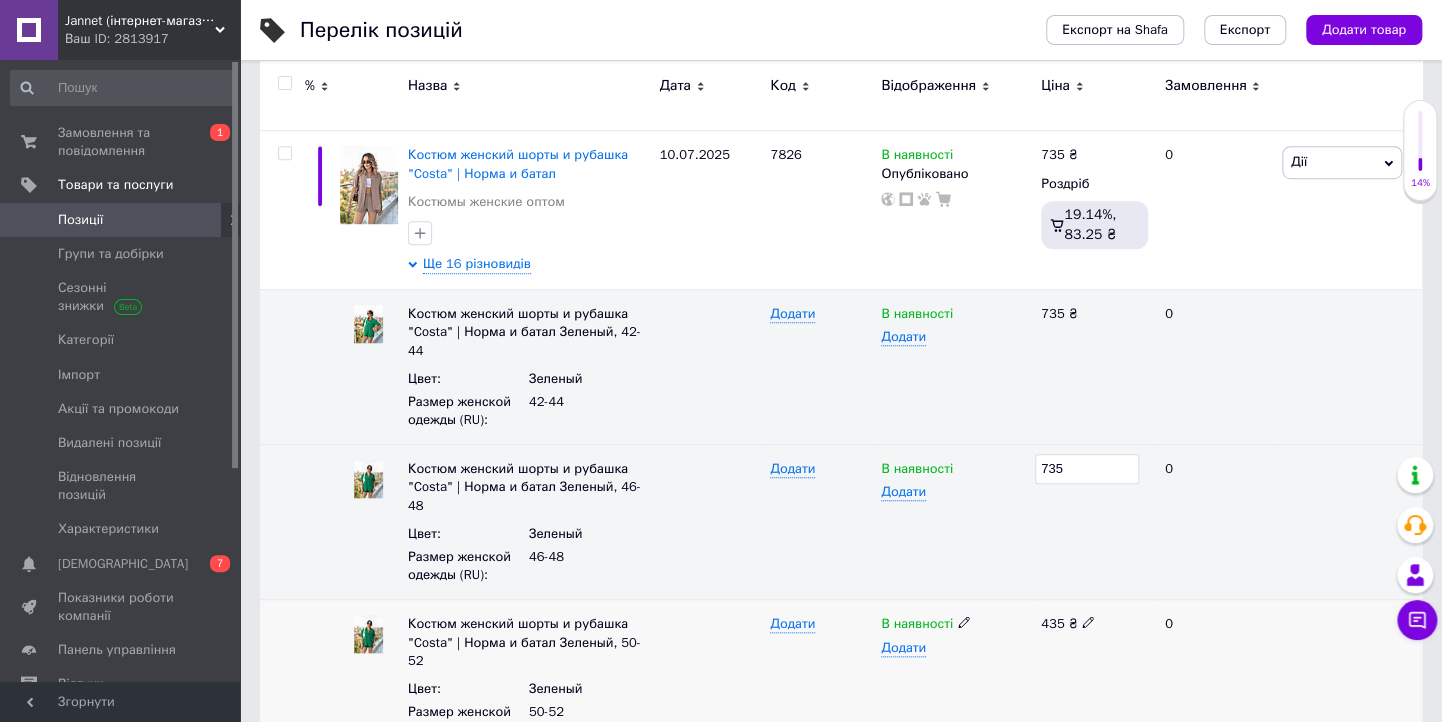 scroll, scrollTop: 560, scrollLeft: 0, axis: vertical 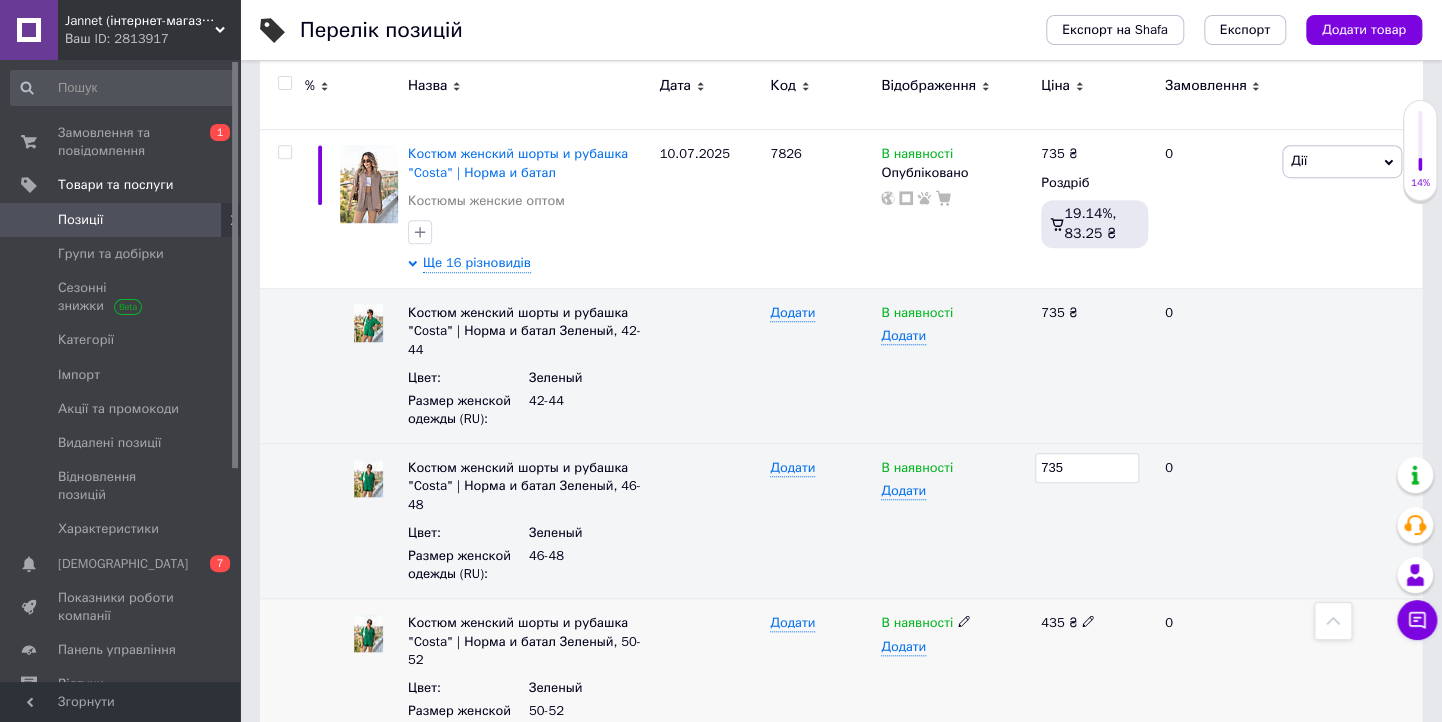 click at bounding box center (1088, 621) 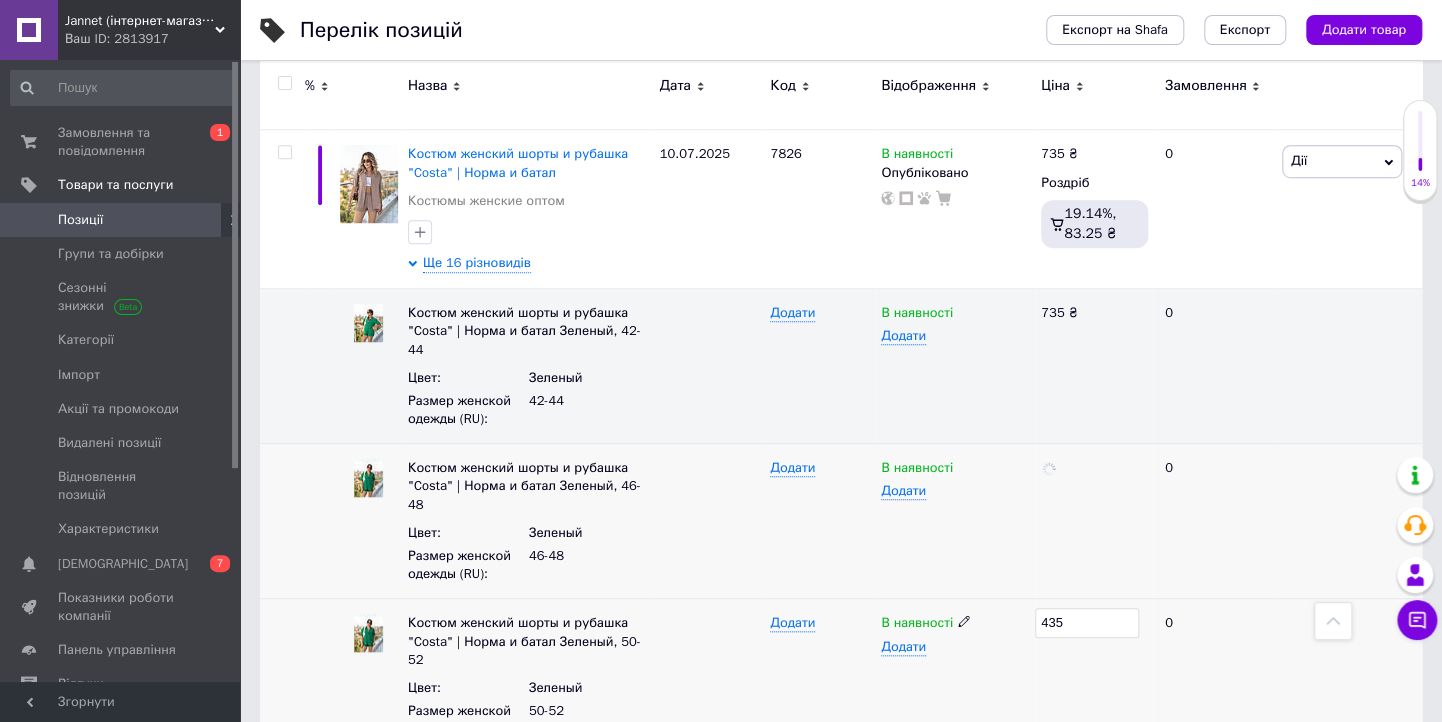 drag, startPoint x: 1069, startPoint y: 487, endPoint x: 995, endPoint y: 457, distance: 79.84986 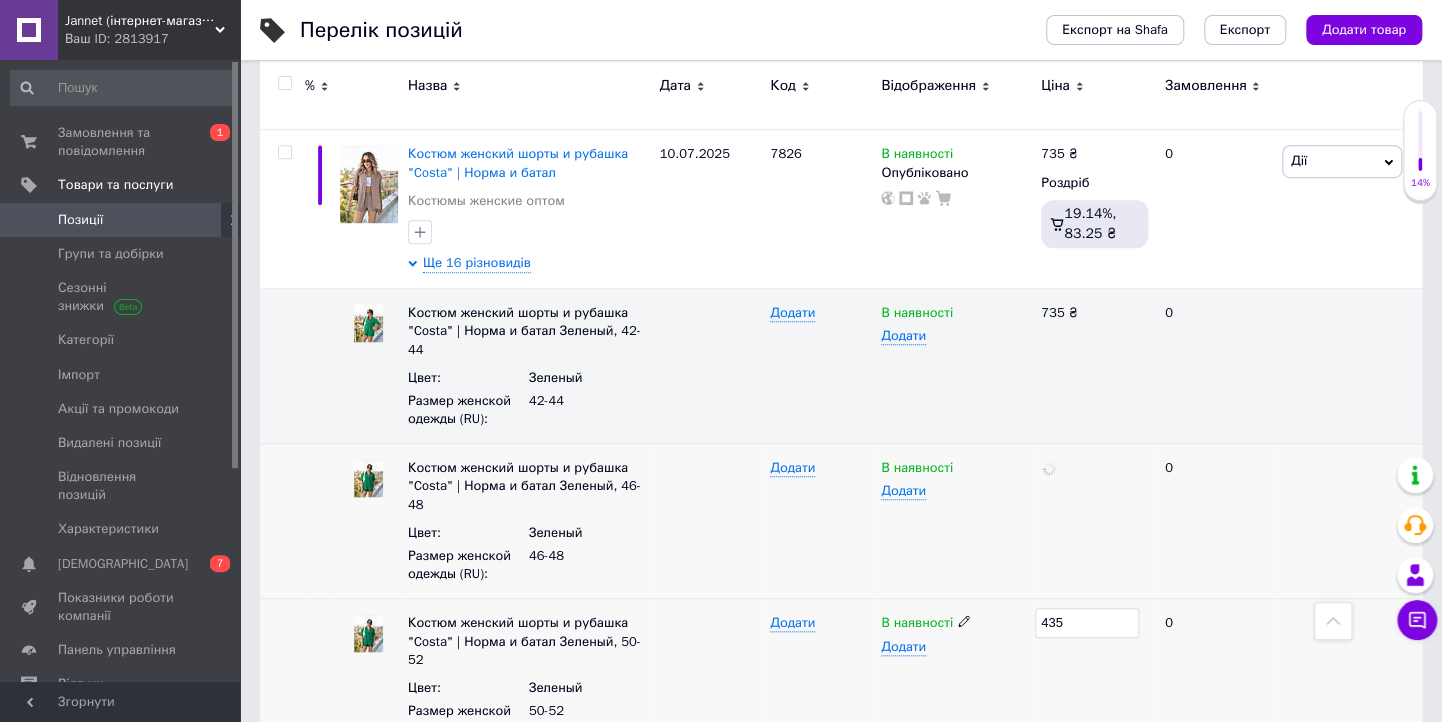 click on "% Назва Дата Код Відображення Ціна Замовлення Костюм женский шорты и рубашка "Costa" | Батал Женские костюмы батал оптом Ще 8 різновидів 10.07.2025 7826 В наявності Опубліковано 735   ₴ Роздріб 19.14%, 83.25 ₴ 0 Дії Редагувати Підняти на початок групи Копіювати Знижка Подарунок Супутні Приховати Ярлик Додати на вітрину Додати в кампанію Каталог ProSale Видалити Костюм женский шорты и рубашка "Costa" | Норма и батал Костюмы женские оптом Ще 16 різновидів 10.07.2025 7826 В наявності Опубліковано 735   ₴ Роздріб 19.14%, 83.25 ₴ 0 Дії Редагувати Підняти на початок групи Копіювати Знижка Подарунок : :" at bounding box center (841, 2700) 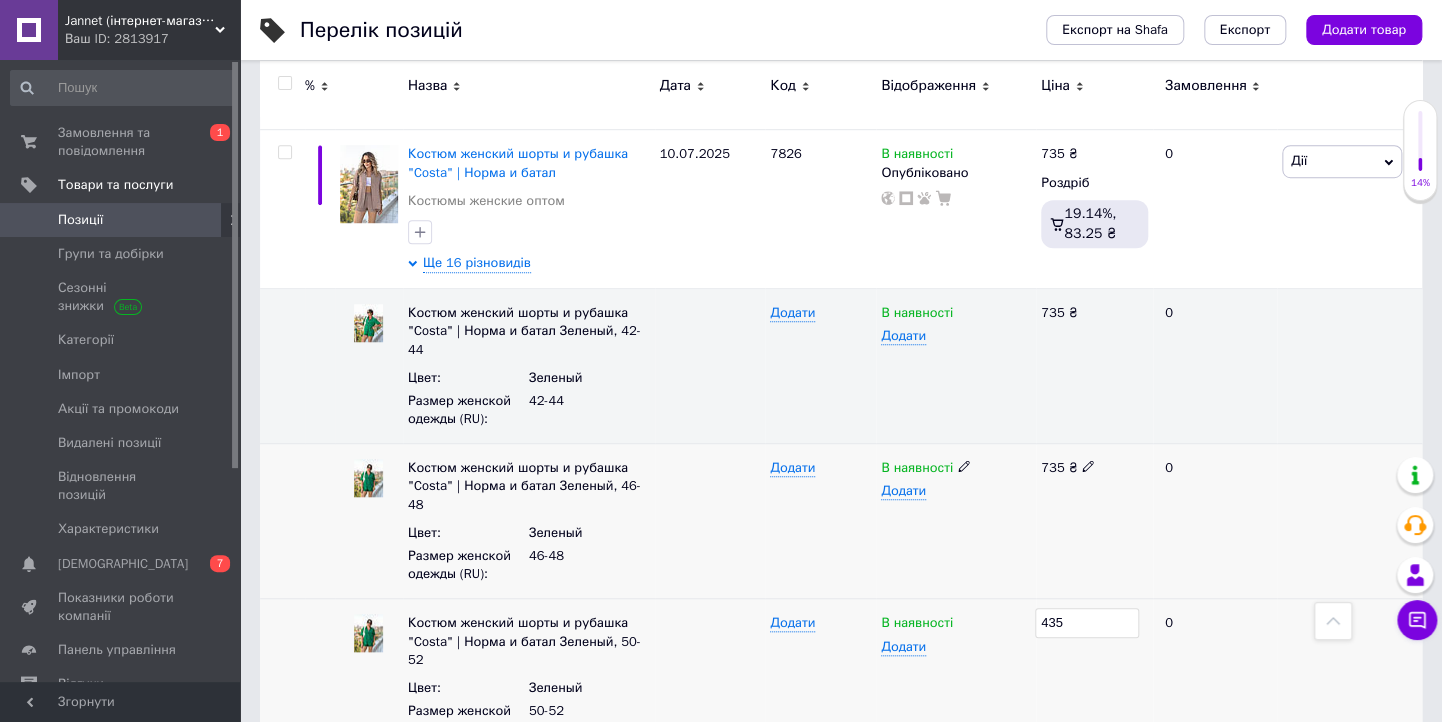 type on "735" 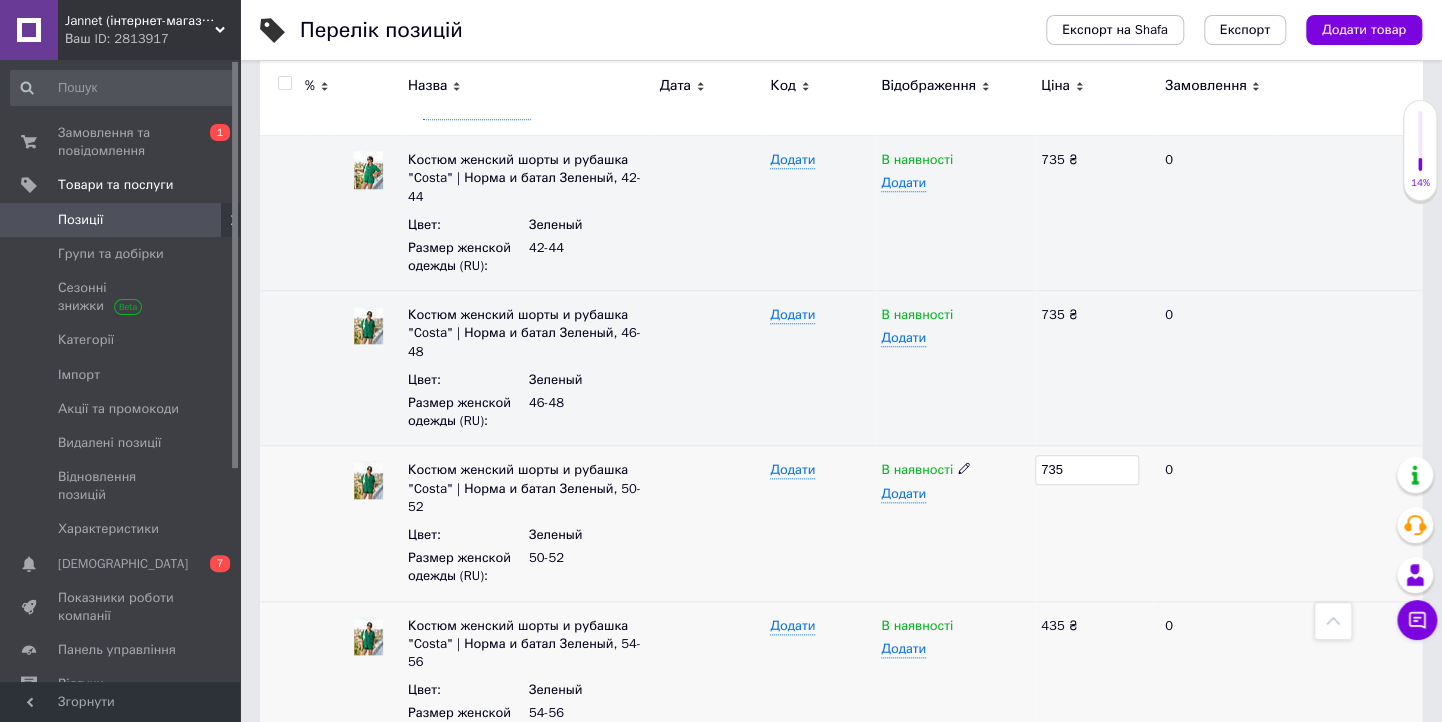scroll, scrollTop: 720, scrollLeft: 0, axis: vertical 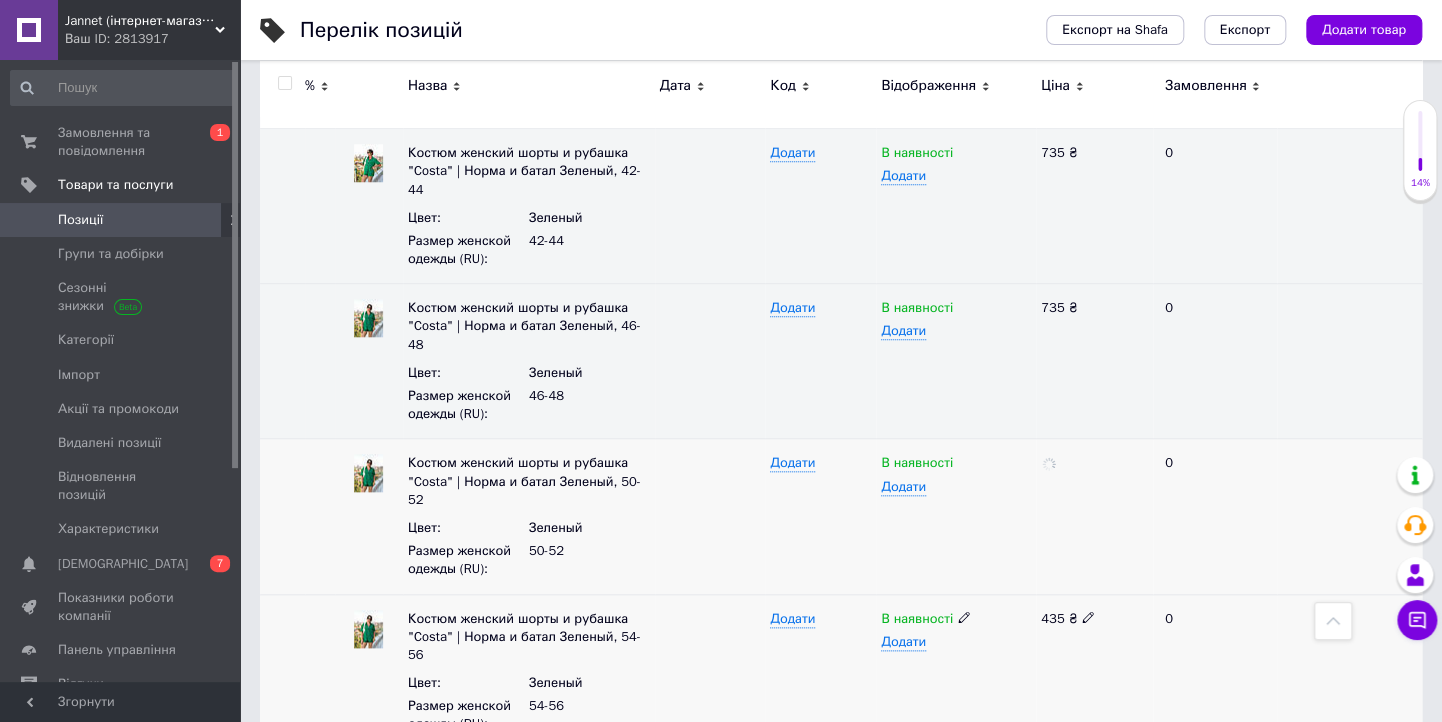 click on "435   ₴" at bounding box center (1094, 619) 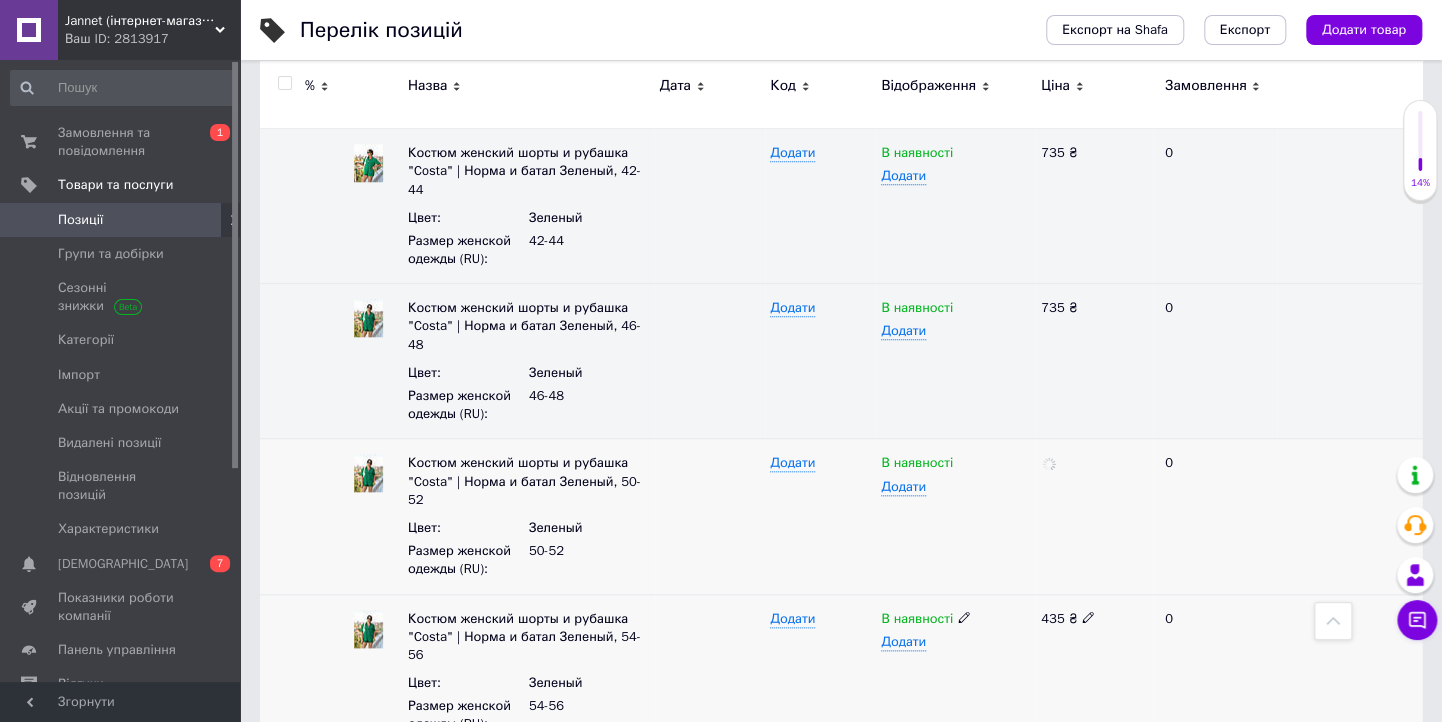 click 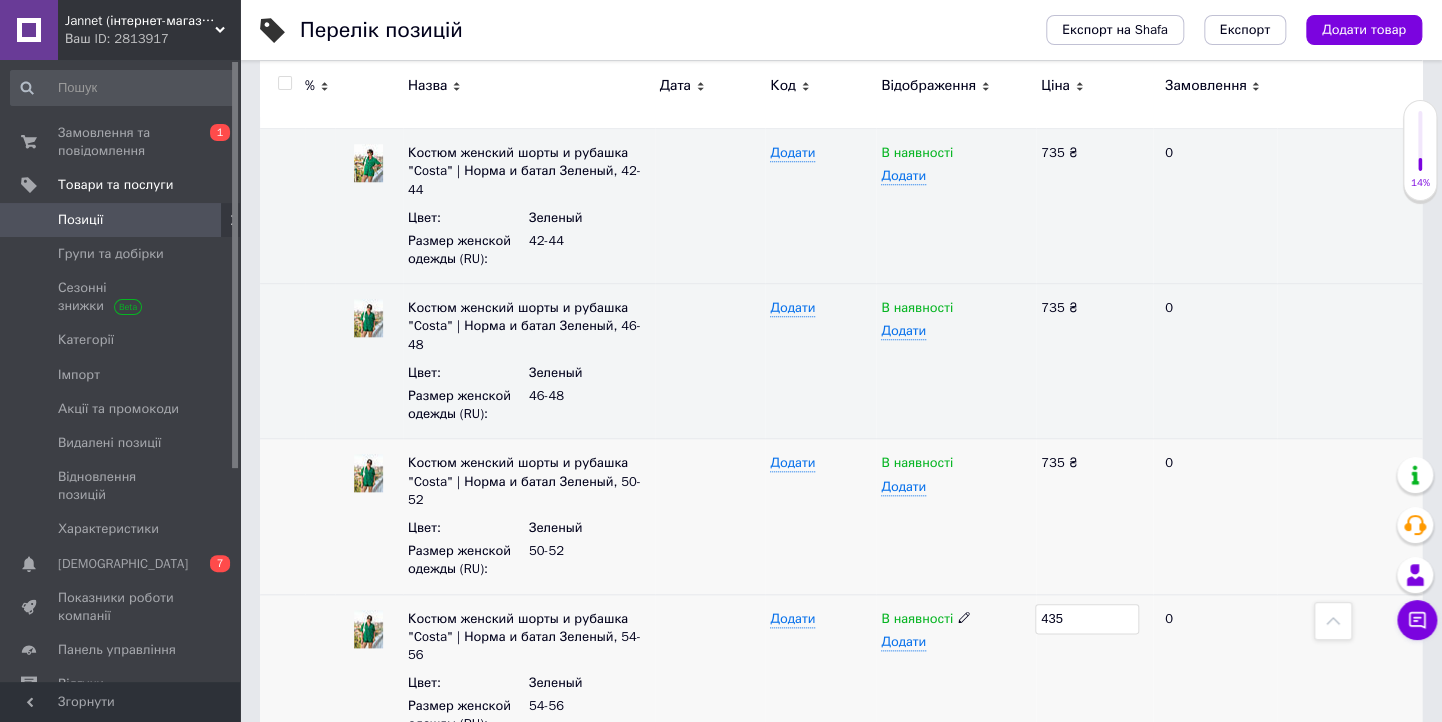 drag, startPoint x: 1082, startPoint y: 459, endPoint x: 984, endPoint y: 449, distance: 98.50888 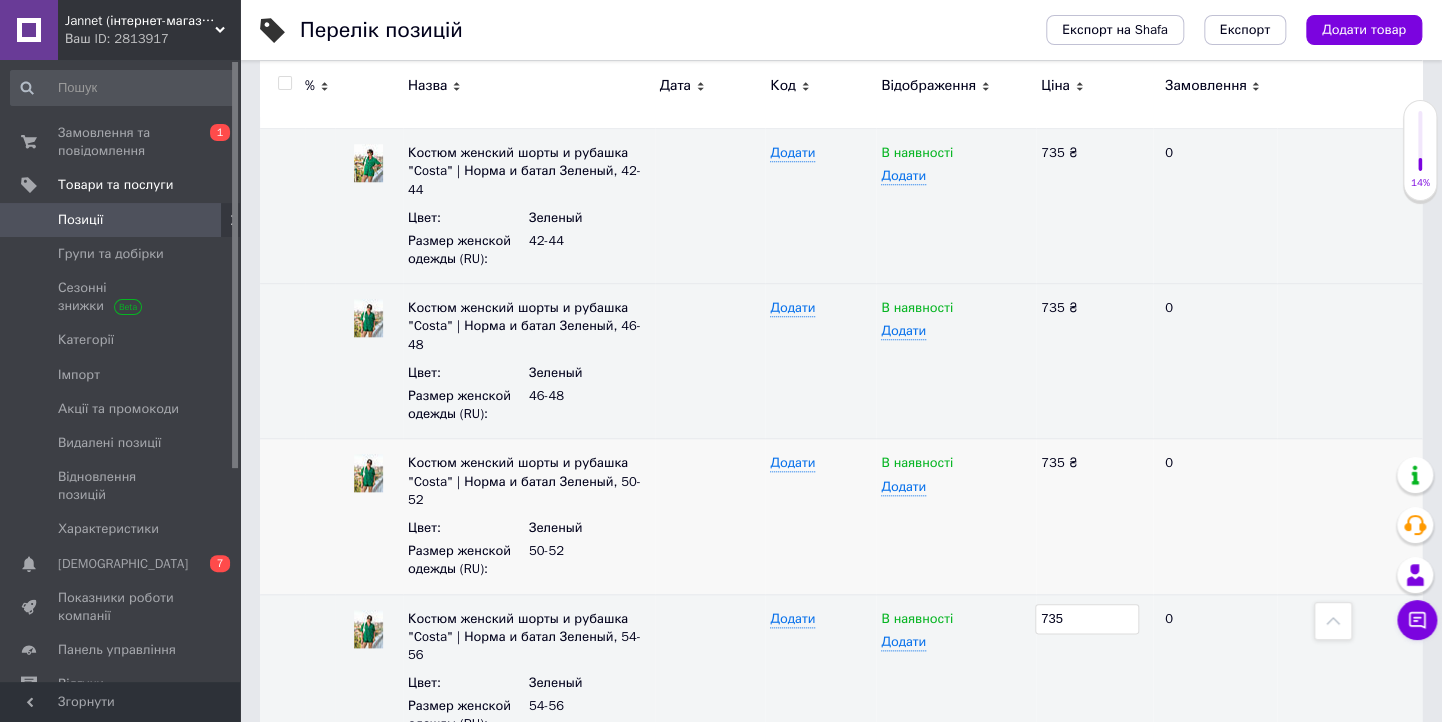 click 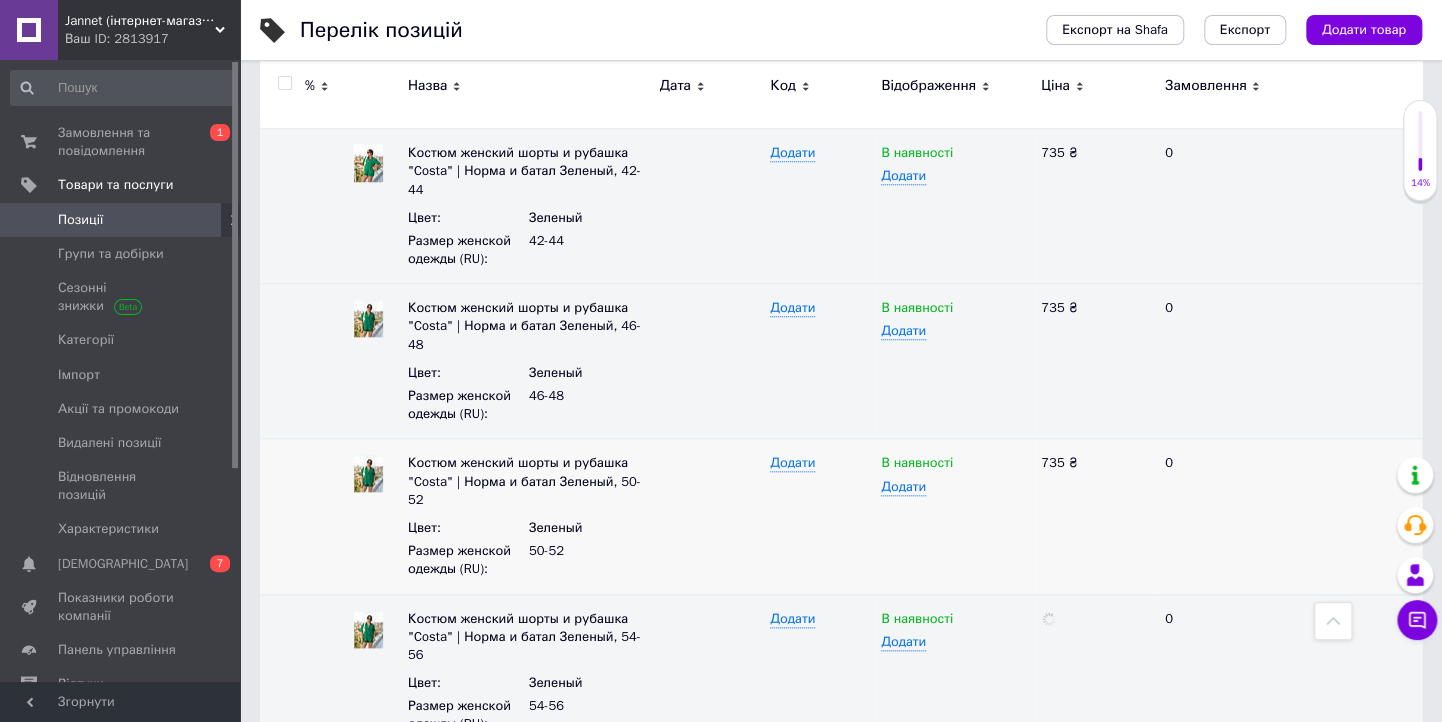 drag, startPoint x: 1083, startPoint y: 598, endPoint x: 1036, endPoint y: 592, distance: 47.38143 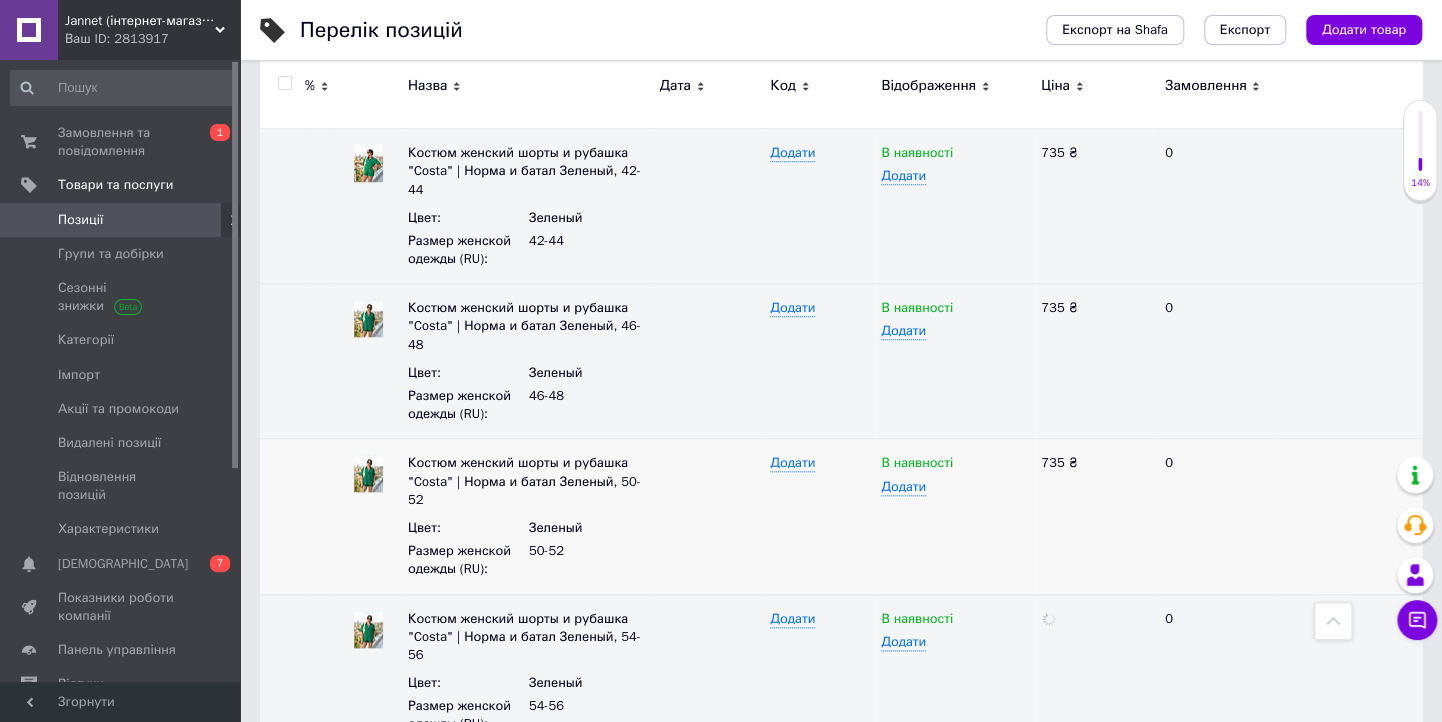 click on "435" at bounding box center (1087, 774) 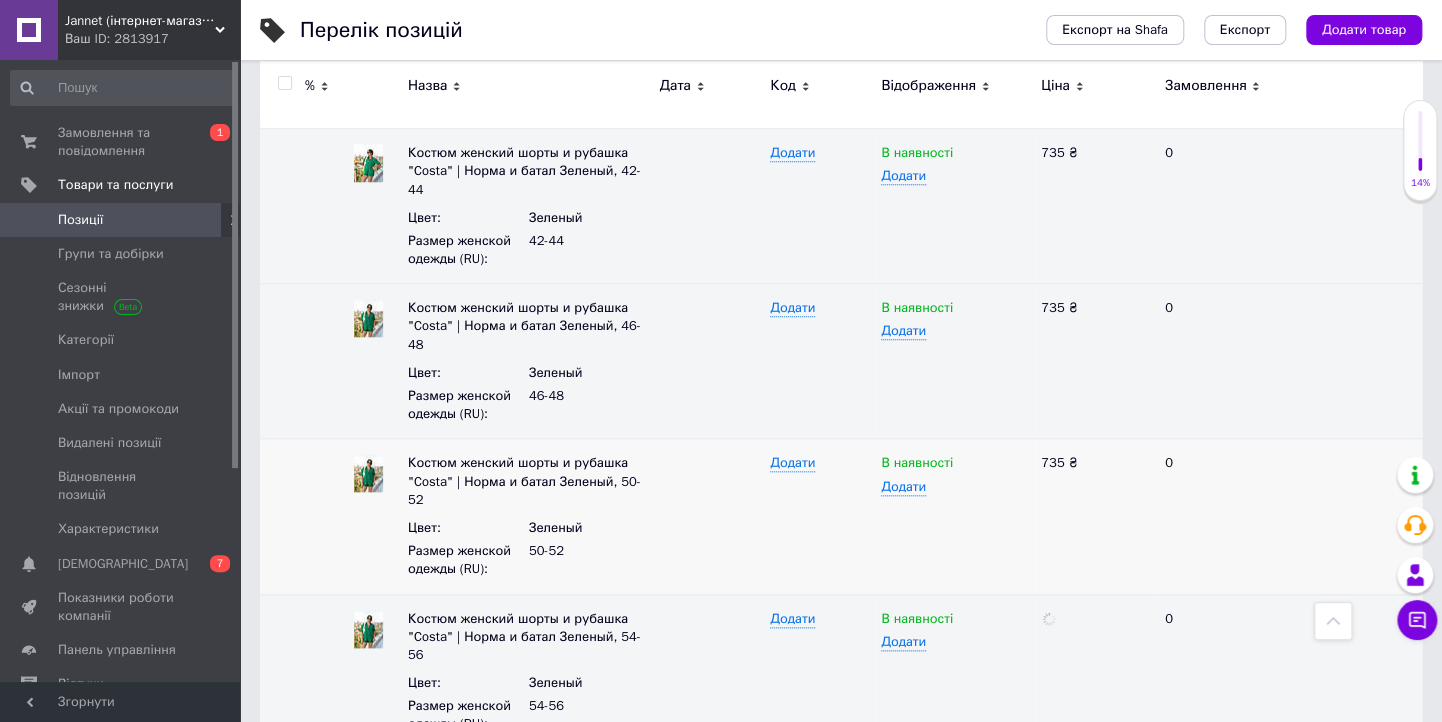 type on "735" 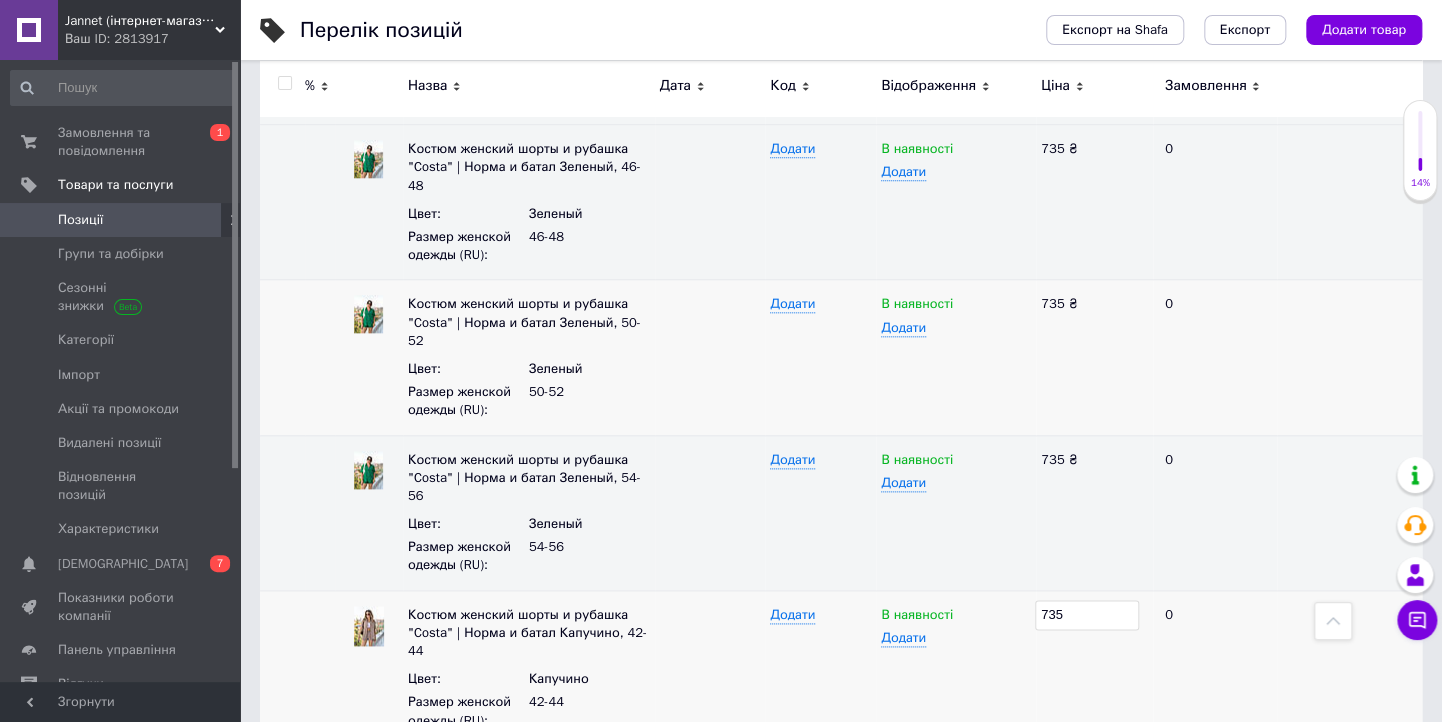scroll, scrollTop: 880, scrollLeft: 0, axis: vertical 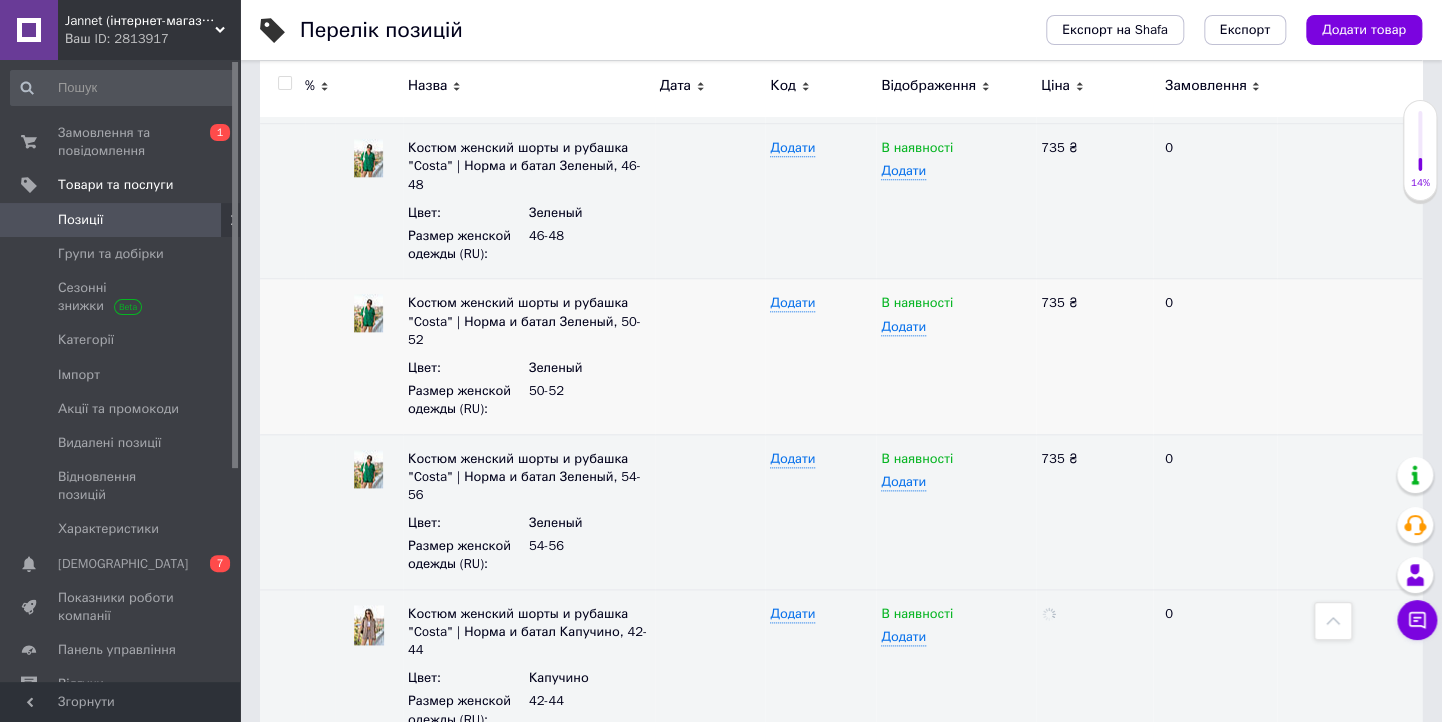 click 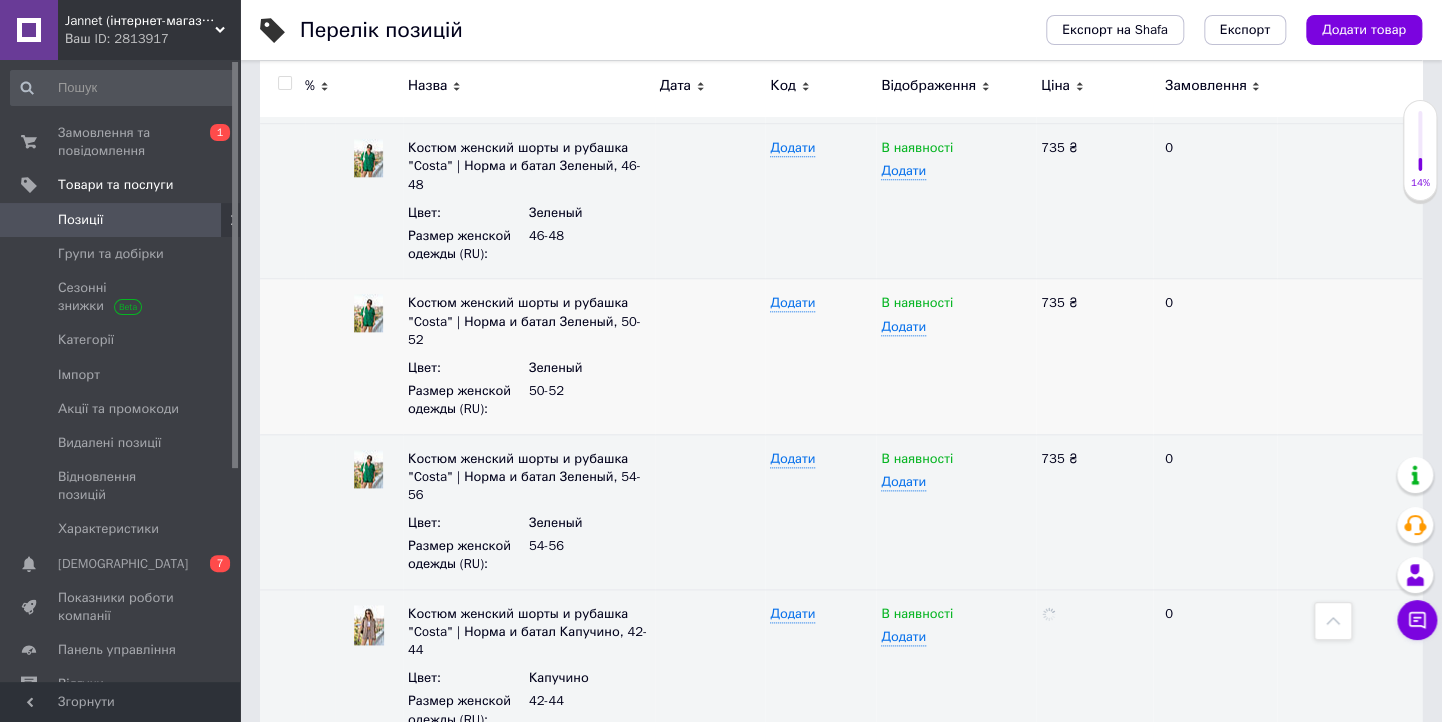 click on "Костюм женский шорты и рубашка "Costa" | Норма и батал Капучино, 46-48 Цвет : Капучино Размер женской одежды (RU) : 46-48 Додати В наявності Додати 435 0" at bounding box center (841, 821) 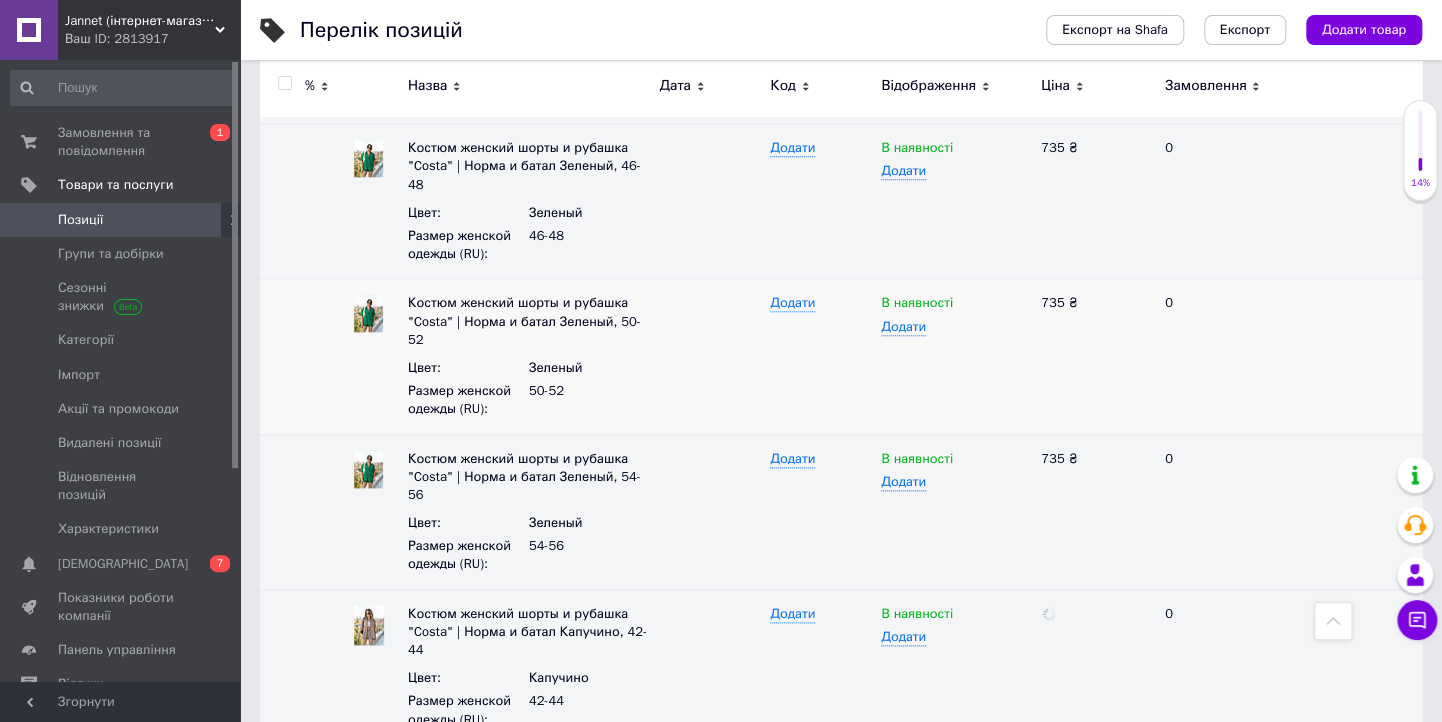 type on "735" 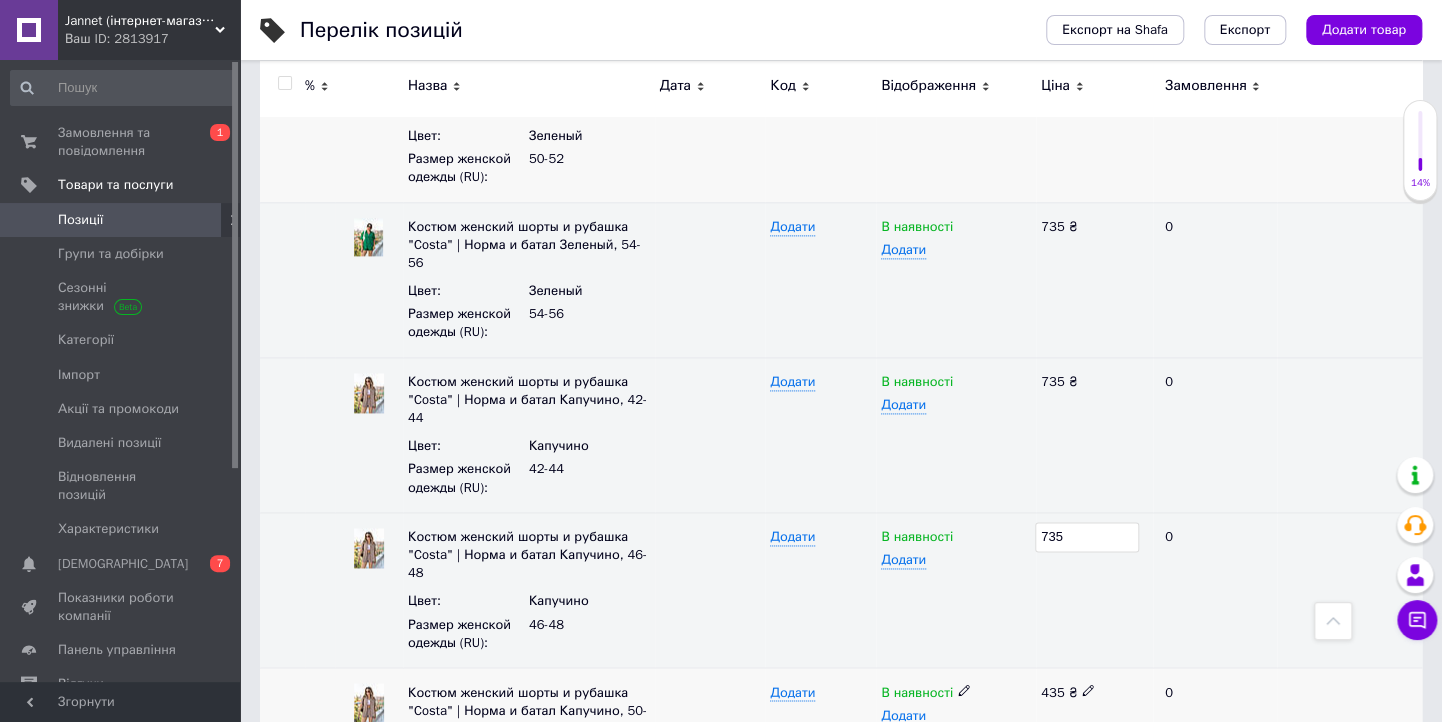 scroll, scrollTop: 1120, scrollLeft: 0, axis: vertical 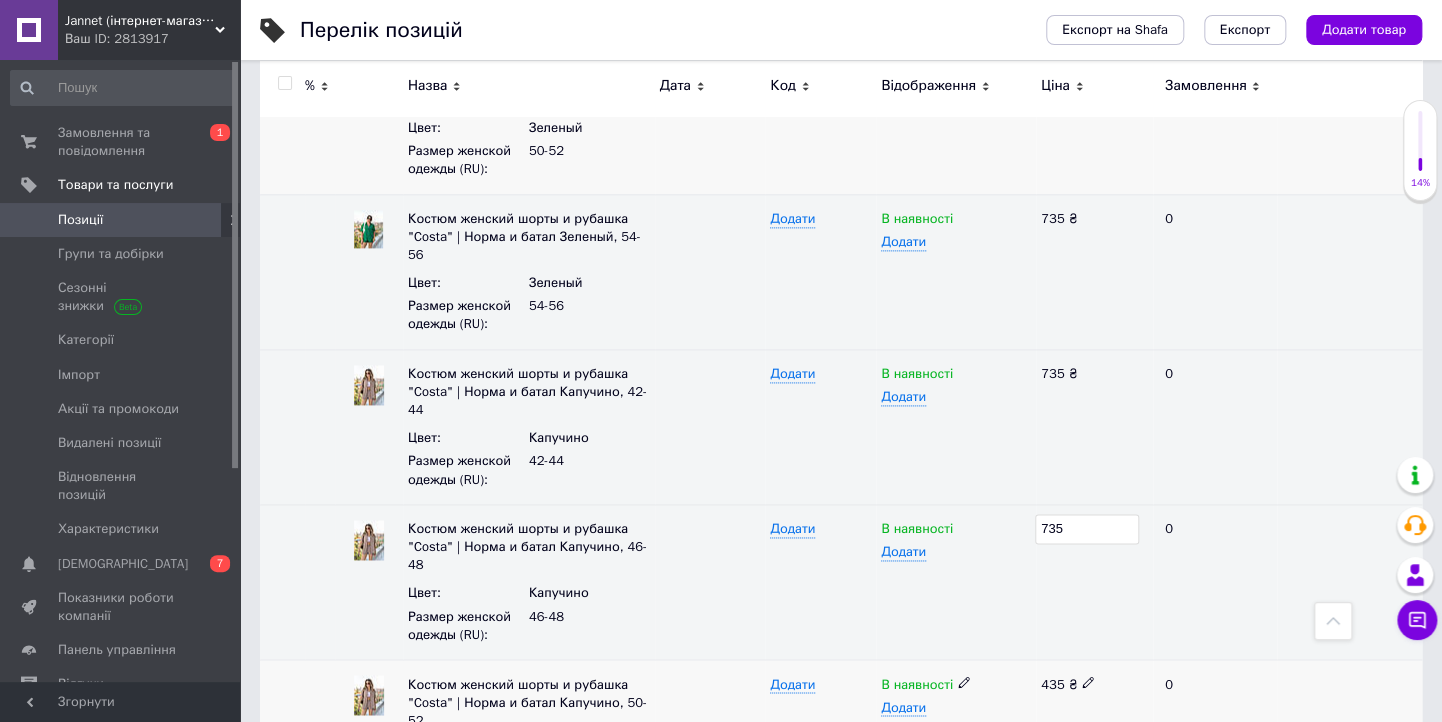 click 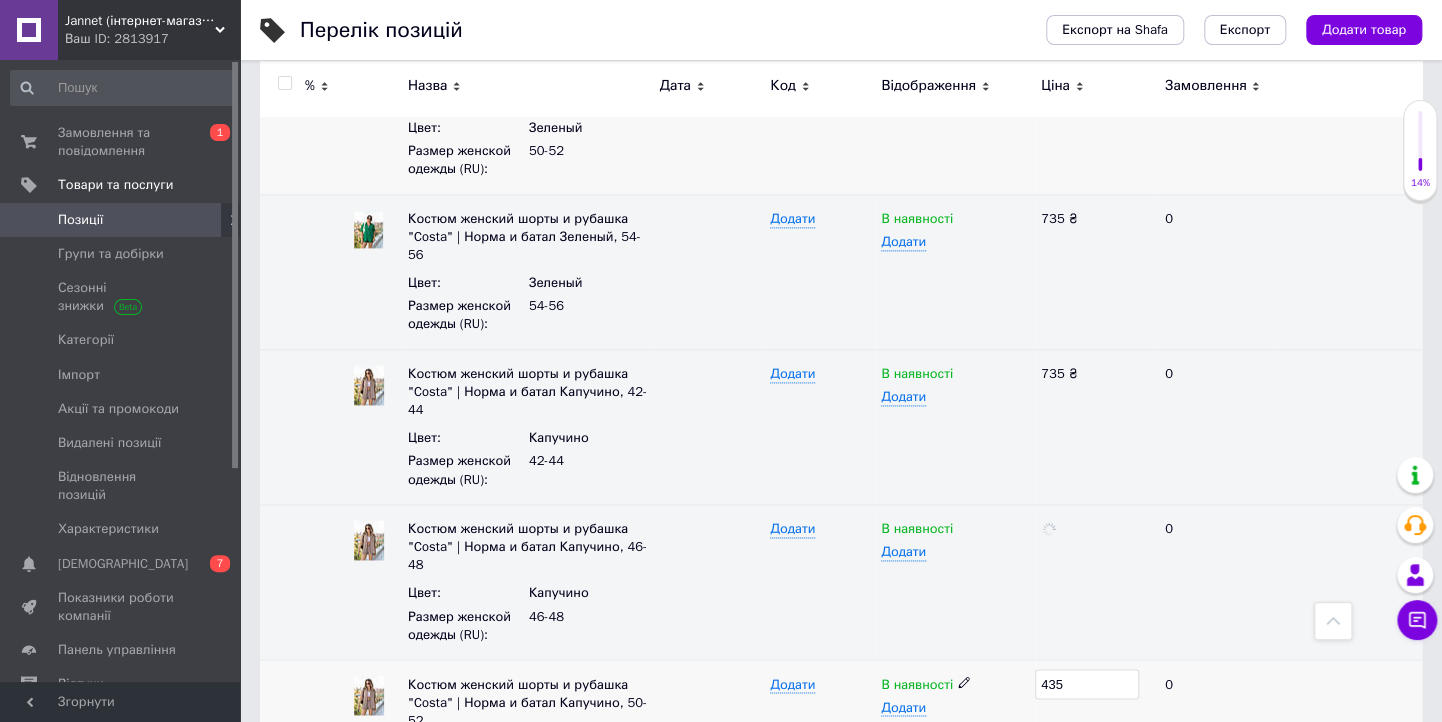 click on "Костюм женский шорты и рубашка "Costa" | Норма и батал Капучино, 50-52 Цвет : Капучино Размер женской одежды (RU) : 50-52 Додати В наявності Додати 435 0" at bounding box center [841, 736] 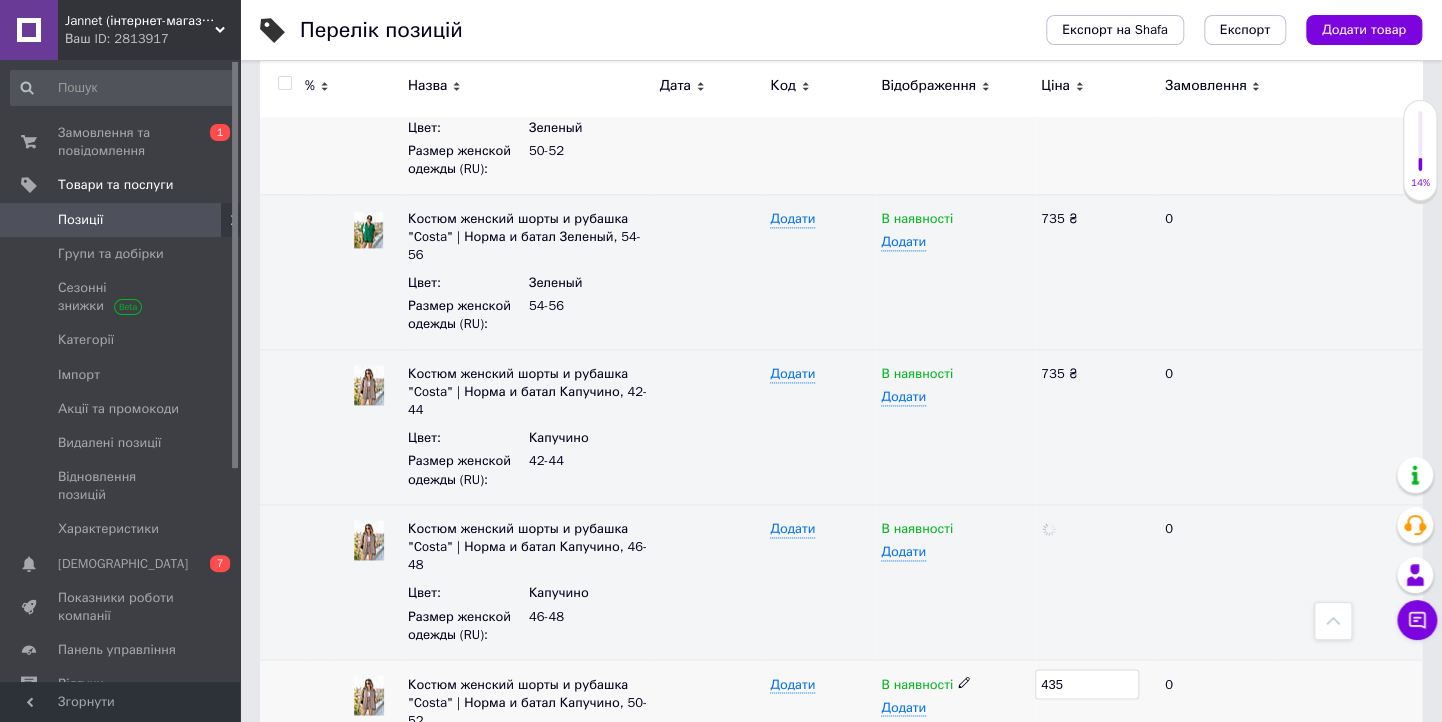 type on "735" 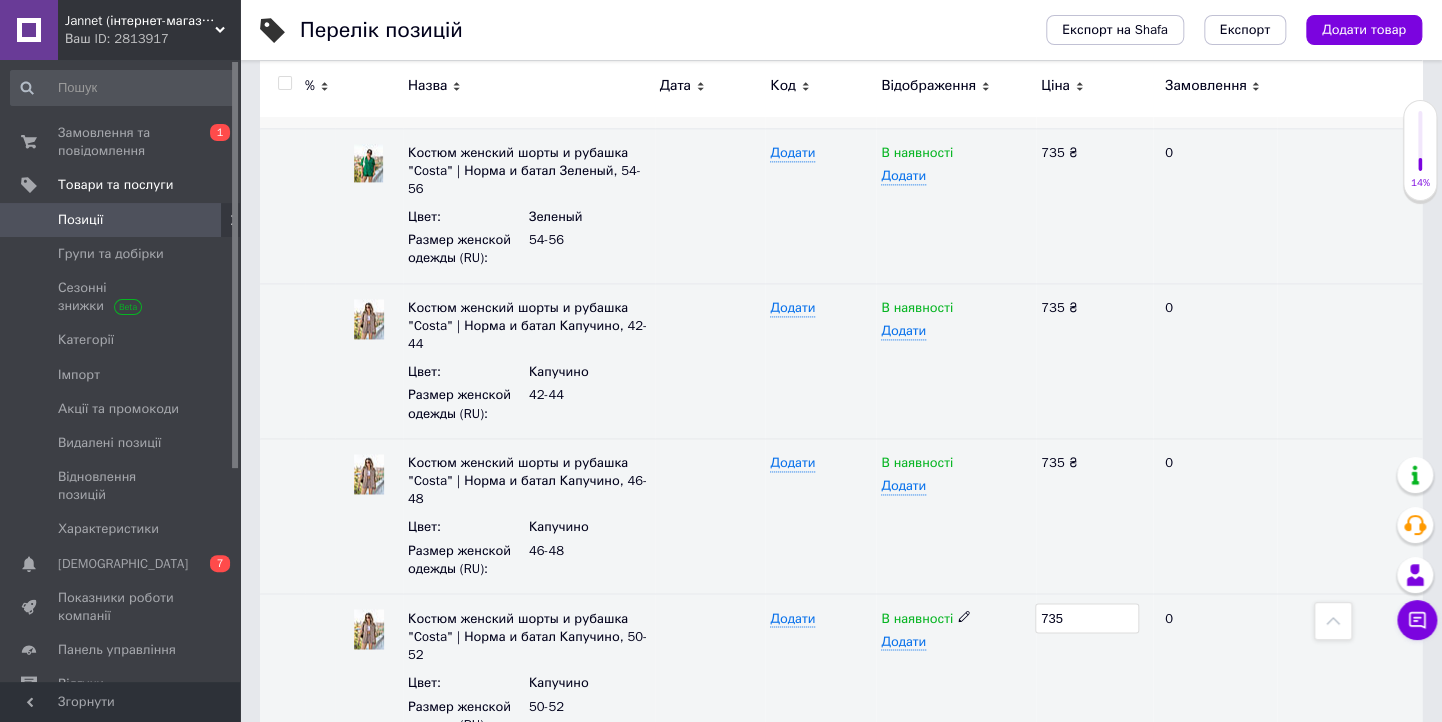 scroll, scrollTop: 1280, scrollLeft: 0, axis: vertical 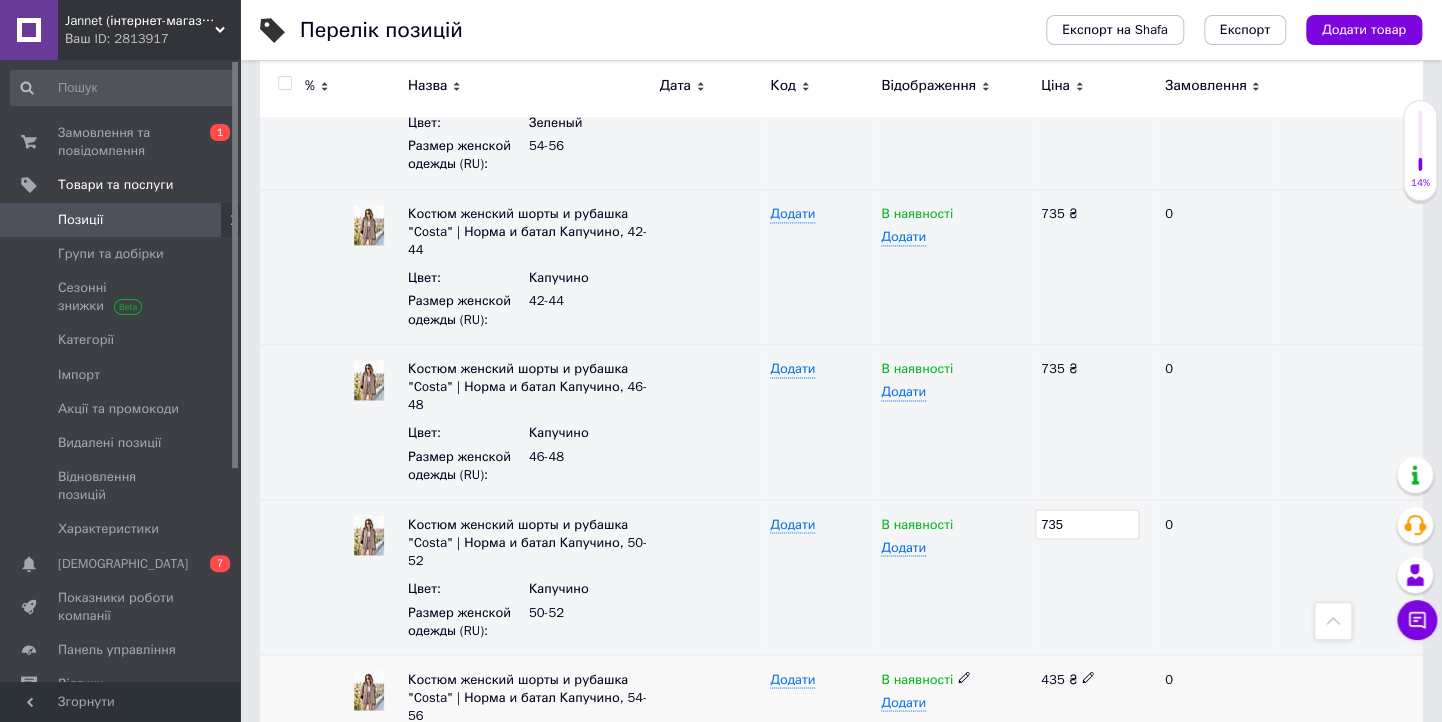 click 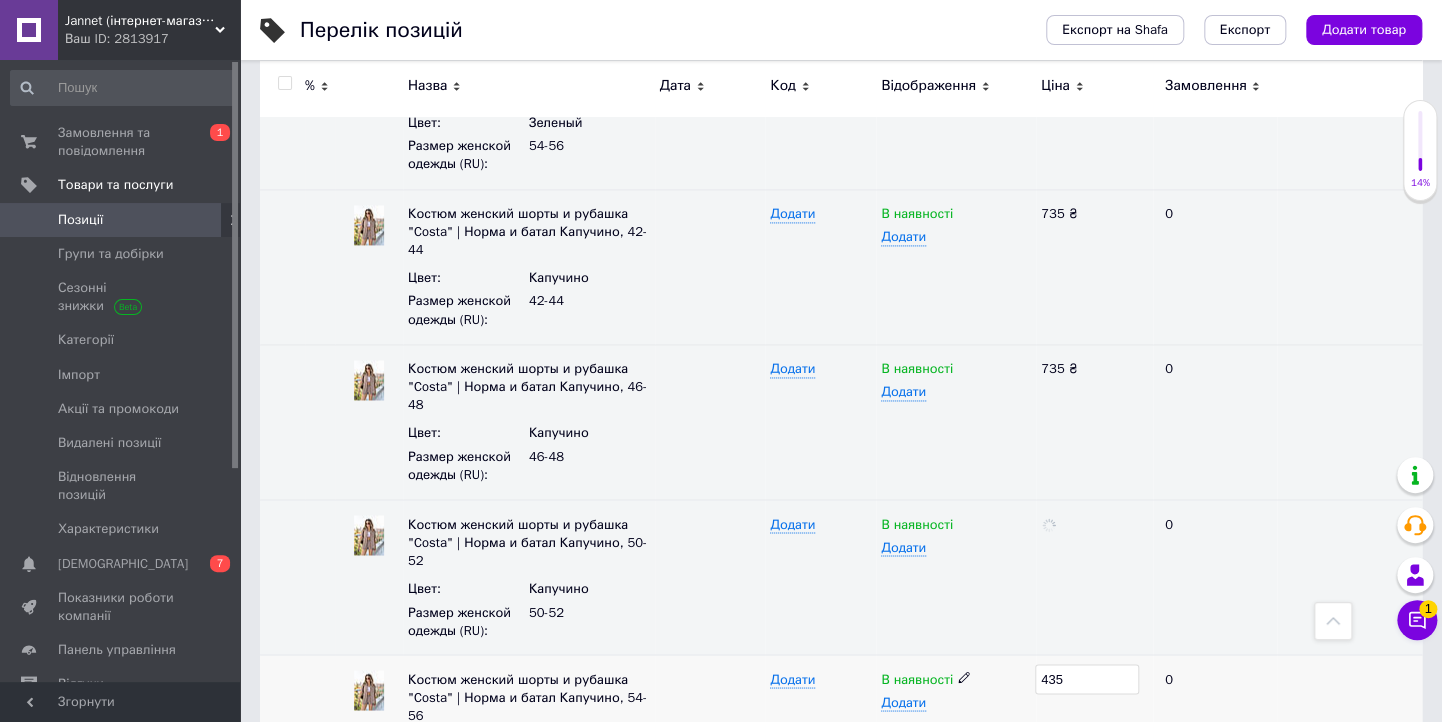 click on "Костюм женский шорты и рубашка "Costa" | Норма и батал Капучино, 54-56 Цвет : Капучино Размер женской одежды (RU) : 54-56 Додати В наявності Додати 435 0" at bounding box center [841, 732] 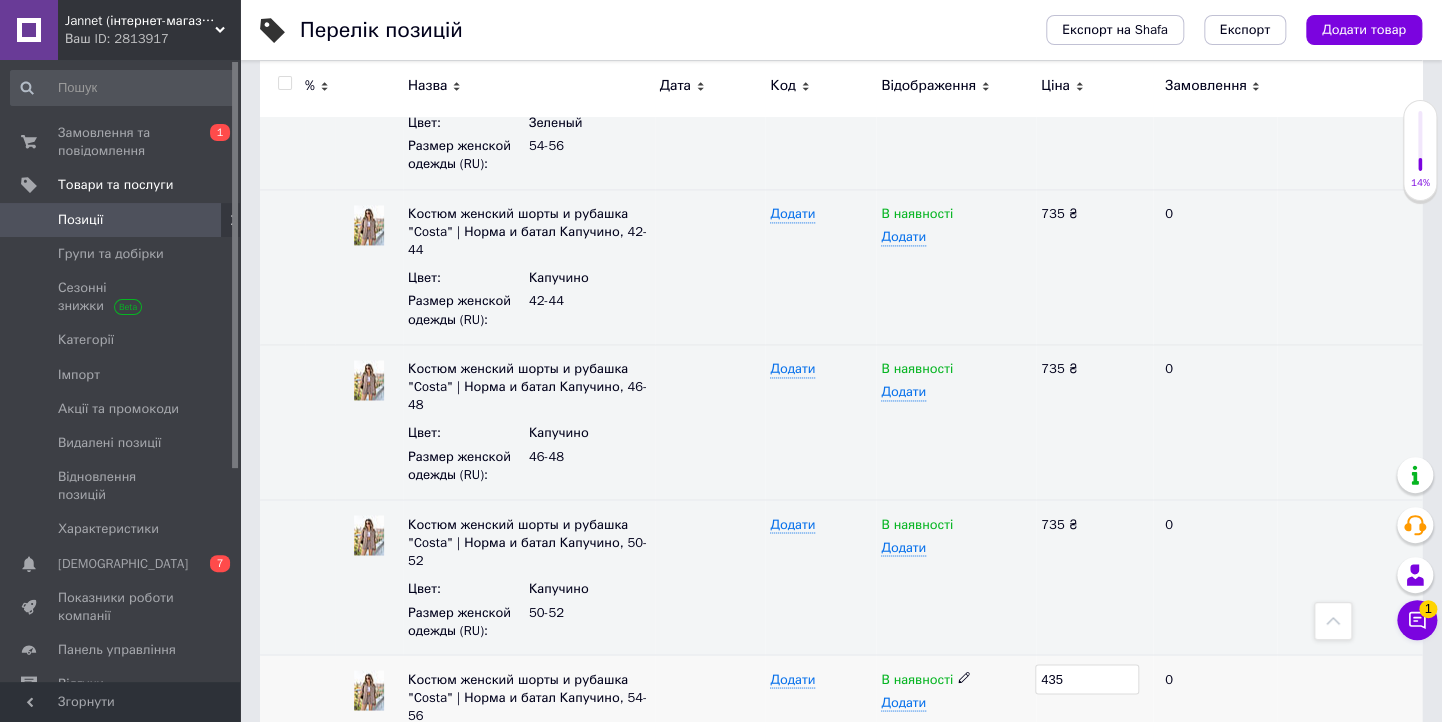 type on "735" 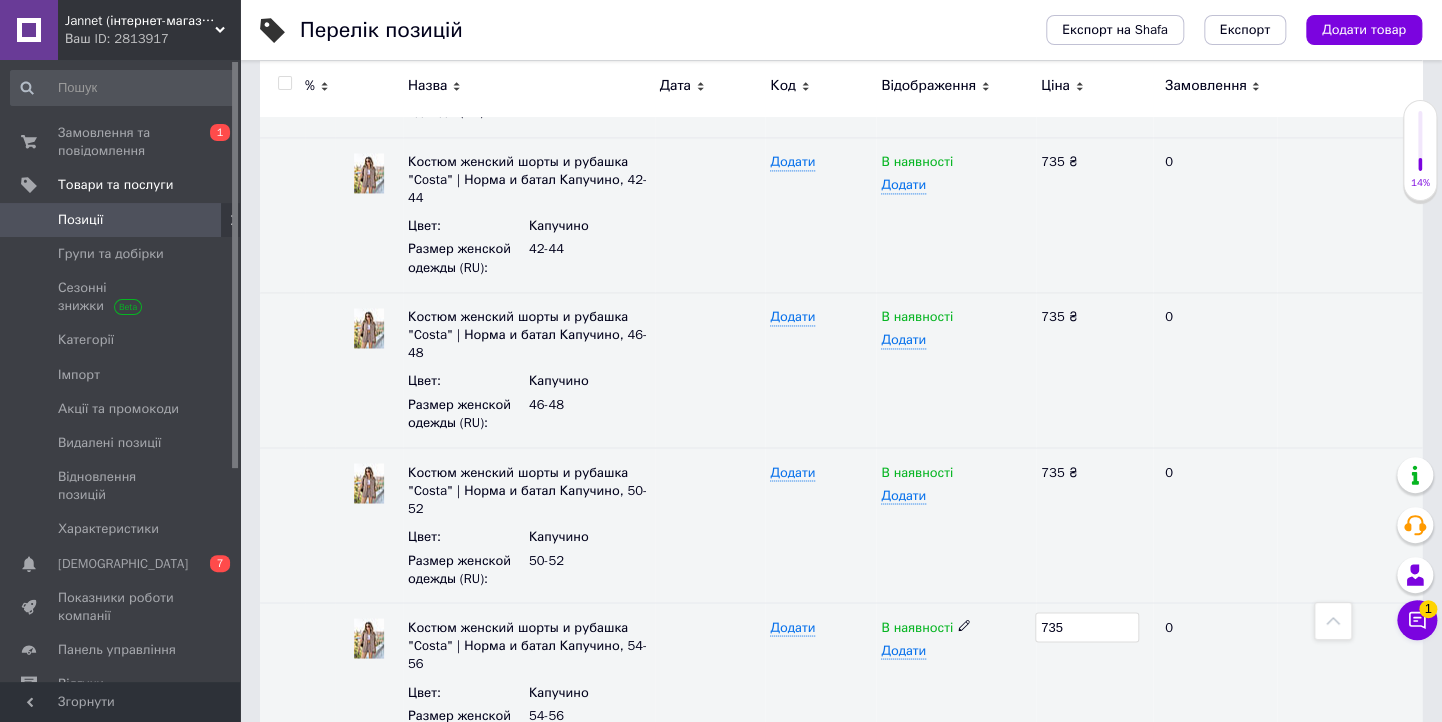 scroll, scrollTop: 1440, scrollLeft: 0, axis: vertical 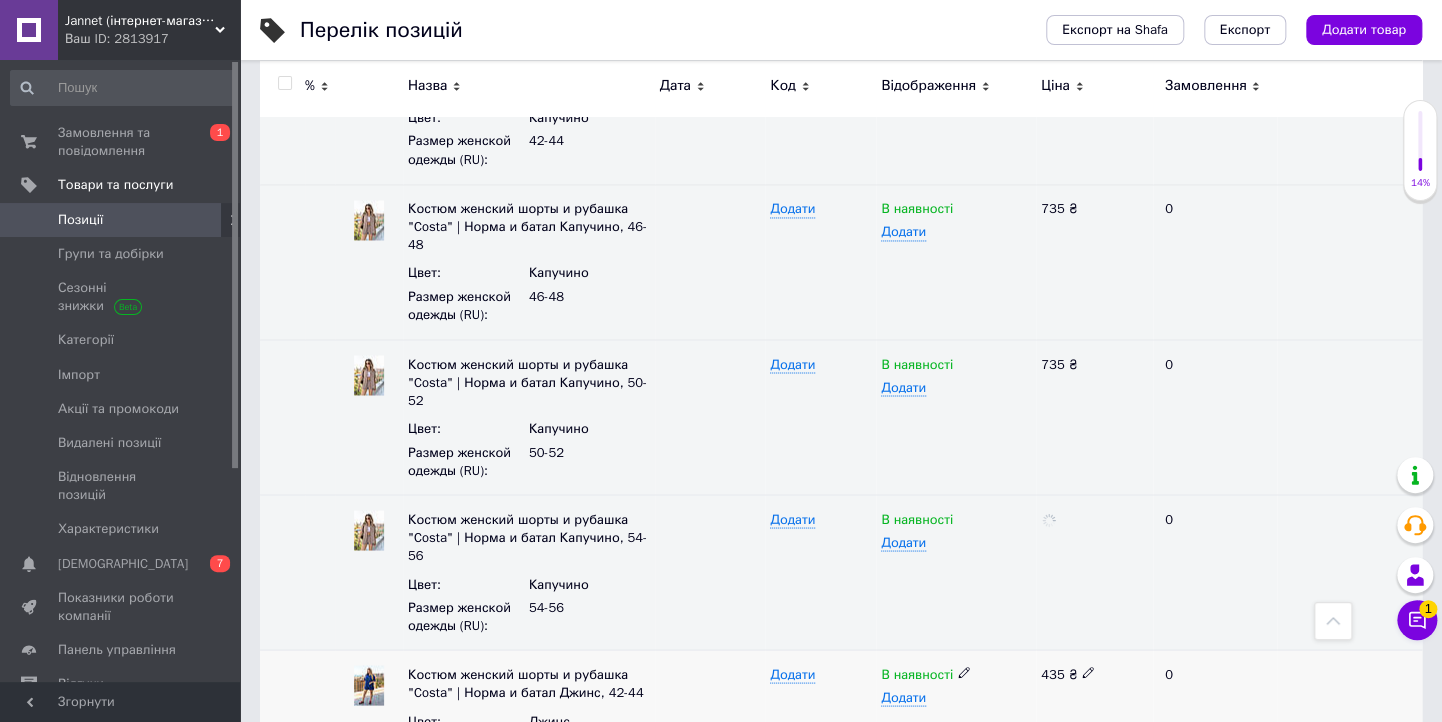 click 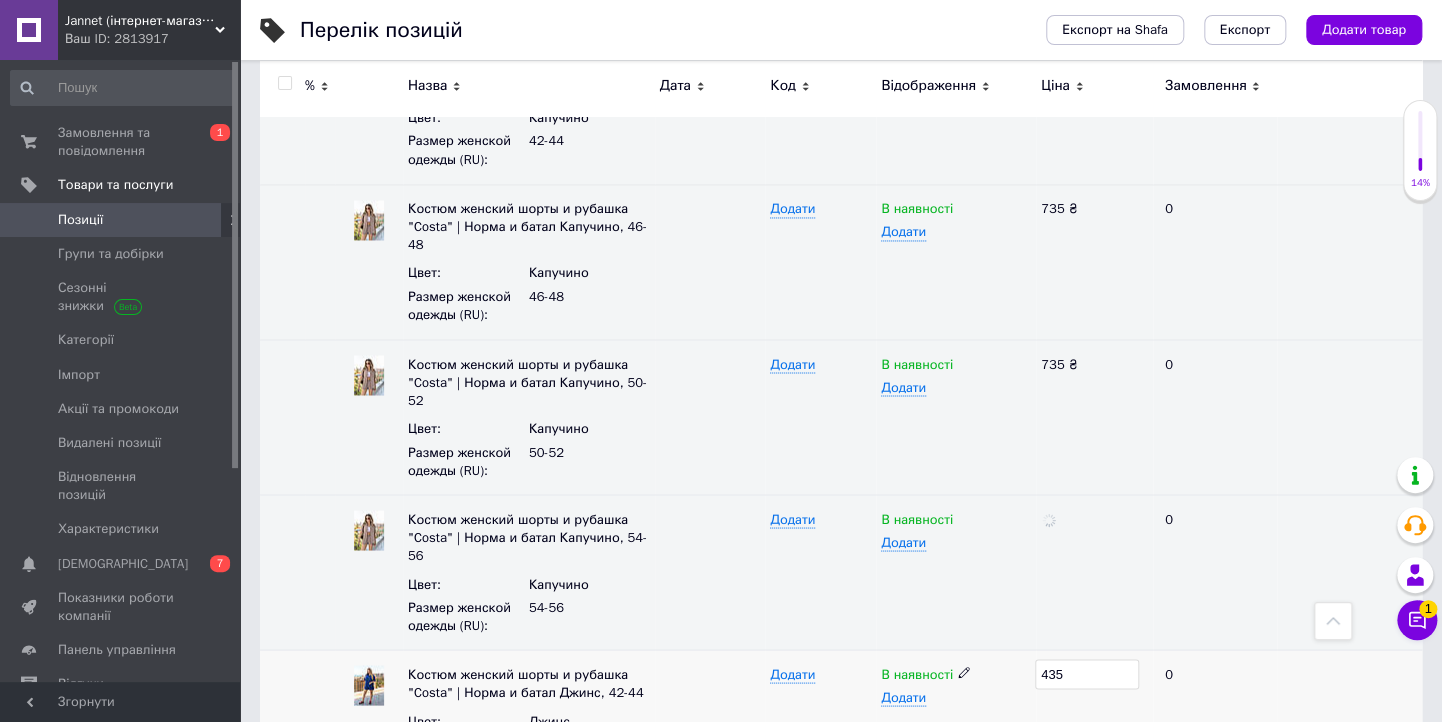click on "Костюм женский шорты и рубашка "Costa" | Норма и батал Джинс, 42-44 Цвет : Джинс Размер женской одежды (RU) : 42-44 Додати В наявності Додати 435 0" at bounding box center [841, 718] 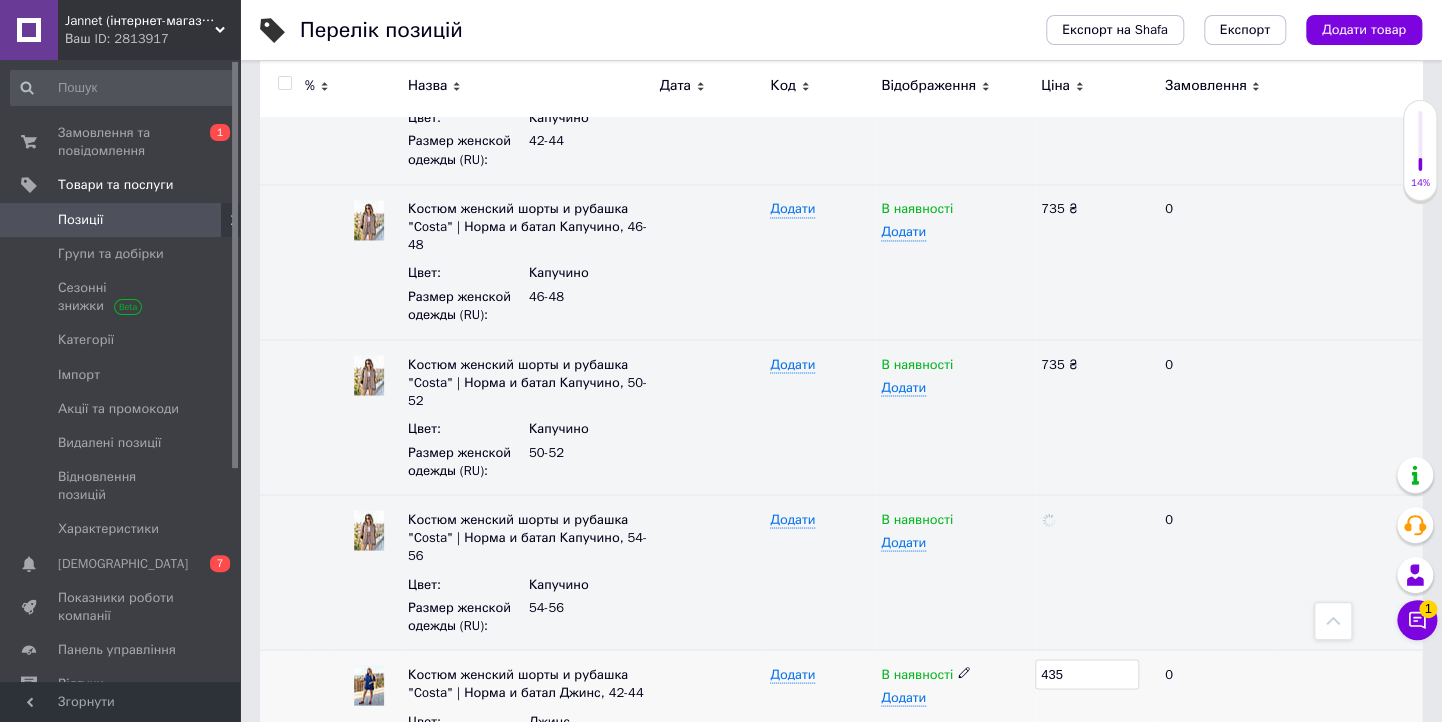 type on "735" 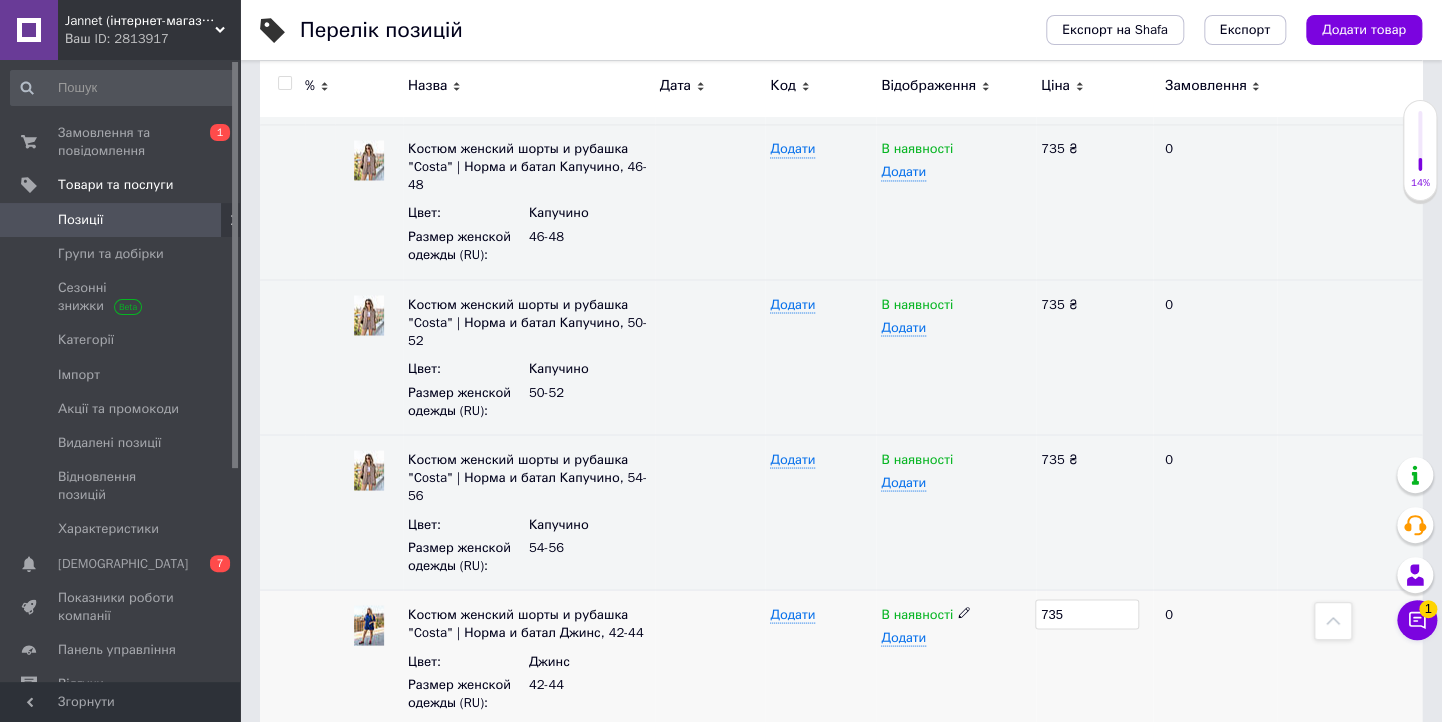 scroll, scrollTop: 1600, scrollLeft: 0, axis: vertical 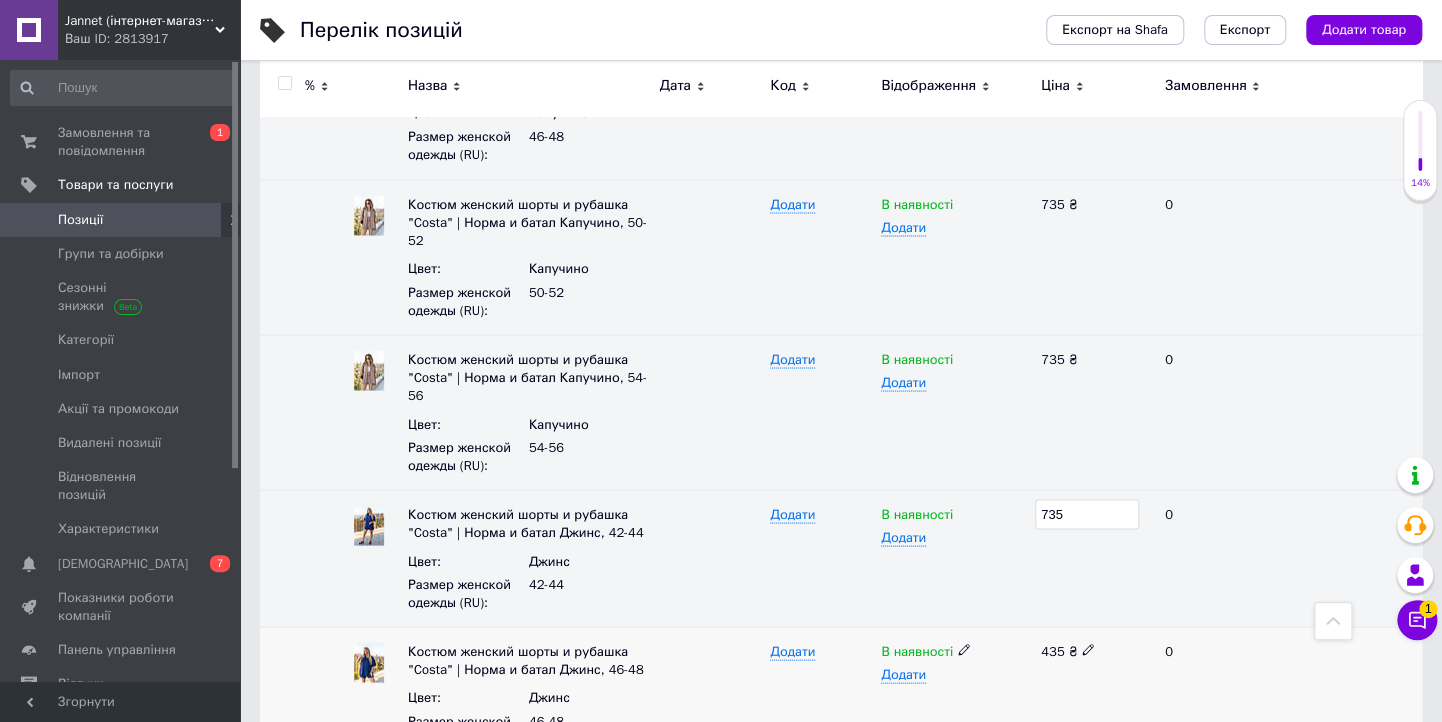 click 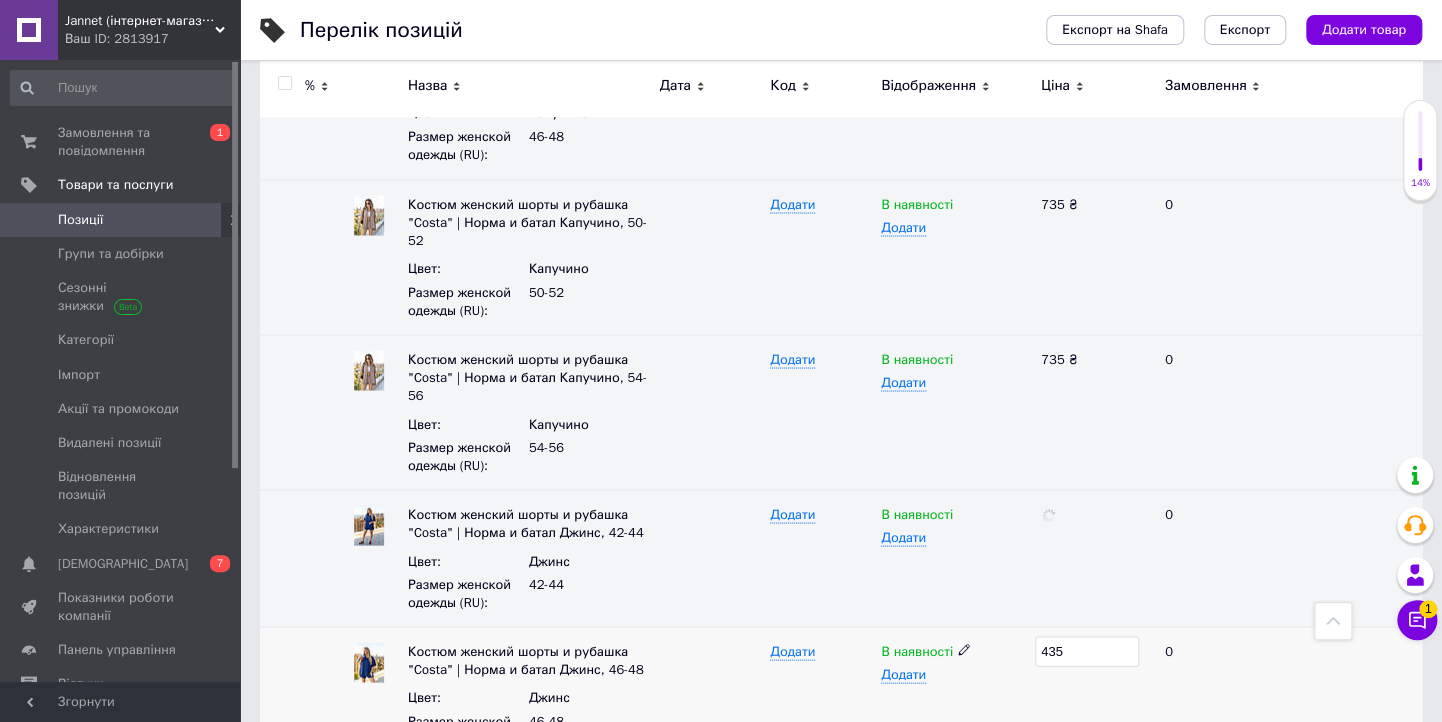 drag, startPoint x: 1084, startPoint y: 474, endPoint x: 1003, endPoint y: 468, distance: 81.22192 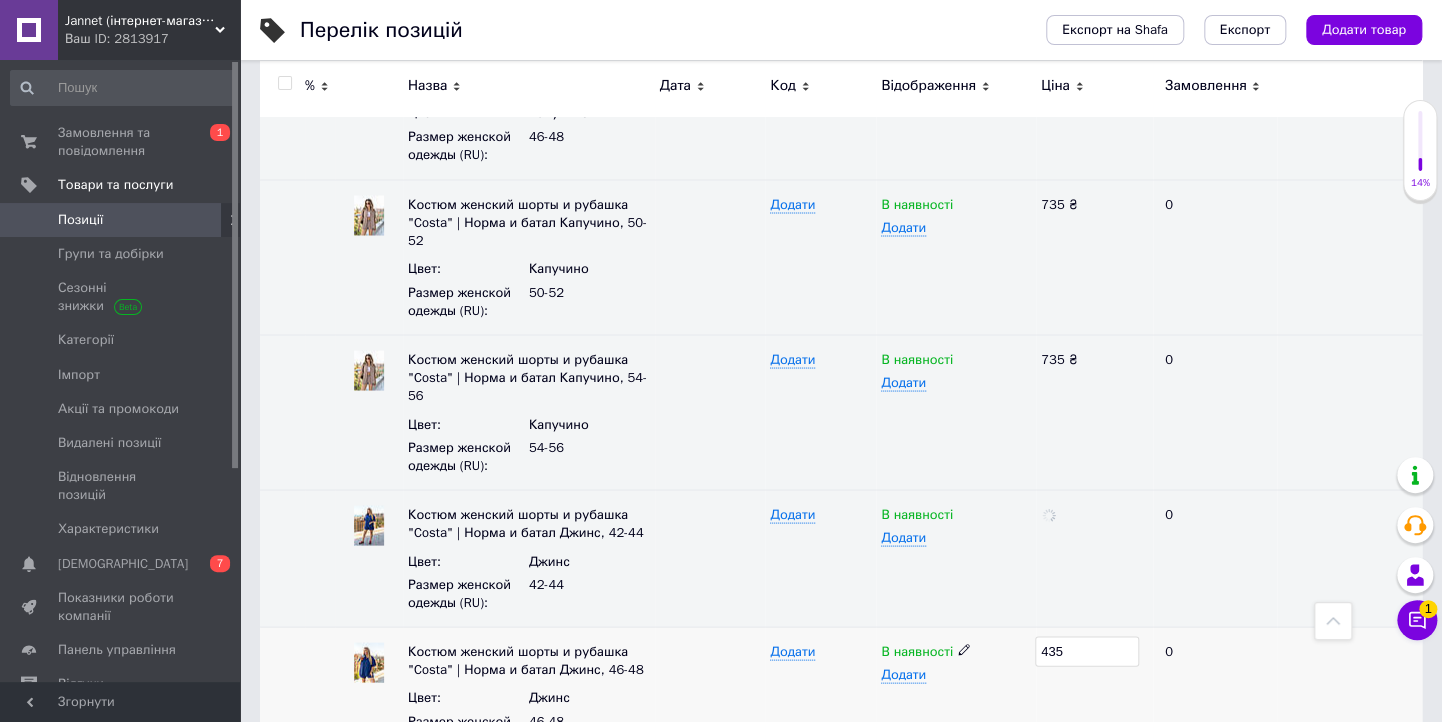 type on "735" 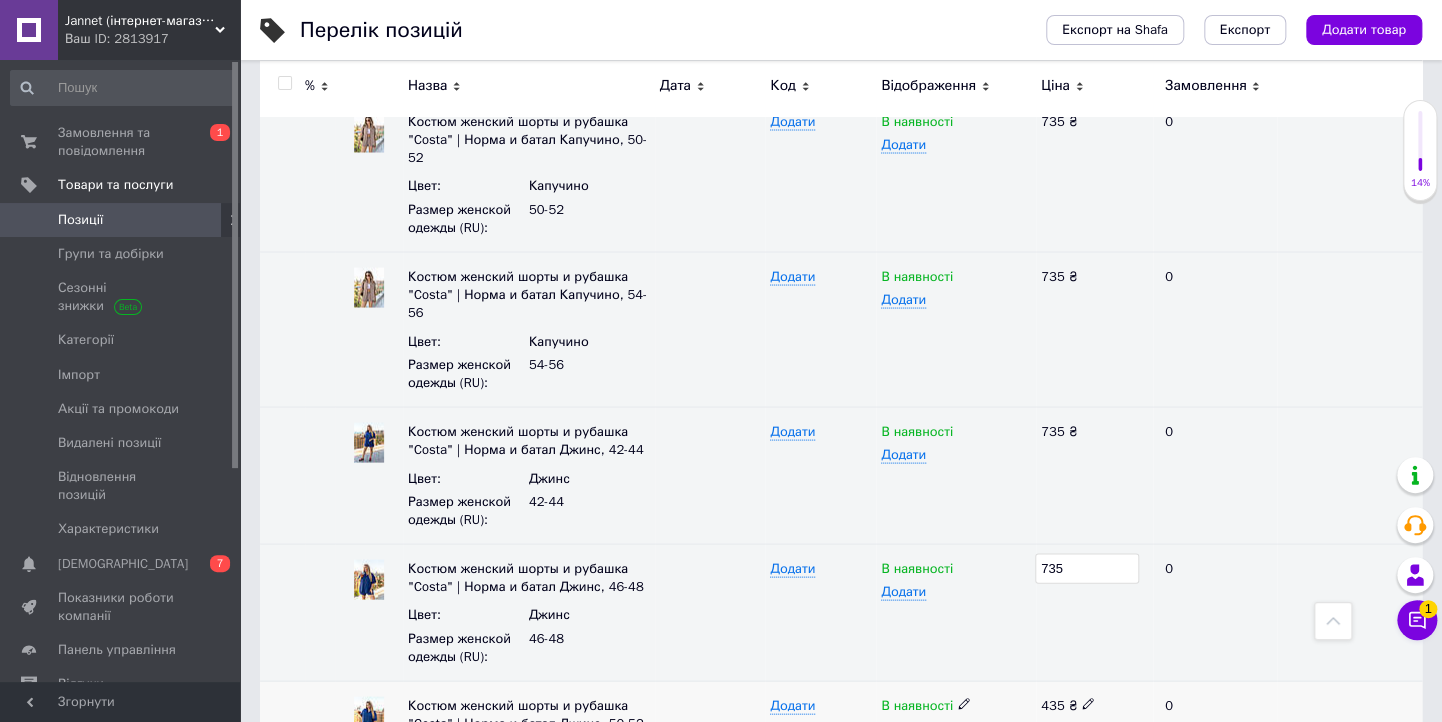 scroll, scrollTop: 1760, scrollLeft: 0, axis: vertical 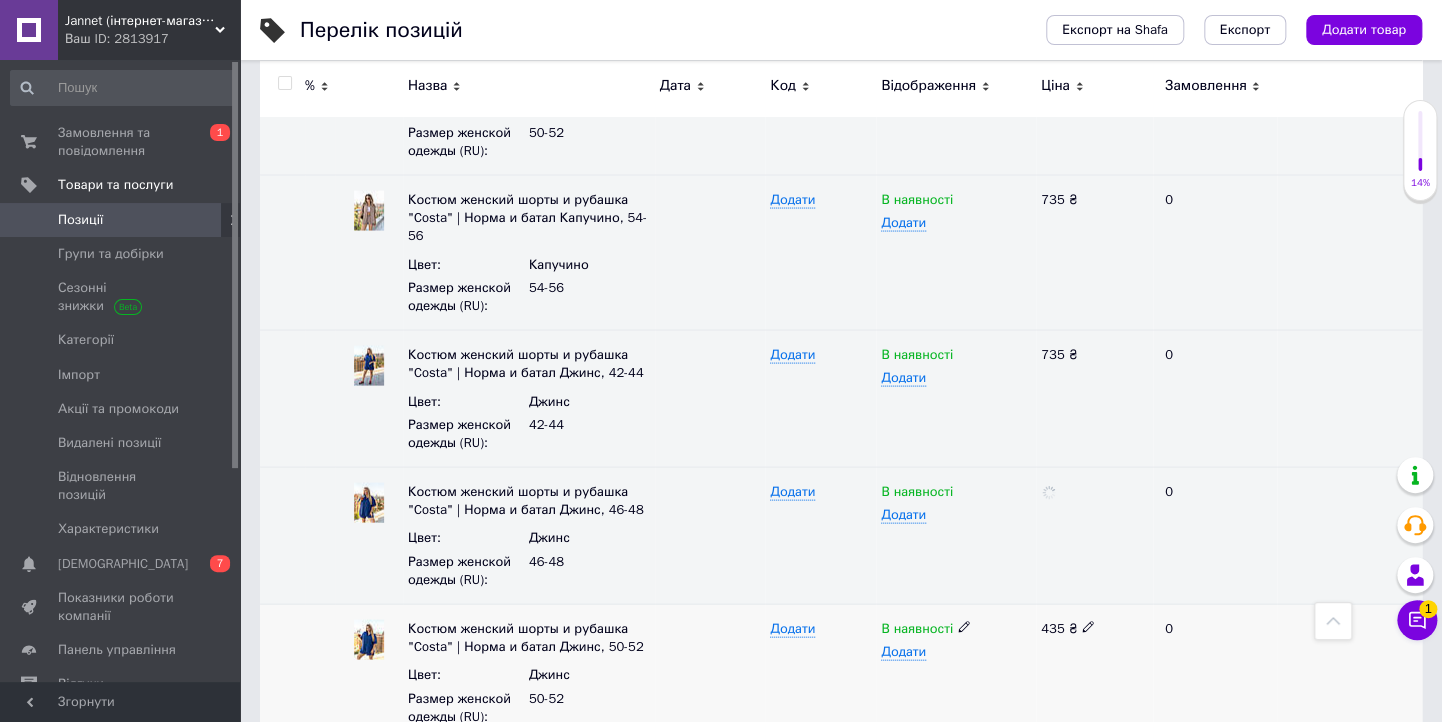 click 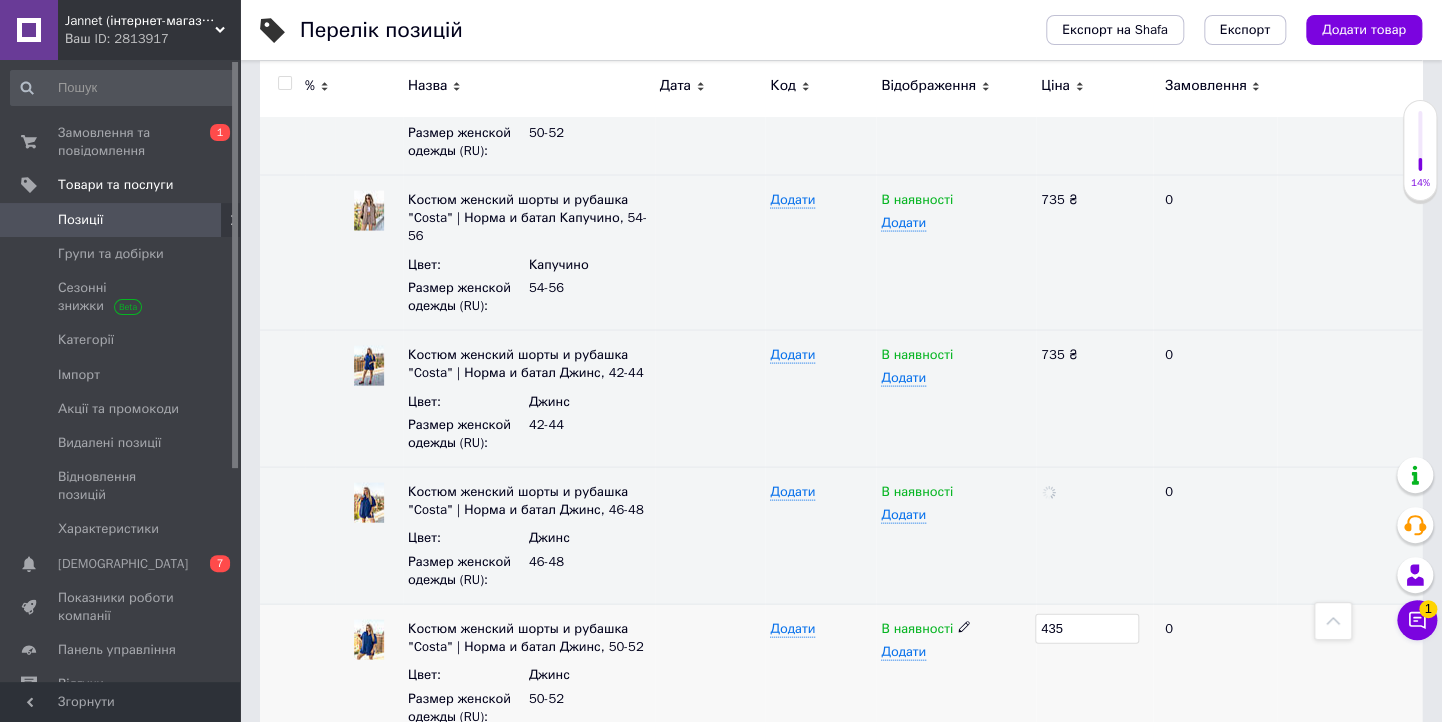 click on "Костюм женский шорты и рубашка "Costa" | Норма и батал Джинс, 50-52 Цвет : Джинс Размер женской одежды (RU) : 50-52 Додати В наявності Додати 435 0" at bounding box center (841, 672) 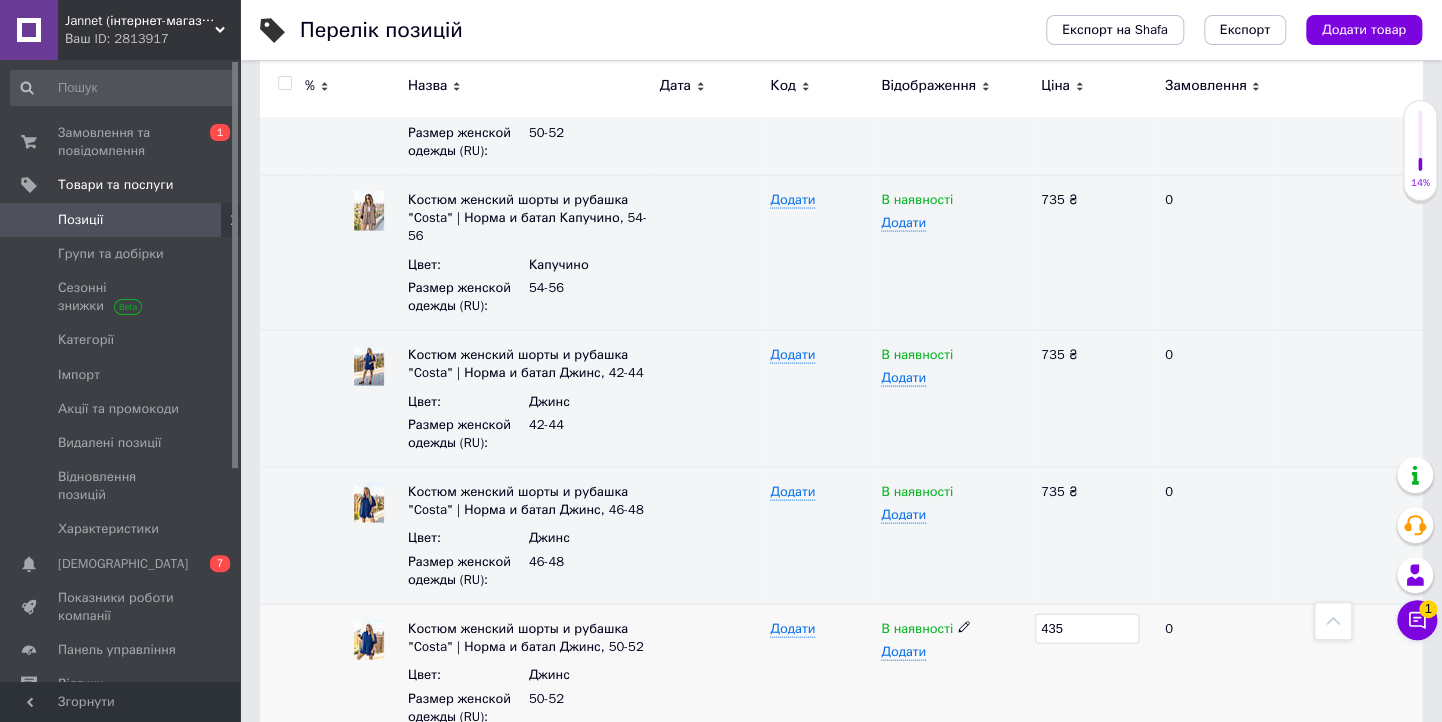 type on "735" 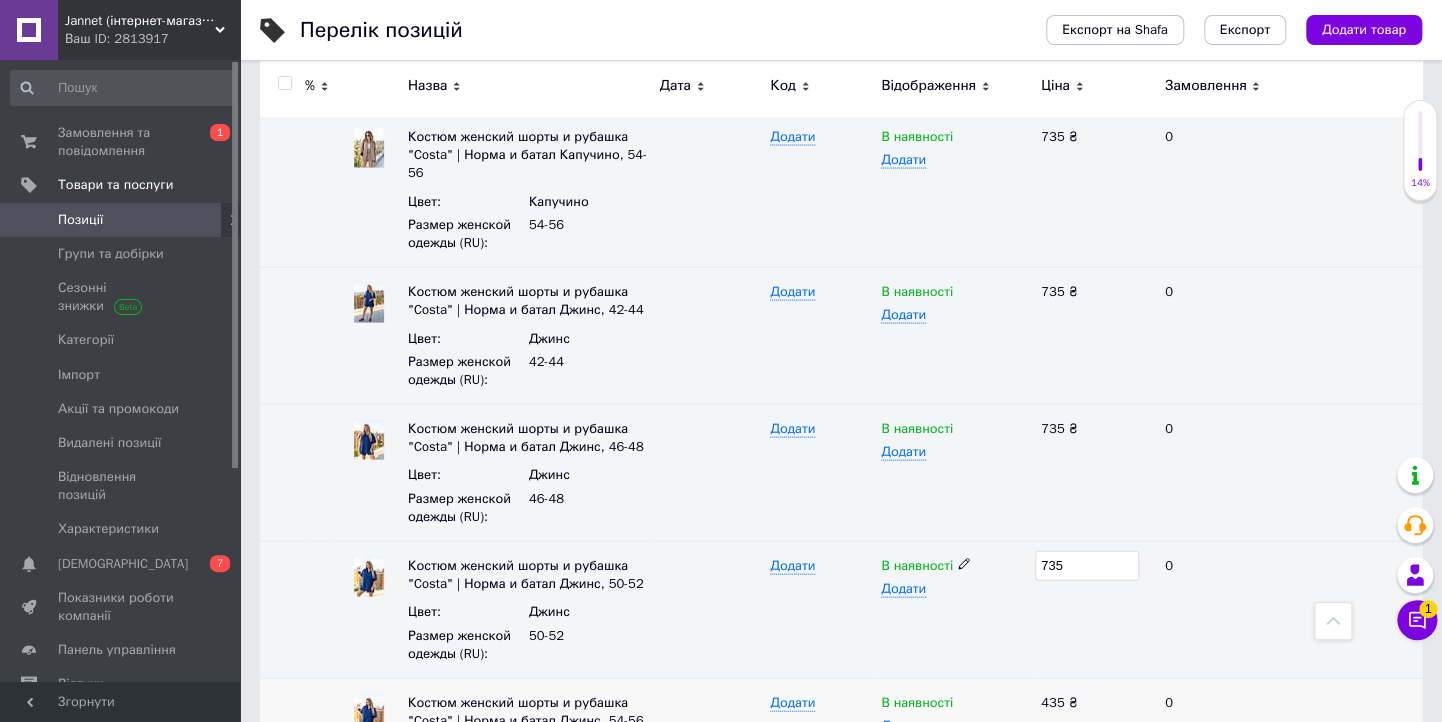scroll, scrollTop: 1840, scrollLeft: 0, axis: vertical 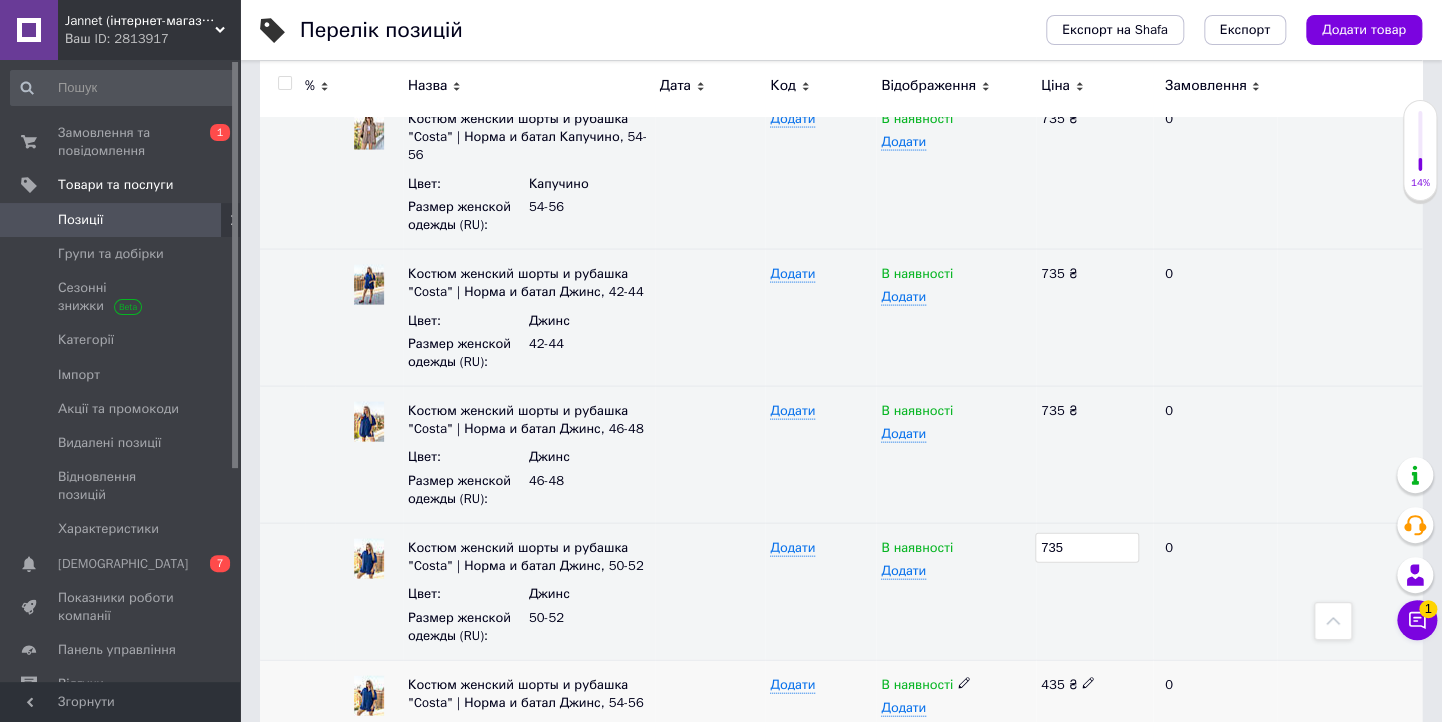 click 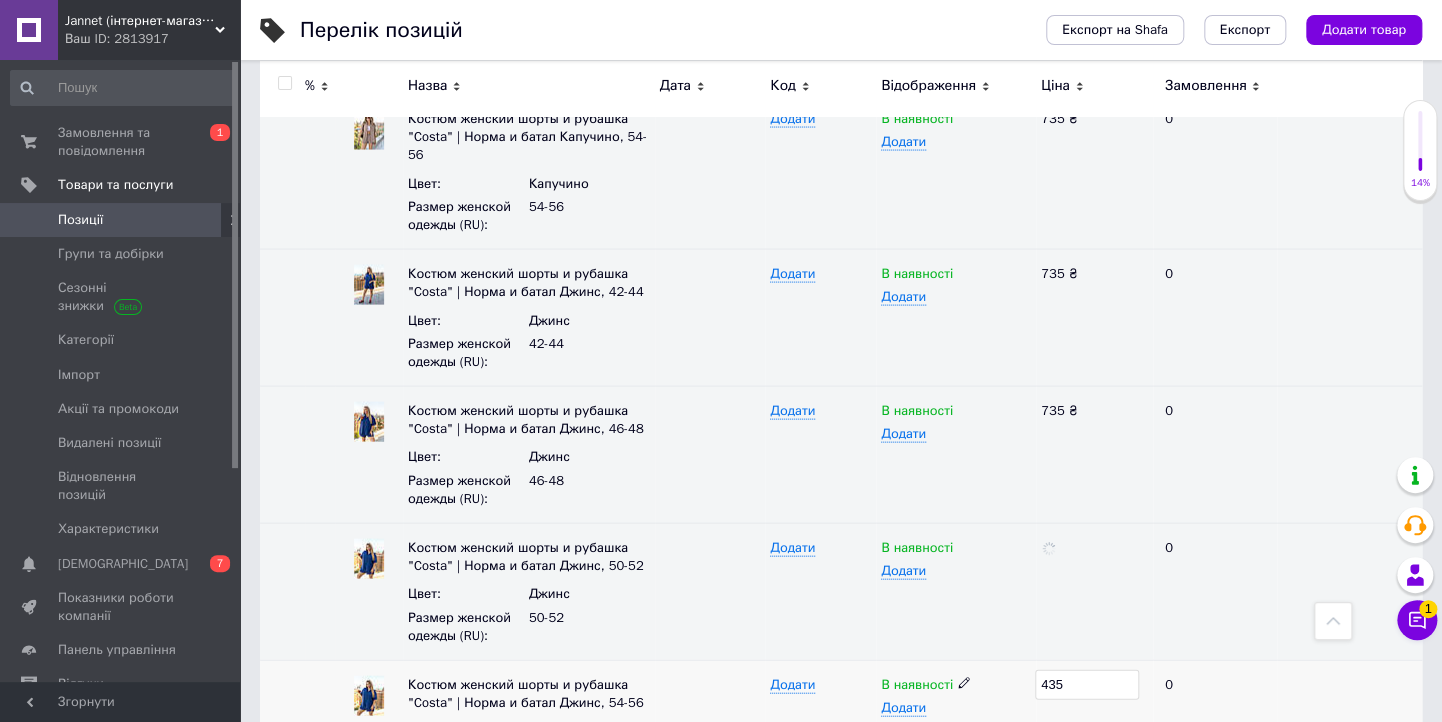 drag, startPoint x: 1080, startPoint y: 508, endPoint x: 1048, endPoint y: 515, distance: 32.75668 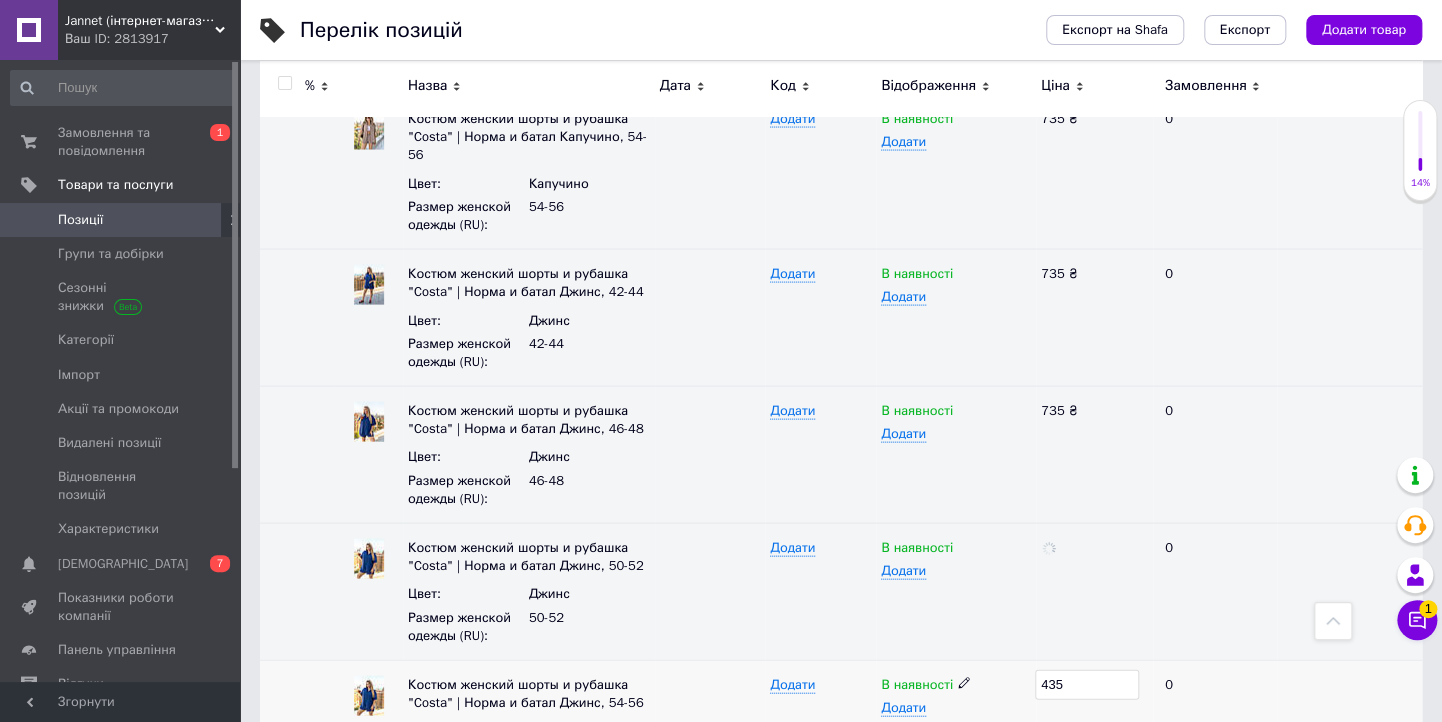 type on "4" 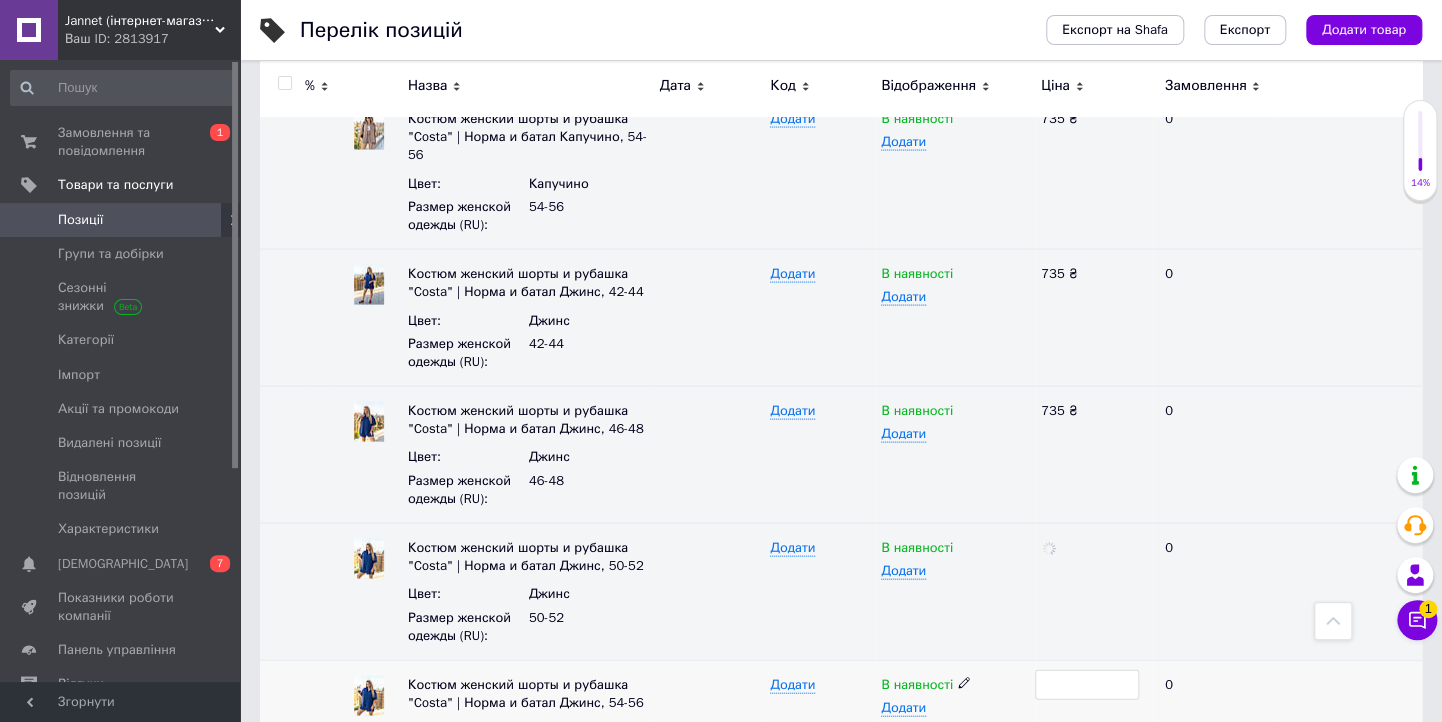 type on "735" 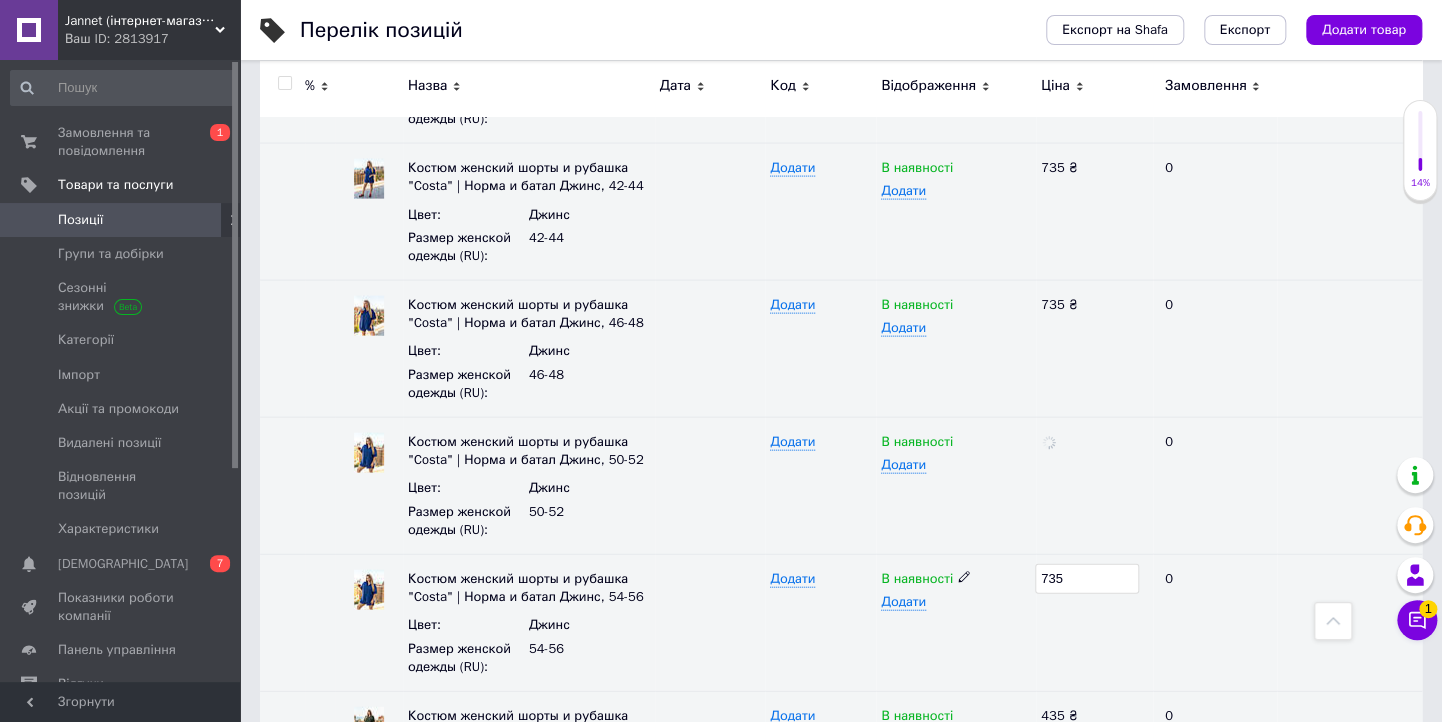 scroll, scrollTop: 2080, scrollLeft: 0, axis: vertical 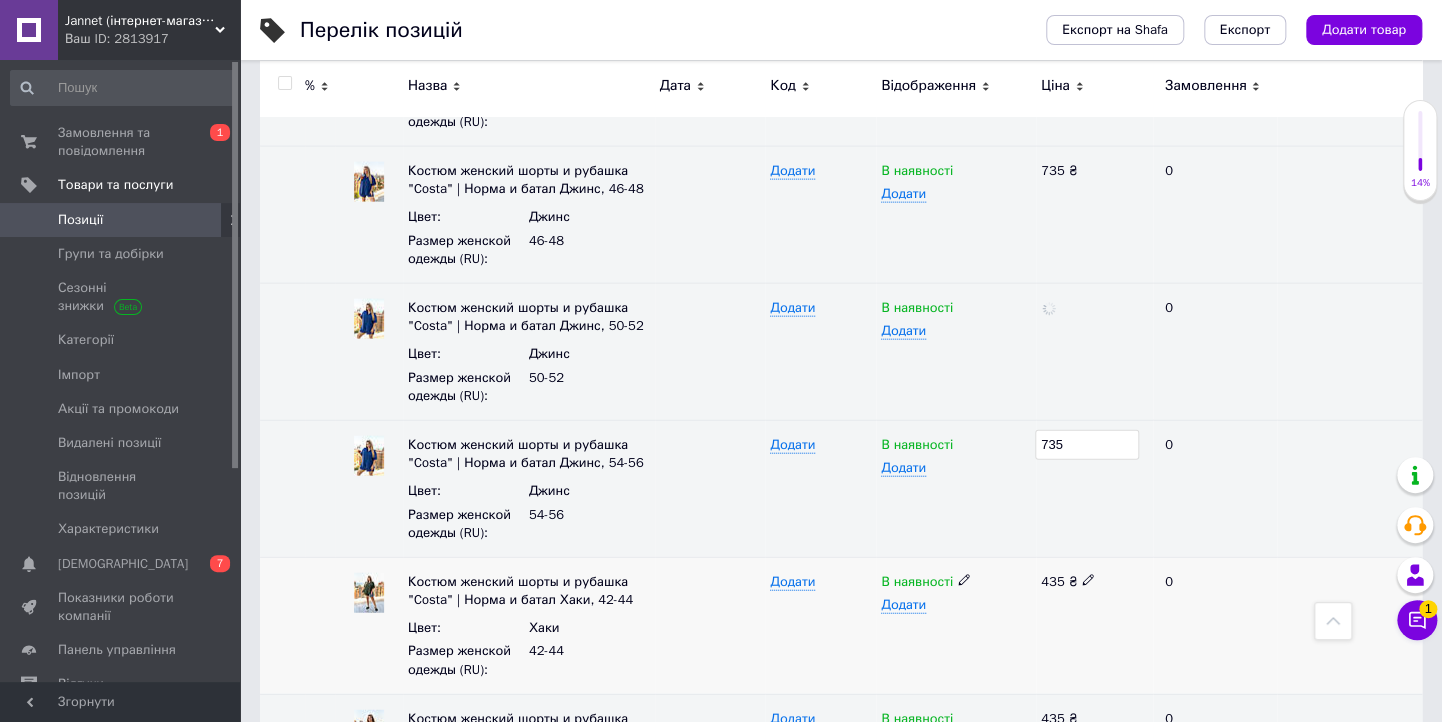 click 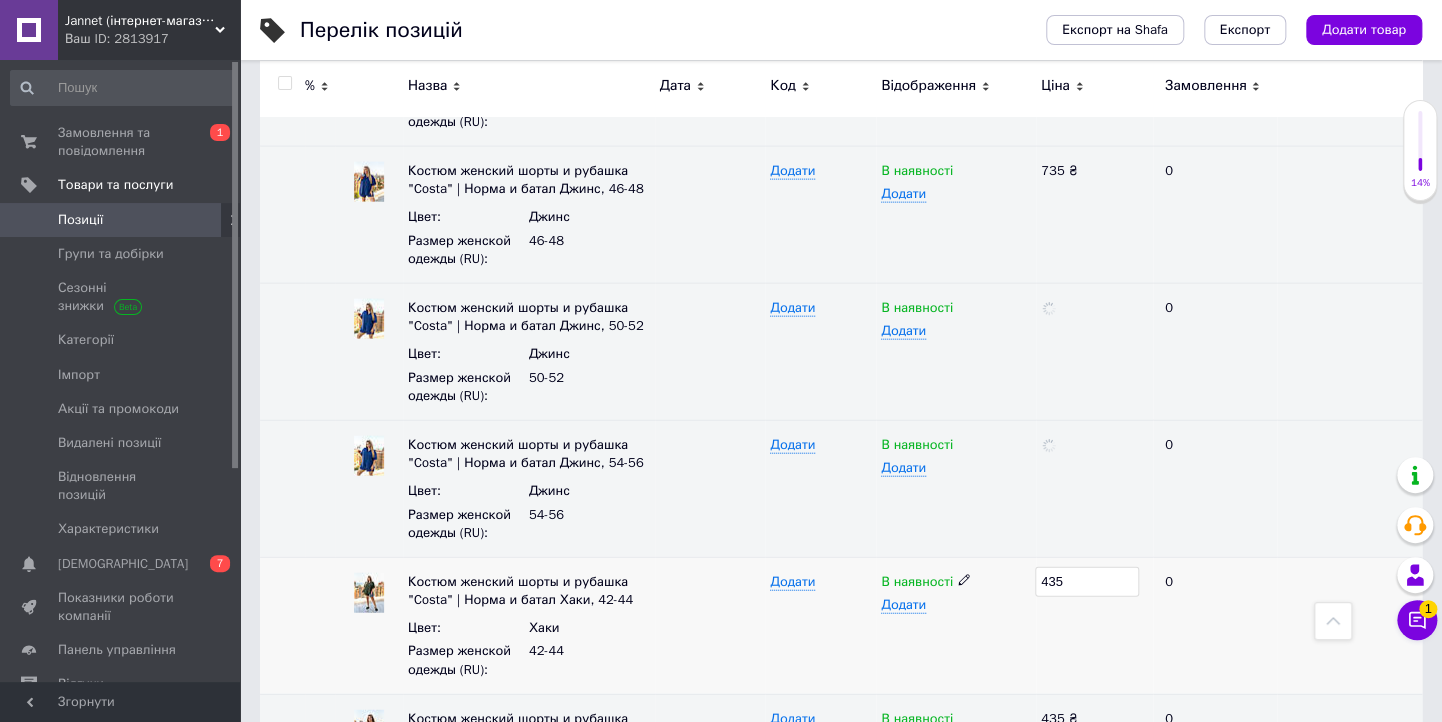 drag, startPoint x: 1083, startPoint y: 409, endPoint x: 982, endPoint y: 408, distance: 101.00495 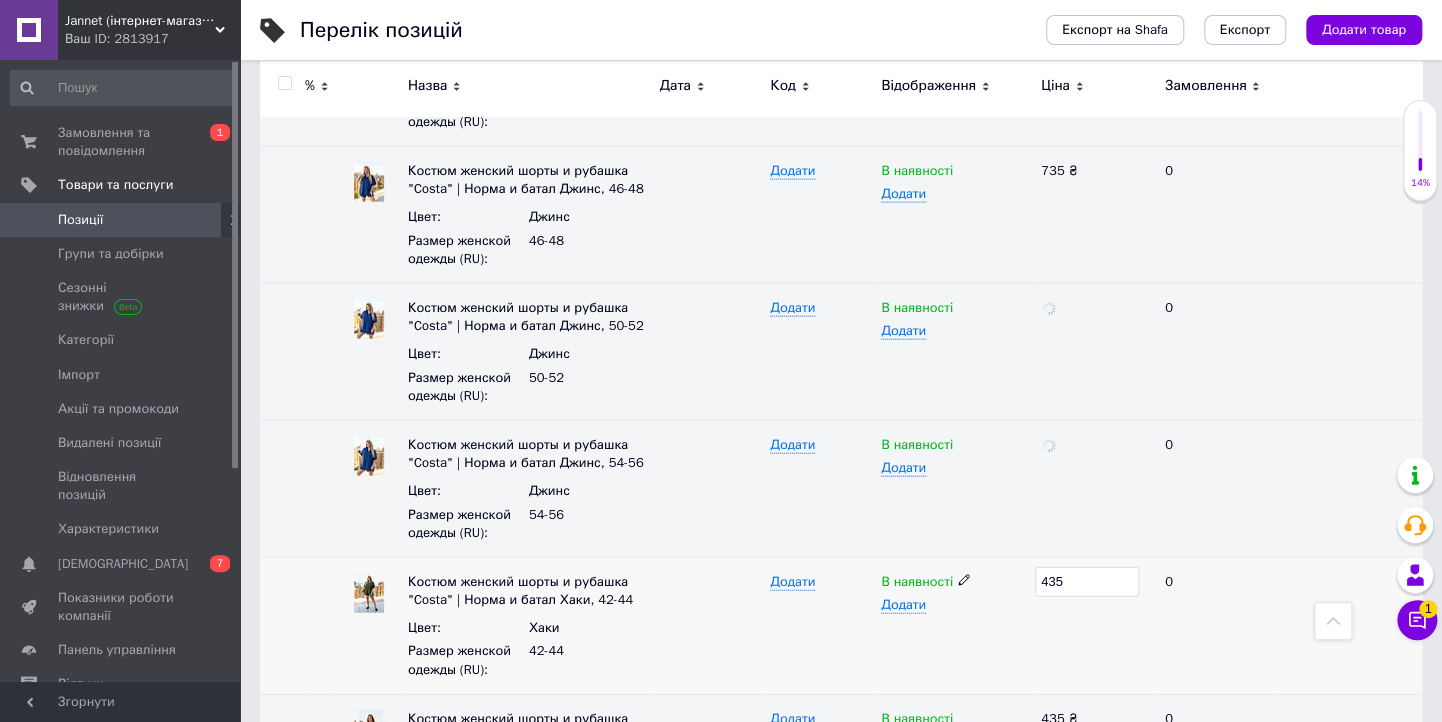 click on "Костюм женский шорты и рубашка "Costa" | Норма и батал Хаки, 42-44 Цвет : Хаки Размер женской одежды (RU) : 42-44 Додати В наявності Додати 435 0" at bounding box center (841, 625) 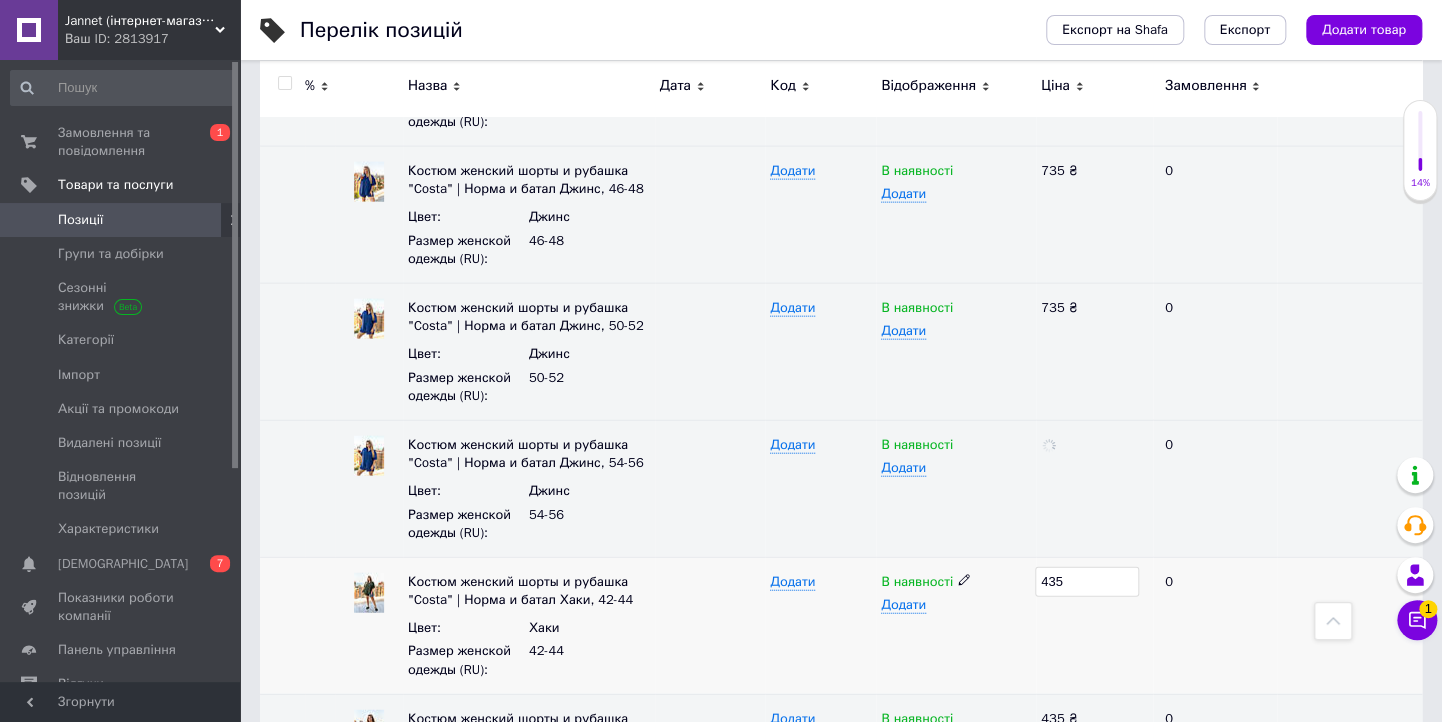 type on "735" 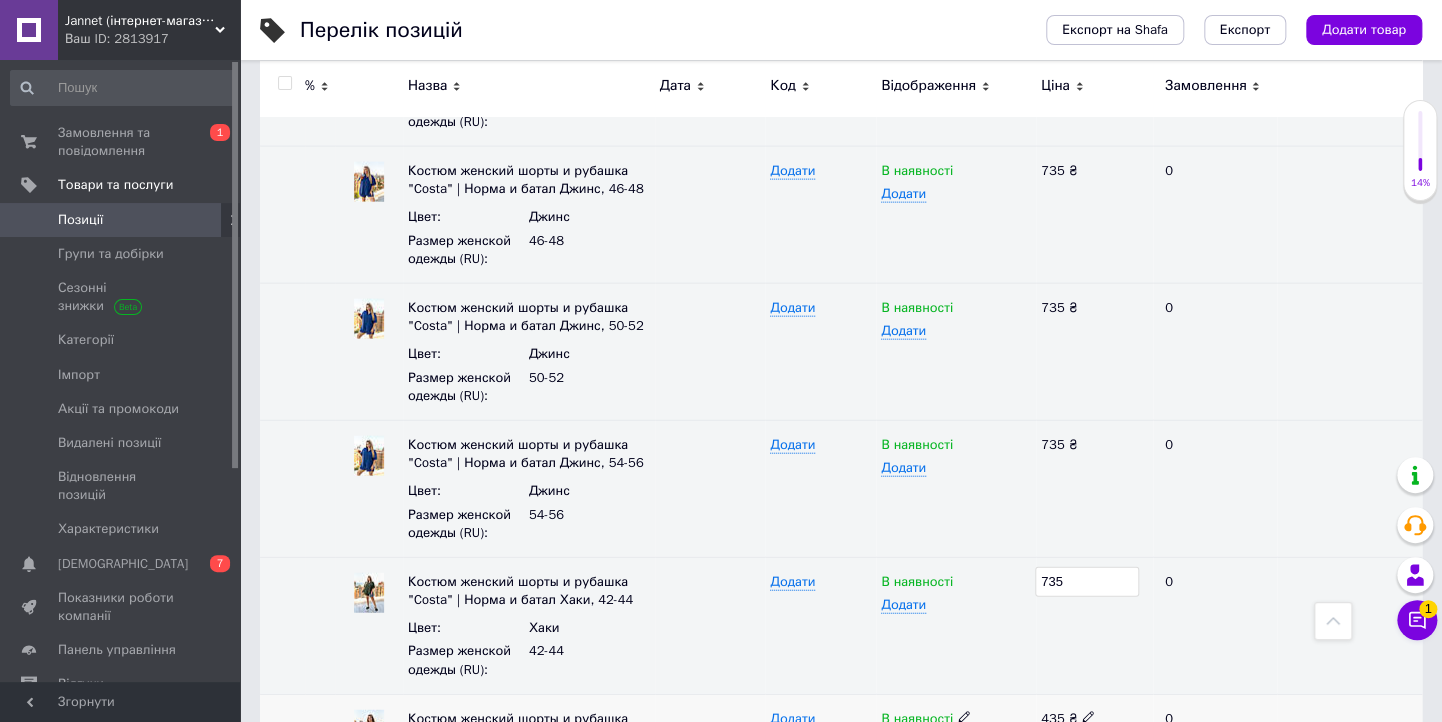 click 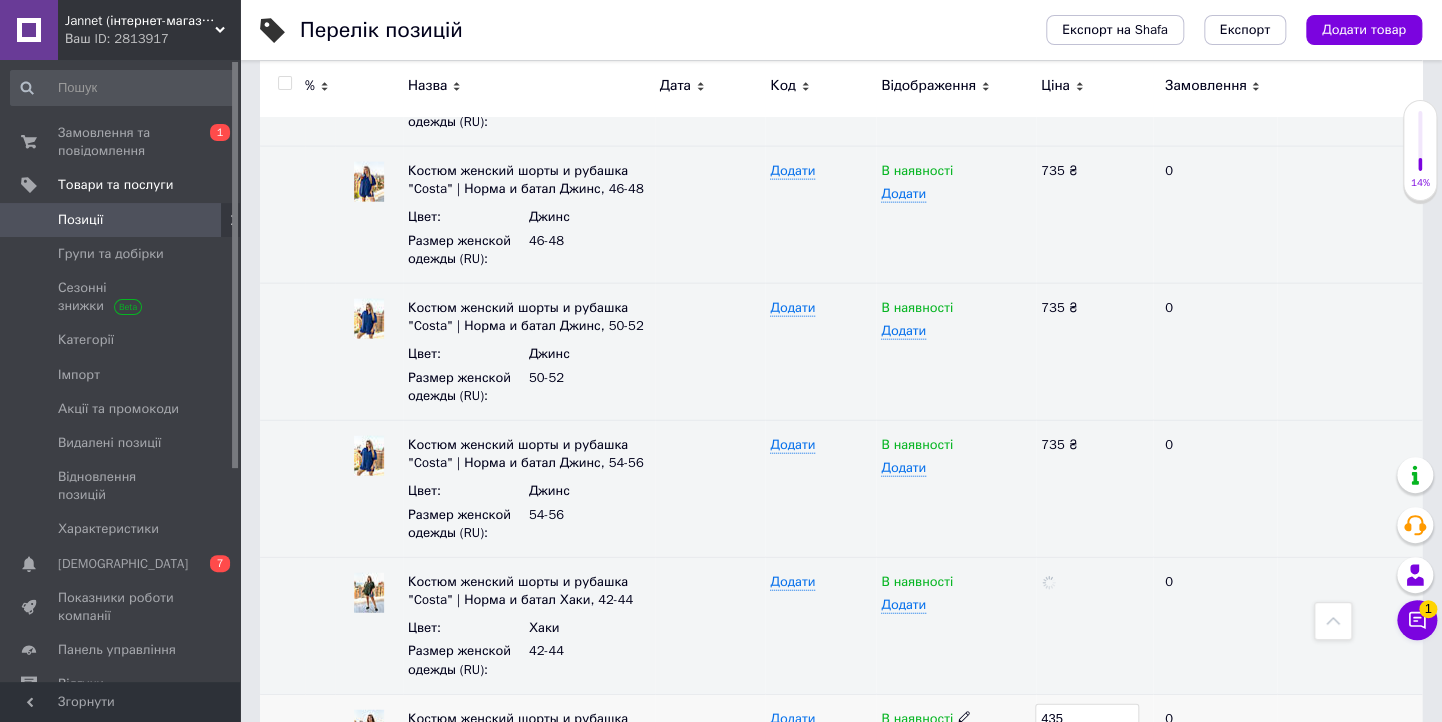 click on "Костюм женский шорты и рубашка "Costa" | Норма и батал Хаки, 46-48 Цвет : Хаки Размер женской одежды (RU) : 46-48 Додати В наявності Додати 435 0" at bounding box center [841, 762] 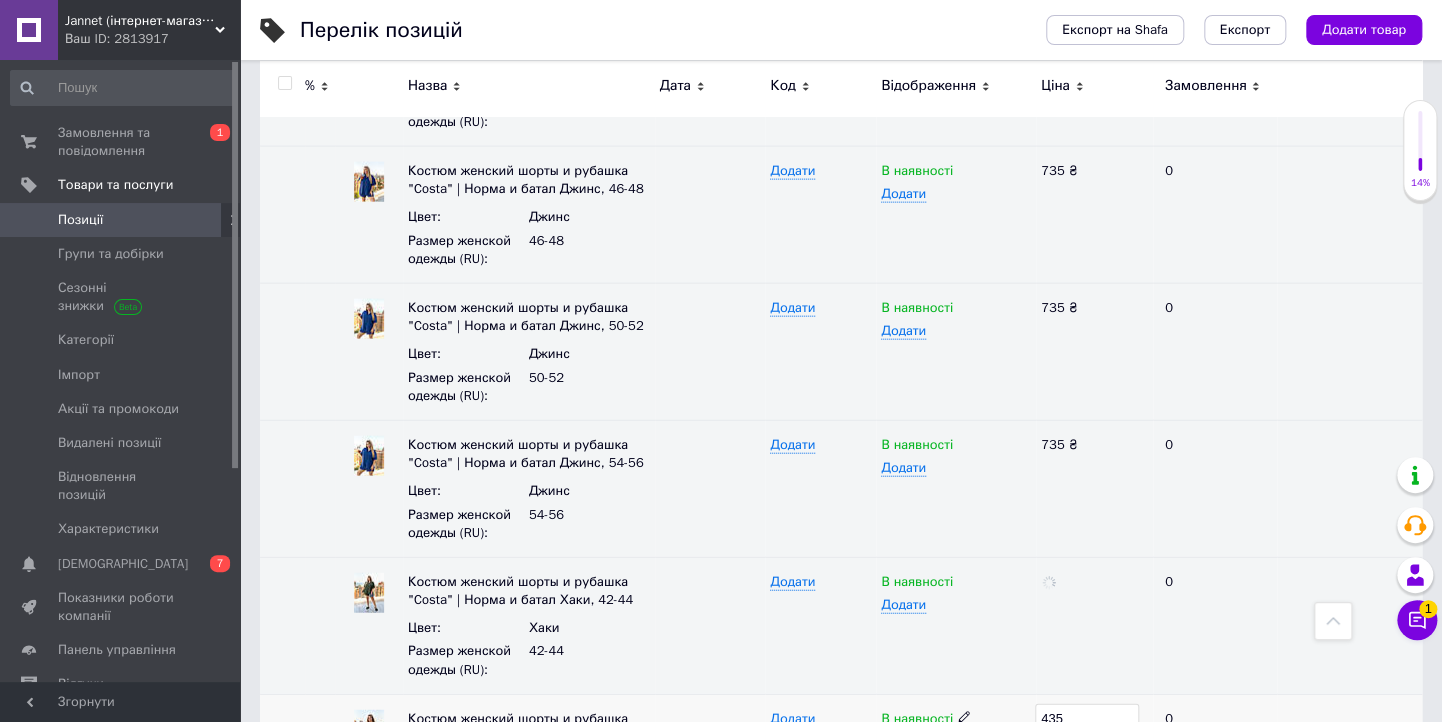 type on "735" 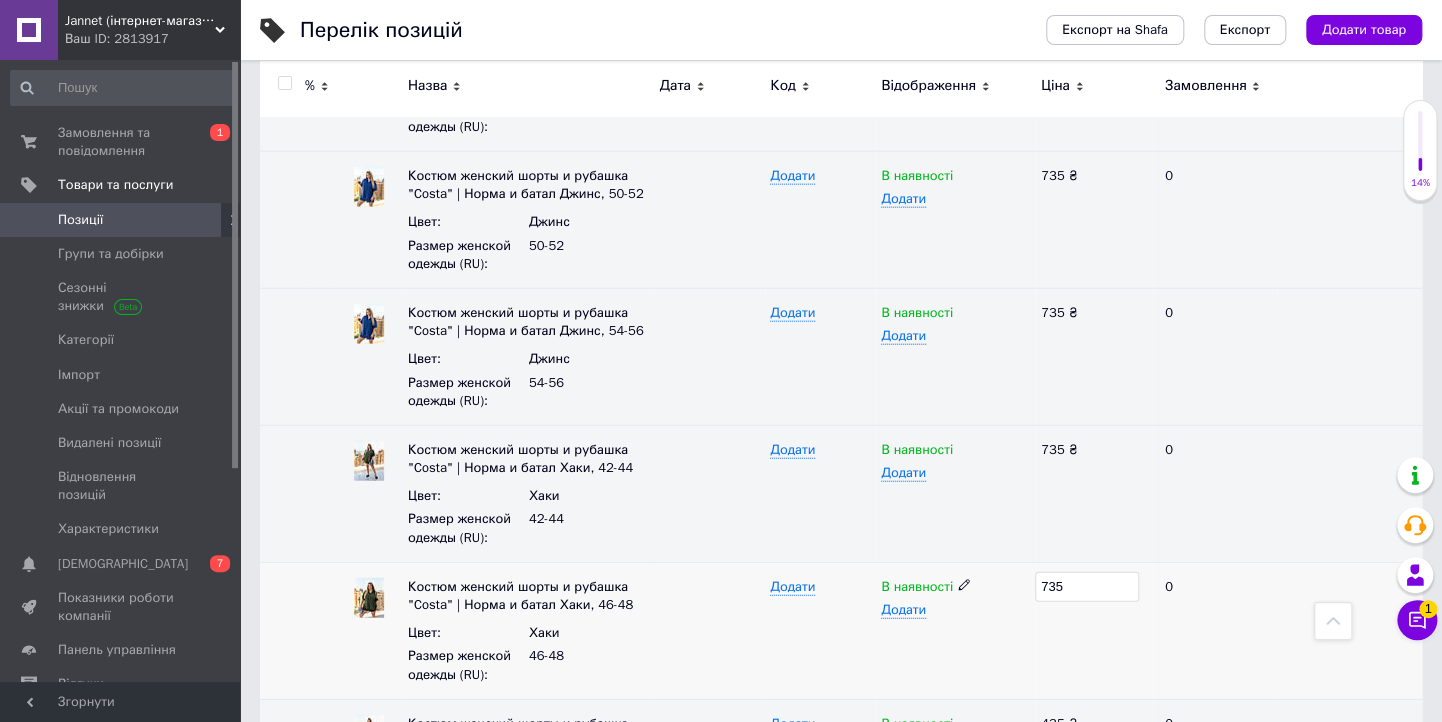 scroll, scrollTop: 2240, scrollLeft: 0, axis: vertical 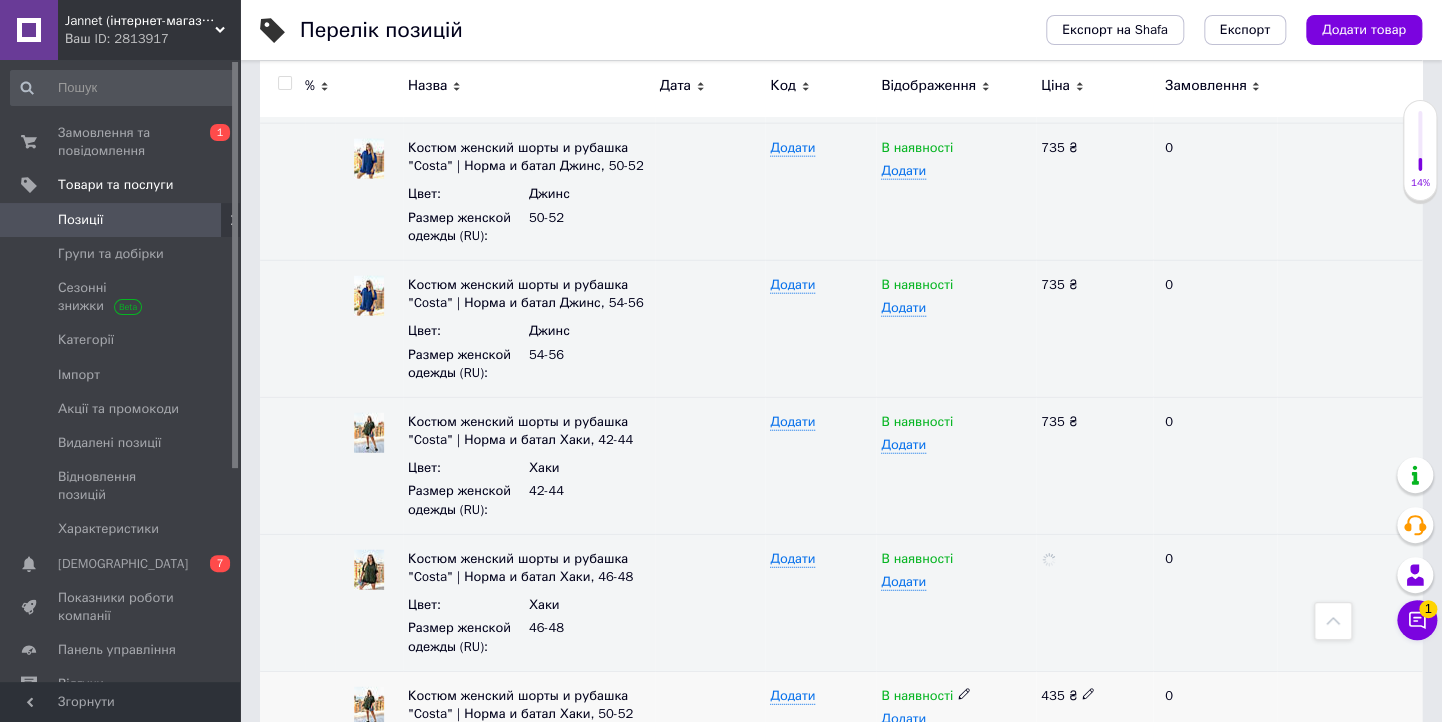 click 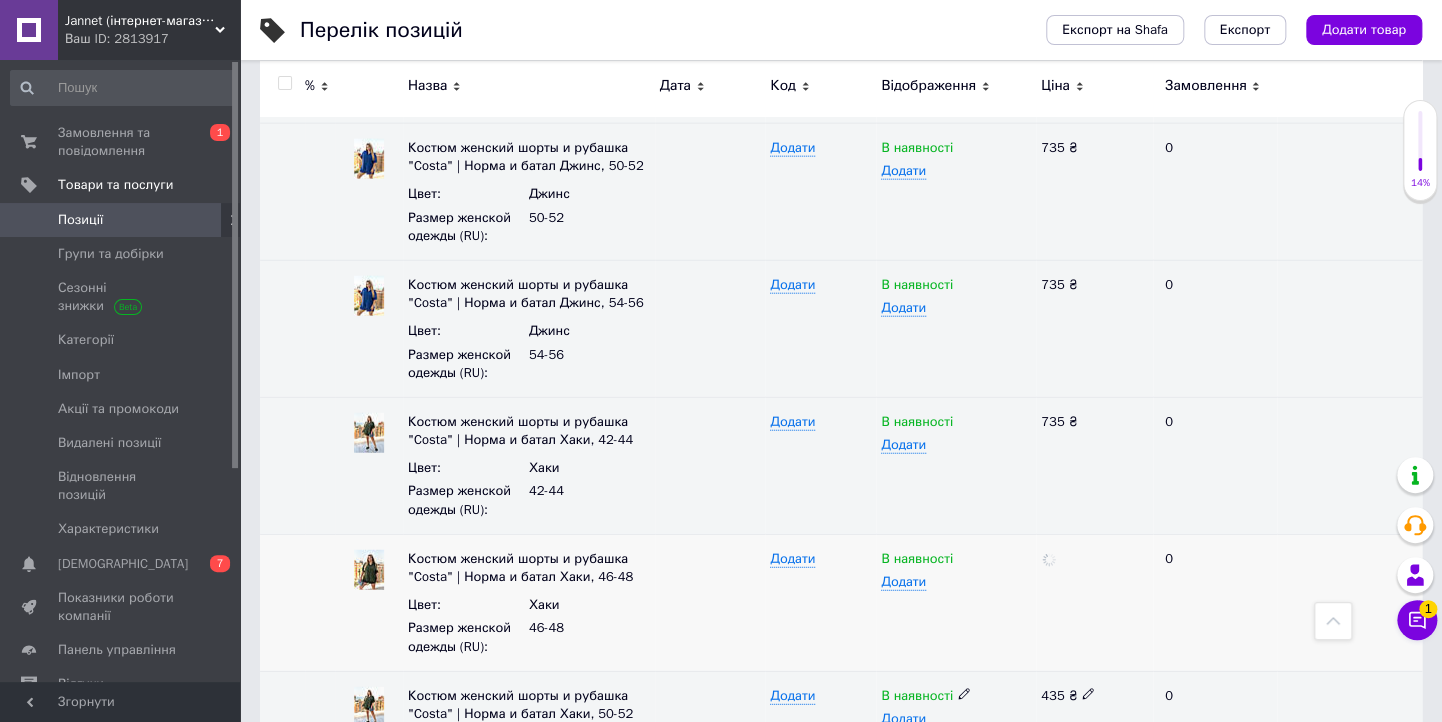 click on "% Назва Дата Код Відображення Ціна Замовлення Костюм женский шорты и рубашка "Costa" | Батал Женские костюмы батал оптом Ще 8 різновидів 10.07.2025 7826 В наявності Опубліковано 735   ₴ Роздріб 19.14%, 83.25 ₴ 0 Дії Редагувати Підняти на початок групи Копіювати Знижка Подарунок Супутні Приховати Ярлик Додати на вітрину Додати в кампанію Каталог ProSale Видалити Костюм женский шорты и рубашка "Costa" | Норма и батал Костюмы женские оптом Ще 16 різновидів 10.07.2025 7826 В наявності Опубліковано 735   ₴ Роздріб 19.14%, 83.25 ₴ 0 Дії Редагувати Підняти на початок групи Копіювати Знижка Подарунок : :" at bounding box center [841, 1020] 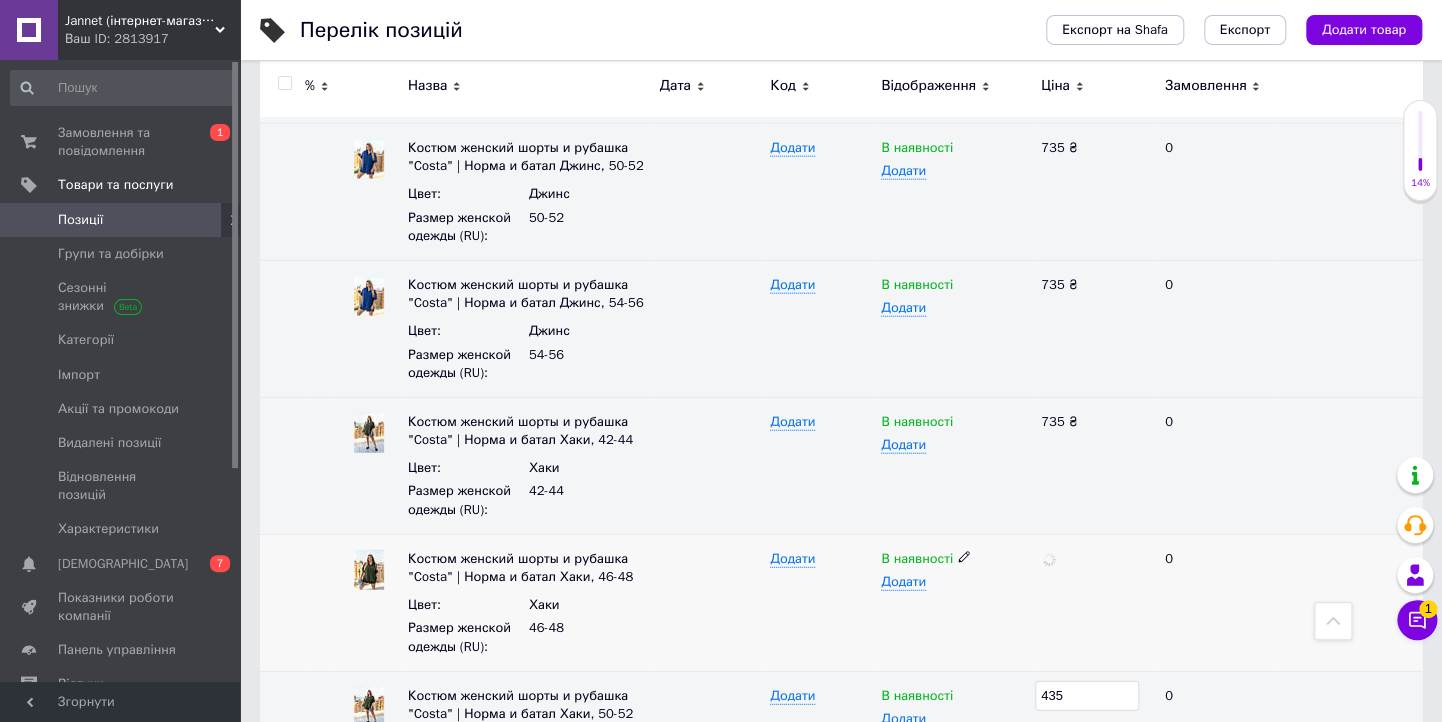 type on "735" 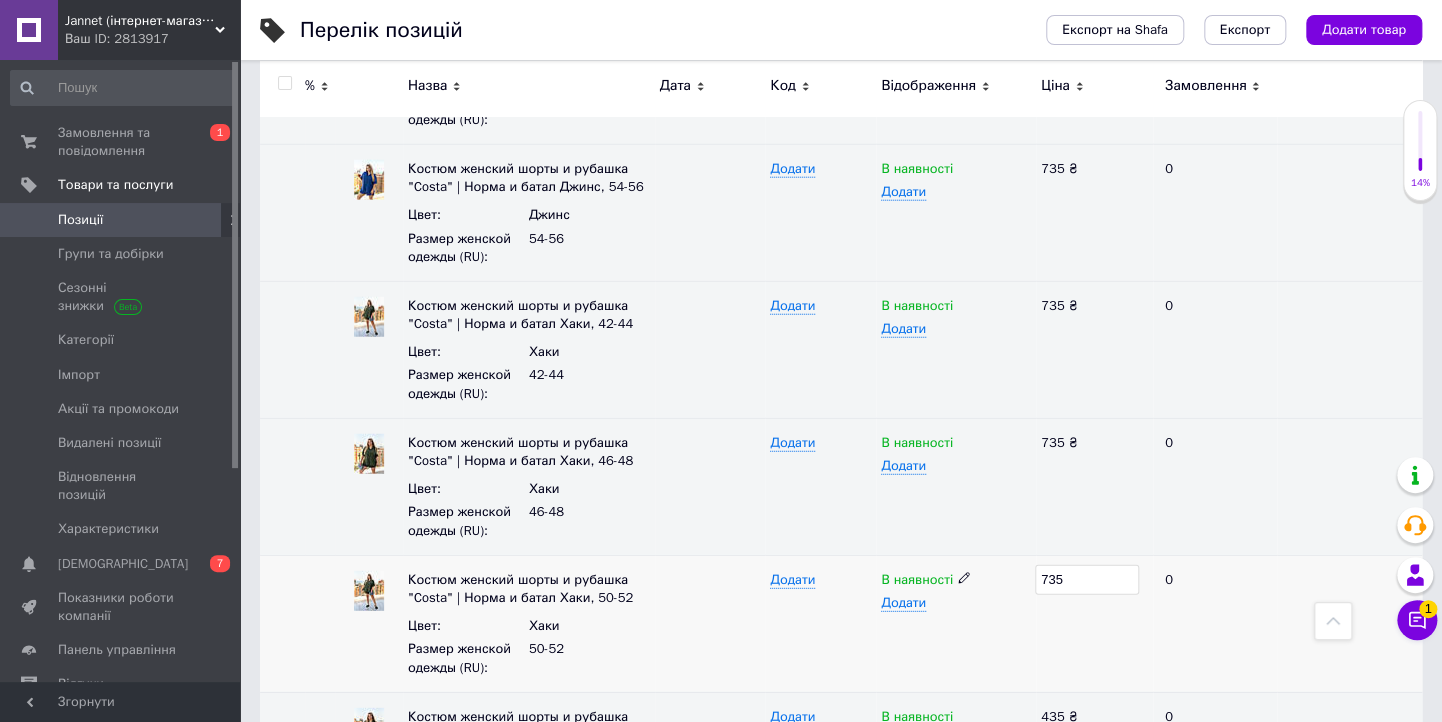 scroll, scrollTop: 2480, scrollLeft: 0, axis: vertical 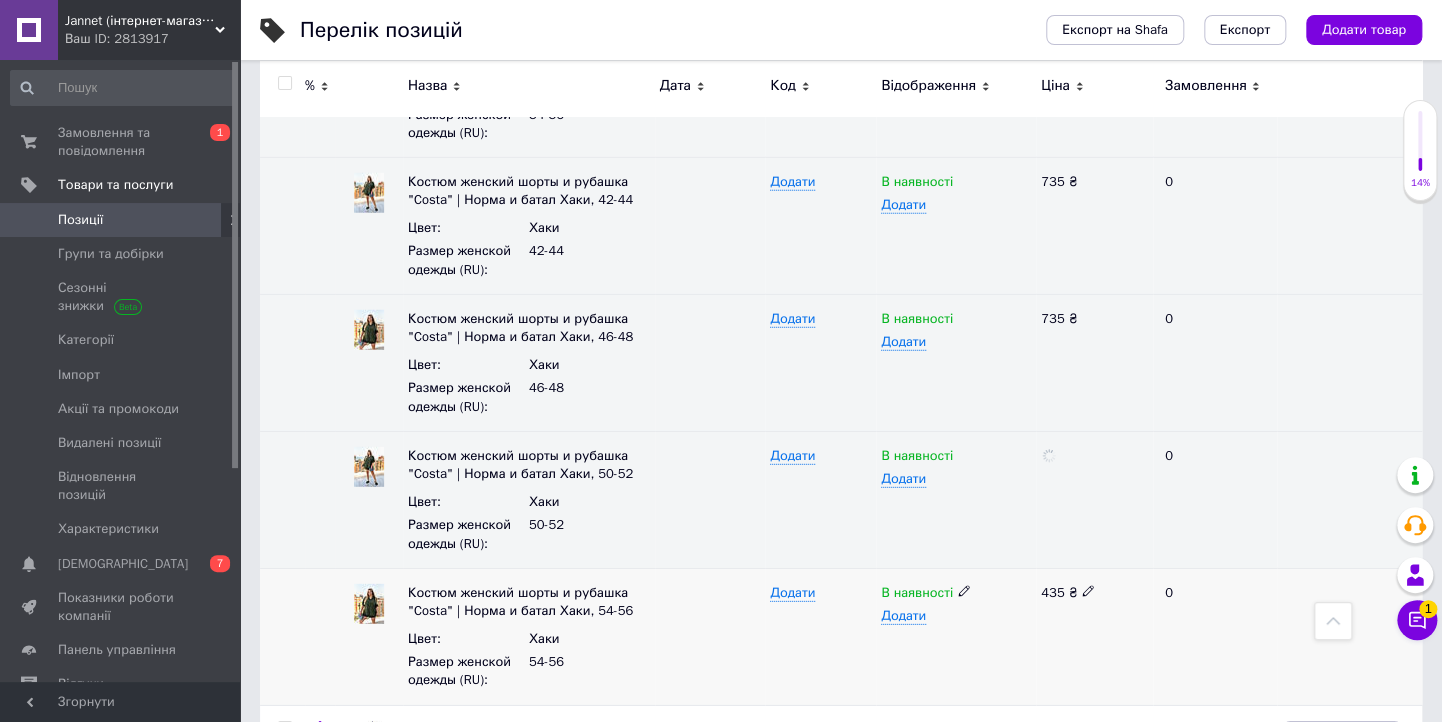 click 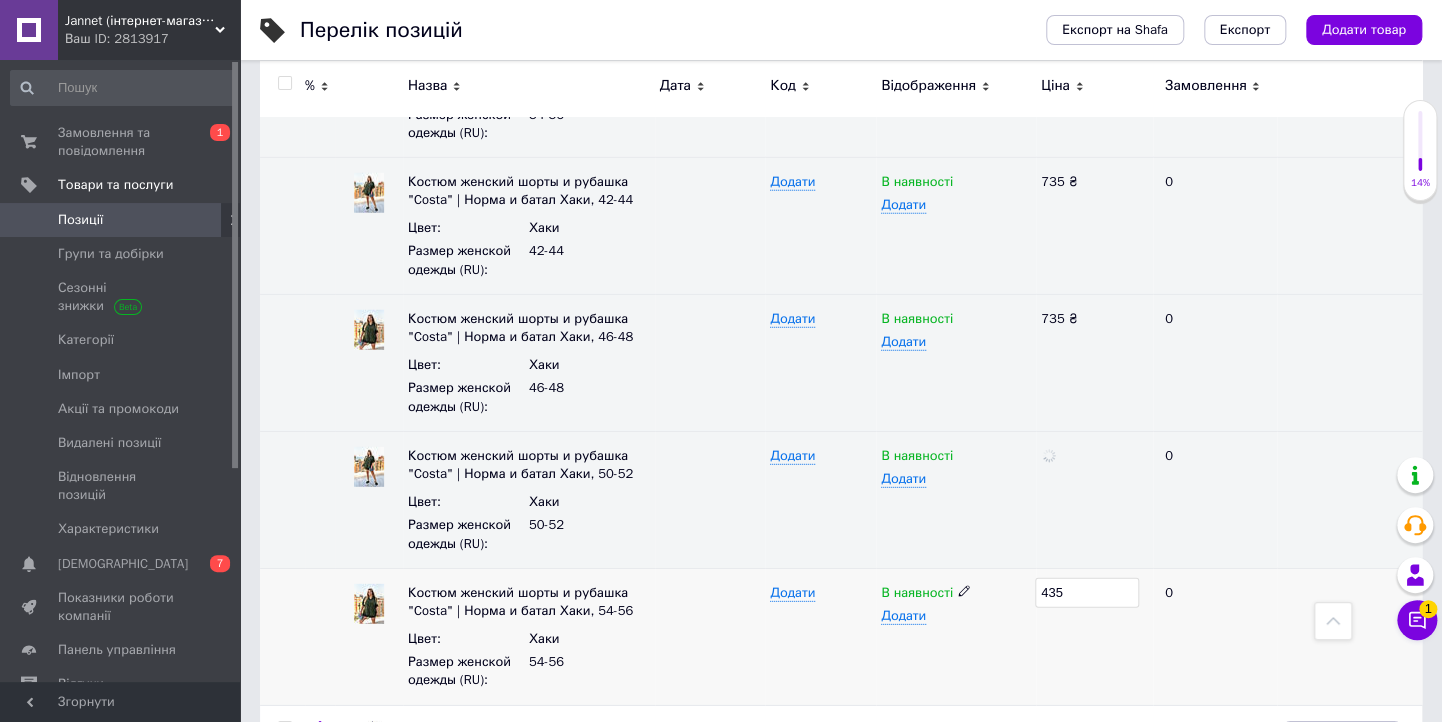 click on "Костюм женский шорты и рубашка "Costa" | Норма и батал Хаки, 54-56 Цвет : Хаки Размер женской одежды (RU) : 54-56 Додати В наявності Додати 435 0" at bounding box center [841, 636] 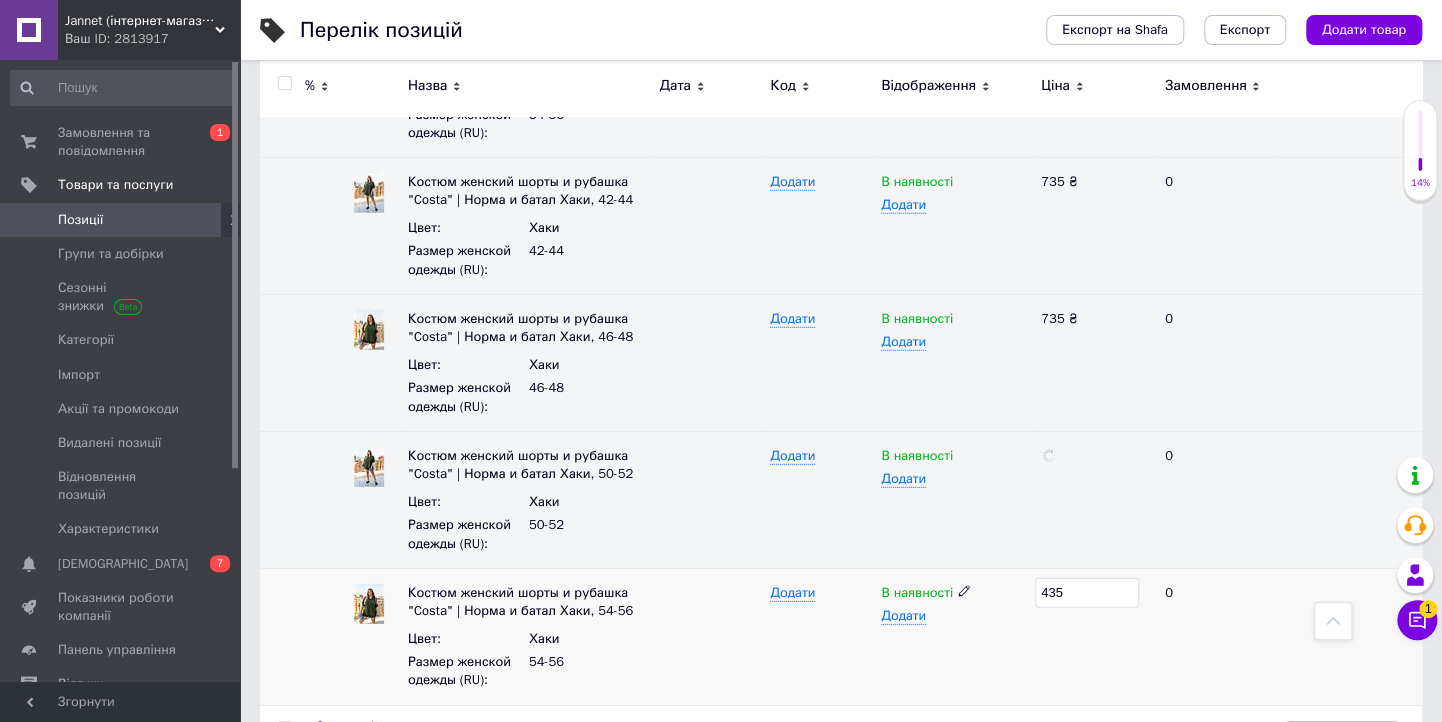 type on "735" 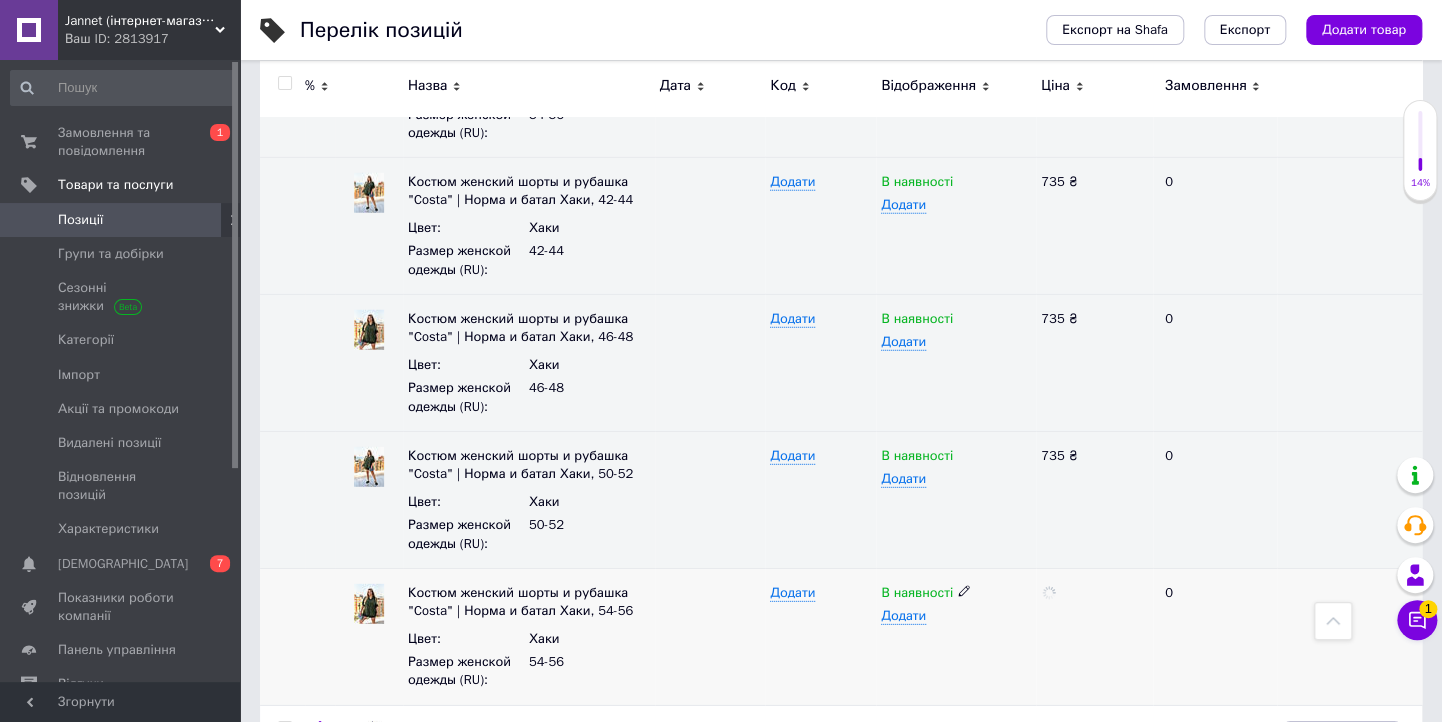 click on "В наявності Додати" at bounding box center (956, 636) 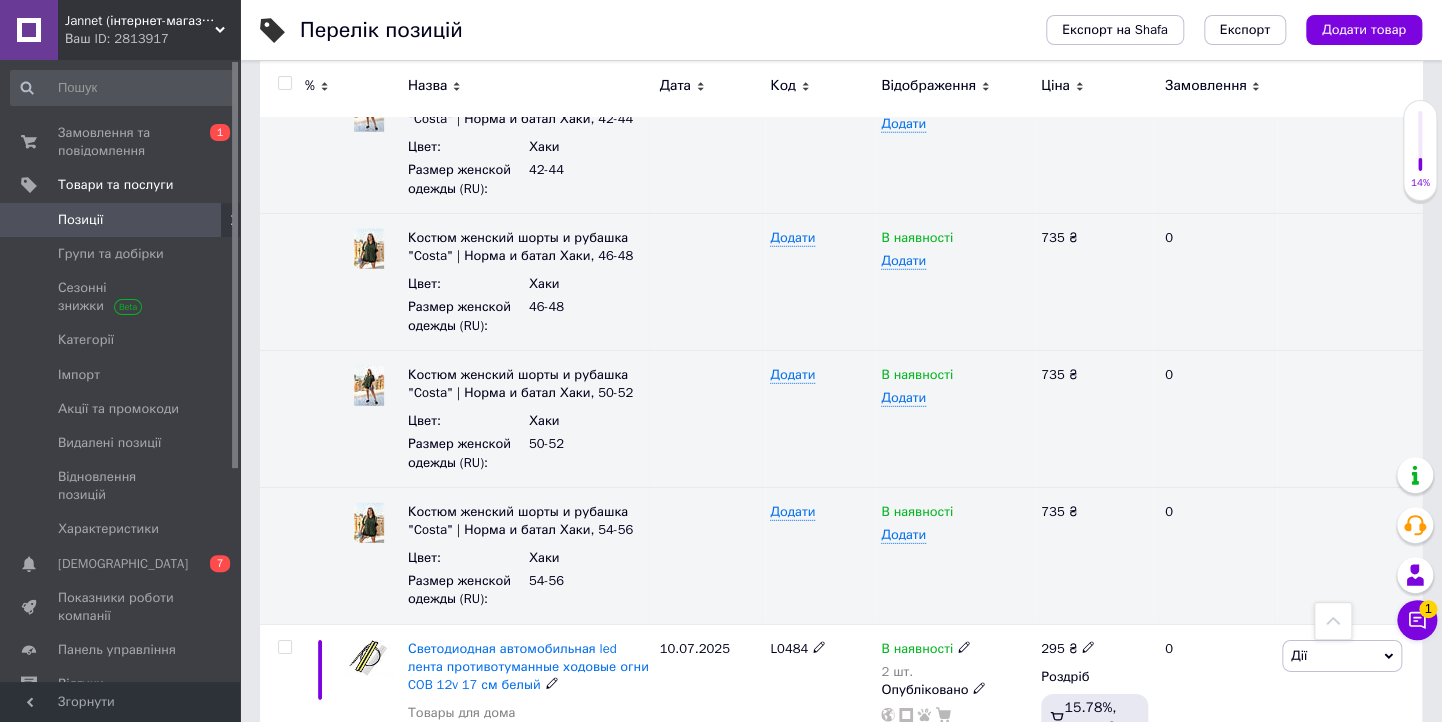 scroll, scrollTop: 2720, scrollLeft: 0, axis: vertical 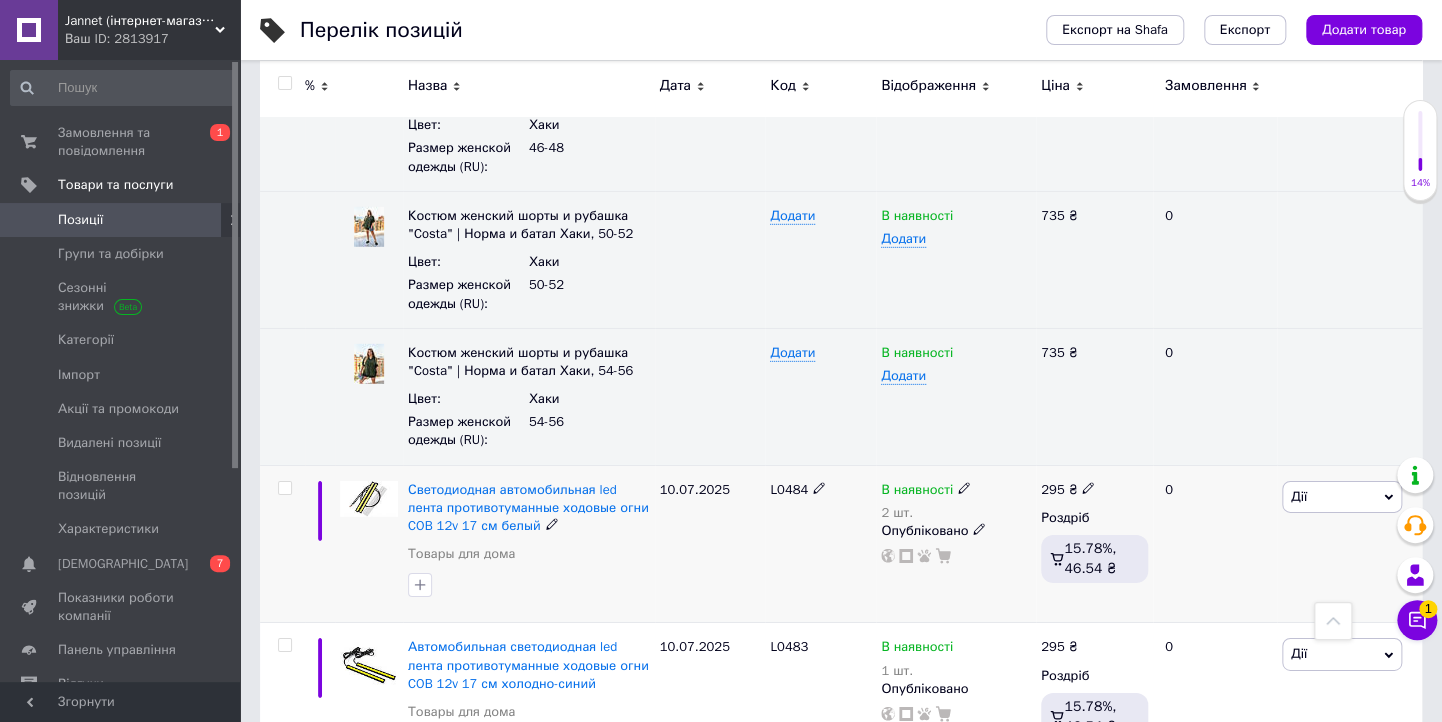 click 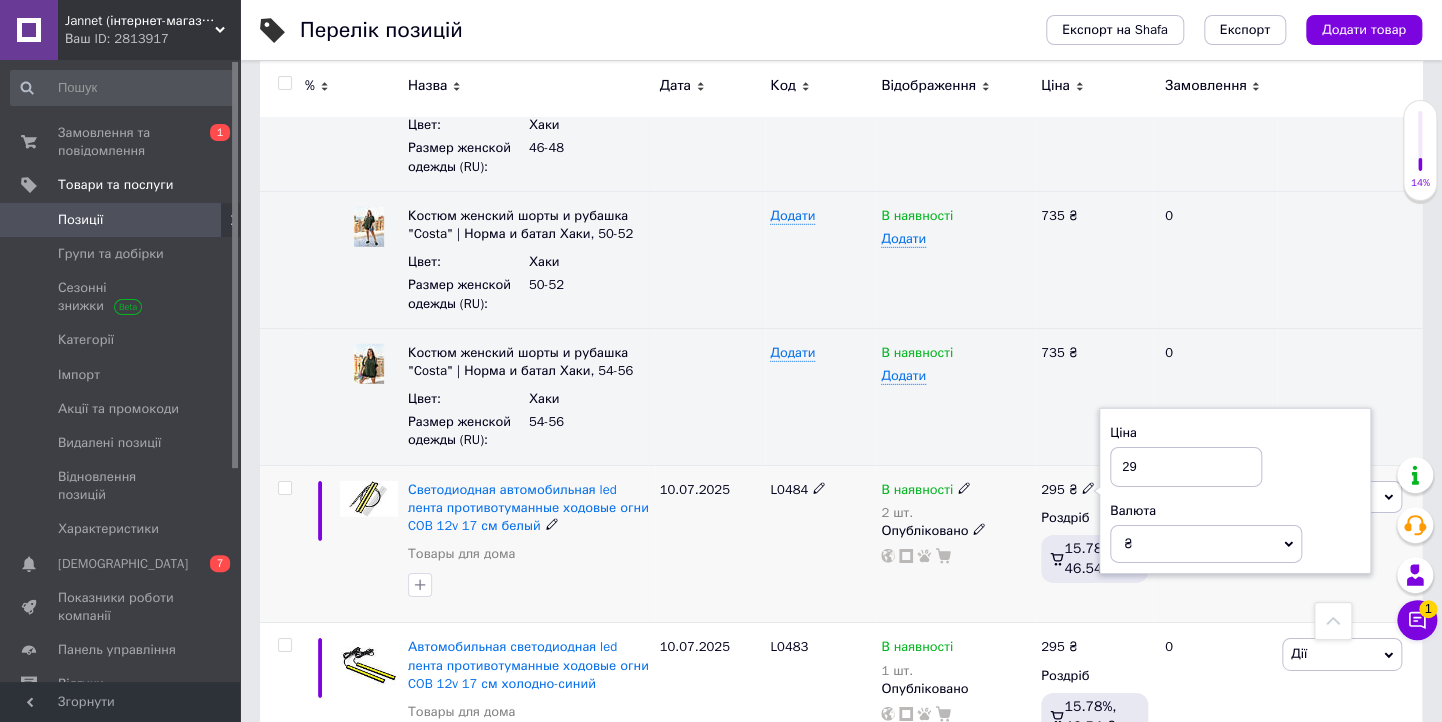 type on "2" 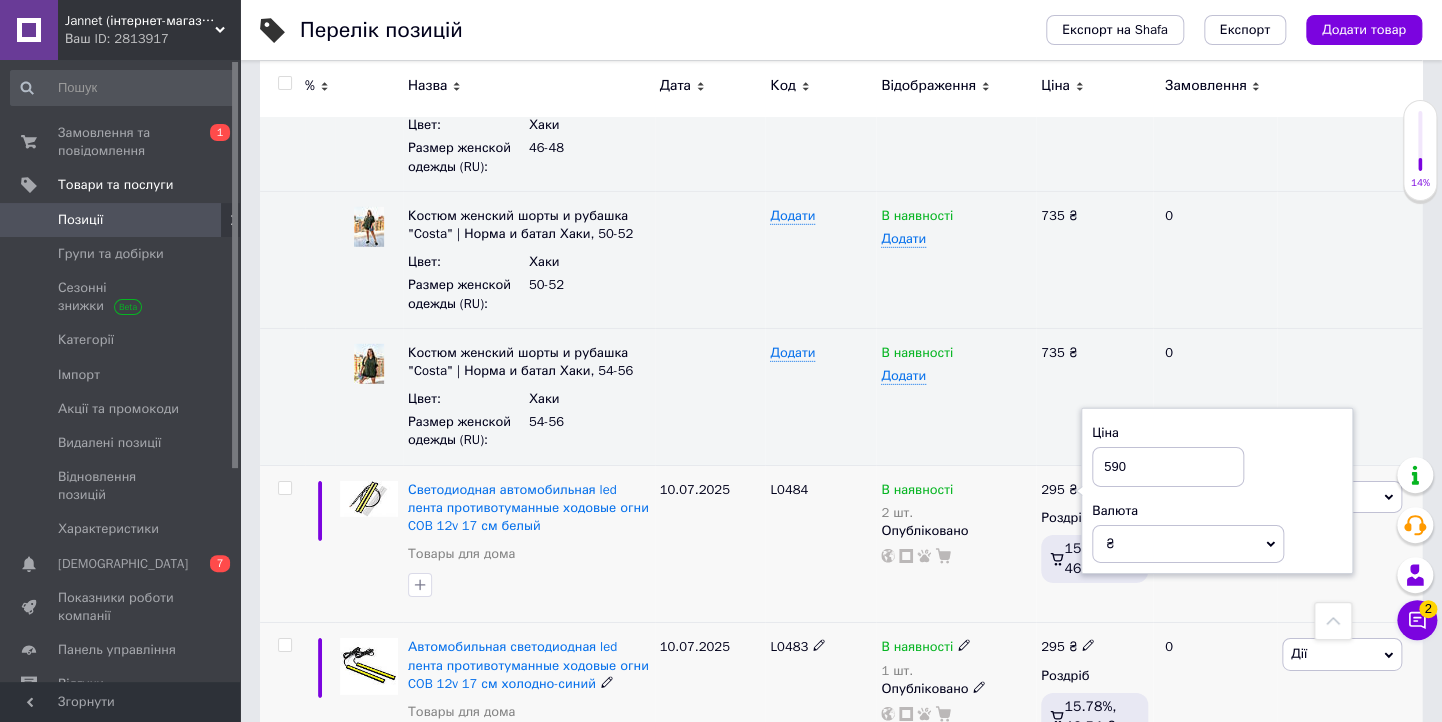 type on "590" 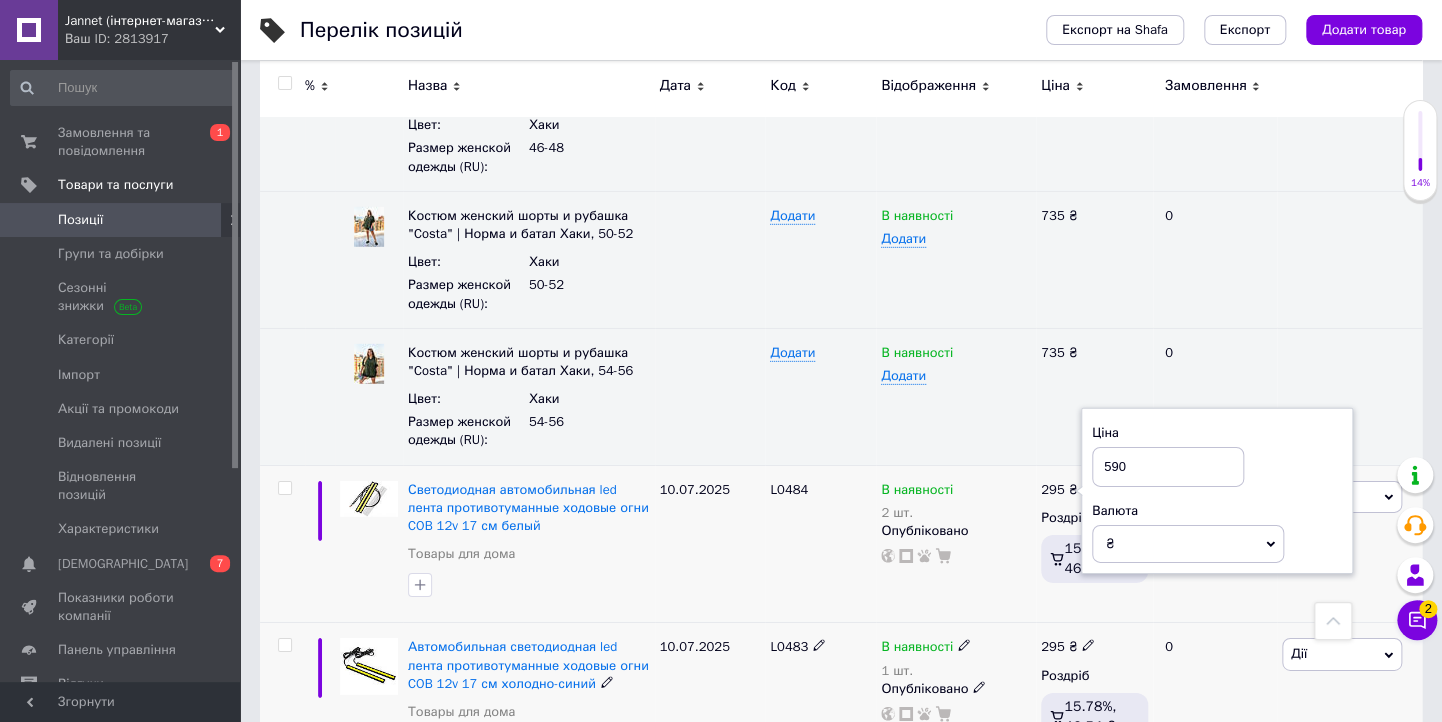 click 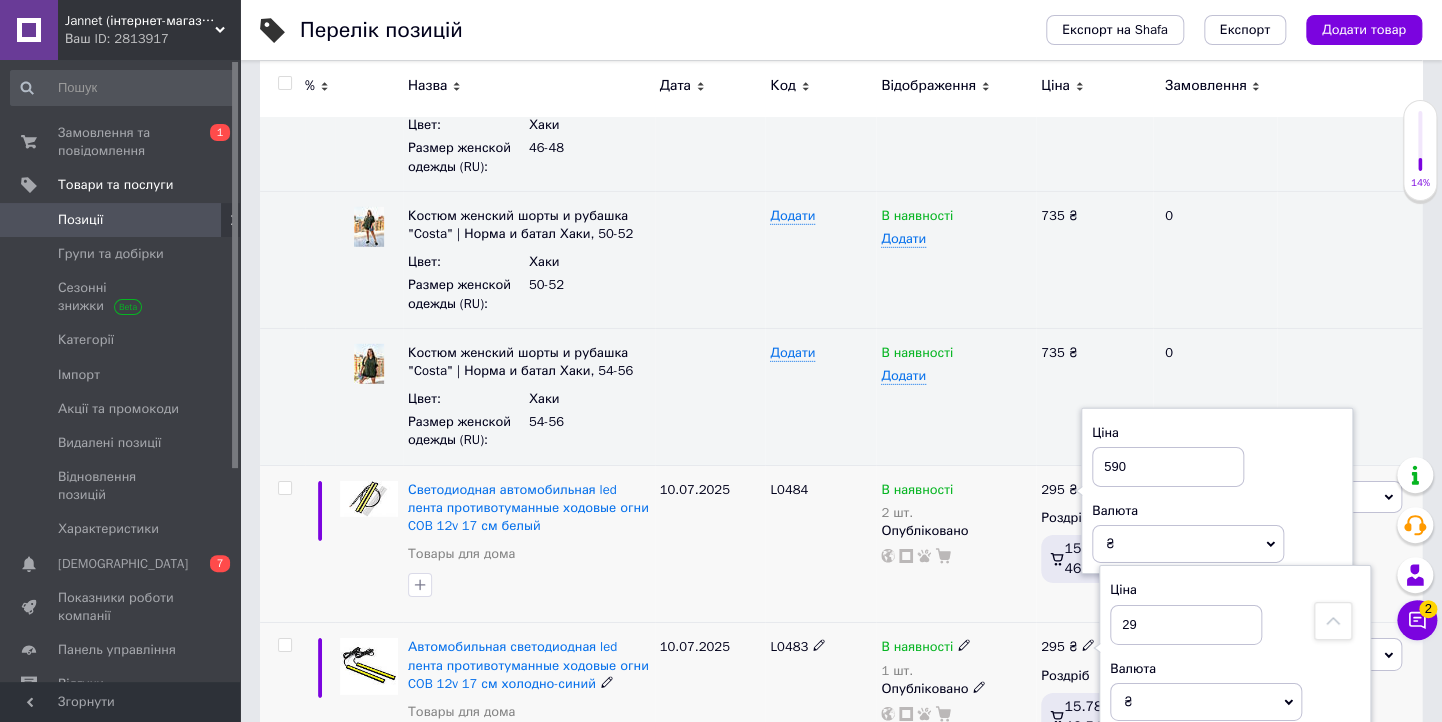 type on "2" 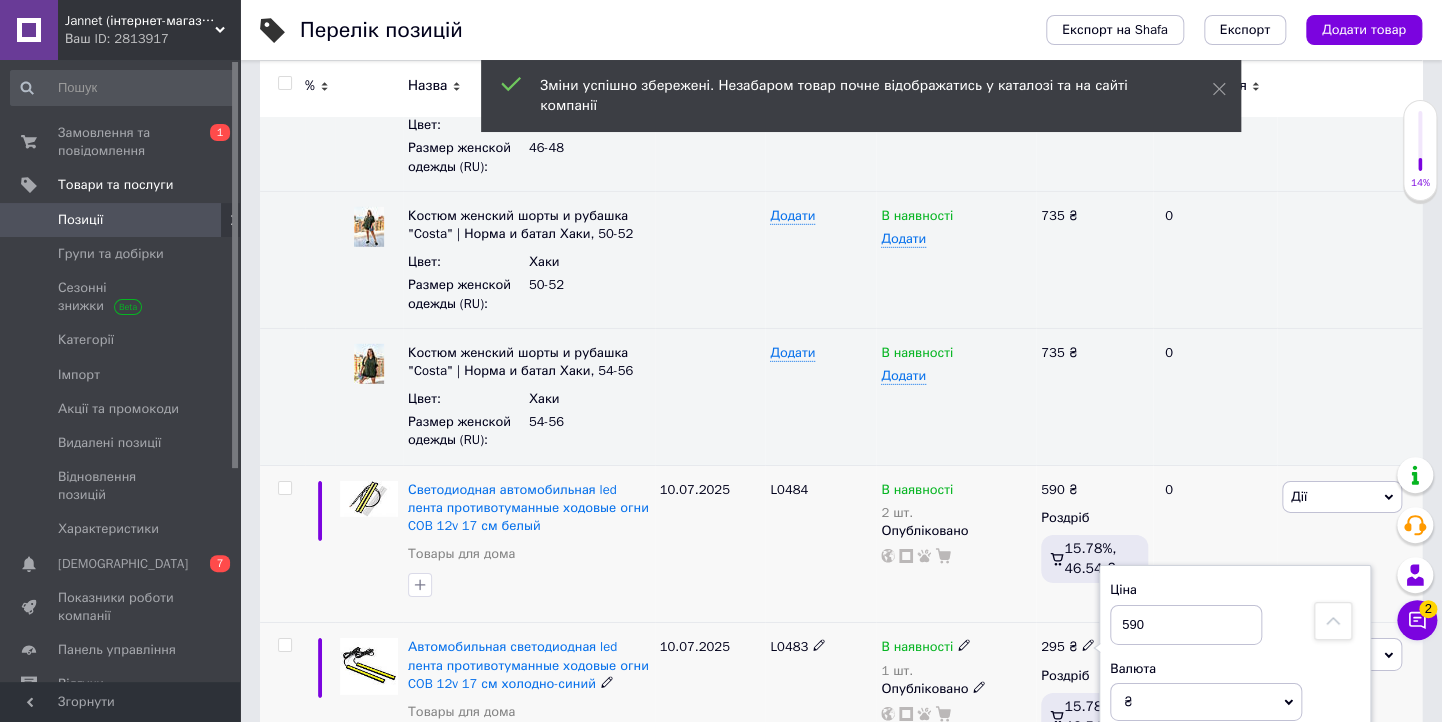 type on "590" 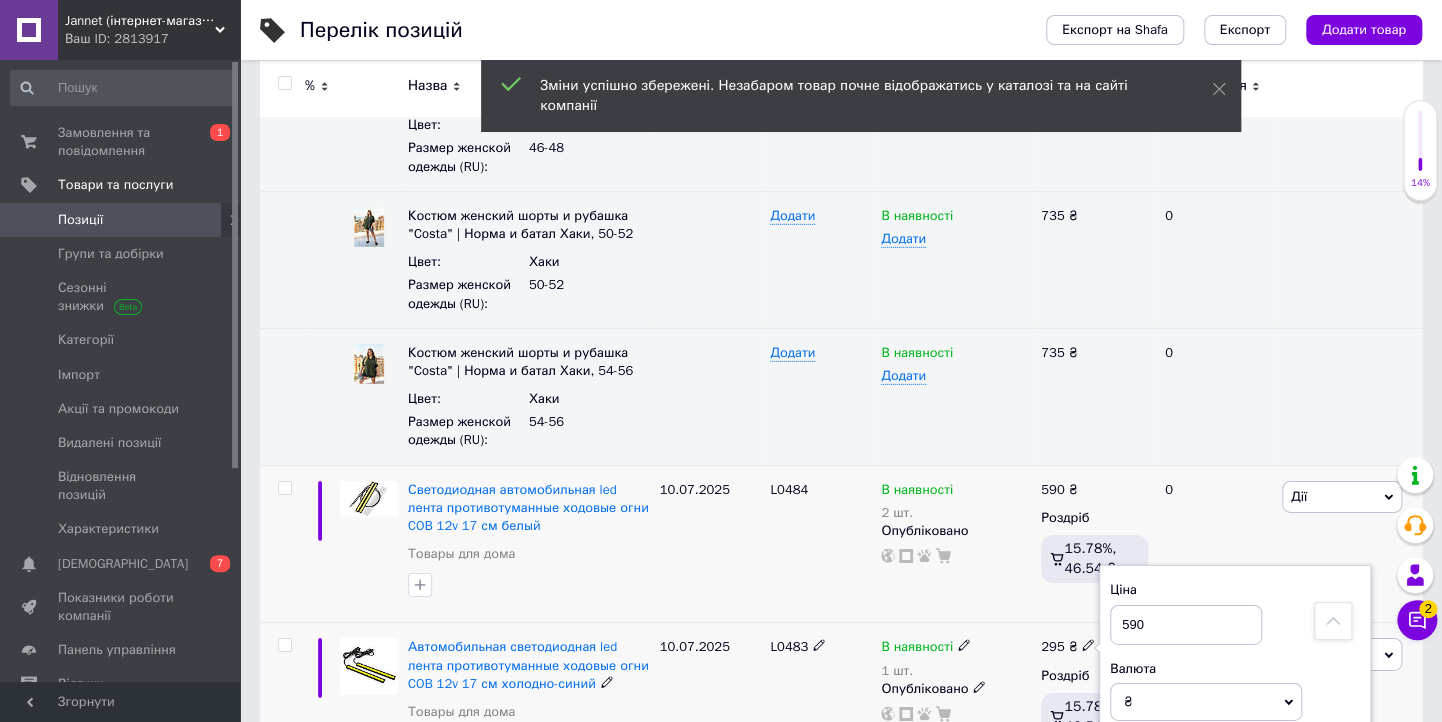 click on "10.07.2025" at bounding box center [710, 702] 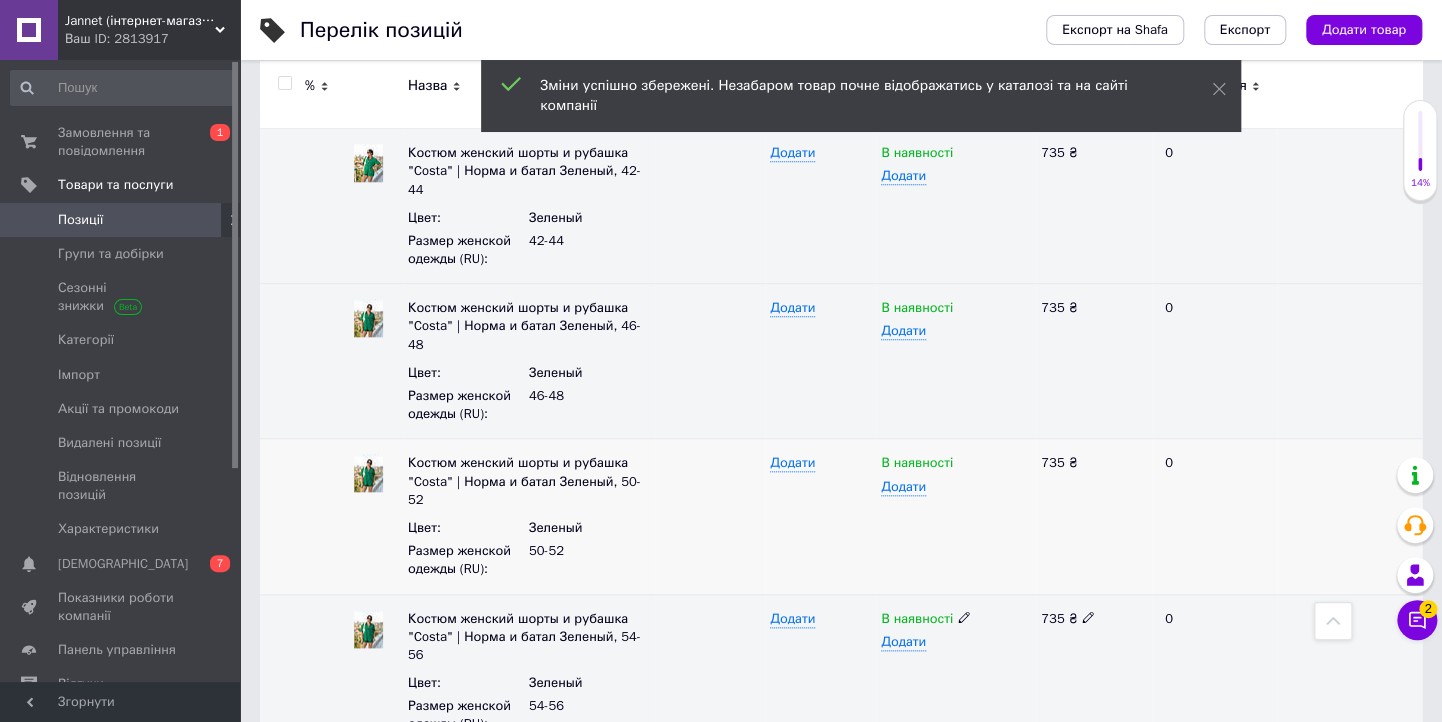 scroll, scrollTop: 160, scrollLeft: 0, axis: vertical 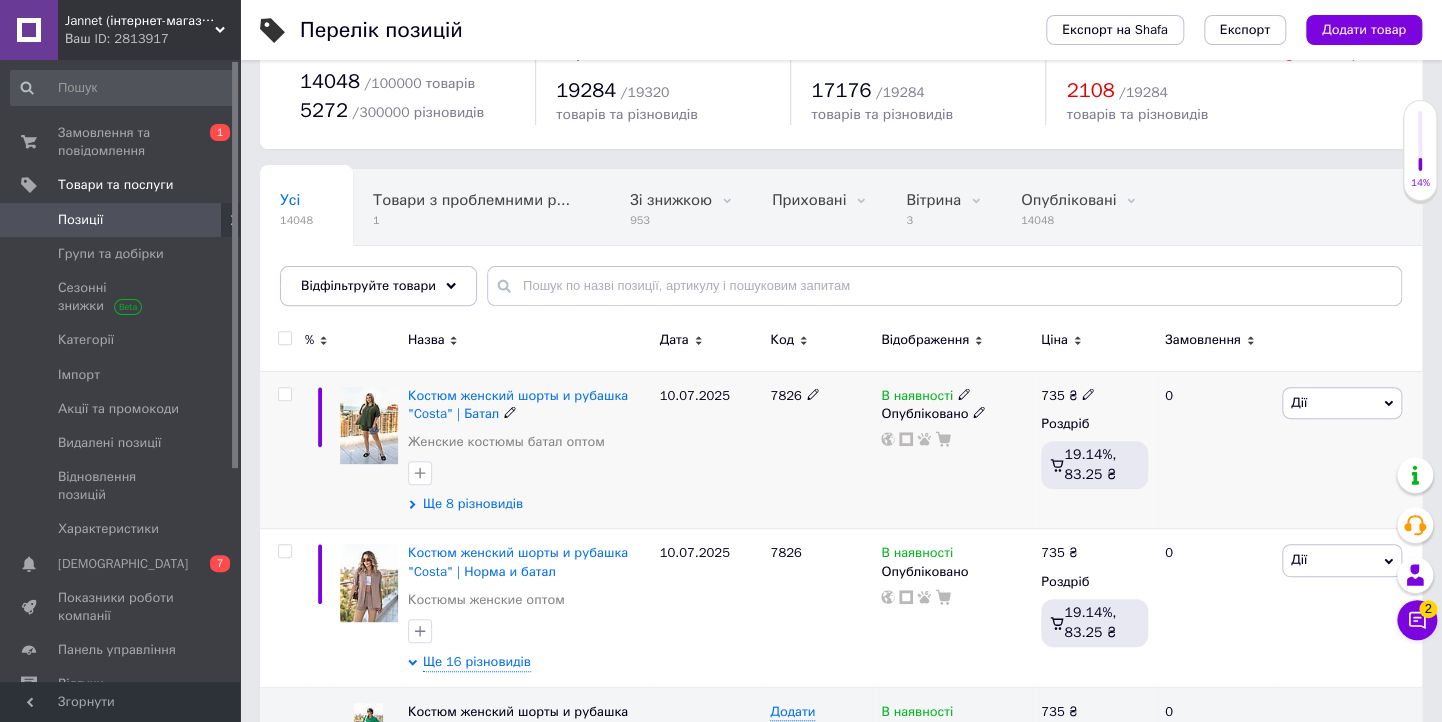 click on "Ще 8 різновидів" at bounding box center (473, 504) 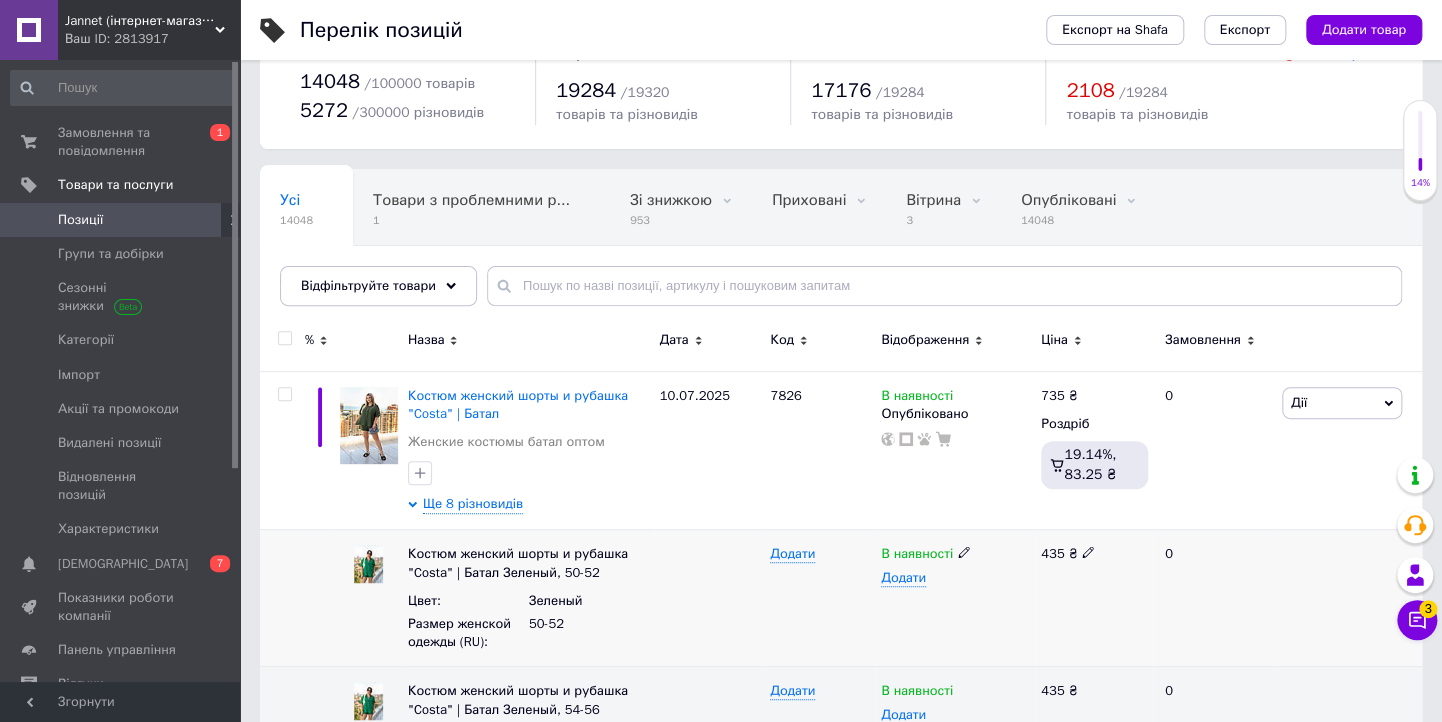 click 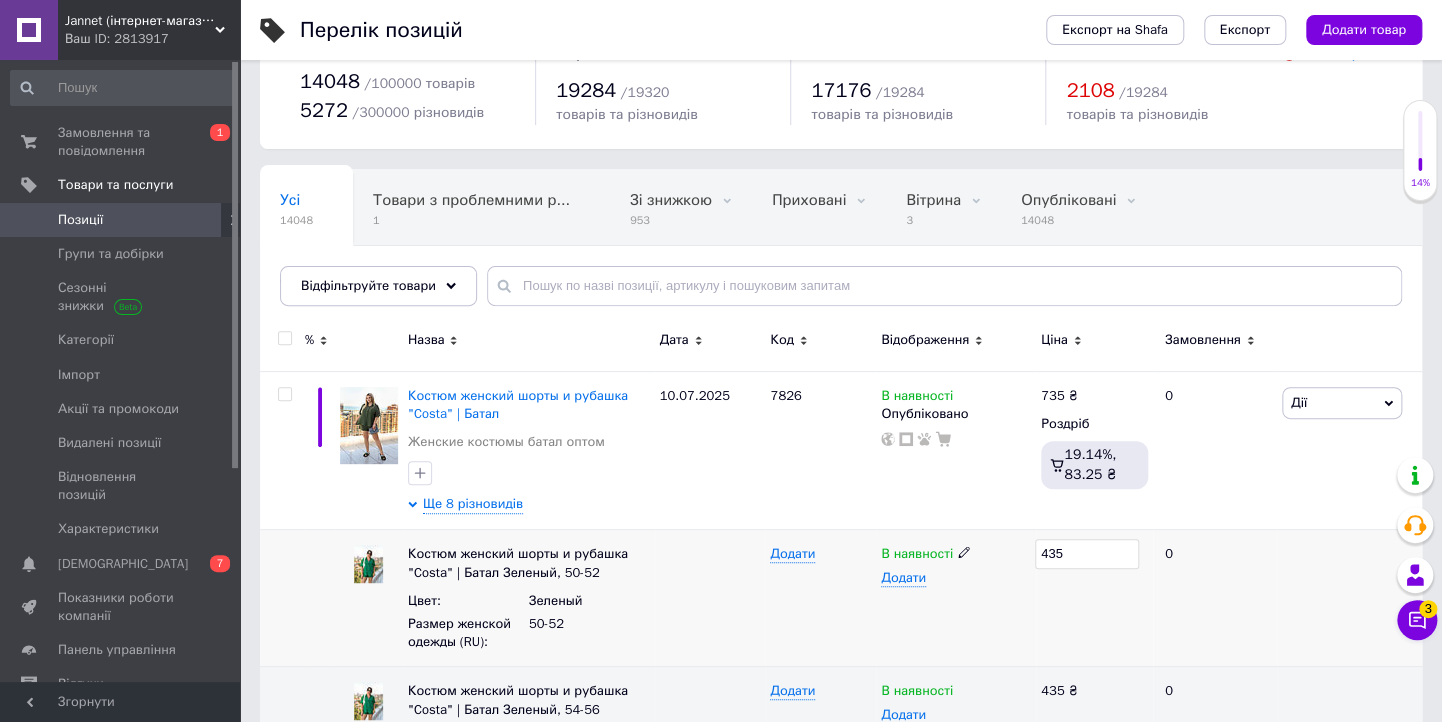 click on "Костюм женский шорты и рубашка "Costa" | Батал Зеленый, 50-52 Цвет : Зеленый Размер женской одежды (RU) : 50-52 Додати В наявності Додати 435 0" at bounding box center [841, 598] 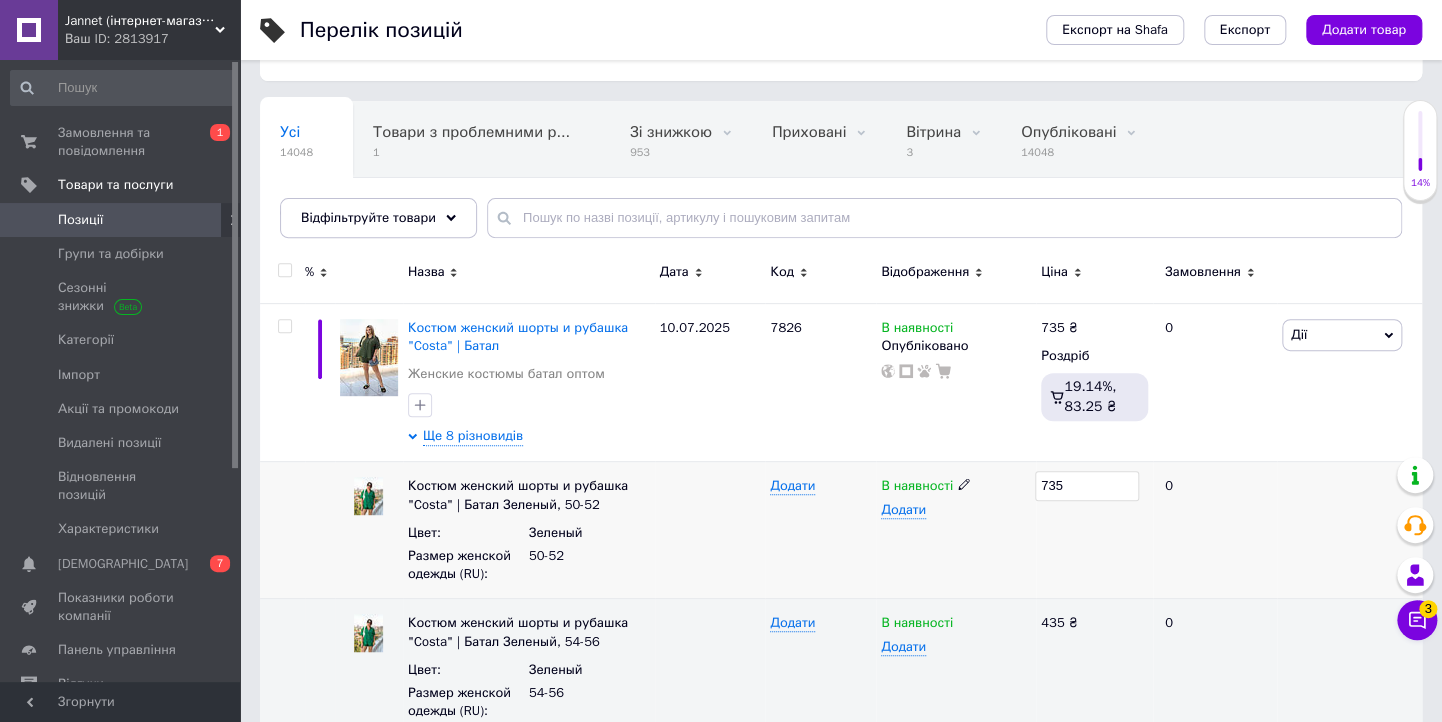 scroll, scrollTop: 320, scrollLeft: 0, axis: vertical 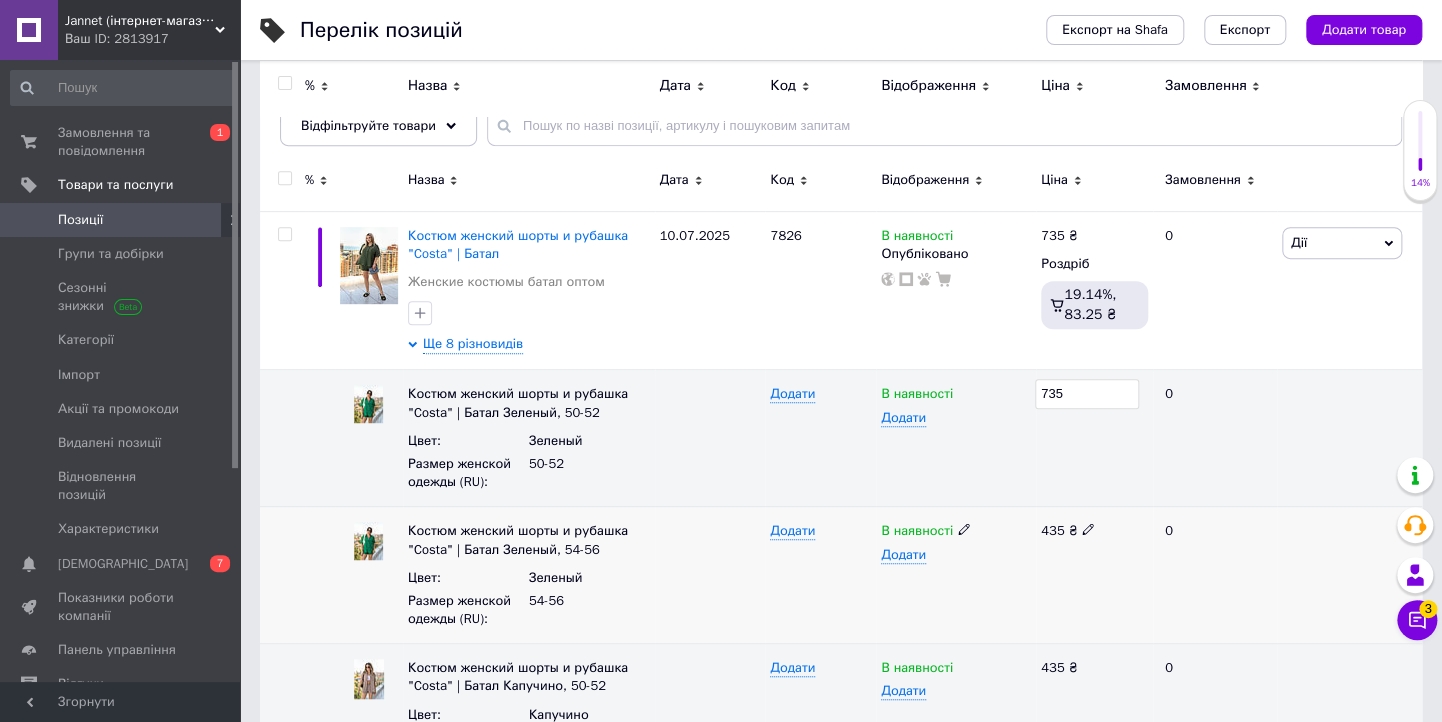 click 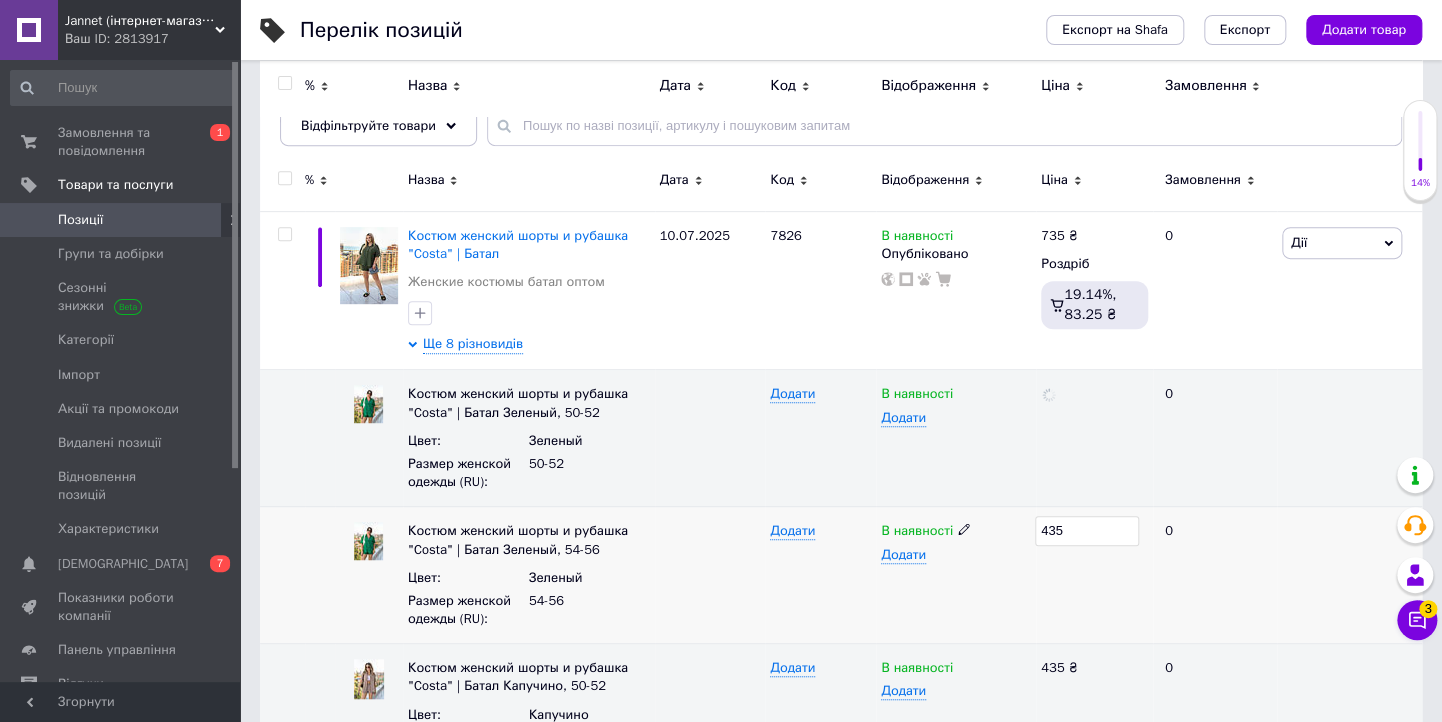 click on "Костюм женский шорты и рубашка "Costa" | Батал Зеленый, 54-56 Цвет : Зеленый Размер женской одежды (RU) : 54-56 Додати В наявності Додати 435 0" at bounding box center (841, 575) 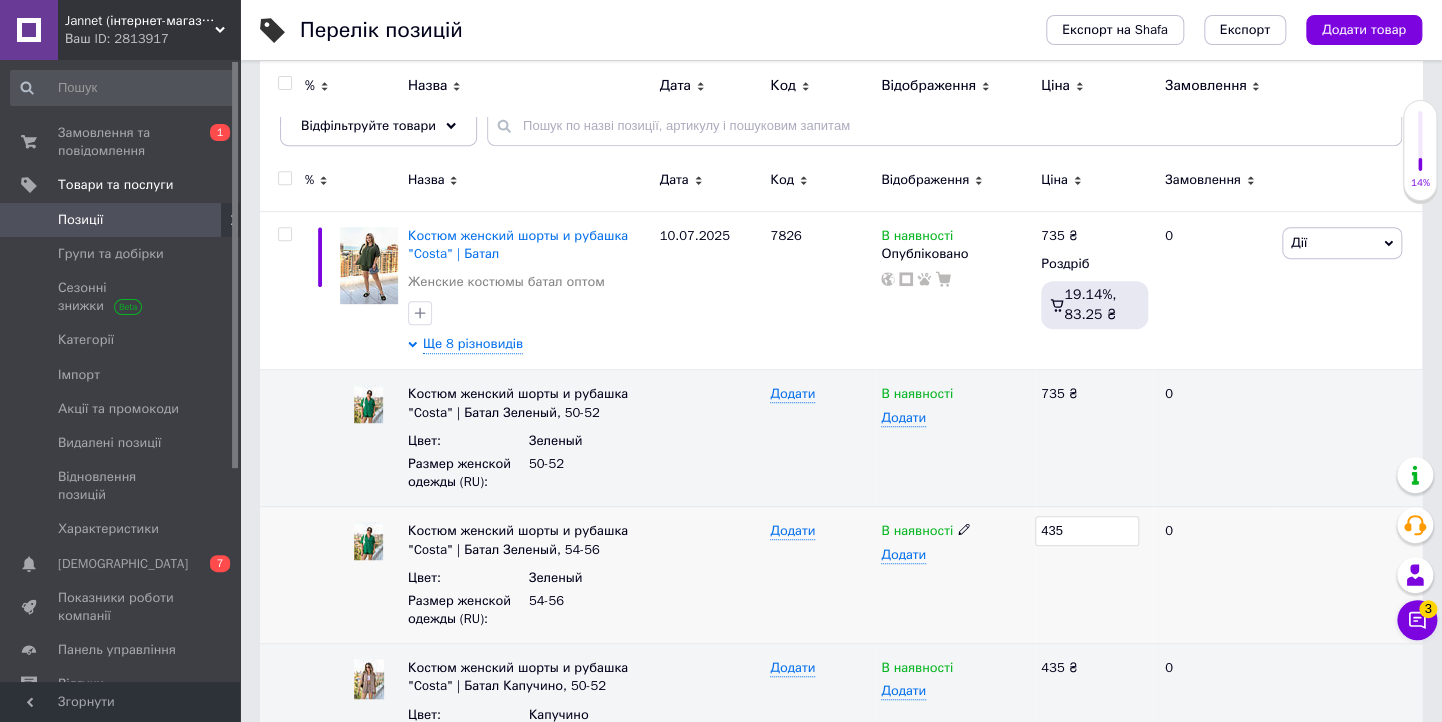 type on "735" 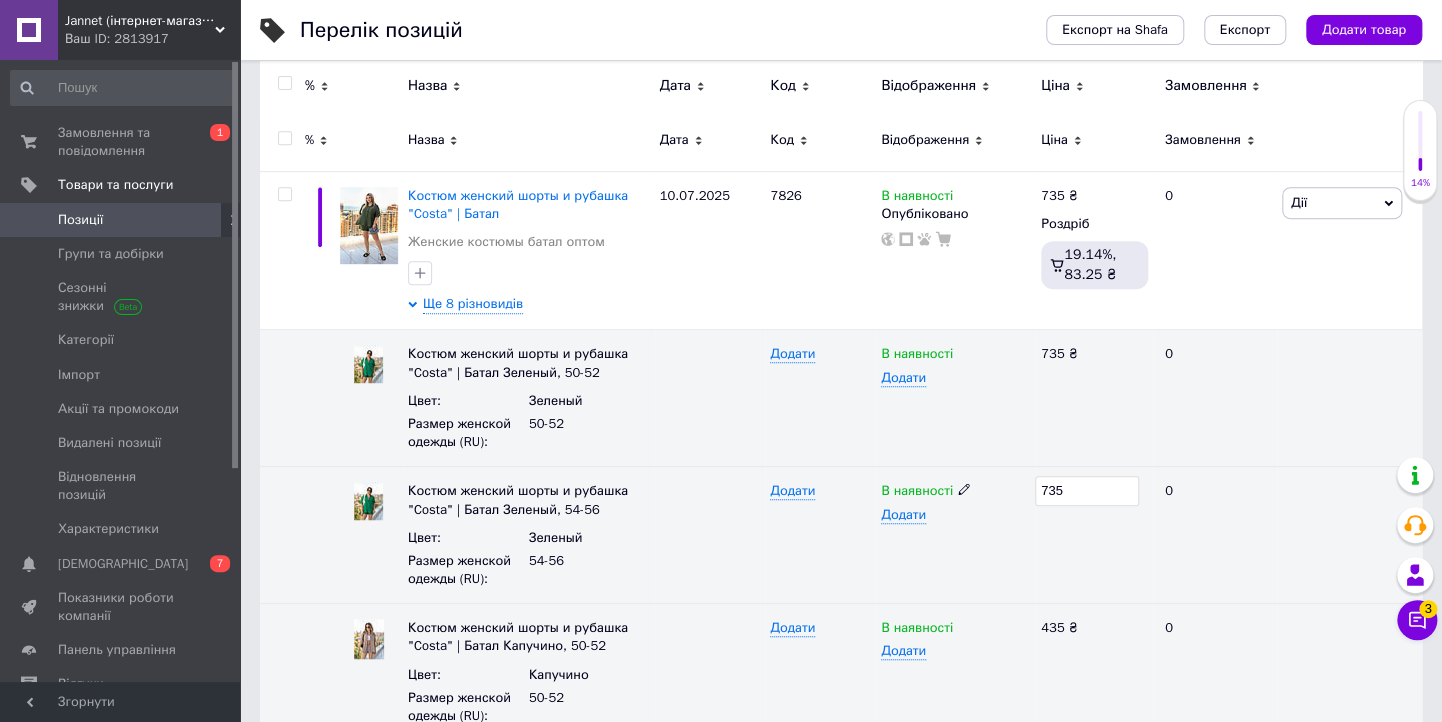 scroll, scrollTop: 400, scrollLeft: 0, axis: vertical 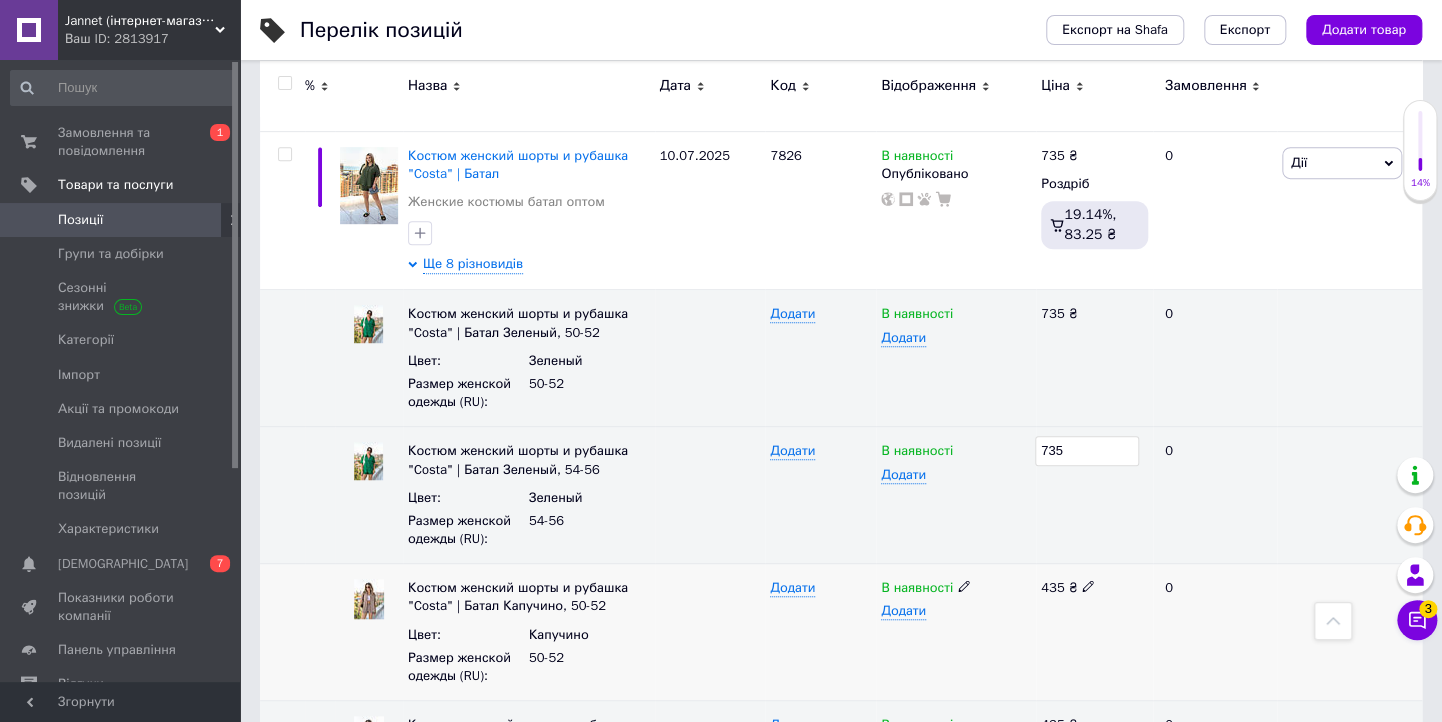 click 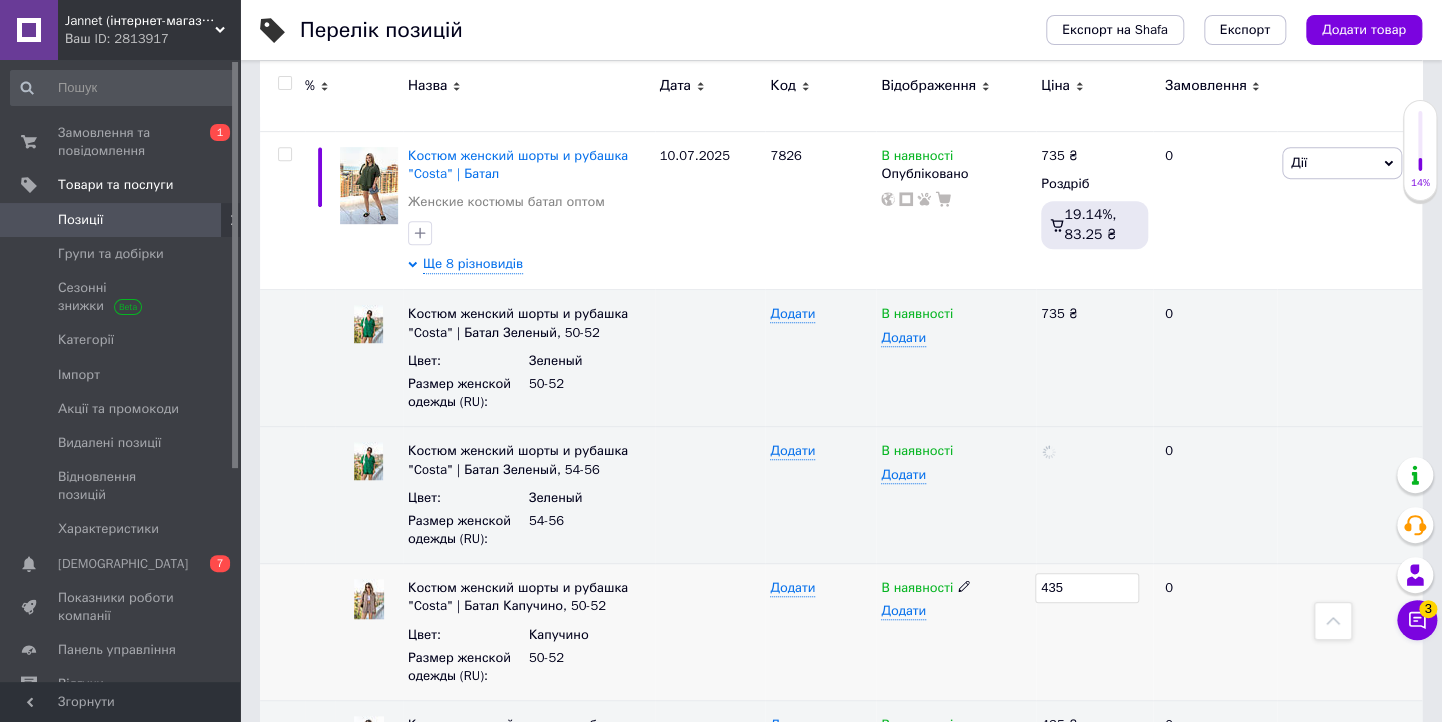 click on "Костюм женский шорты и рубашка "Costa" | Батал Капучино, 50-52 Цвет : Капучино Размер женской одежды (RU) : 50-52 Додати В наявності Додати 435 0" at bounding box center [841, 632] 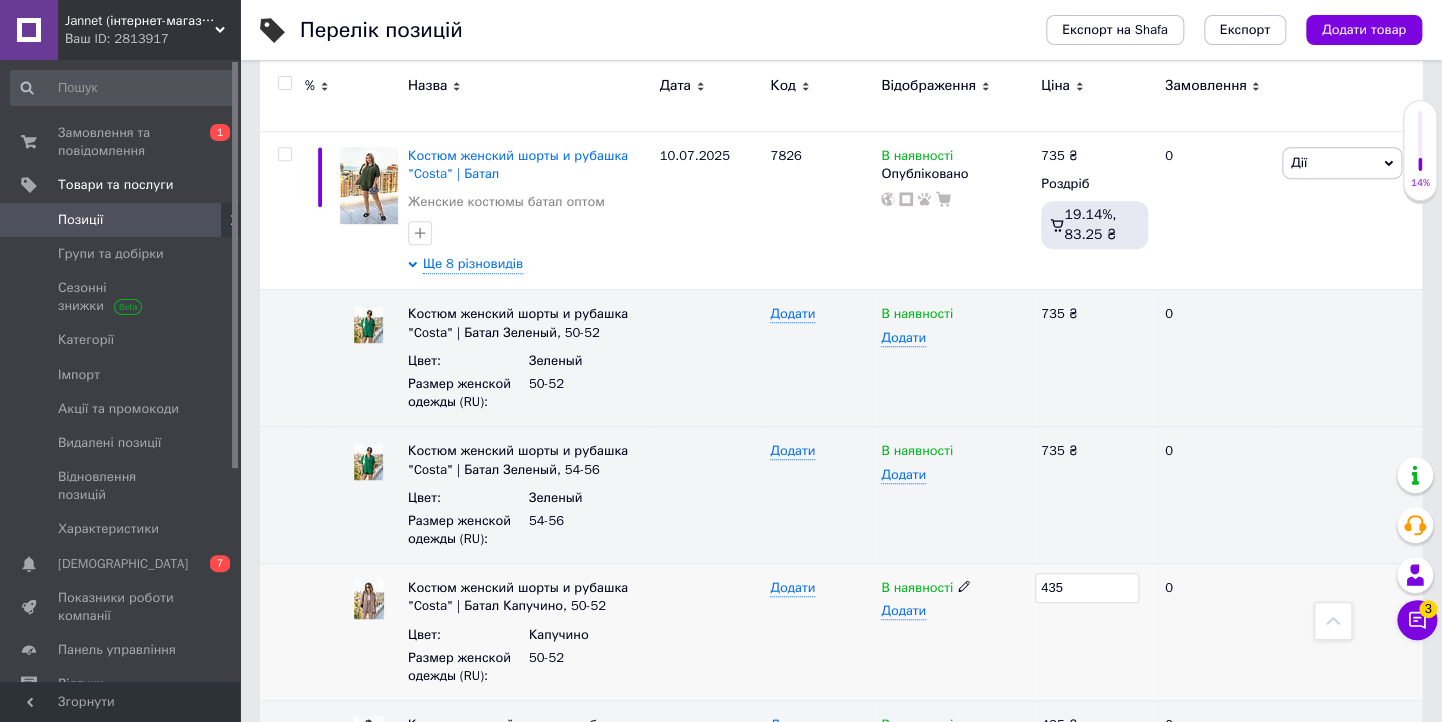 type on "735" 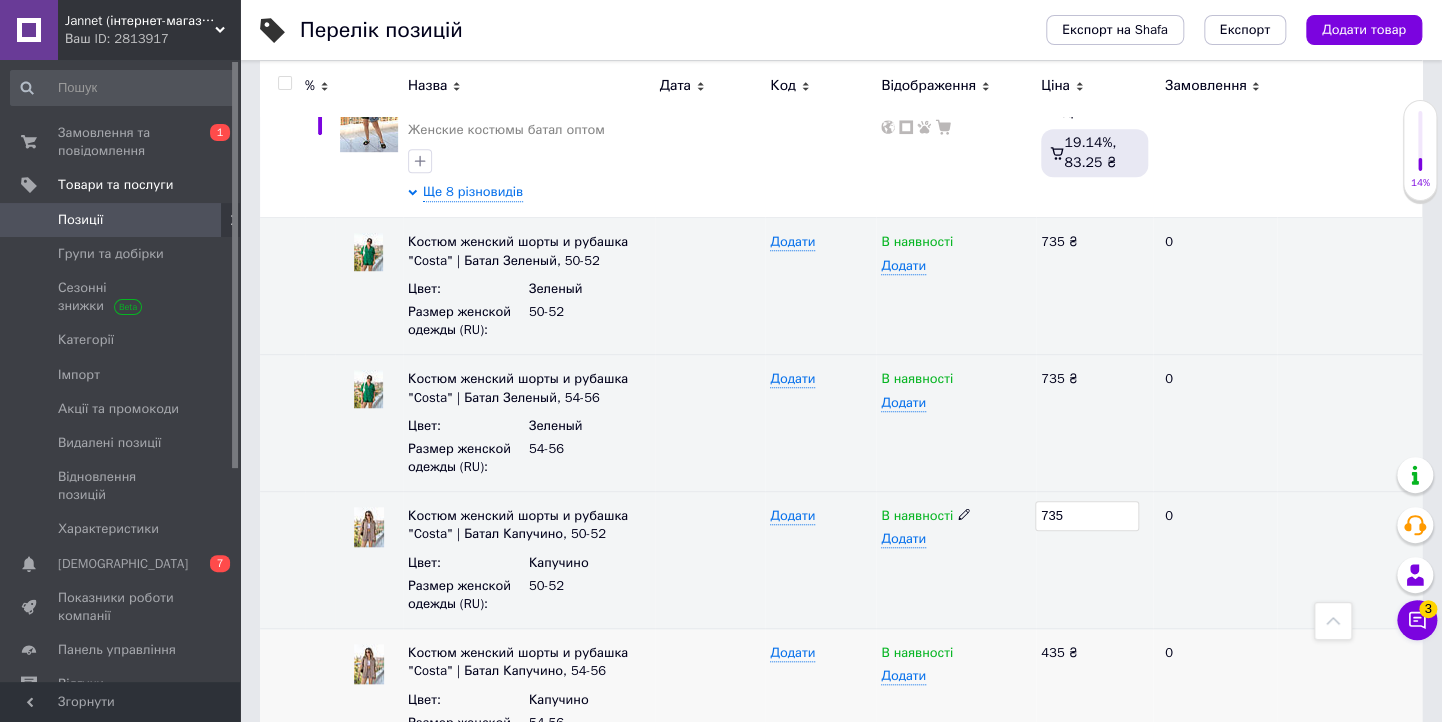 scroll, scrollTop: 560, scrollLeft: 0, axis: vertical 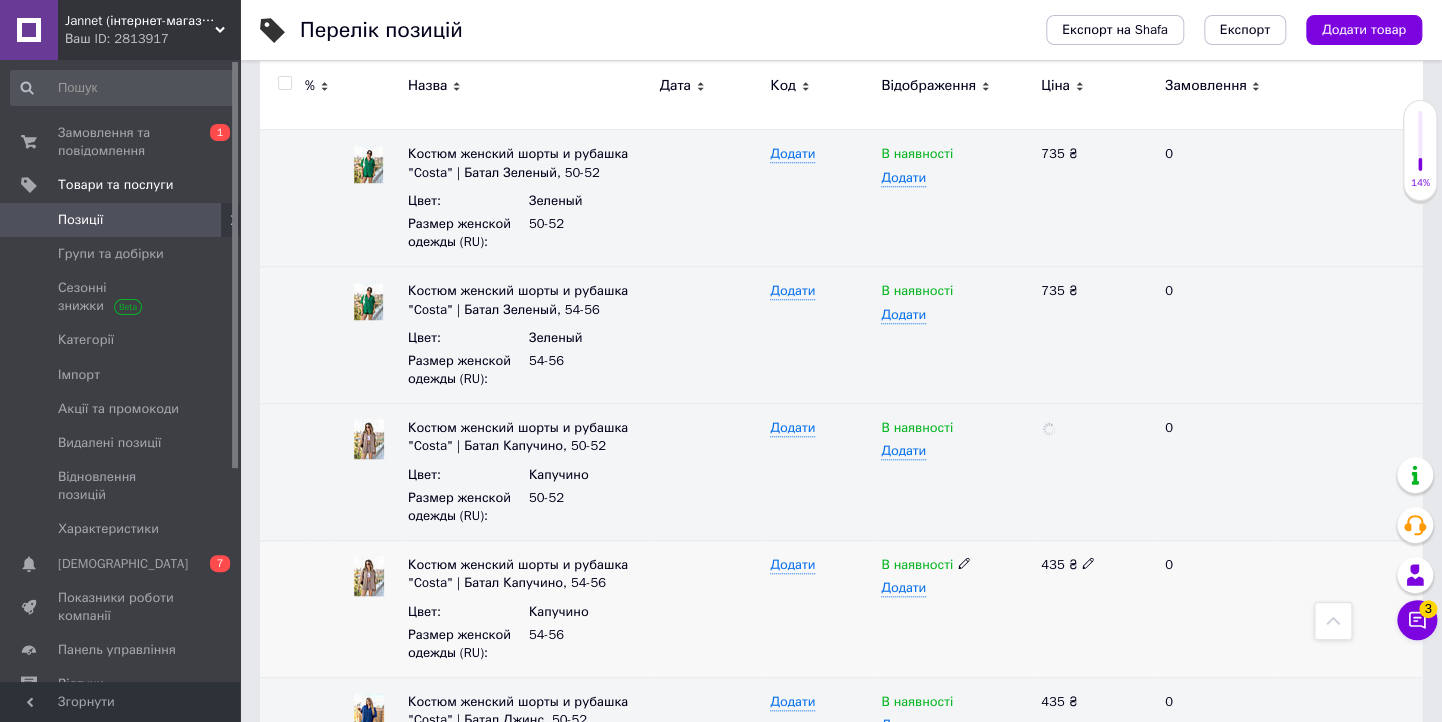click at bounding box center [1088, 563] 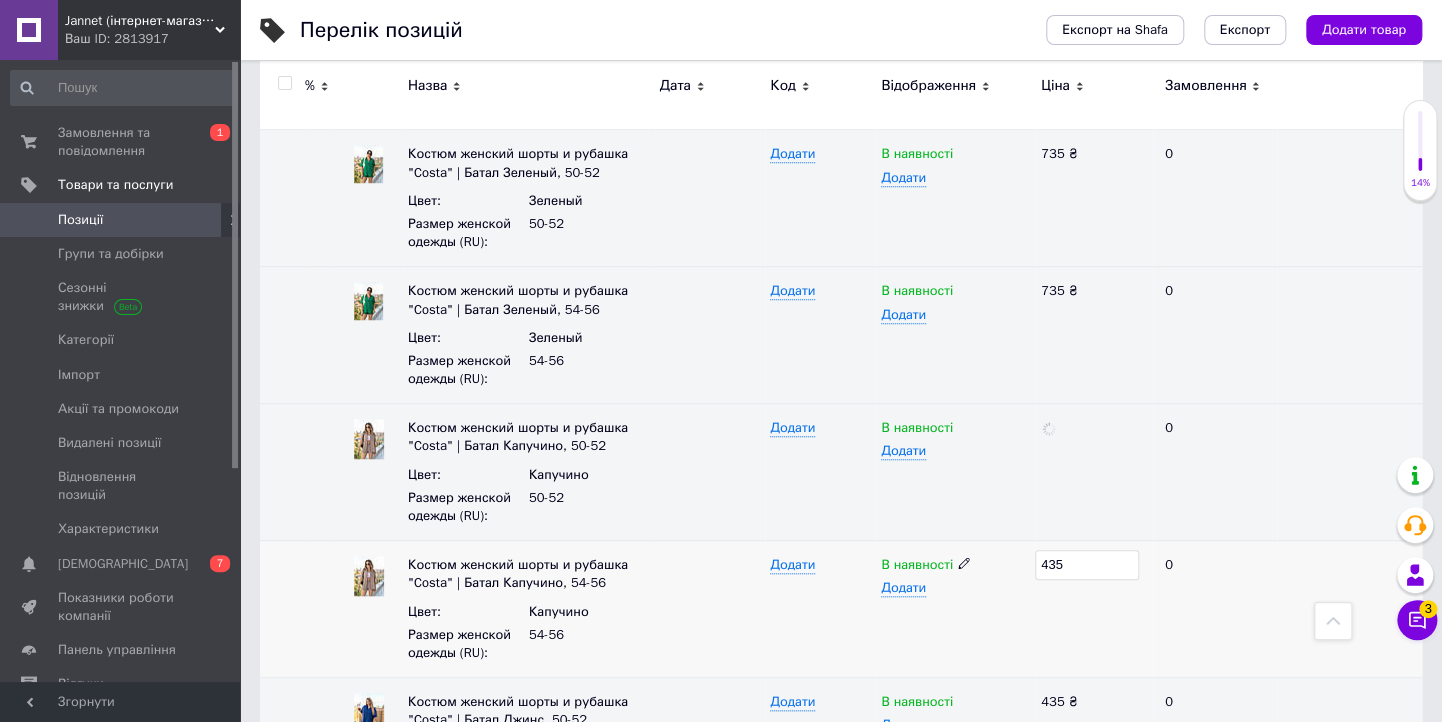 click on "Костюм женский шорты и рубашка "Costa" | Батал Капучино, 54-56 Цвет : Капучино Размер женской одежды (RU) : 54-56 Додати В наявності Додати 435 0" at bounding box center (841, 609) 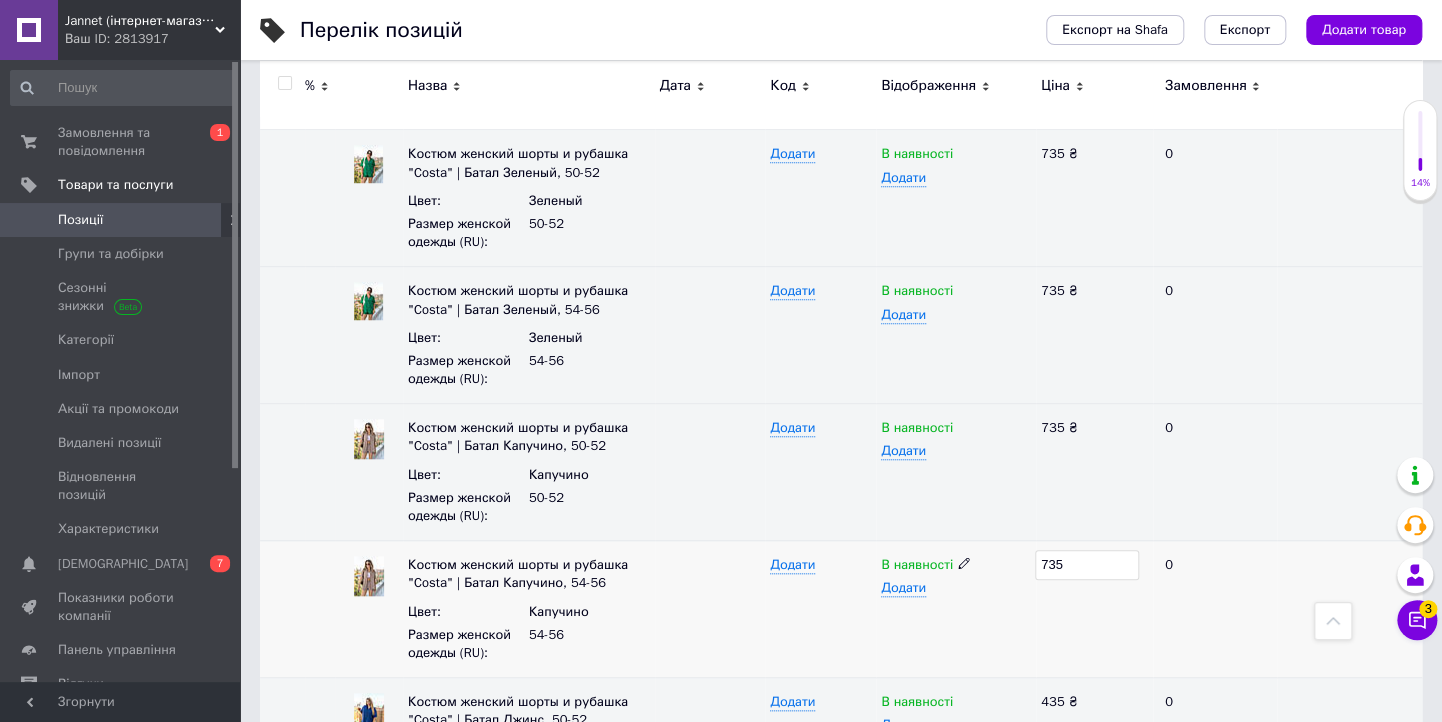 type on "735" 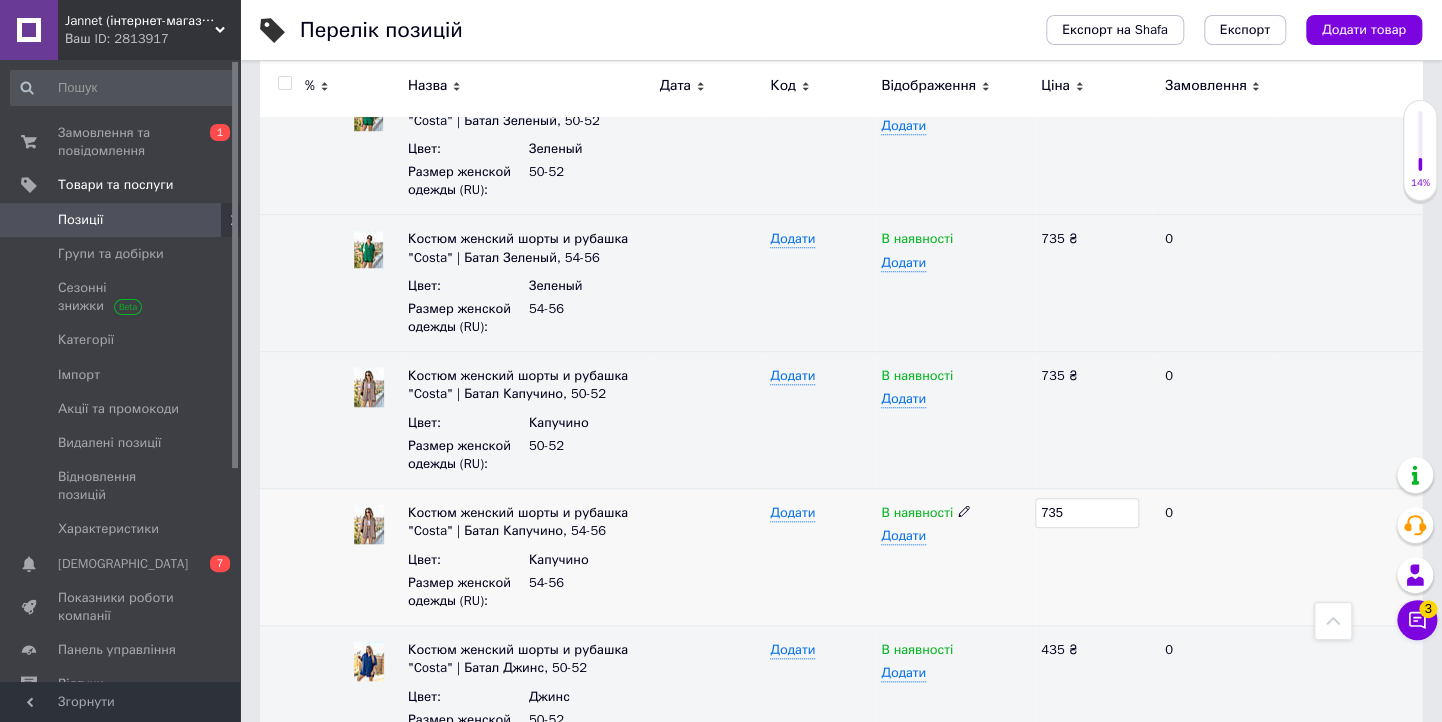 scroll, scrollTop: 640, scrollLeft: 0, axis: vertical 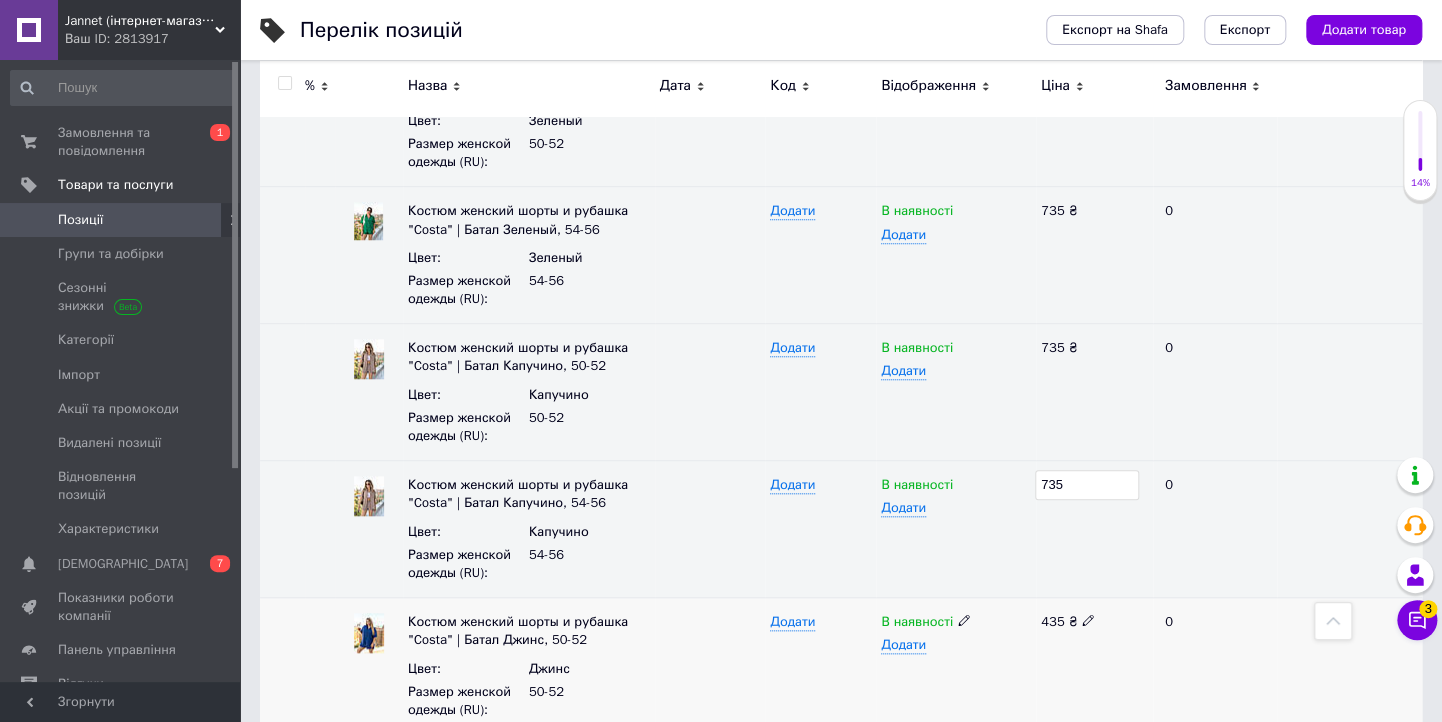 click 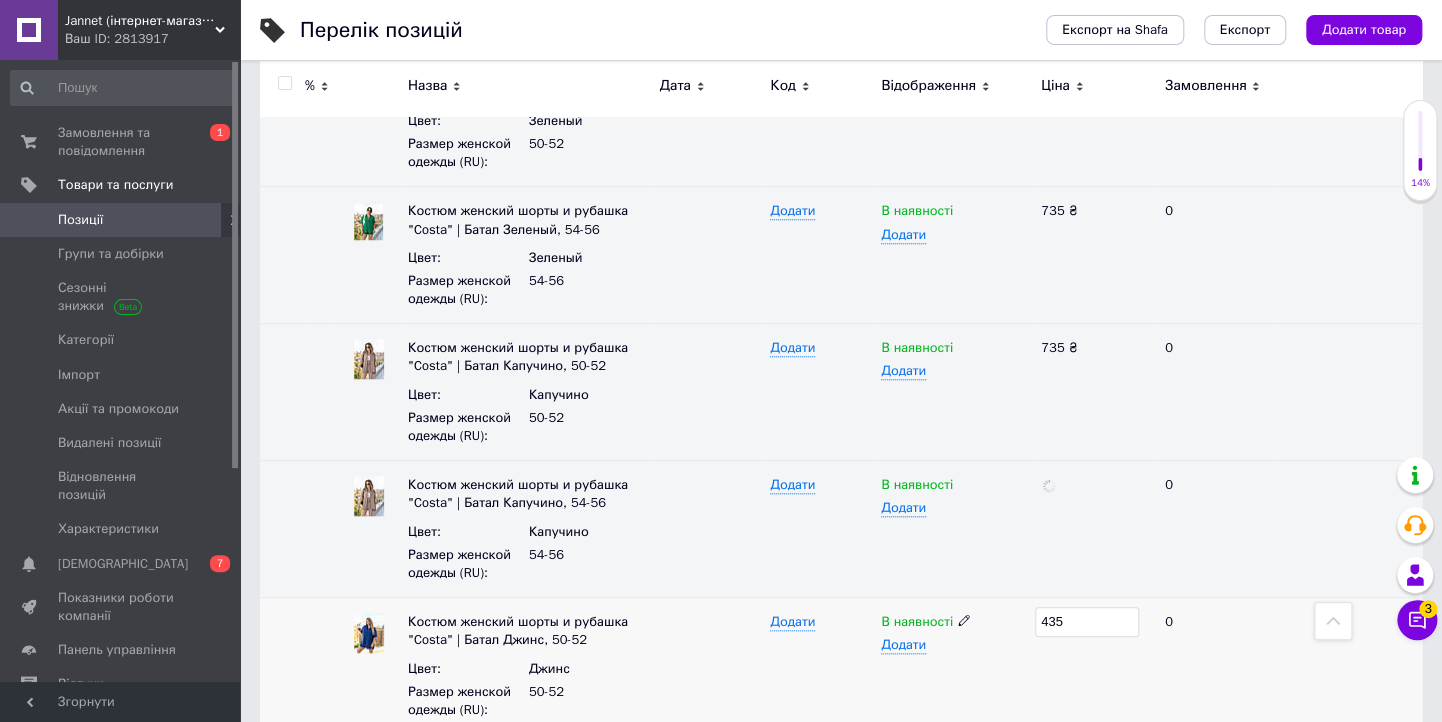 click on "Костюм женский шорты и рубашка "Costa" | Батал Джинс, 50-52 Цвет : Джинс Размер женской одежды (RU) : 50-52 Додати В наявності Додати 435 0" at bounding box center [841, 666] 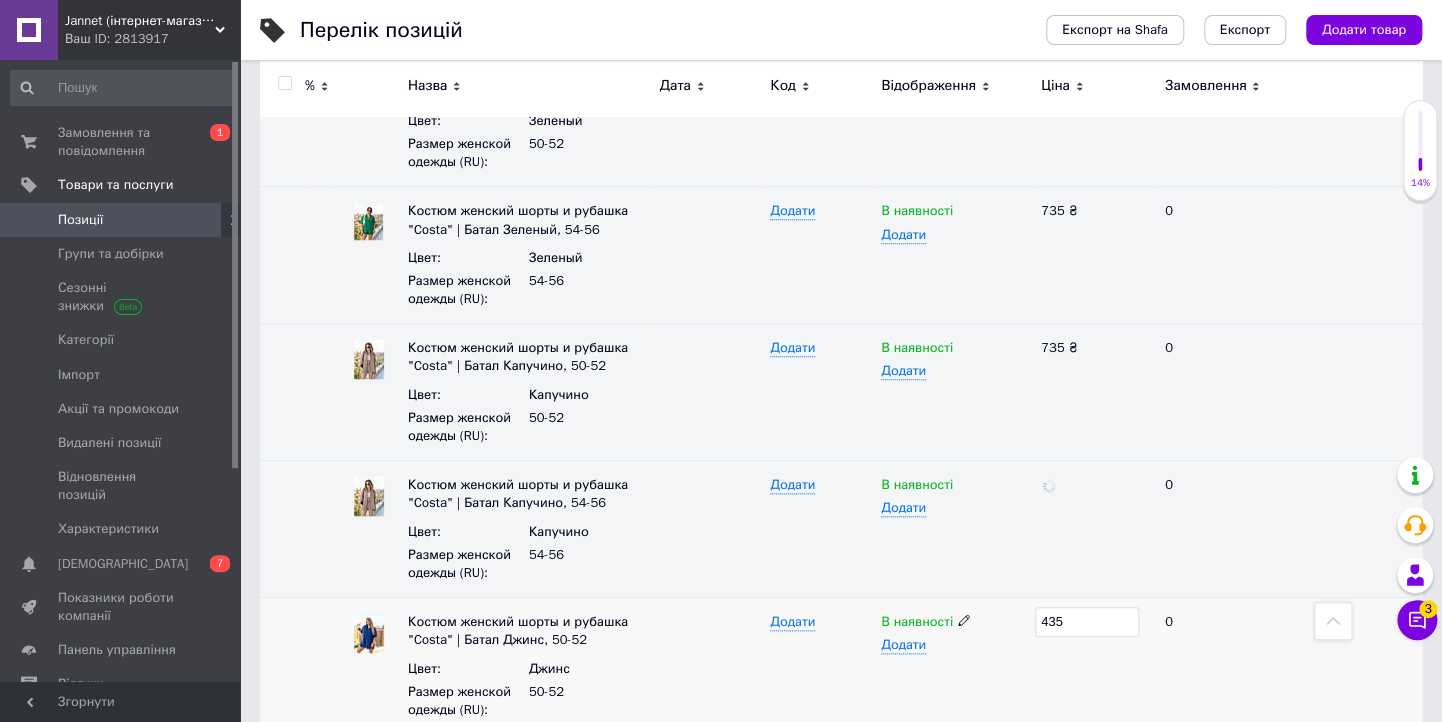 type on "735" 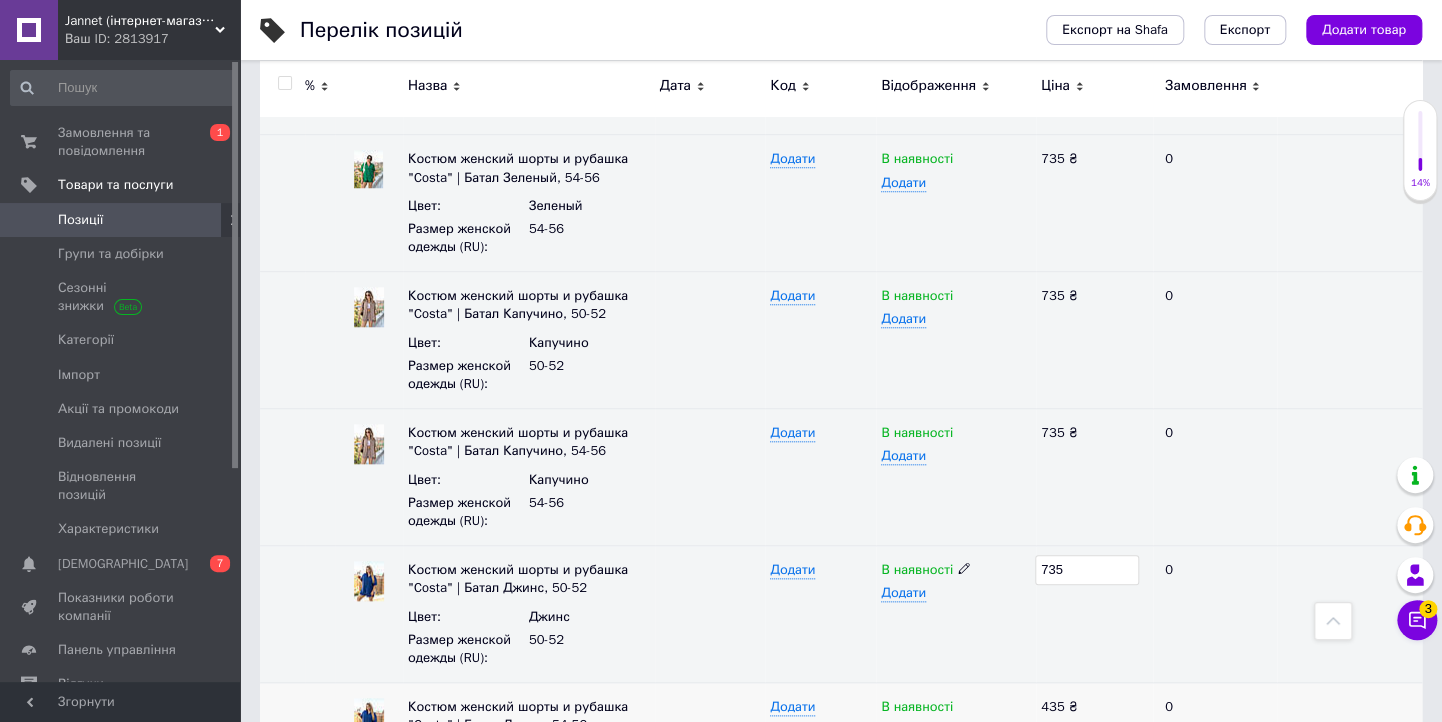scroll, scrollTop: 720, scrollLeft: 0, axis: vertical 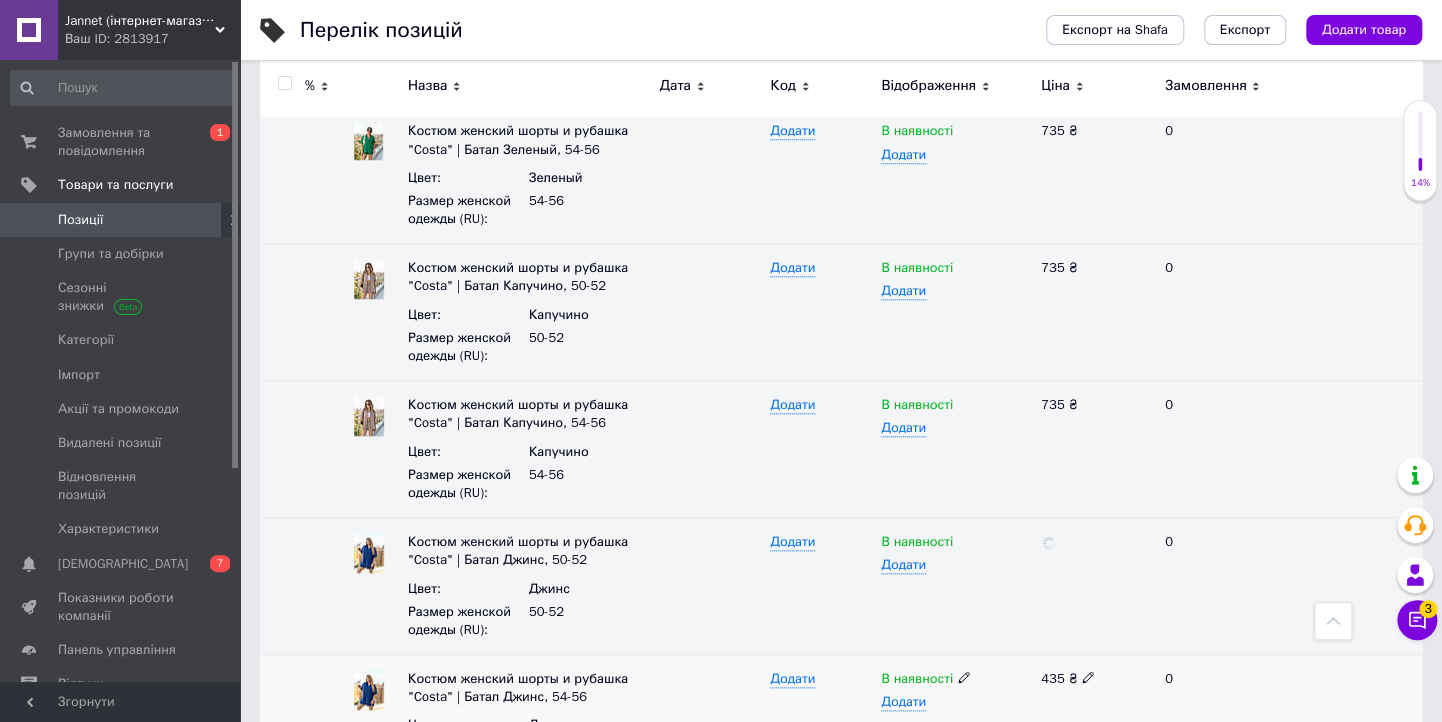 click 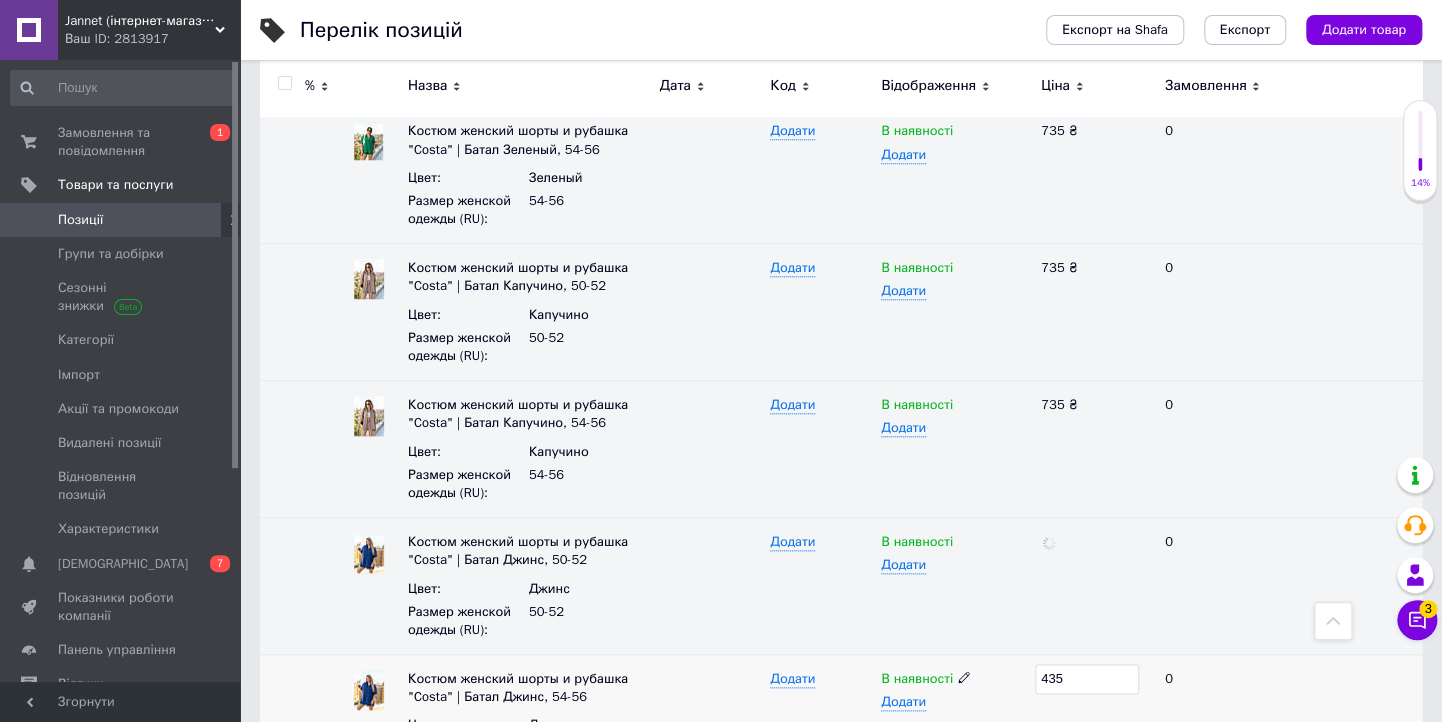 click on "Костюм женский шорты и рубашка "Costa" | Батал Джинс, 54-56 Цвет : Джинс Размер женской одежды (RU) : 54-56 Додати В наявності Додати 435 0" at bounding box center [841, 723] 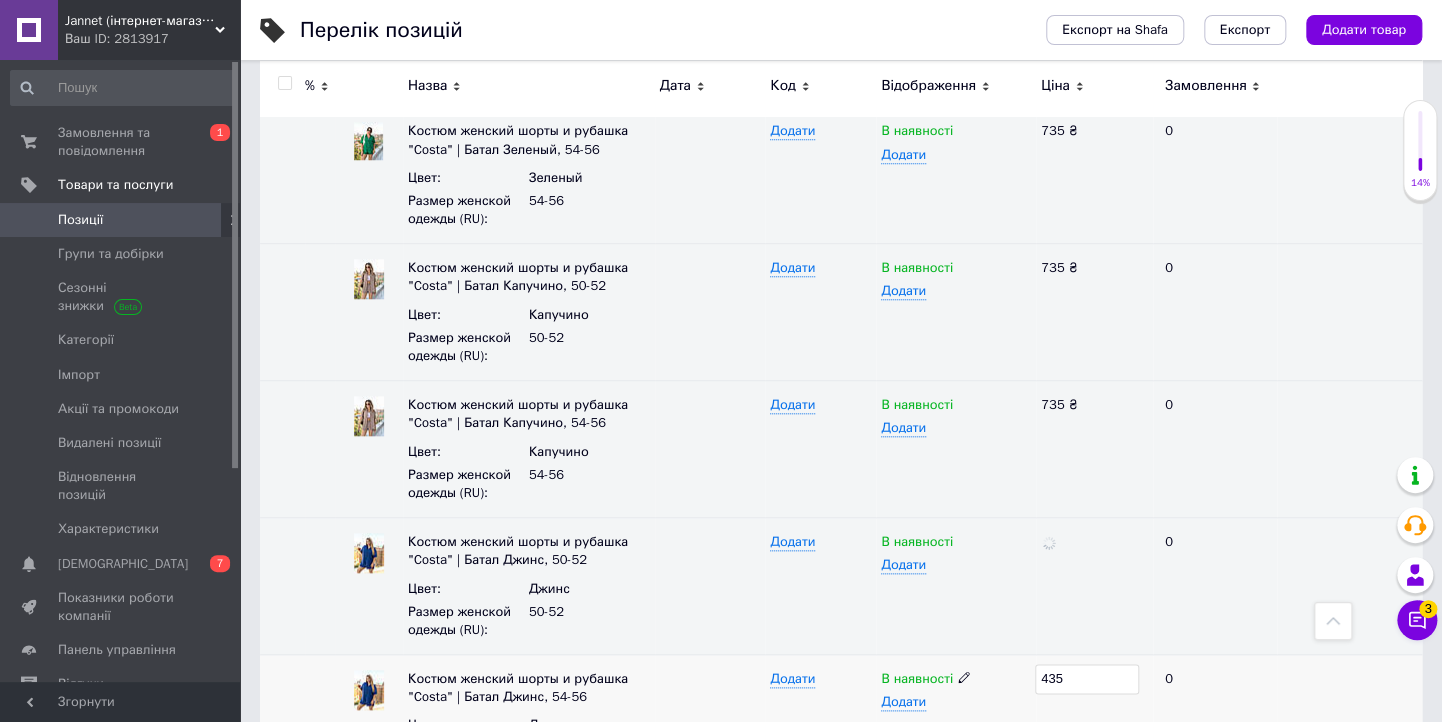 type on "735" 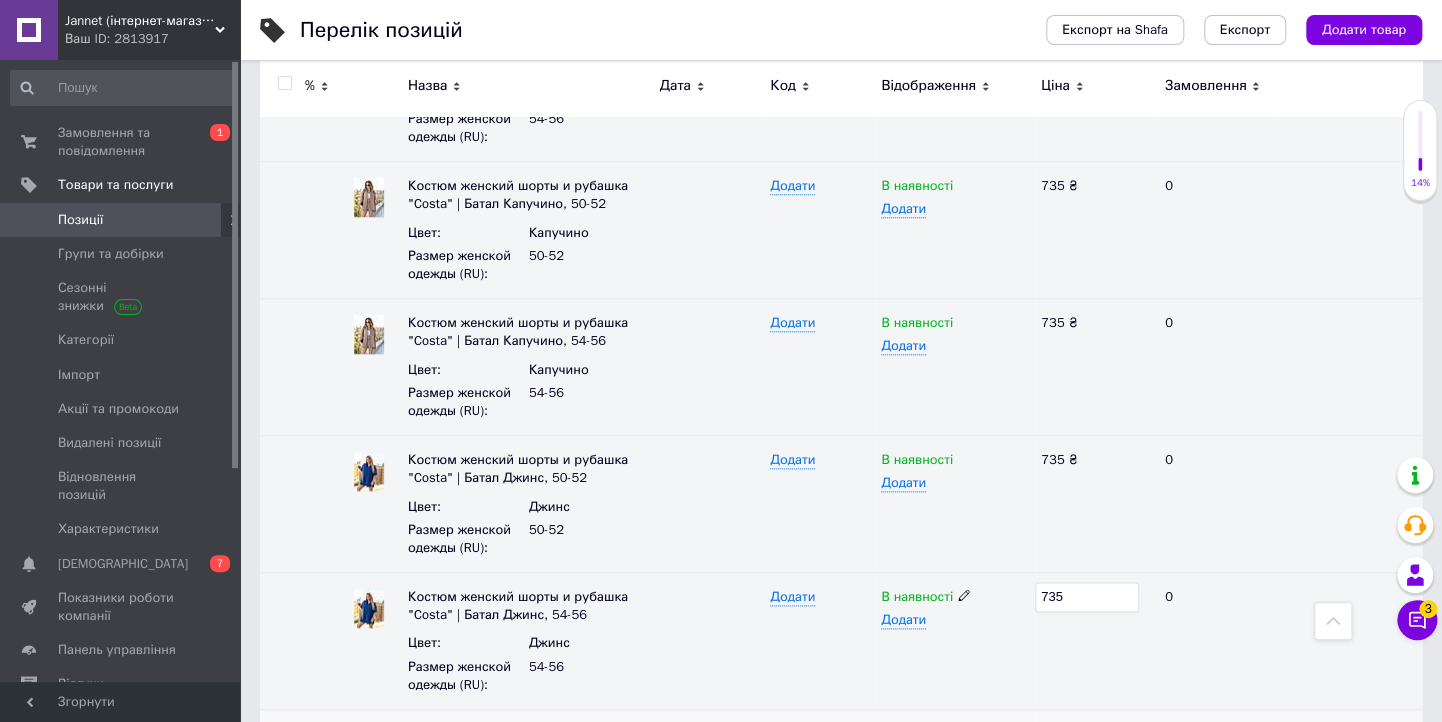 scroll, scrollTop: 880, scrollLeft: 0, axis: vertical 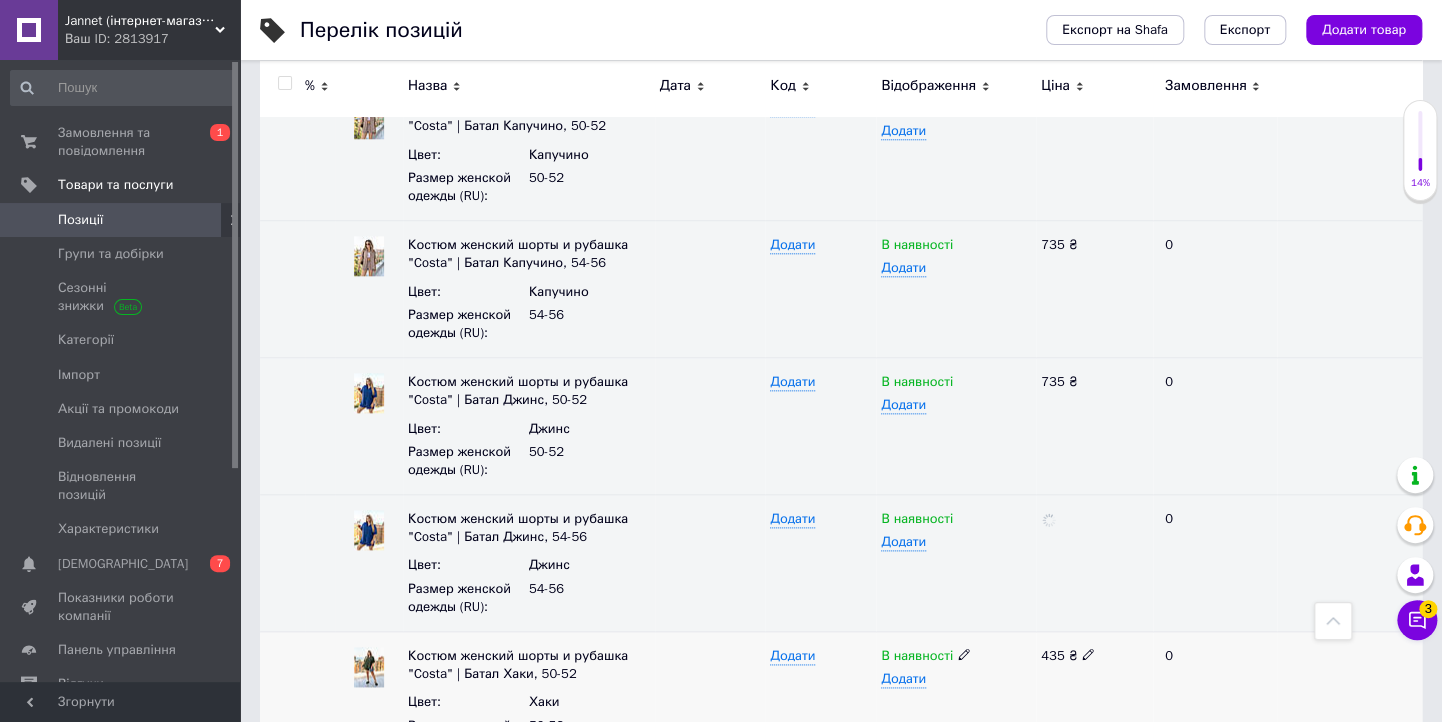 click 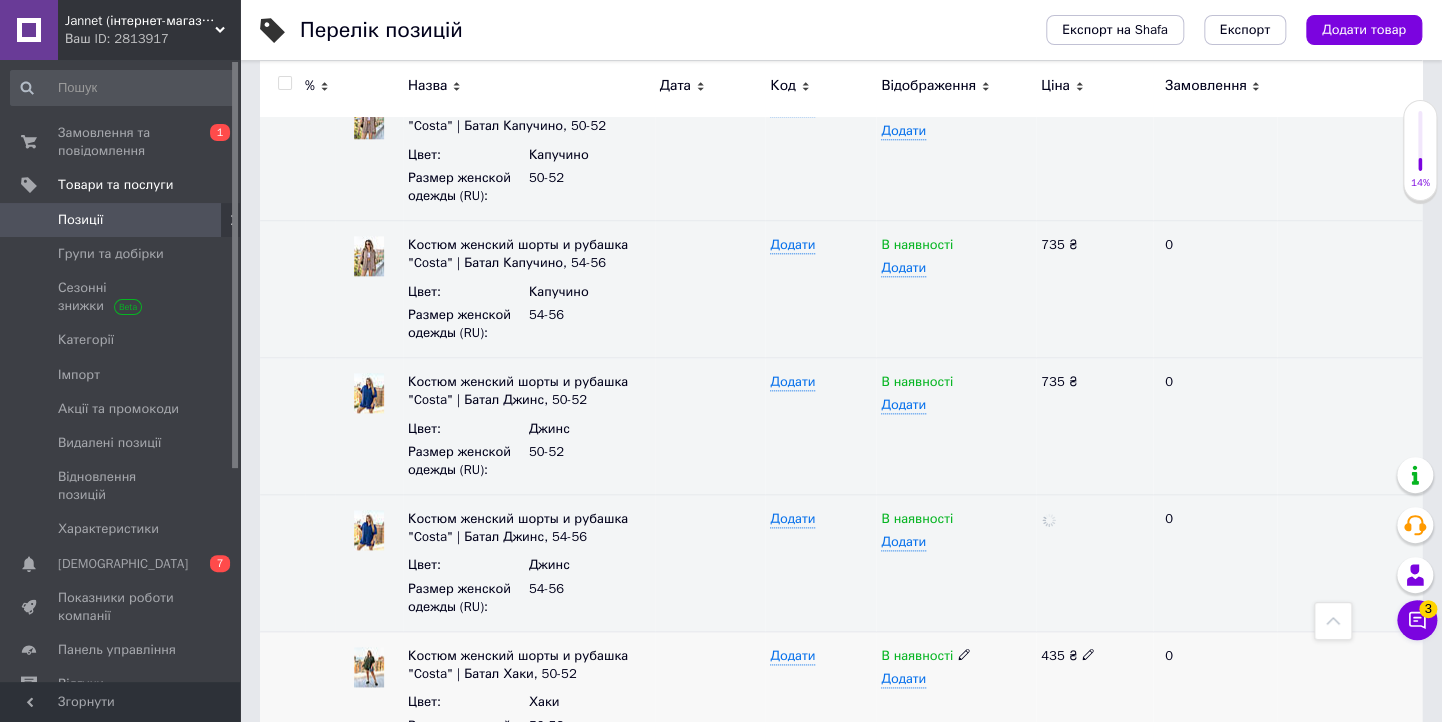 click on "Костюм женский шорты и рубашка "Costa" | Батал Хаки, 50-52 Цвет : Хаки Размер женской одежды (RU) : 50-52 Додати В наявності Додати 435   ₴ 0" at bounding box center (841, 700) 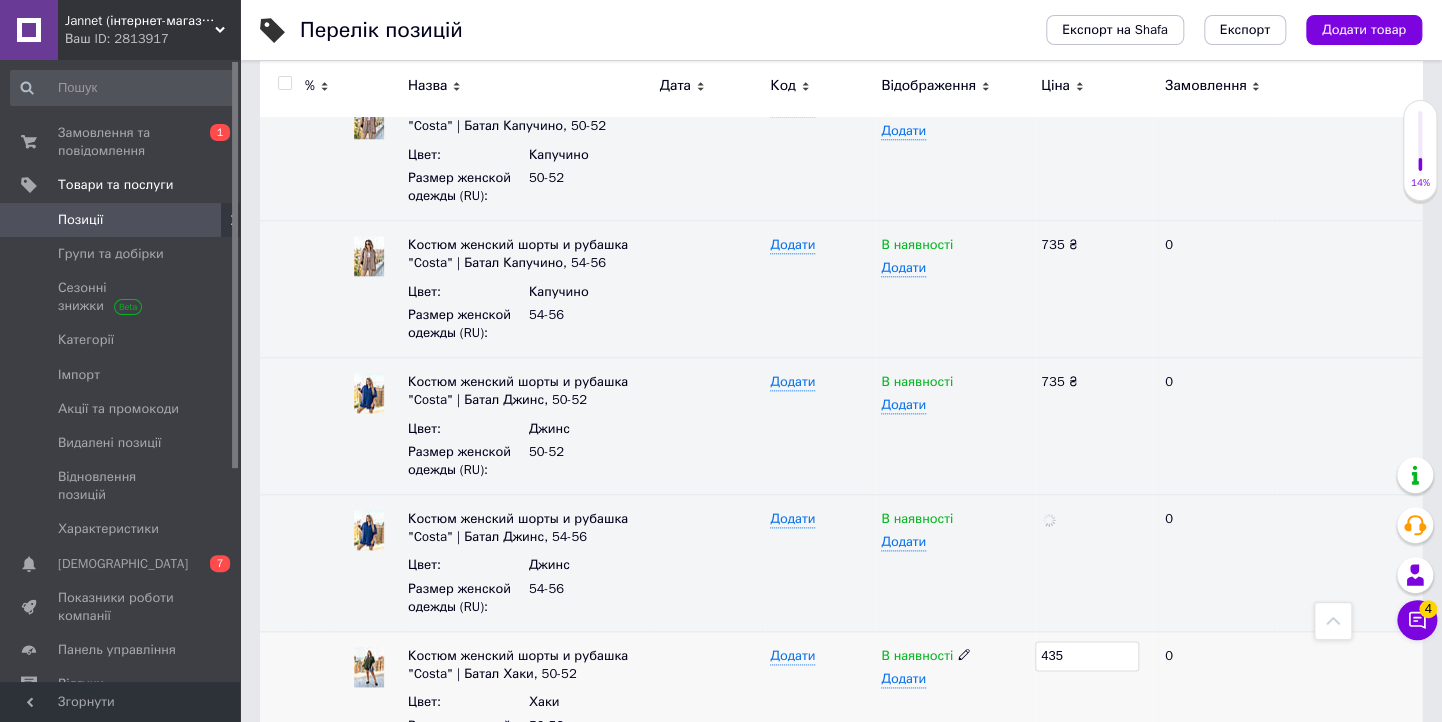 type on "735" 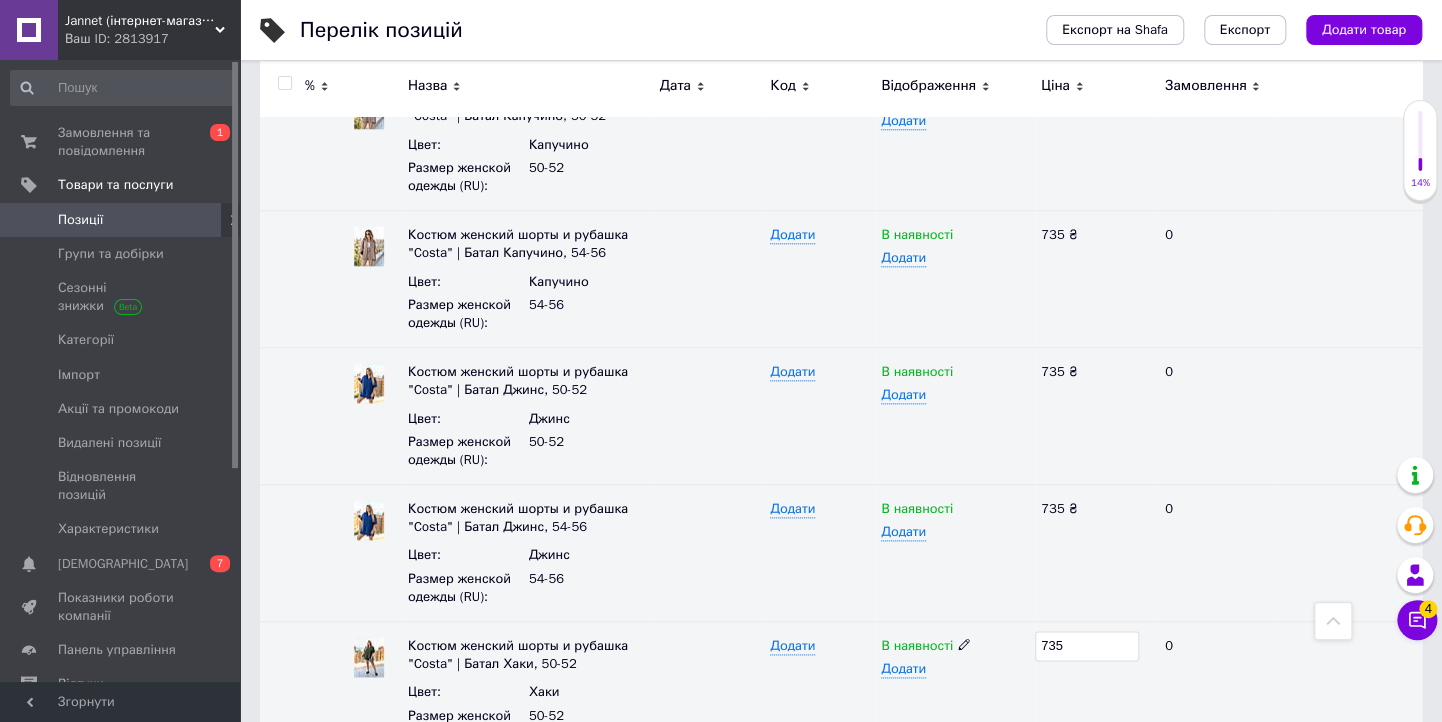 scroll, scrollTop: 1040, scrollLeft: 0, axis: vertical 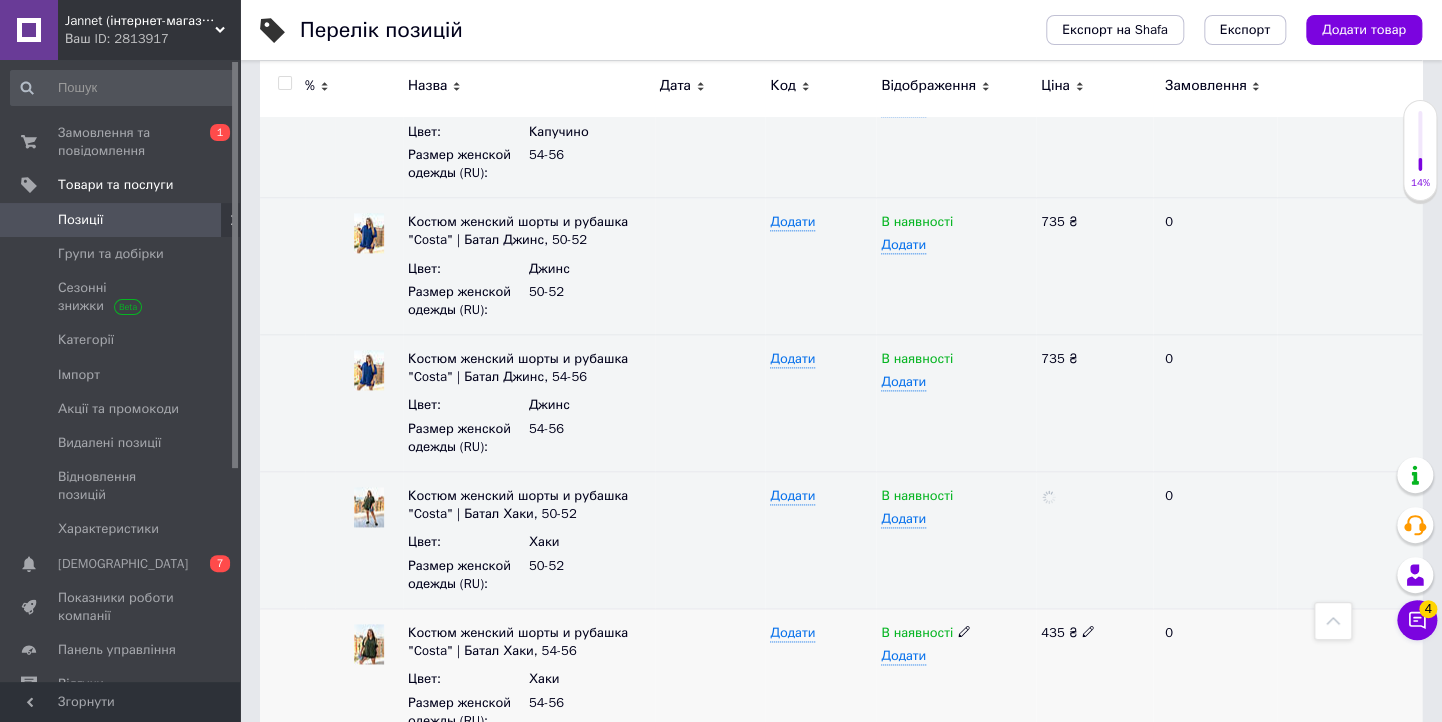 click 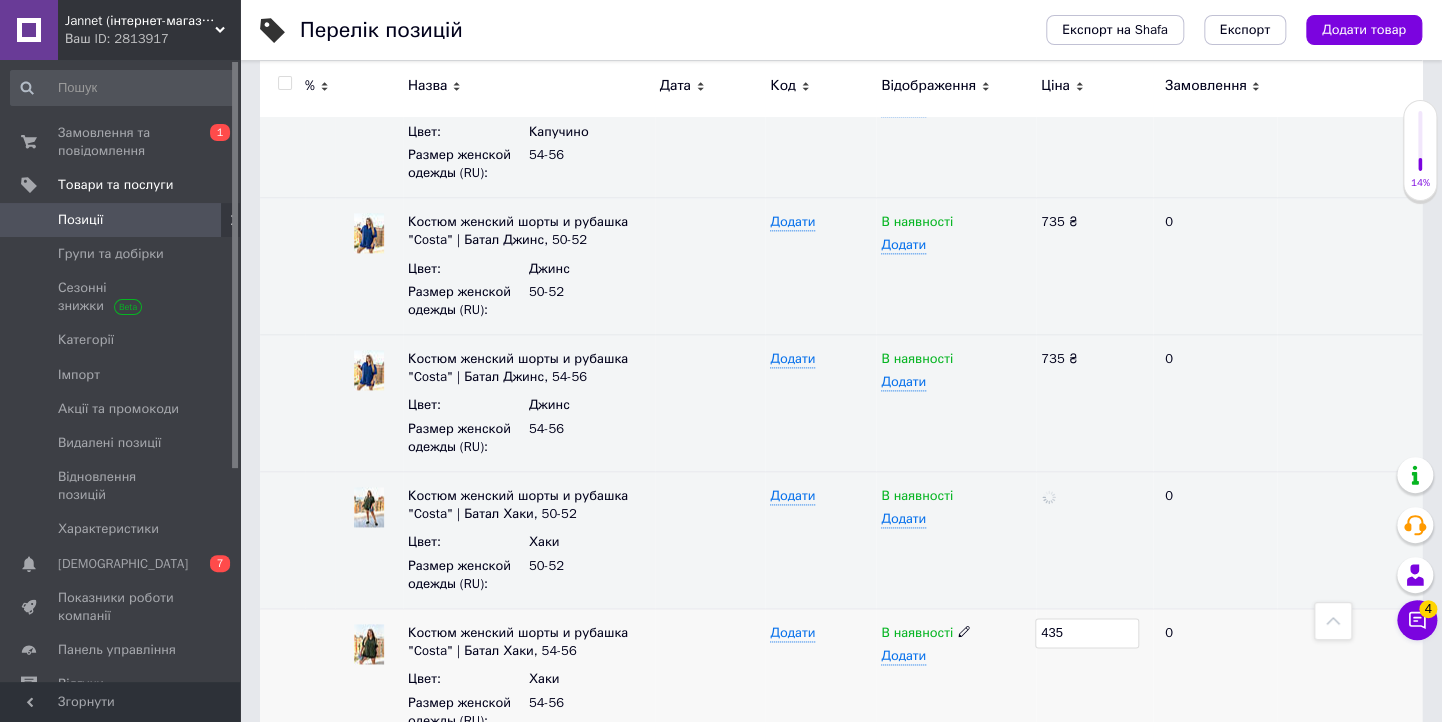 click on "Костюм женский шорты и рубашка "Costa" | Батал Хаки, 54-56 Цвет : Хаки Размер женской одежды (RU) : 54-56 Додати В наявності Додати 435 0" at bounding box center (841, 676) 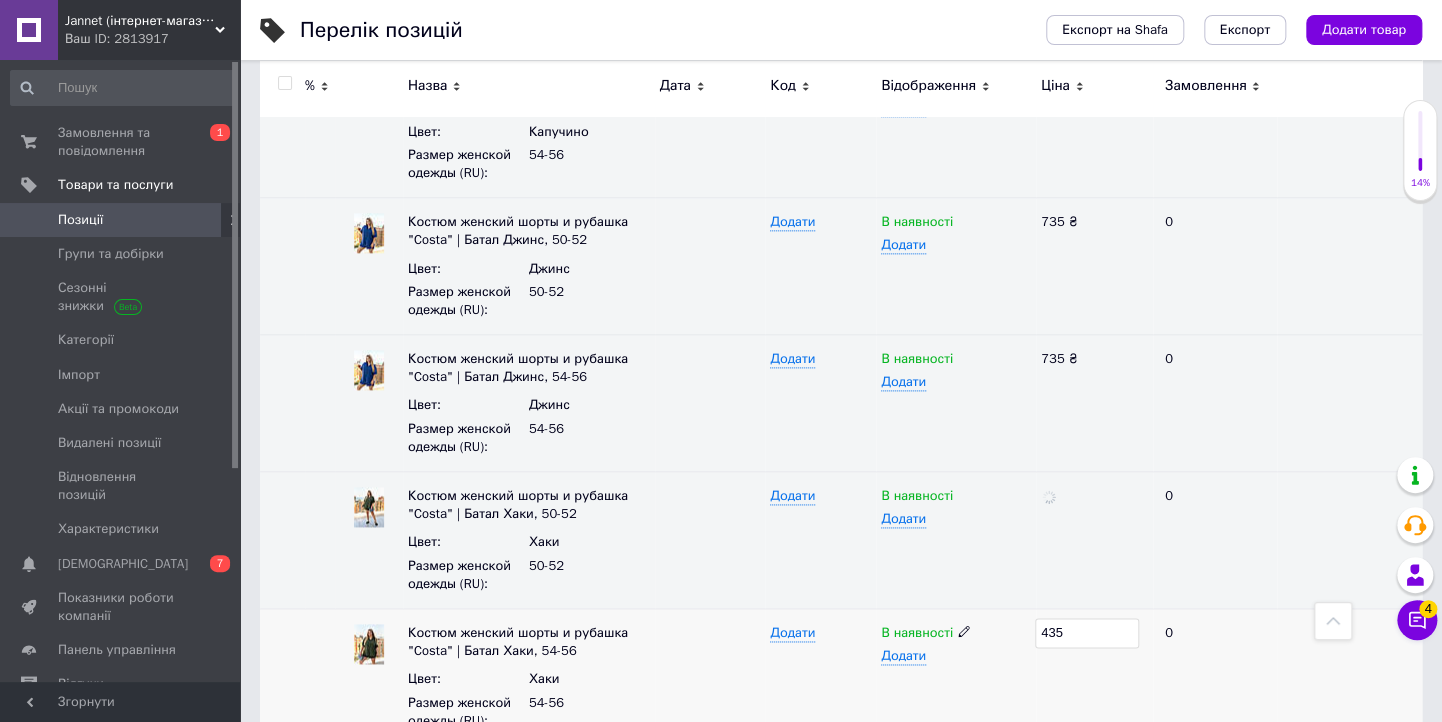 type on "735" 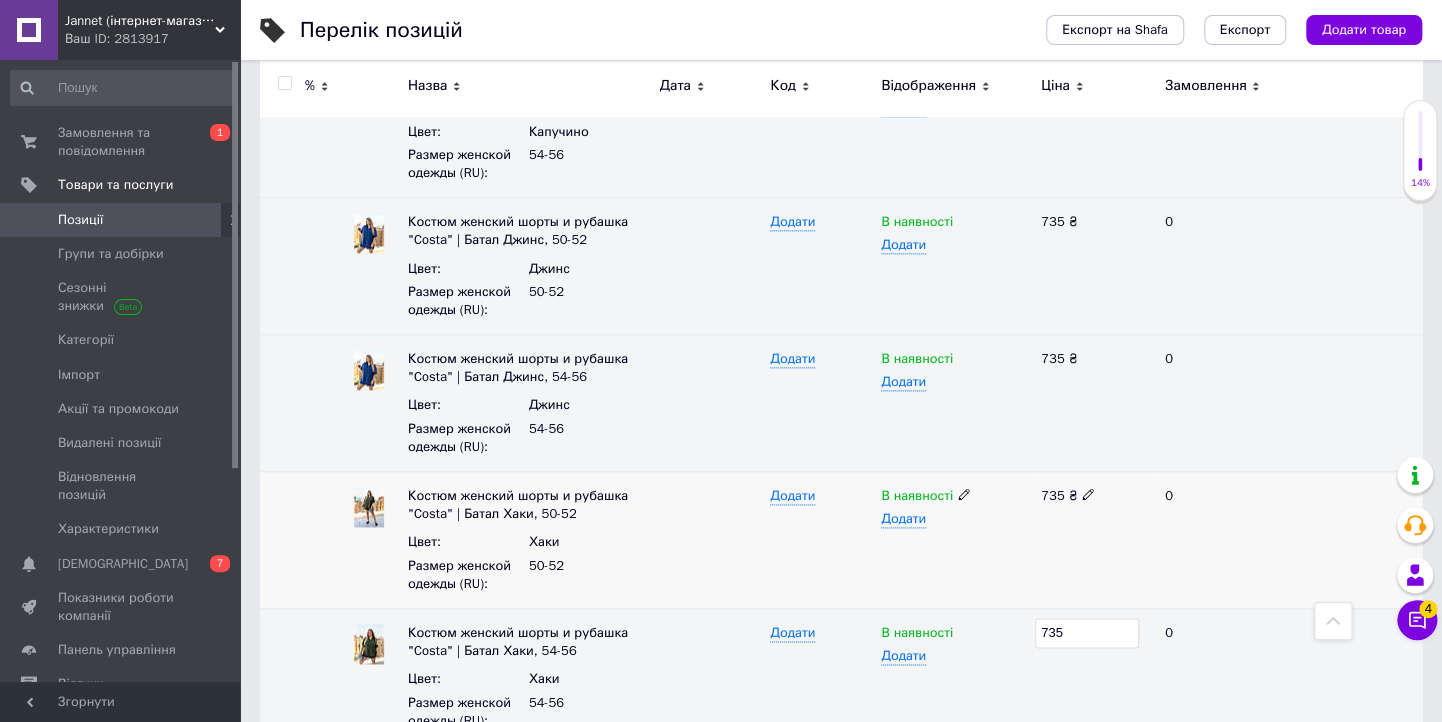 click on "В наявності Додати" at bounding box center [956, 540] 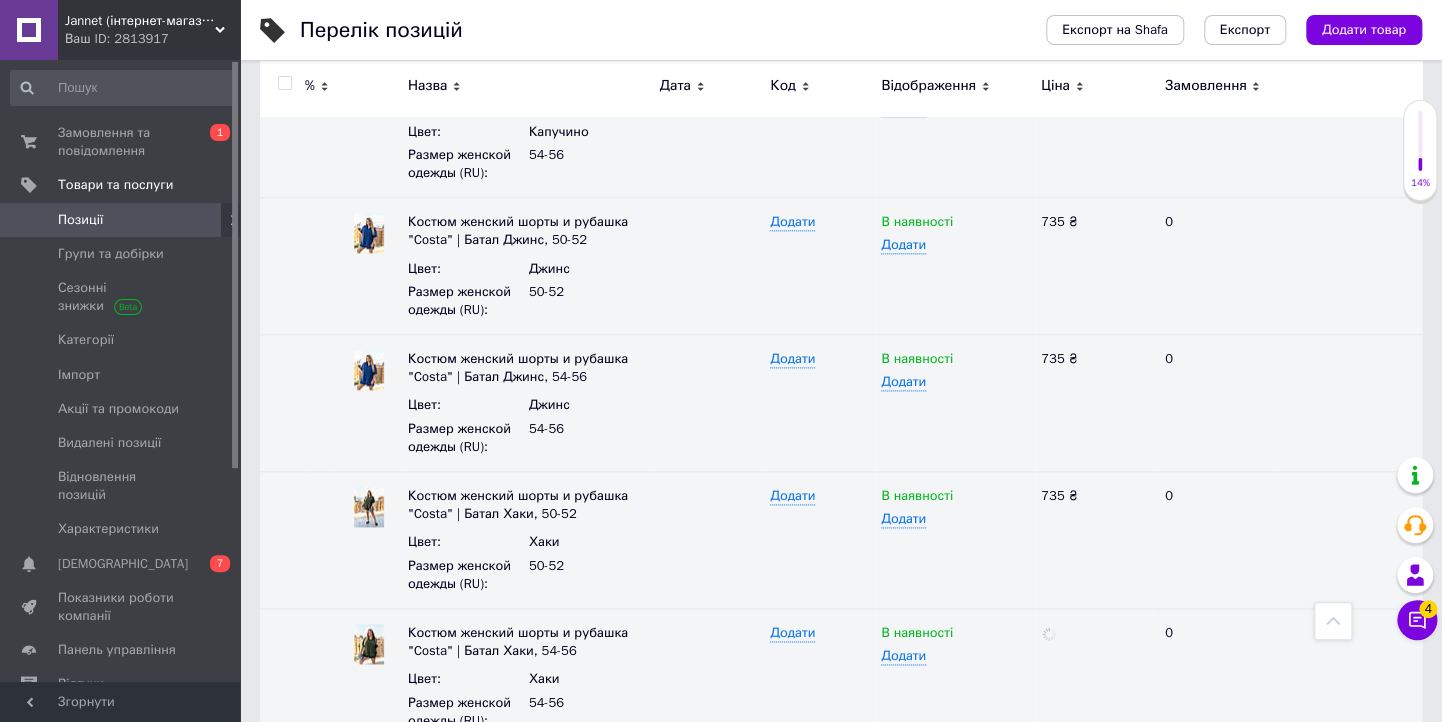 click on "Костюм женский шорты и рубашка "Costa" | Норма и батал" at bounding box center (518, 778) 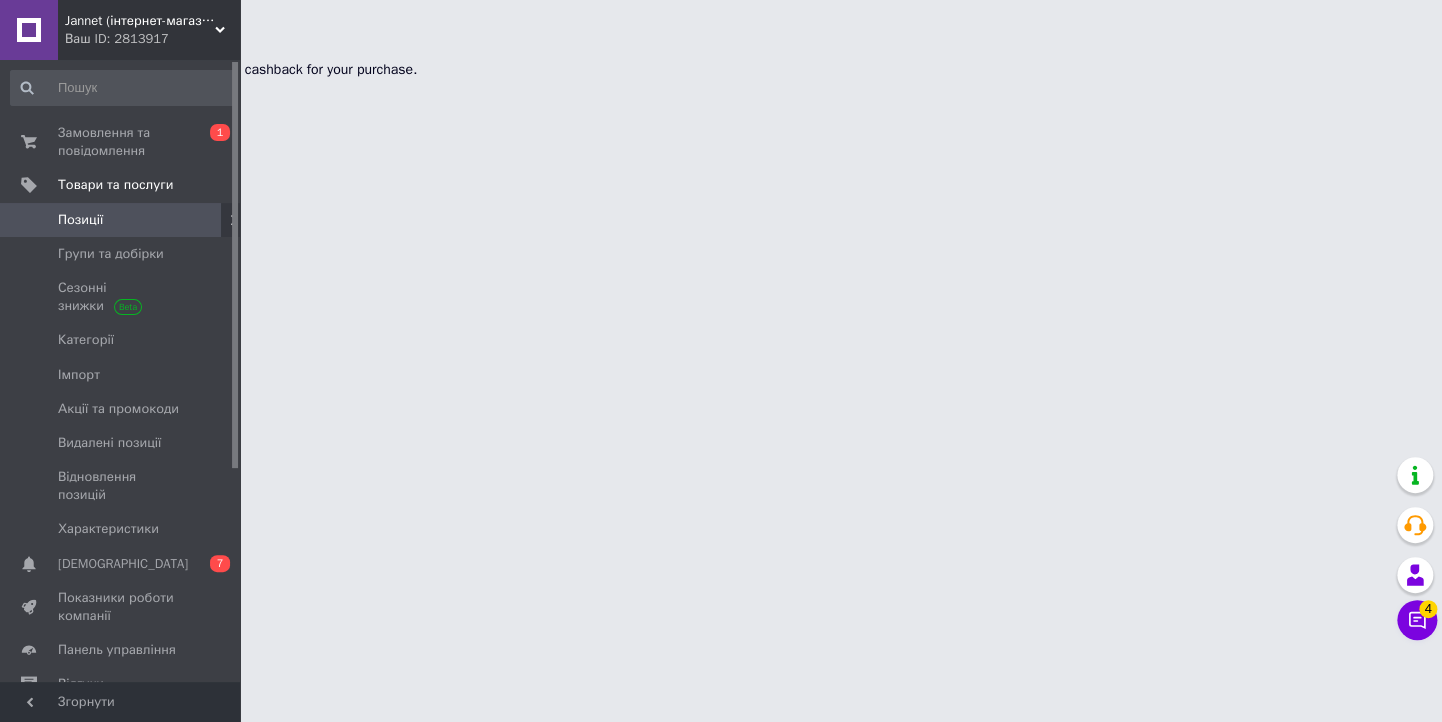 scroll, scrollTop: 0, scrollLeft: 0, axis: both 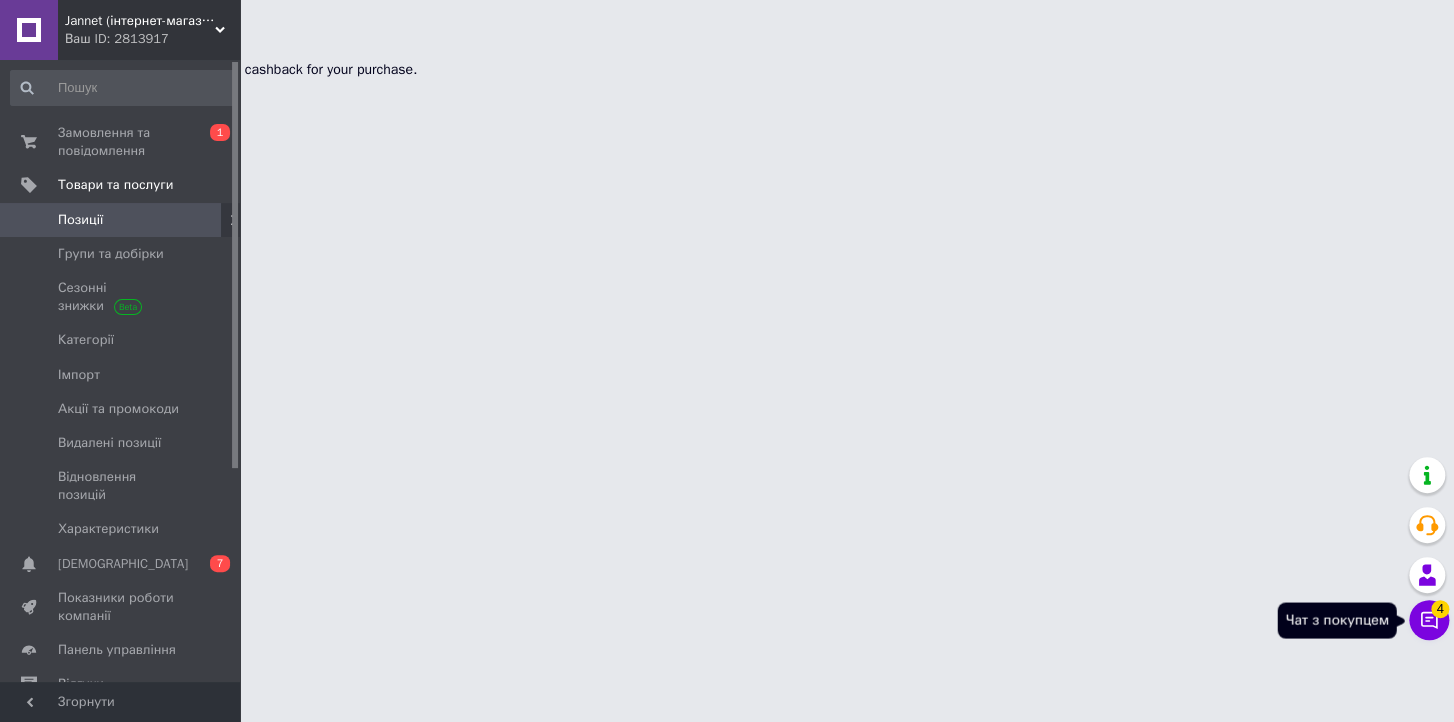 click 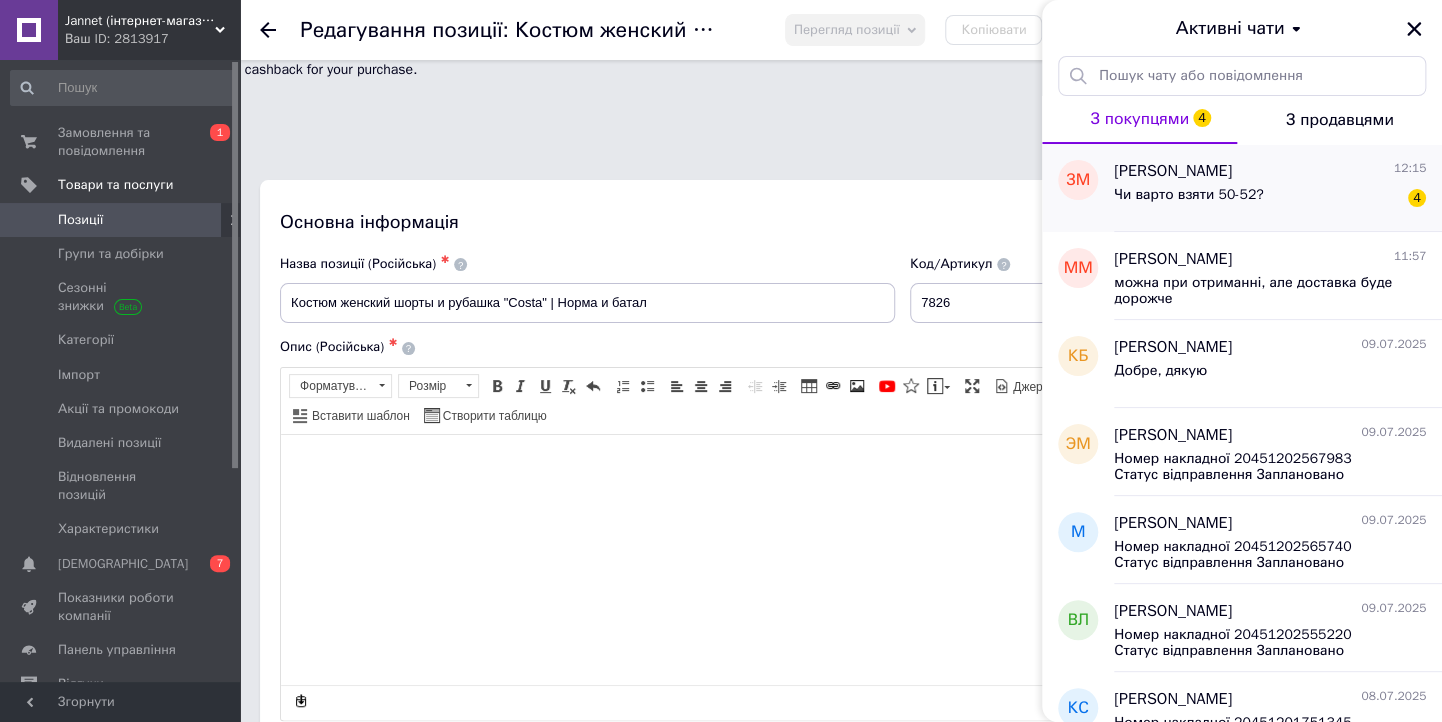 click on "Чи варто взяти 50-52? 4" at bounding box center [1270, 199] 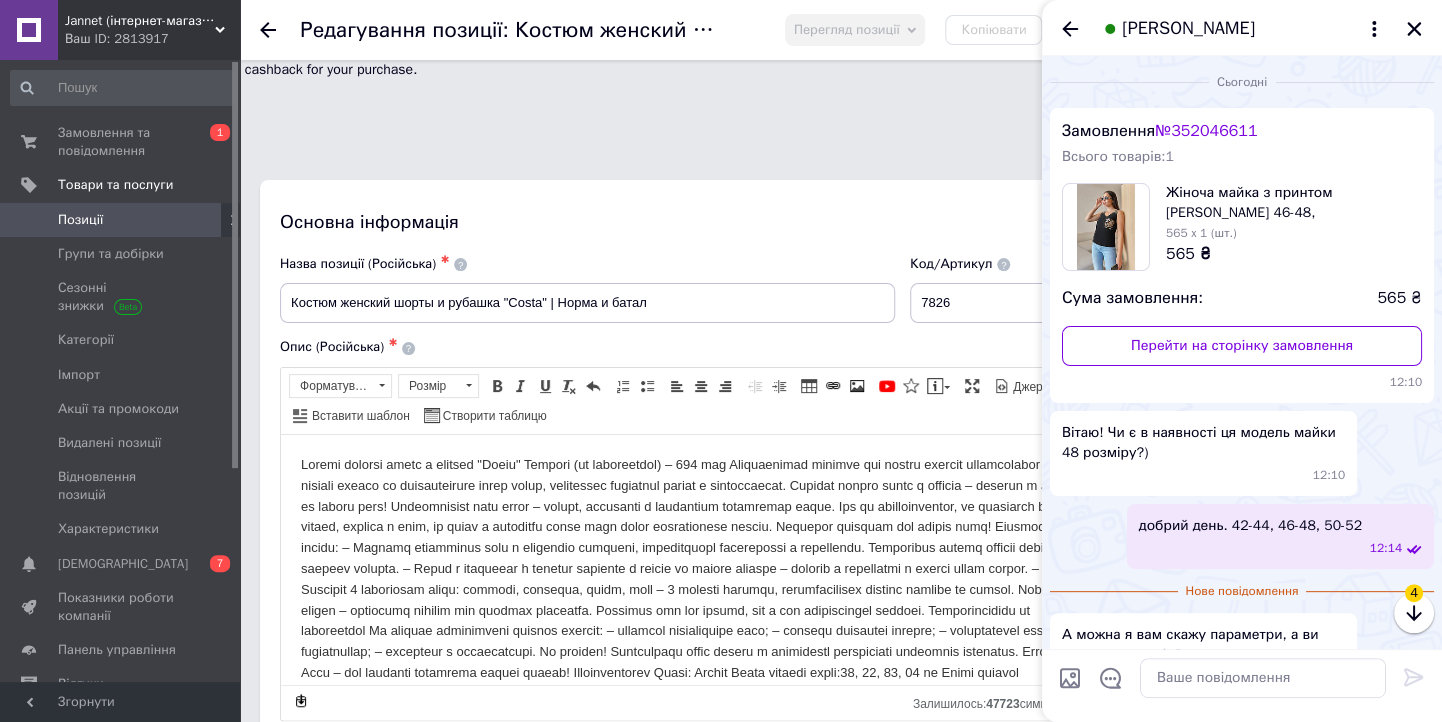 scroll, scrollTop: 0, scrollLeft: 0, axis: both 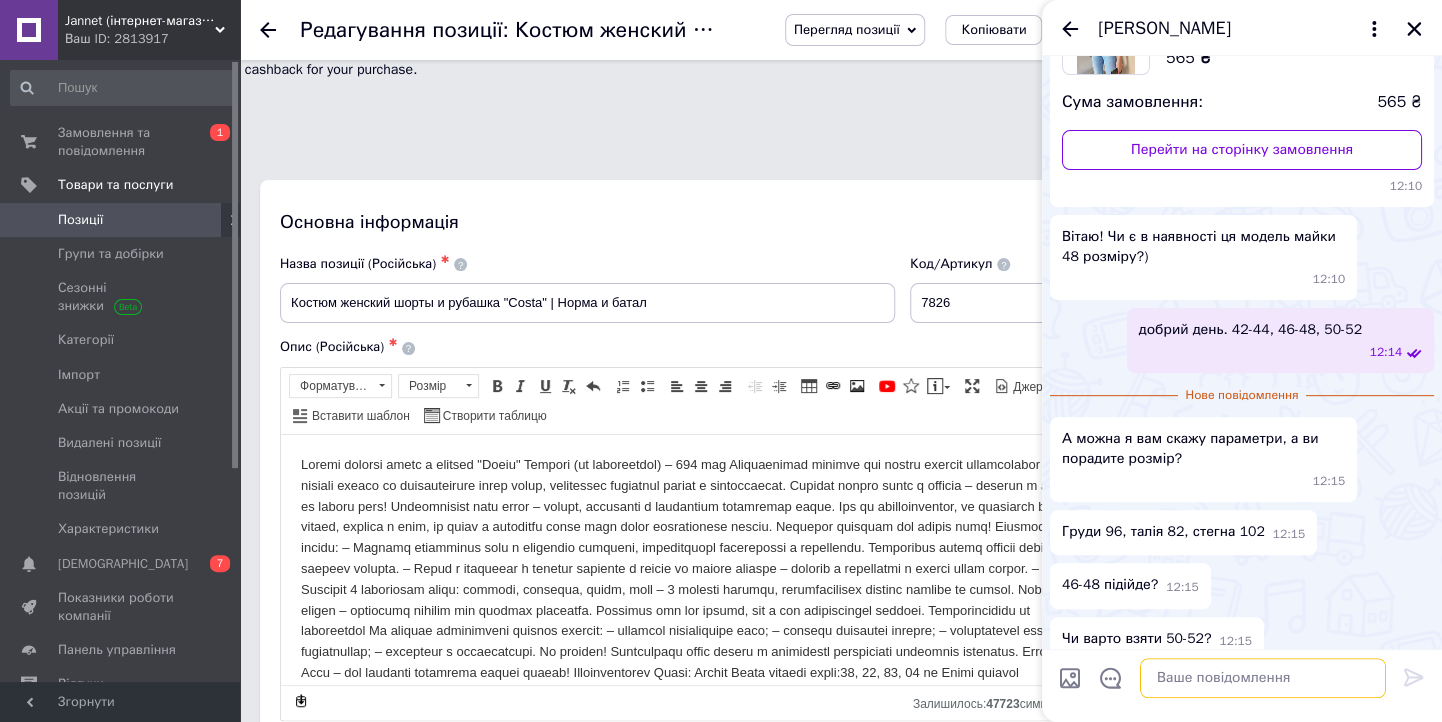 click at bounding box center [1263, 678] 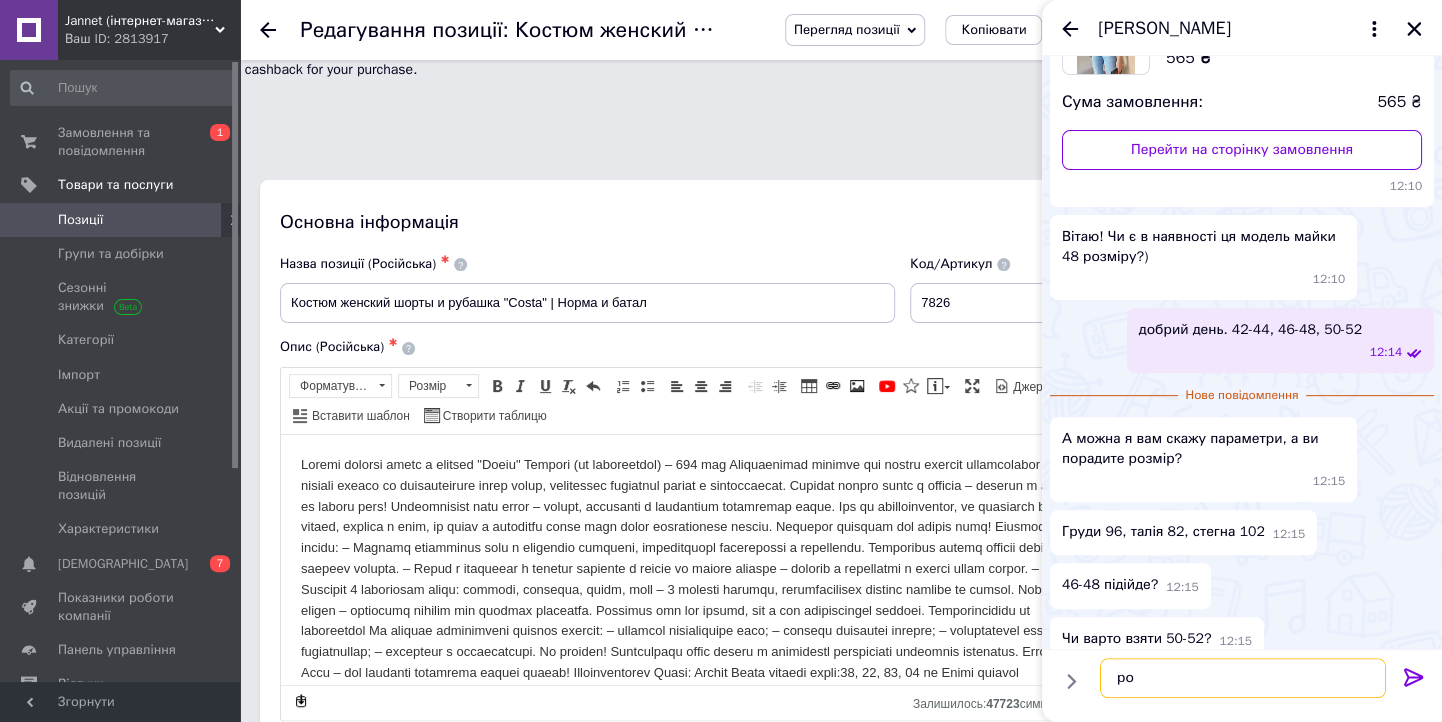 type on "р" 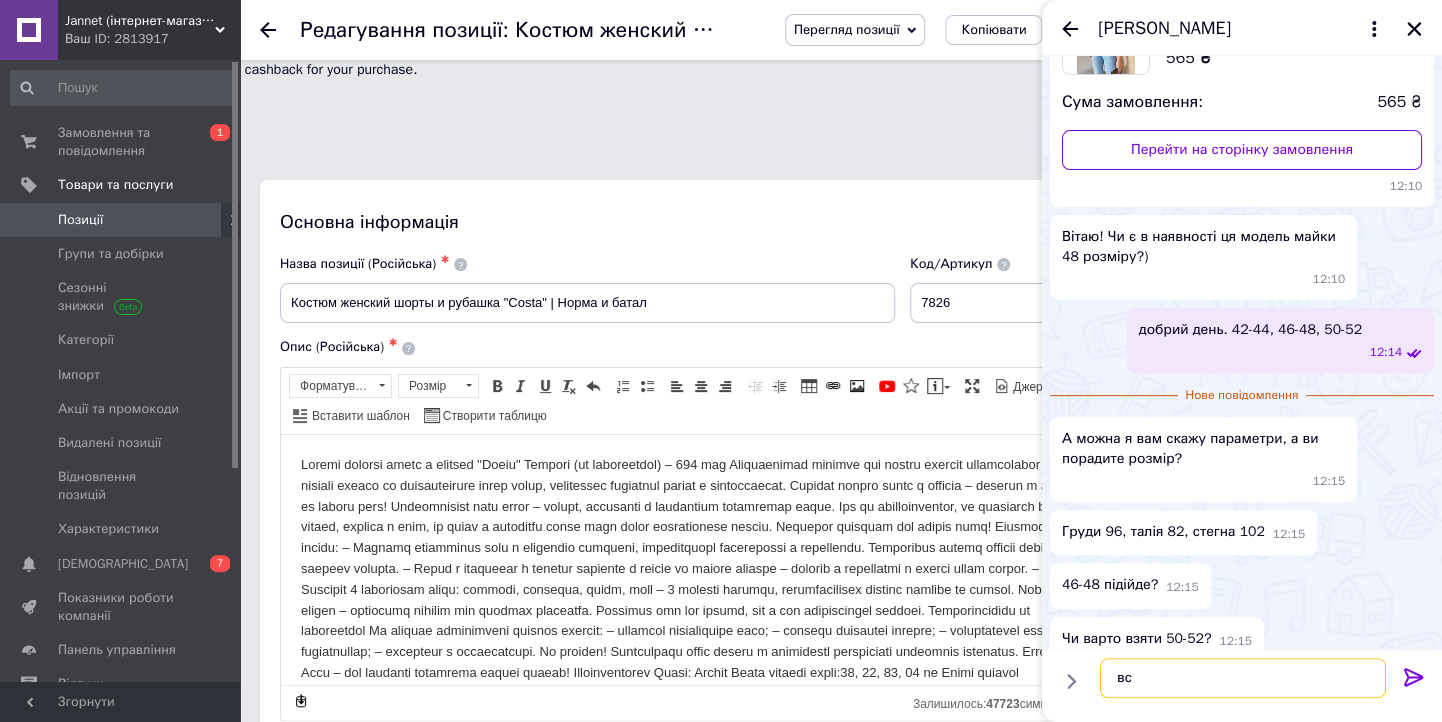 type on "в" 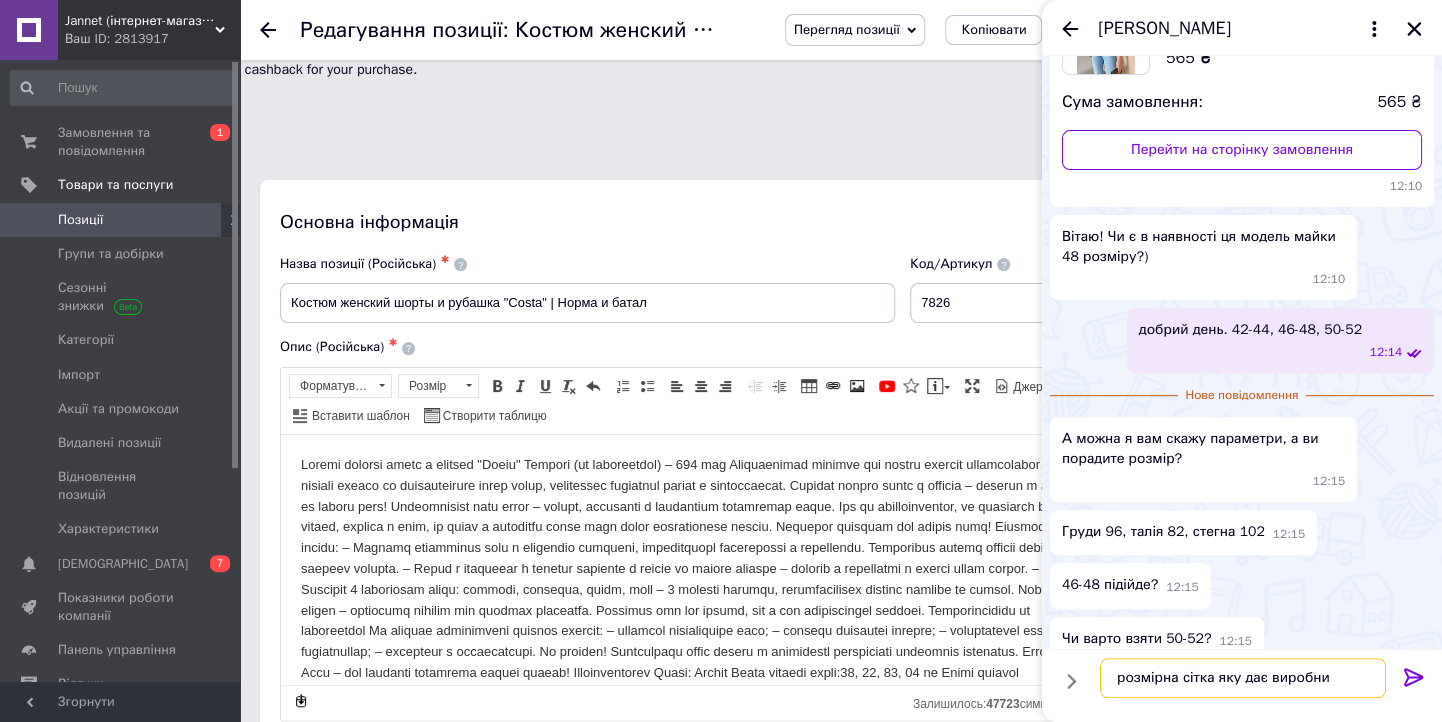 type on "розмірна сітка яку дає виробник" 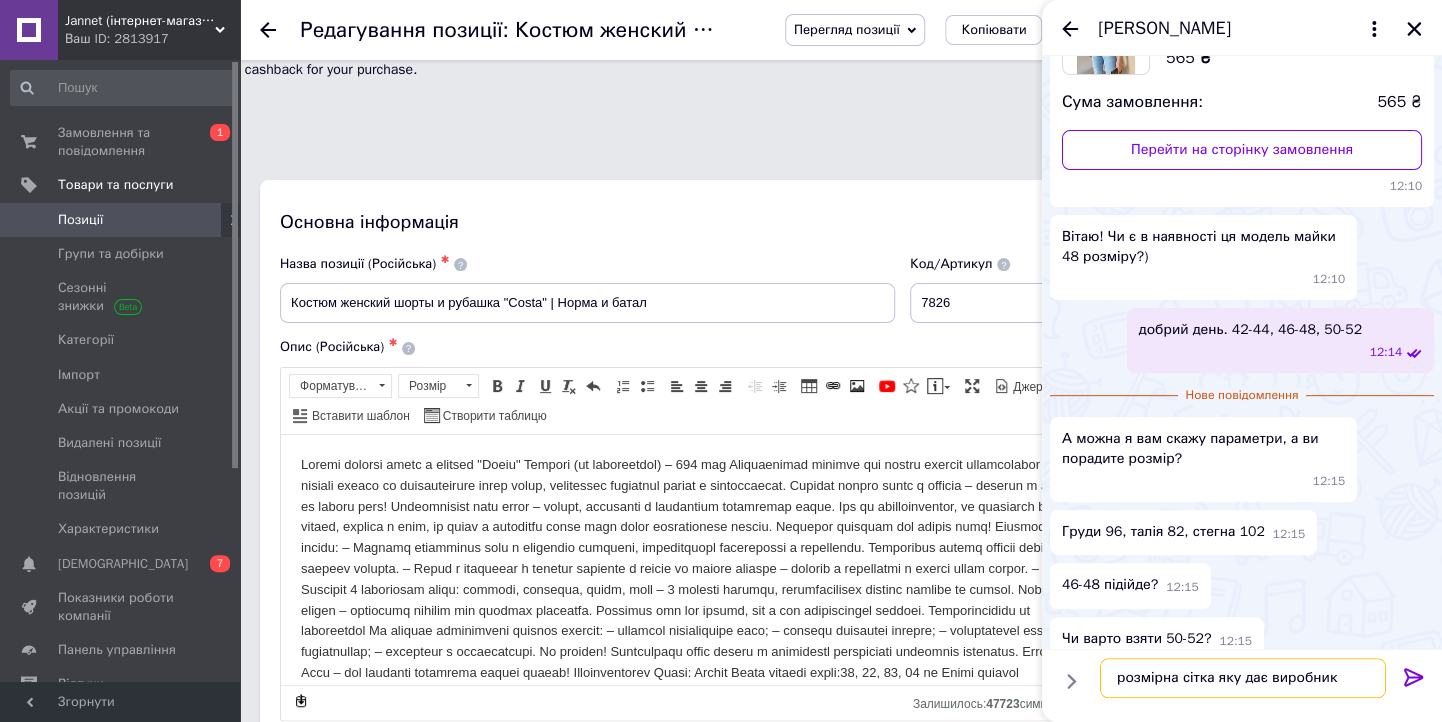 type 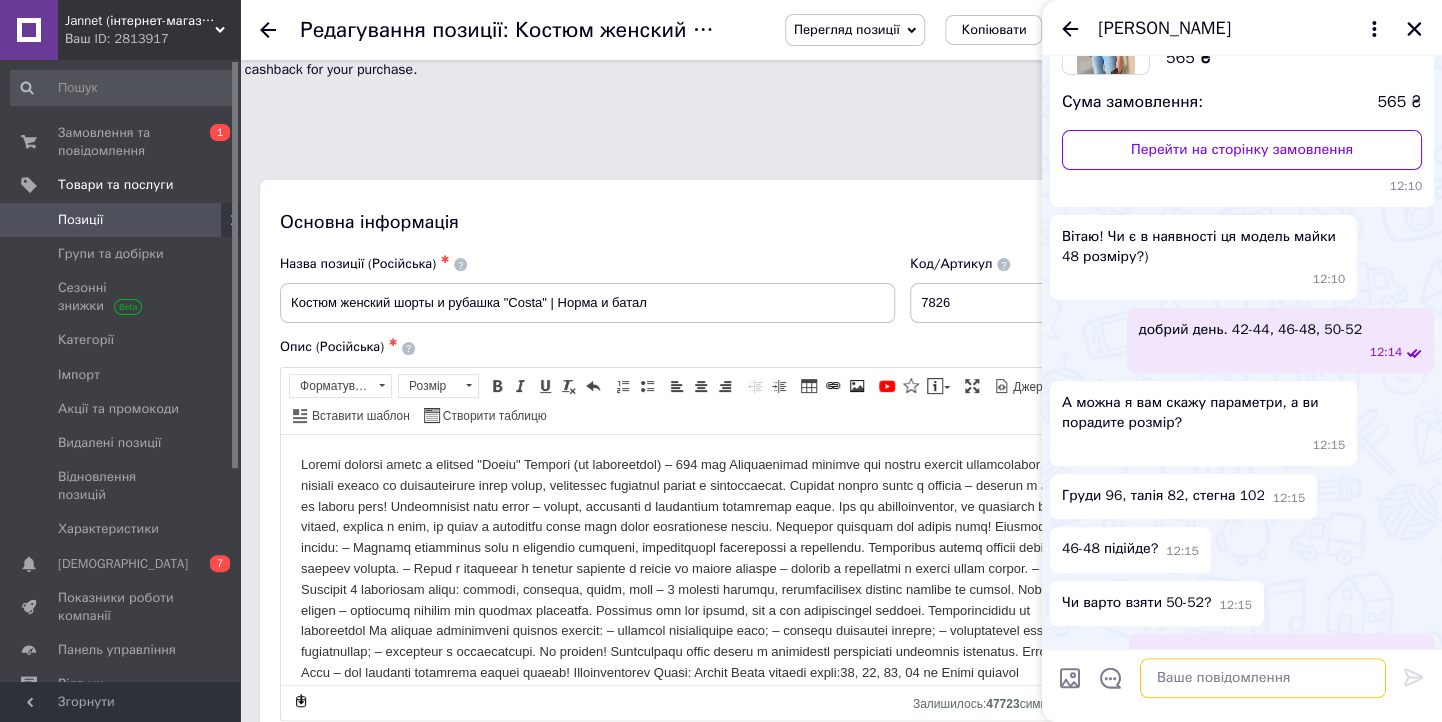 scroll, scrollTop: 213, scrollLeft: 0, axis: vertical 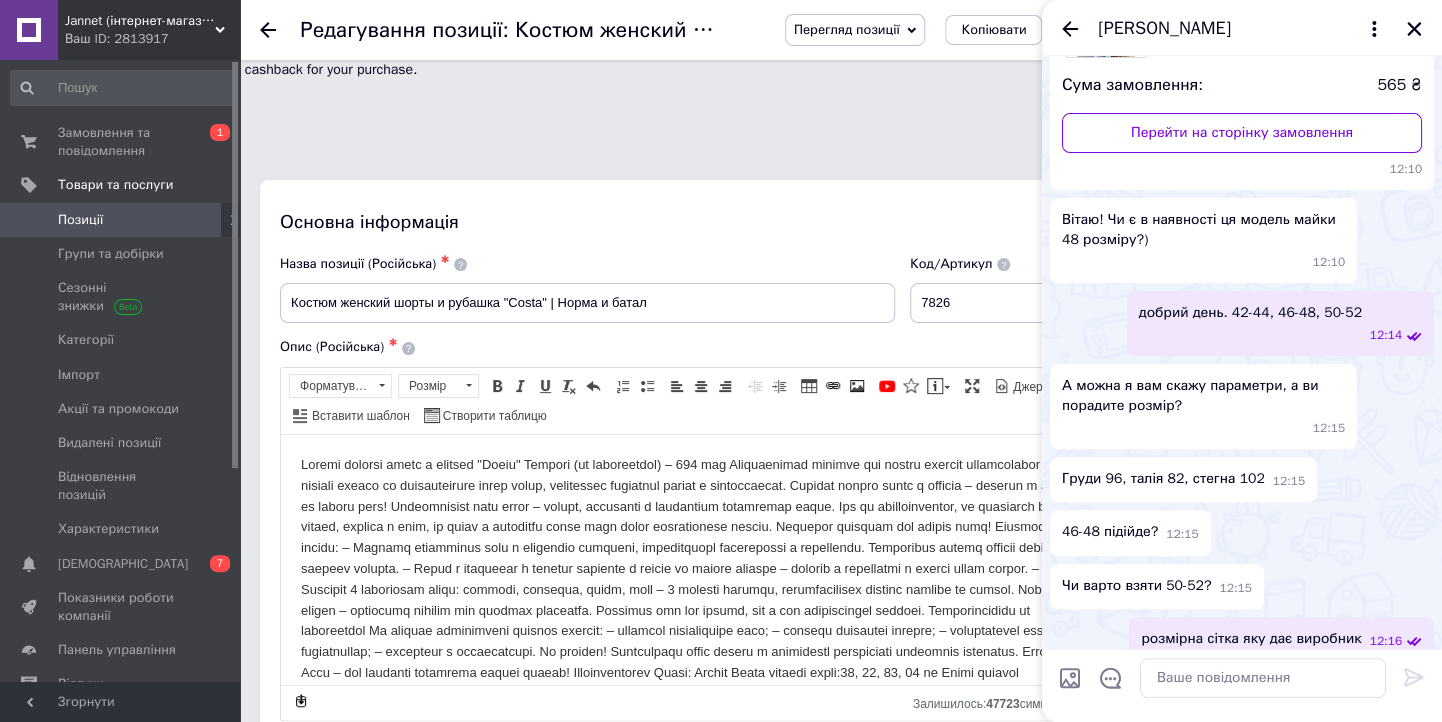 click at bounding box center [1070, 678] 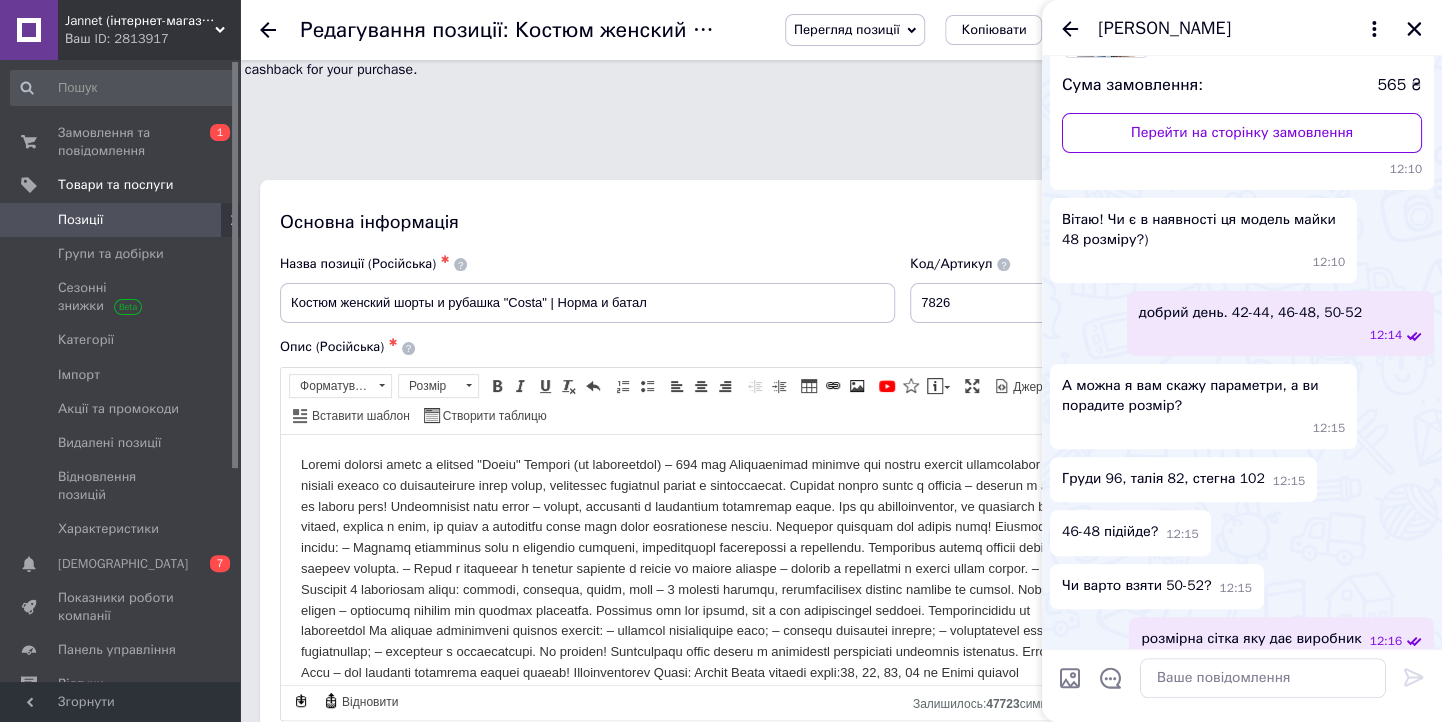click at bounding box center (1070, 678) 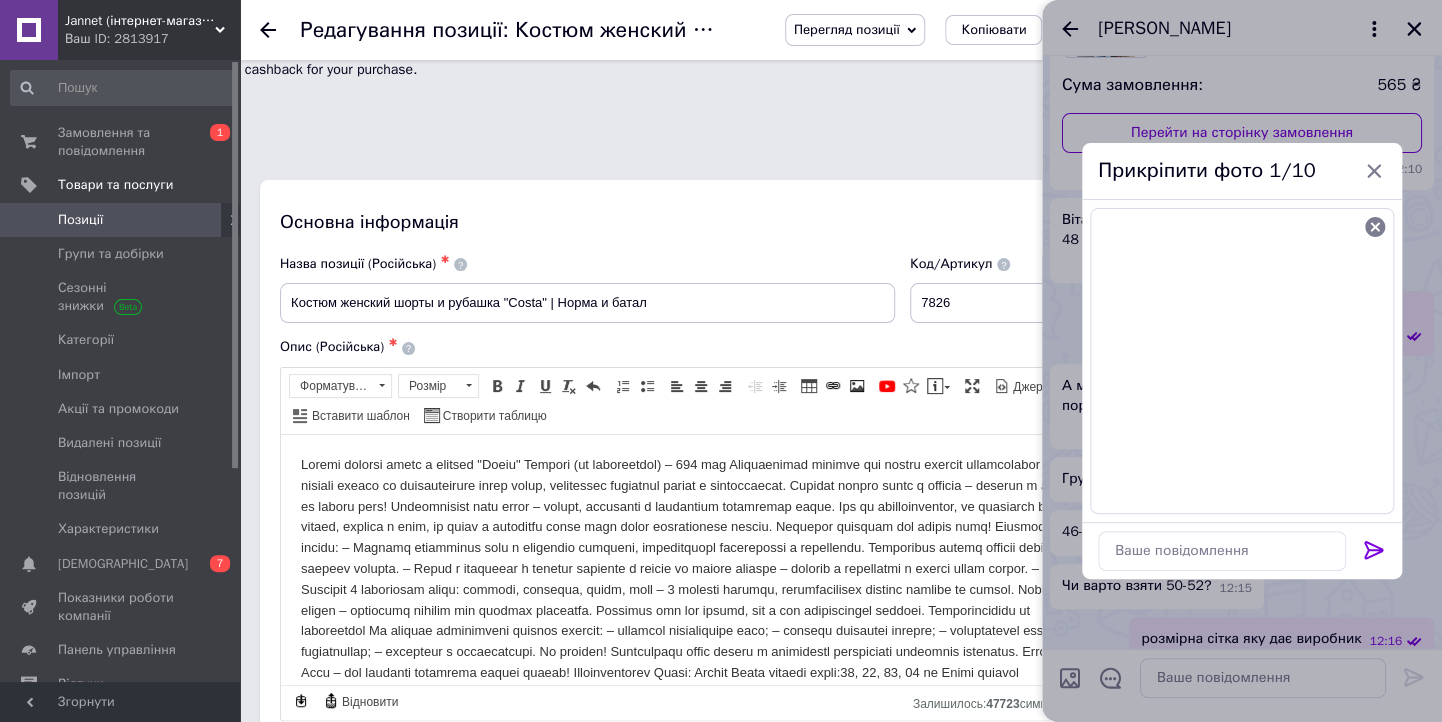 drag, startPoint x: 1379, startPoint y: 550, endPoint x: 1372, endPoint y: 603, distance: 53.460266 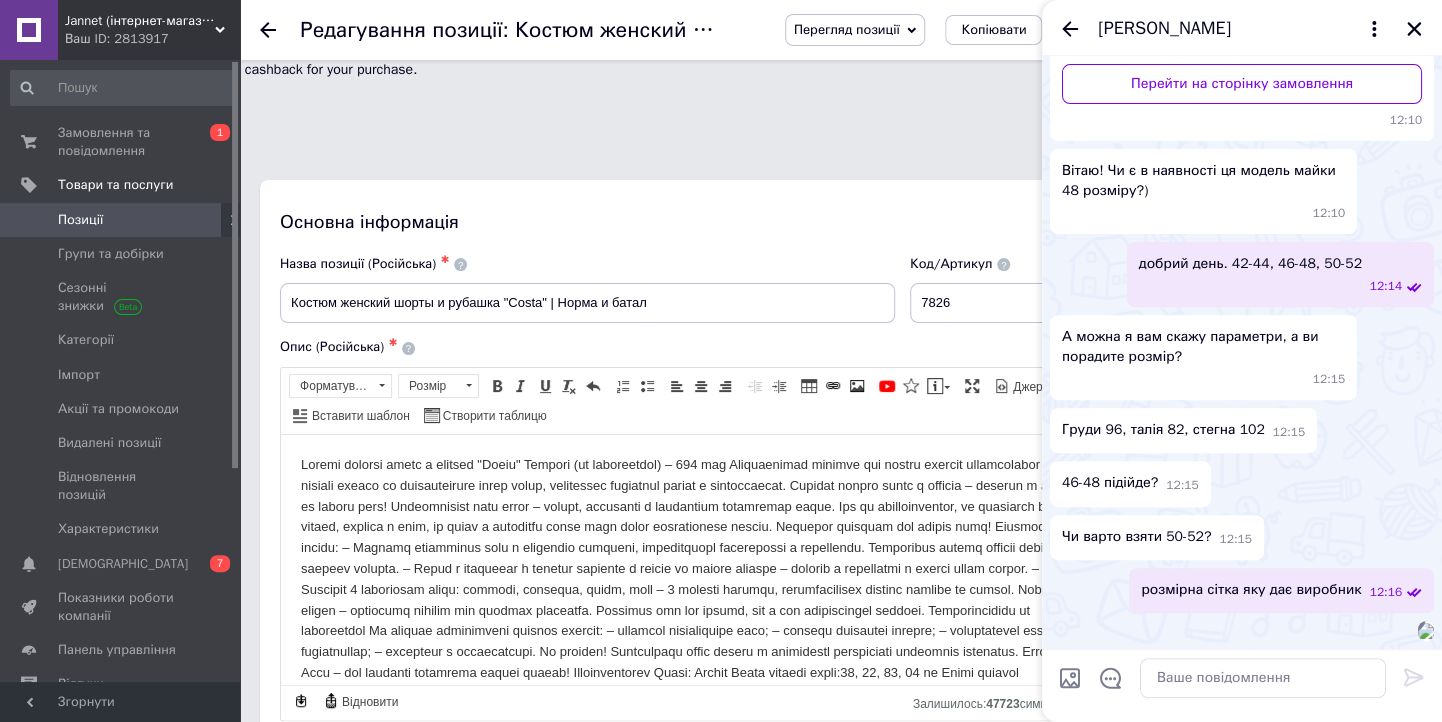 scroll, scrollTop: 492, scrollLeft: 0, axis: vertical 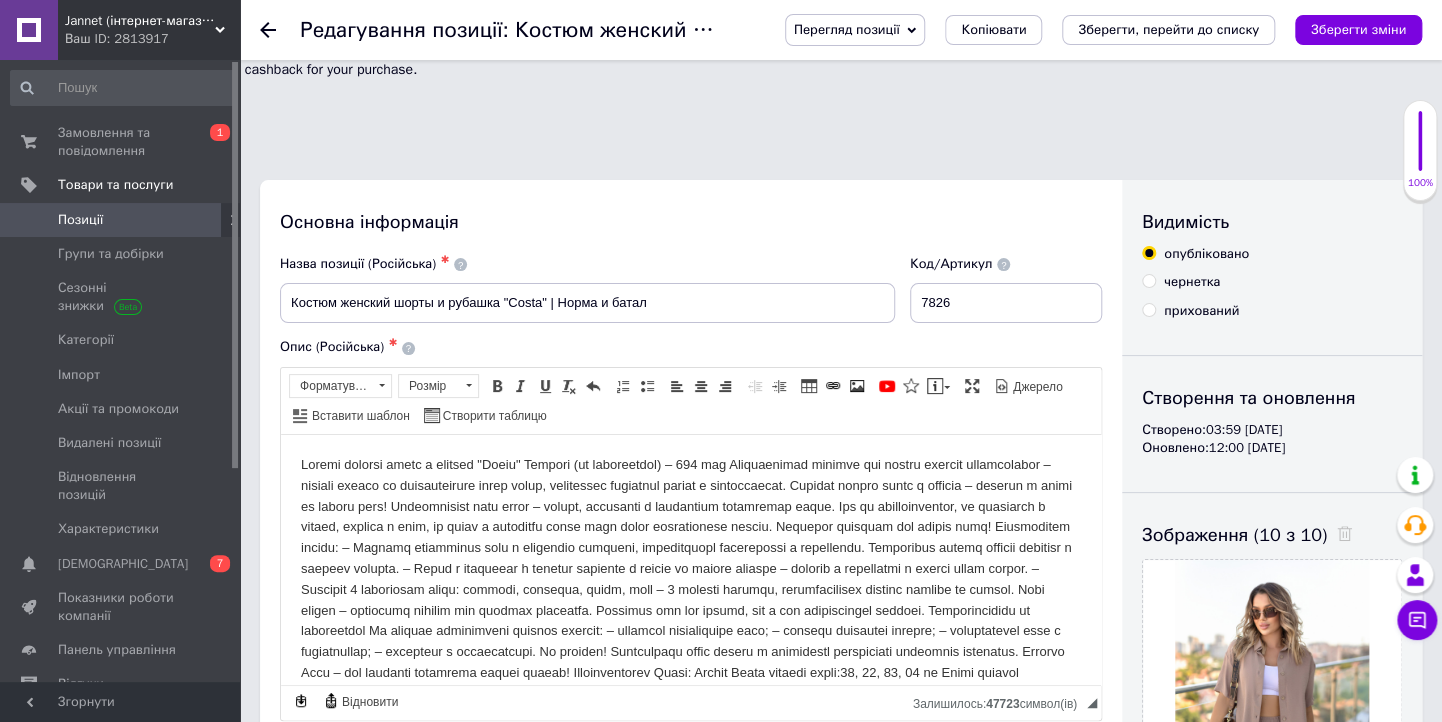 drag, startPoint x: 356, startPoint y: 296, endPoint x: 464, endPoint y: 262, distance: 113.22544 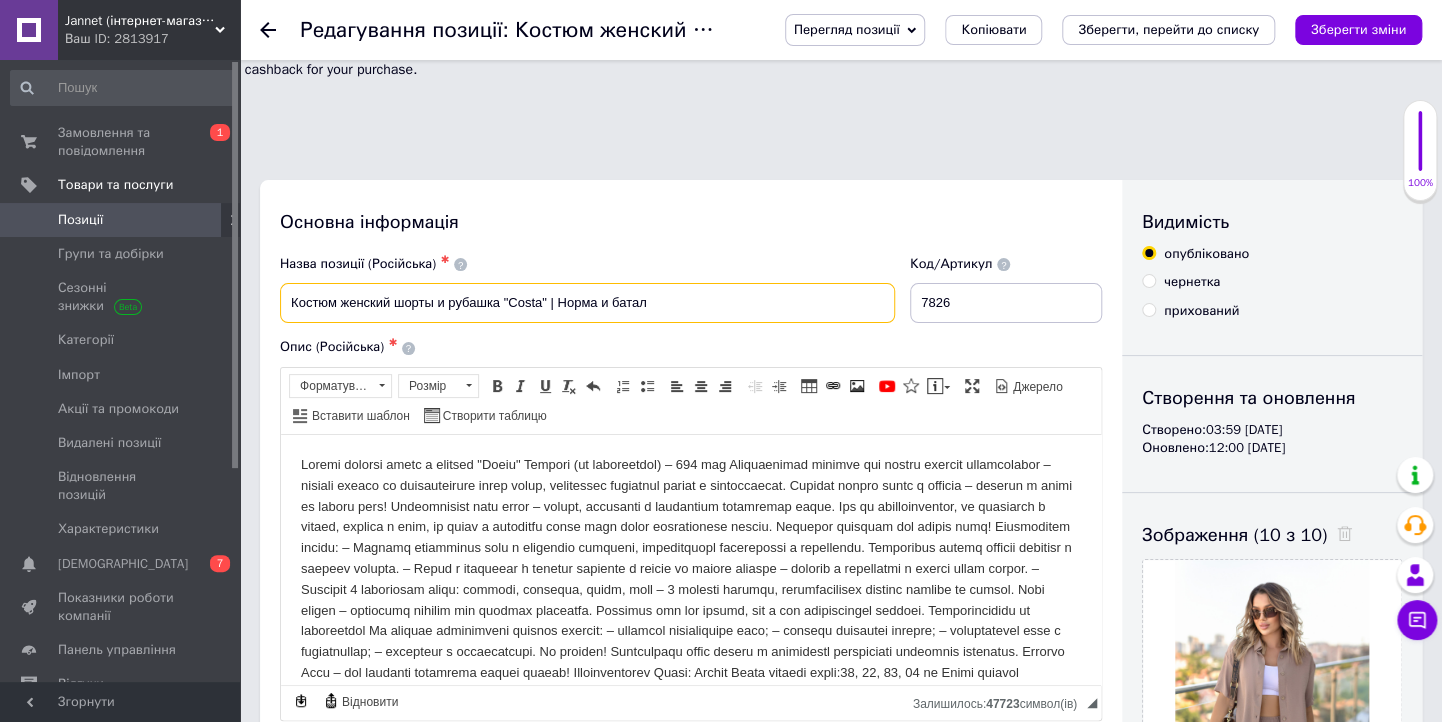 drag, startPoint x: 540, startPoint y: 204, endPoint x: 916, endPoint y: 240, distance: 377.71948 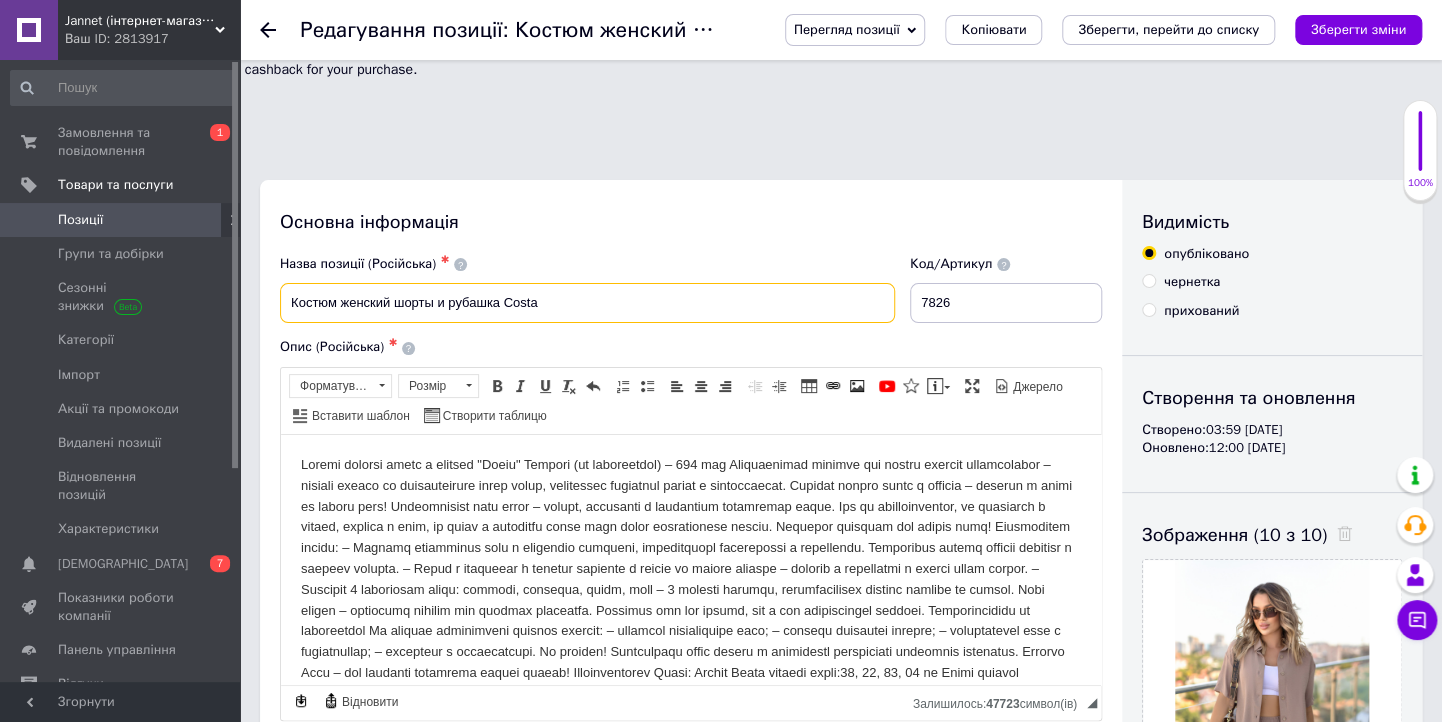 type on "Костюм женский шорты и рубашка Costa" 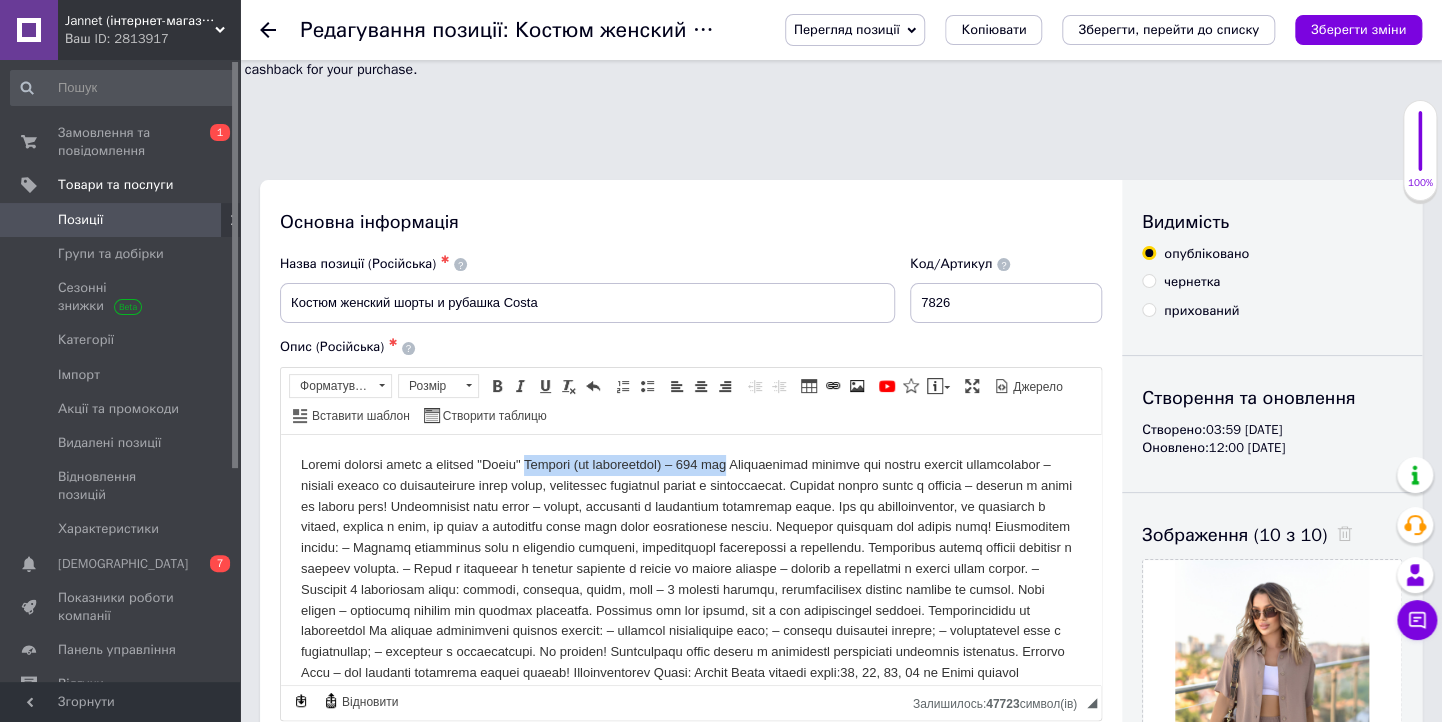 drag, startPoint x: 562, startPoint y: 462, endPoint x: 779, endPoint y: 449, distance: 217.38905 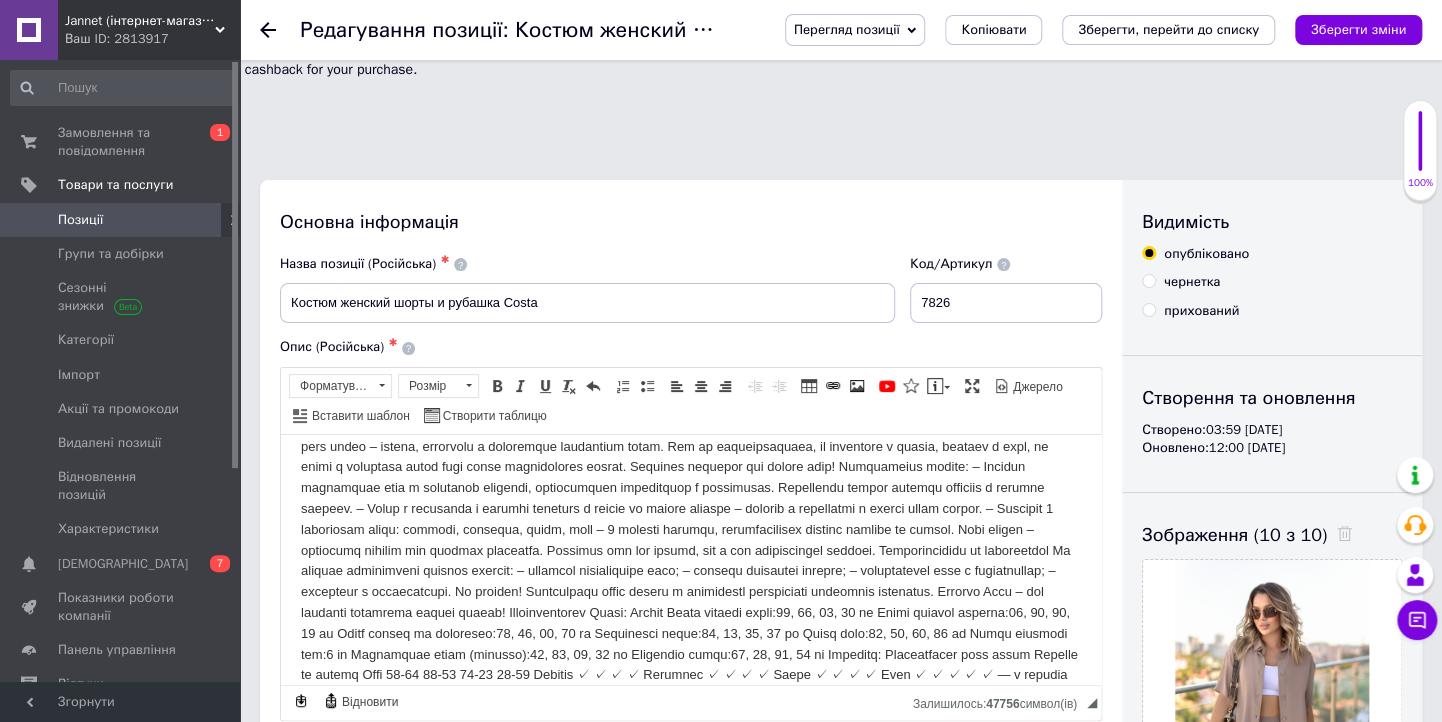 scroll, scrollTop: 205, scrollLeft: 0, axis: vertical 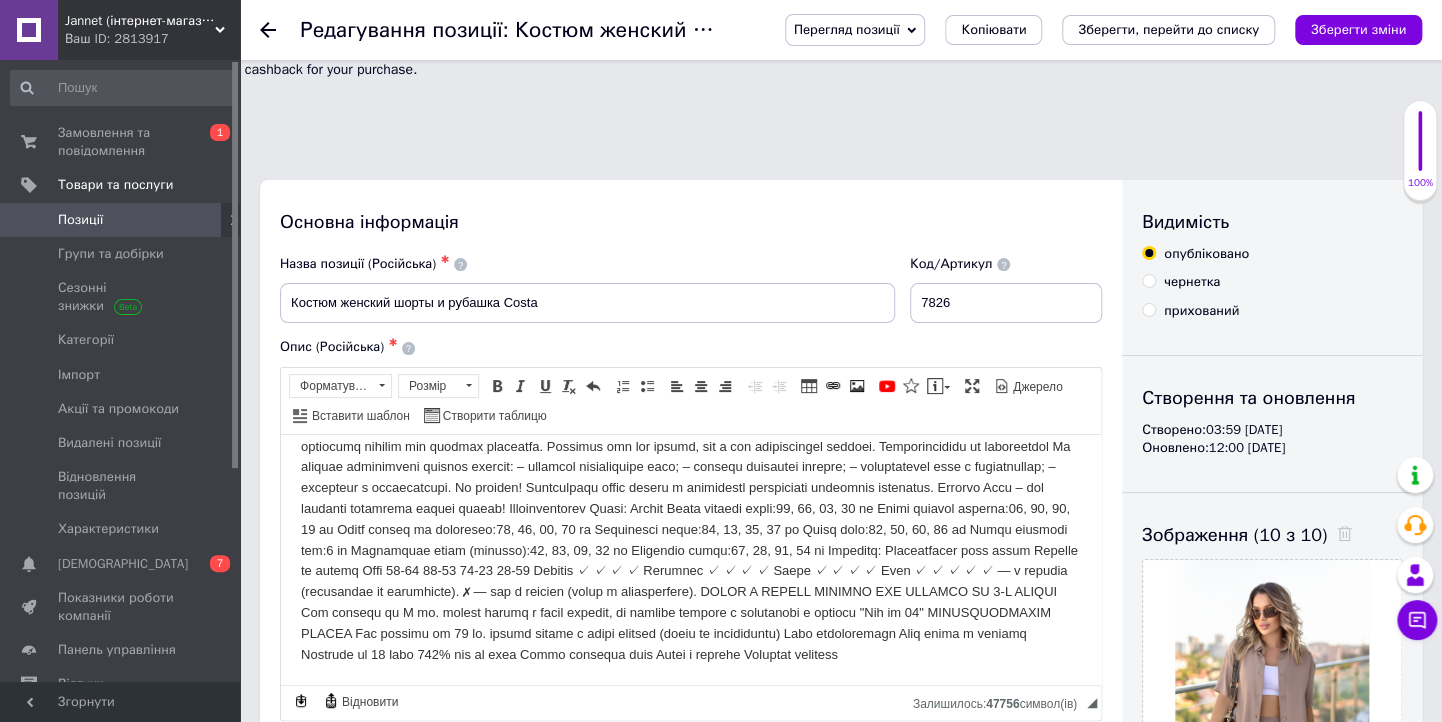 click at bounding box center [691, 477] 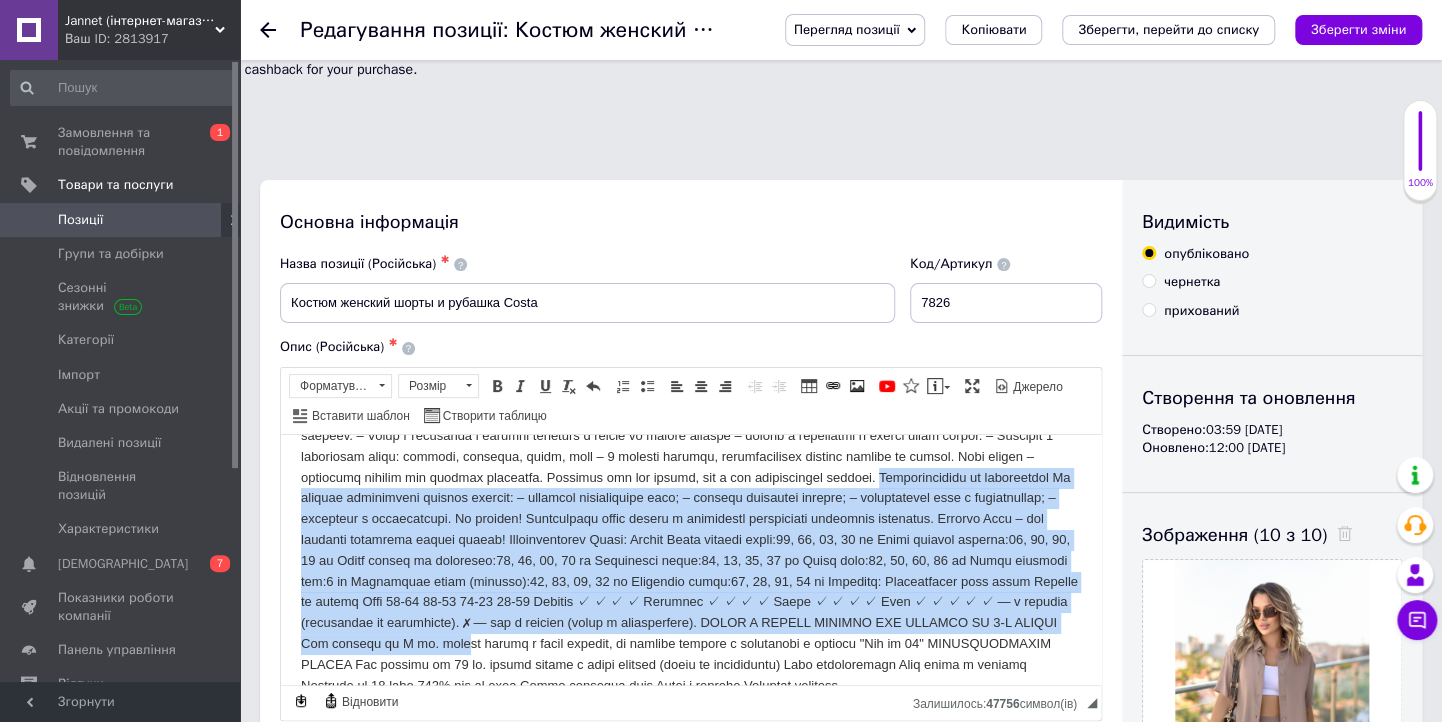 scroll, scrollTop: 205, scrollLeft: 0, axis: vertical 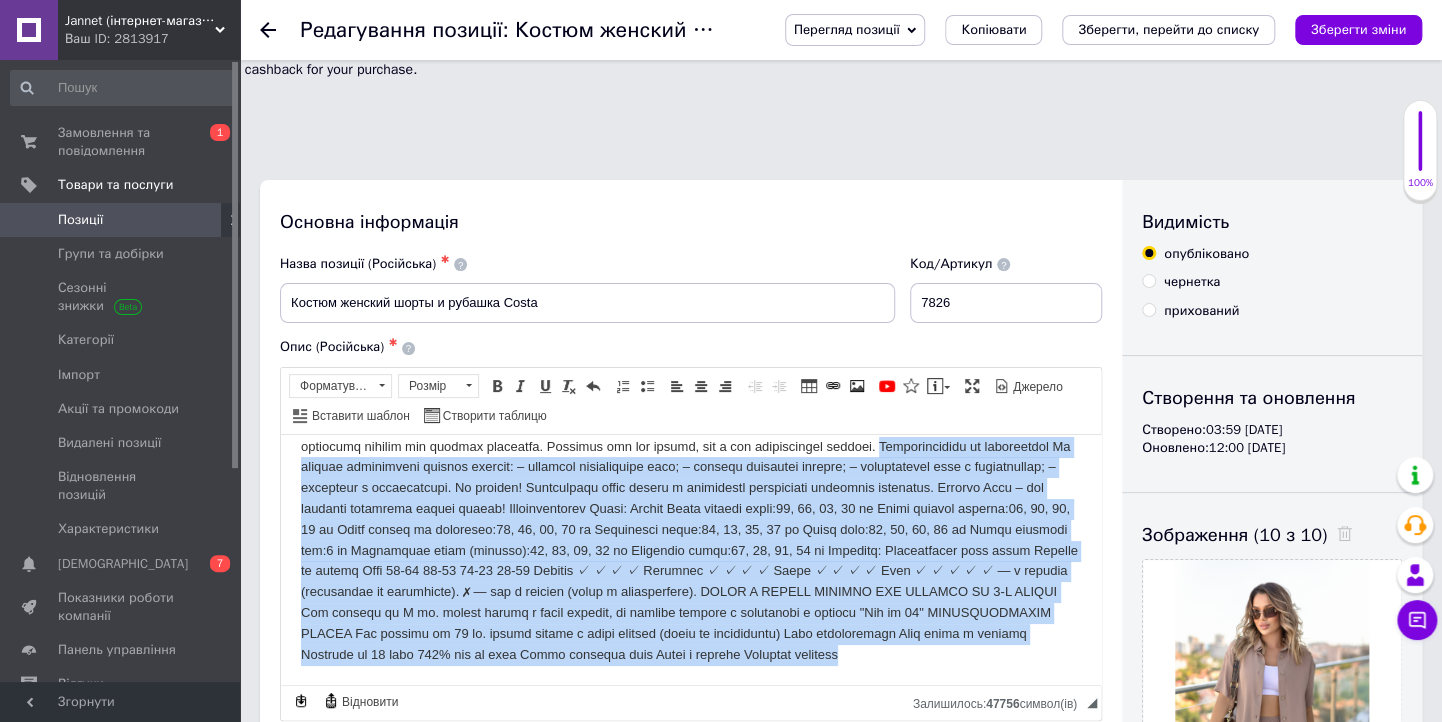 drag, startPoint x: 935, startPoint y: 505, endPoint x: 1099, endPoint y: 734, distance: 281.66824 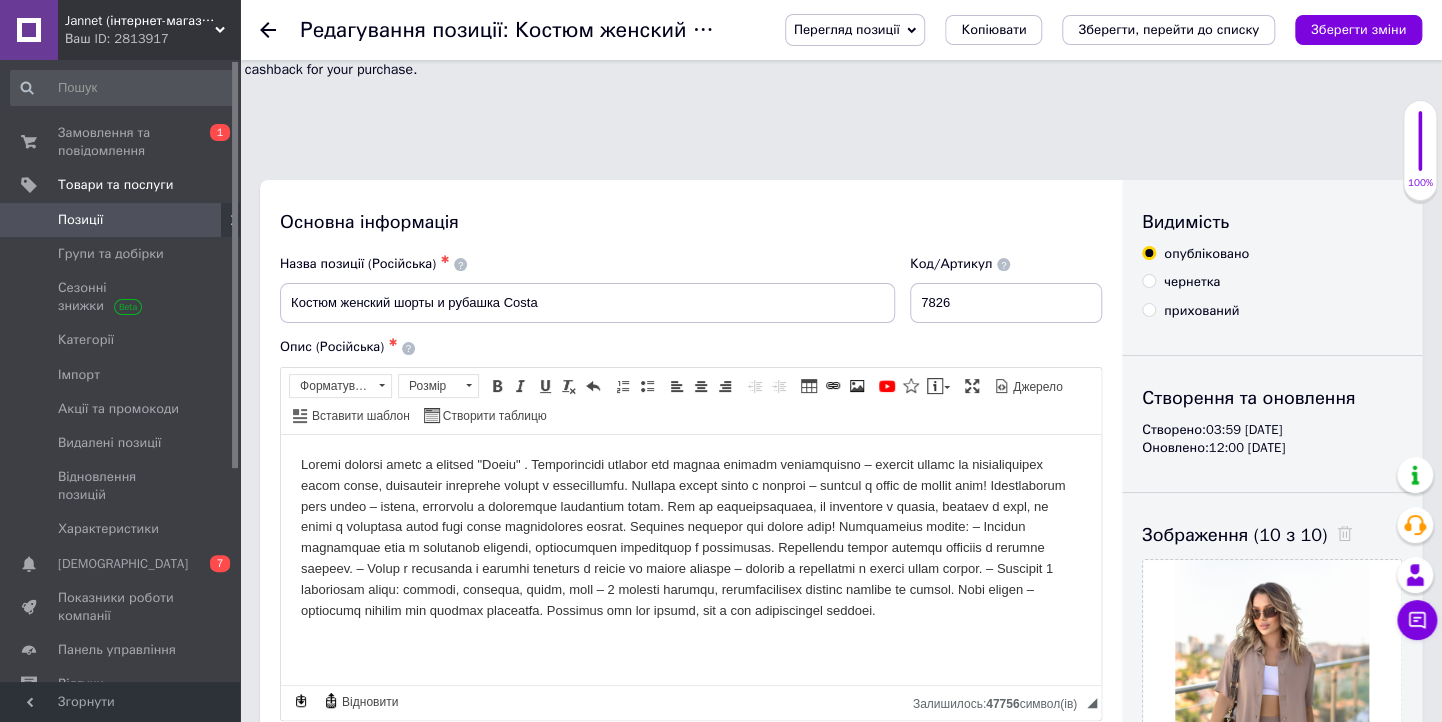 scroll, scrollTop: 0, scrollLeft: 0, axis: both 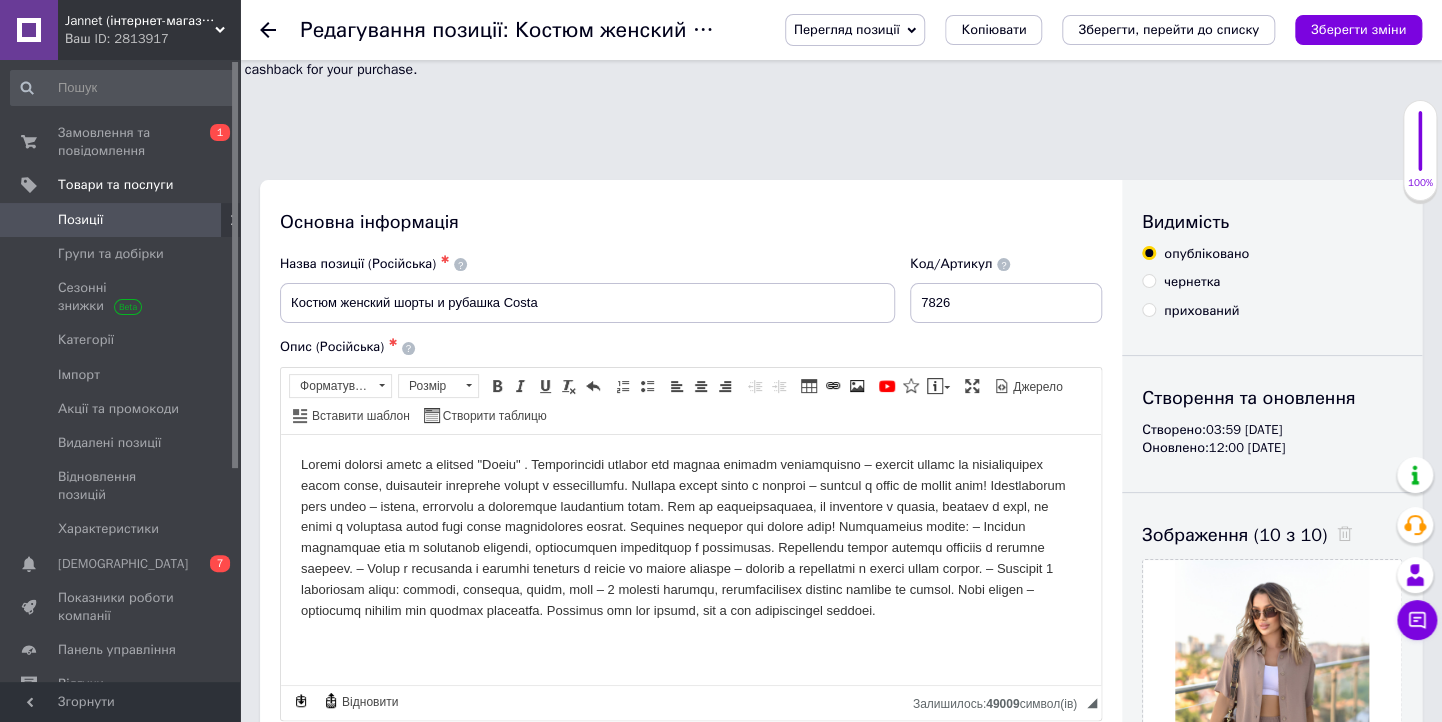 click on "Переклад українською мовою" at bounding box center [374, 745] 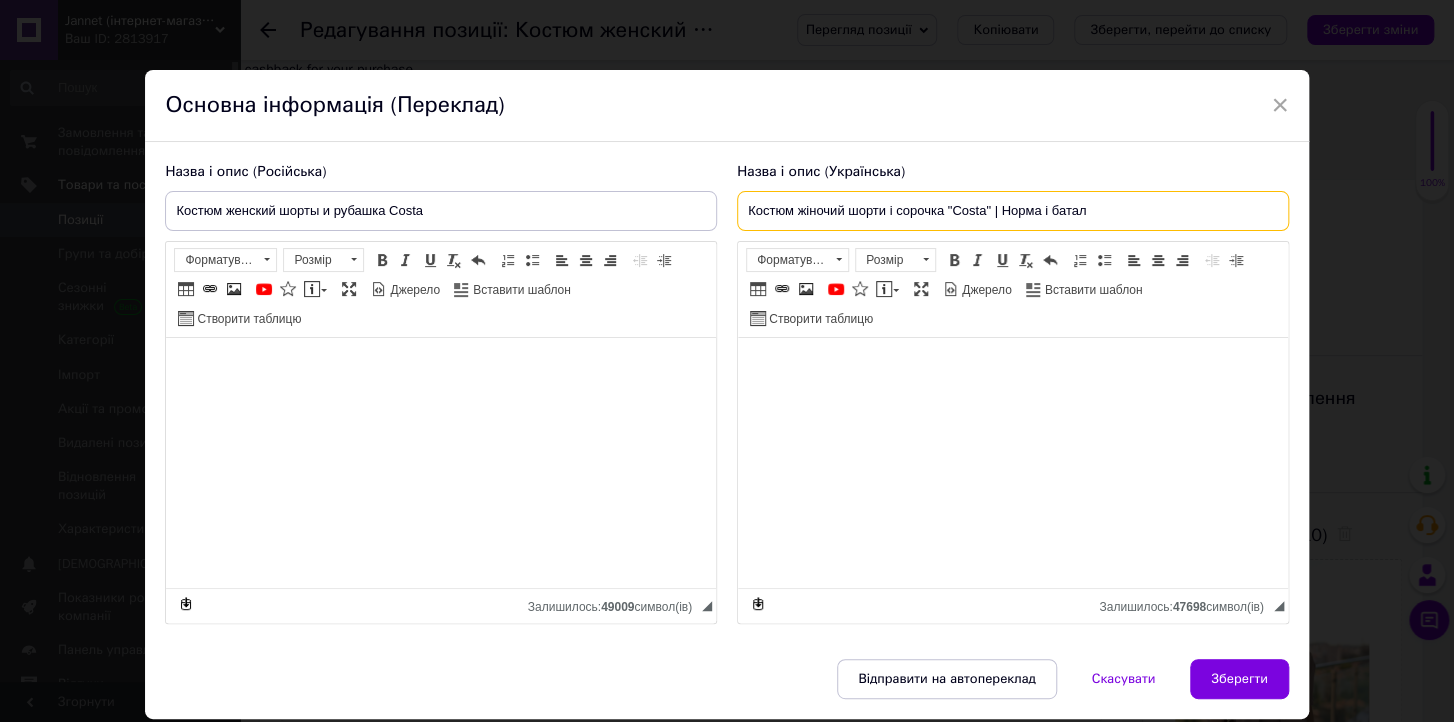 drag, startPoint x: 984, startPoint y: 212, endPoint x: 1213, endPoint y: 224, distance: 229.3142 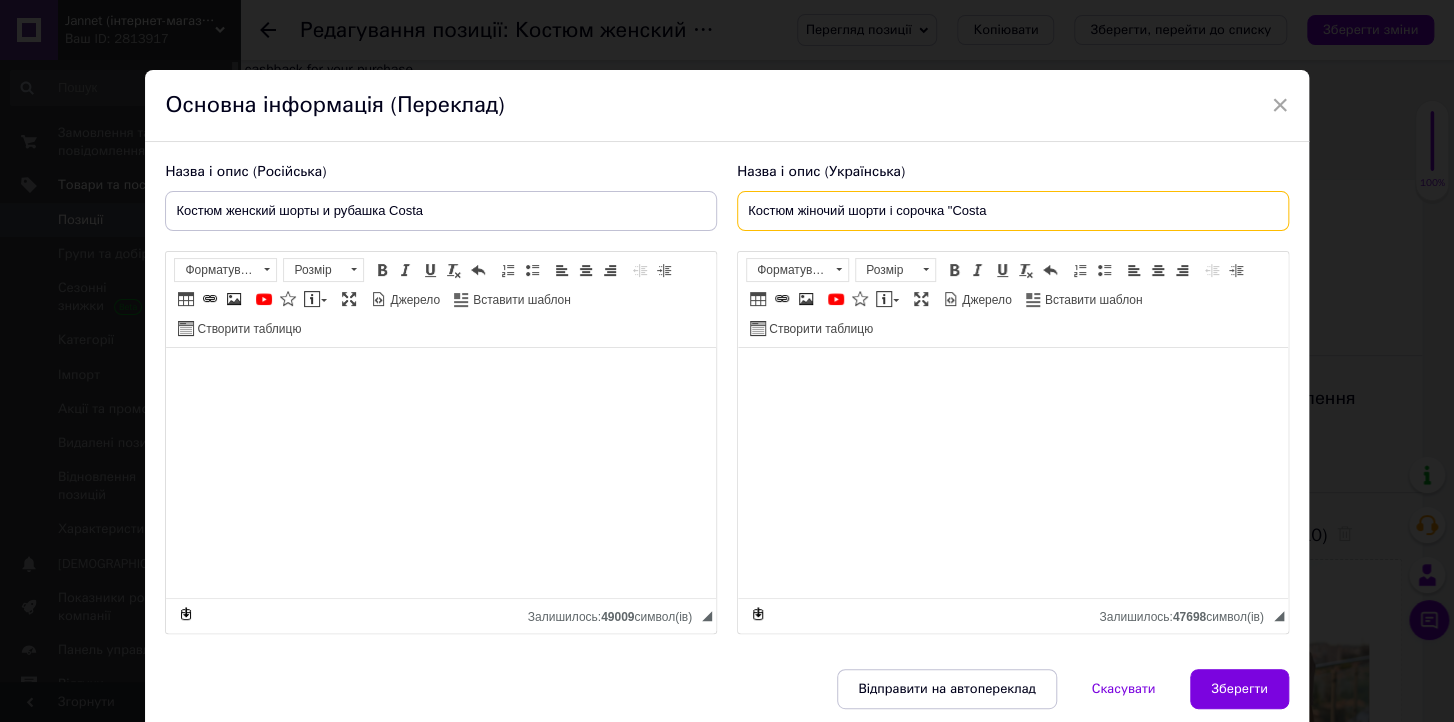 click on "Костюм жіночий шорти і сорочка "Costa" at bounding box center (1013, 211) 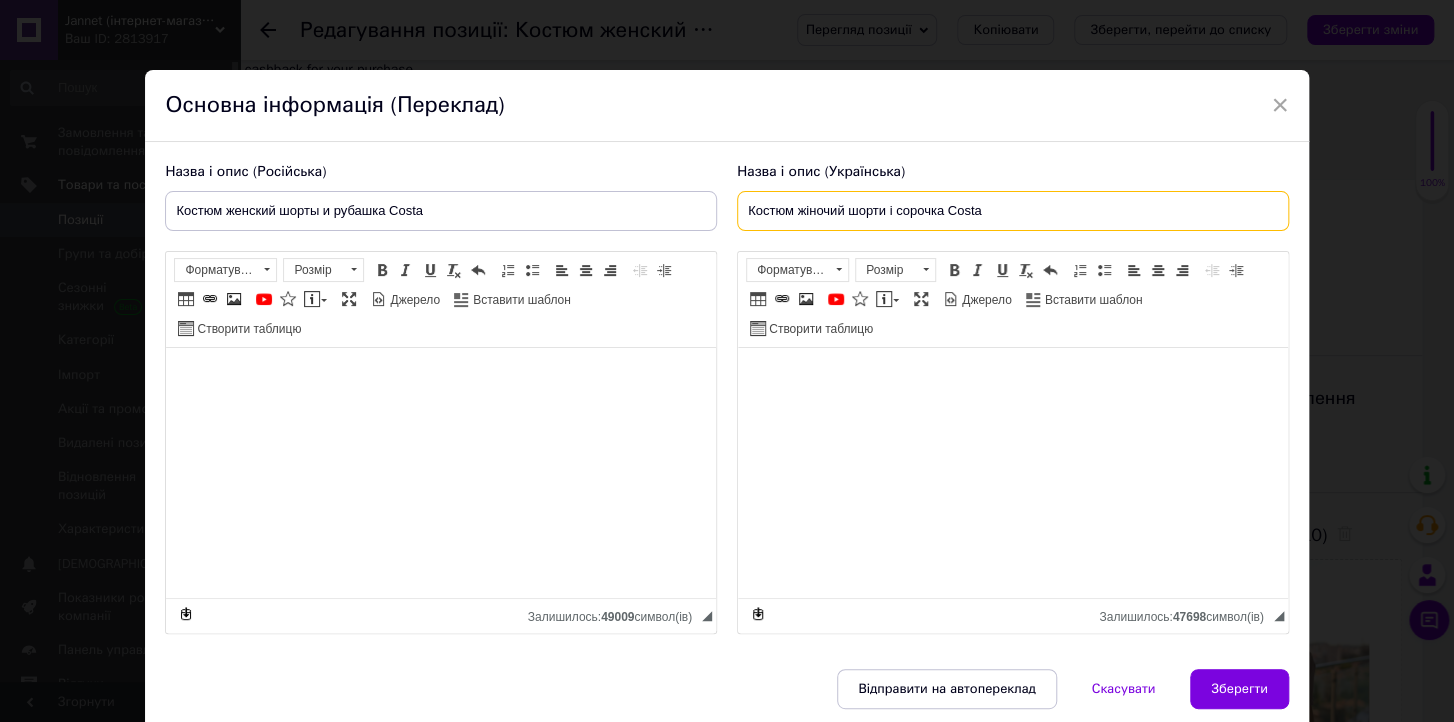 type on "Костюм жіночий шорти і сорочка Costa" 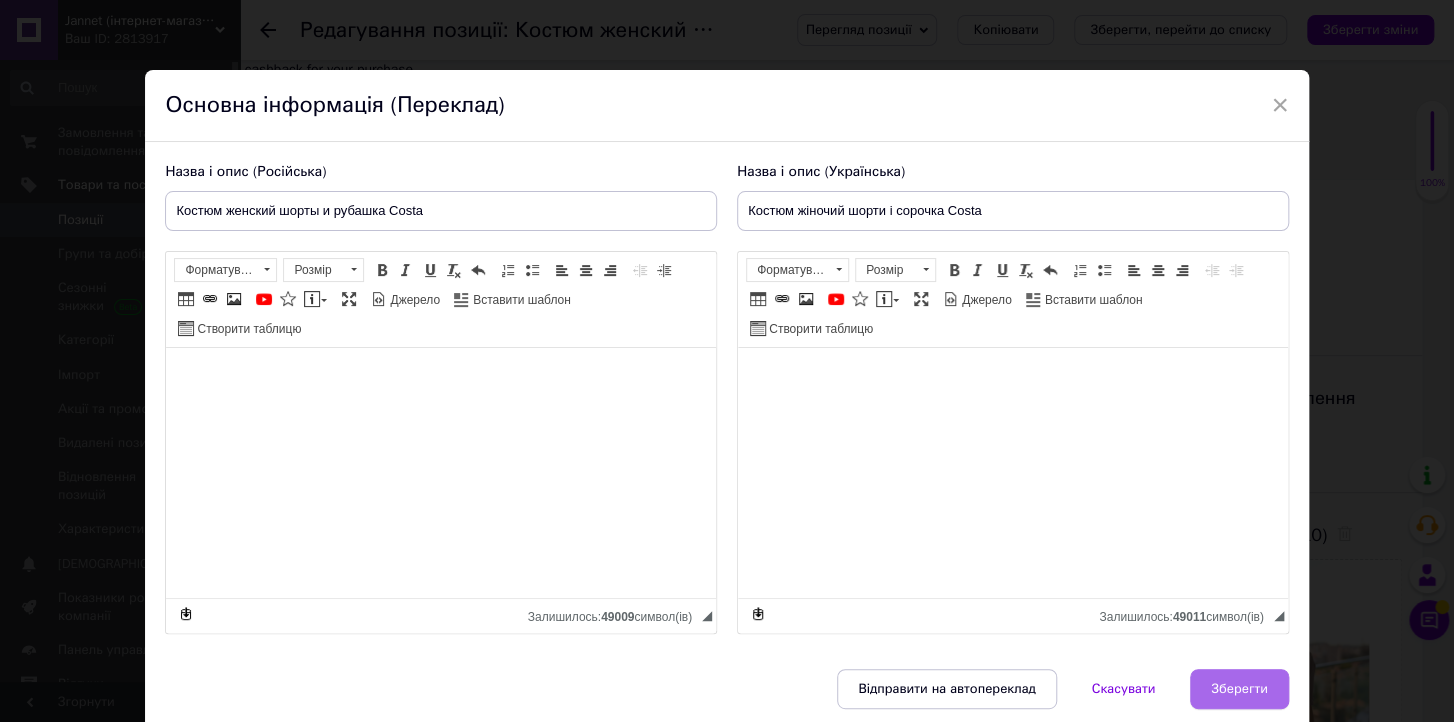 click on "Зберегти" at bounding box center [1239, 689] 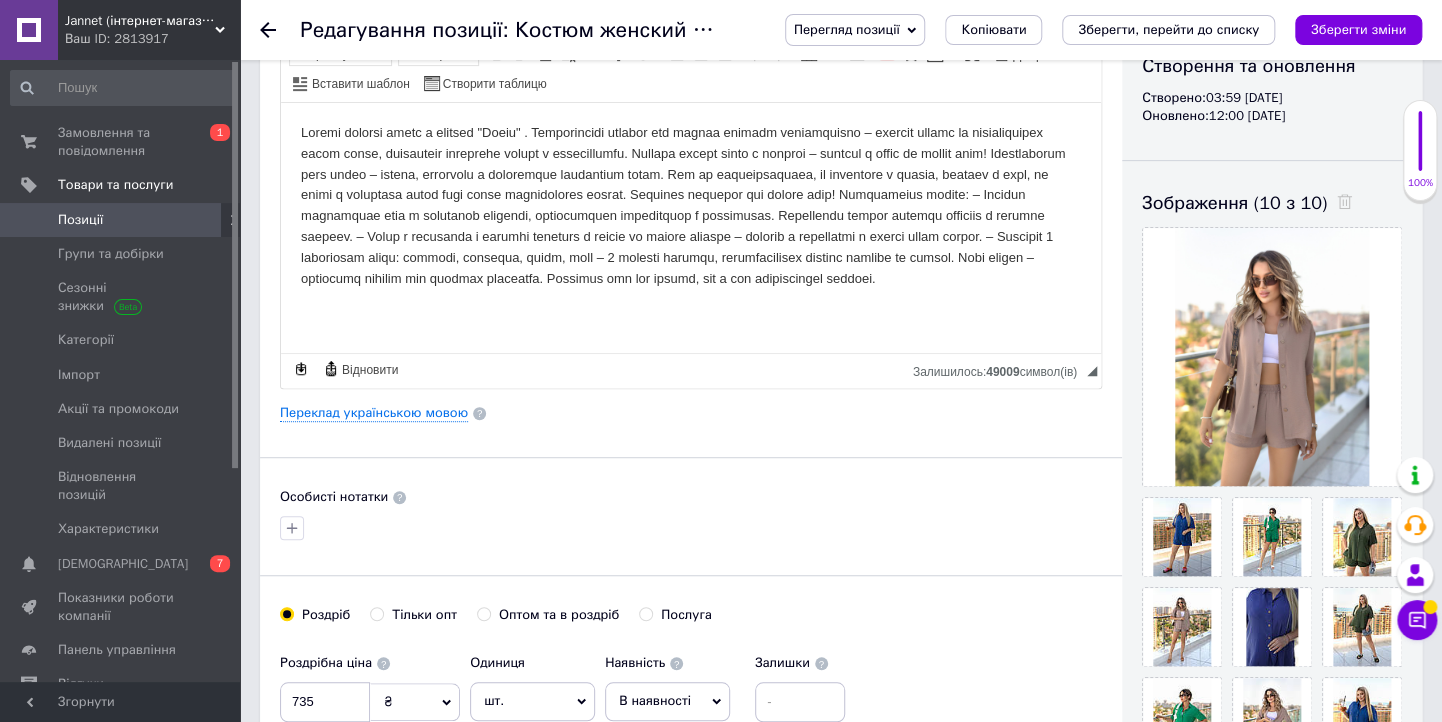 scroll, scrollTop: 480, scrollLeft: 0, axis: vertical 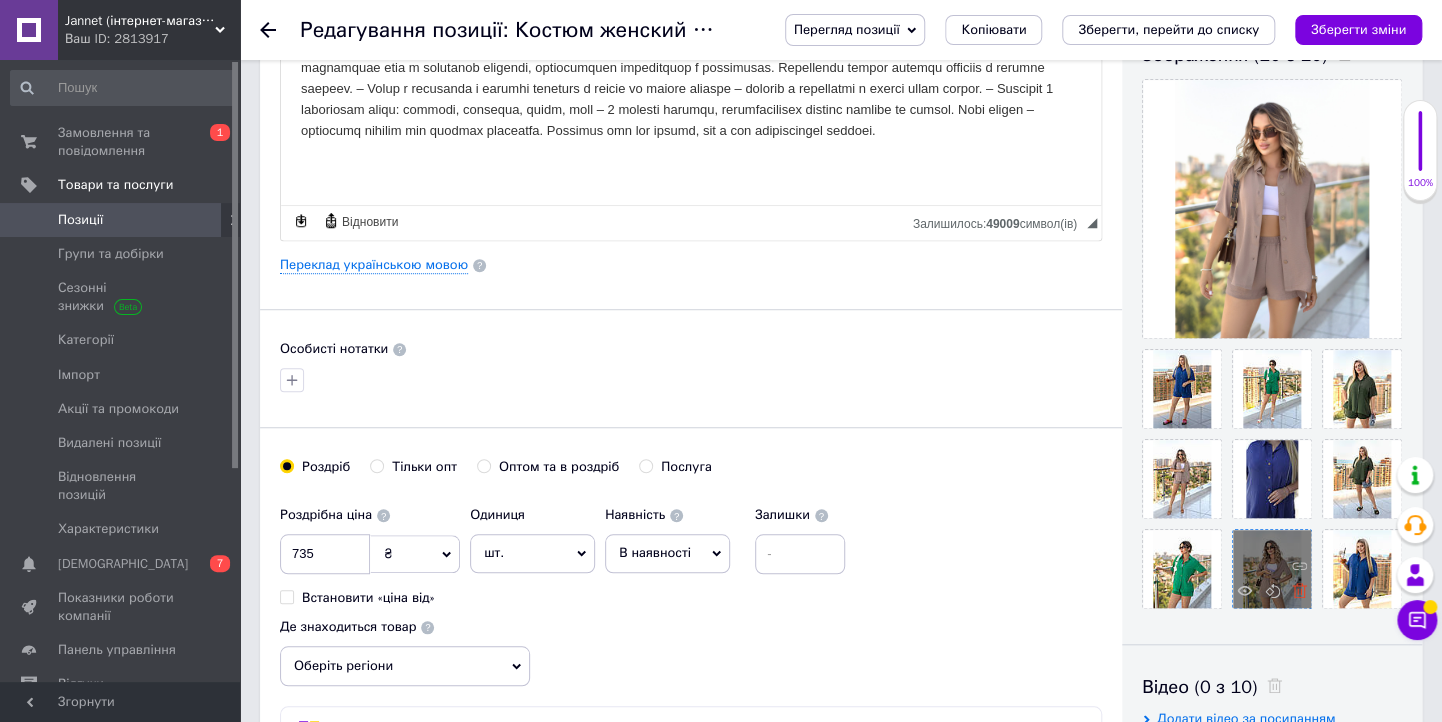 click 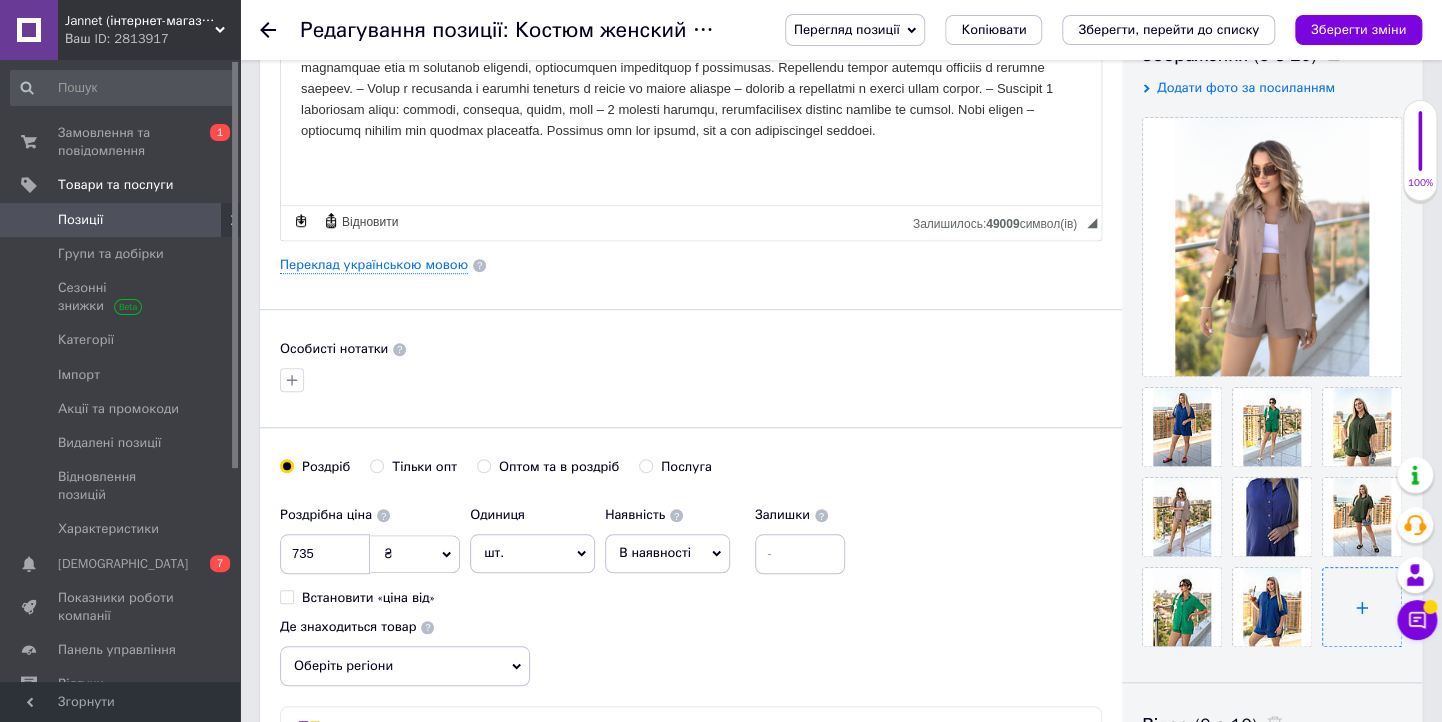 click at bounding box center [1362, 607] 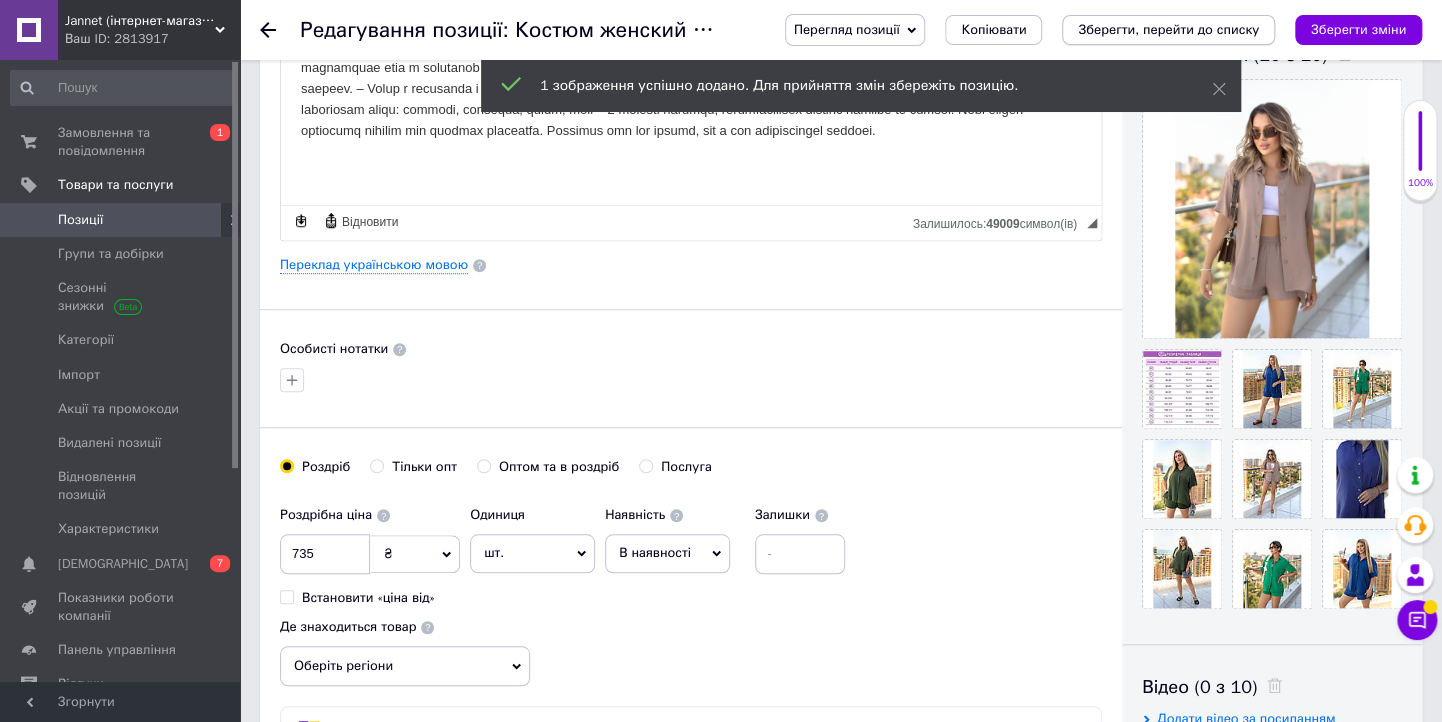 click on "Зберегти, перейти до списку" at bounding box center (1168, 29) 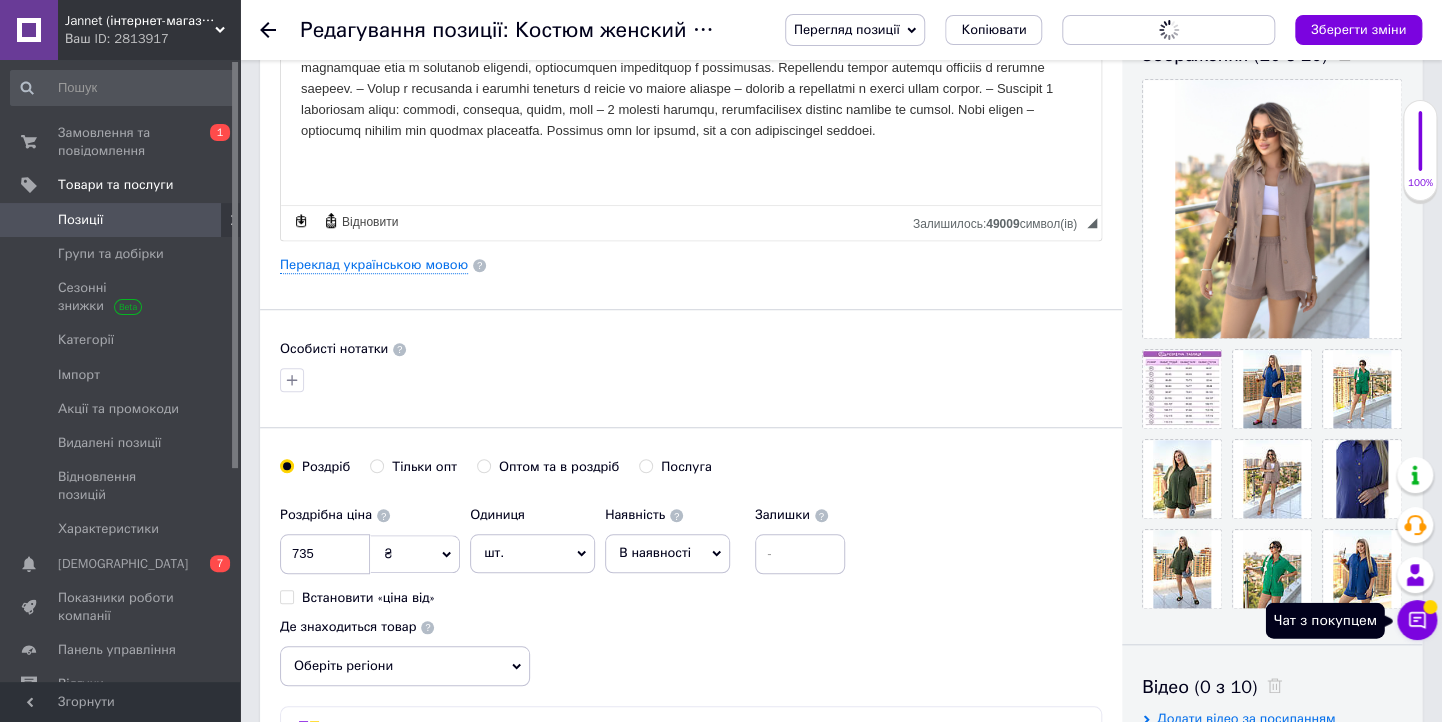 click 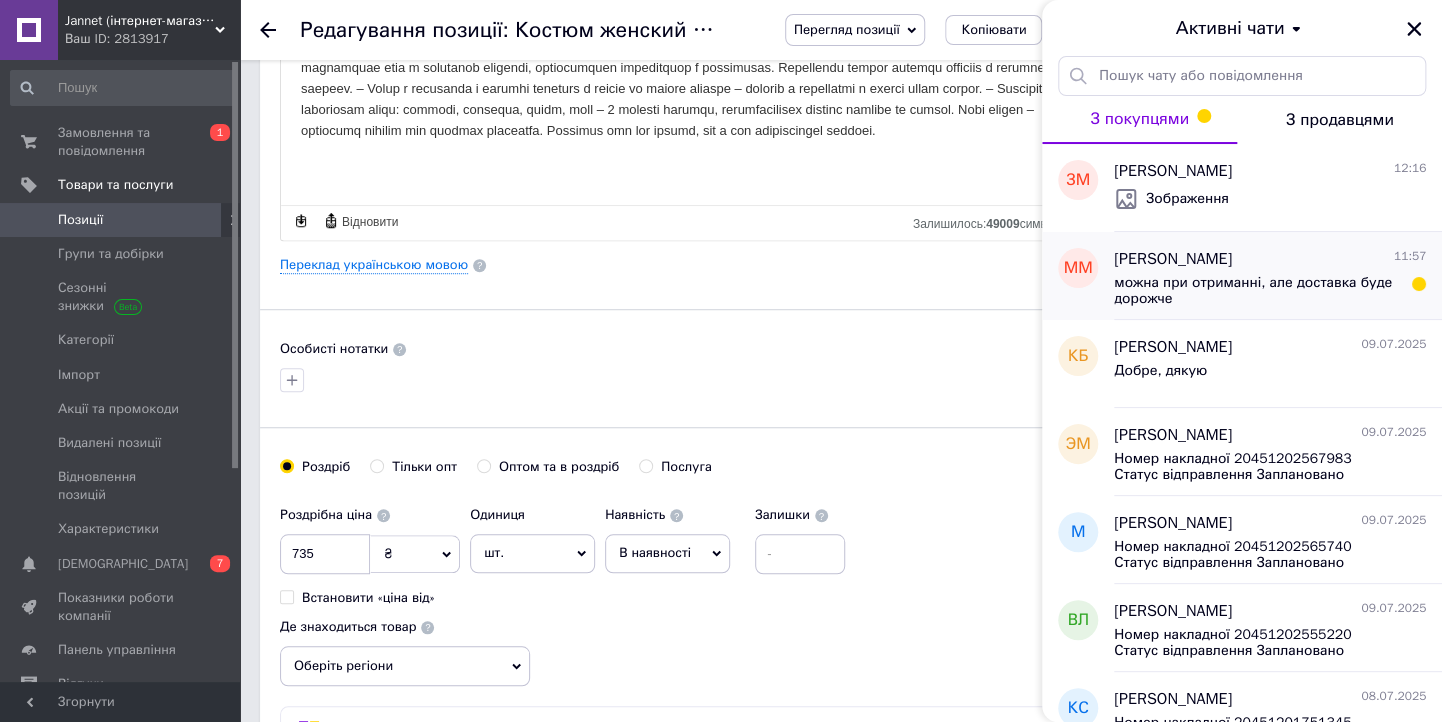 click on "можна при отриманні, але доставка буде дорожче" at bounding box center [1256, 291] 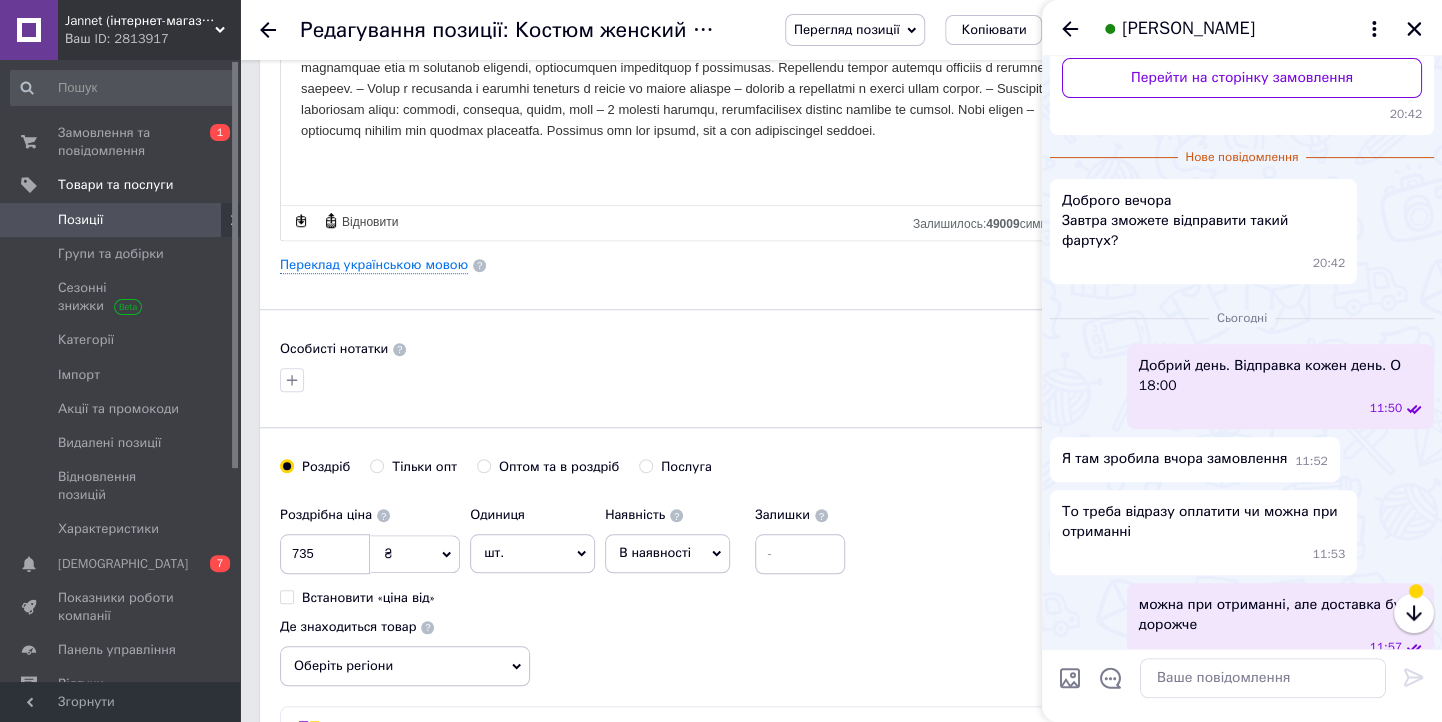 scroll, scrollTop: 276, scrollLeft: 0, axis: vertical 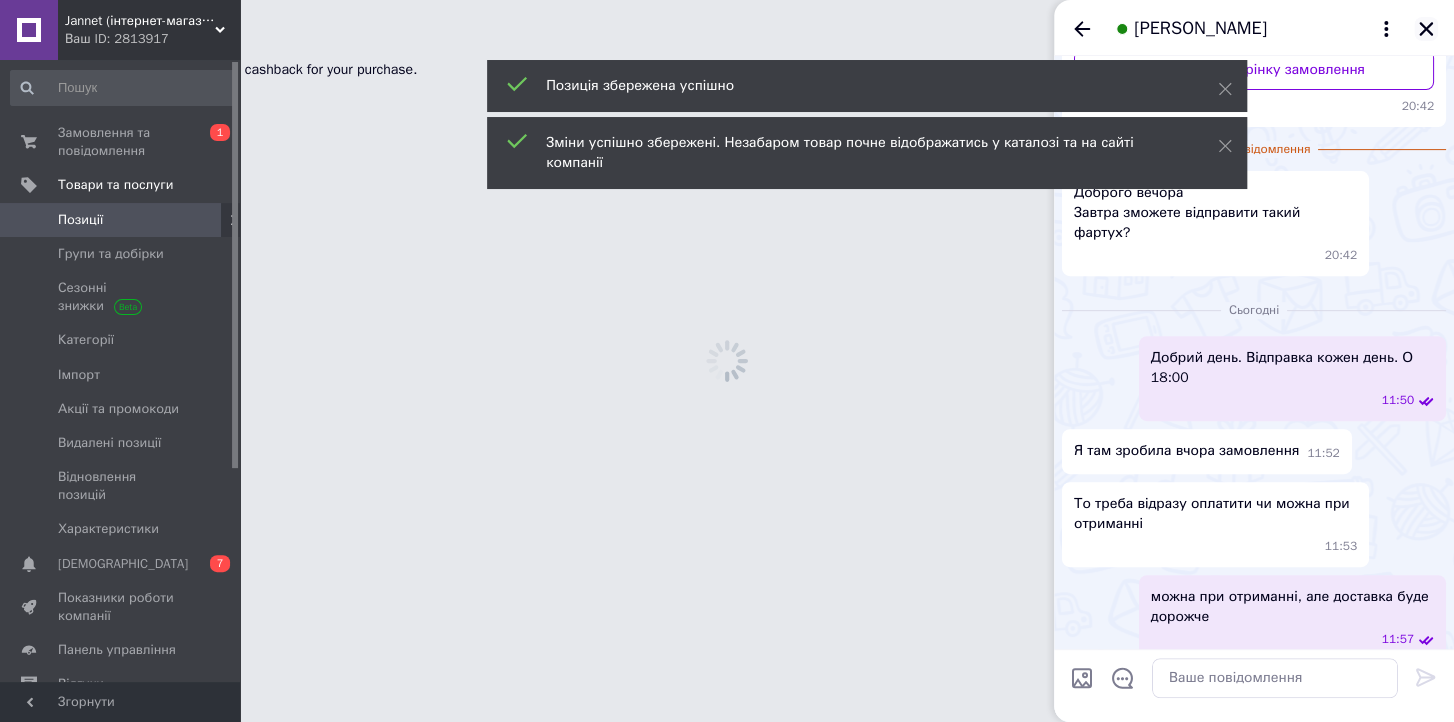 click 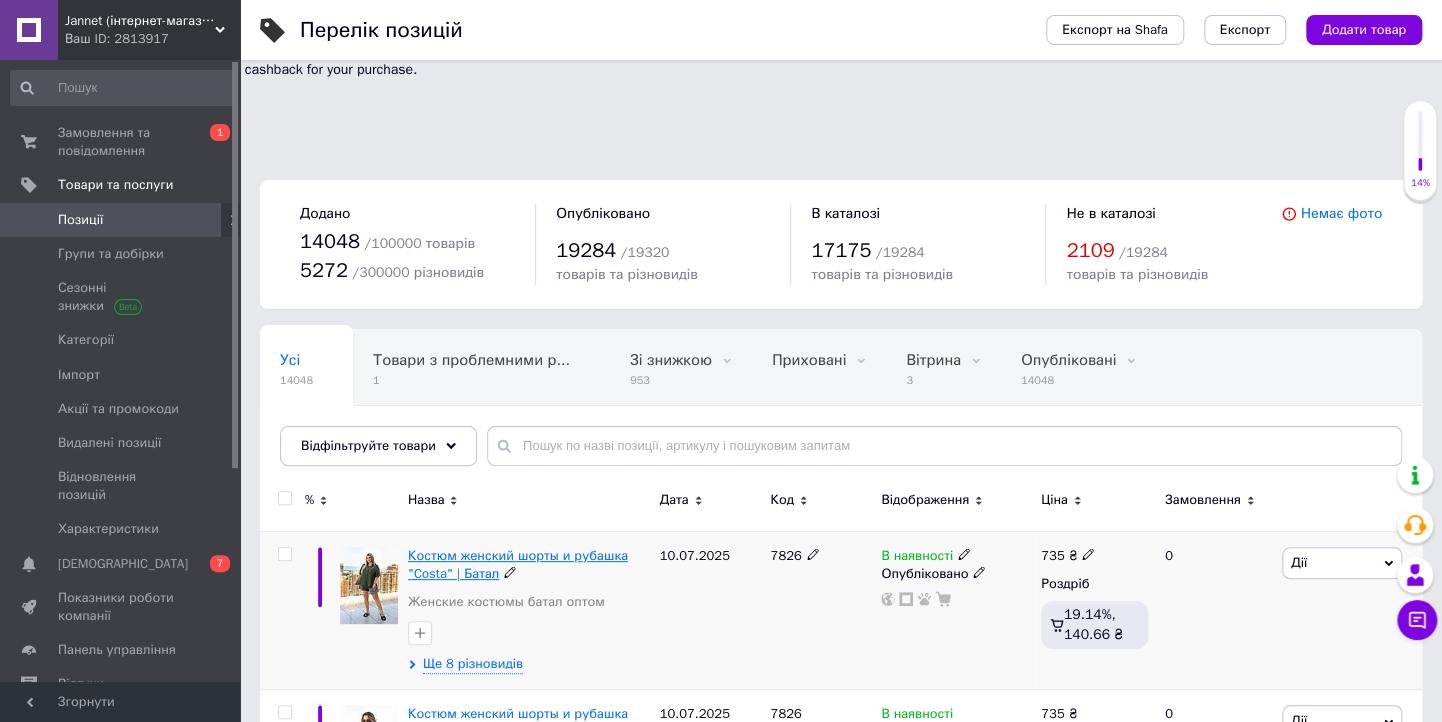 click on "Костюм женский шорты и рубашка "Costa" | Батал" at bounding box center [518, 564] 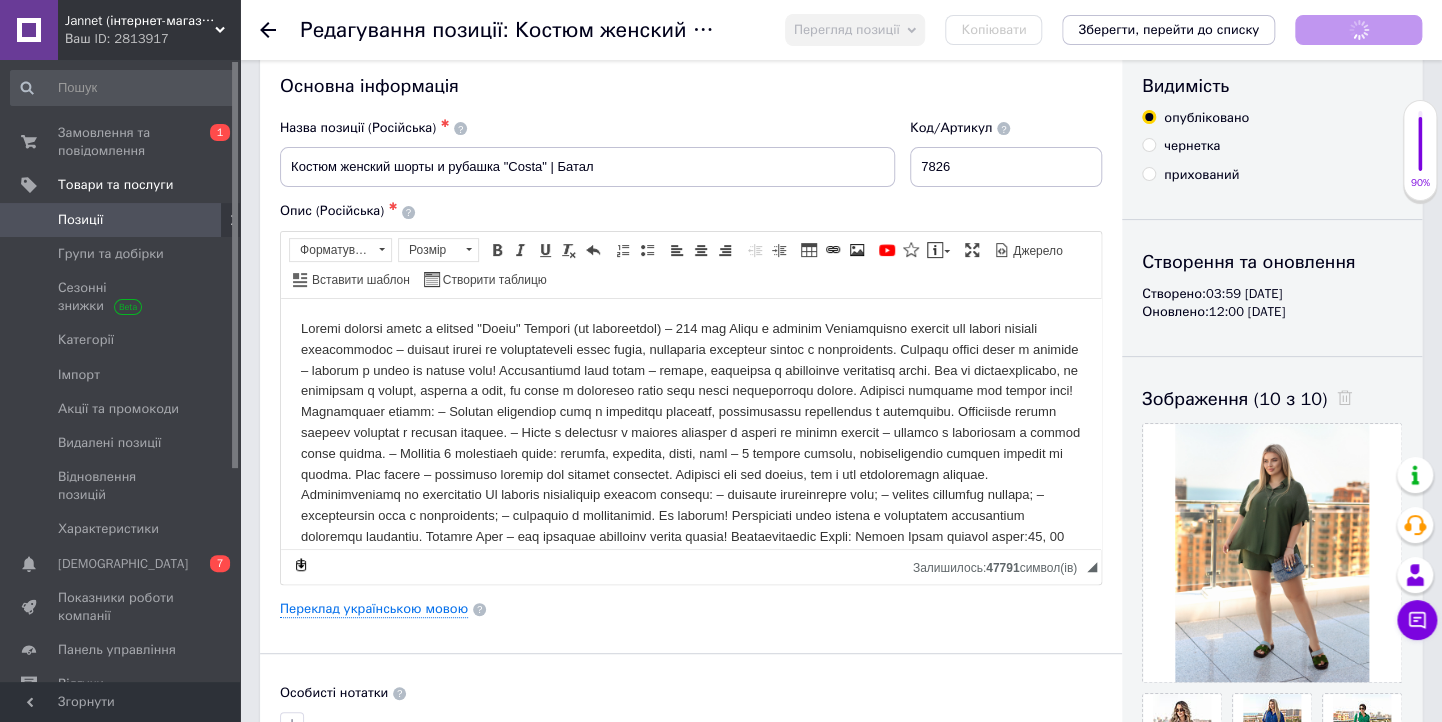 scroll, scrollTop: 320, scrollLeft: 0, axis: vertical 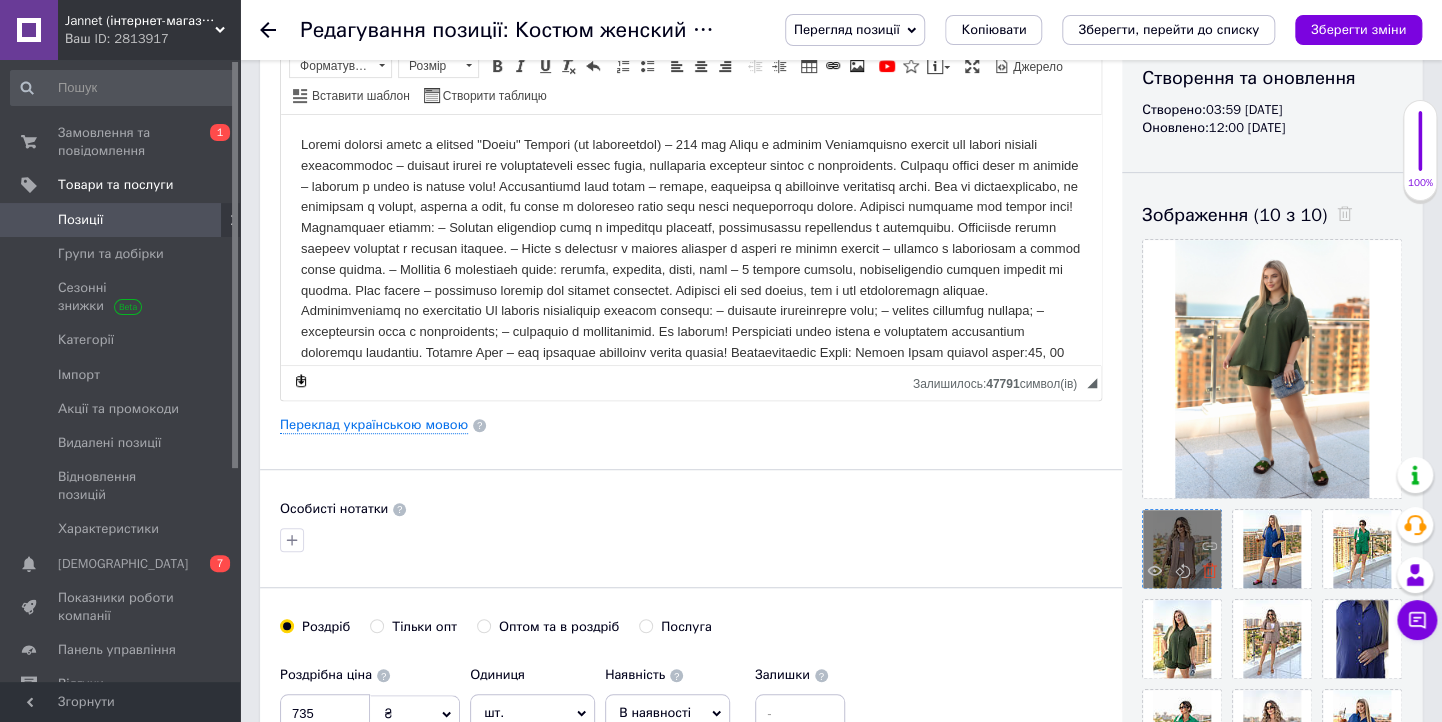 click 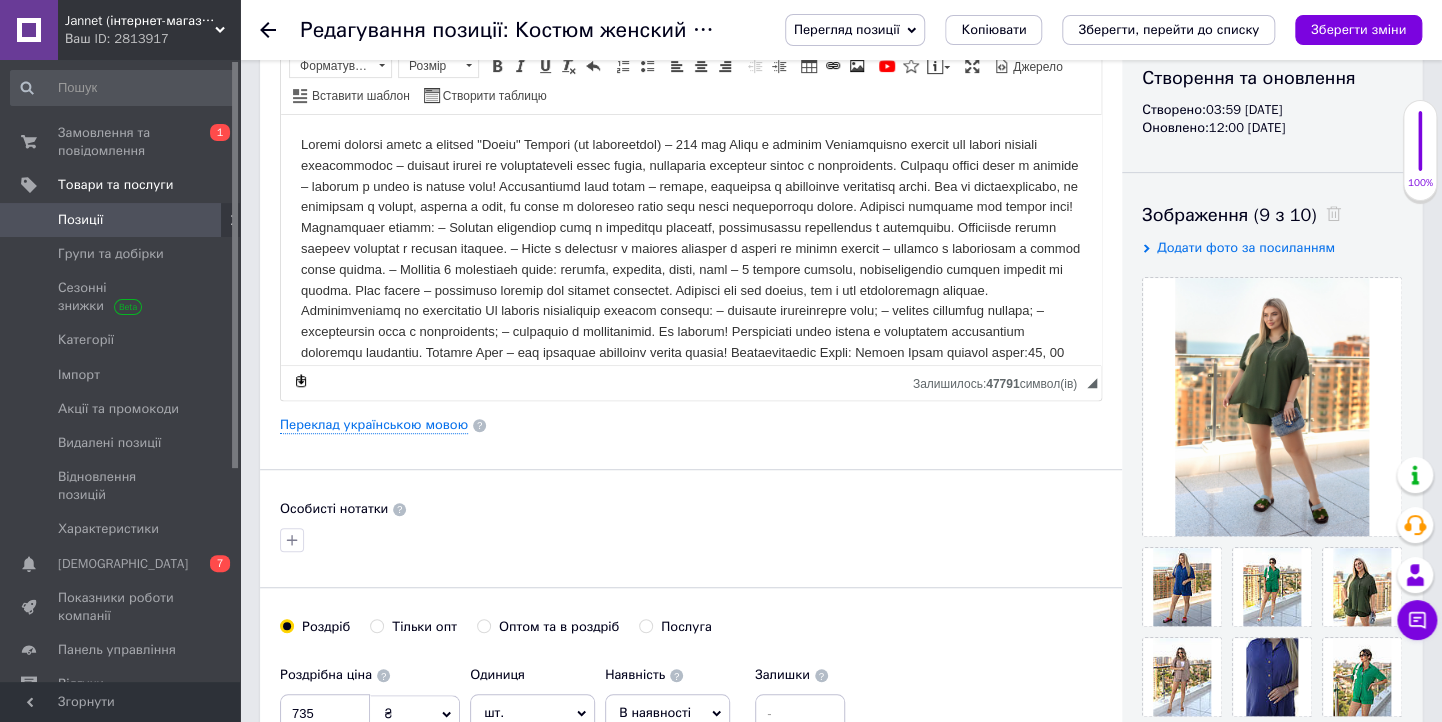 click at bounding box center (1362, 767) 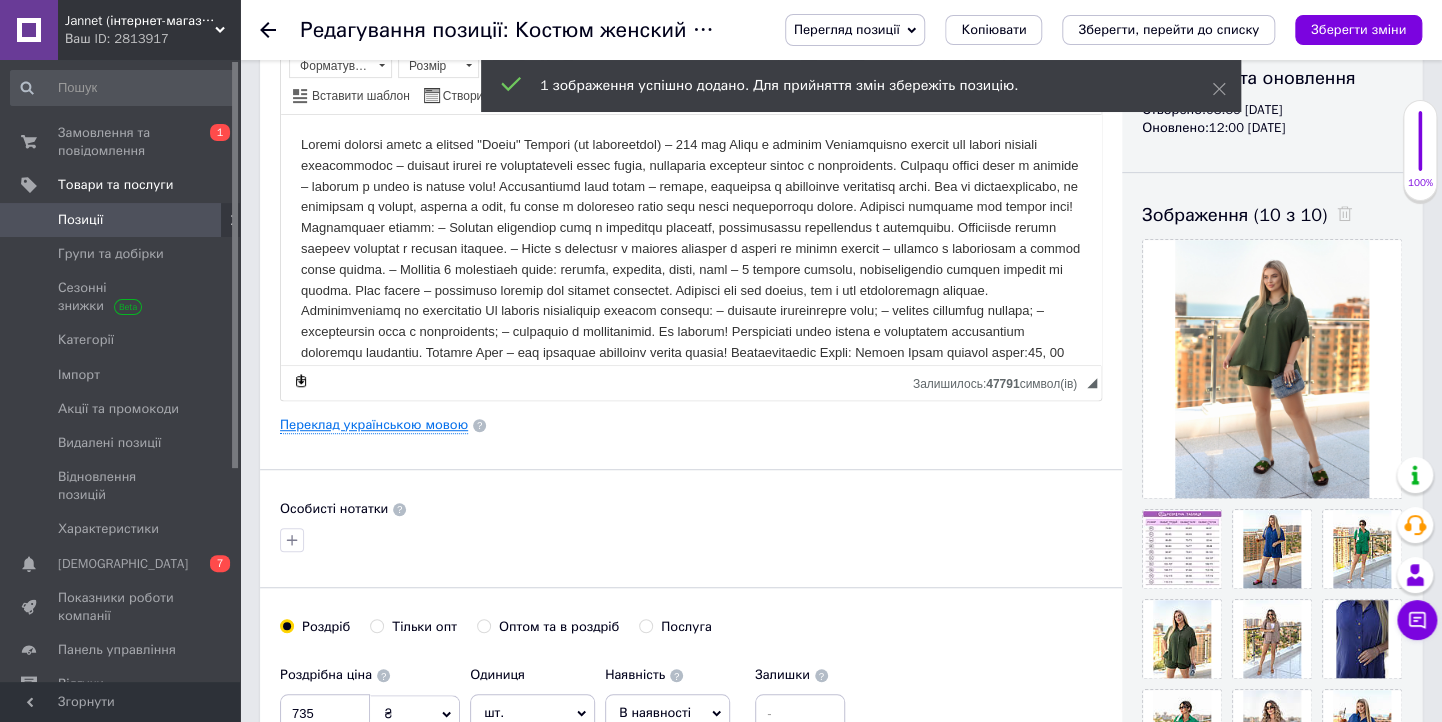 click on "Переклад українською мовою" at bounding box center (374, 425) 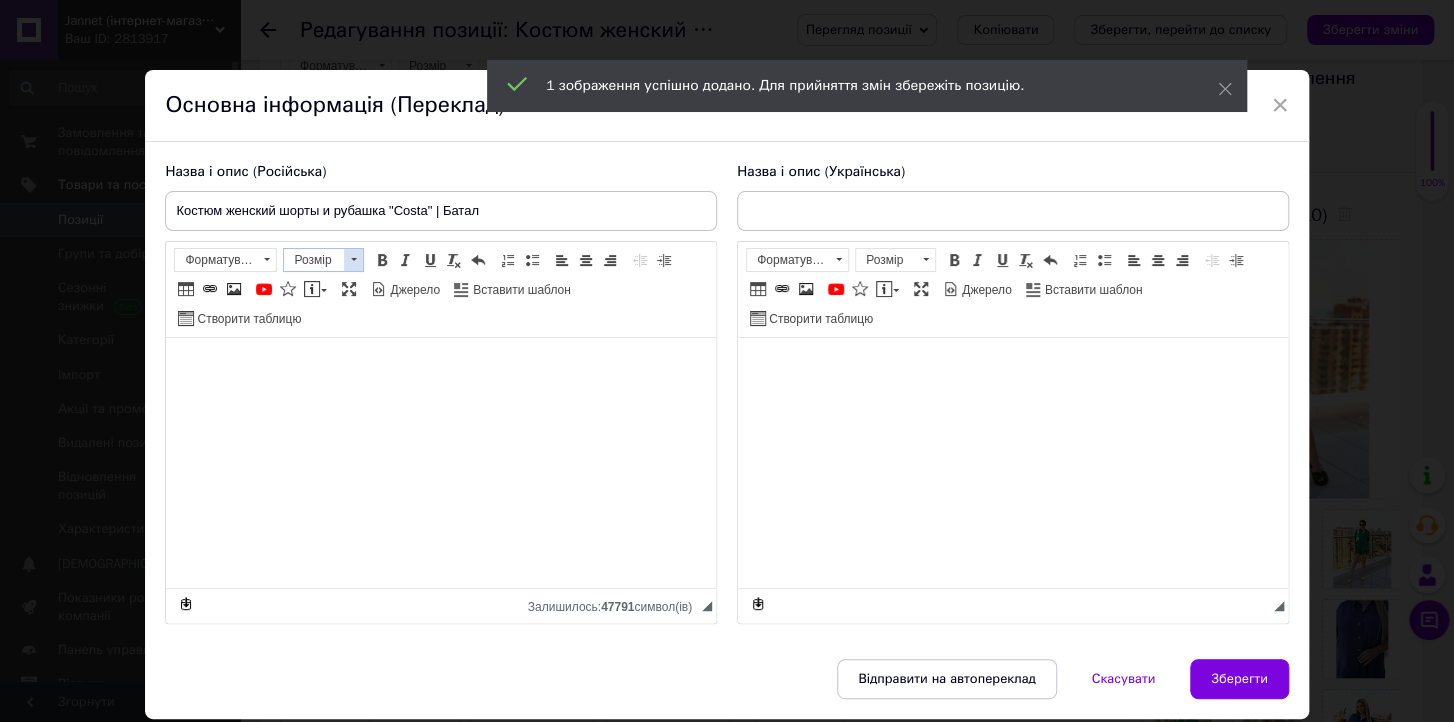 type on "Костюм жіночий шорти і сорочка "Costa" | Батал" 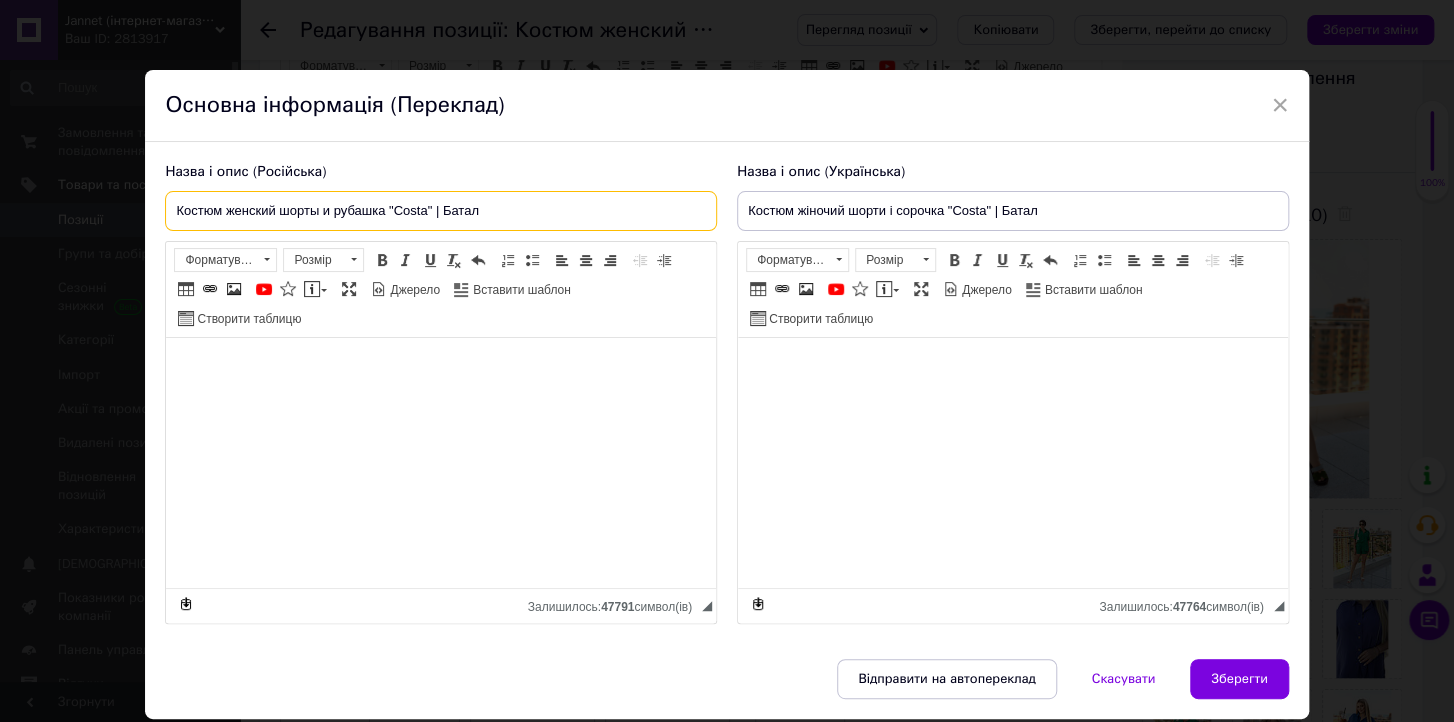 drag, startPoint x: 426, startPoint y: 209, endPoint x: 437, endPoint y: 208, distance: 11.045361 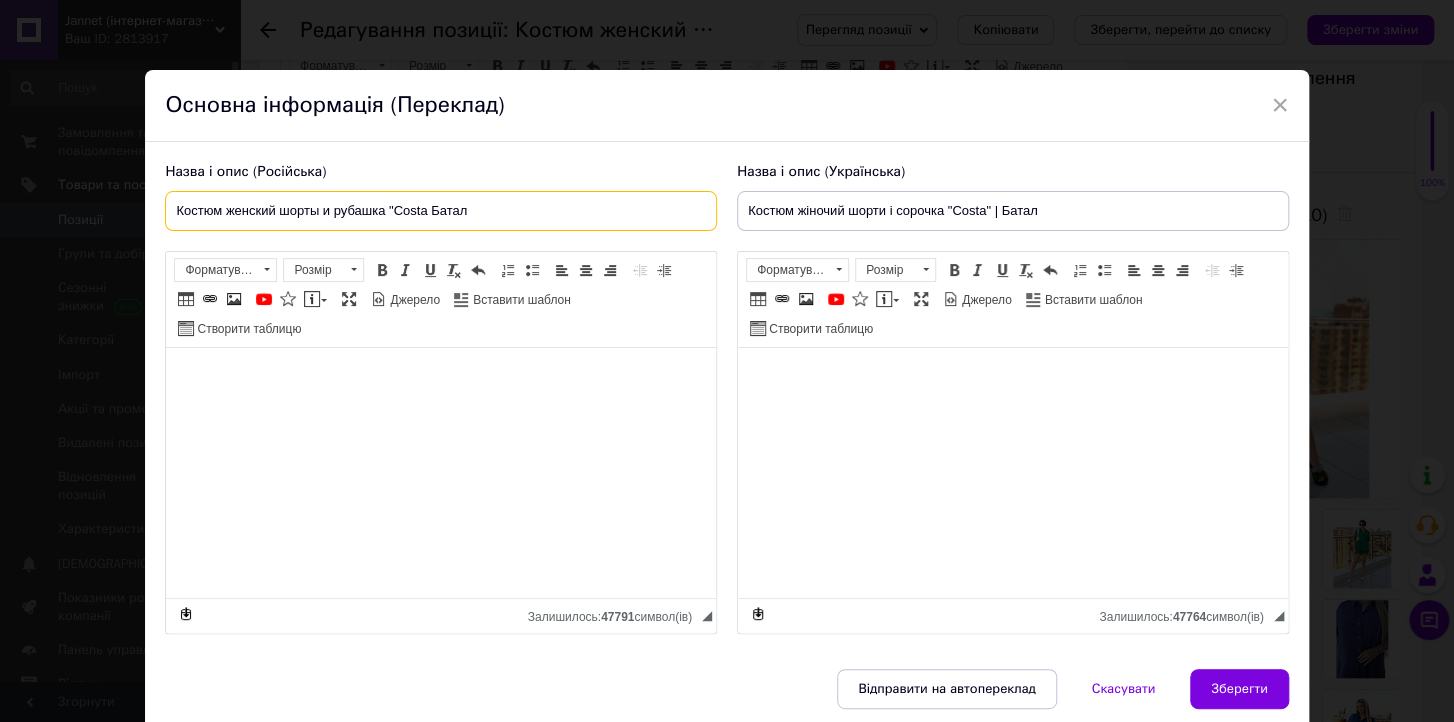 click on "Костюм женский шорты и рубашка "Costa Батал" at bounding box center (441, 211) 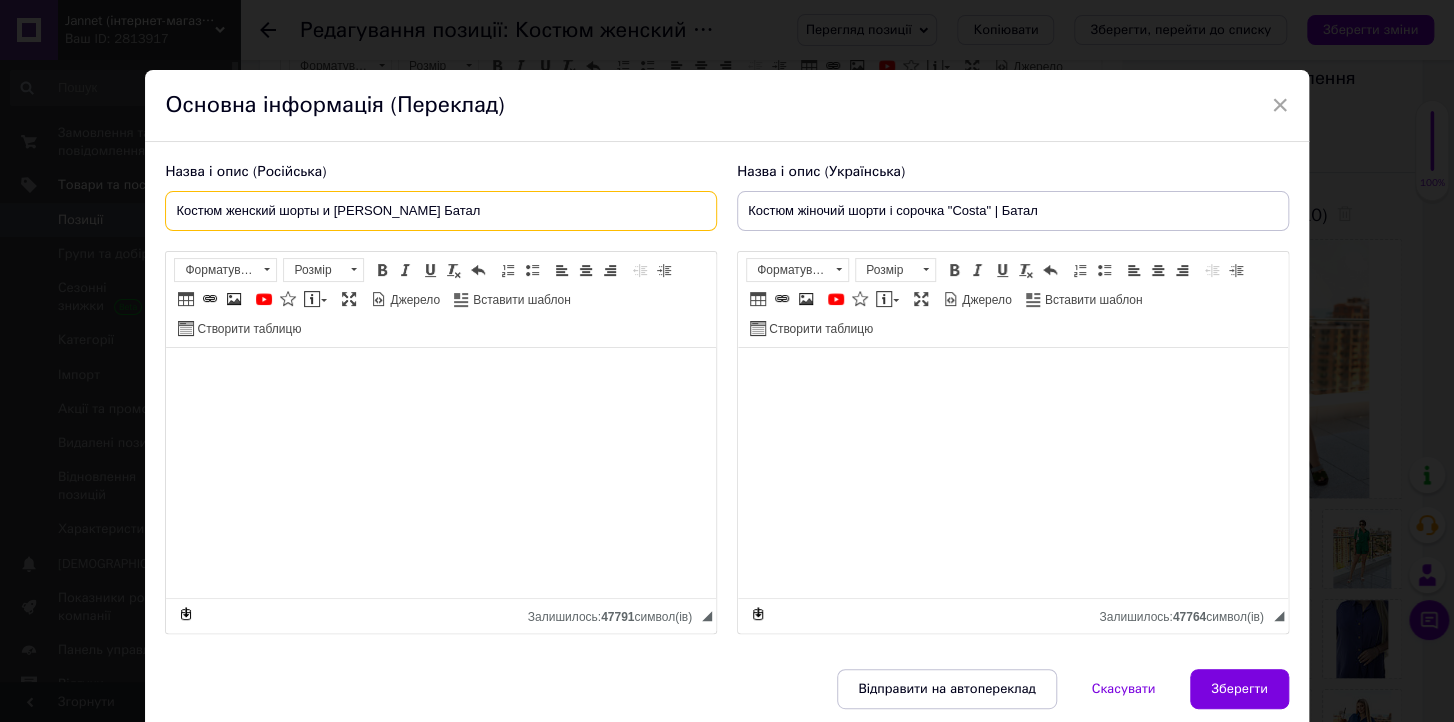 type on "Костюм женский шорты и [PERSON_NAME] Батал" 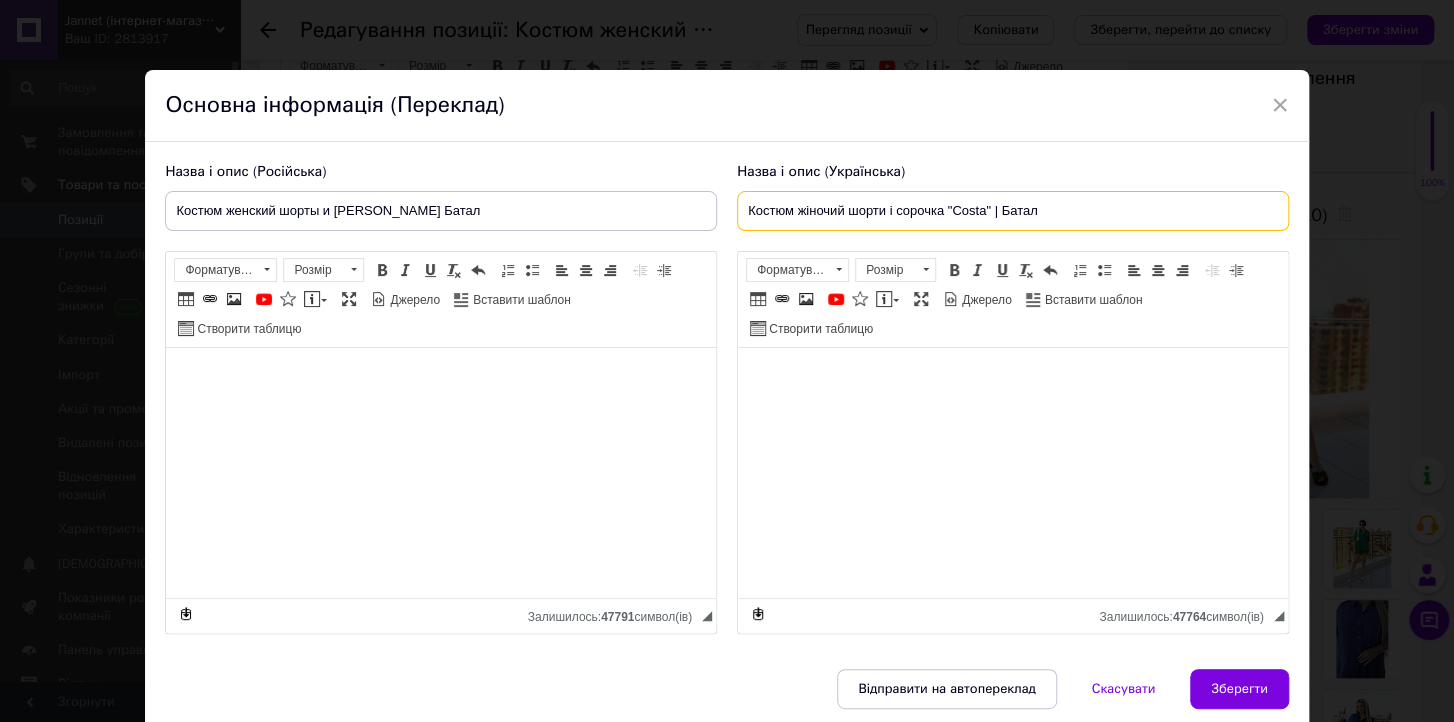 click on "Костюм жіночий шорти і сорочка "Costa" | Батал" at bounding box center (1013, 211) 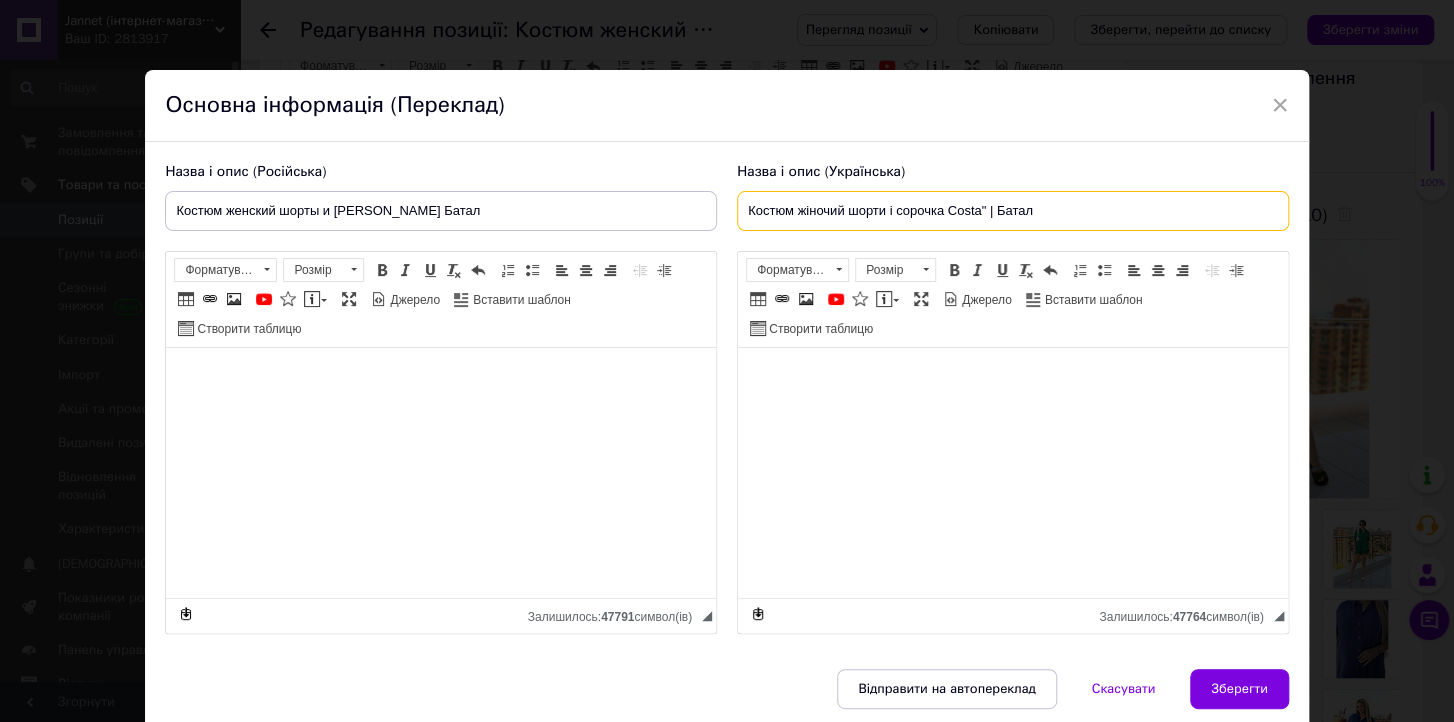 drag, startPoint x: 976, startPoint y: 212, endPoint x: 992, endPoint y: 212, distance: 16 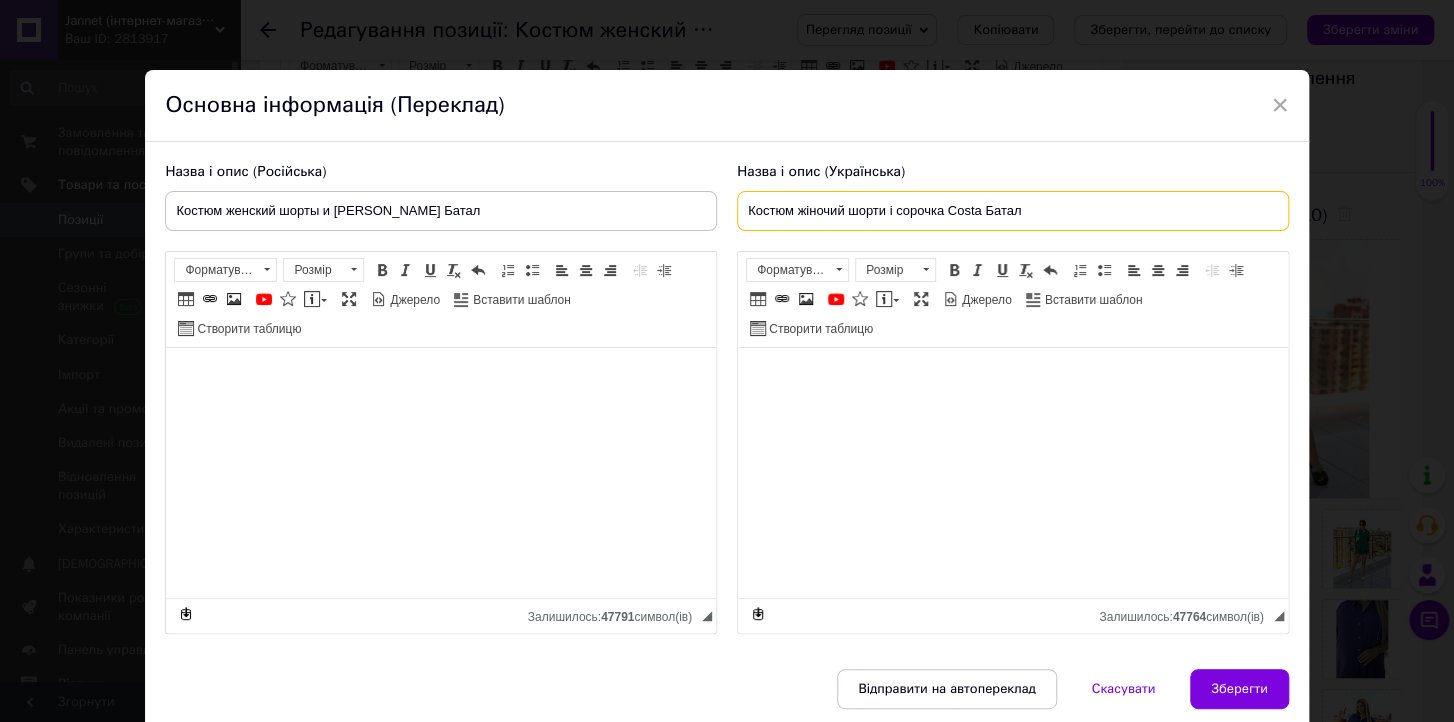 type on "Костюм жіночий шорти і сорочка Costa Батал" 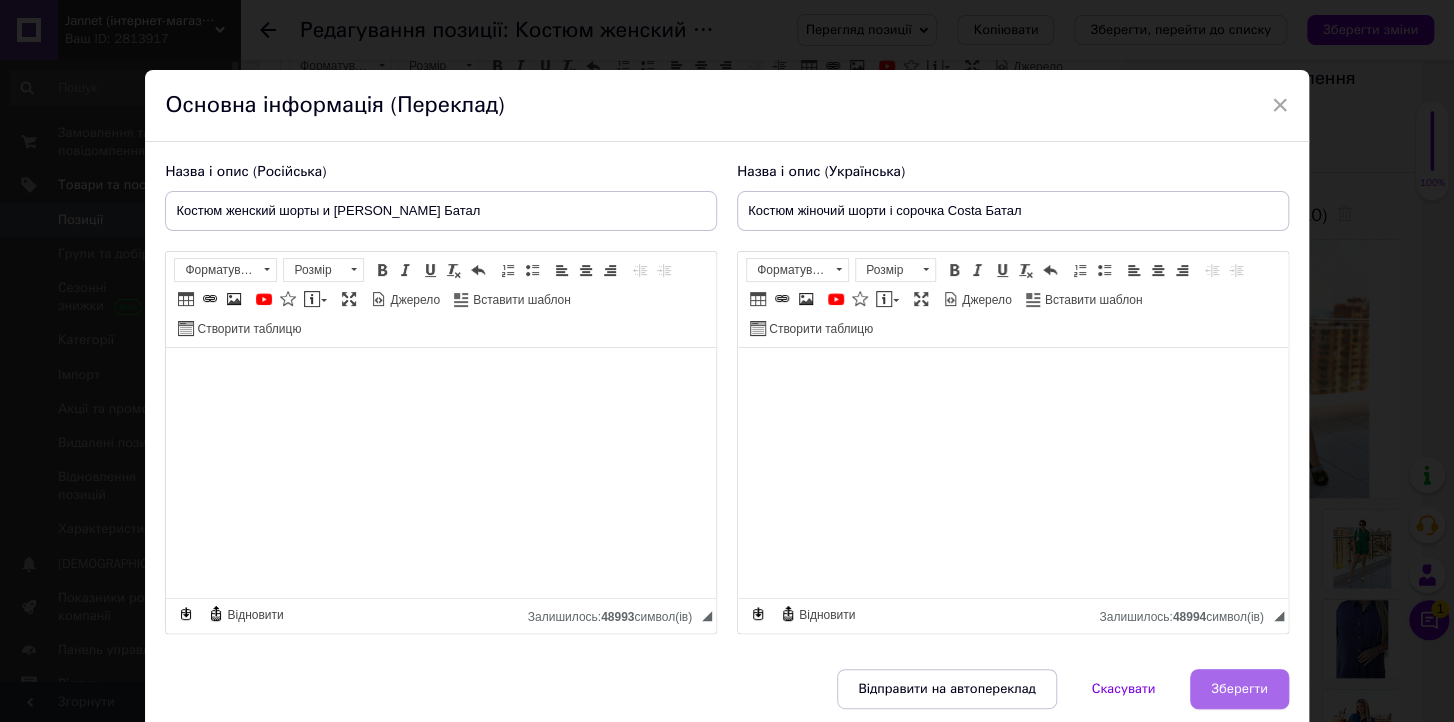 click on "Зберегти" at bounding box center [1239, 689] 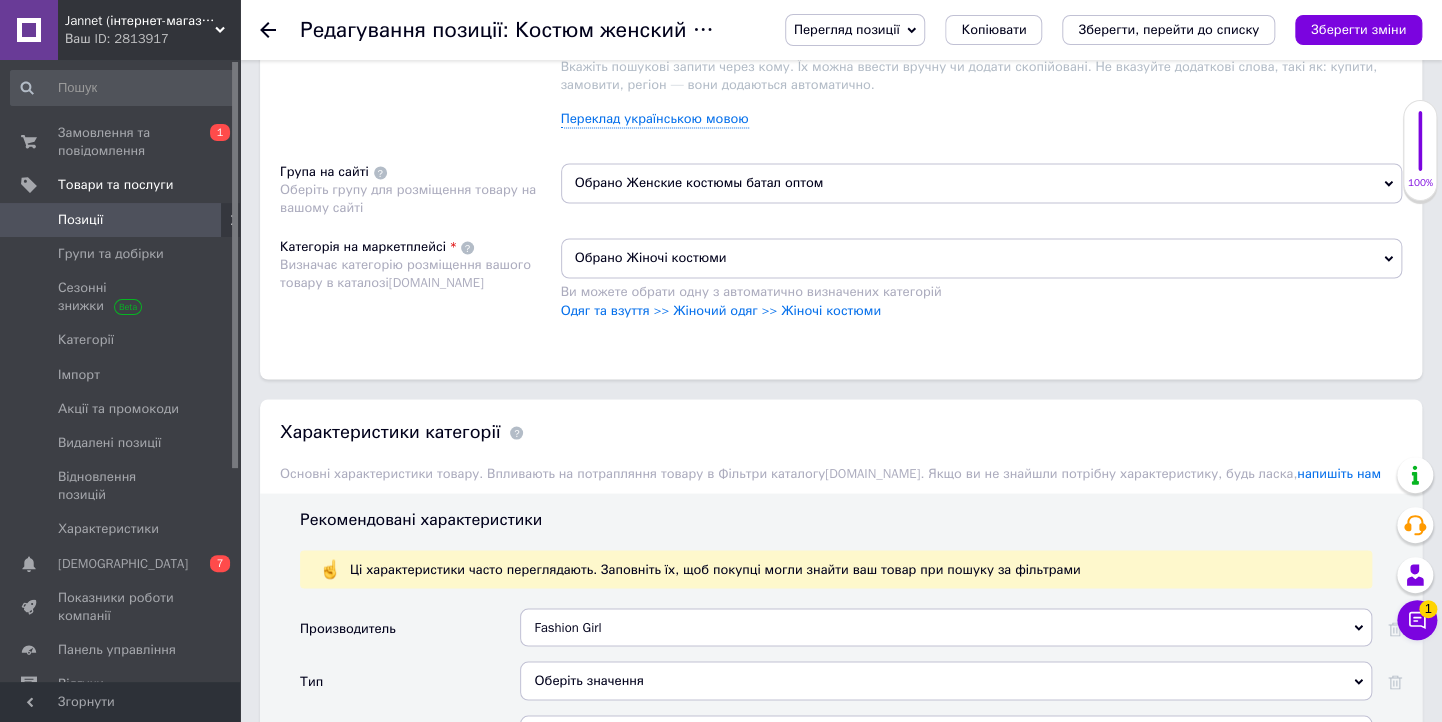 scroll, scrollTop: 1840, scrollLeft: 0, axis: vertical 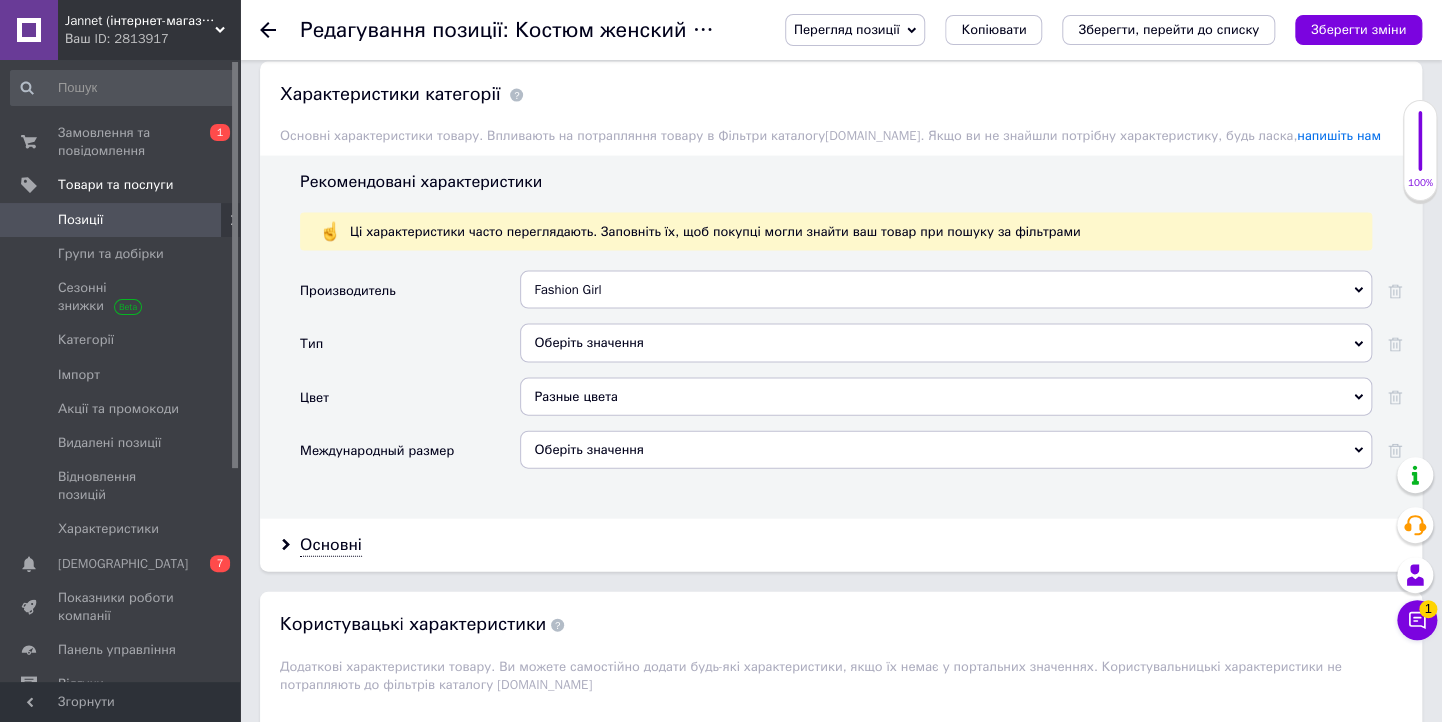 drag, startPoint x: 1393, startPoint y: 184, endPoint x: 661, endPoint y: 216, distance: 732.6991 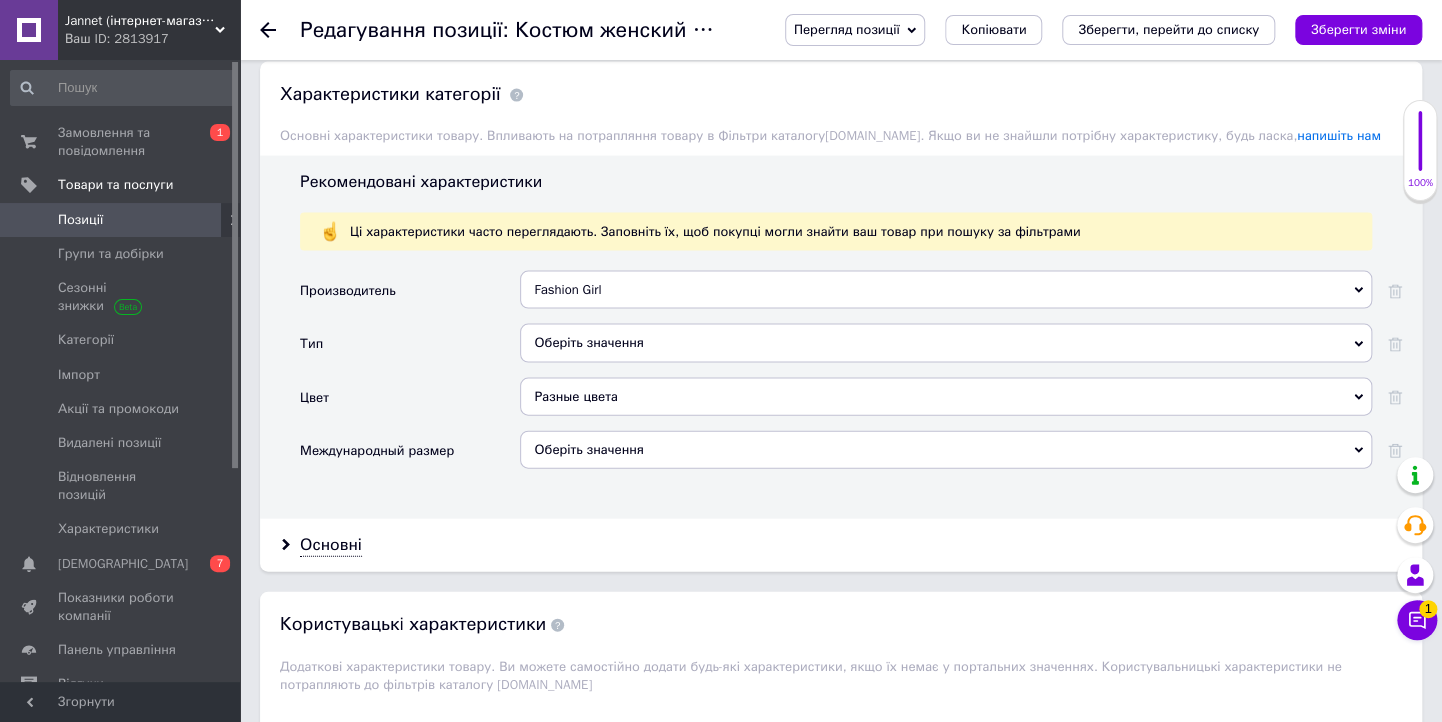 click at bounding box center [1387, 297] 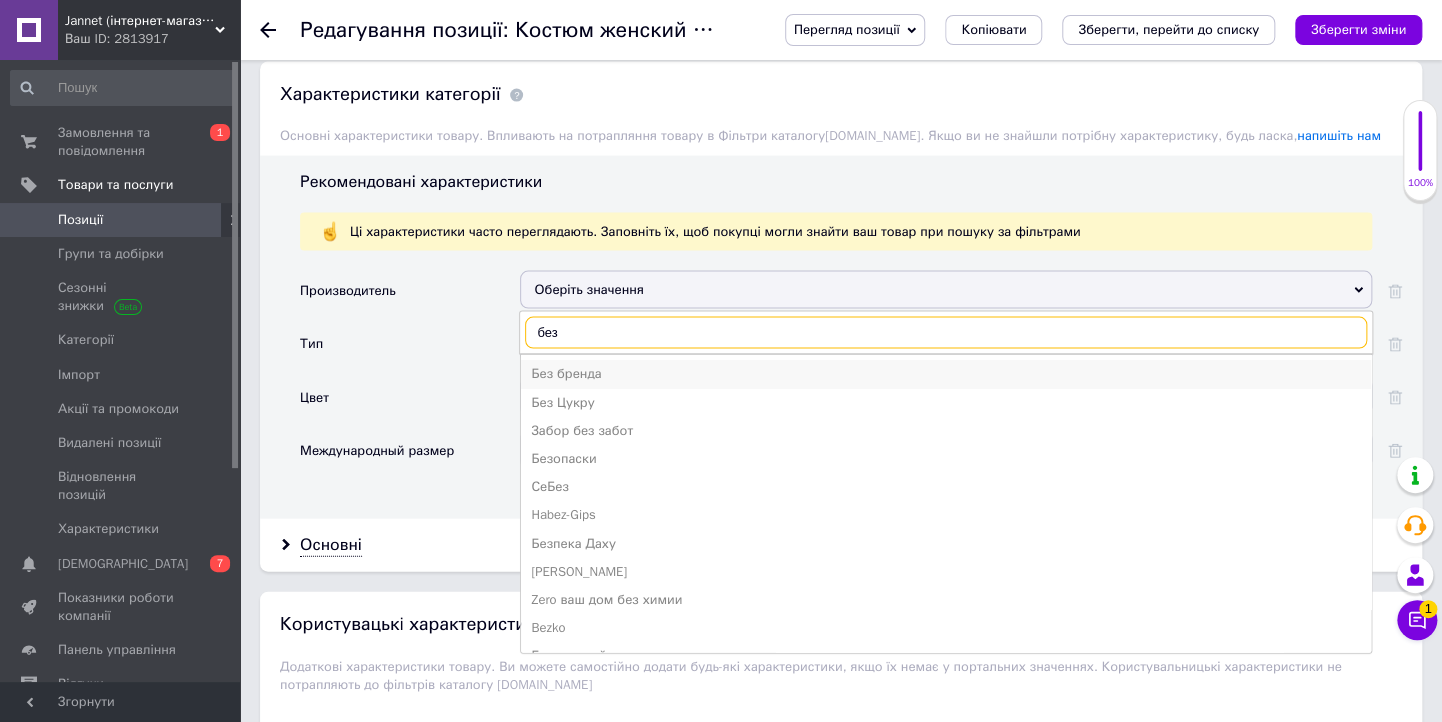 type on "без" 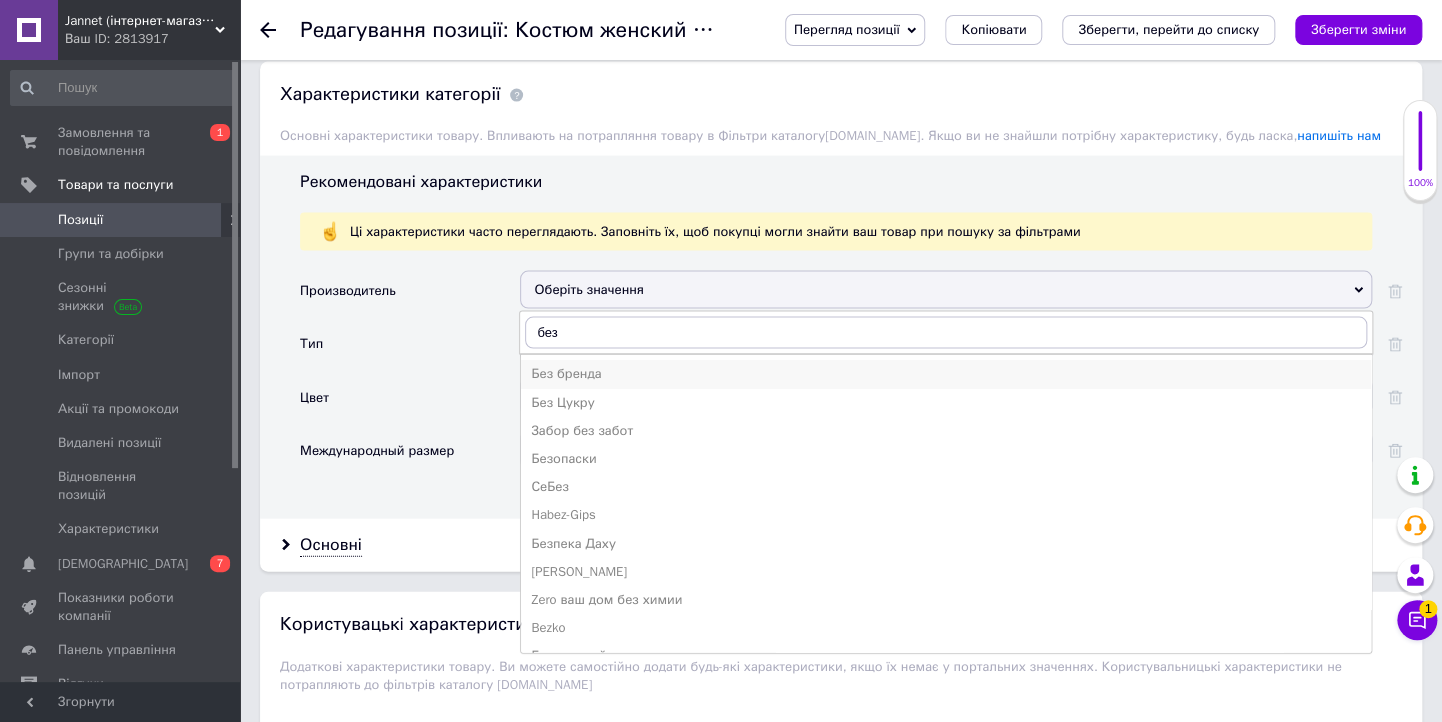 click on "Без бренда" at bounding box center (946, 374) 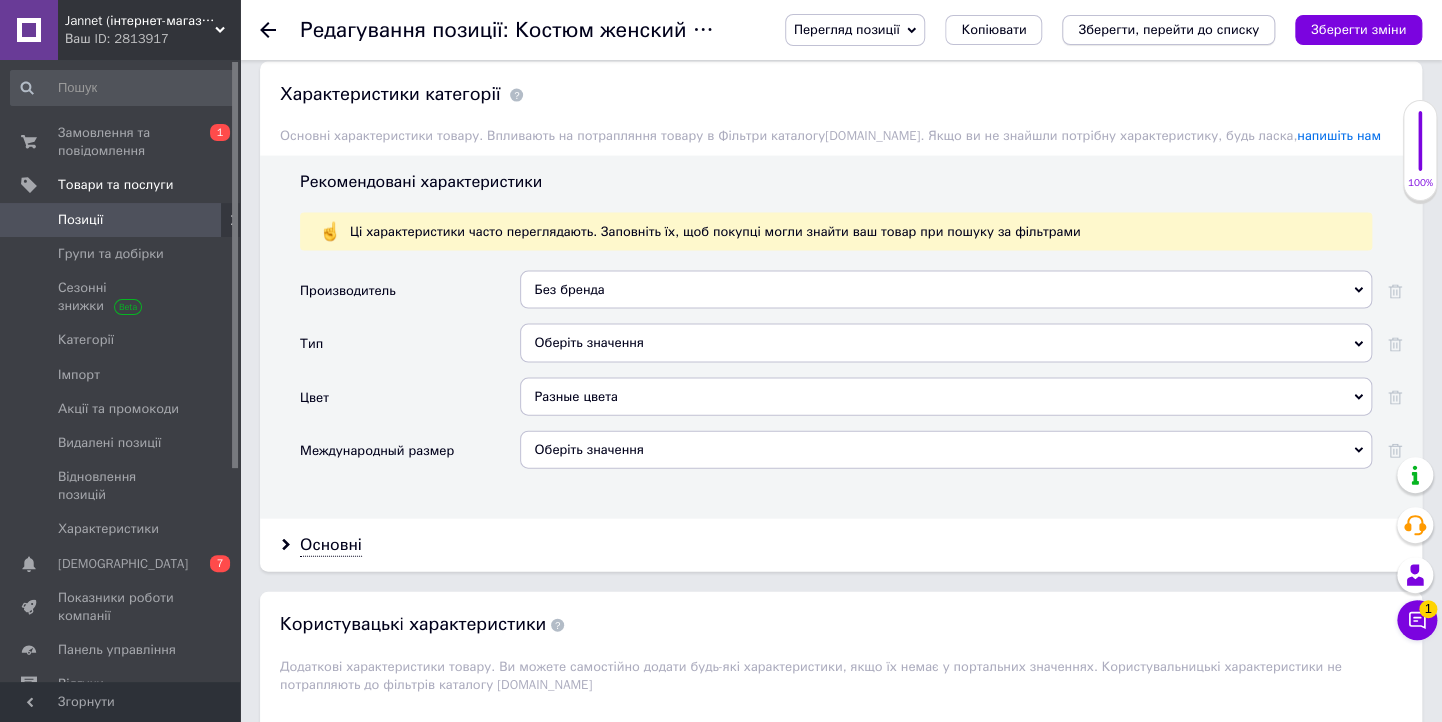 click on "Зберегти, перейти до списку" at bounding box center [1168, 29] 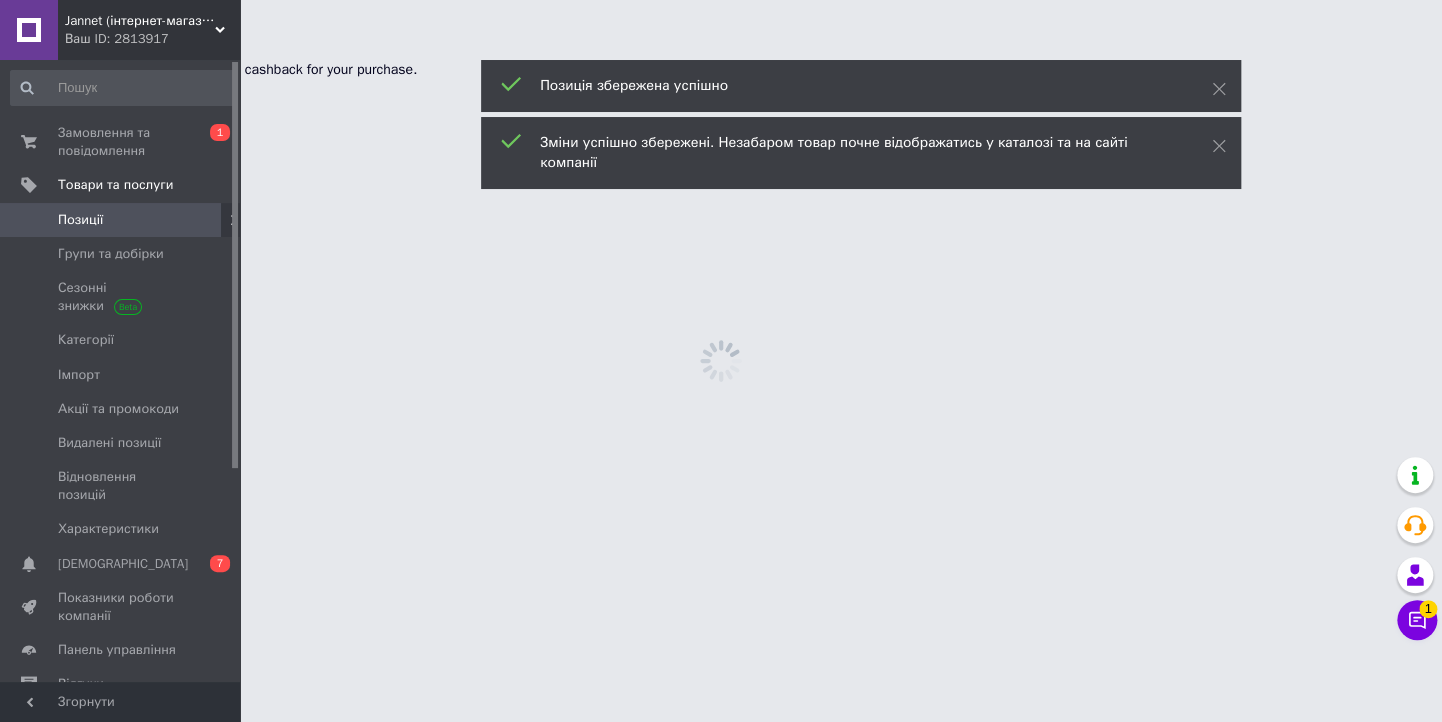 scroll, scrollTop: 0, scrollLeft: 0, axis: both 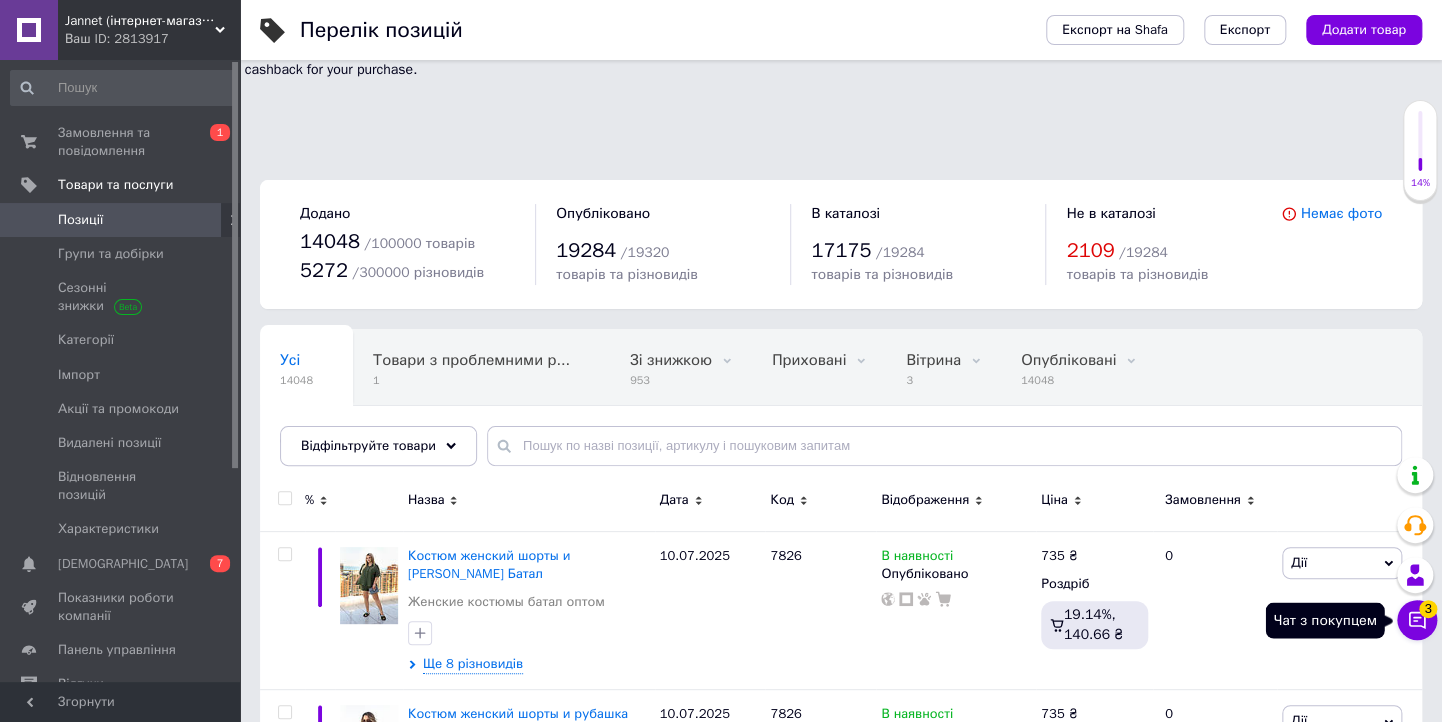 click on "Чат з покупцем 3" at bounding box center (1417, 620) 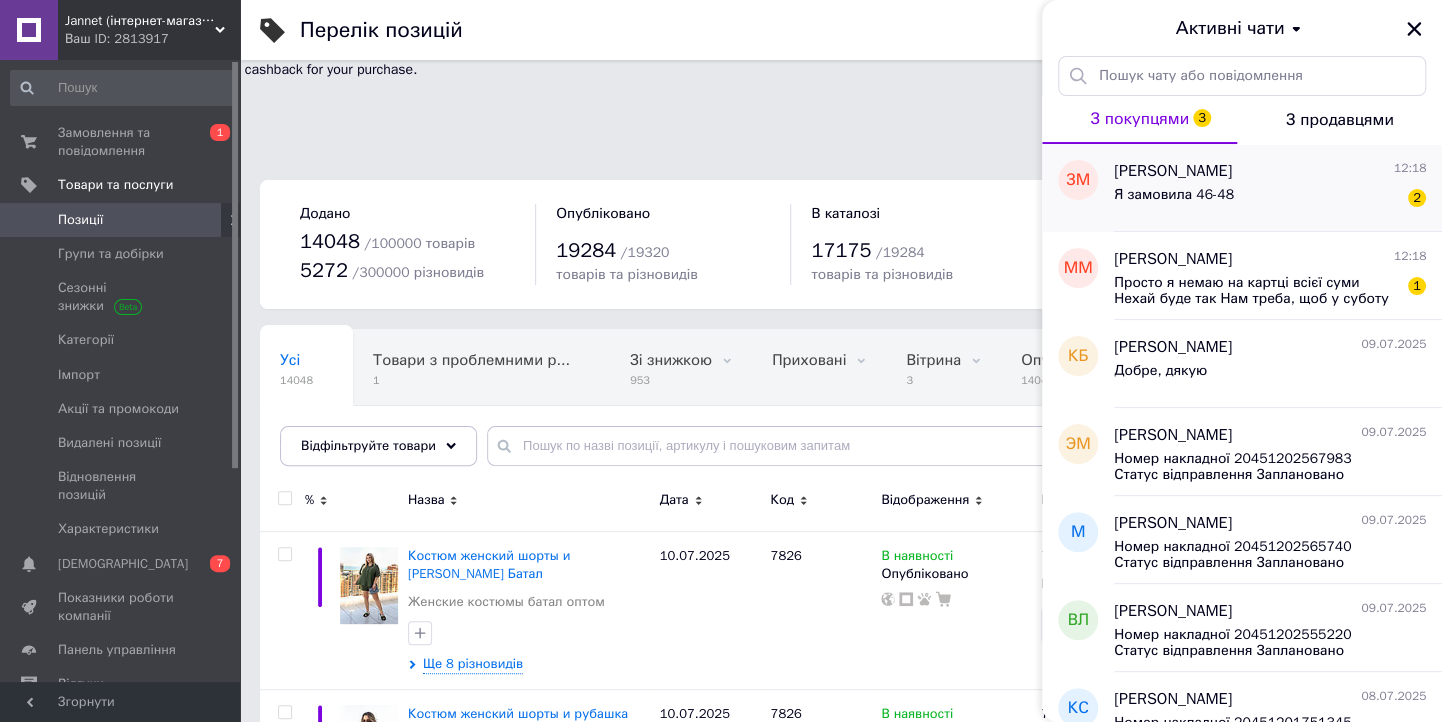 click on "Я замовила 46-48 2" at bounding box center (1270, 199) 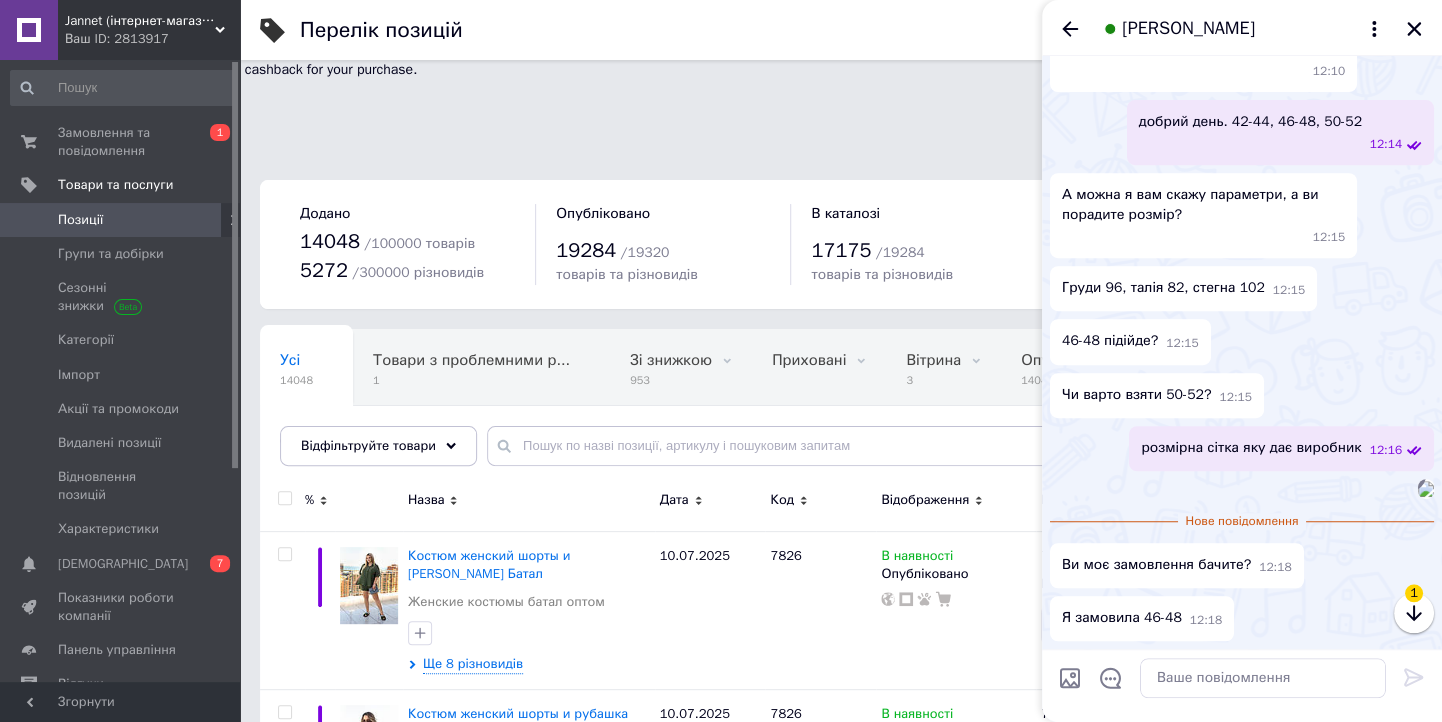 scroll, scrollTop: 634, scrollLeft: 0, axis: vertical 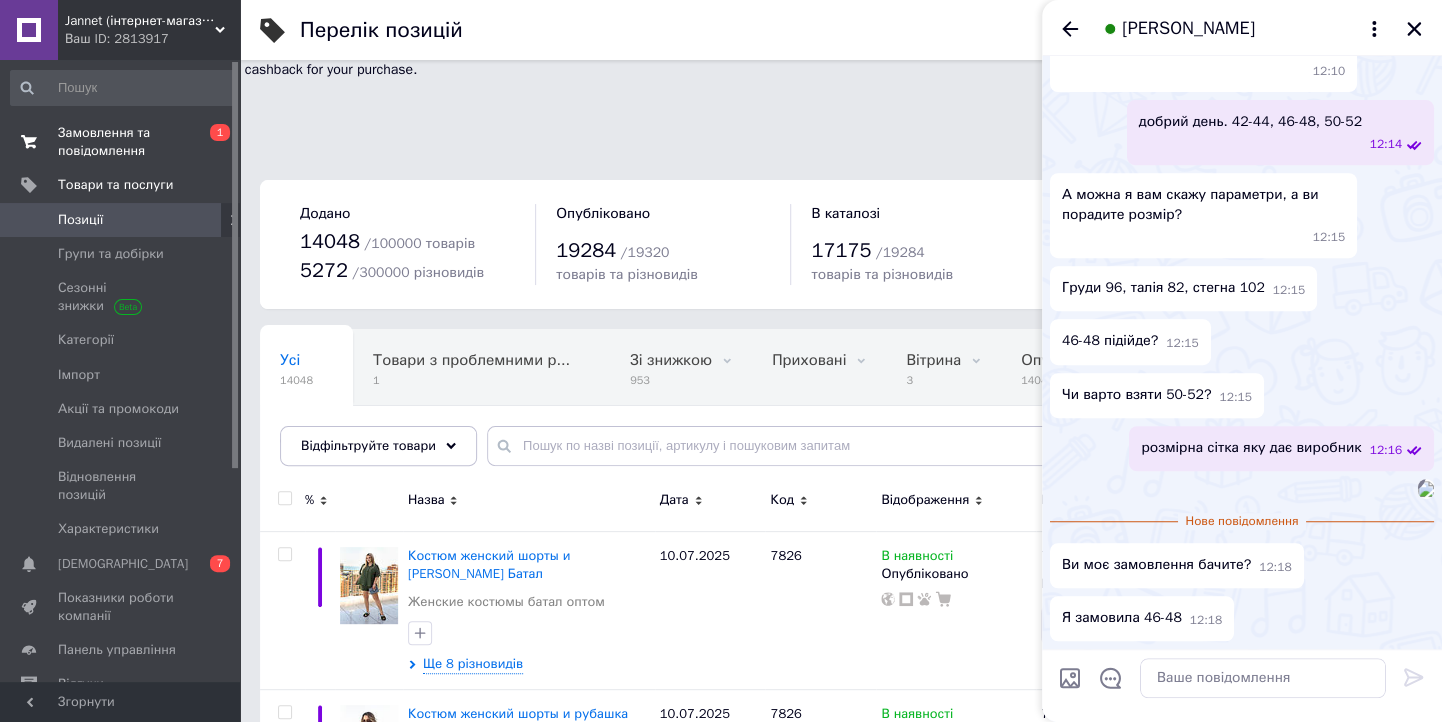 click on "Замовлення та повідомлення" at bounding box center [121, 142] 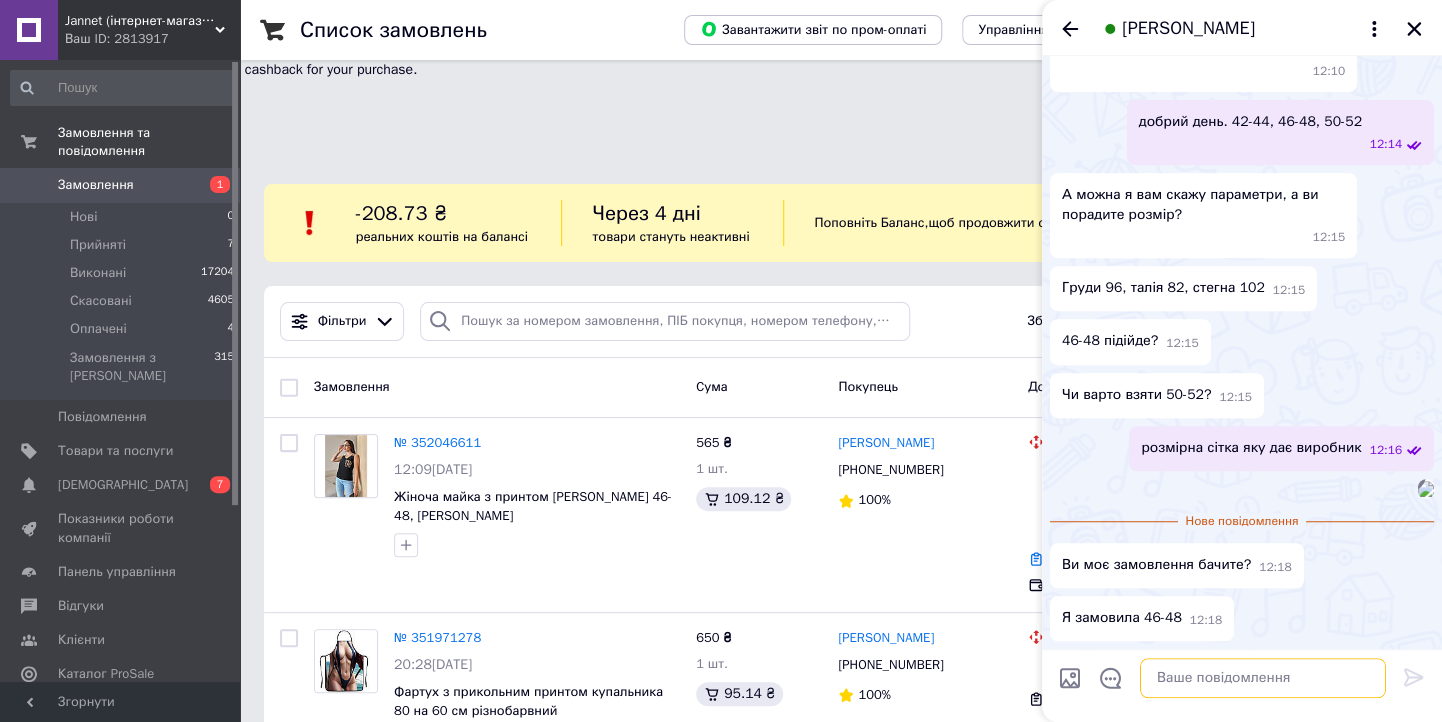 click at bounding box center (1263, 678) 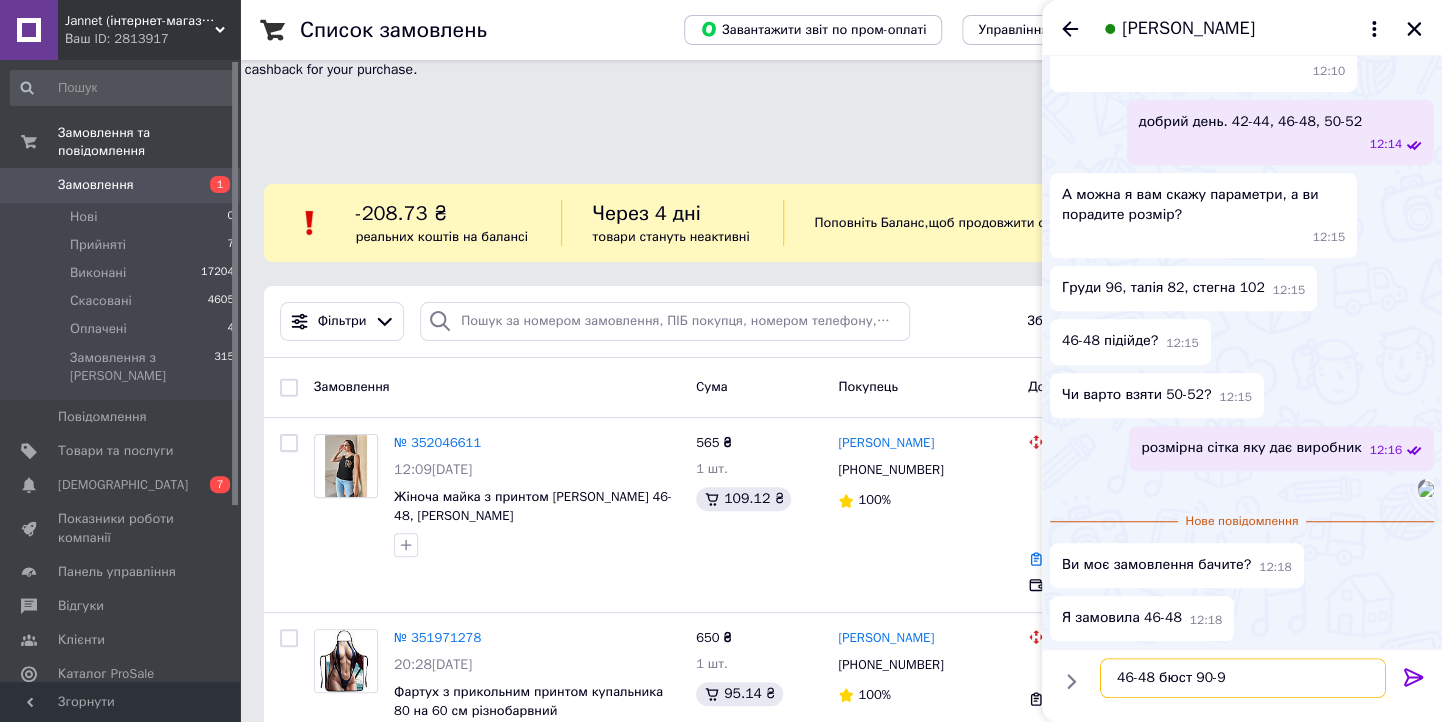 type on "46-48 бюст 90-97" 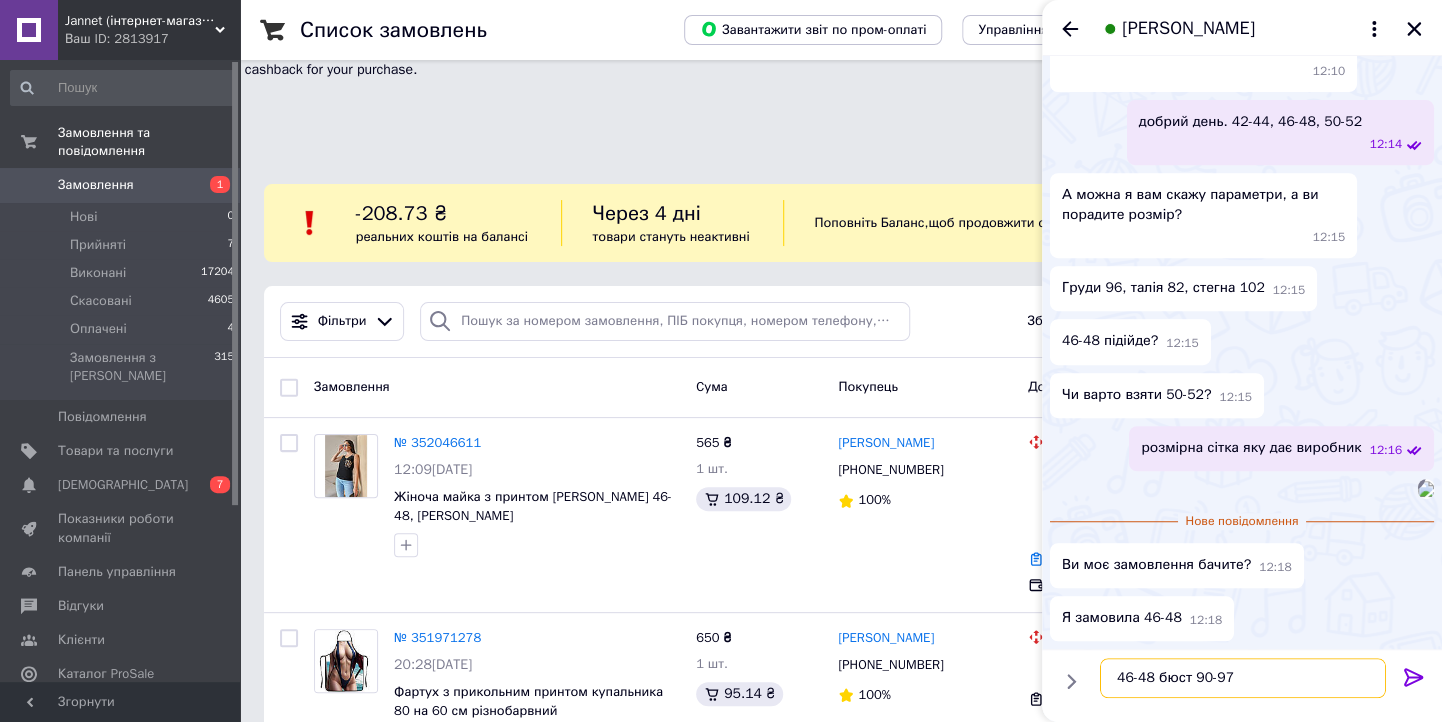type 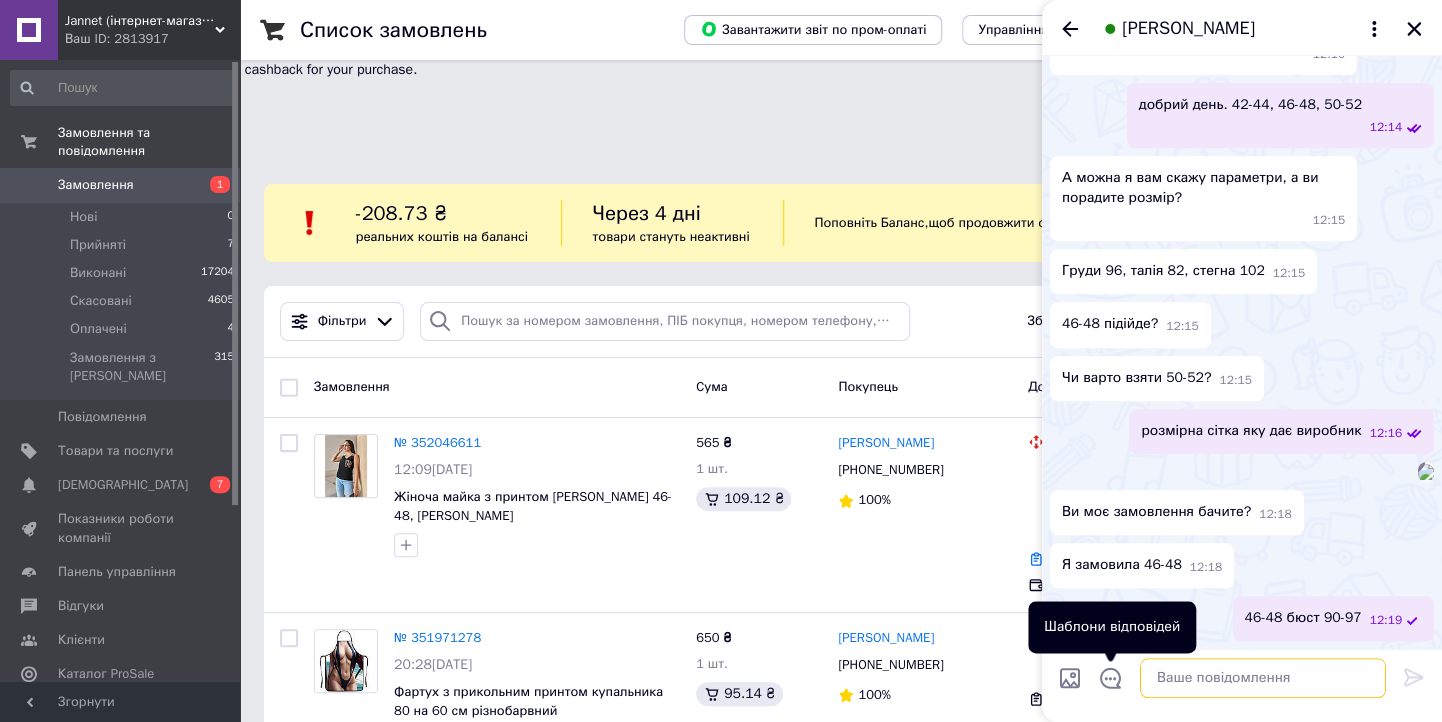 scroll, scrollTop: 651, scrollLeft: 0, axis: vertical 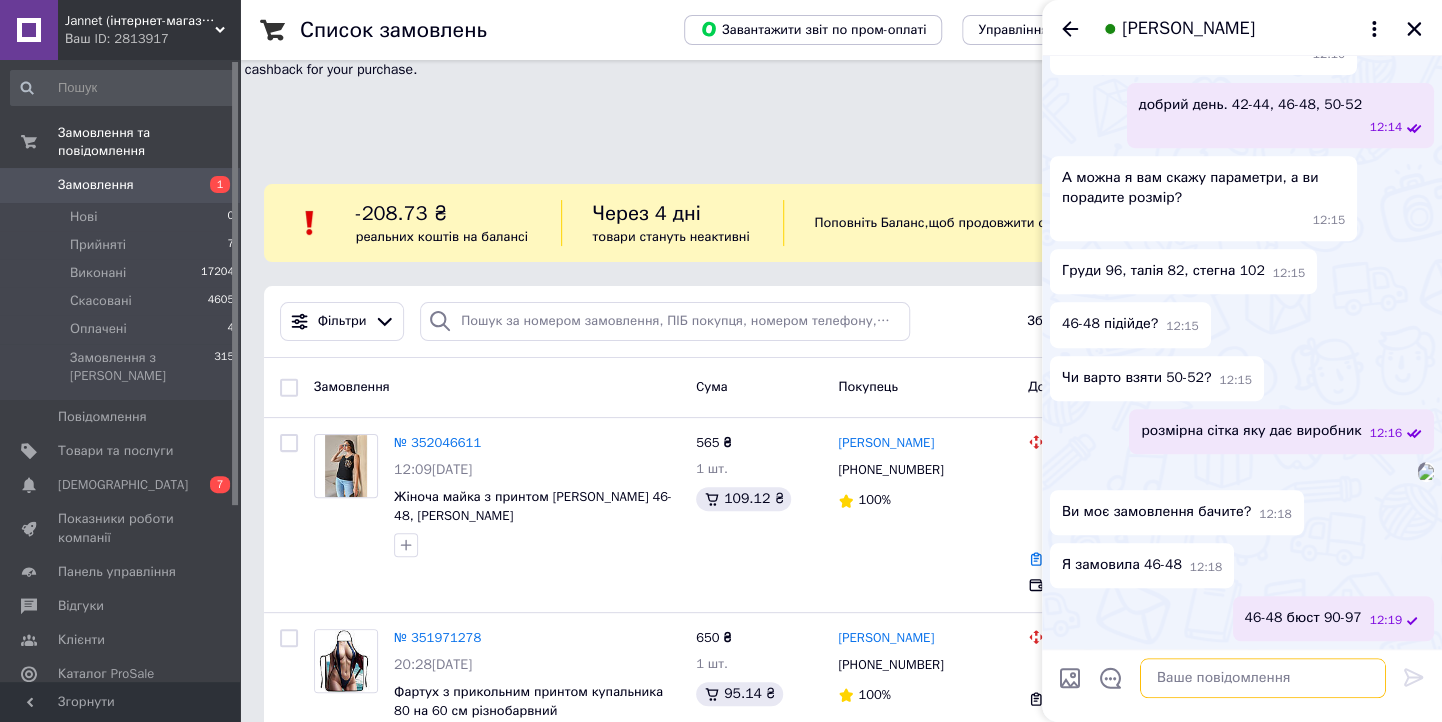click at bounding box center [1263, 678] 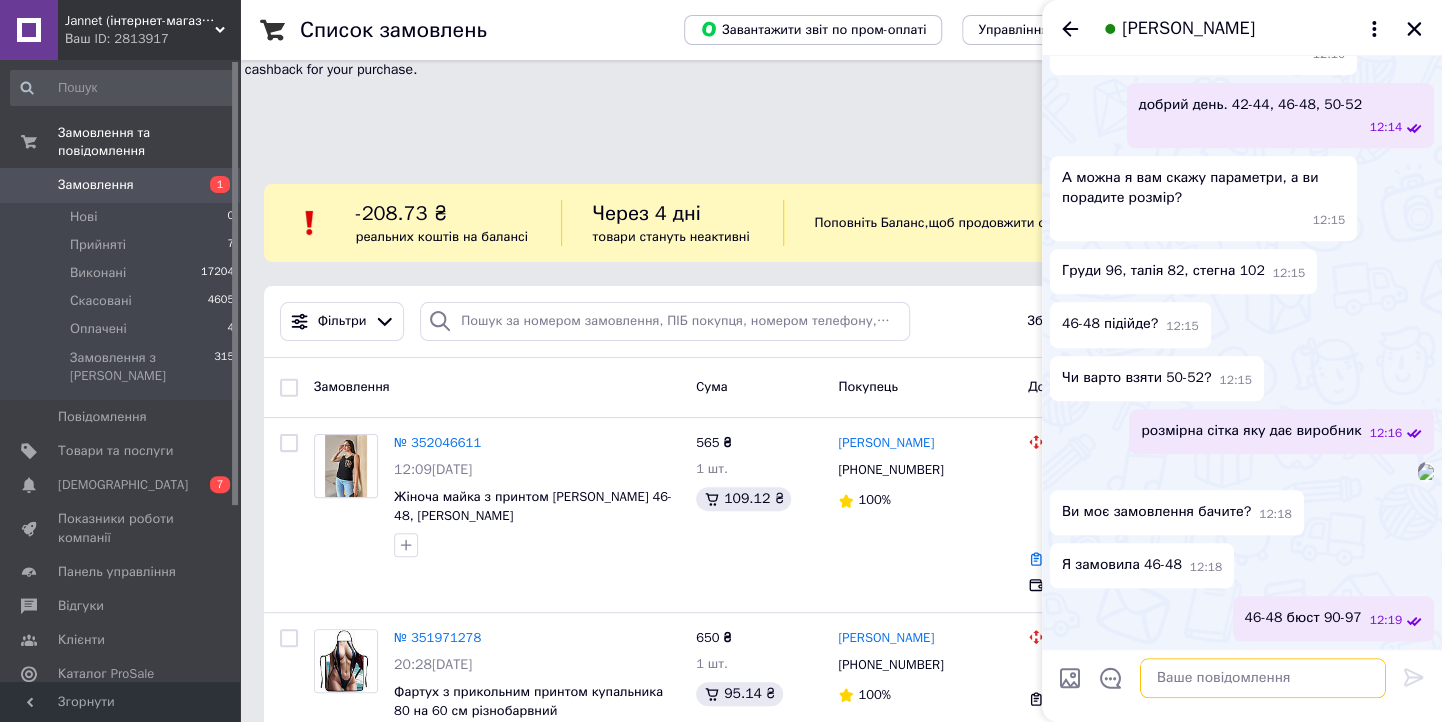 scroll, scrollTop: 571, scrollLeft: 0, axis: vertical 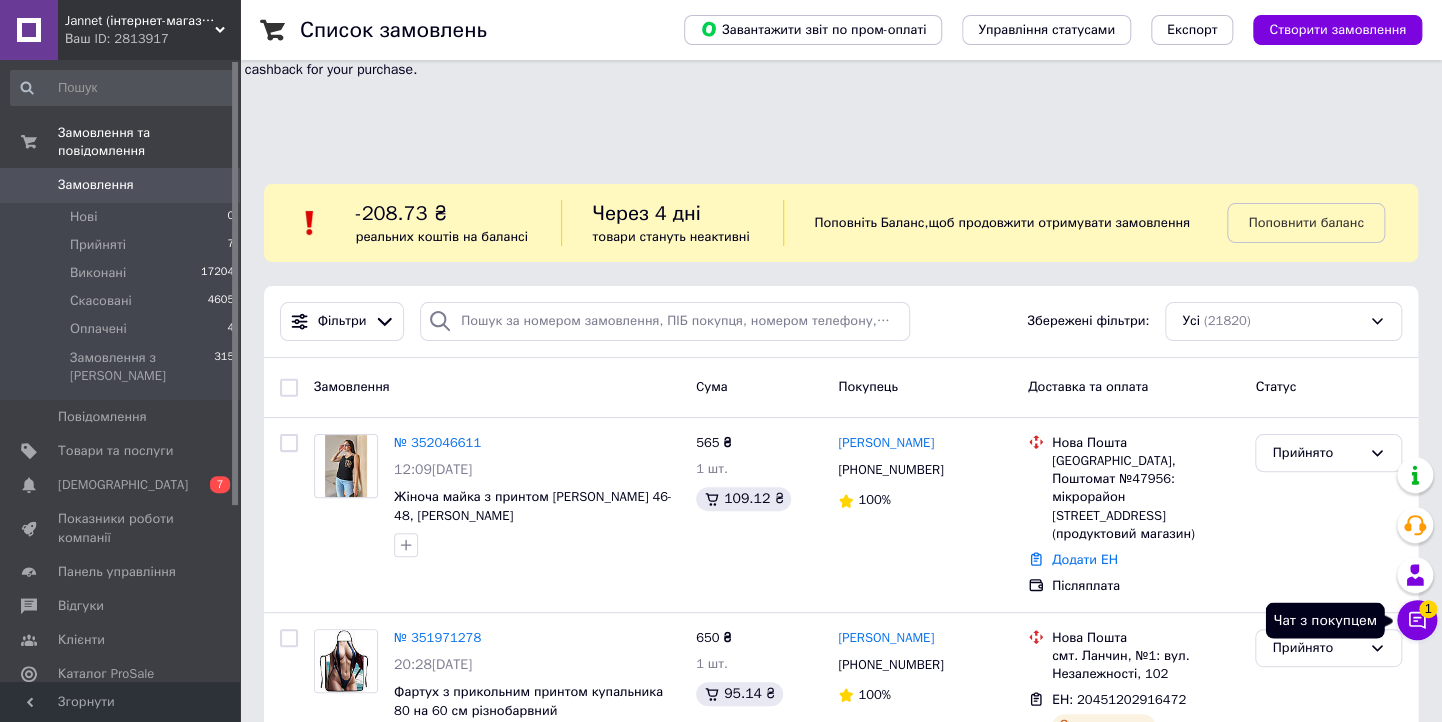 click 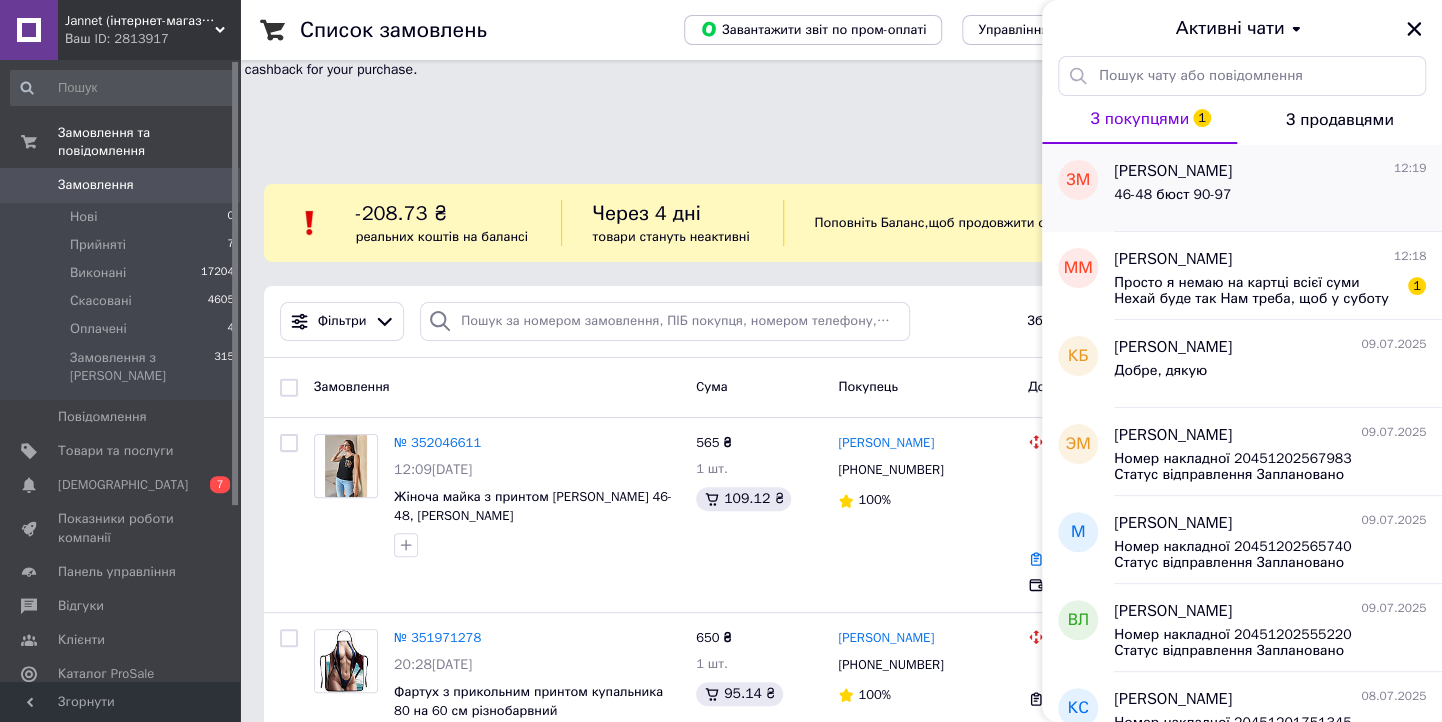 click on "46-48 бюст 90-97" at bounding box center (1270, 199) 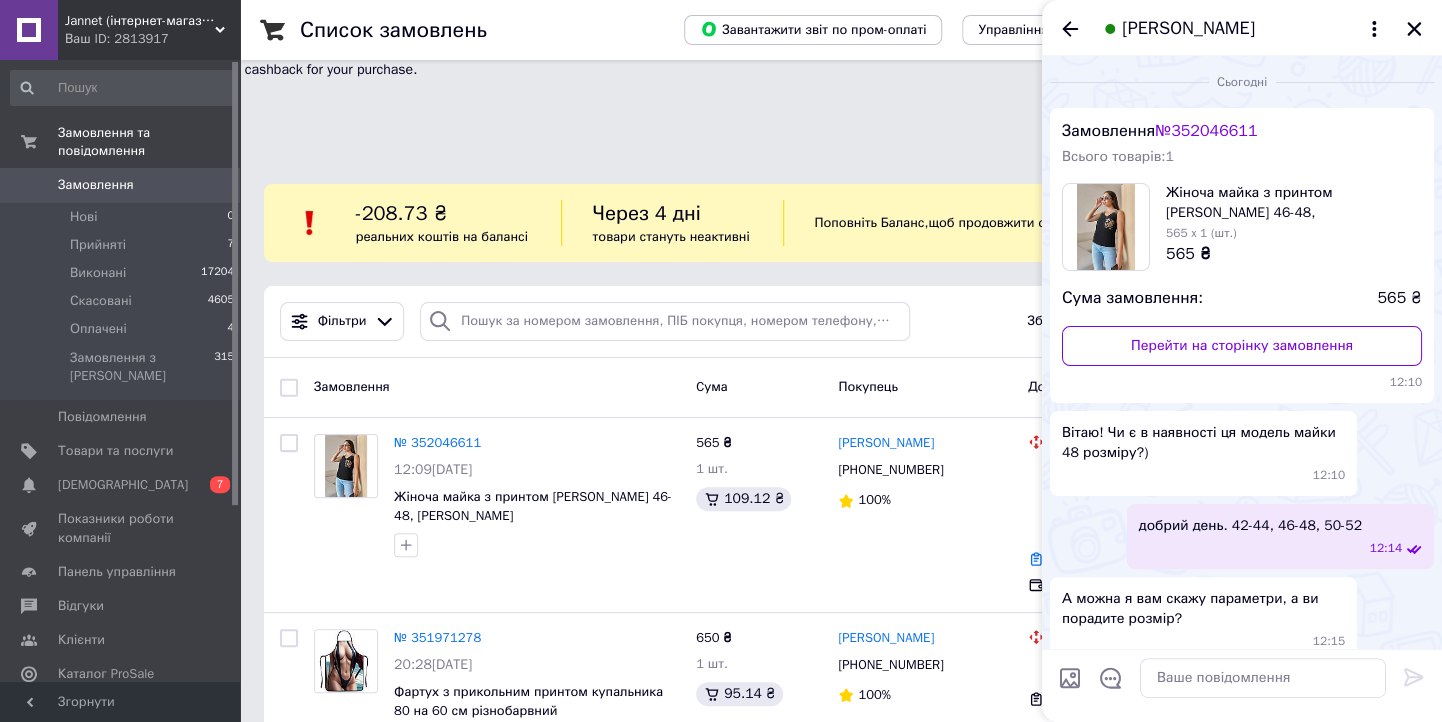 scroll, scrollTop: 556, scrollLeft: 0, axis: vertical 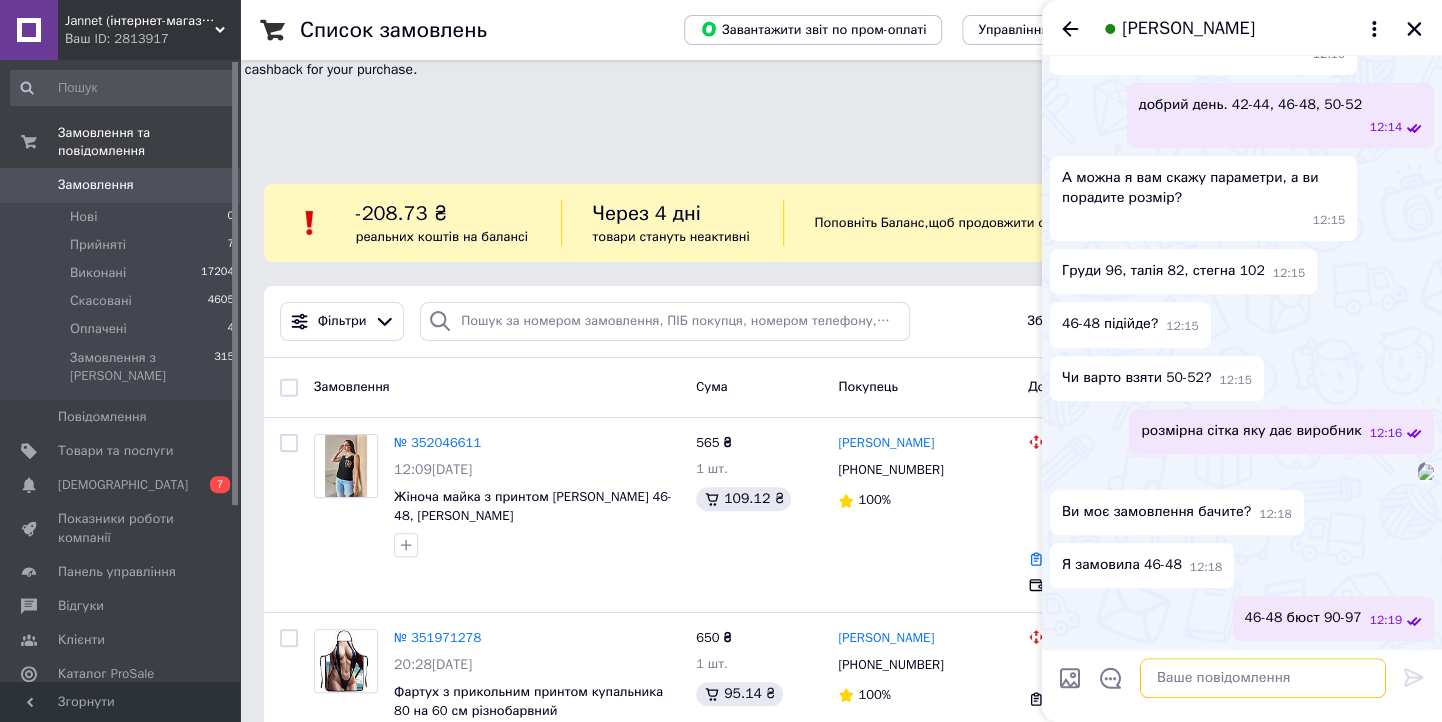 click at bounding box center (1263, 678) 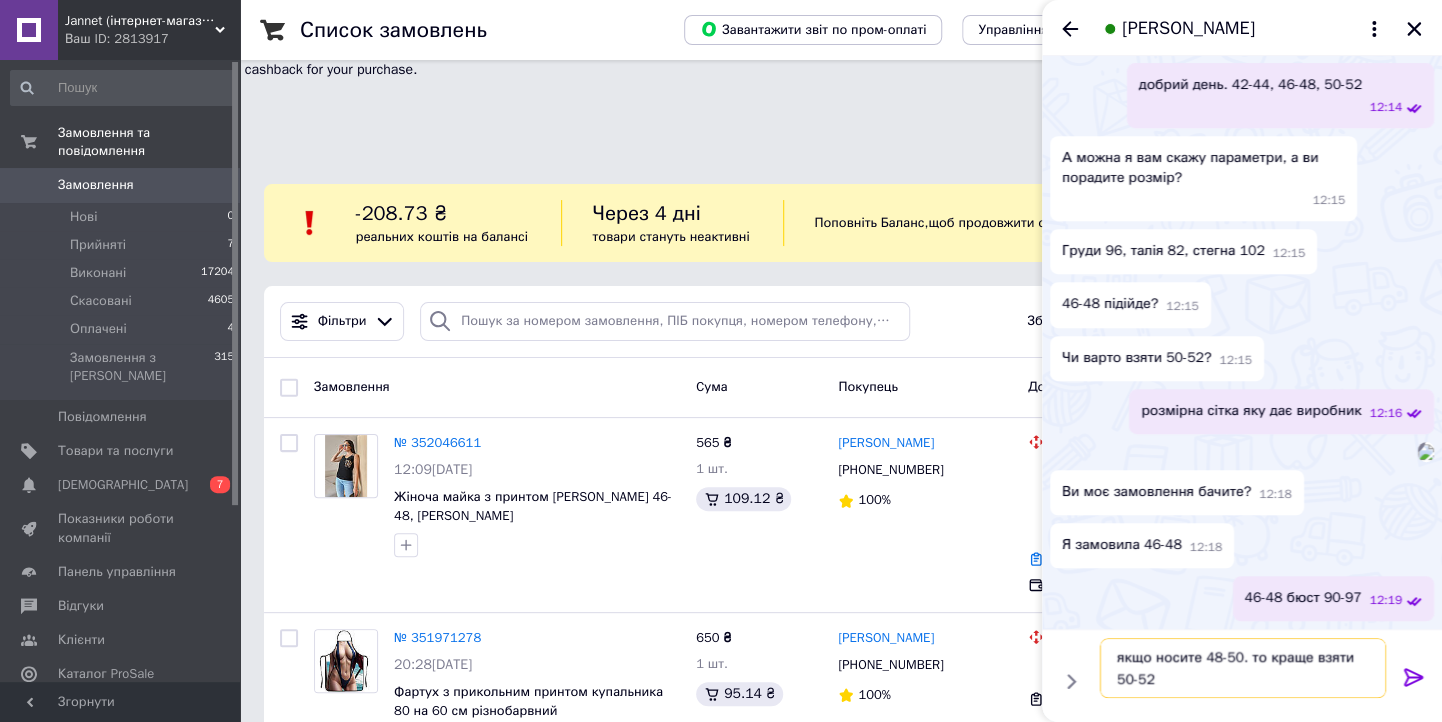 type on "якщо носите 48-50. то краще взяти 50-52" 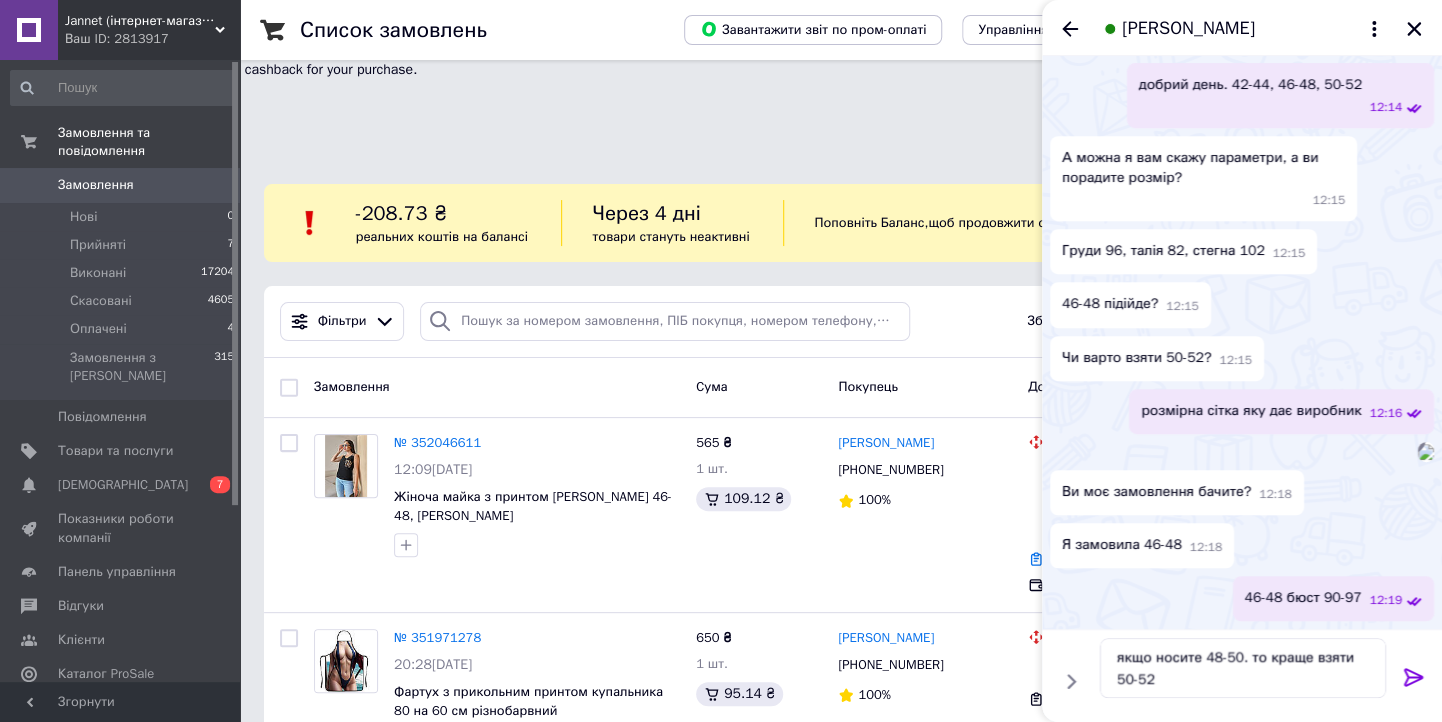 click 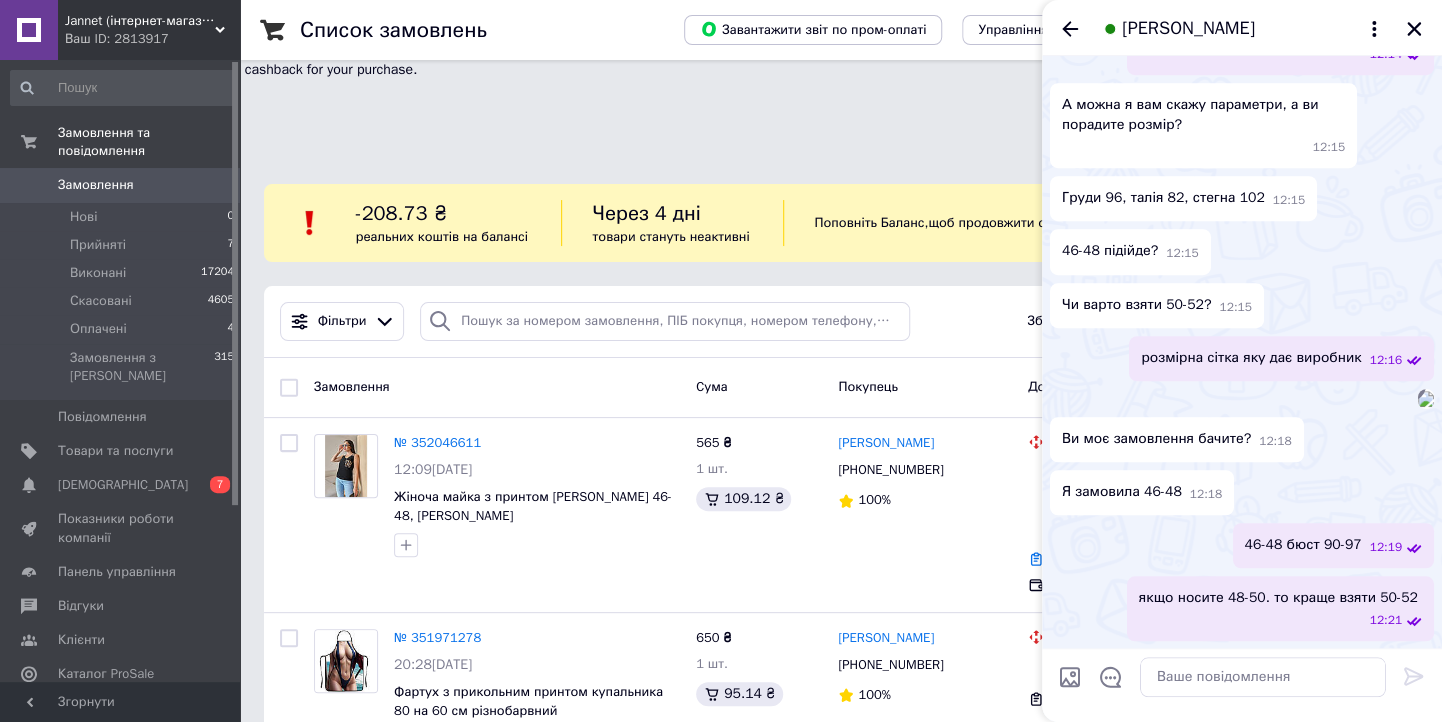 scroll, scrollTop: 724, scrollLeft: 0, axis: vertical 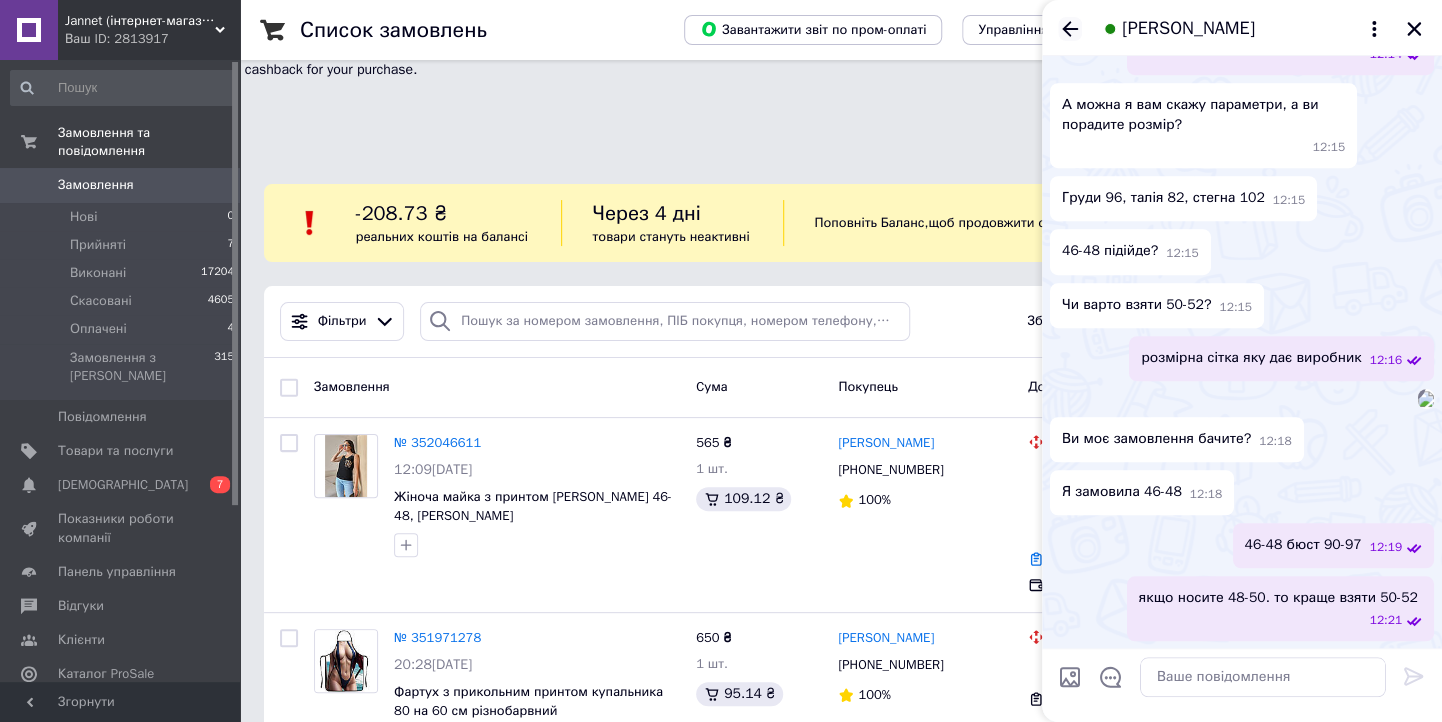 click 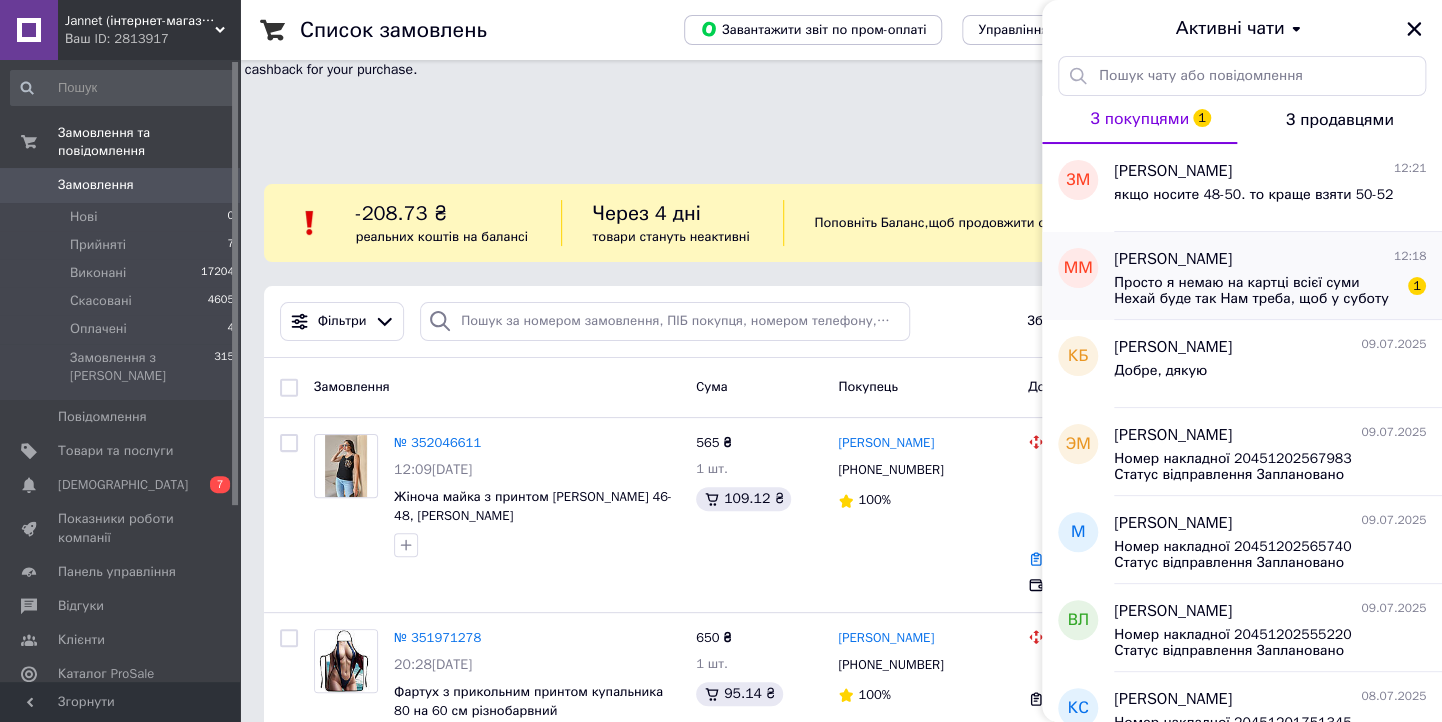 click on "Просто я немаю на картці всієї суми
Нехай буде так
Нам треба, щоб у суботу прийшло" at bounding box center [1256, 291] 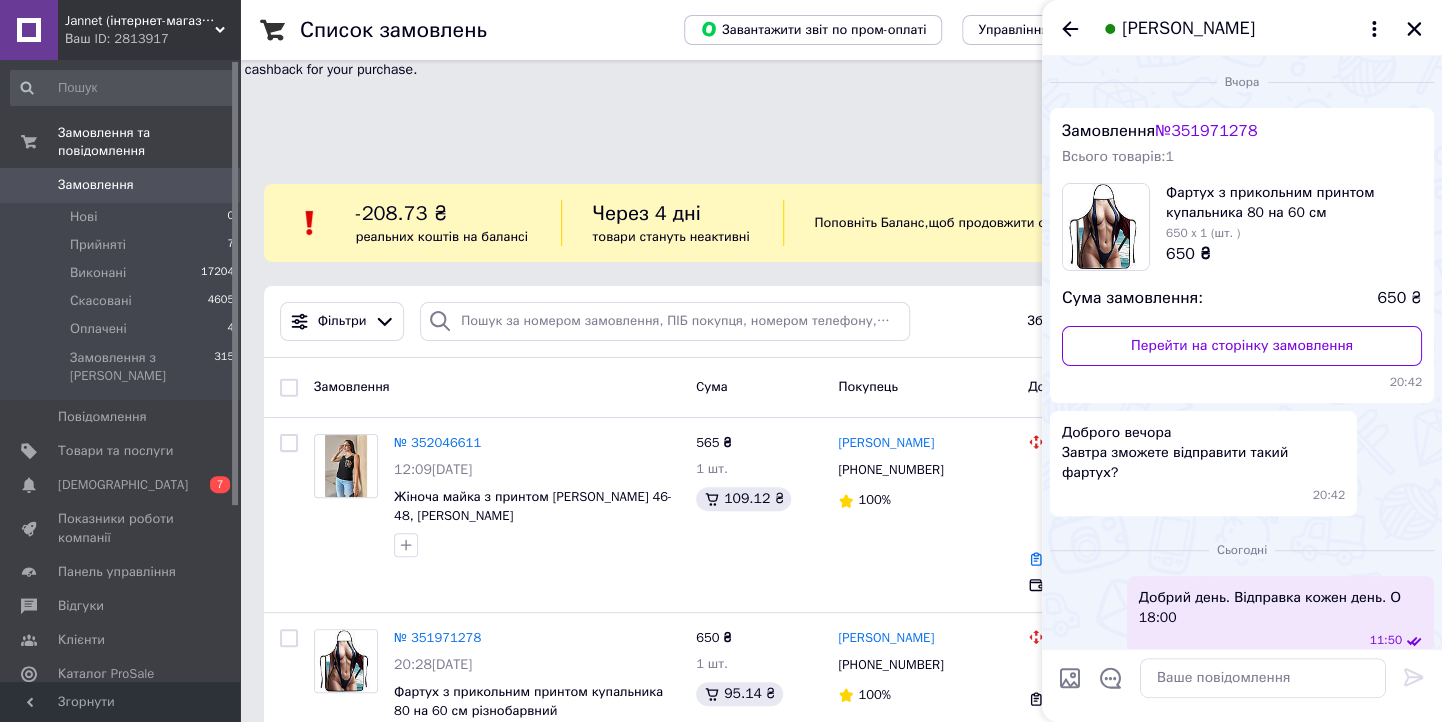 scroll, scrollTop: 368, scrollLeft: 0, axis: vertical 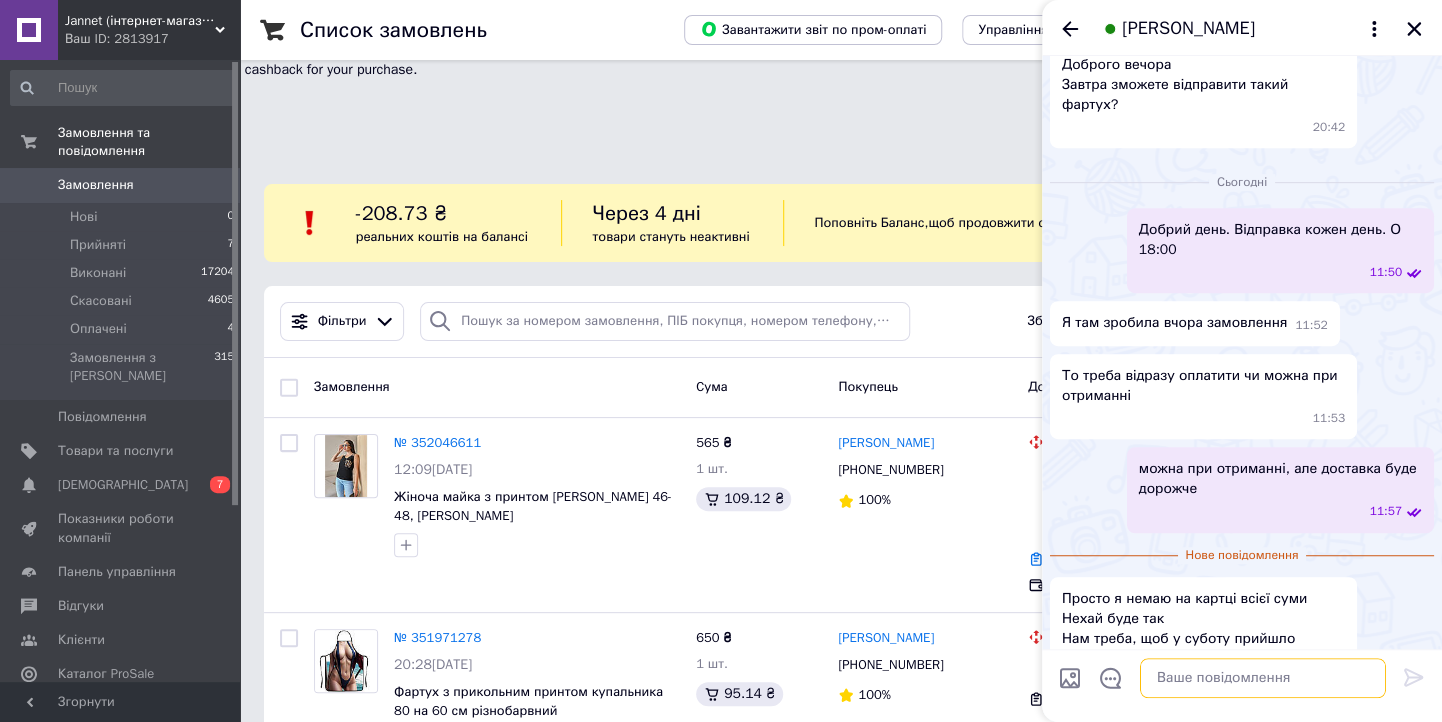 click at bounding box center (1263, 678) 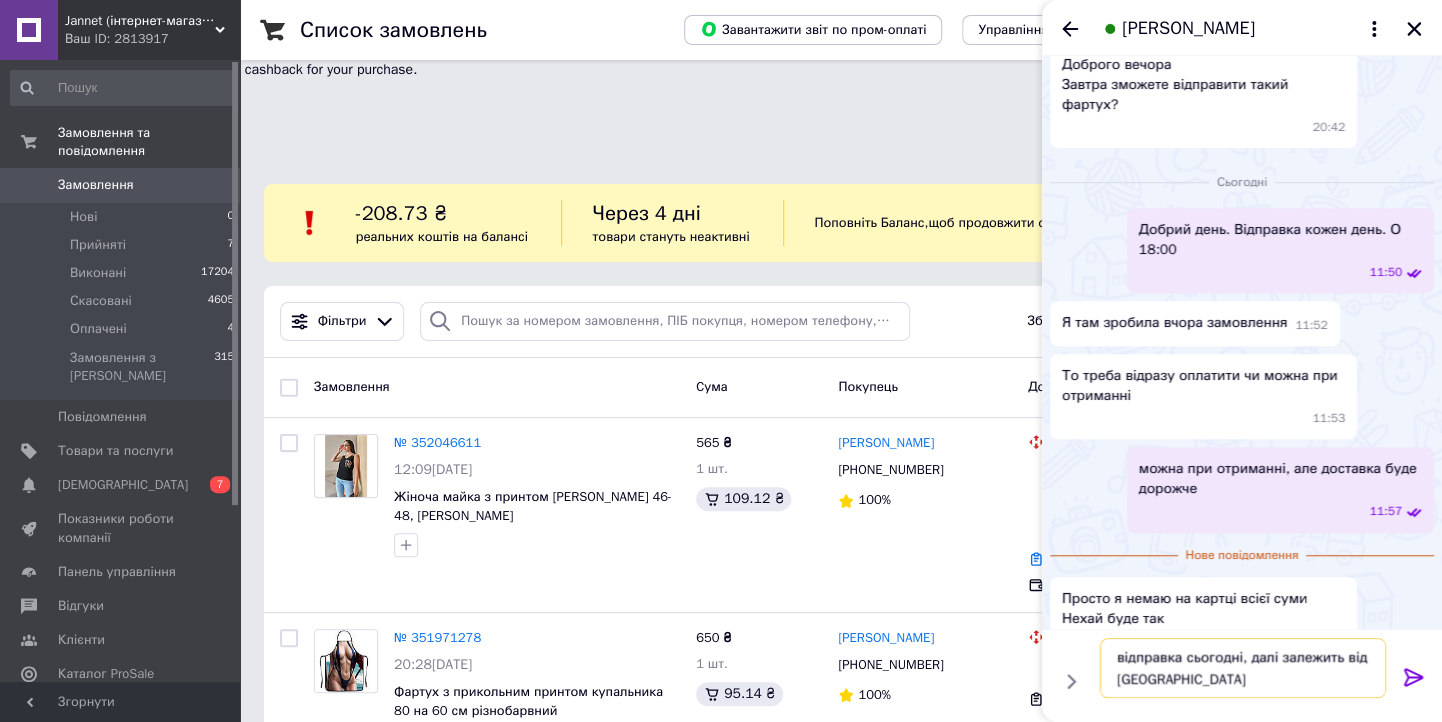 type on "відправка сьогодні, далі залежить від пошшти" 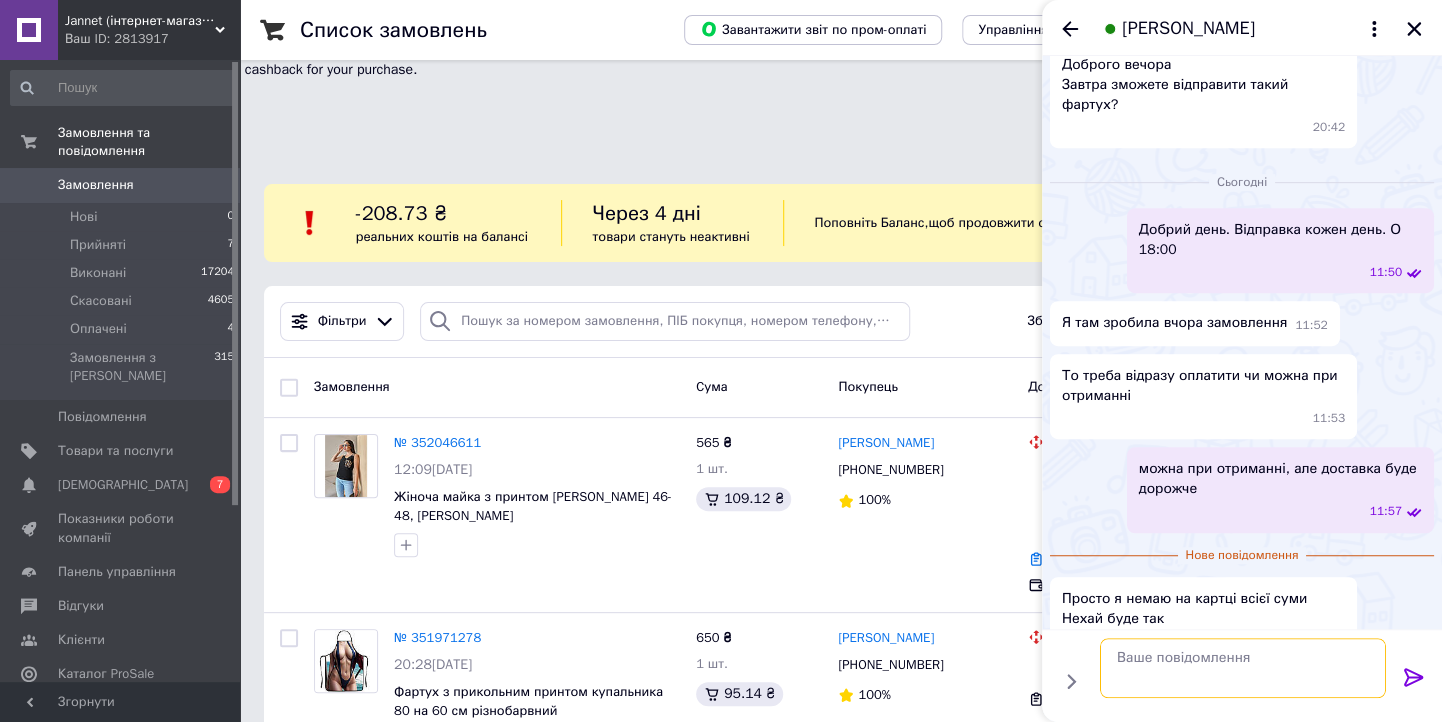 scroll, scrollTop: 424, scrollLeft: 0, axis: vertical 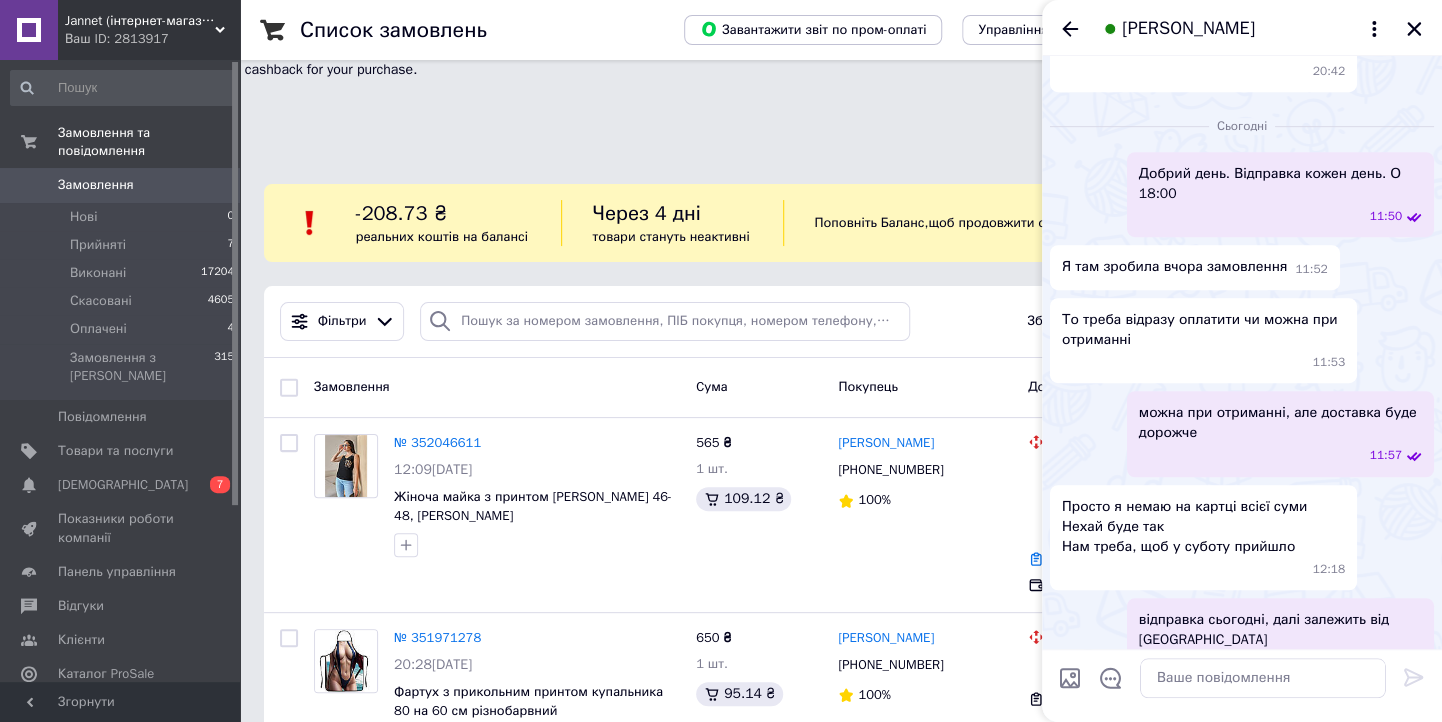 drag, startPoint x: 1412, startPoint y: 25, endPoint x: 1377, endPoint y: 125, distance: 105.9481 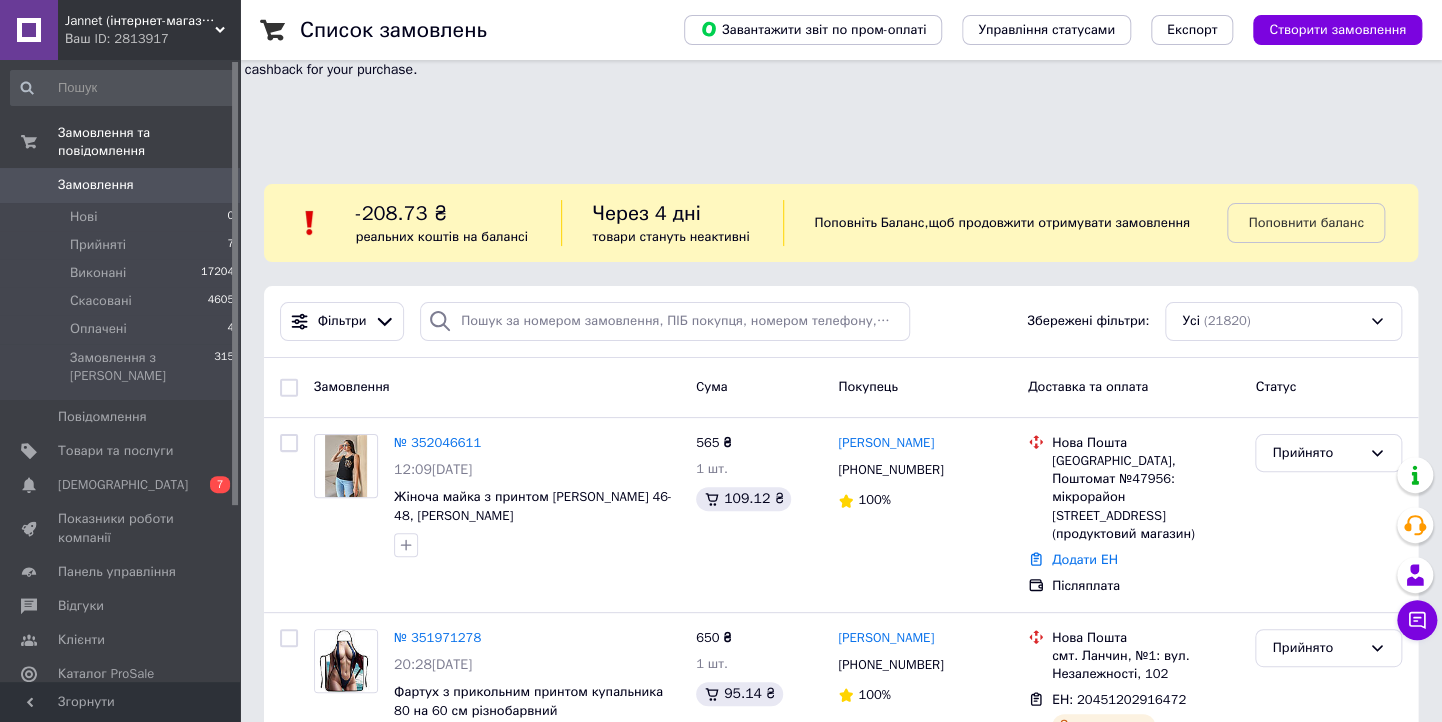 click on "Jannet (інтернет-магазин)" at bounding box center (140, 21) 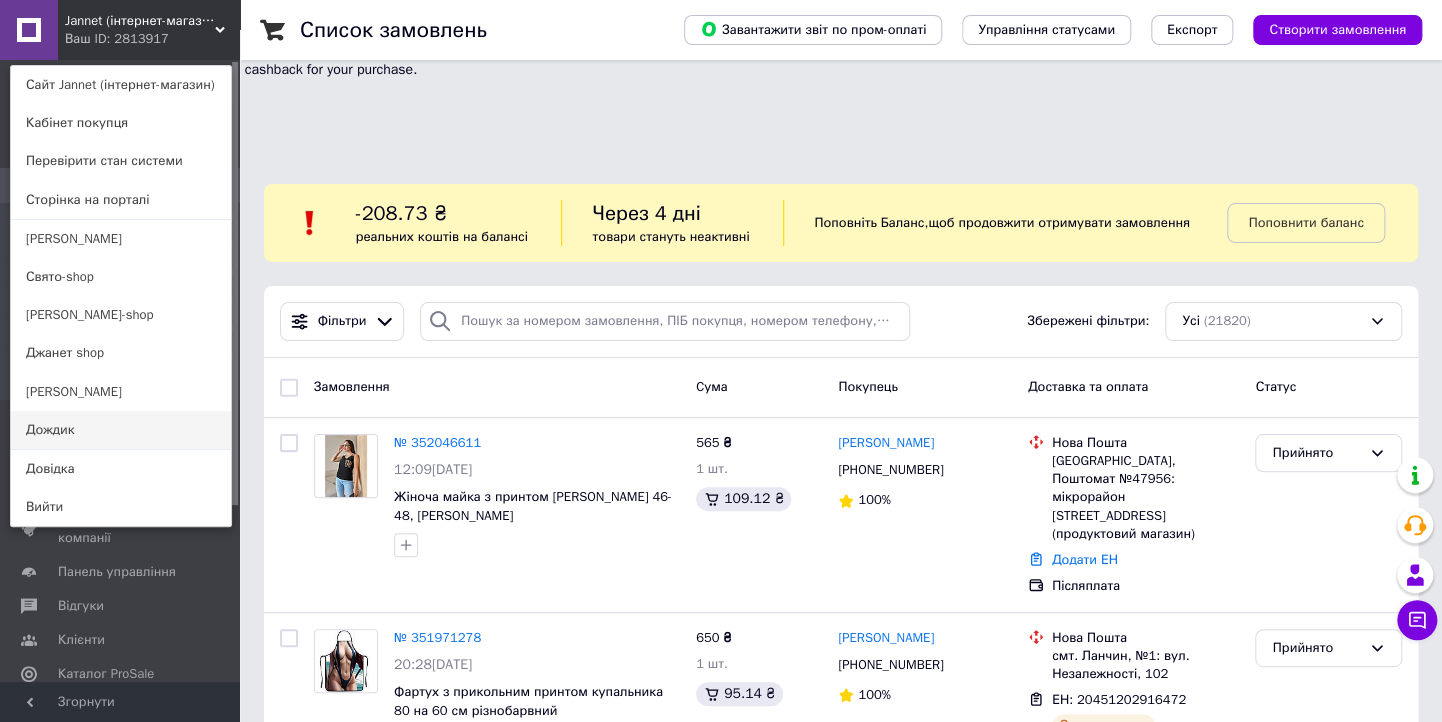 click on "Дождик" at bounding box center [121, 430] 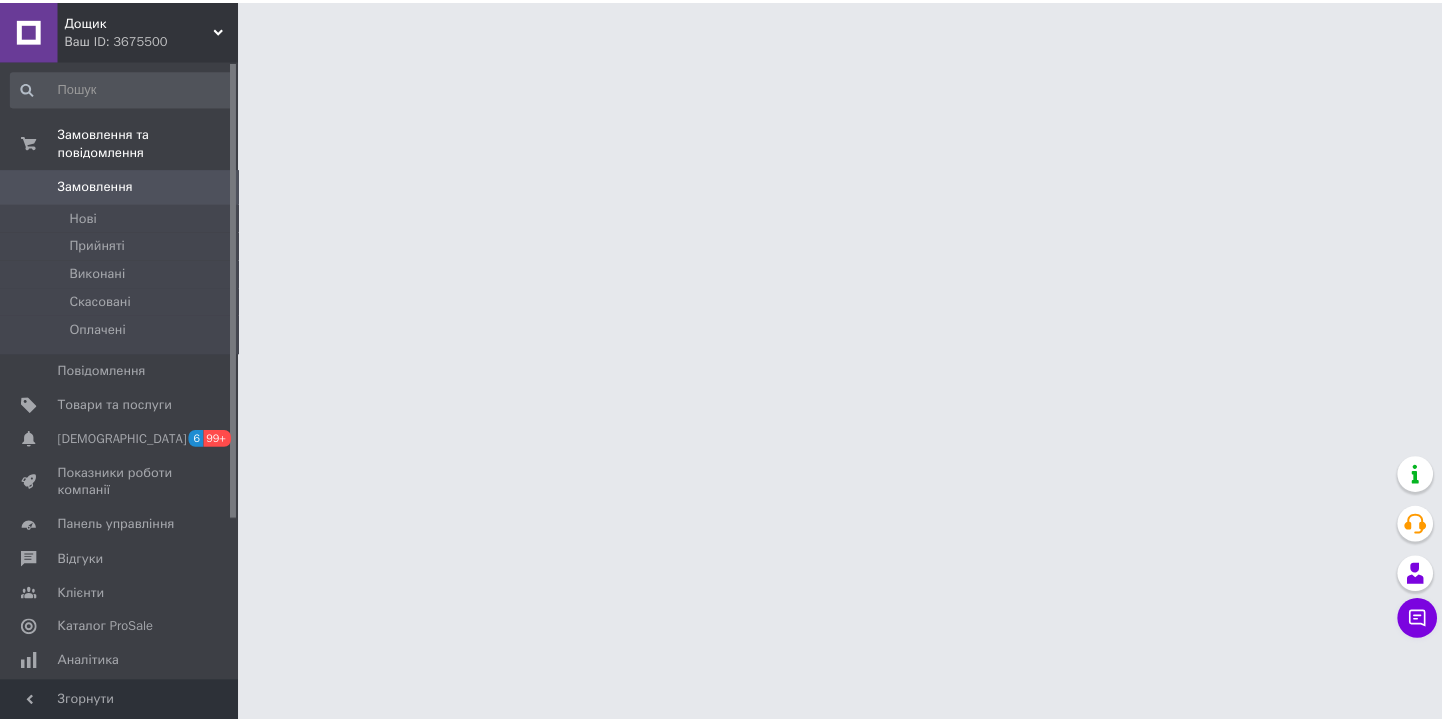 scroll, scrollTop: 0, scrollLeft: 0, axis: both 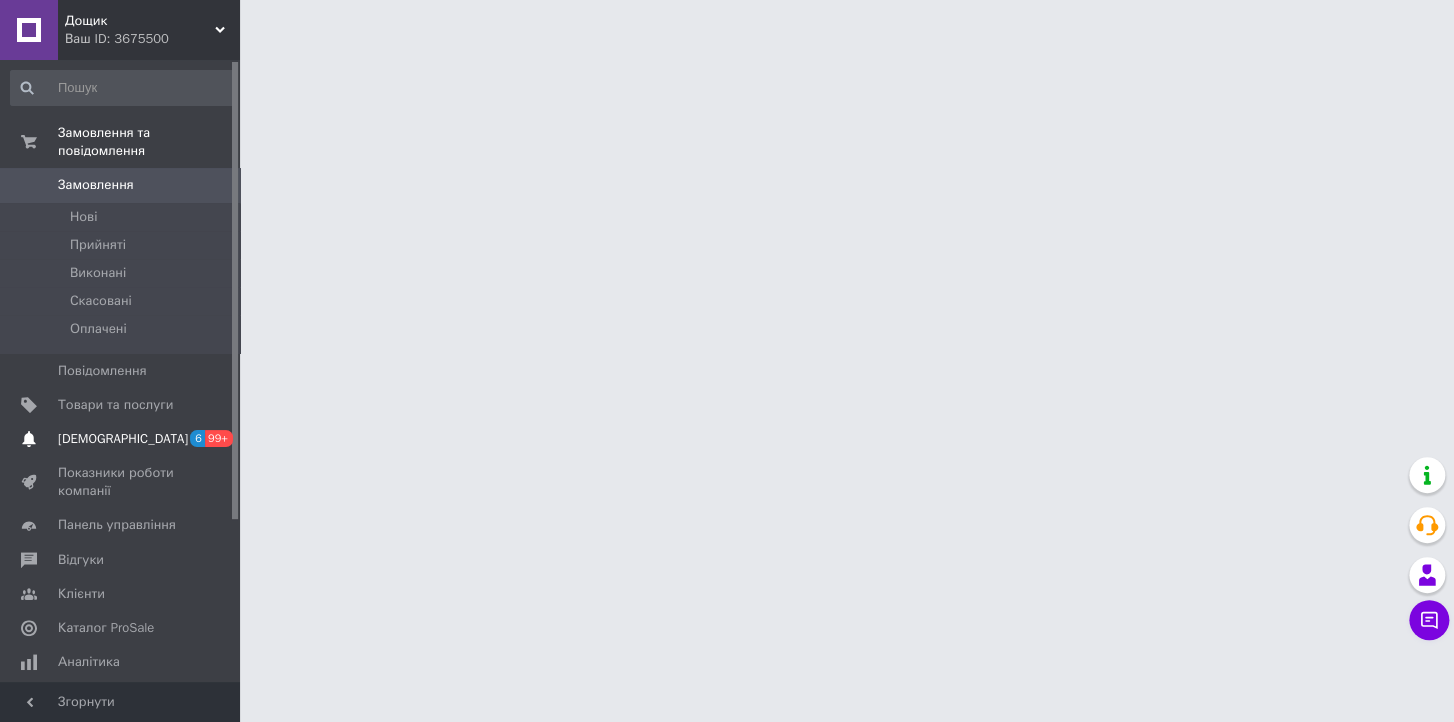 click on "[DEMOGRAPHIC_DATA]" at bounding box center [123, 439] 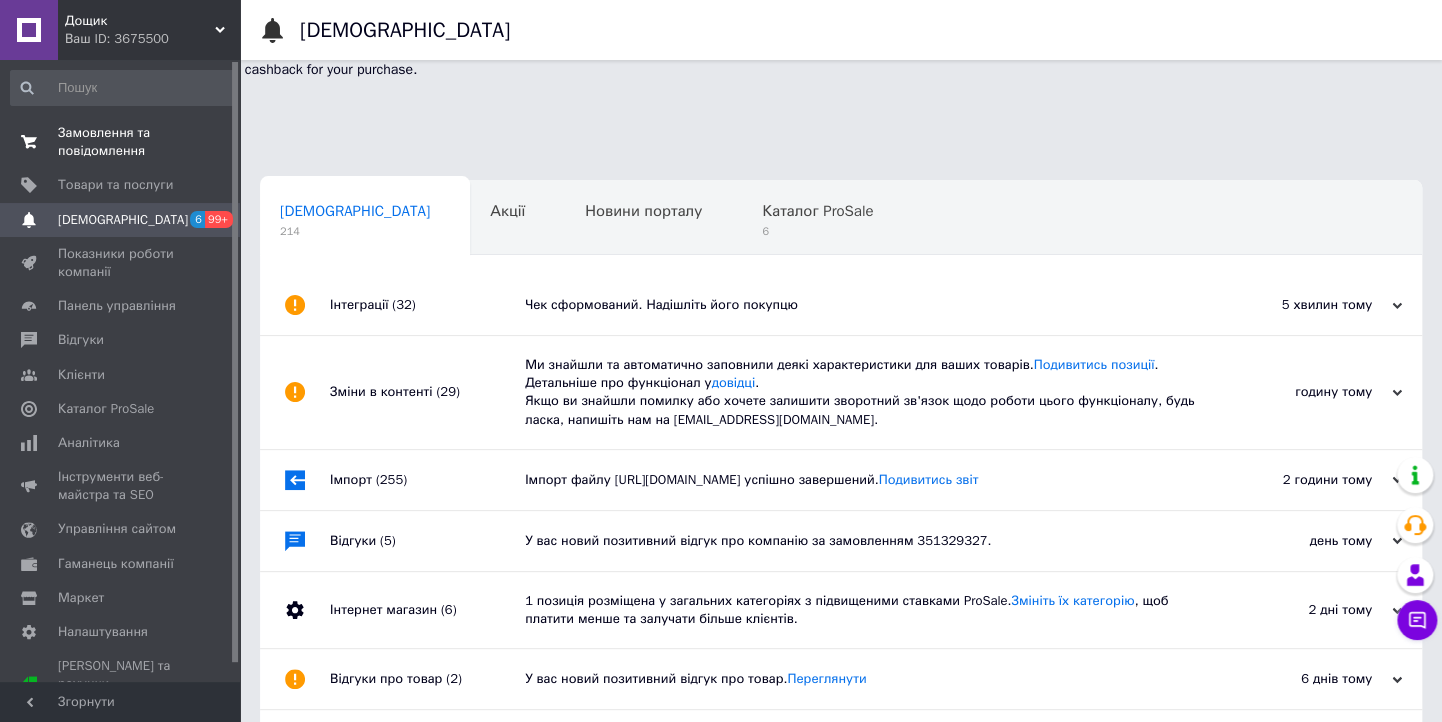 click on "Замовлення та повідомлення" at bounding box center [121, 142] 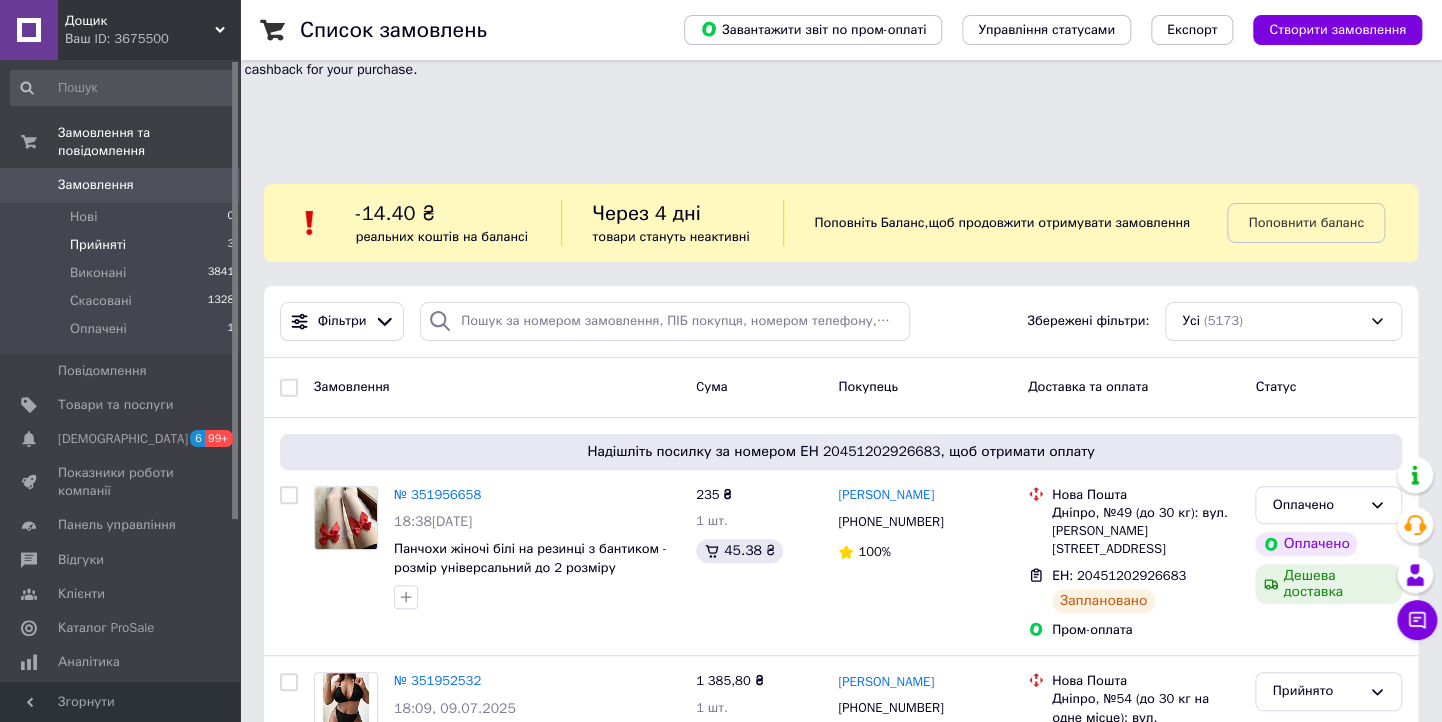 click on "Прийняті" at bounding box center (98, 245) 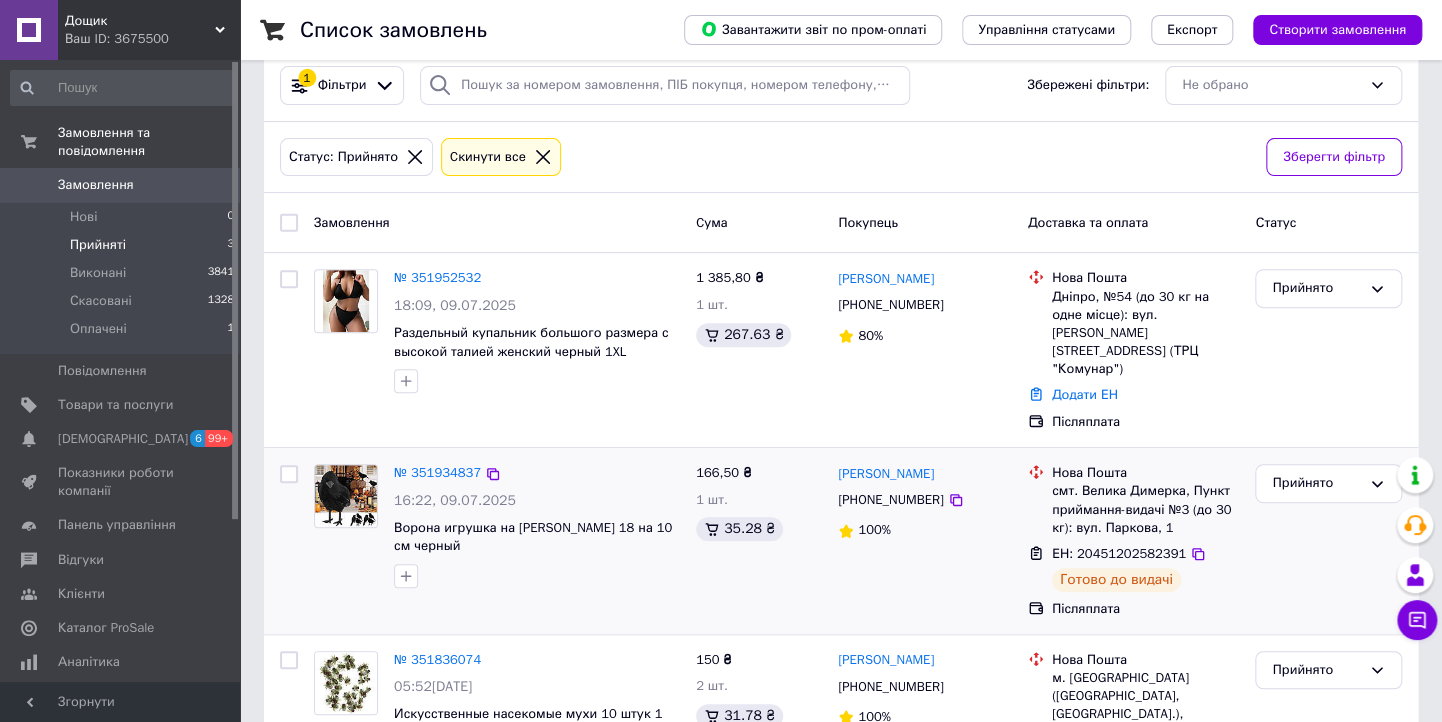 scroll, scrollTop: 238, scrollLeft: 0, axis: vertical 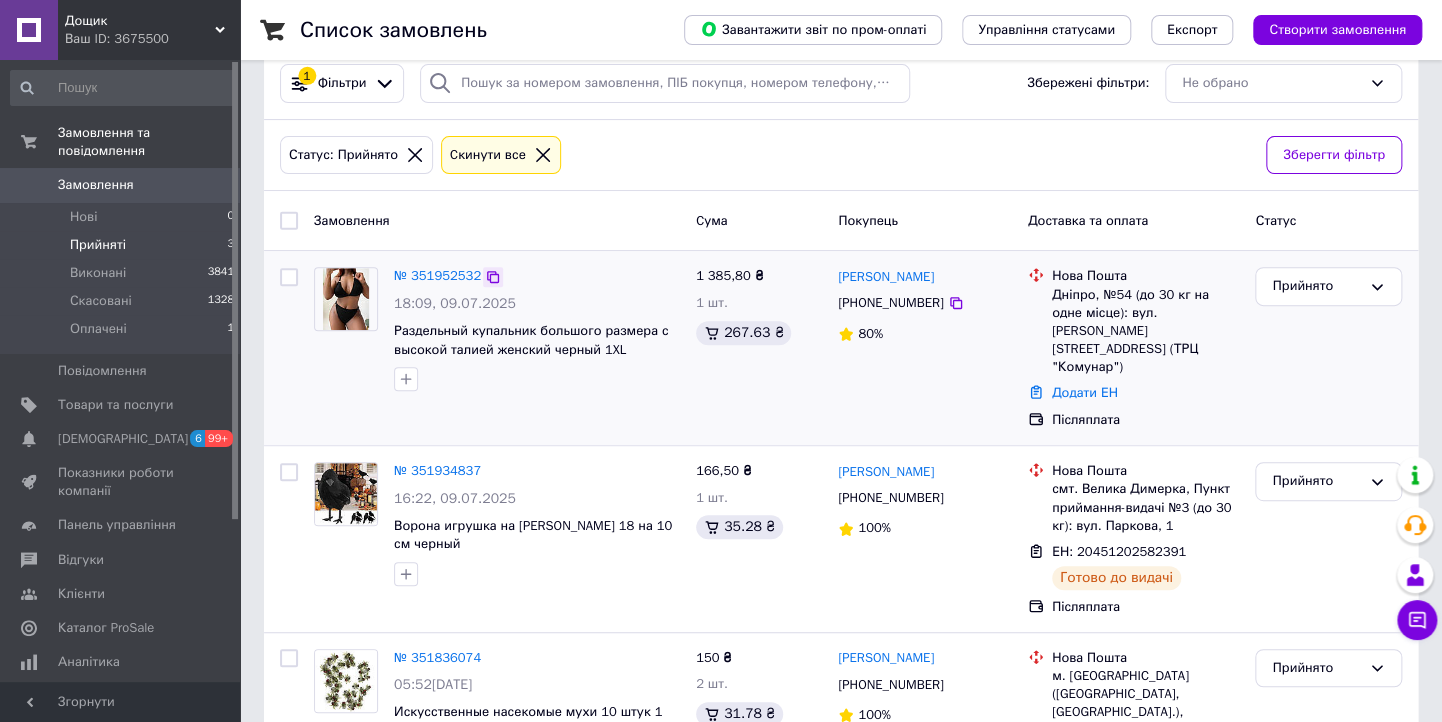 click 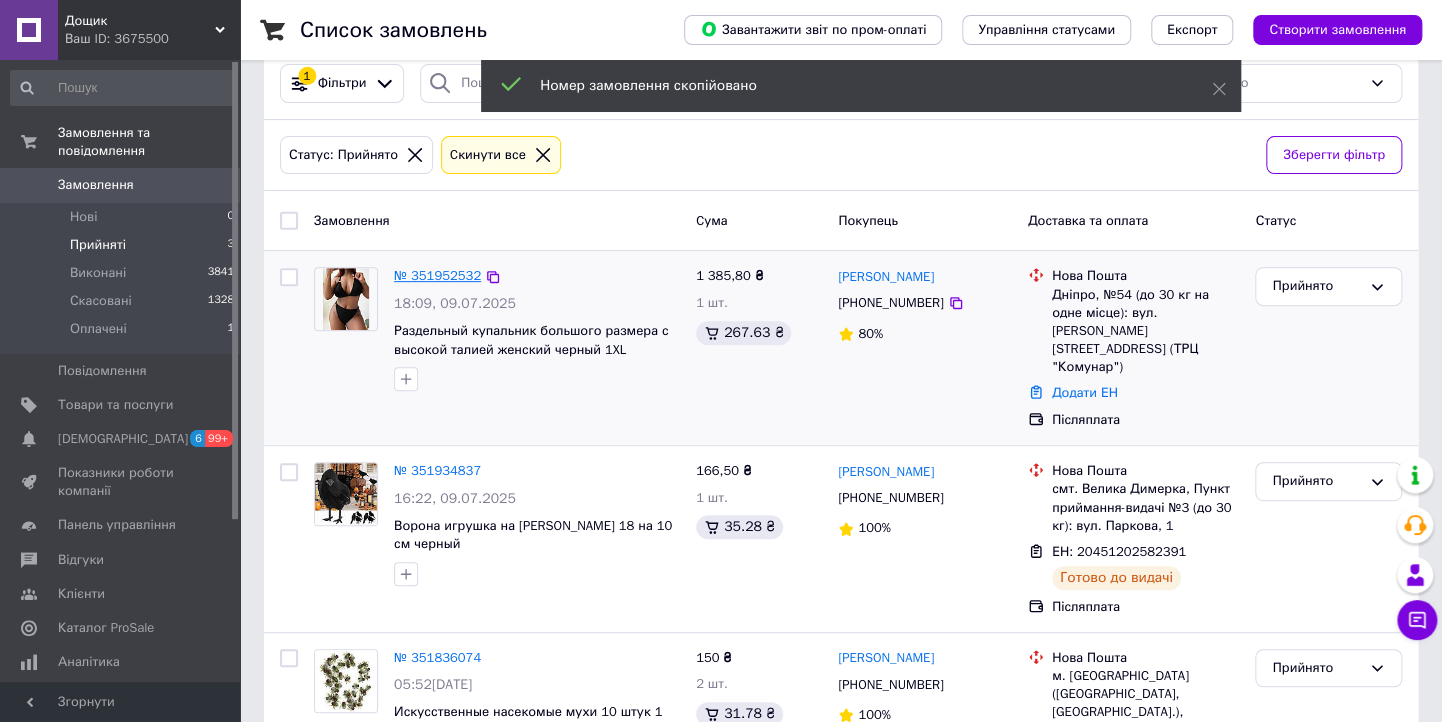 click on "№ 351952532" at bounding box center (437, 275) 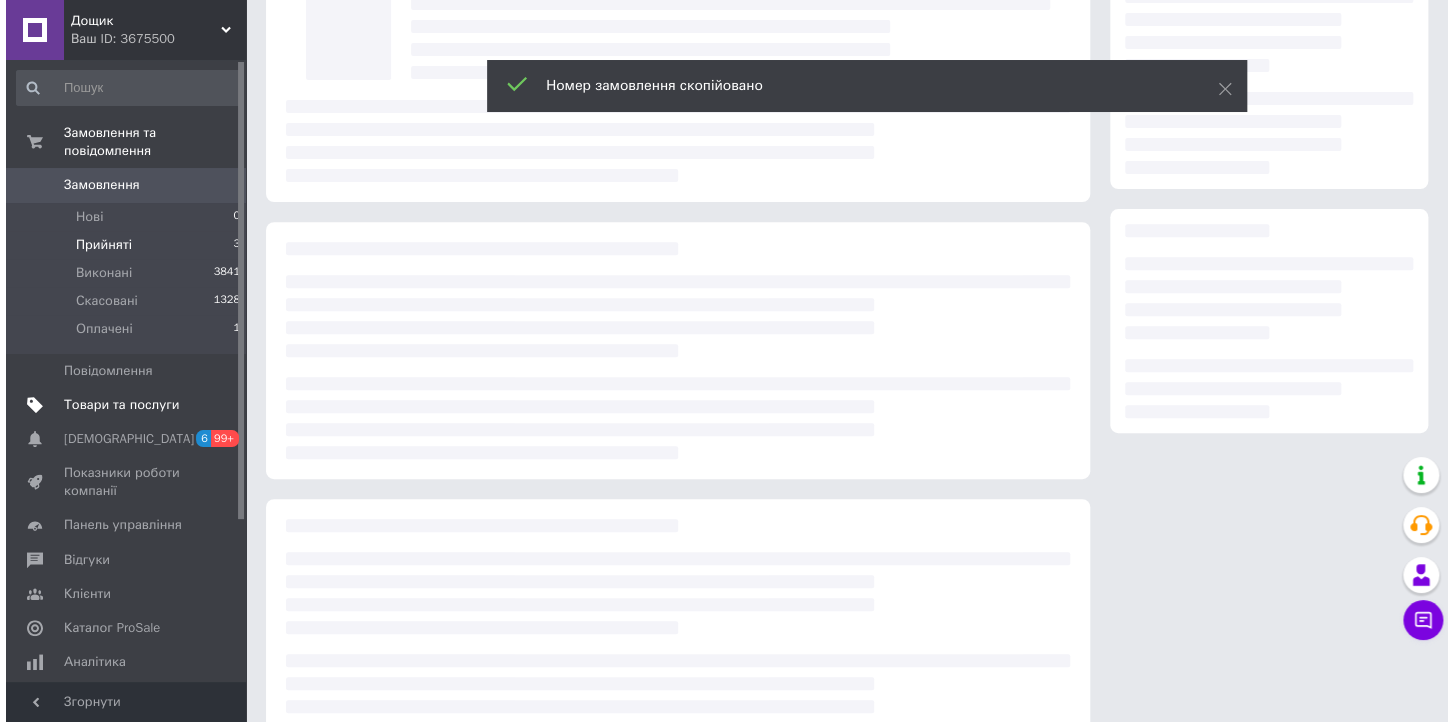 scroll, scrollTop: 0, scrollLeft: 0, axis: both 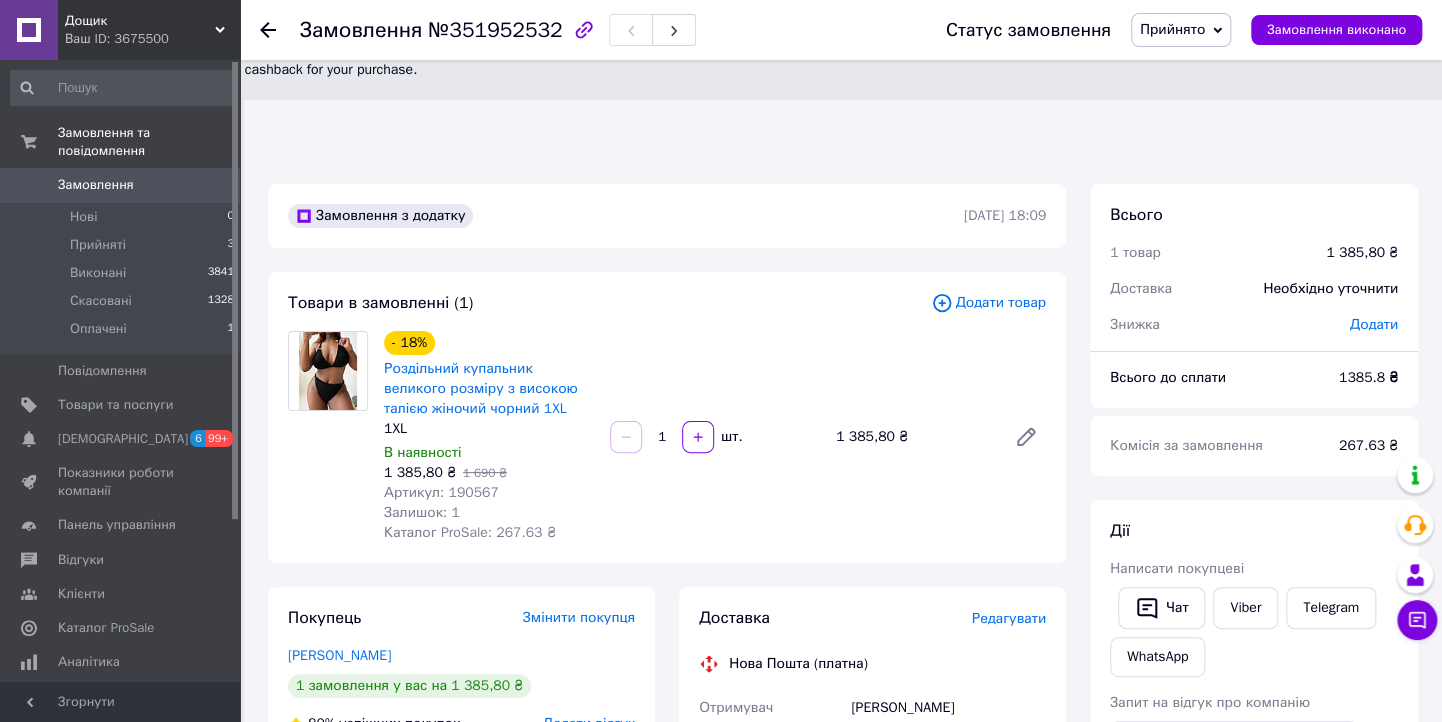 click on "Редагувати" at bounding box center [1009, 618] 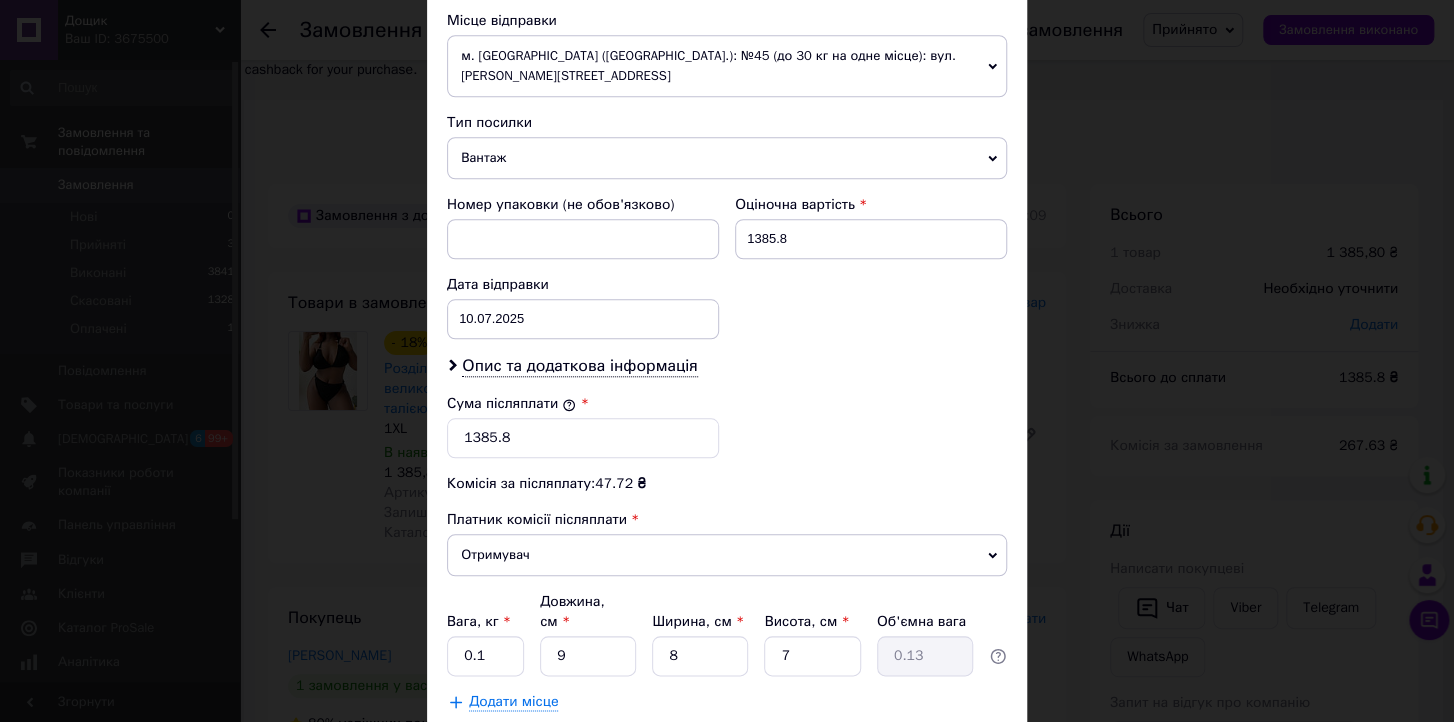 scroll, scrollTop: 797, scrollLeft: 0, axis: vertical 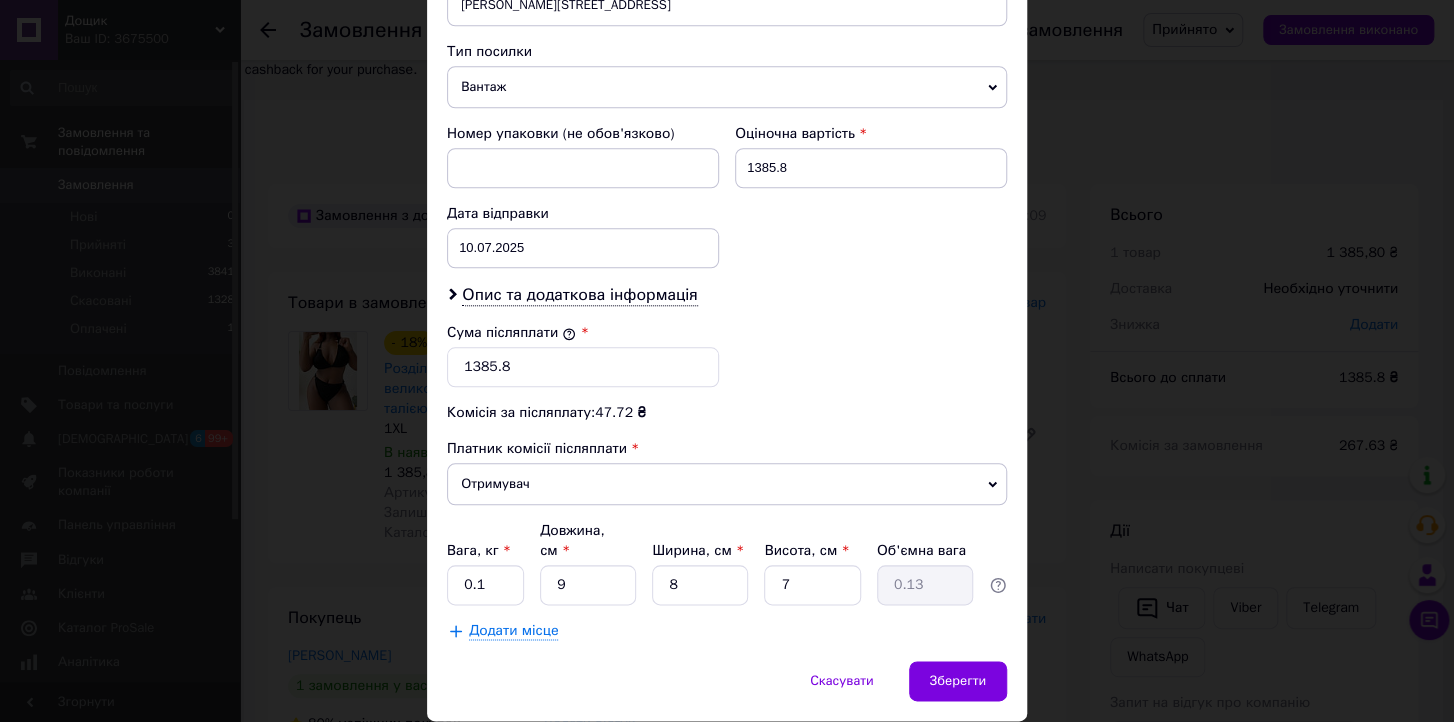 drag, startPoint x: 1124, startPoint y: 385, endPoint x: 1098, endPoint y: 382, distance: 26.172504 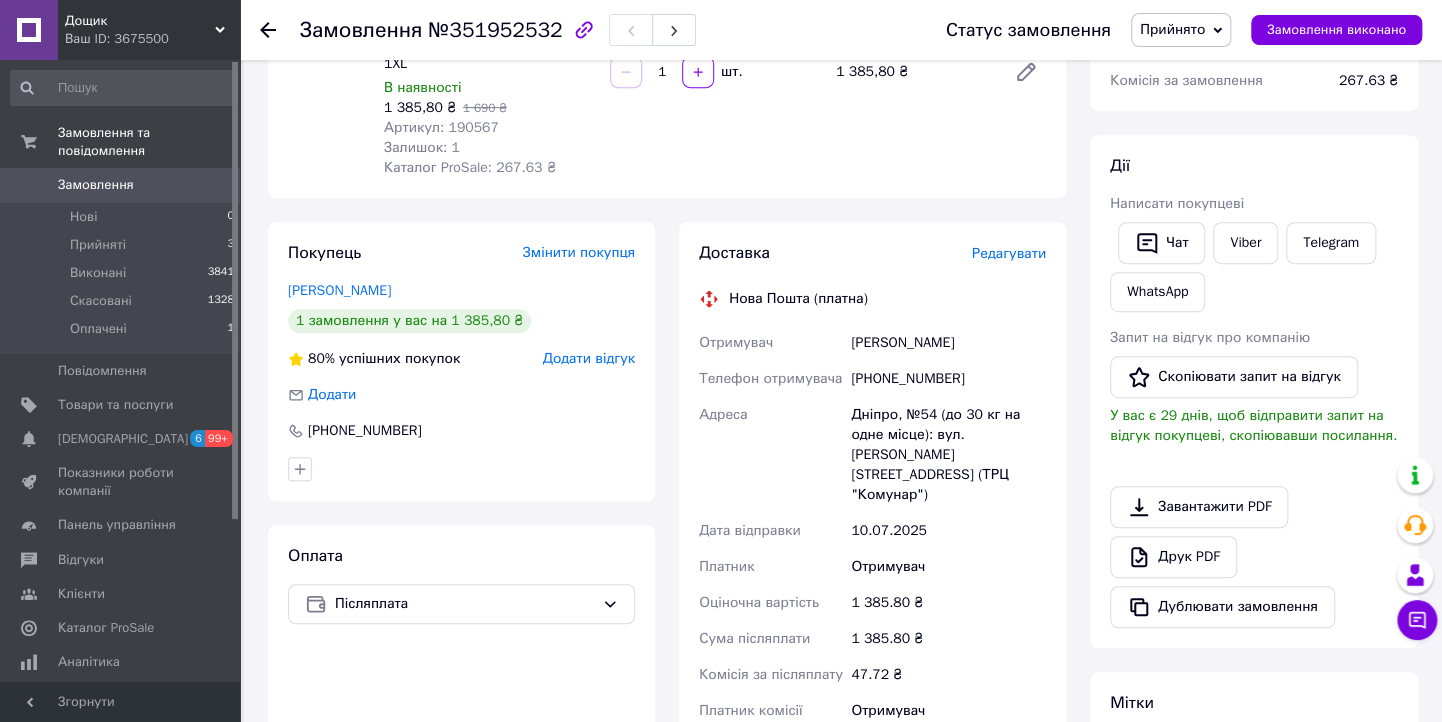 scroll, scrollTop: 640, scrollLeft: 0, axis: vertical 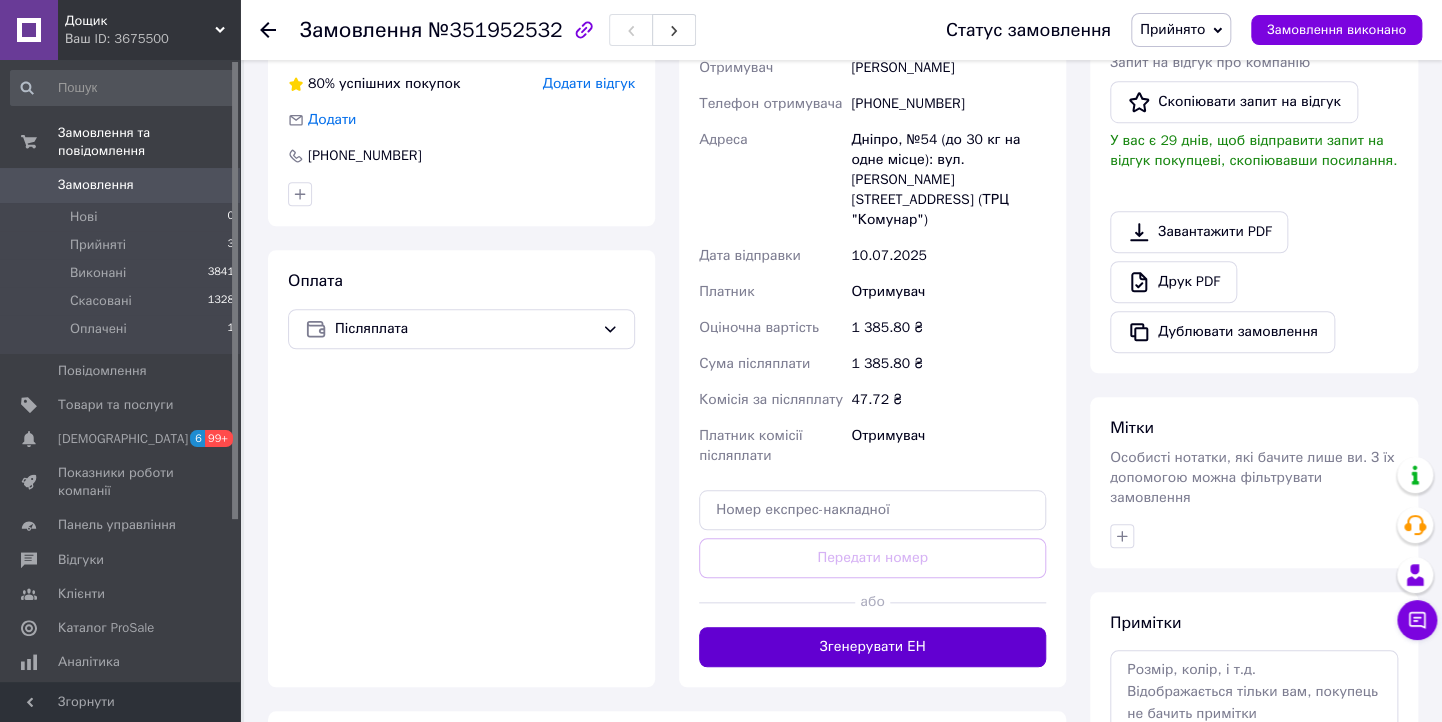 click on "Доставка Редагувати Нова Пошта (платна) Отримувач Булкина Мария Телефон отримувача +380959382572 Адреса Дніпро, №54 (до 30 кг на одне місце): вул. Юрія Кондратюка, 2 (ТРЦ "Комунар") Дата відправки 10.07.2025 Платник Отримувач Оціночна вартість 1 385.80 ₴ Сума післяплати 1 385.80 ₴ Комісія за післяплату 47.72 ₴ Платник комісії післяплати Отримувач Передати номер або Згенерувати ЕН" at bounding box center [872, 317] 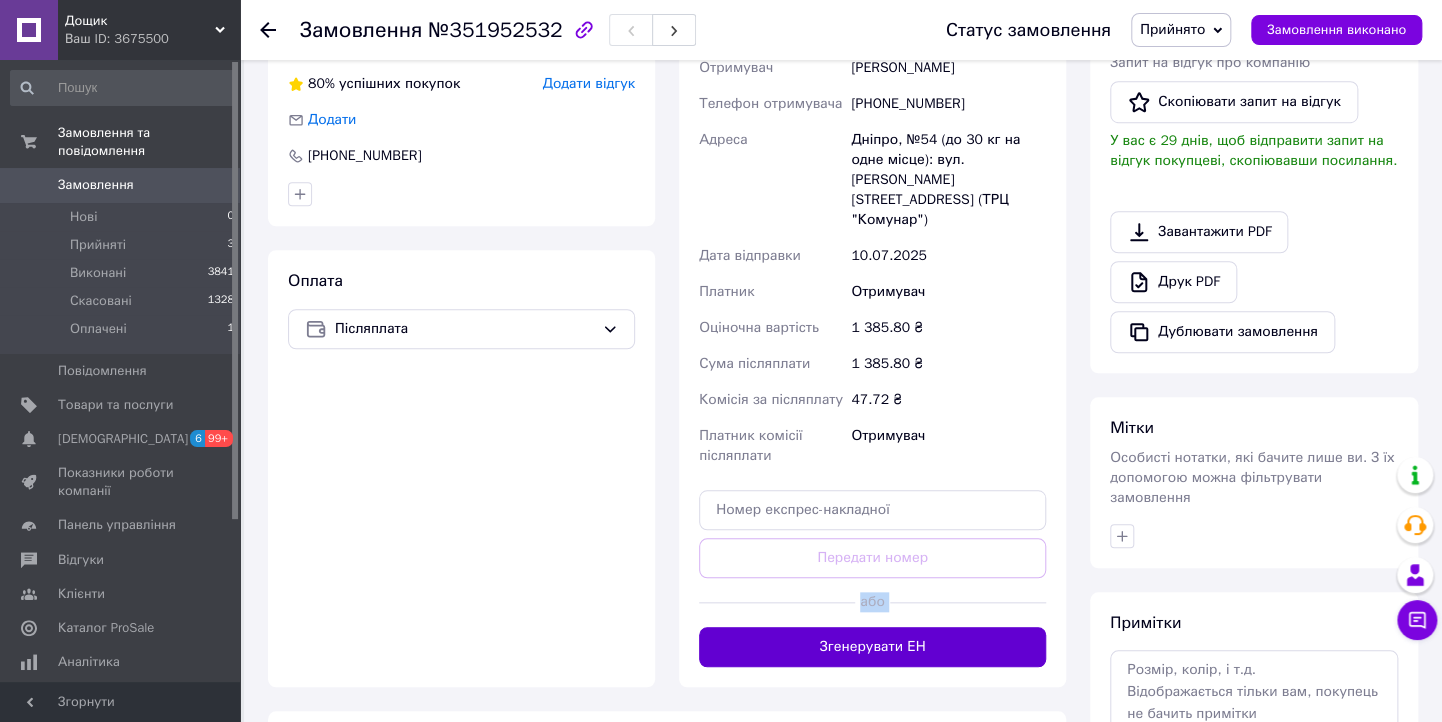 click on "Згенерувати ЕН" at bounding box center [872, 647] 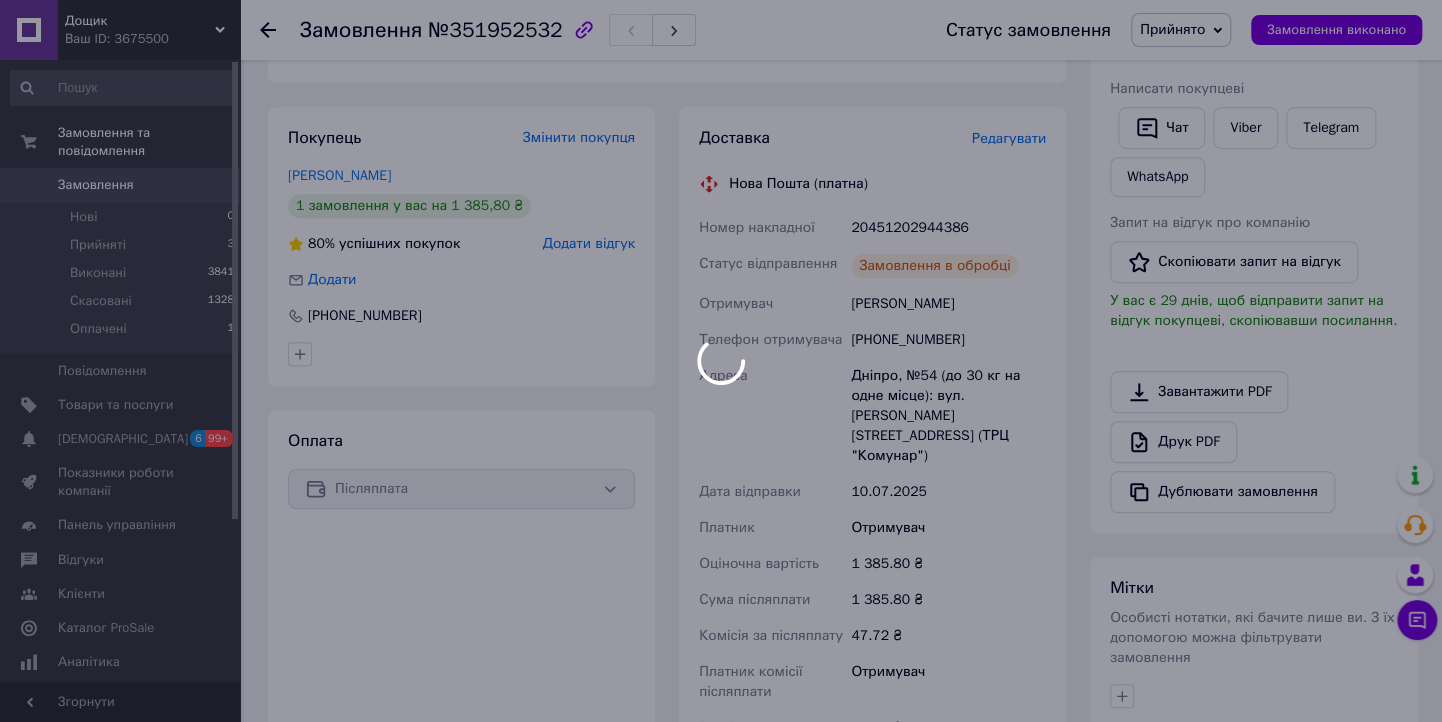scroll, scrollTop: 240, scrollLeft: 0, axis: vertical 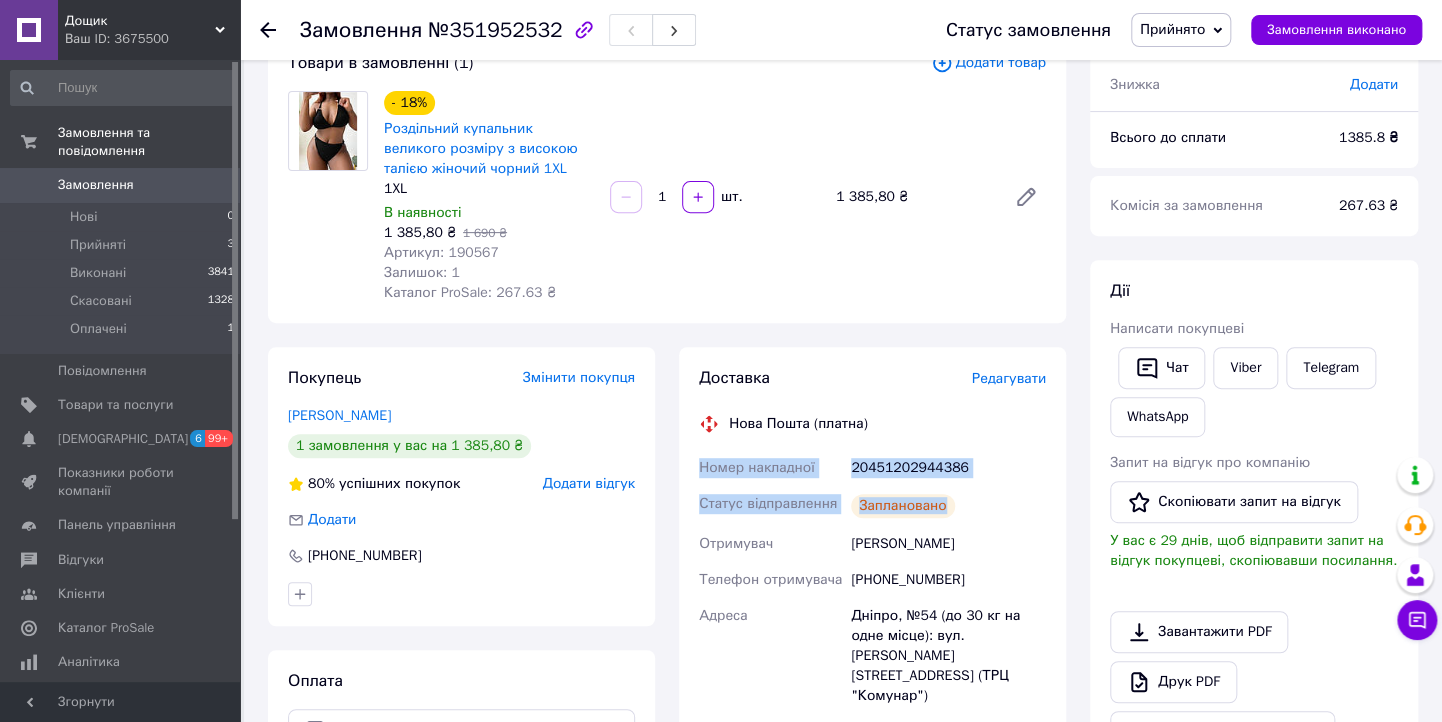 drag, startPoint x: 685, startPoint y: 367, endPoint x: 1016, endPoint y: 418, distance: 334.90594 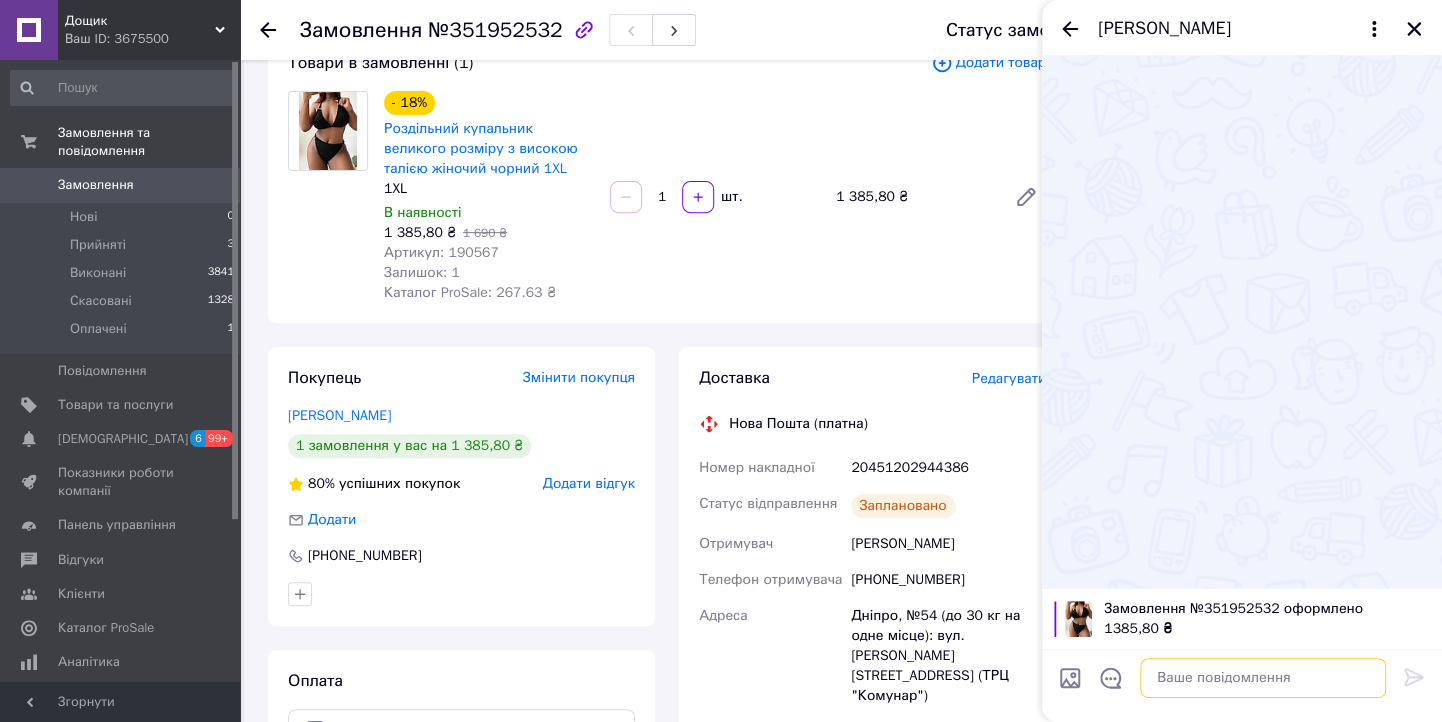 click at bounding box center (1263, 678) 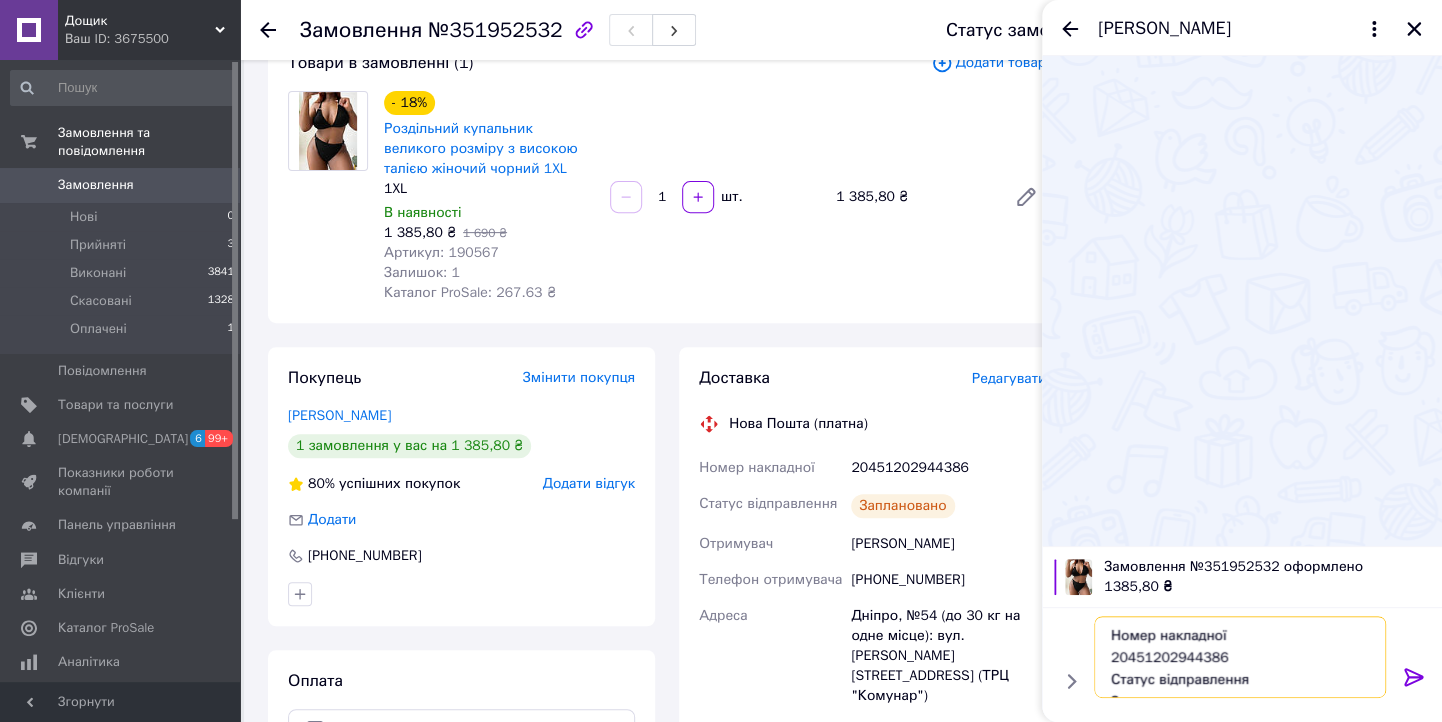 scroll, scrollTop: 13, scrollLeft: 0, axis: vertical 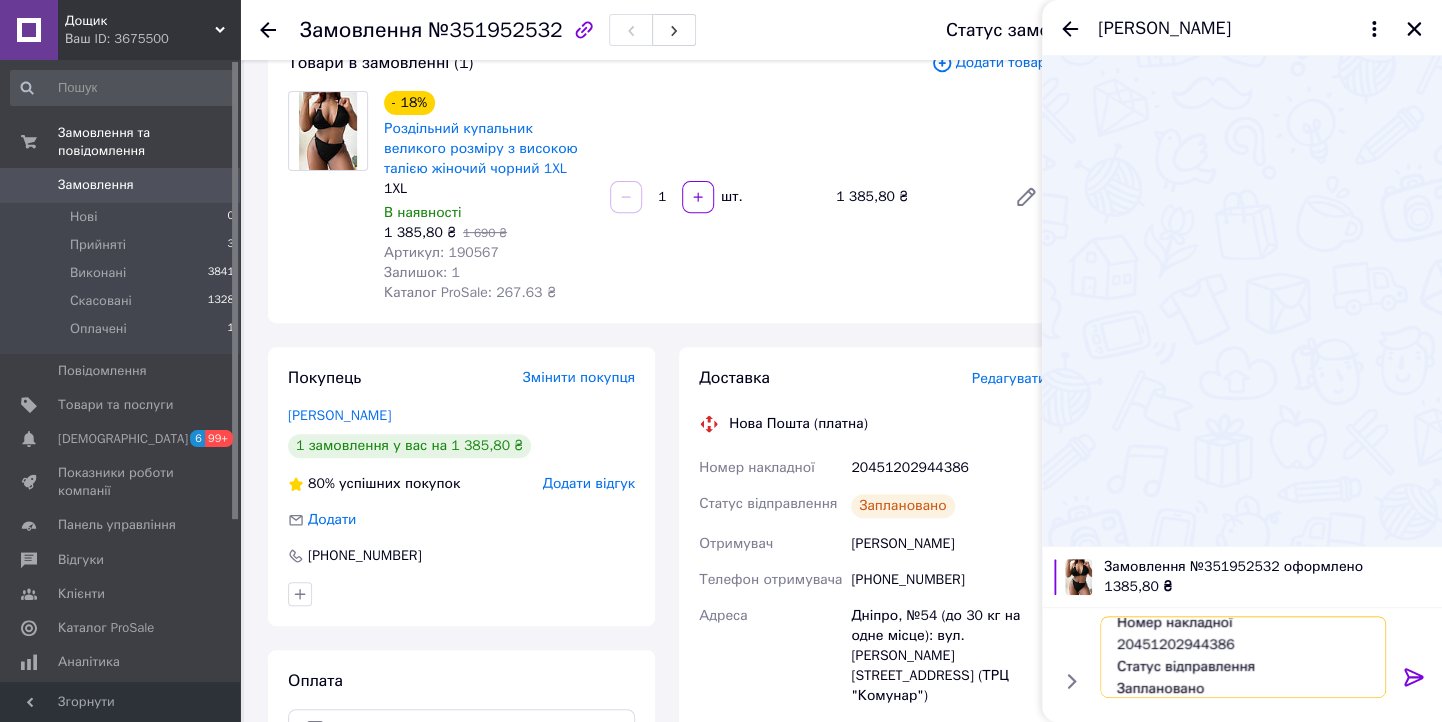 type 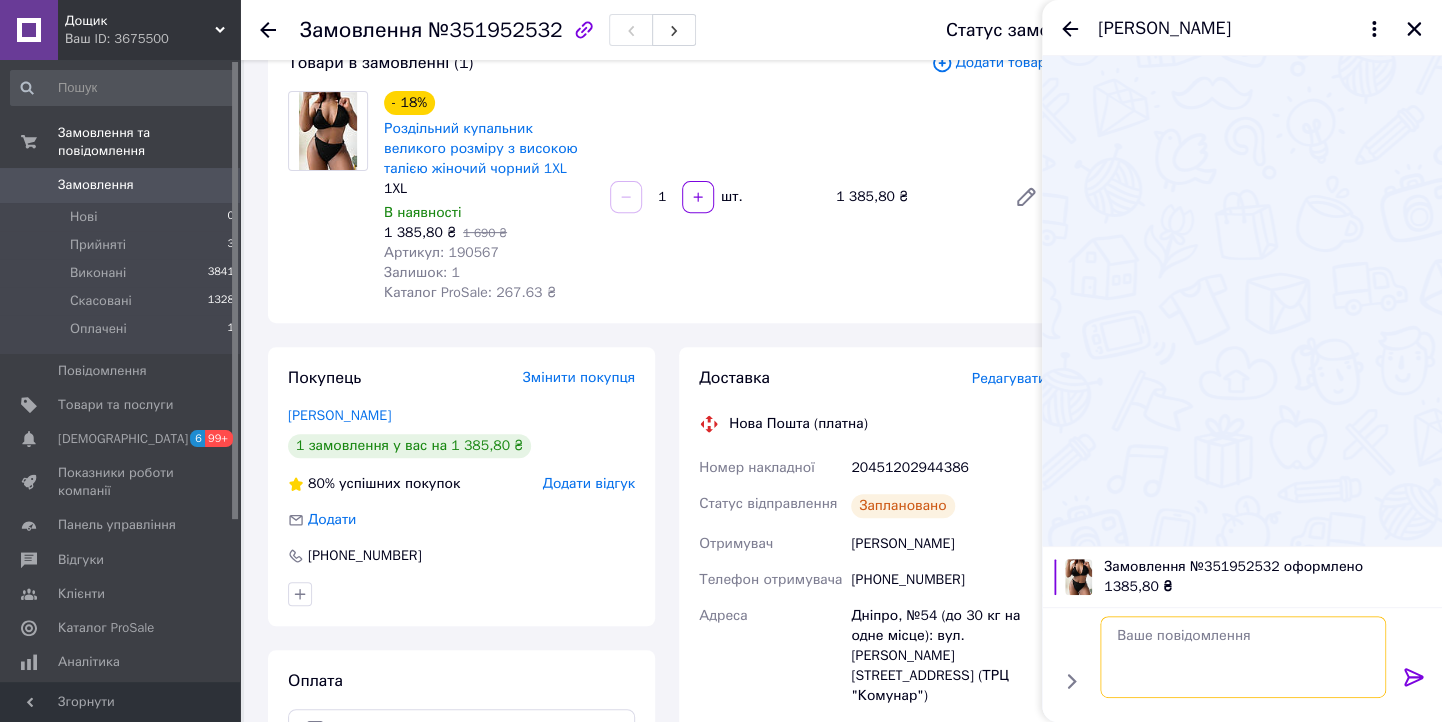 scroll, scrollTop: 0, scrollLeft: 0, axis: both 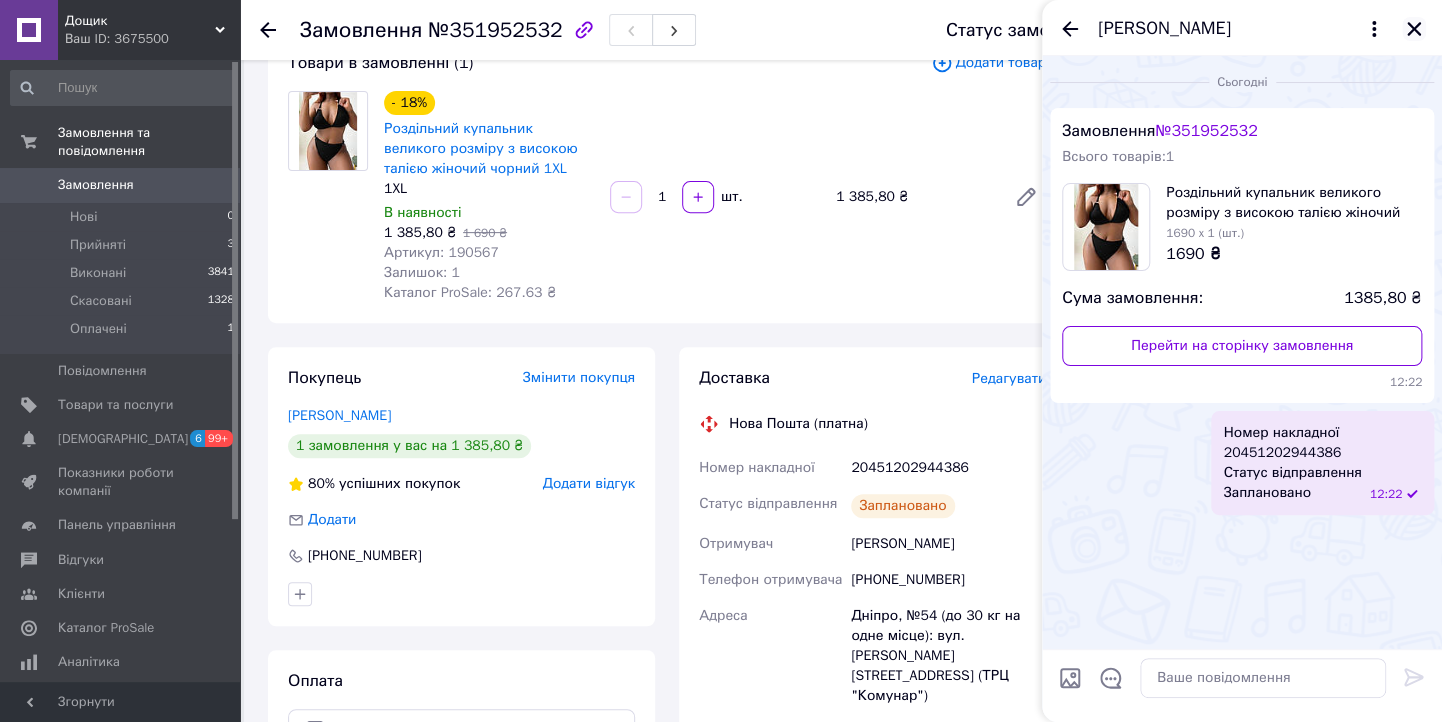 click 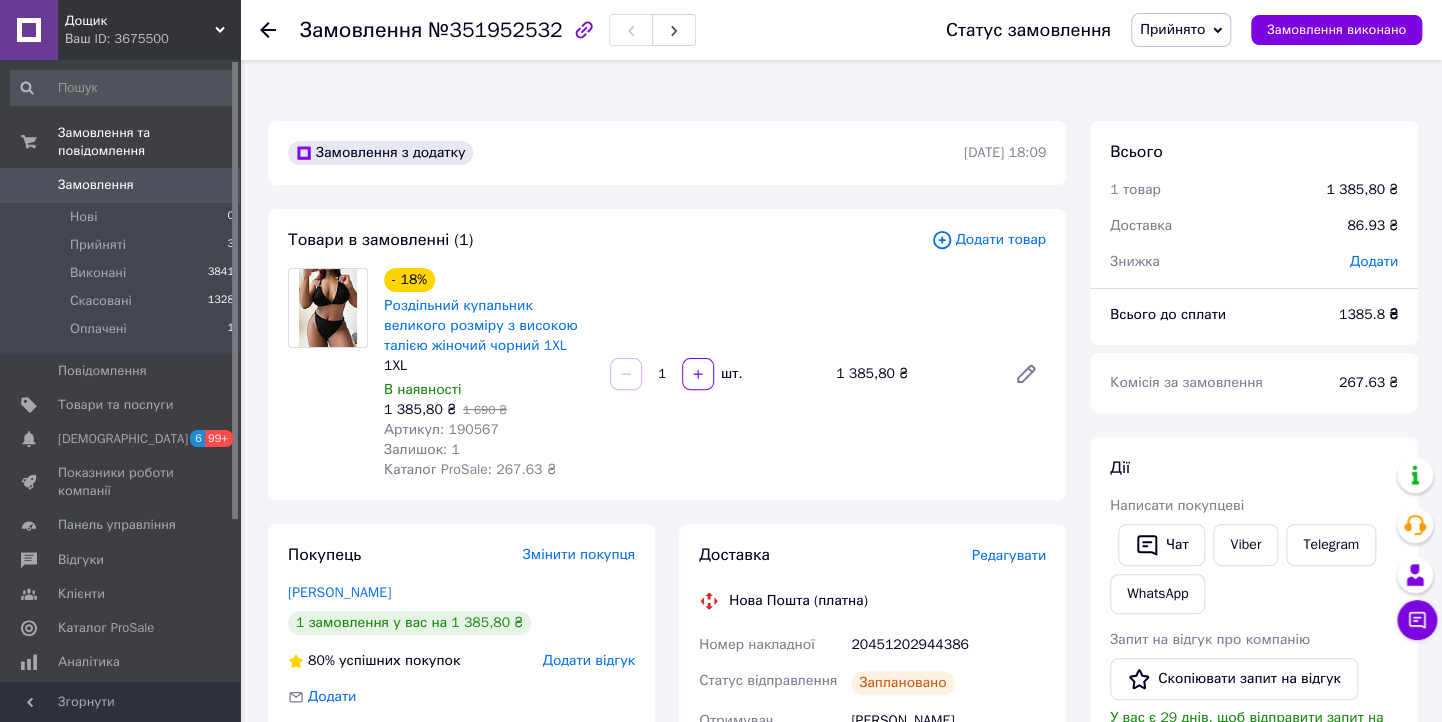 scroll, scrollTop: 0, scrollLeft: 0, axis: both 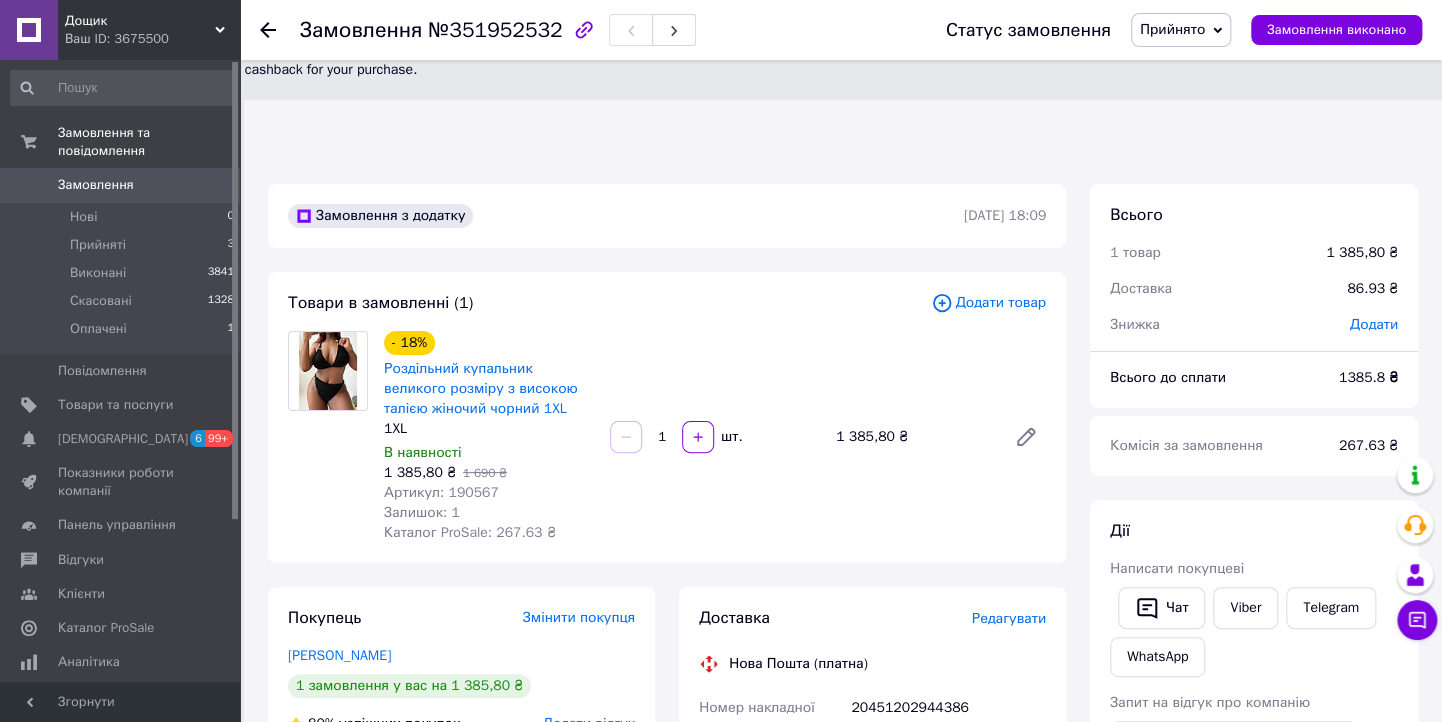 click on "Артикул: 190567" at bounding box center [489, 493] 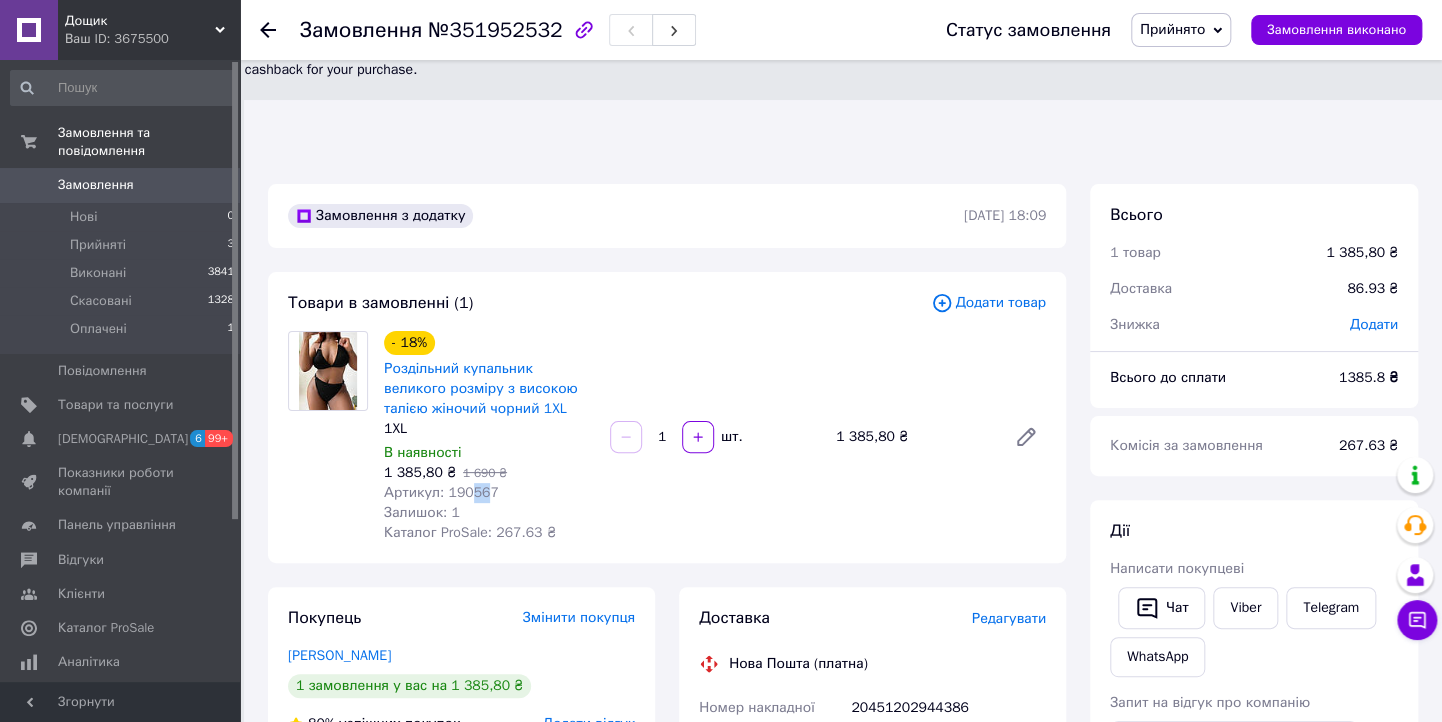 click on "Артикул: 190567" at bounding box center (441, 492) 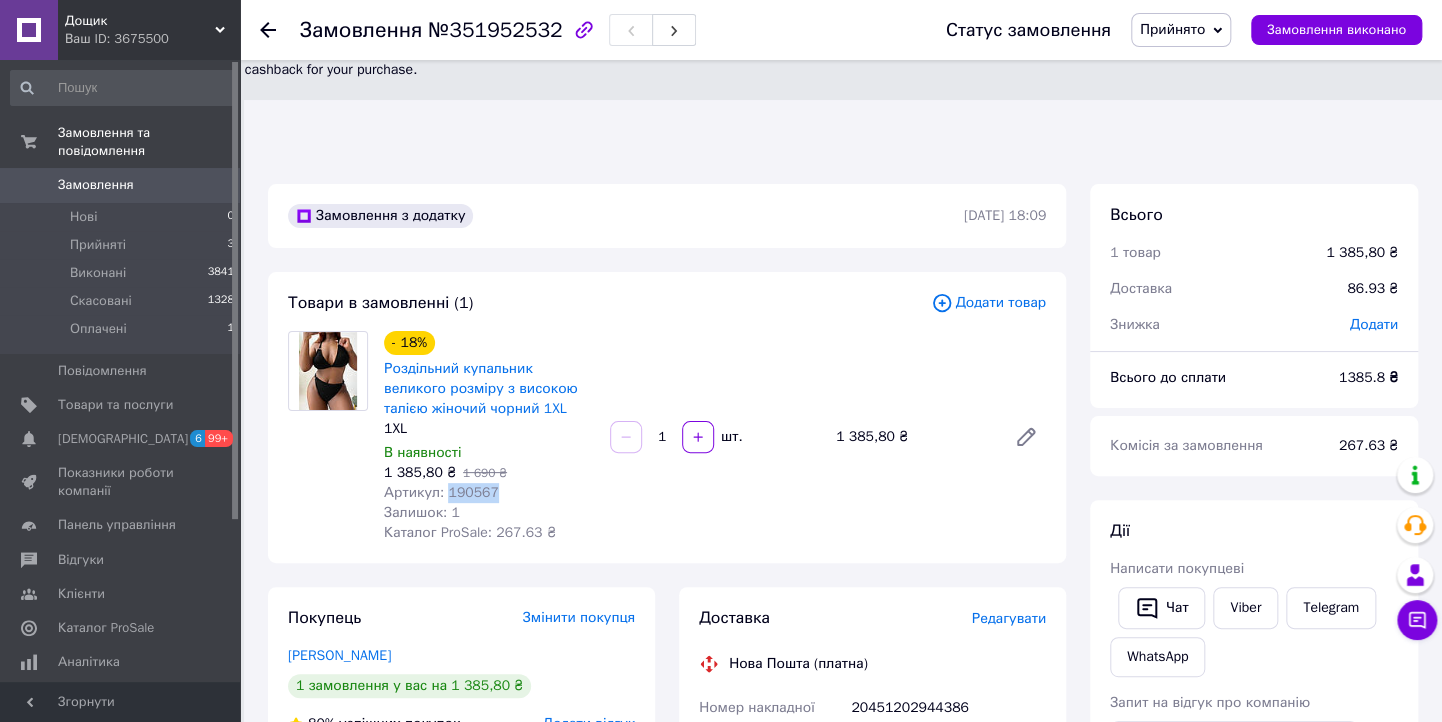 drag, startPoint x: 491, startPoint y: 393, endPoint x: 445, endPoint y: 401, distance: 46.69047 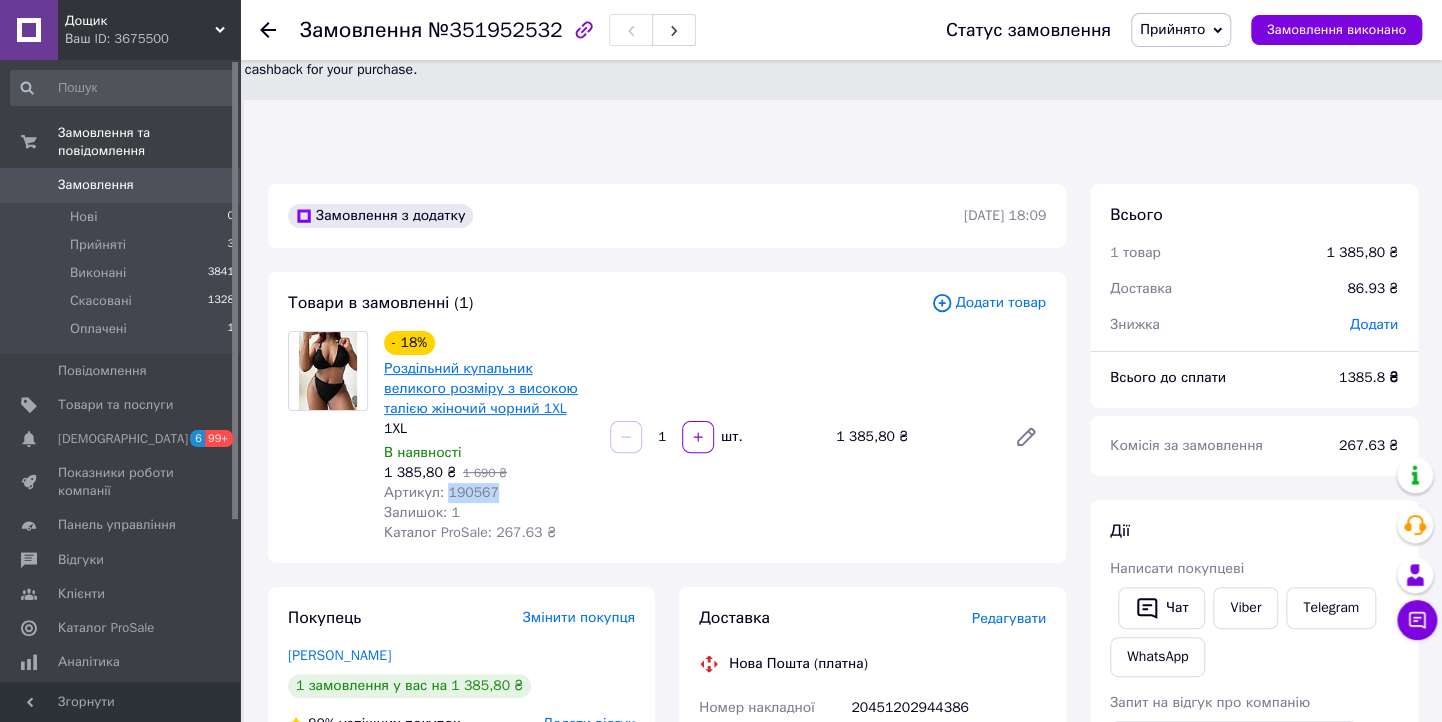 click on "Роздільний купальник великого розміру з високою талією жіночий чорний 1XL" at bounding box center (481, 388) 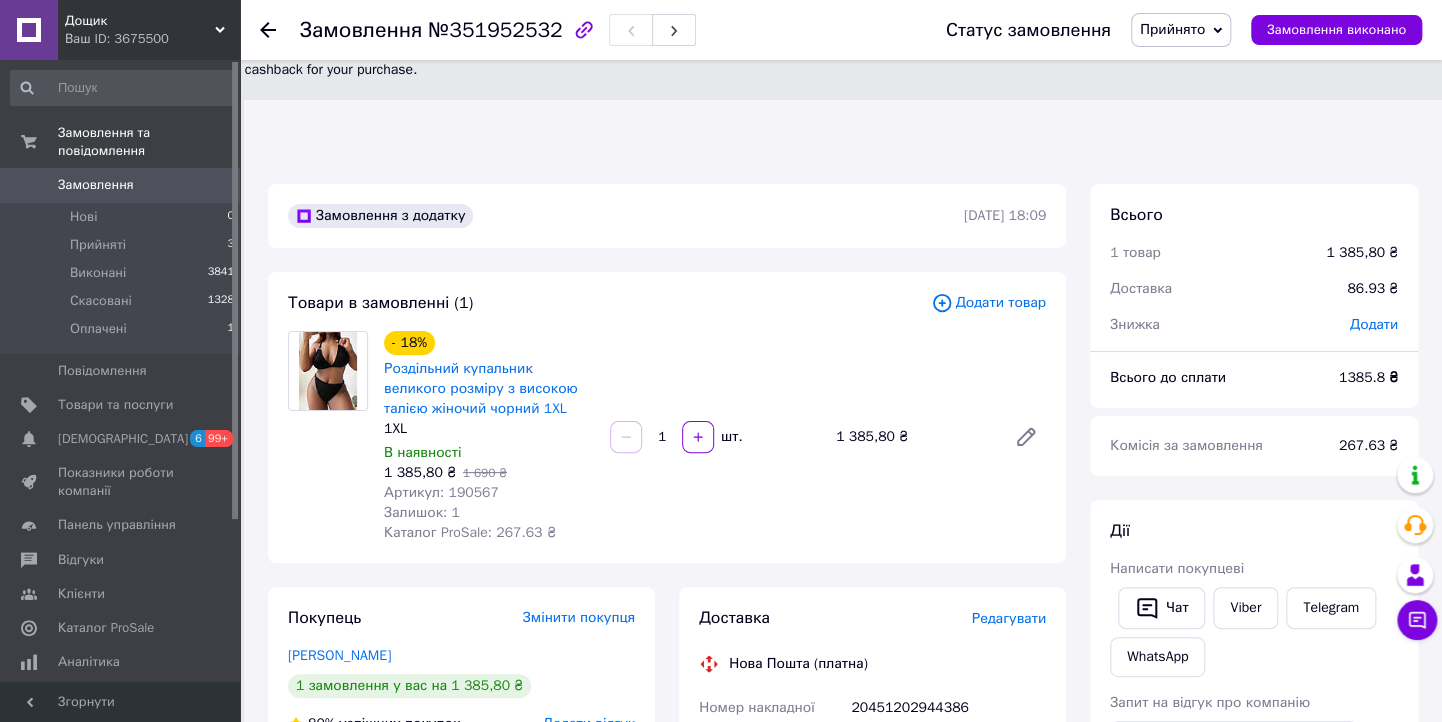 click on "Ваш ID: 3675500" at bounding box center [152, 39] 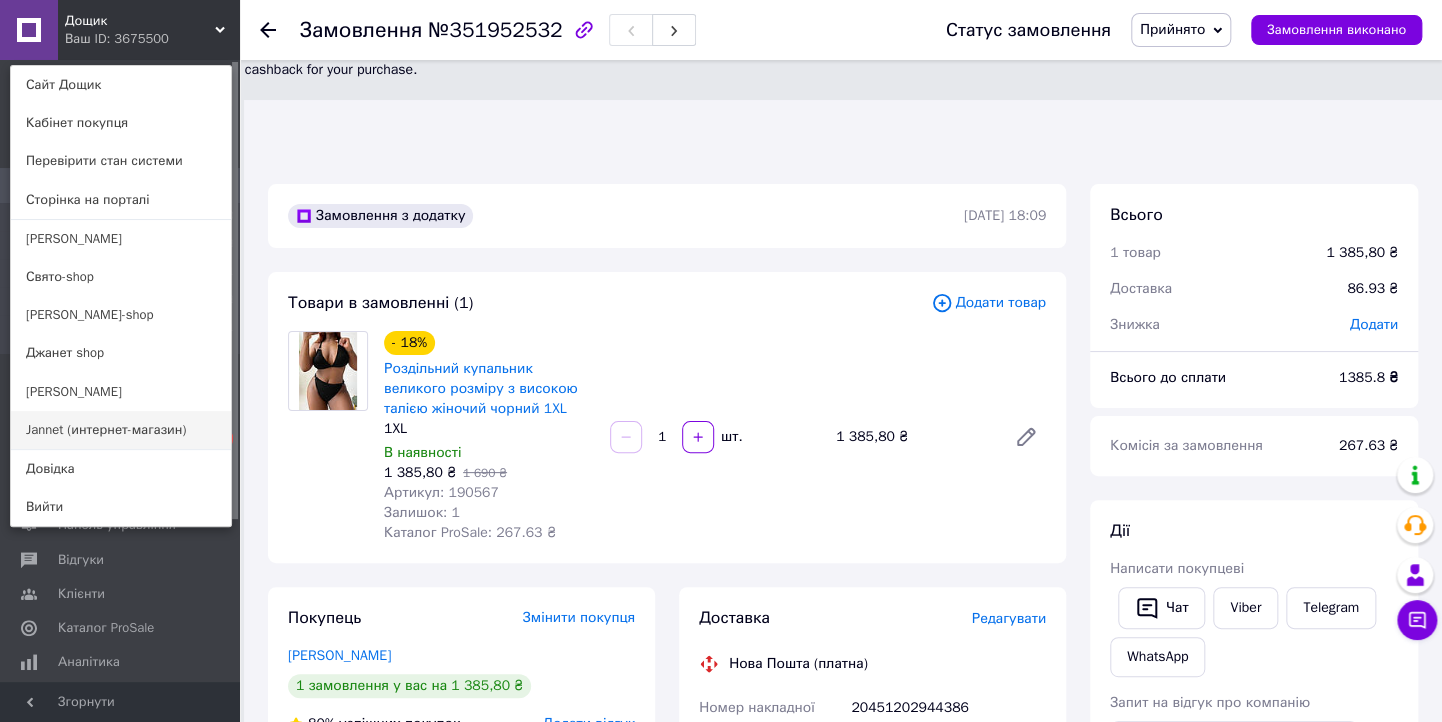 click on "Jannet (интернет-магазин)" at bounding box center [121, 430] 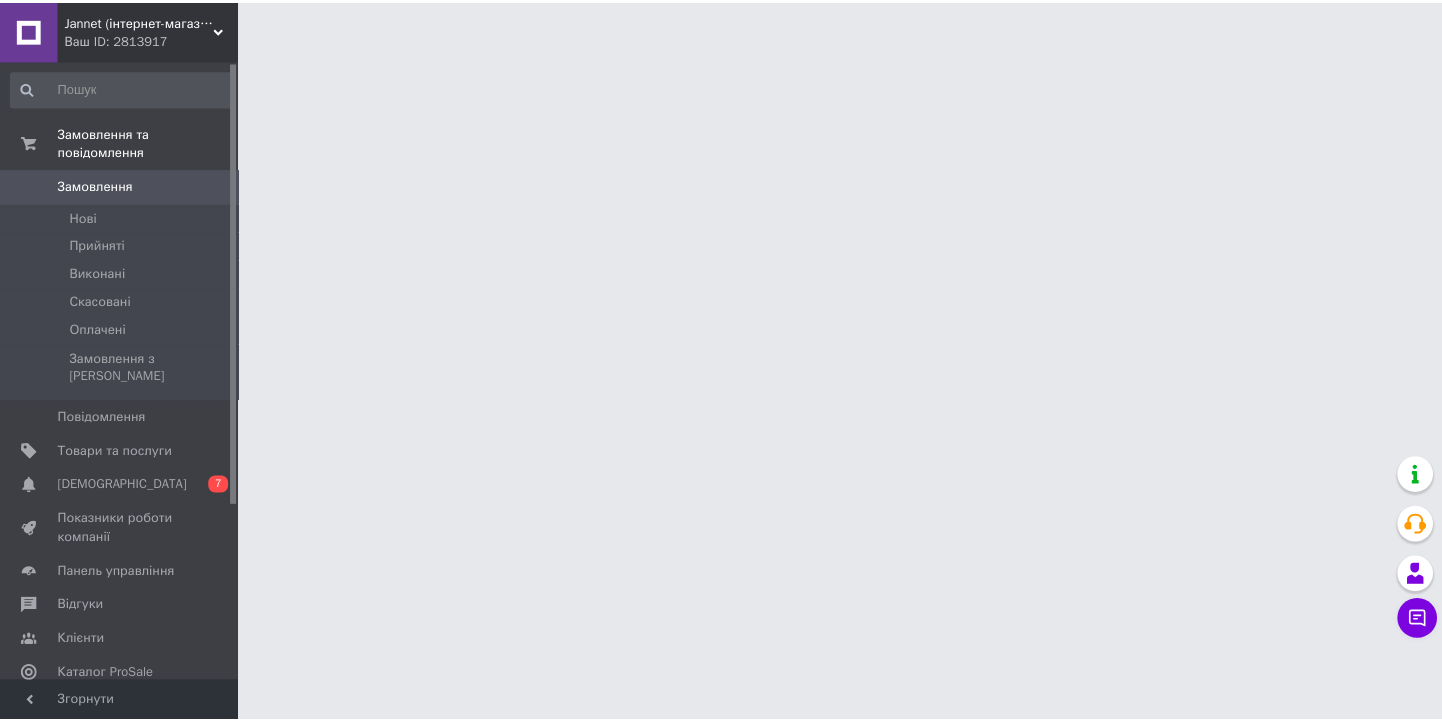 scroll, scrollTop: 0, scrollLeft: 0, axis: both 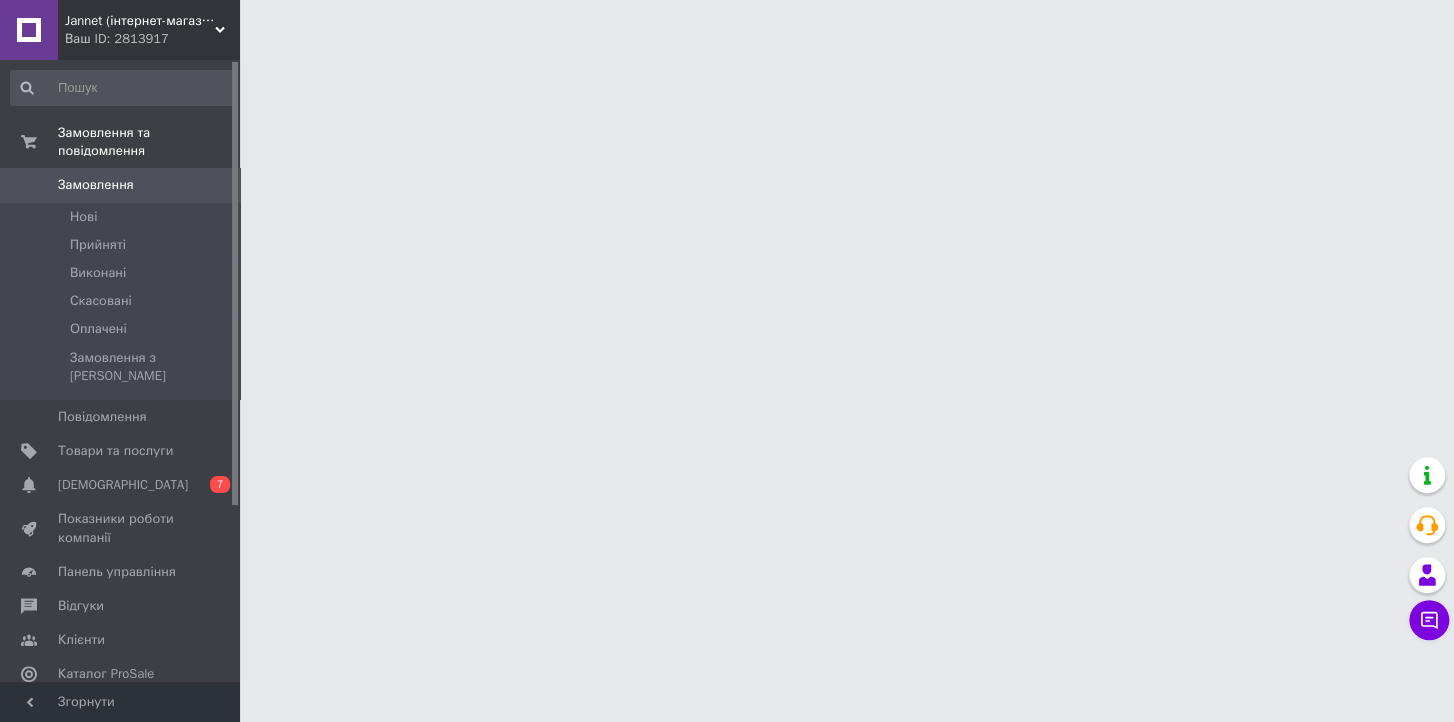 click on "Товари та послуги" at bounding box center [115, 451] 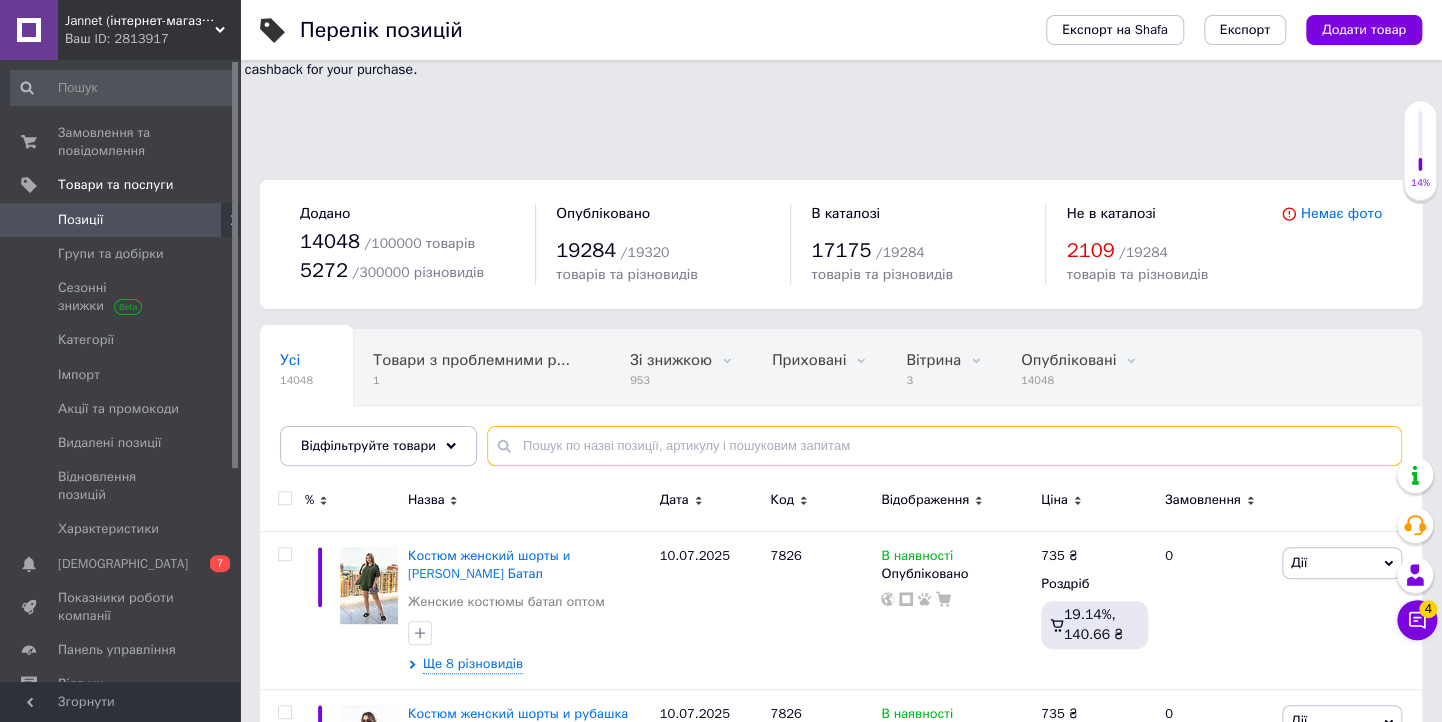 click at bounding box center [944, 446] 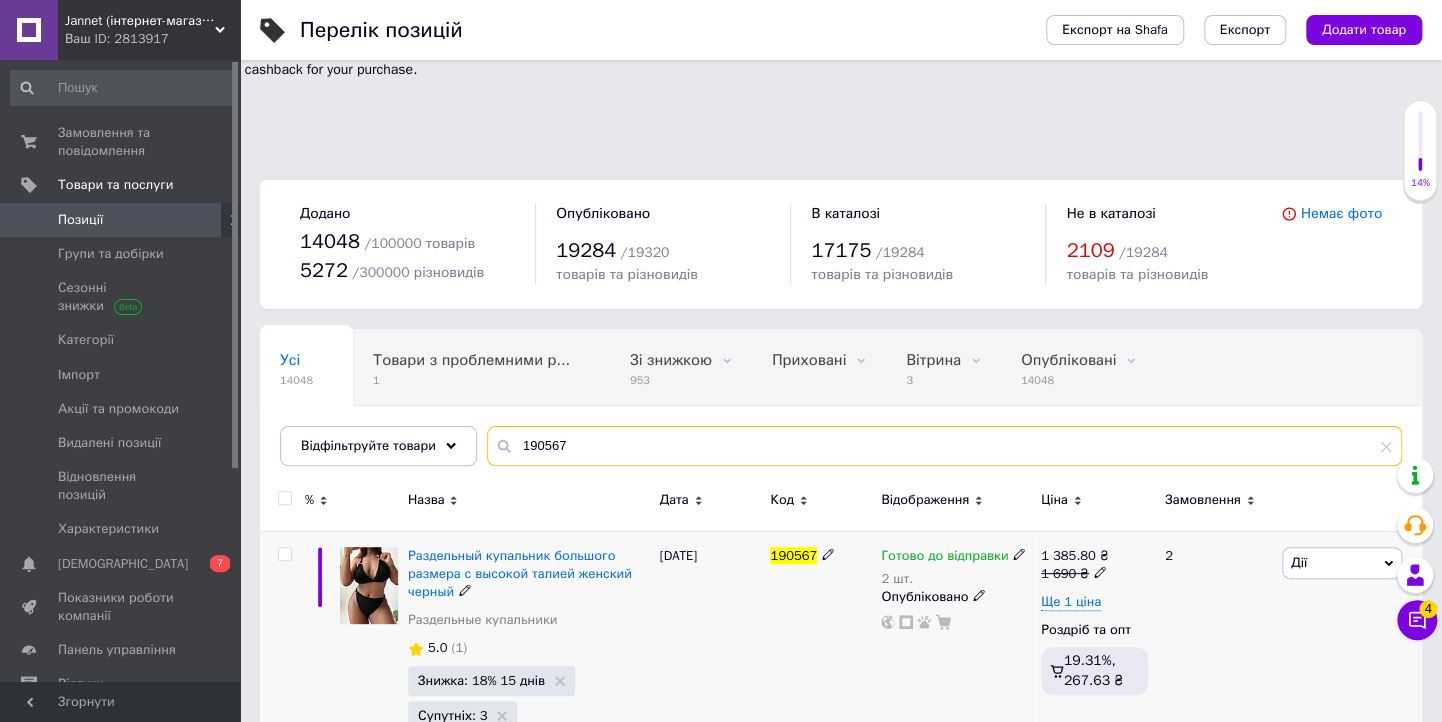 scroll, scrollTop: 0, scrollLeft: 0, axis: both 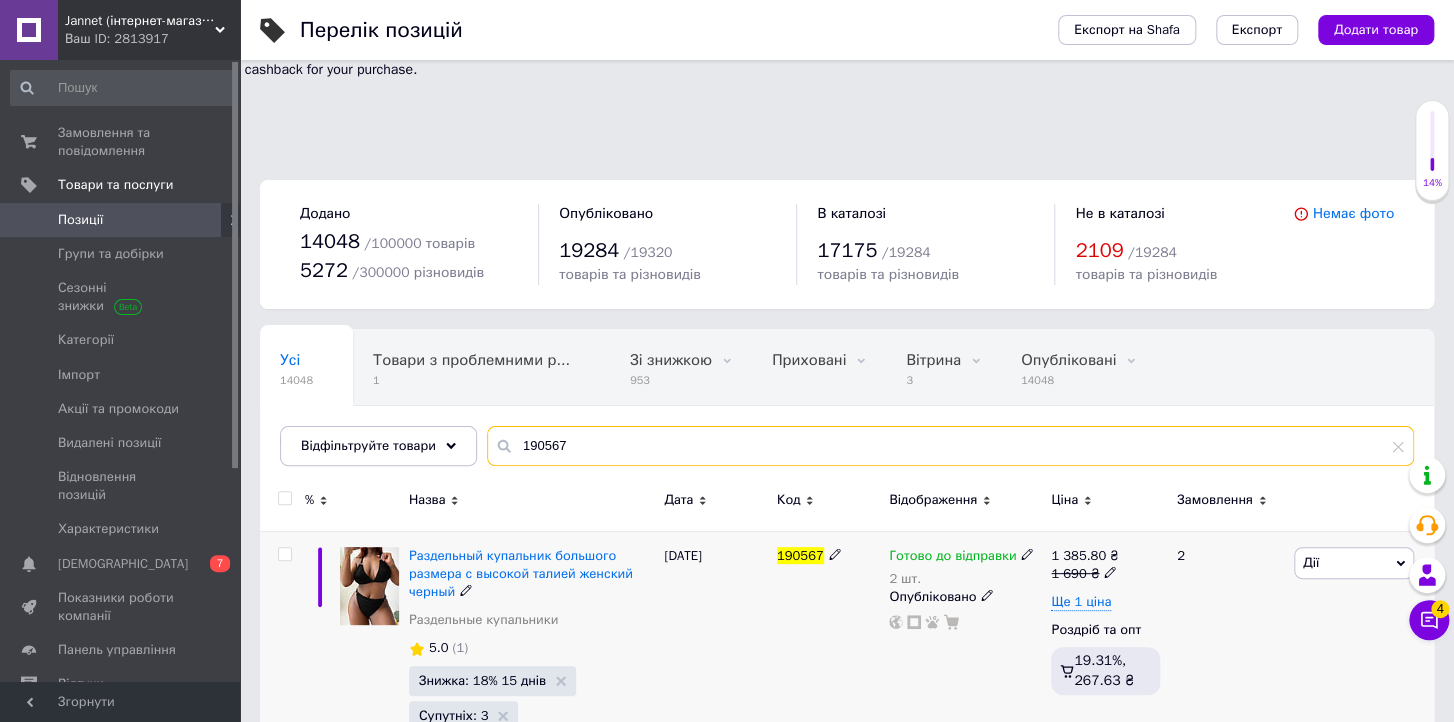 type on "190567" 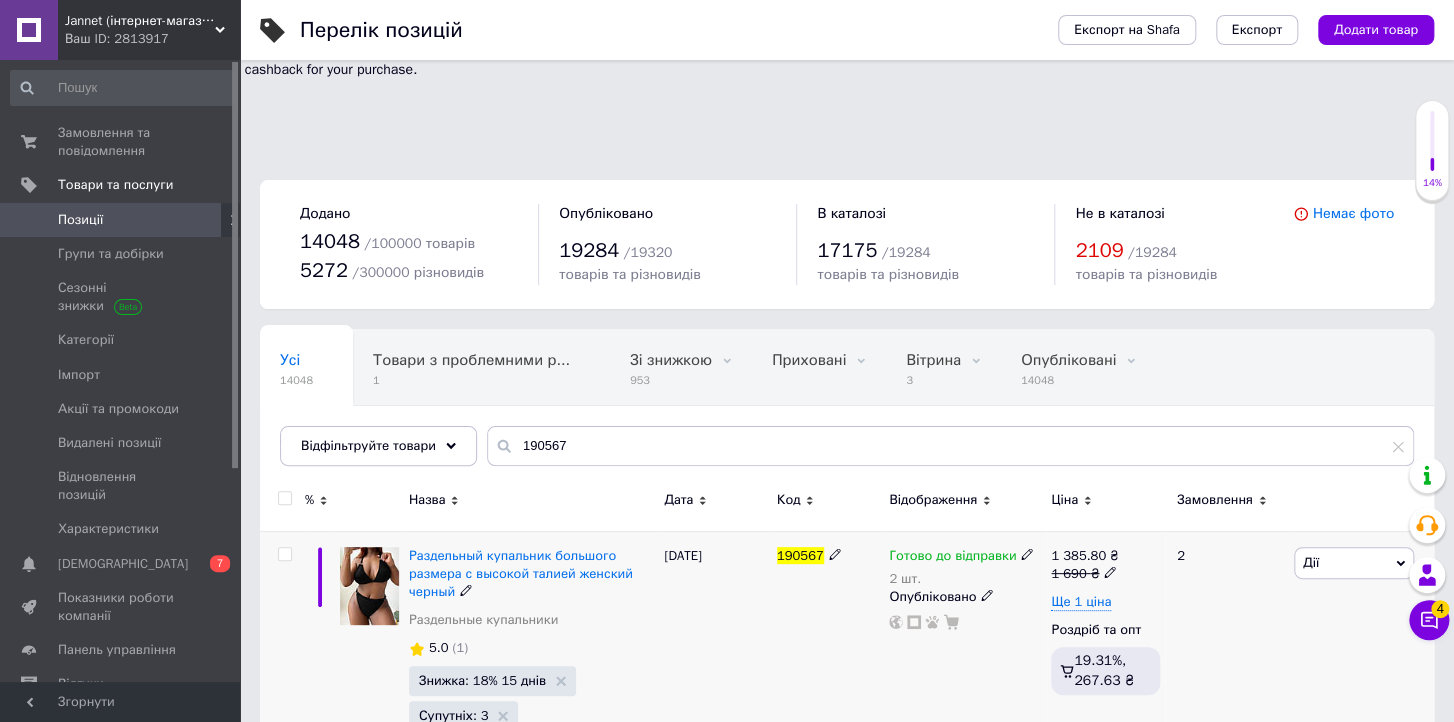 click on "Ще 4 різновиди" at bounding box center [472, 779] 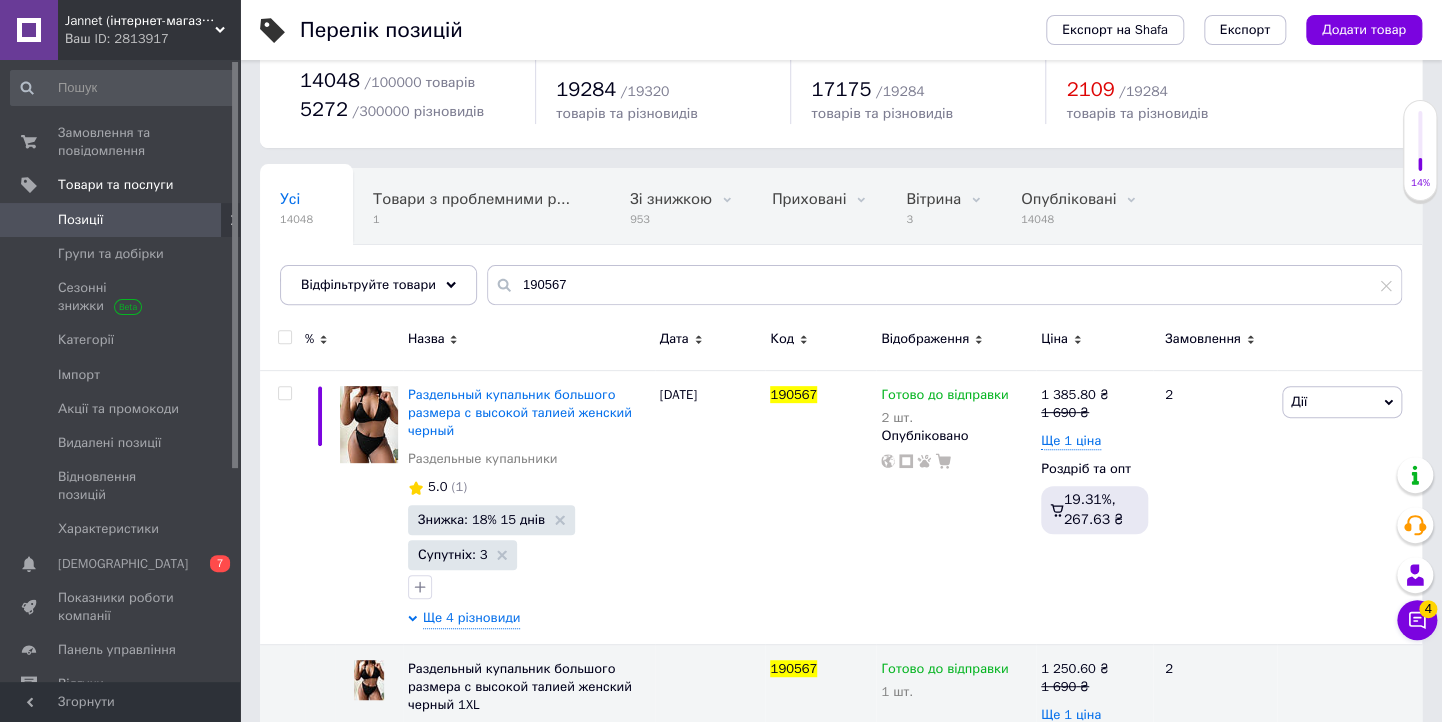 scroll, scrollTop: 400, scrollLeft: 0, axis: vertical 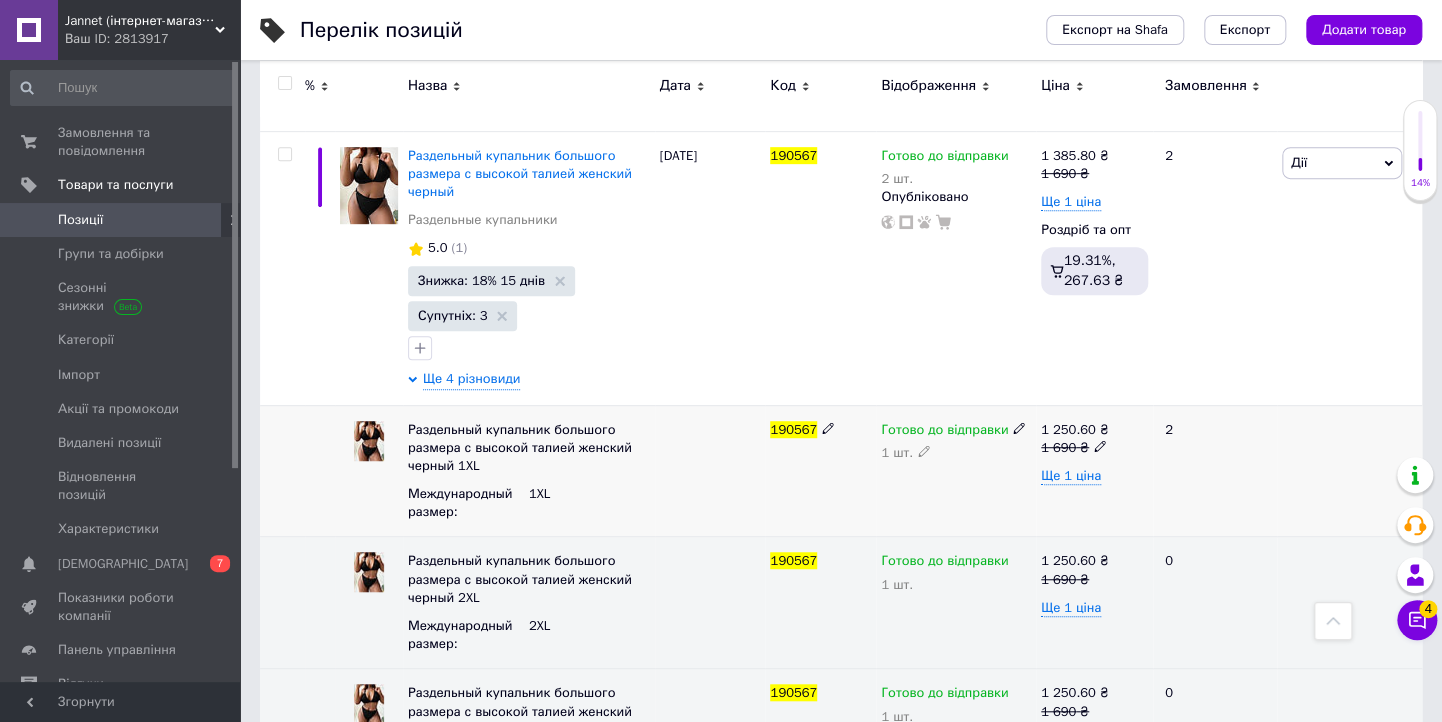 click 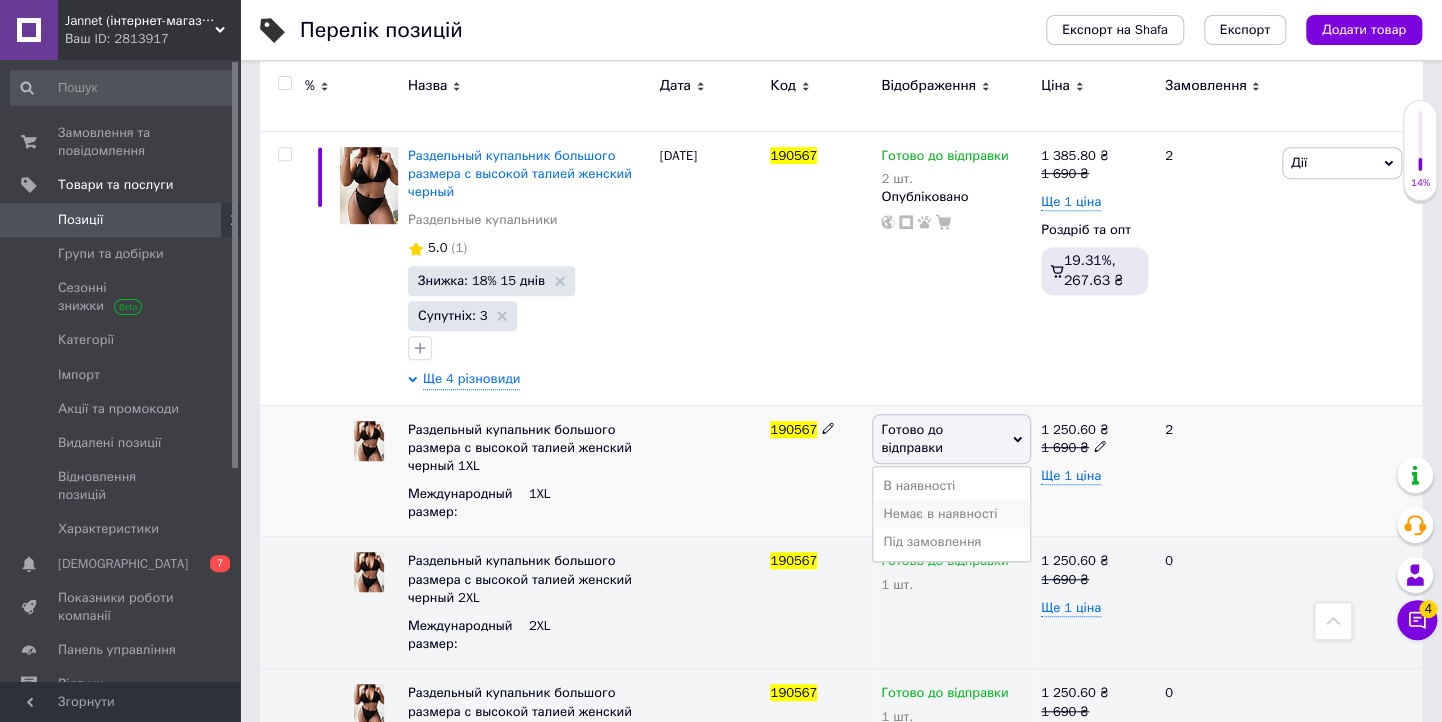 click on "Немає в наявності" at bounding box center (951, 514) 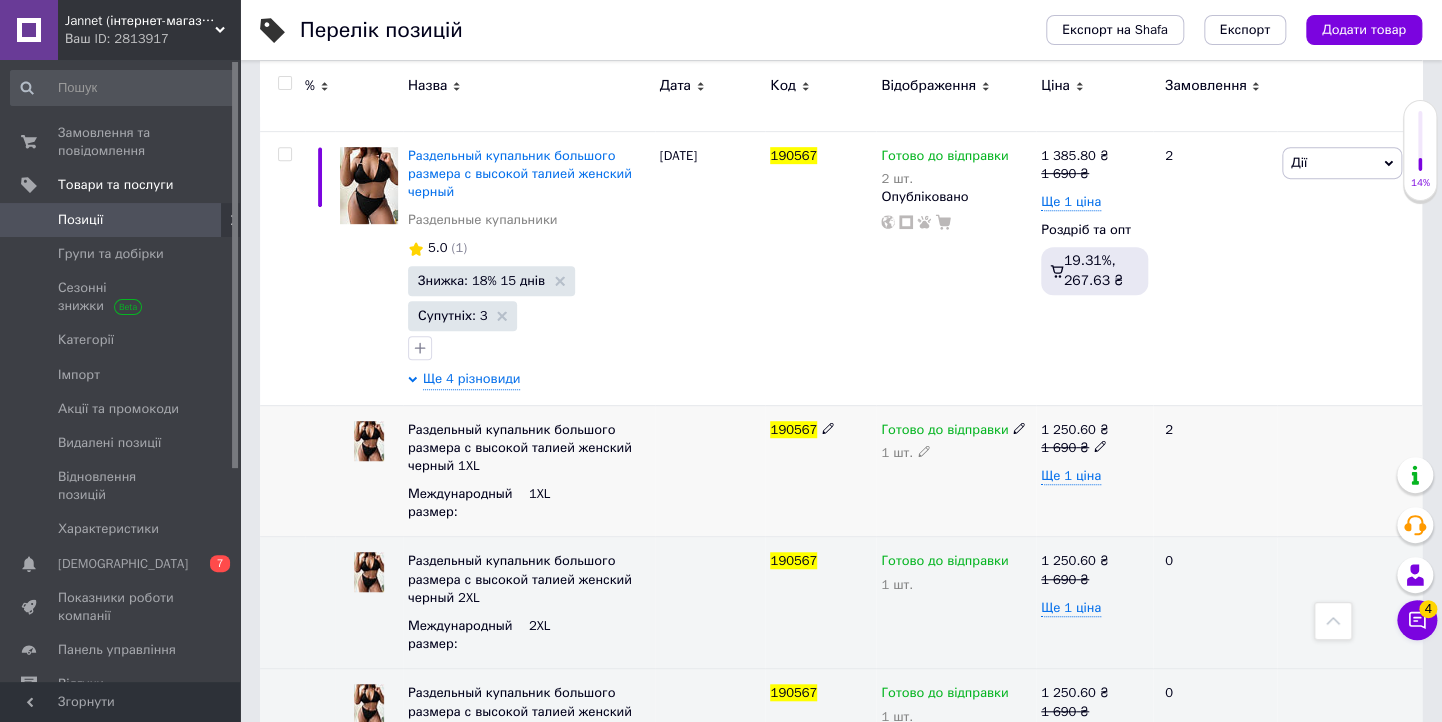 click at bounding box center [924, 450] 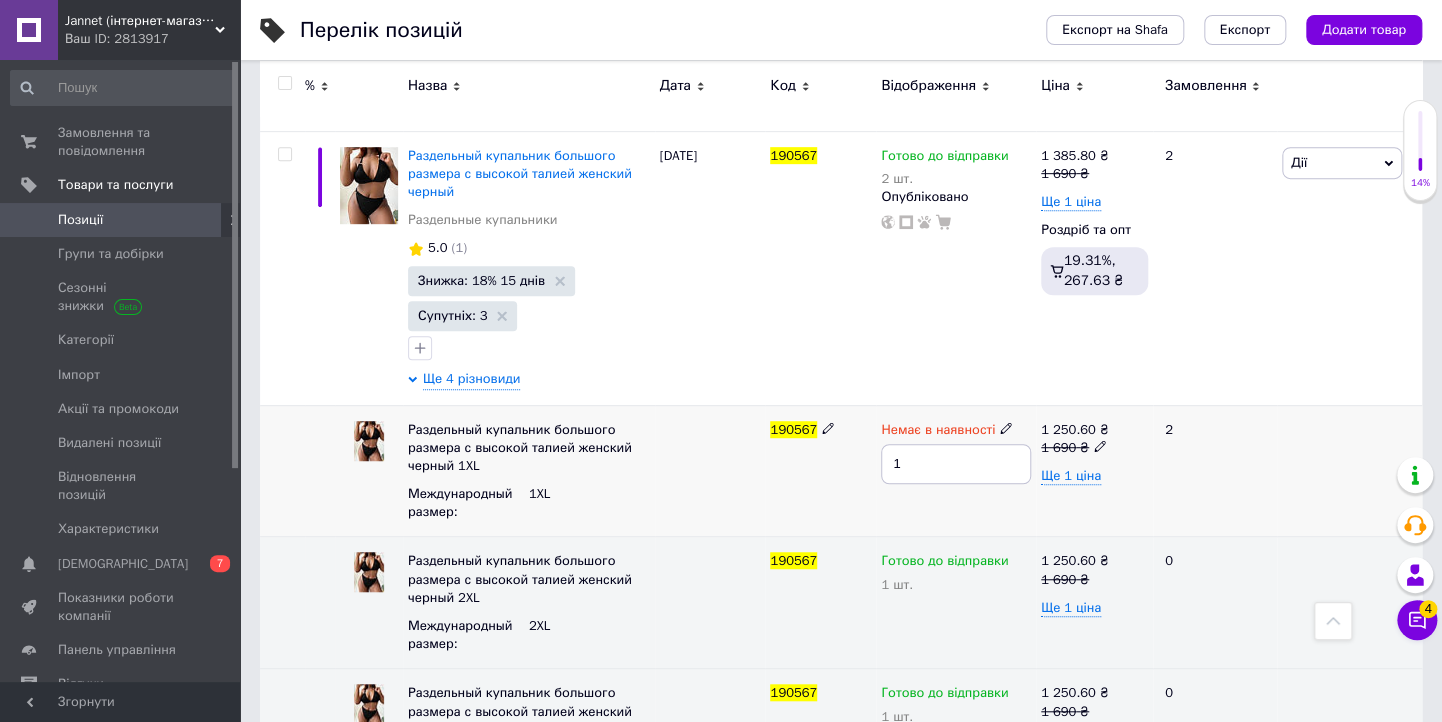 type 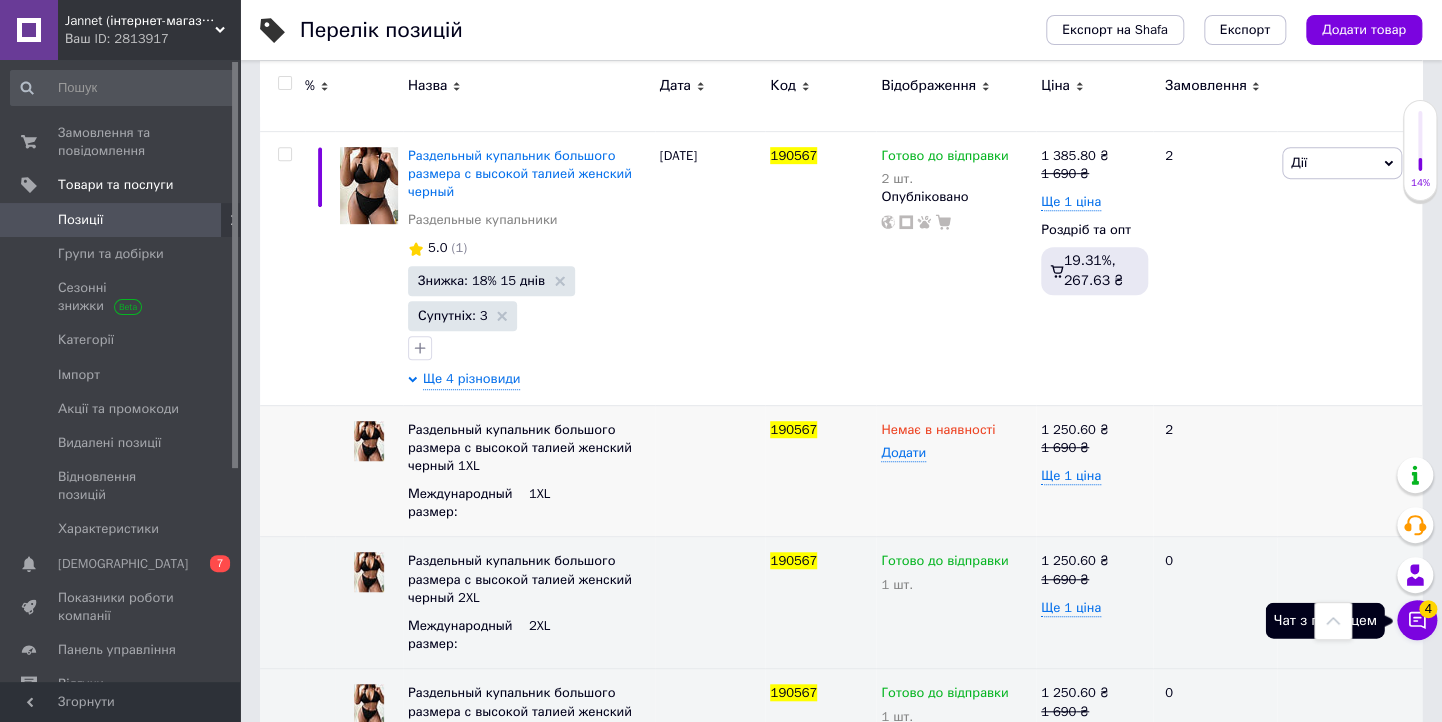 click 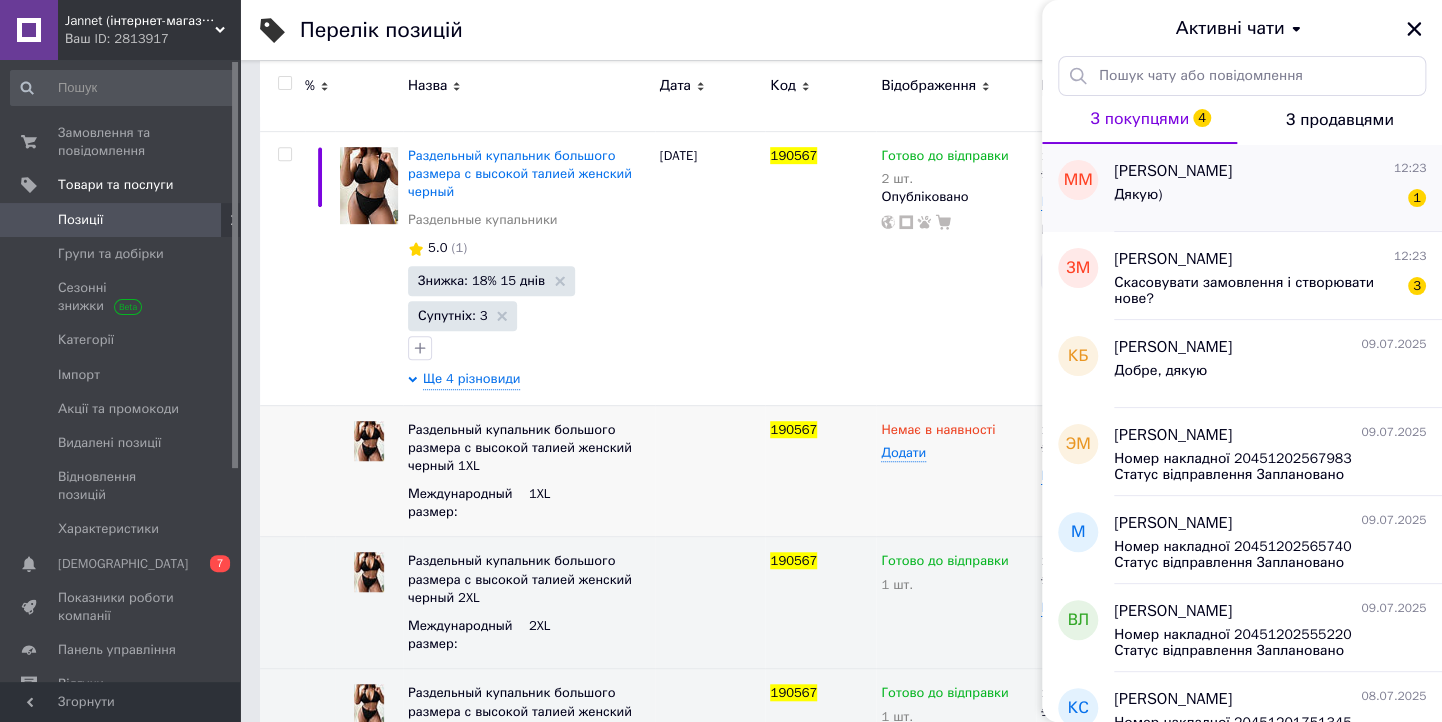 click on "Дякую) 1" at bounding box center [1270, 199] 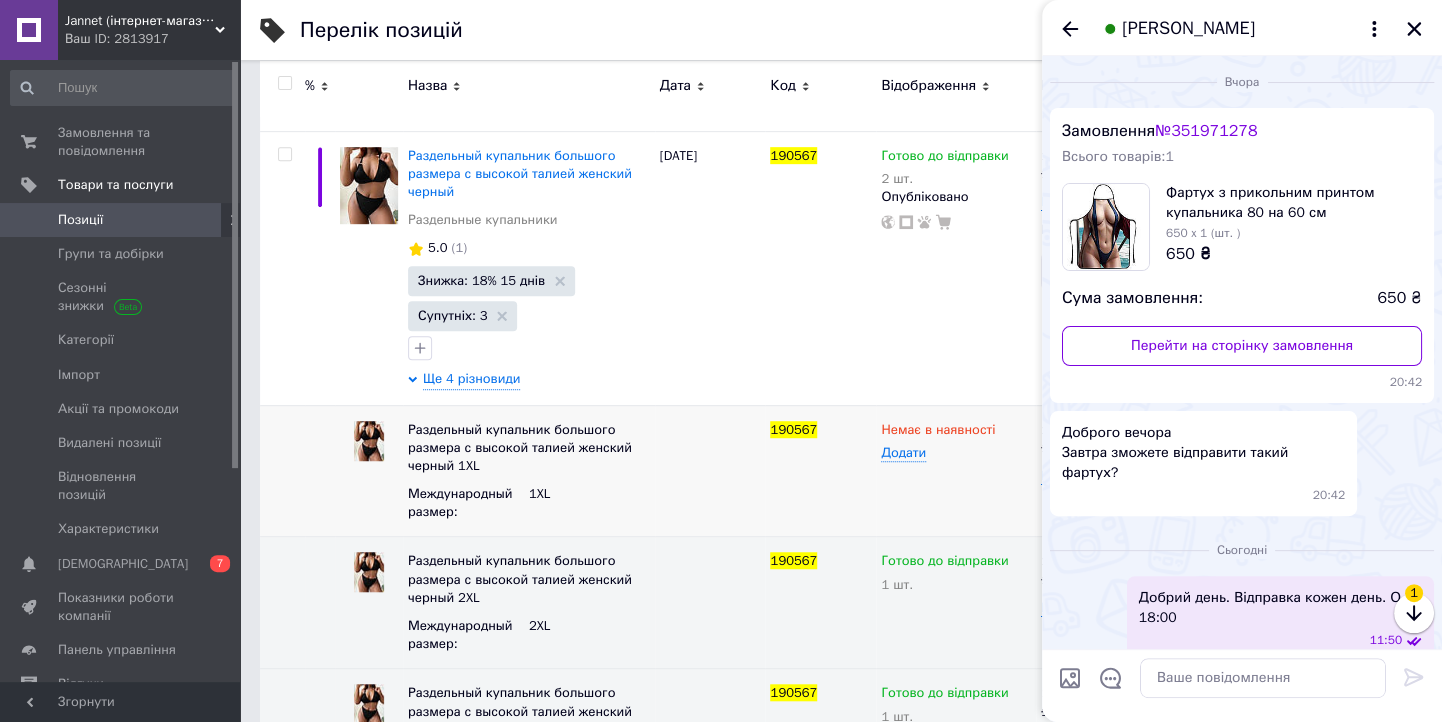 scroll, scrollTop: 513, scrollLeft: 0, axis: vertical 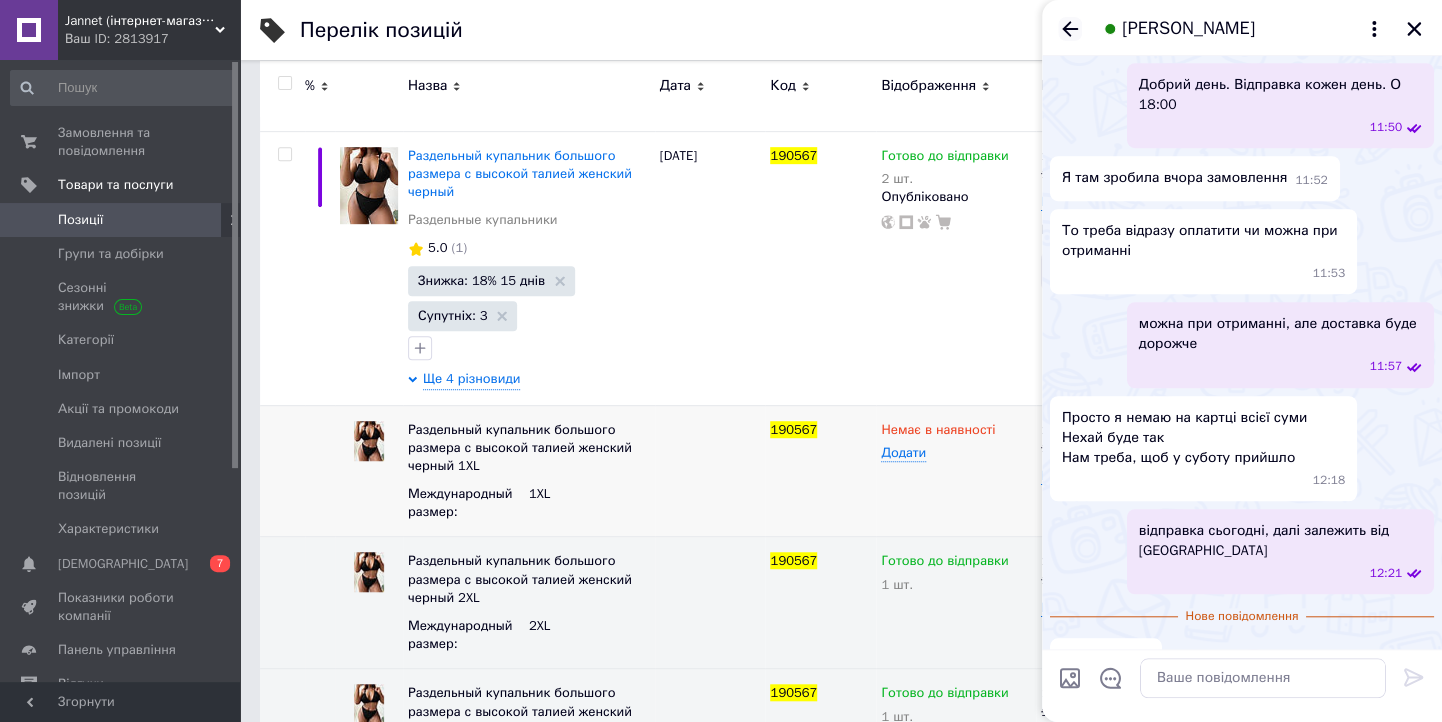 click 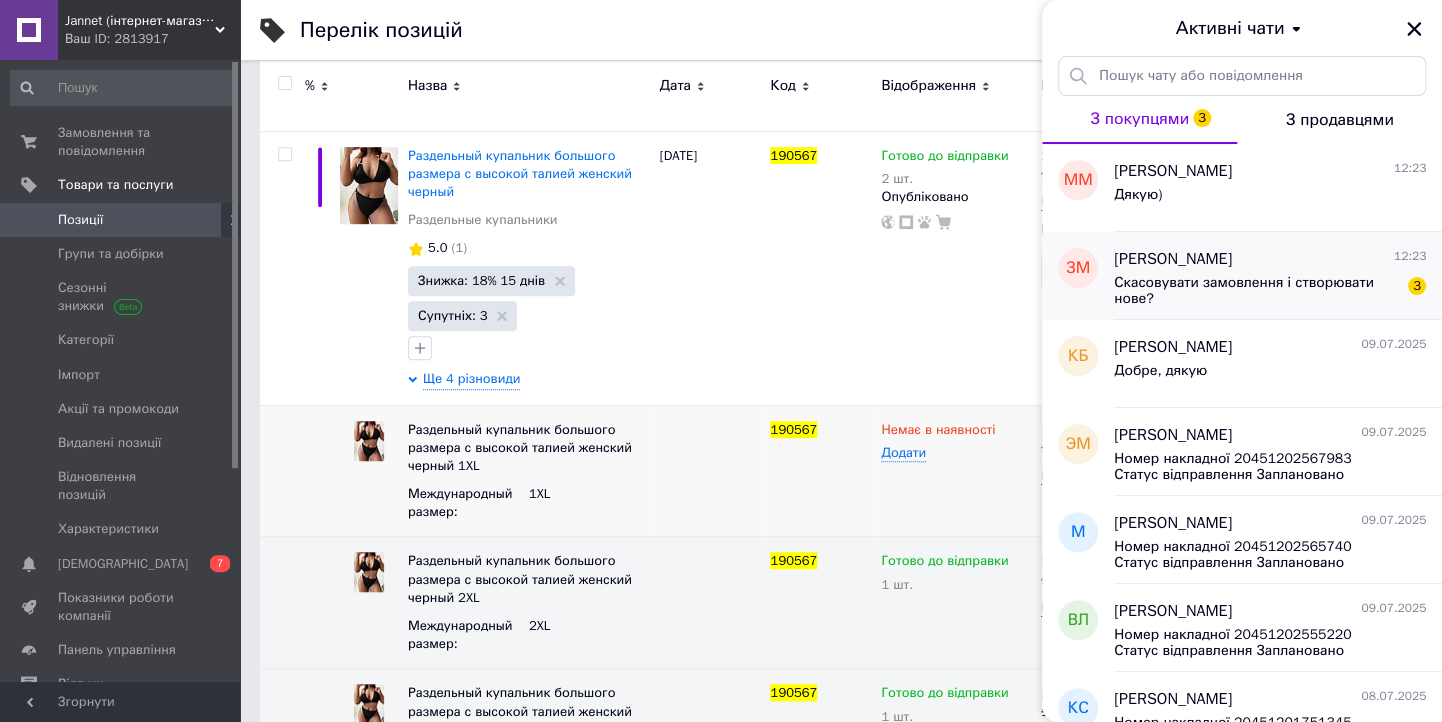 click on "Зоя Муляр 12:23 Скасовувати замовлення і створювати нове? 3" at bounding box center (1278, 276) 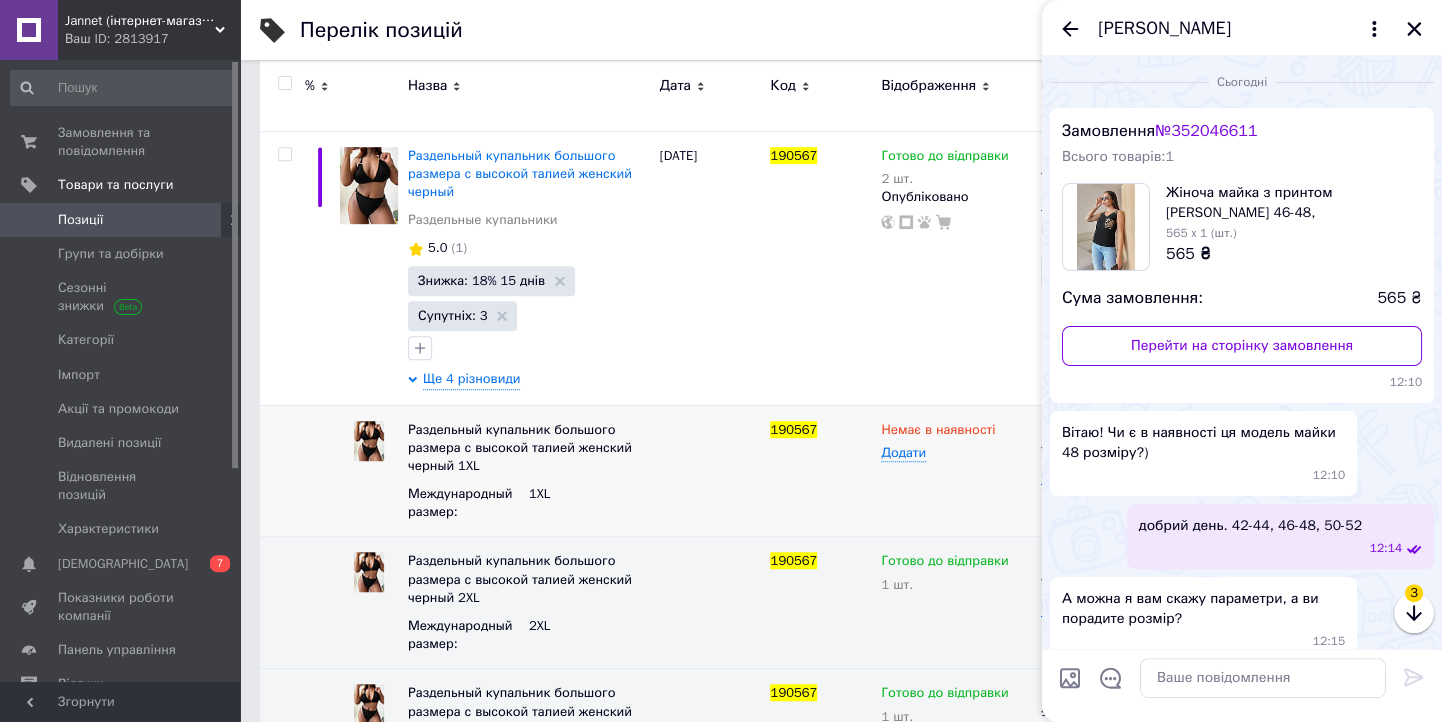 scroll, scrollTop: 1000, scrollLeft: 0, axis: vertical 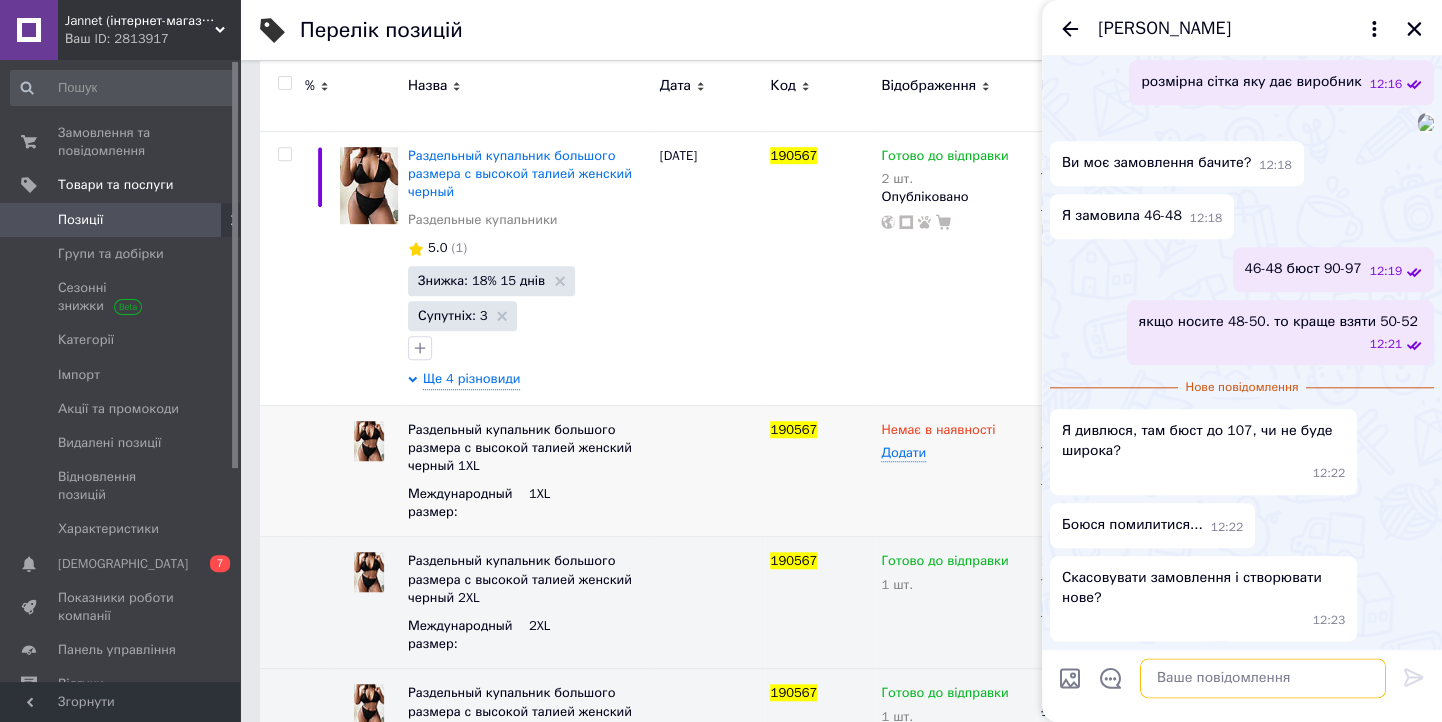 click at bounding box center [1263, 678] 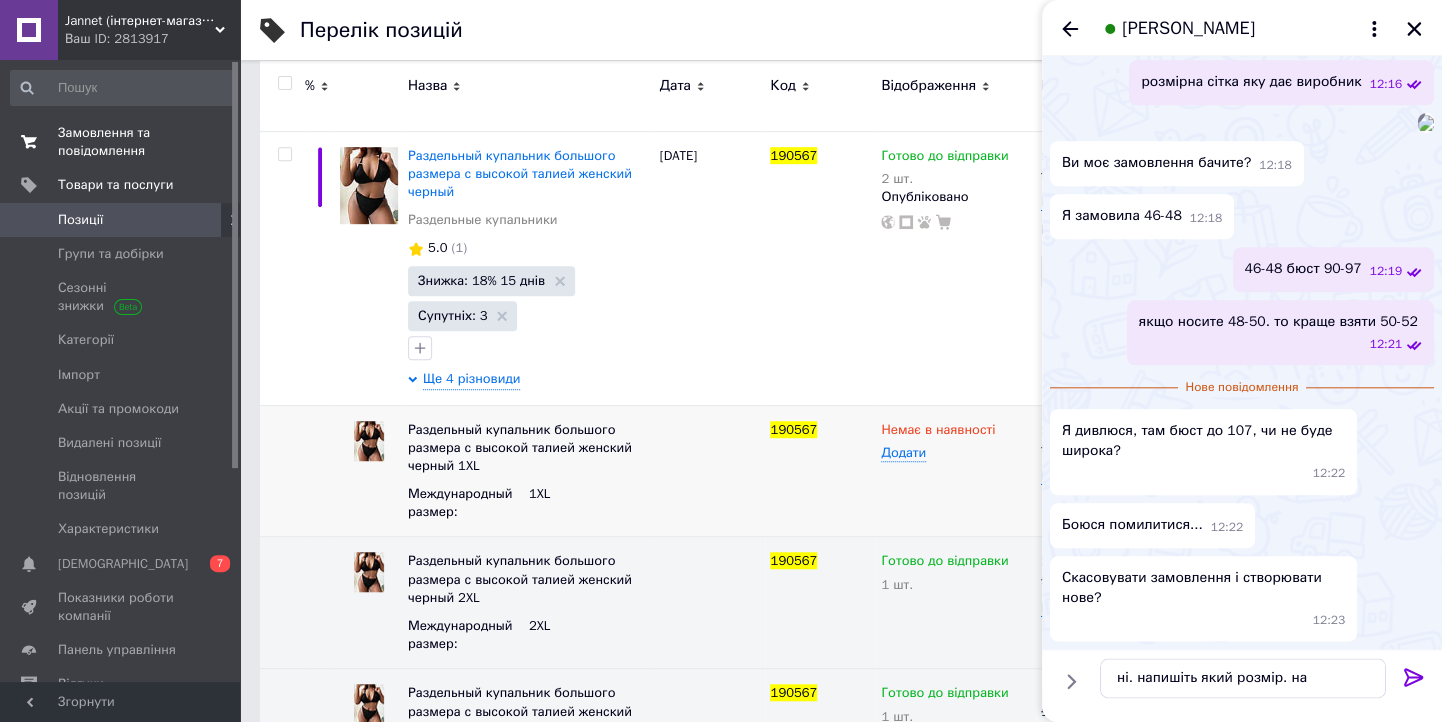 click on "Замовлення та повідомлення" at bounding box center (121, 142) 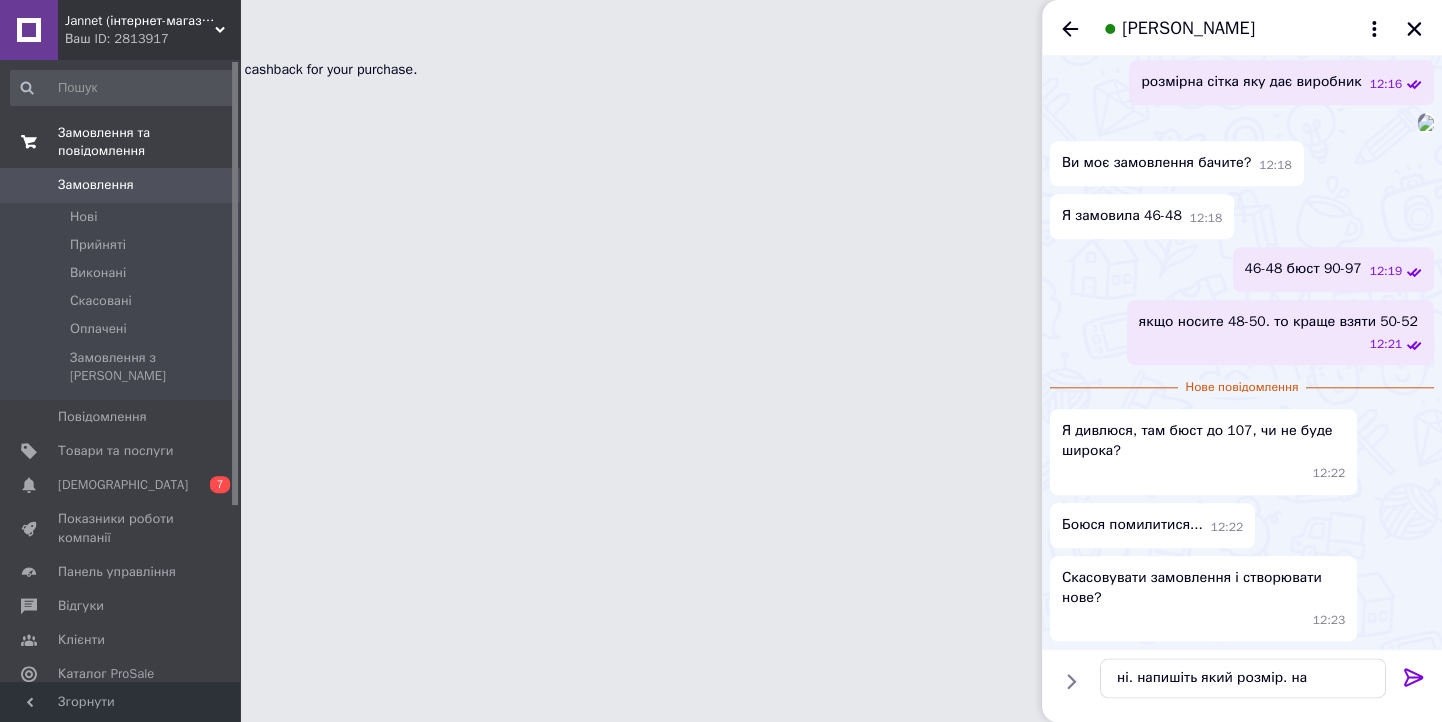 scroll, scrollTop: 0, scrollLeft: 0, axis: both 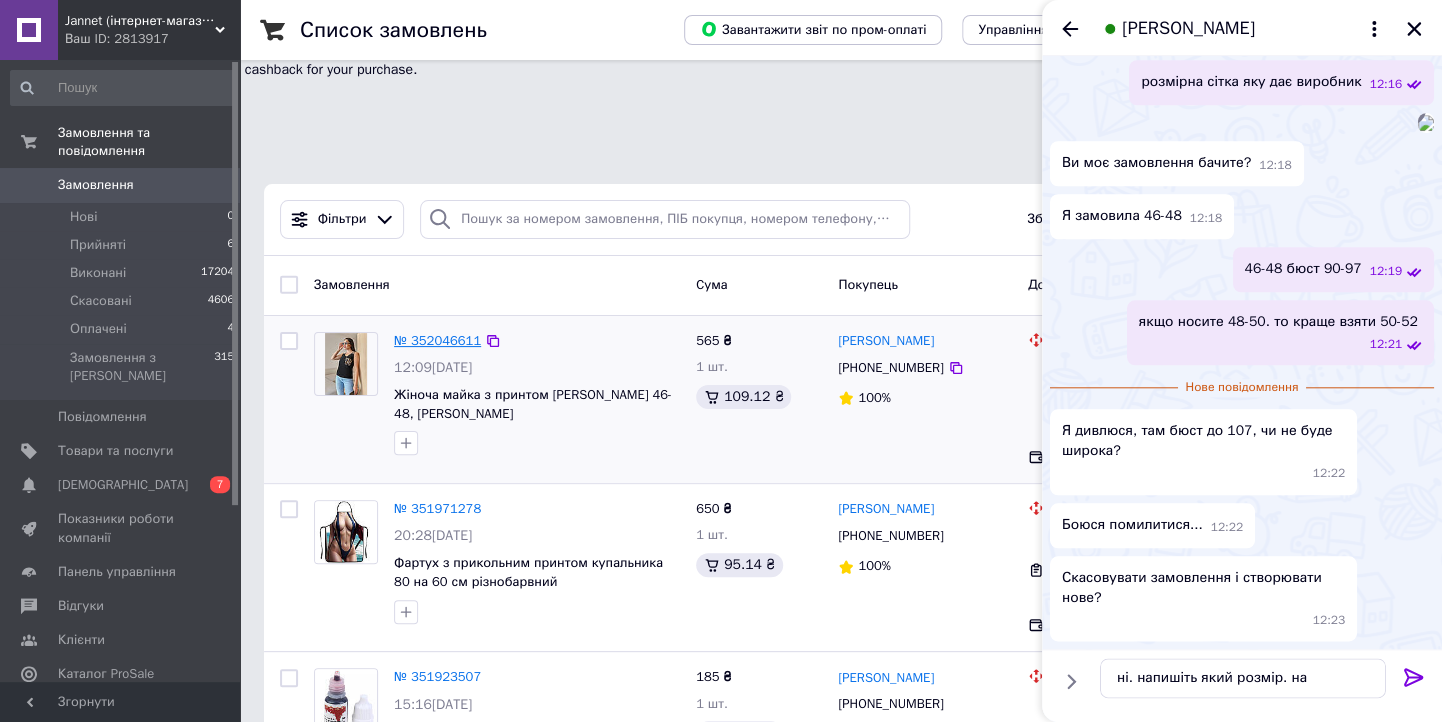 click on "№ 352046611" at bounding box center [437, 340] 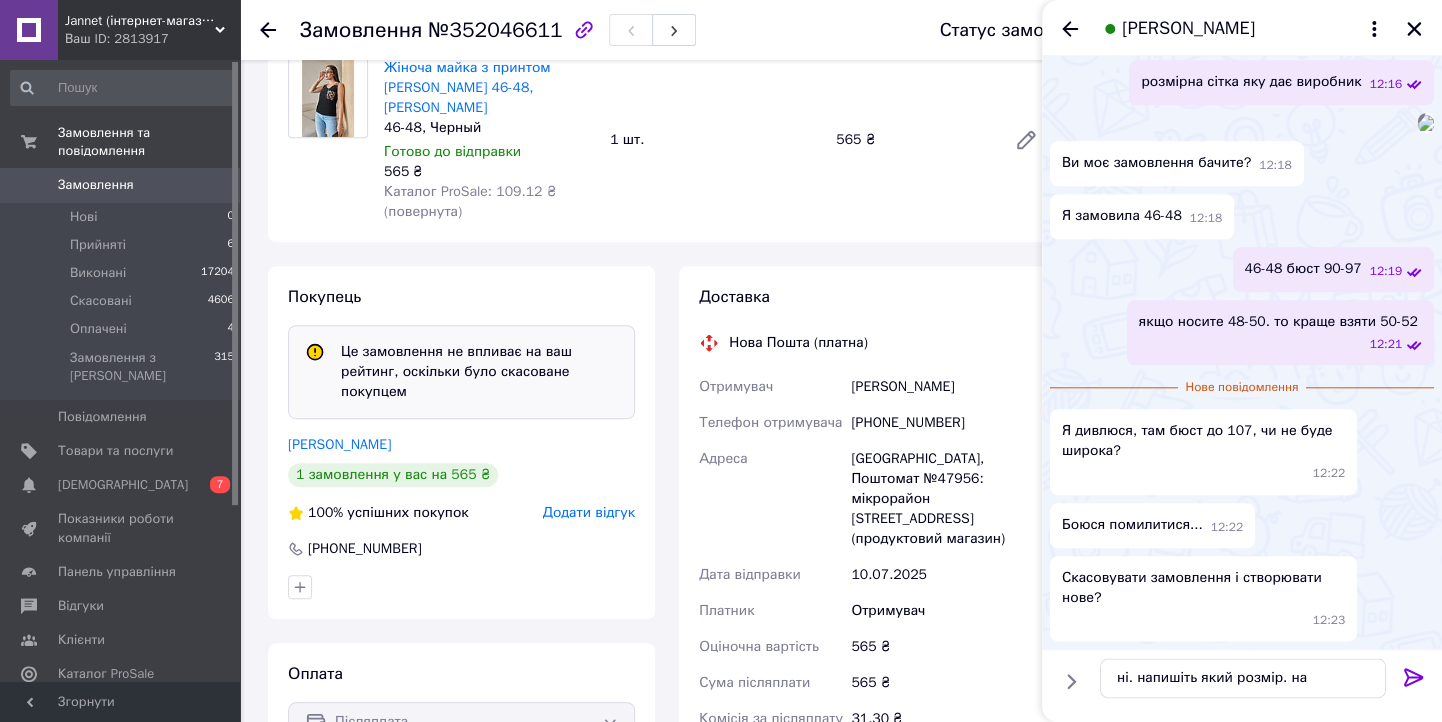 scroll, scrollTop: 320, scrollLeft: 0, axis: vertical 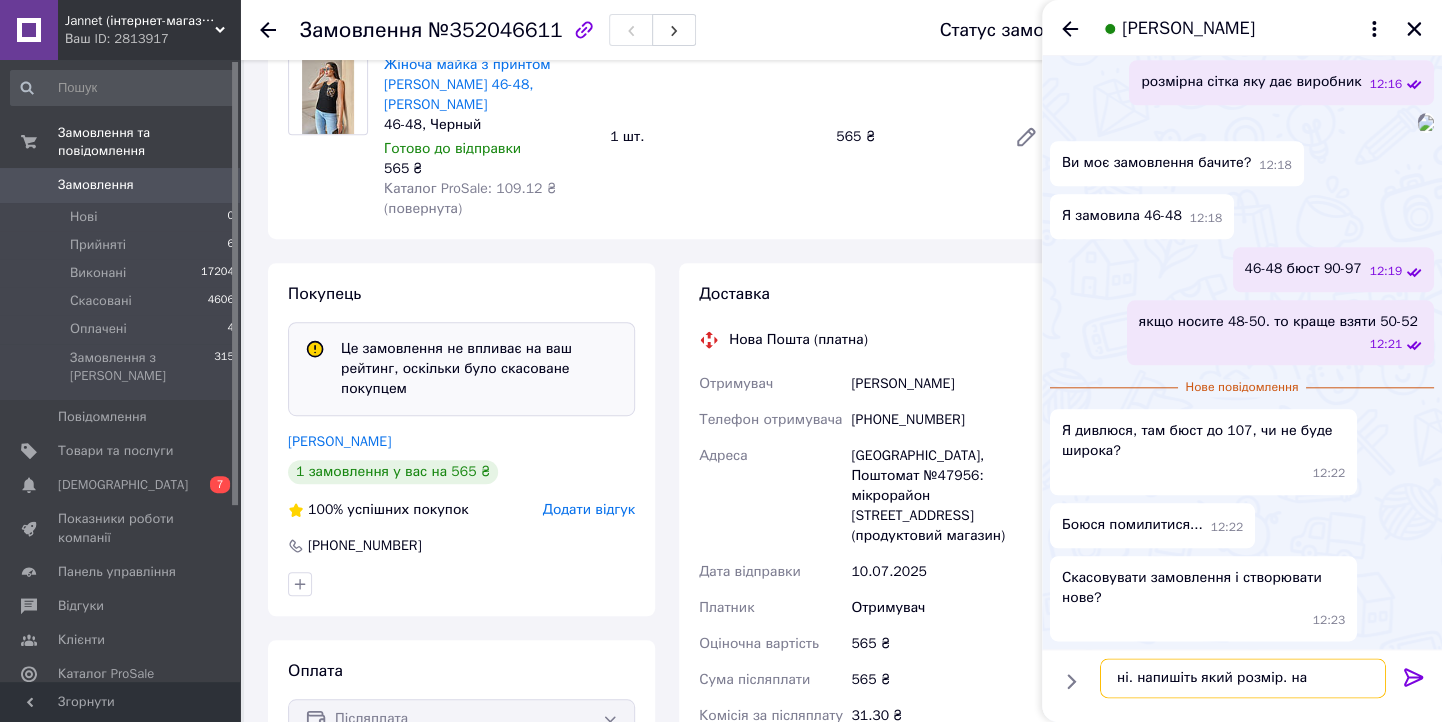 click on "ні. напишіть який розмір. на" at bounding box center [1243, 678] 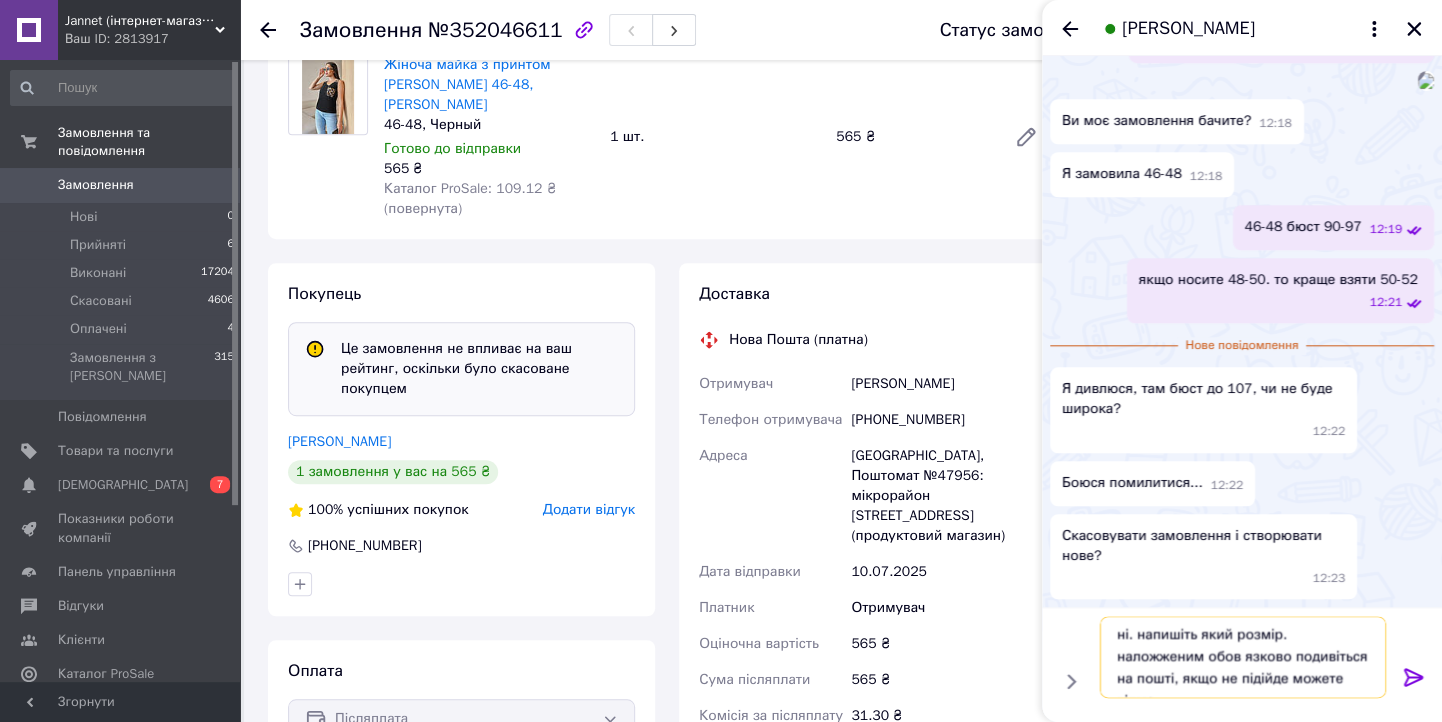 scroll, scrollTop: 13, scrollLeft: 0, axis: vertical 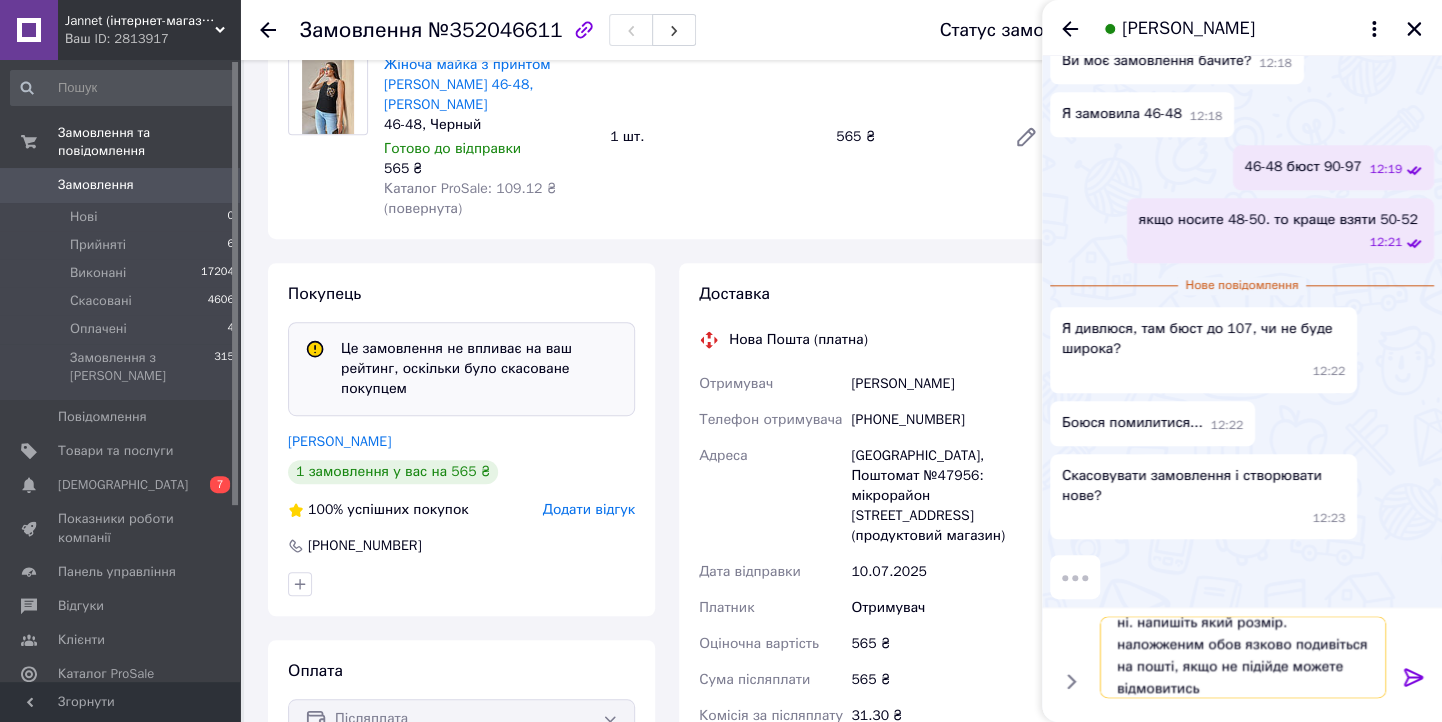 type on "ні. напишіть який розмір. наложженим обов язково подивіться на пошті, якщо не підійде можете відмовитись." 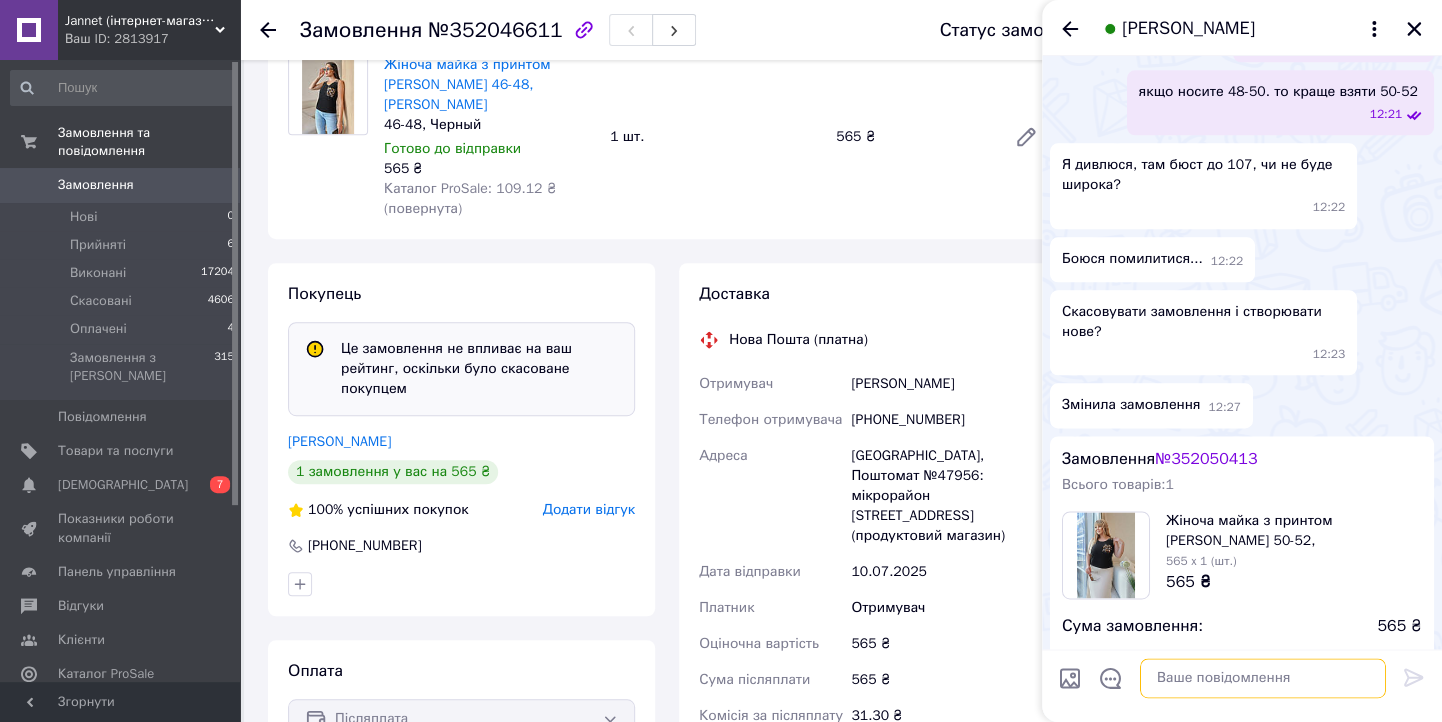 scroll, scrollTop: 0, scrollLeft: 0, axis: both 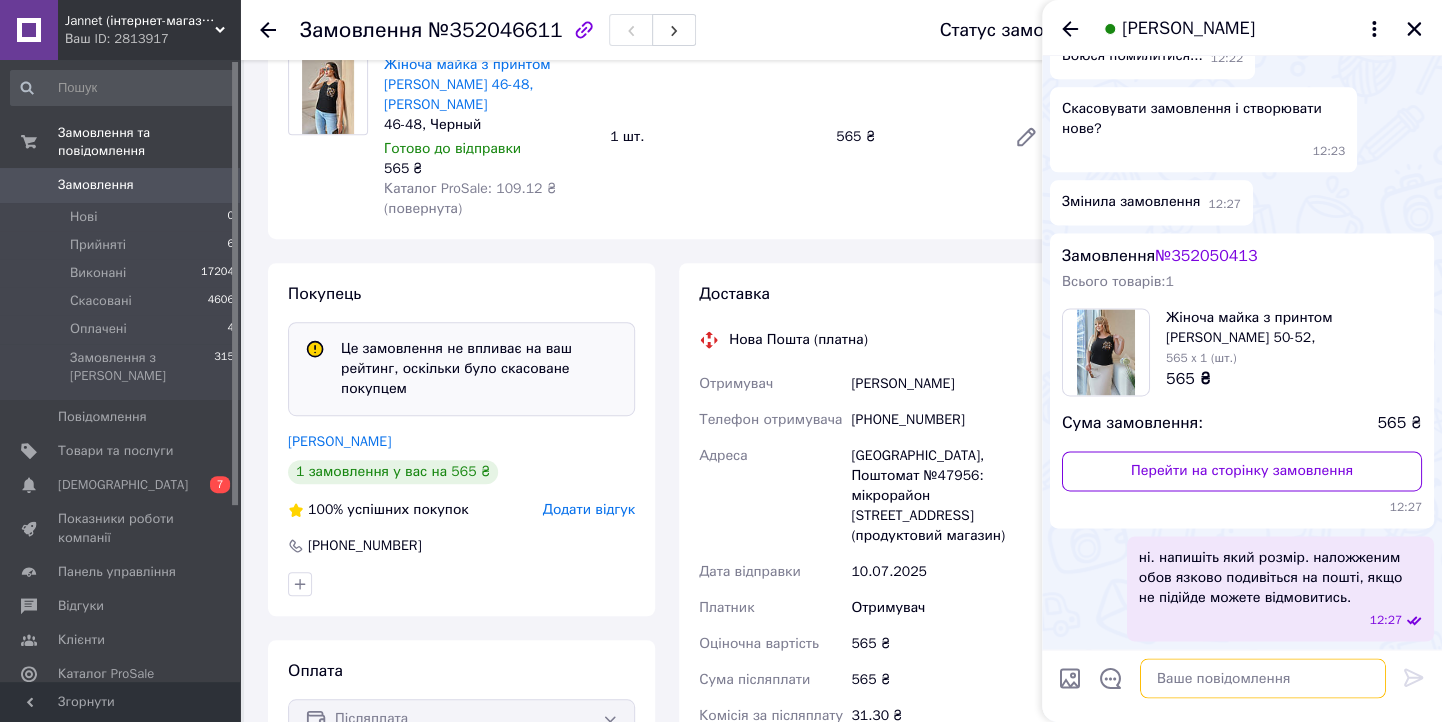 type 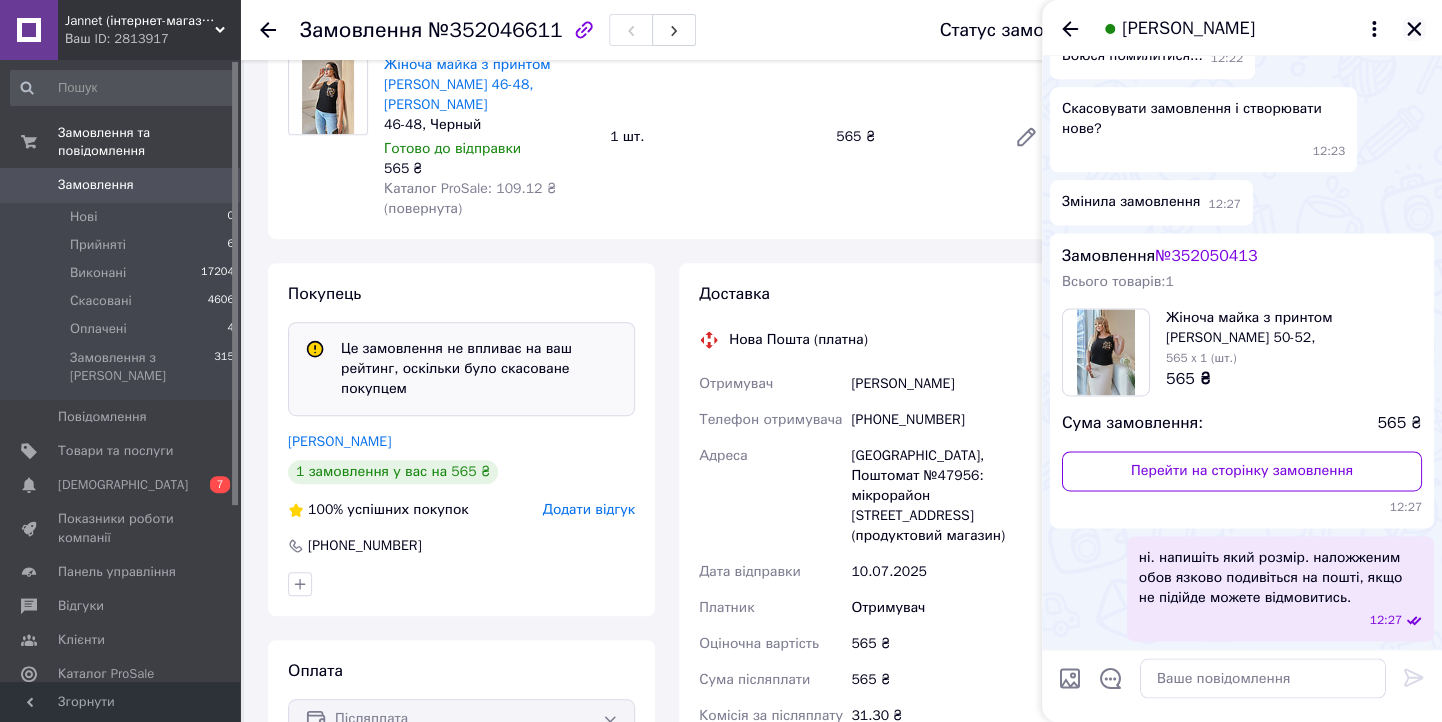 click 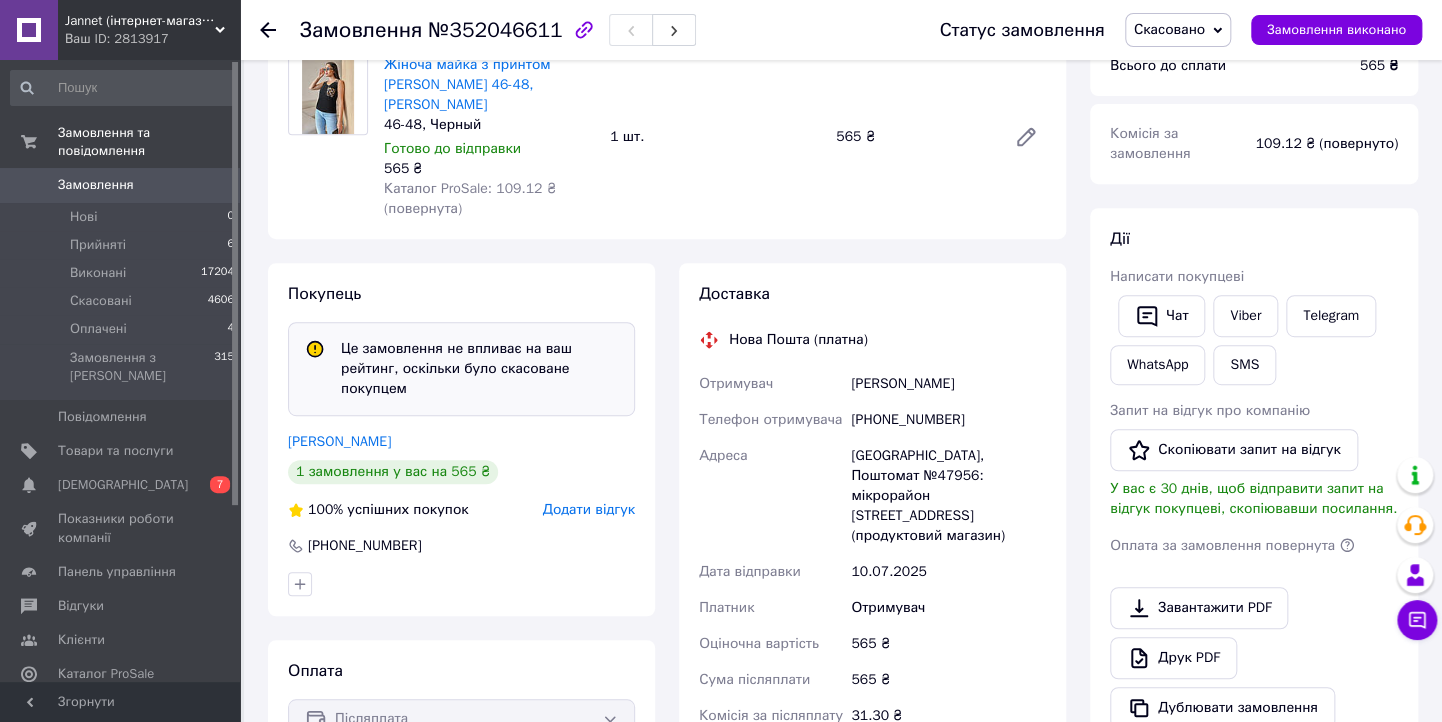 drag, startPoint x: 96, startPoint y: 28, endPoint x: 183, endPoint y: 296, distance: 281.76764 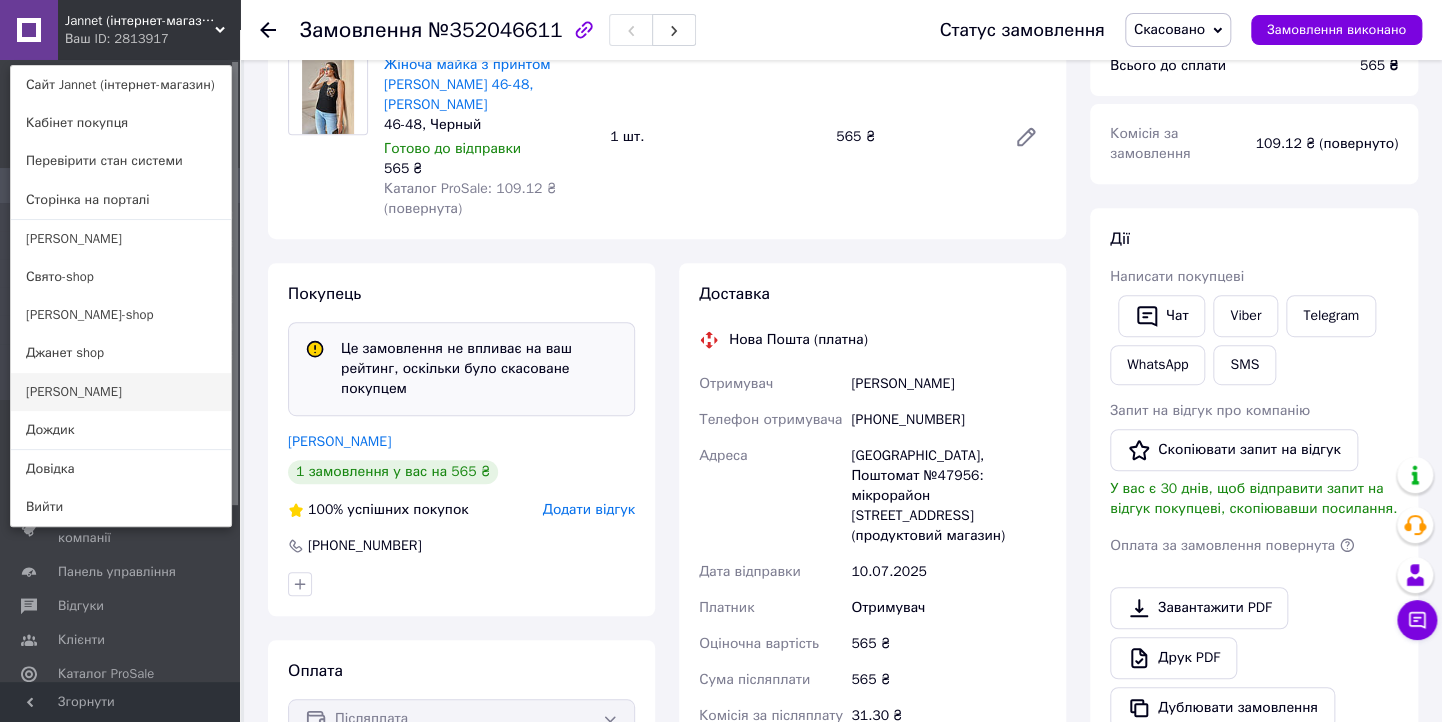 click on "[PERSON_NAME]" at bounding box center [121, 392] 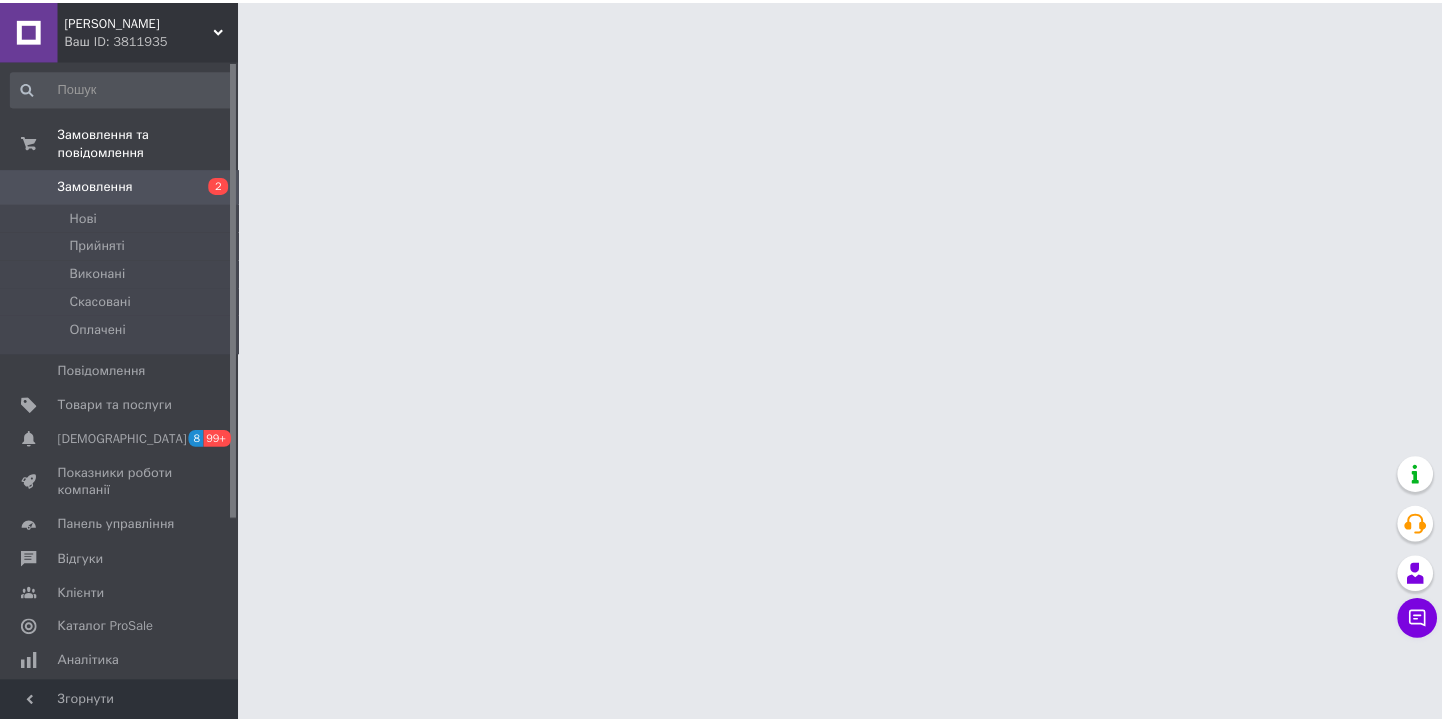 scroll, scrollTop: 0, scrollLeft: 0, axis: both 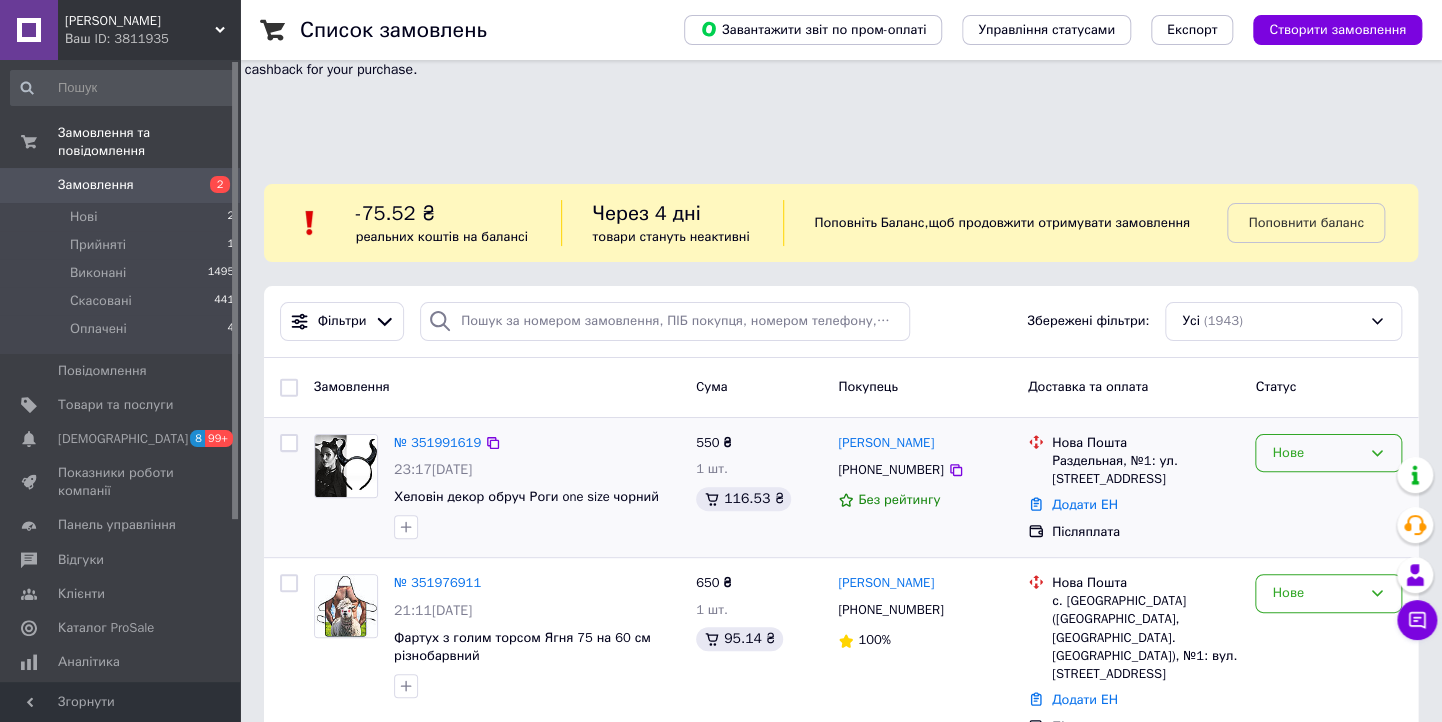 drag, startPoint x: 1295, startPoint y: 355, endPoint x: 1296, endPoint y: 368, distance: 13.038404 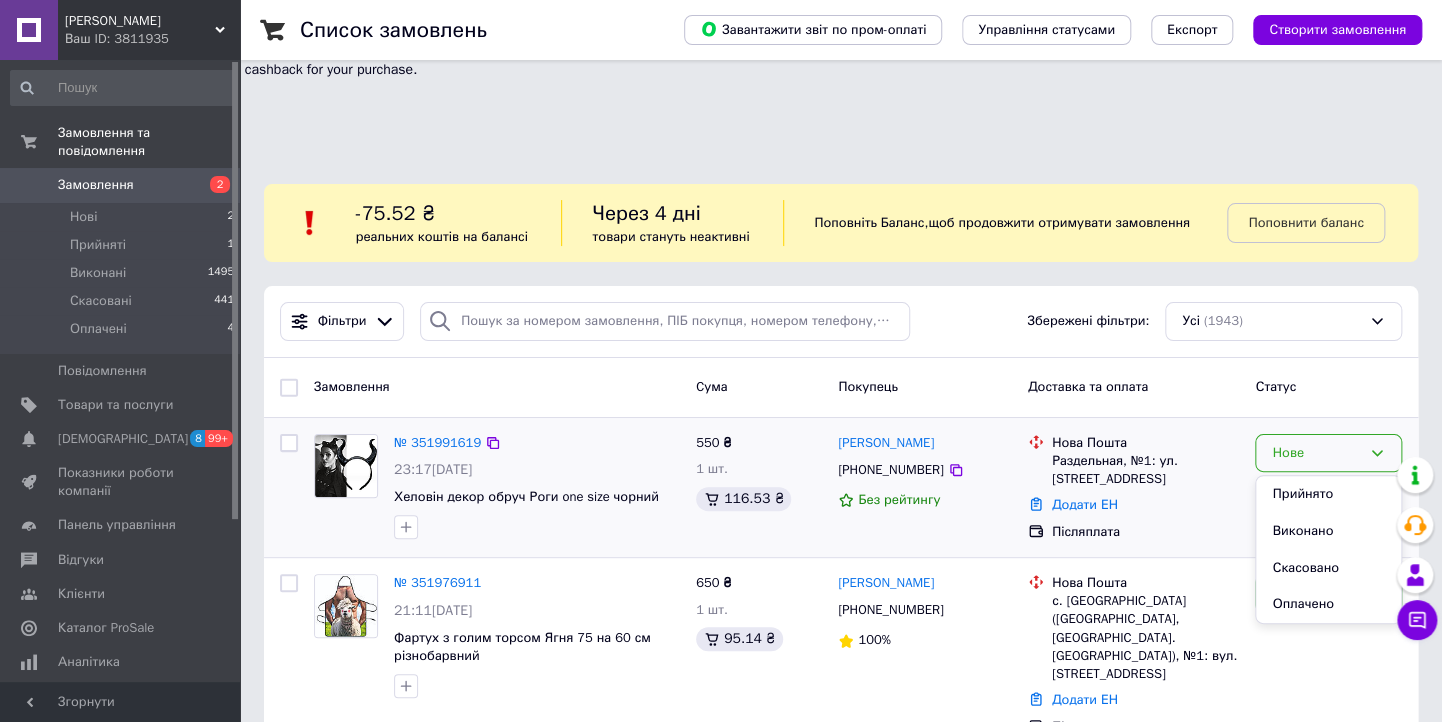 drag, startPoint x: 1296, startPoint y: 368, endPoint x: 1300, endPoint y: 399, distance: 31.257 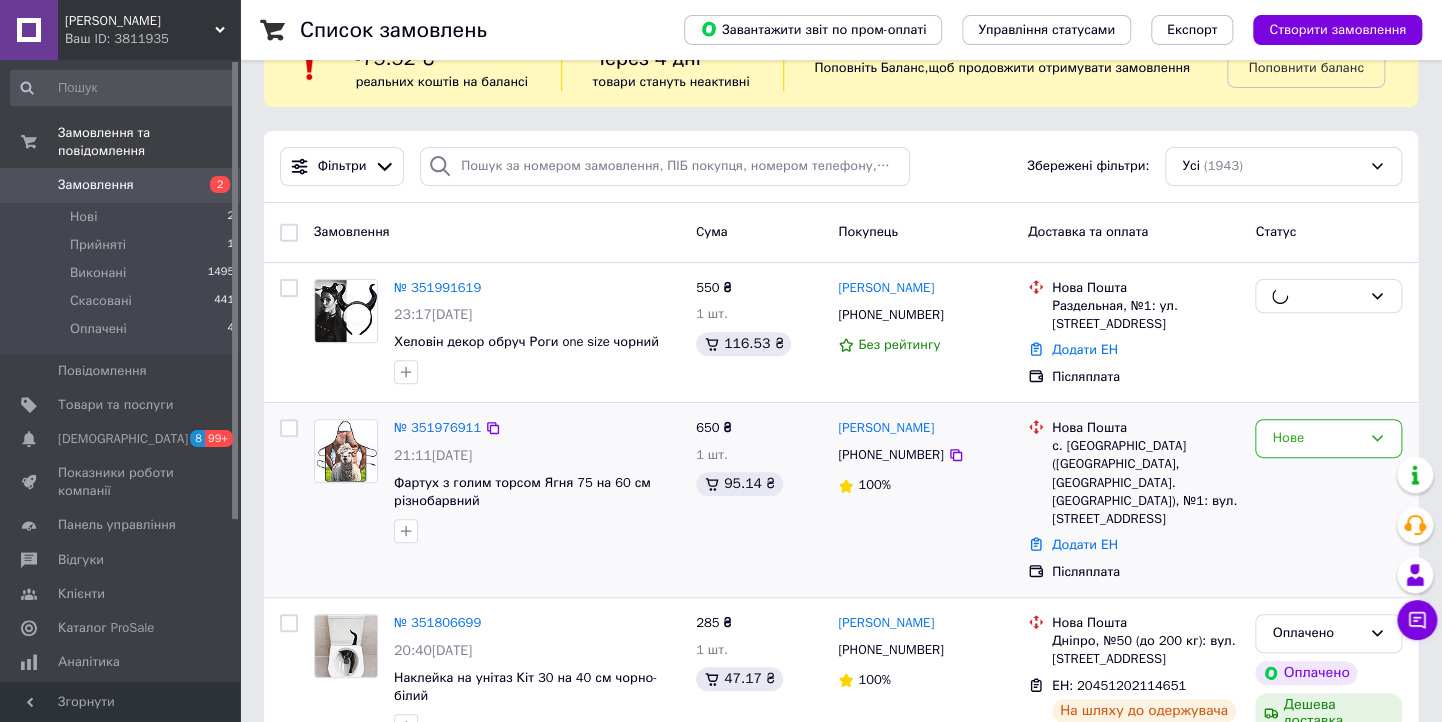 scroll, scrollTop: 160, scrollLeft: 0, axis: vertical 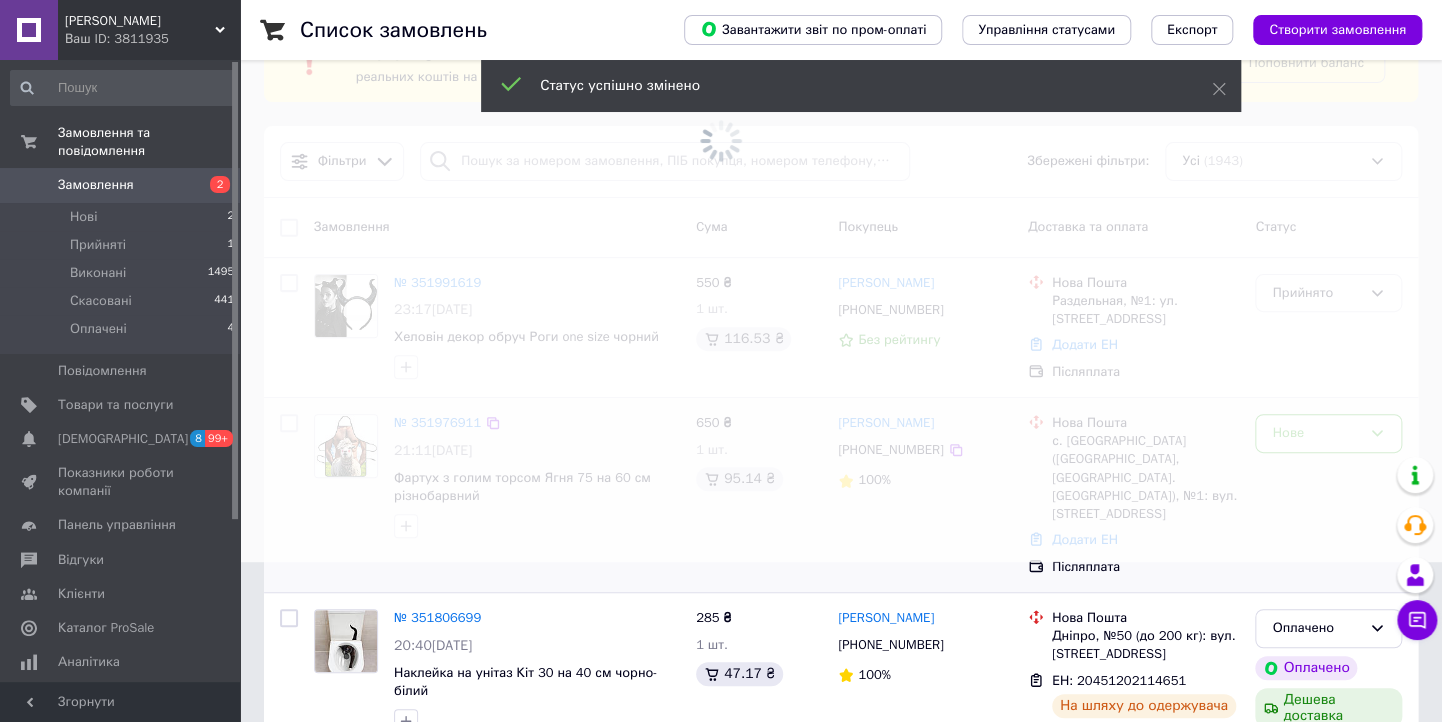 click at bounding box center (721, 201) 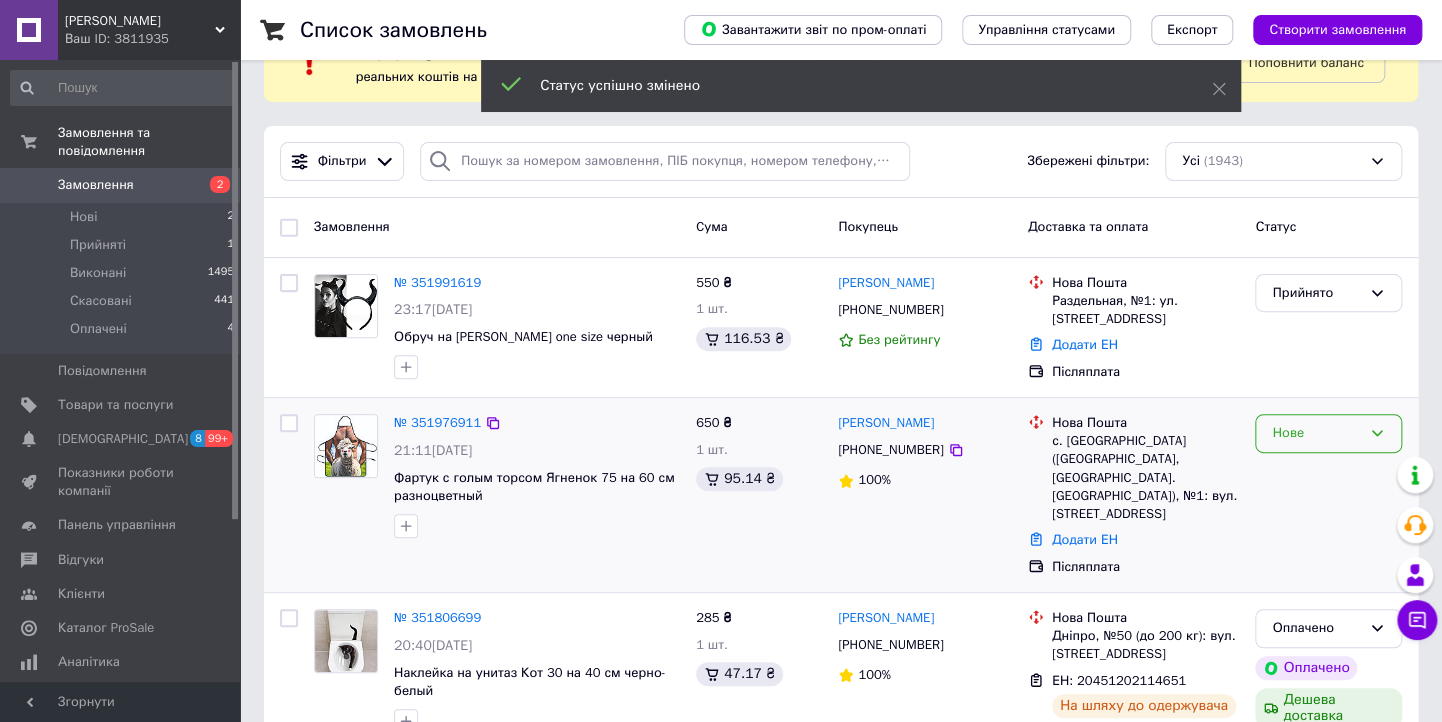 click on "Нове" at bounding box center [1316, 433] 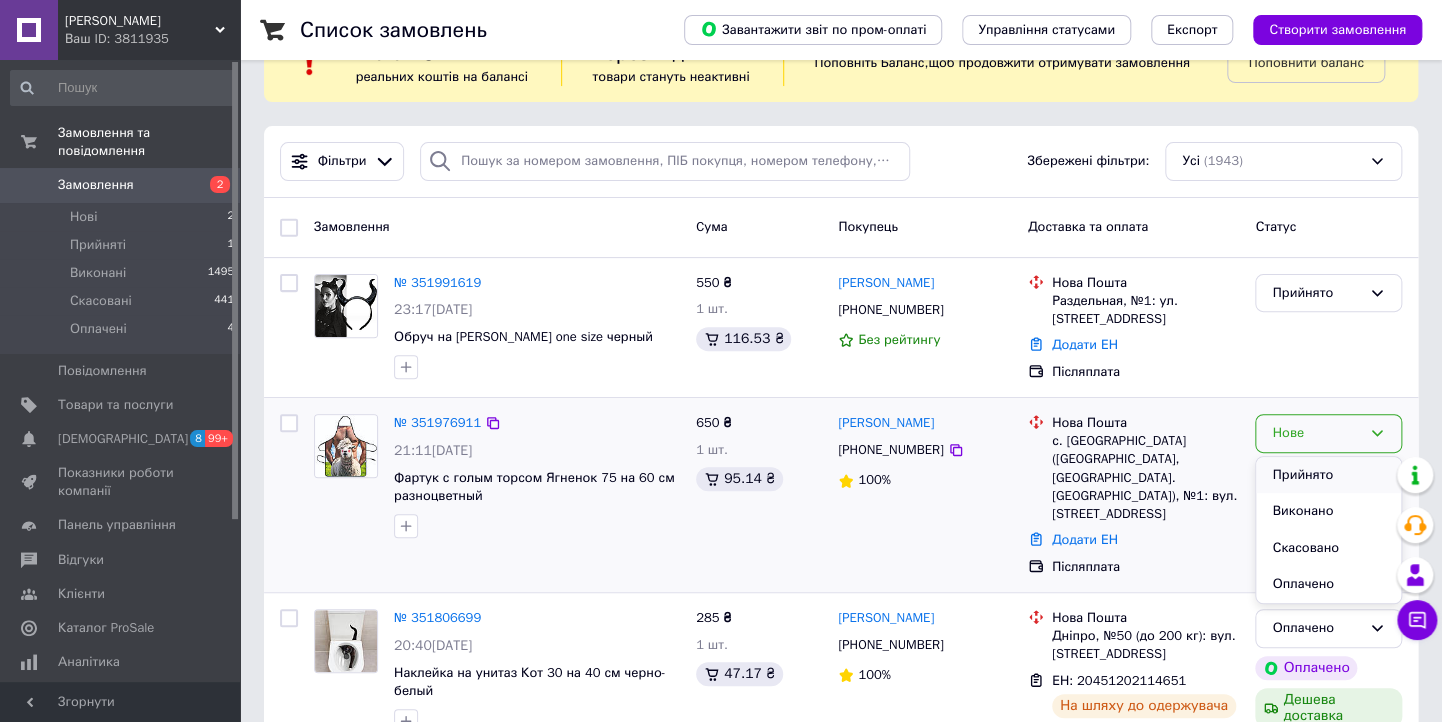click on "Прийнято" at bounding box center [1328, 475] 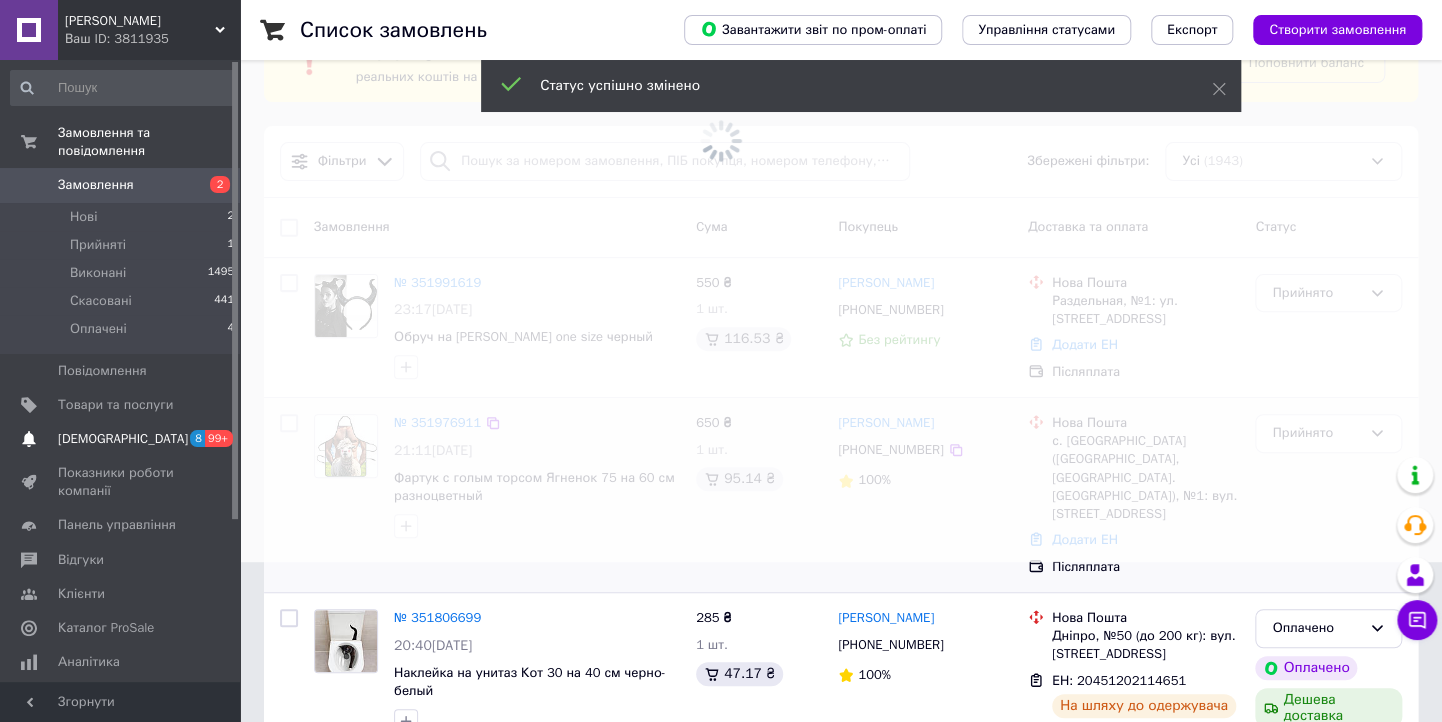 click on "[DEMOGRAPHIC_DATA]" at bounding box center (121, 439) 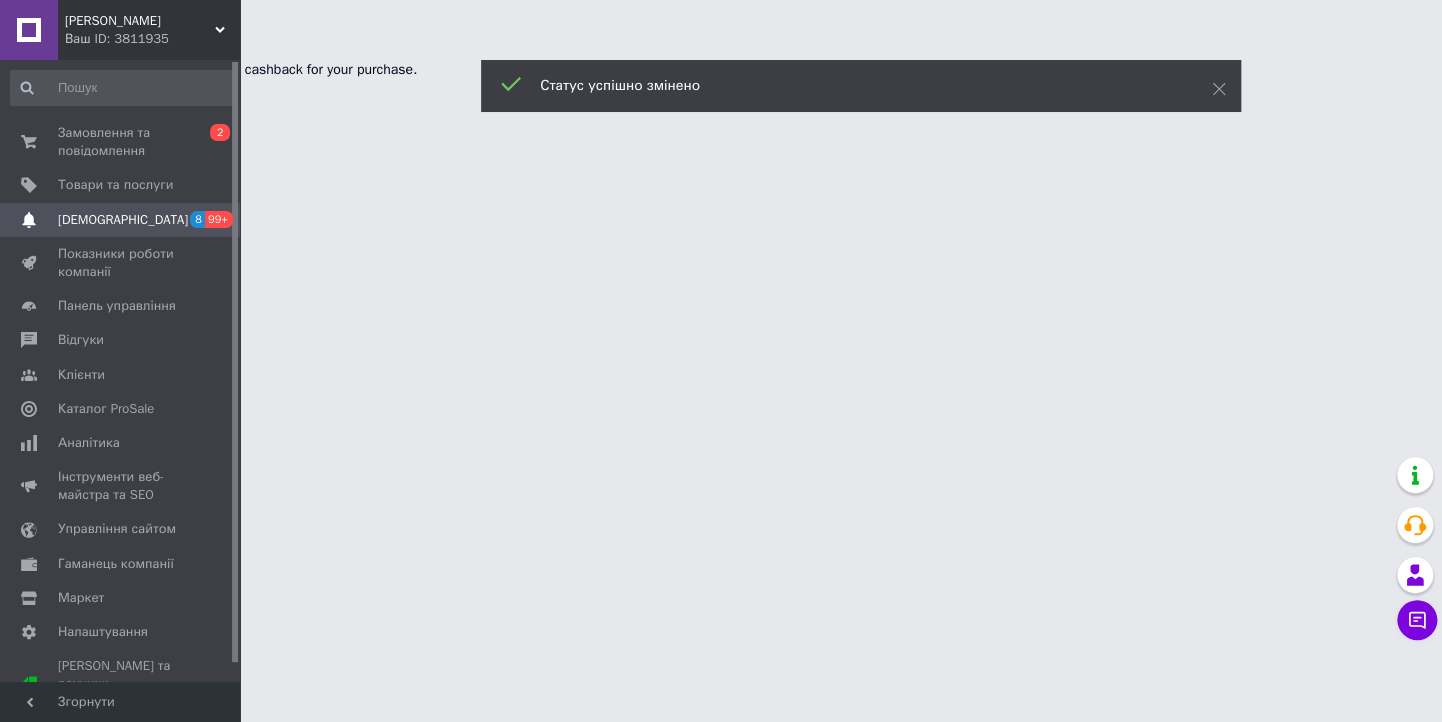 scroll, scrollTop: 0, scrollLeft: 0, axis: both 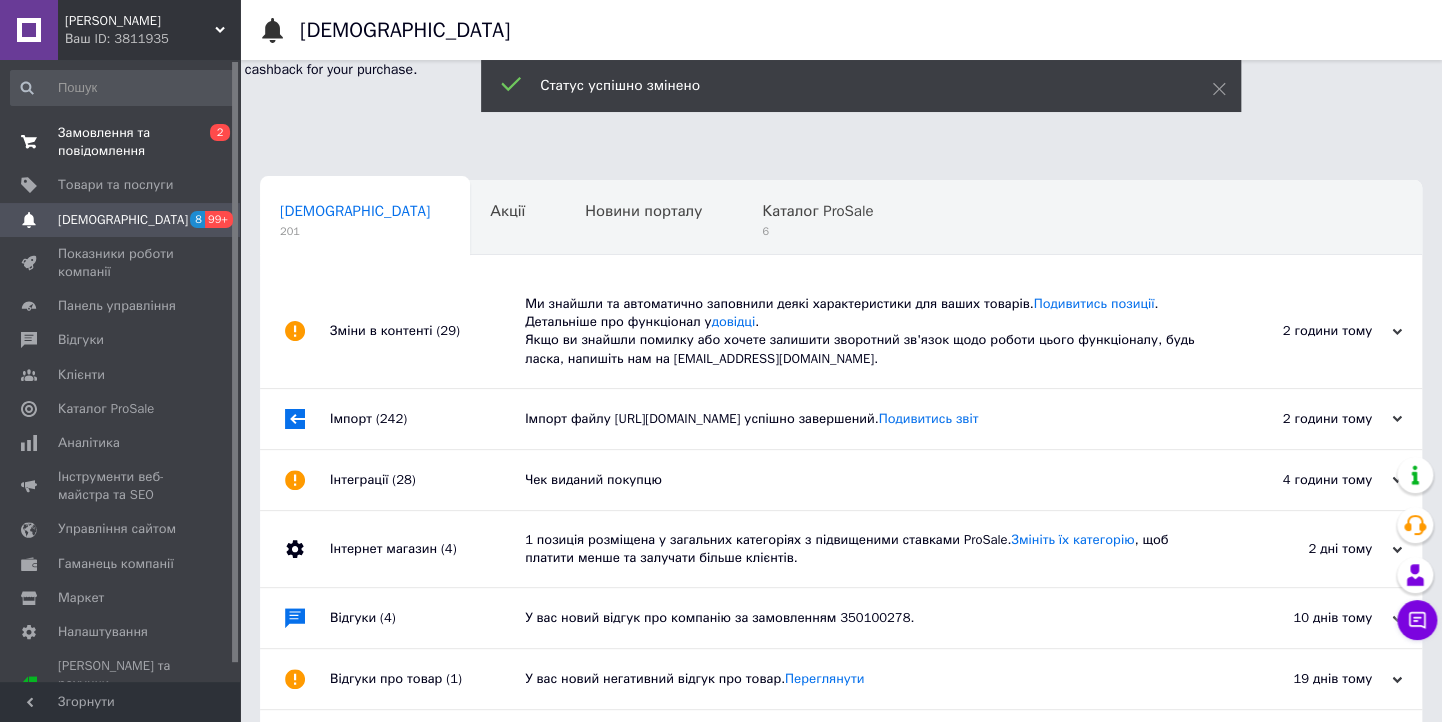 click on "Замовлення та повідомлення" at bounding box center [121, 142] 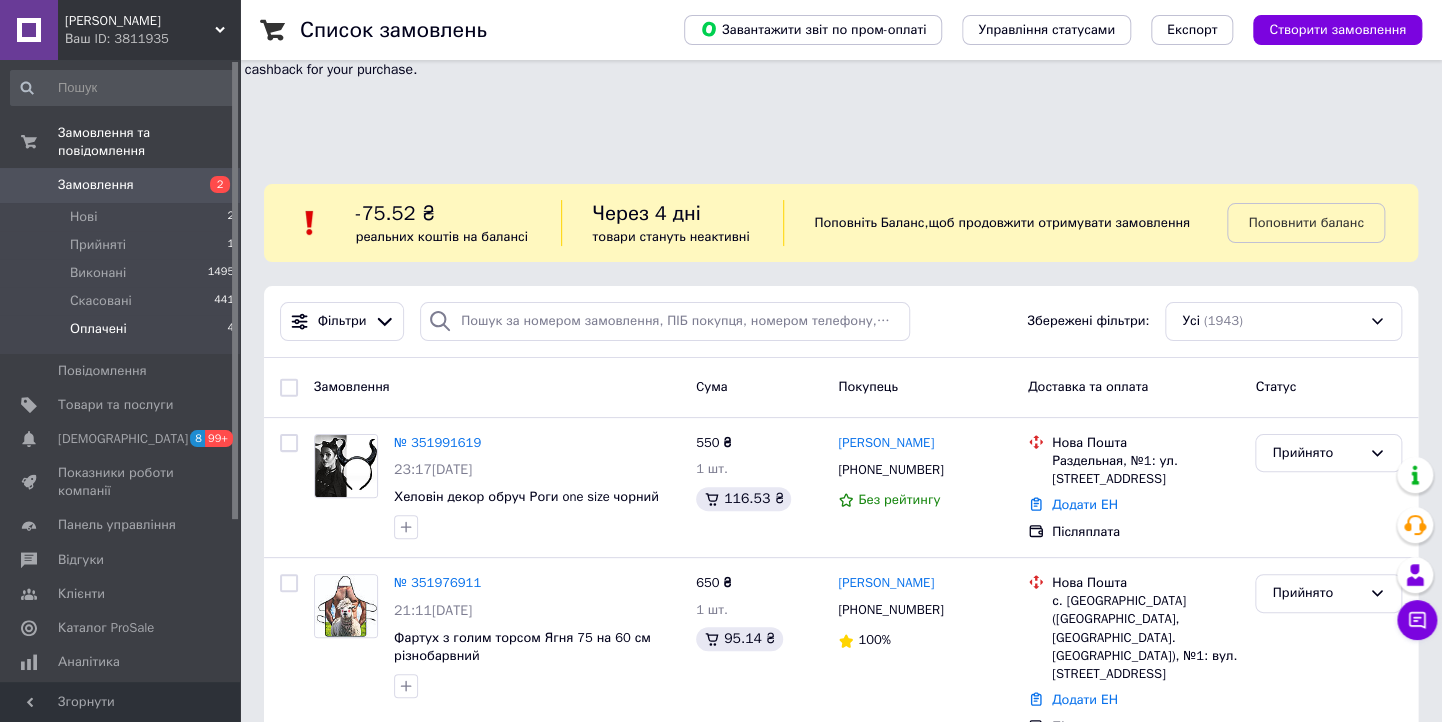click on "Оплачені" at bounding box center [98, 329] 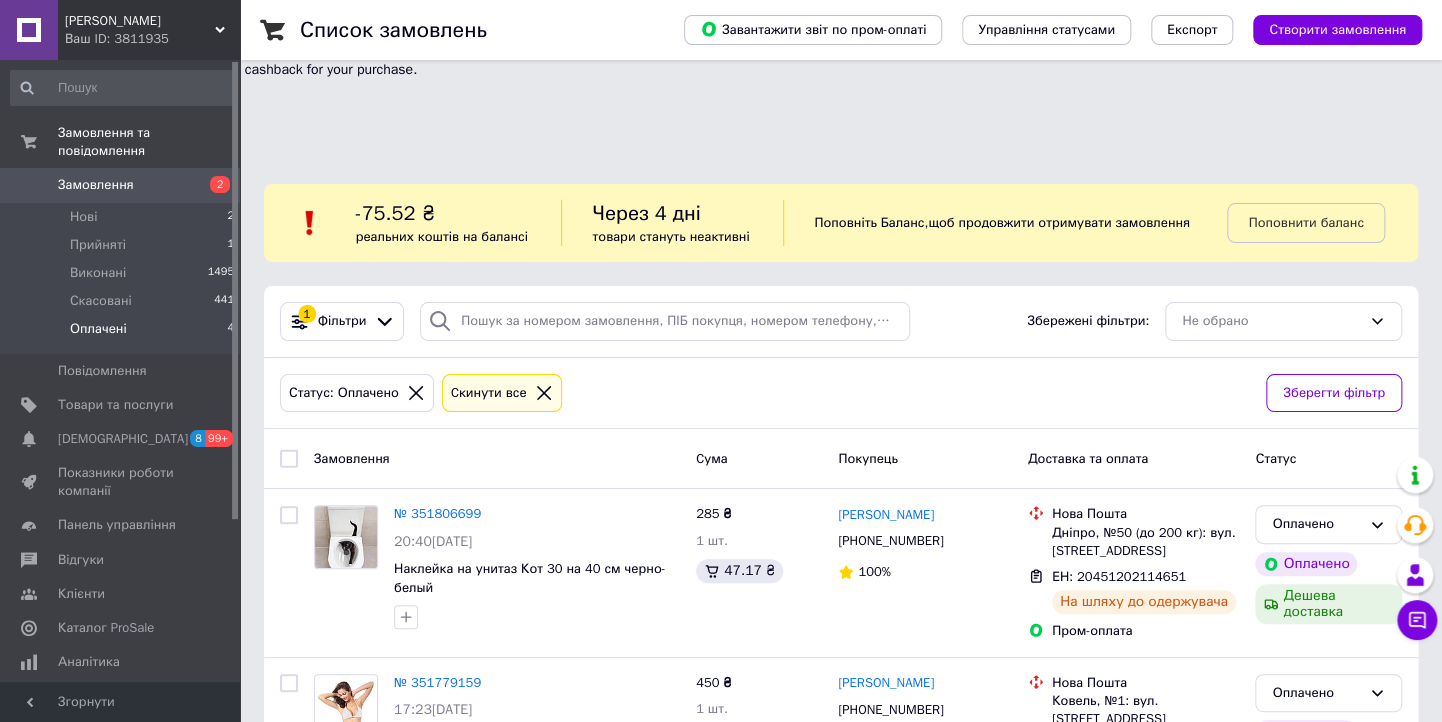 click on "Ваш ID: 3811935" at bounding box center [152, 39] 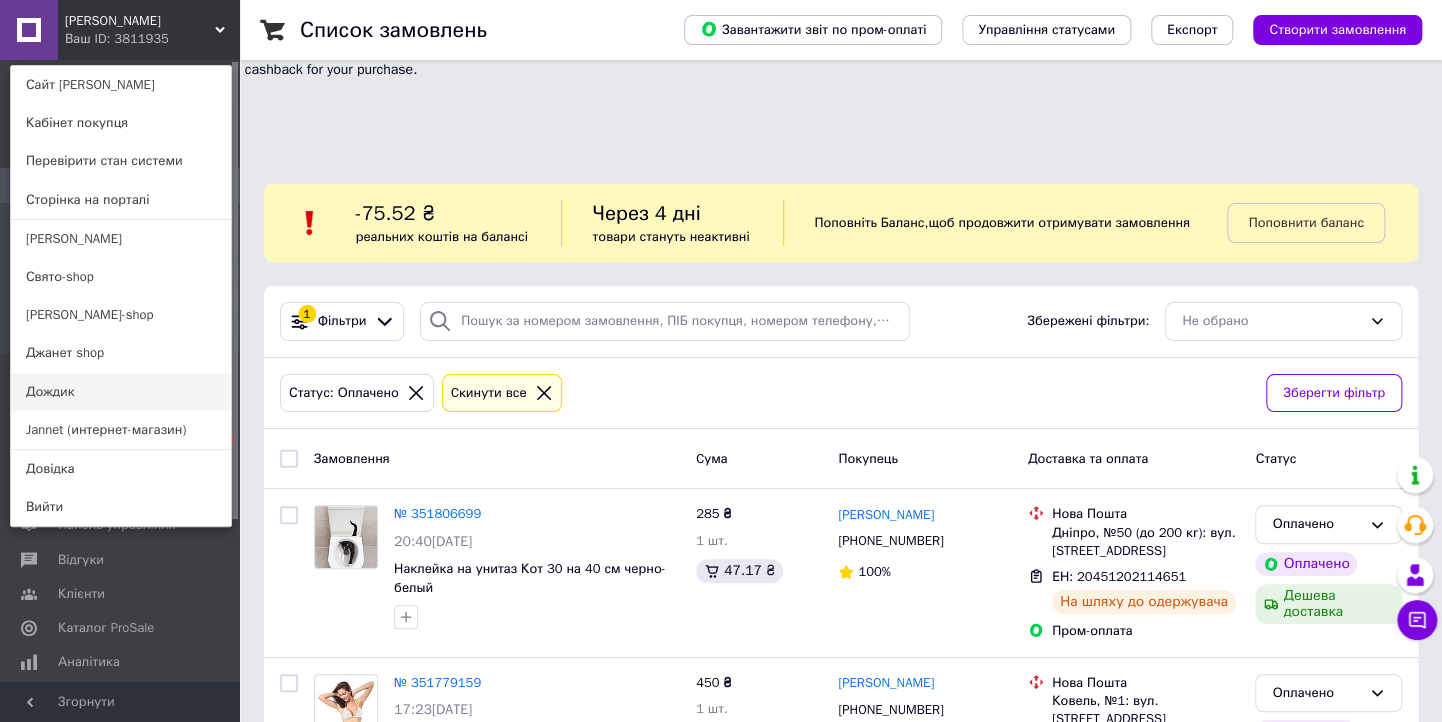 click on "Дождик" at bounding box center (121, 392) 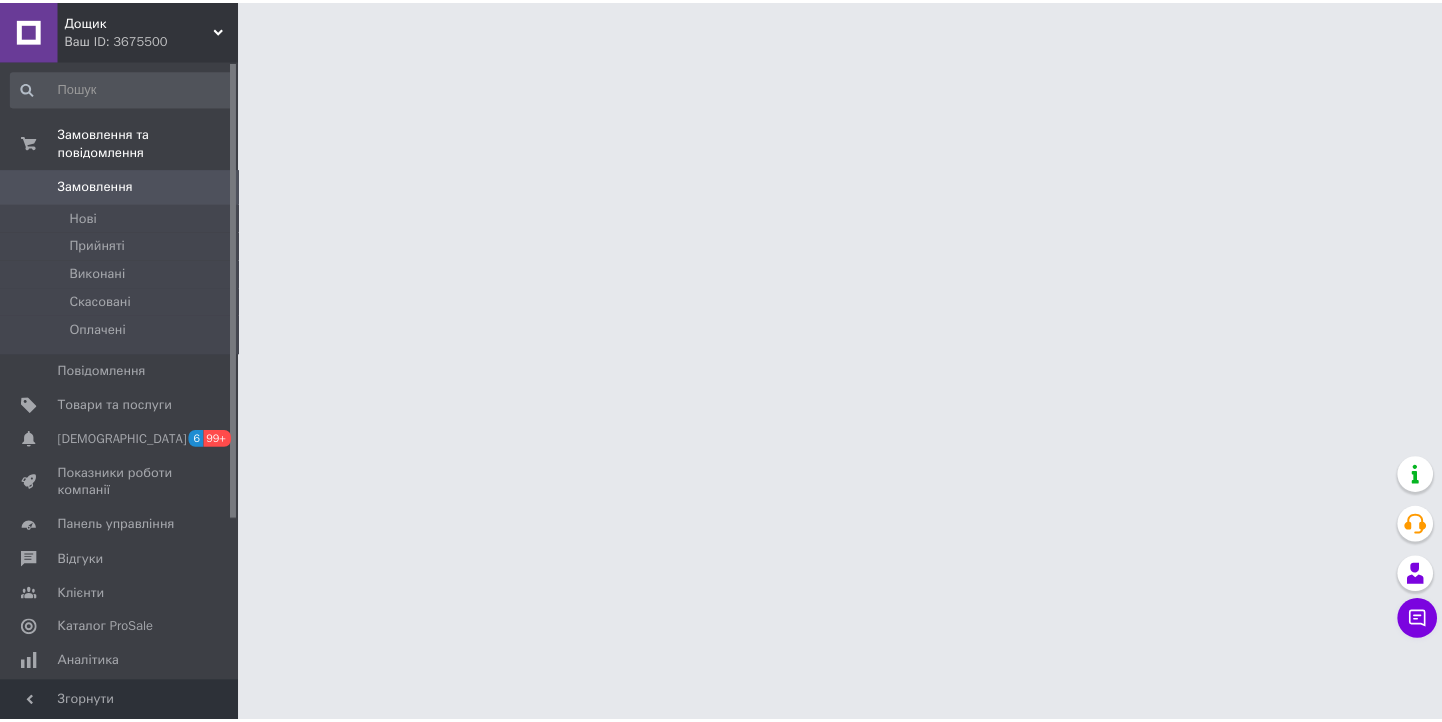 scroll, scrollTop: 0, scrollLeft: 0, axis: both 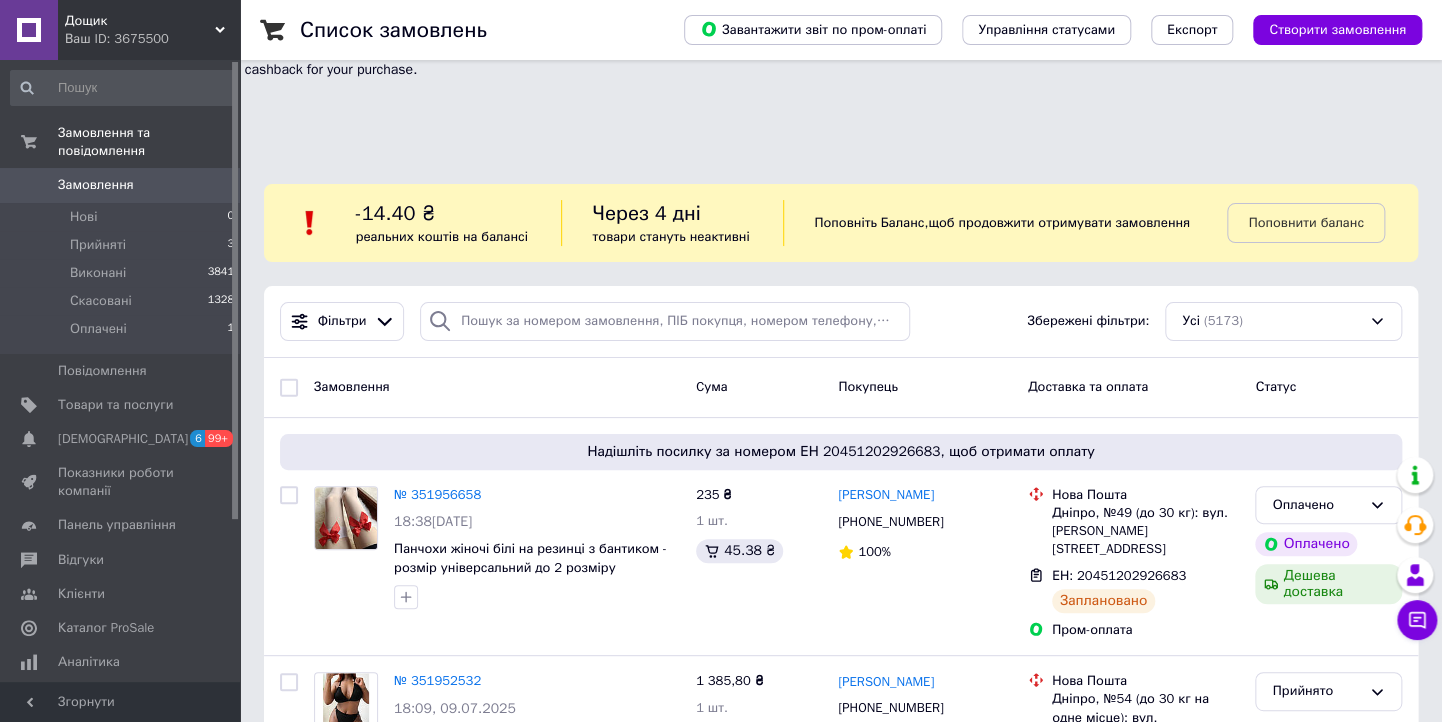 click on "Поповнити баланс" at bounding box center [1305, 223] 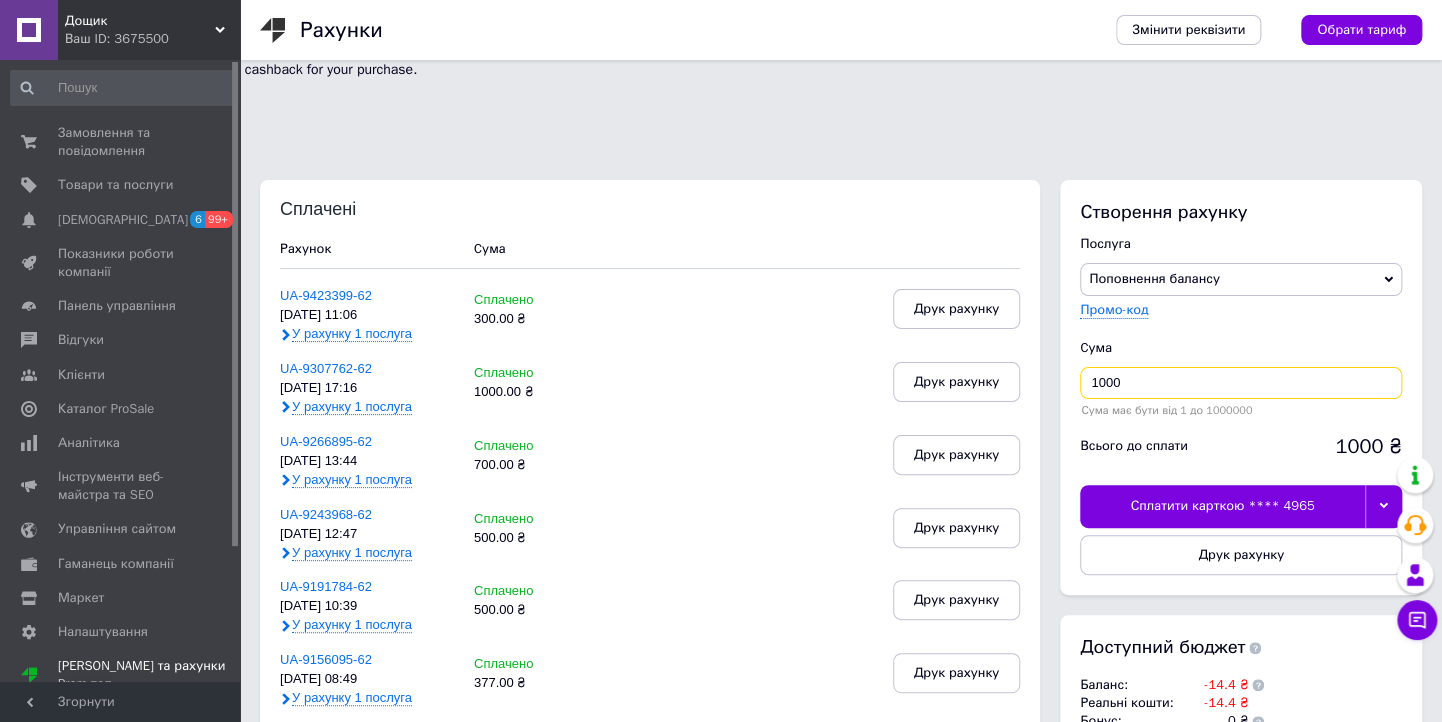 drag, startPoint x: 1143, startPoint y: 295, endPoint x: 1093, endPoint y: 305, distance: 50.990196 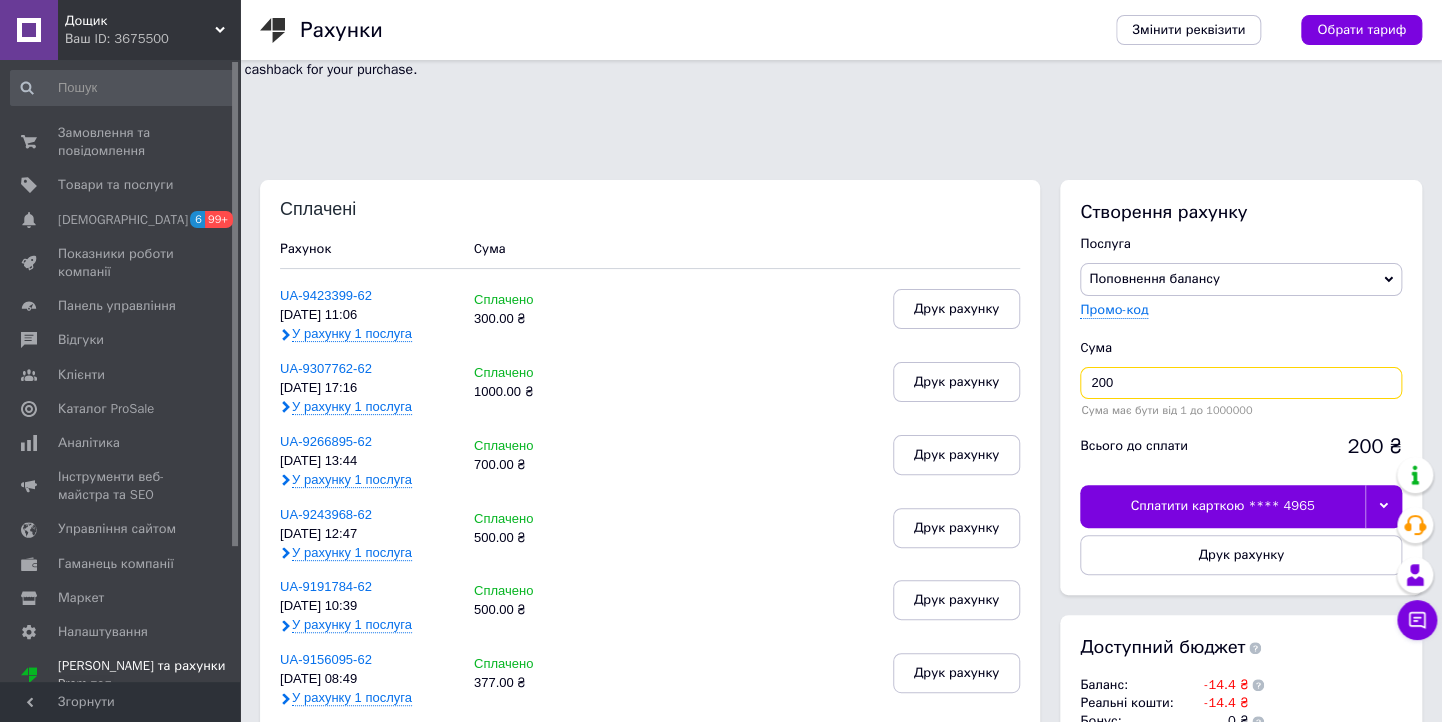 type on "200" 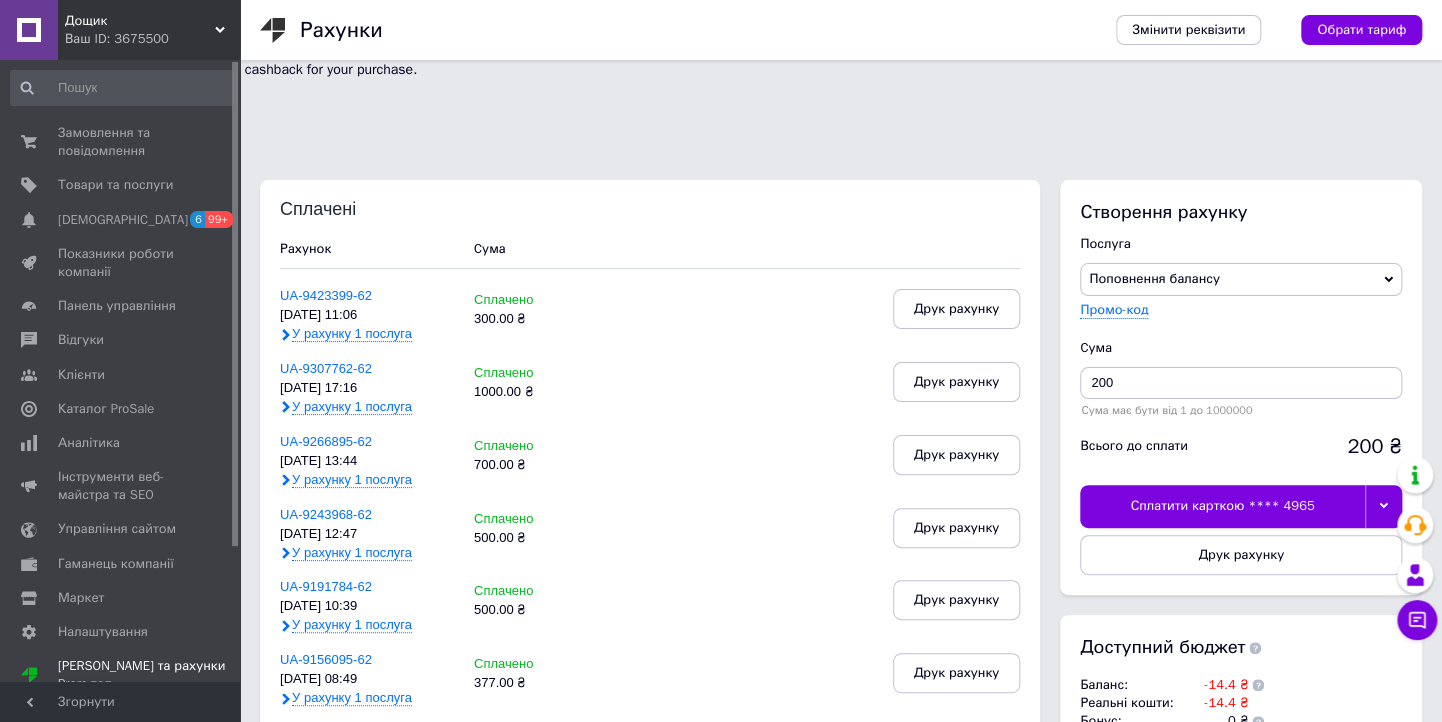 click at bounding box center (1383, 506) 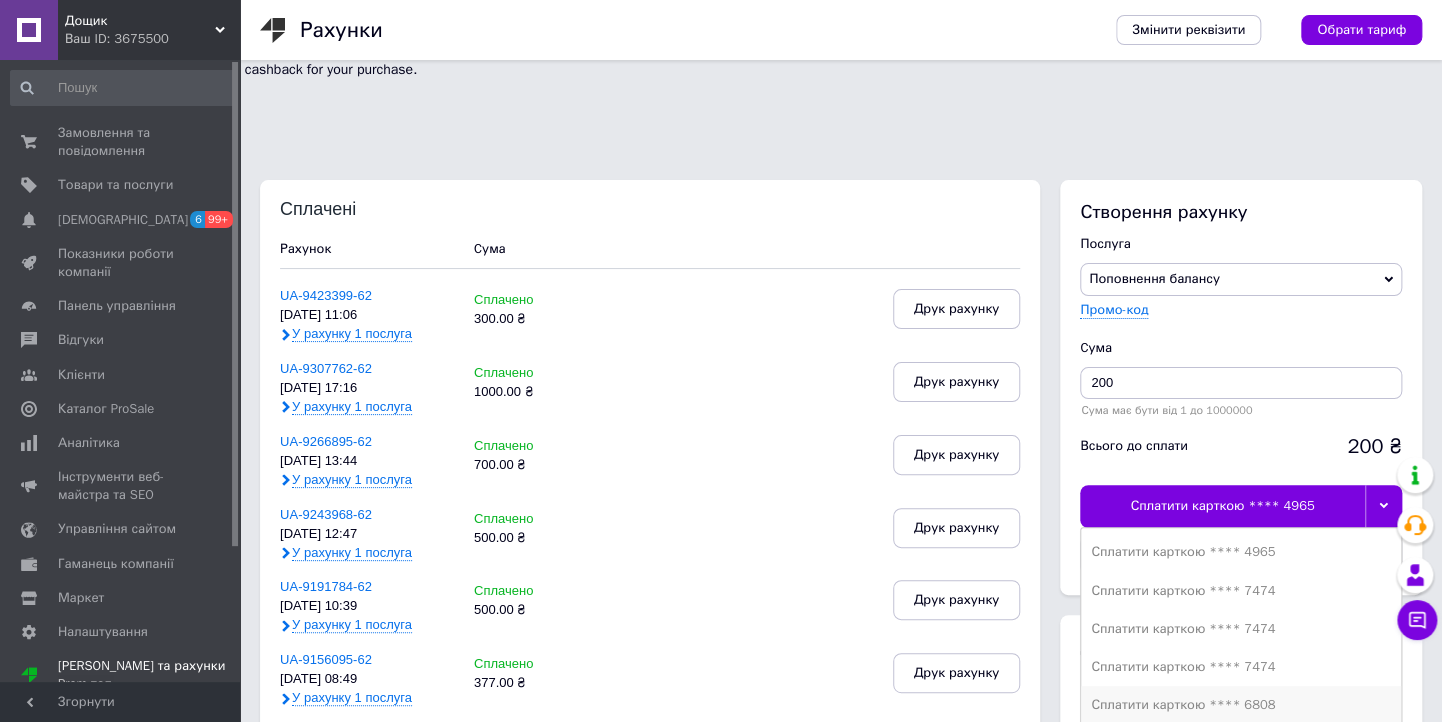 click on "Сплатити карткою  **** 6808" at bounding box center [1241, 705] 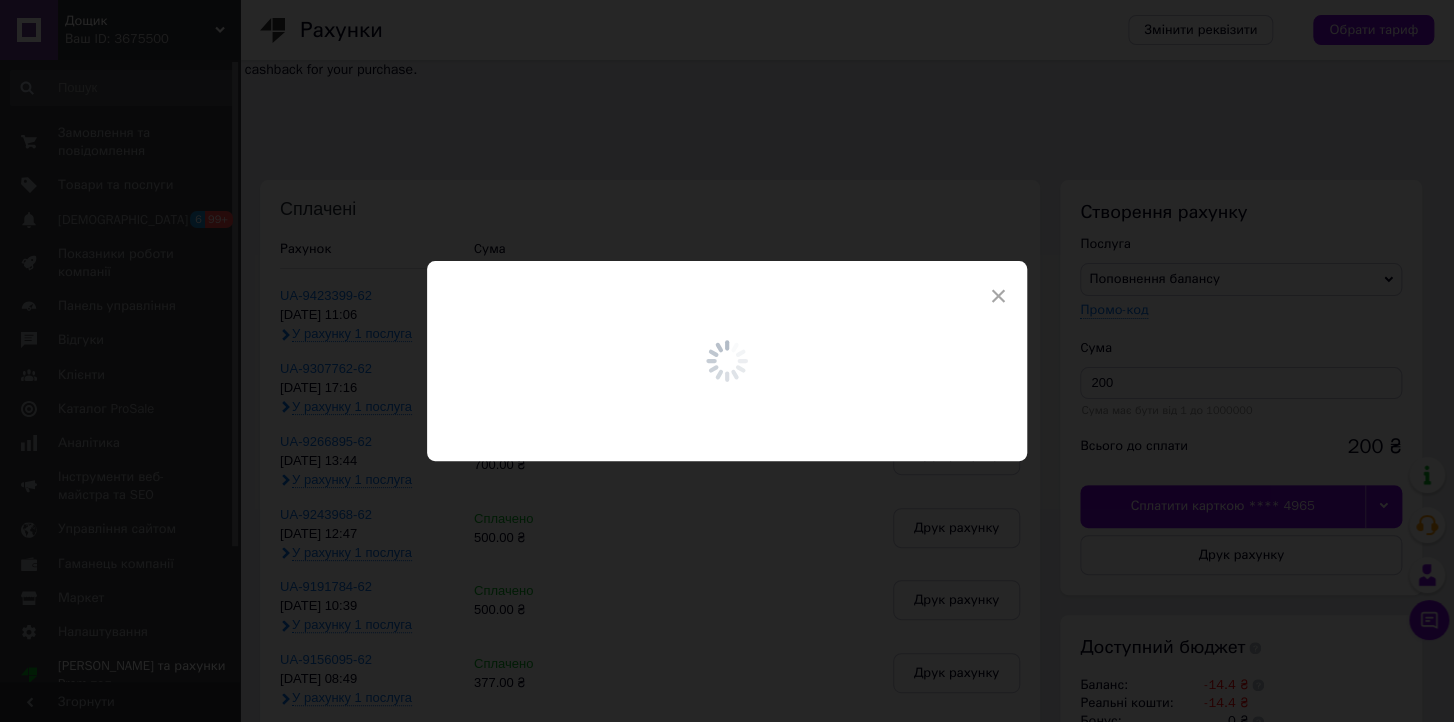 drag, startPoint x: 230, startPoint y: 126, endPoint x: 199, endPoint y: 104, distance: 38.013157 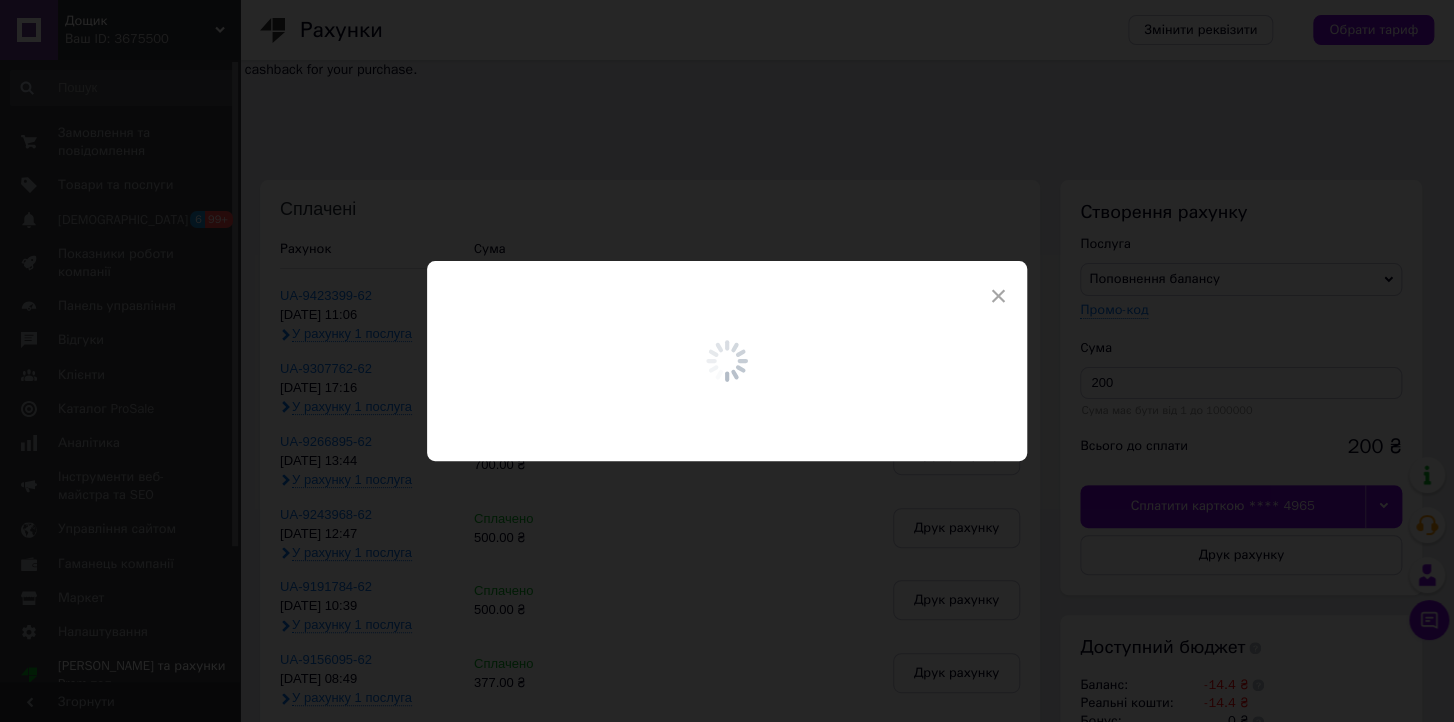 click on "×" at bounding box center (727, 361) 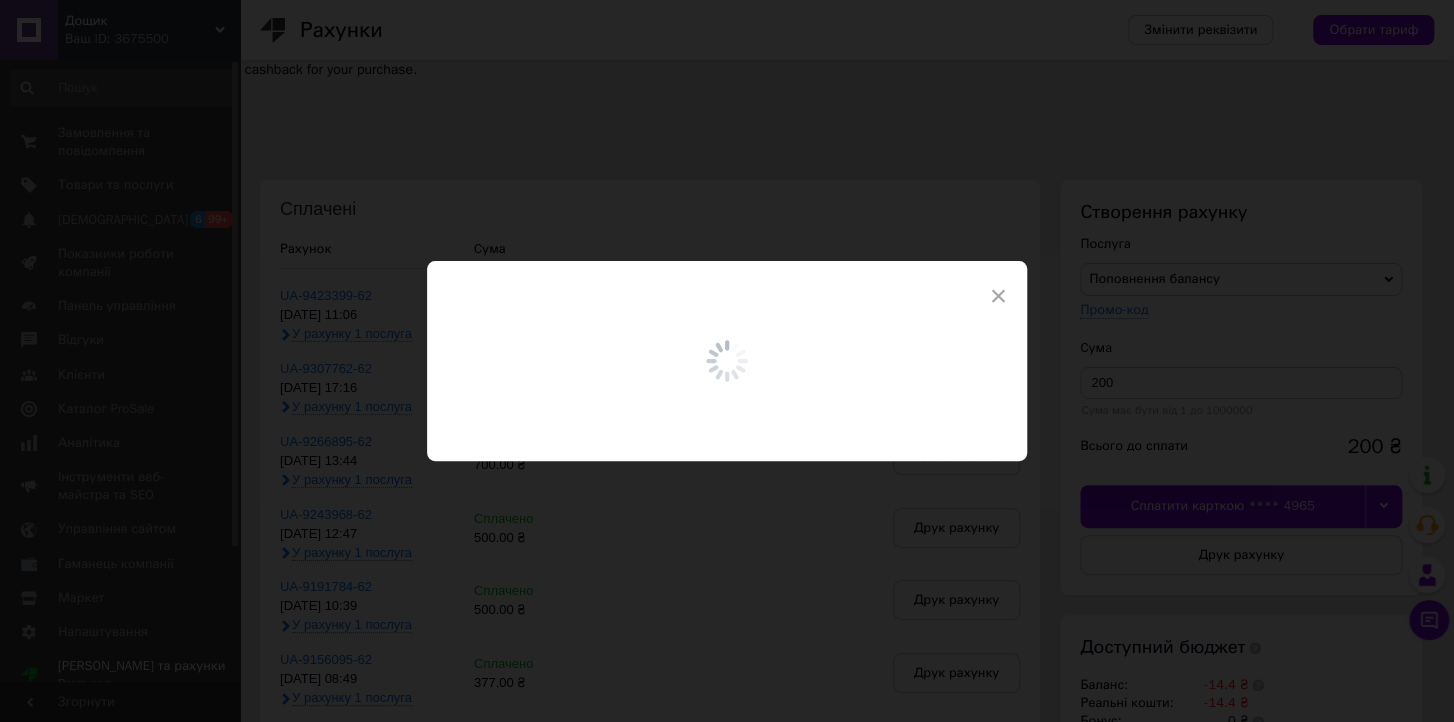 drag, startPoint x: 996, startPoint y: 291, endPoint x: 544, endPoint y: 184, distance: 464.4922 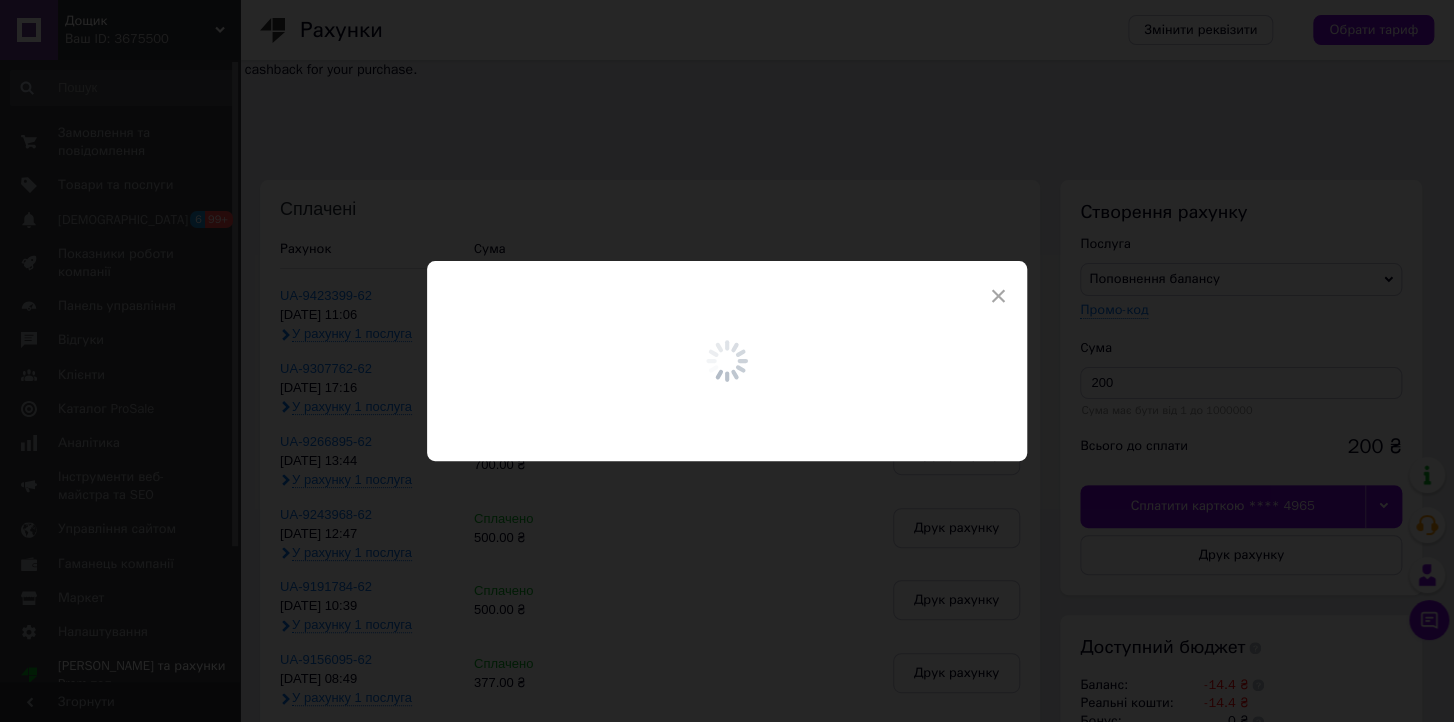 click on "×" at bounding box center (998, 296) 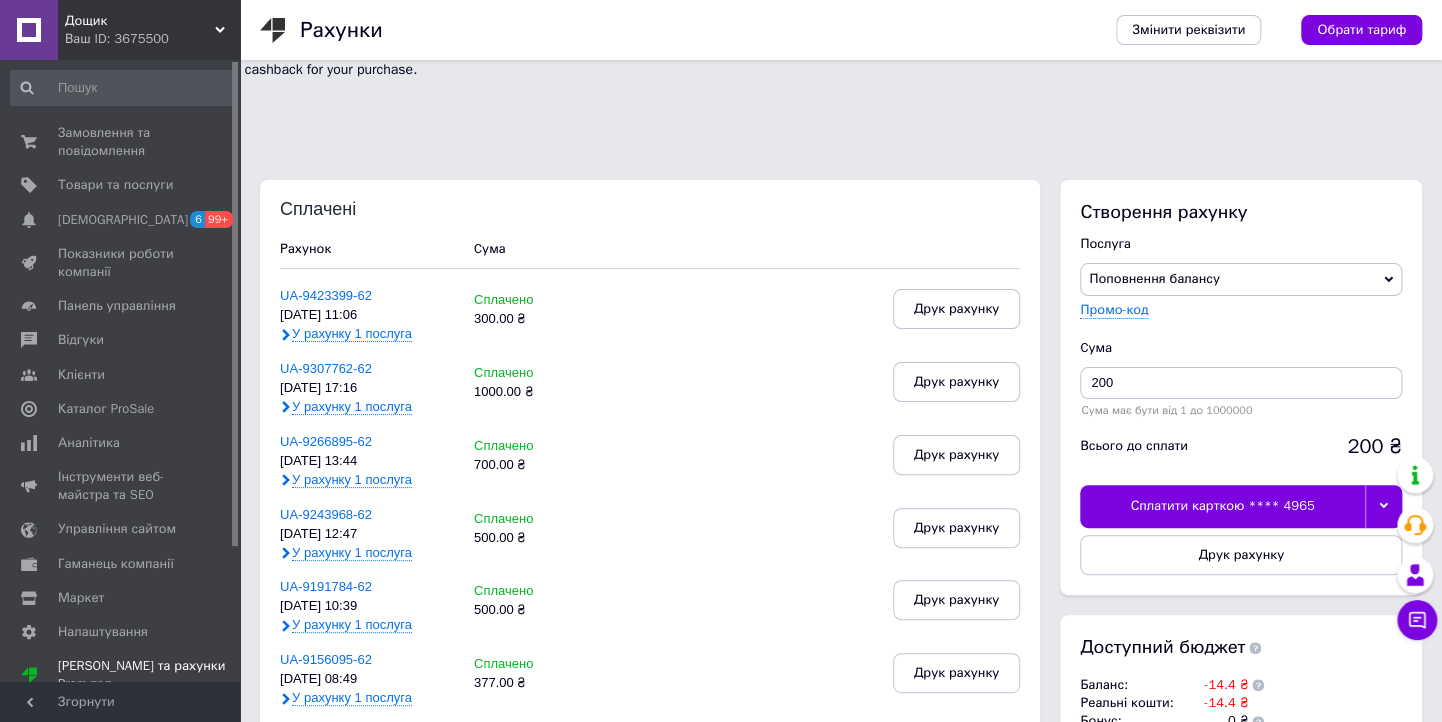drag, startPoint x: 138, startPoint y: 28, endPoint x: 141, endPoint y: 109, distance: 81.055534 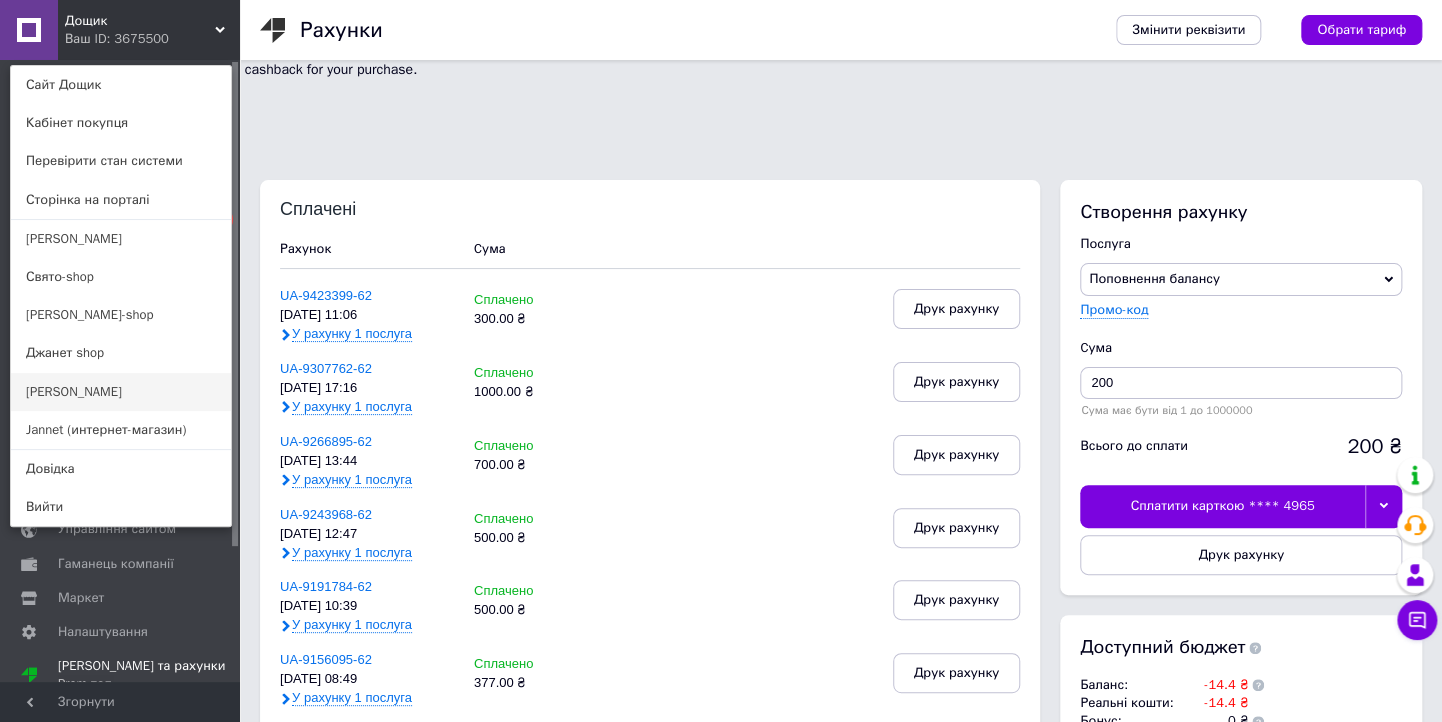 click on "[PERSON_NAME]" at bounding box center [121, 392] 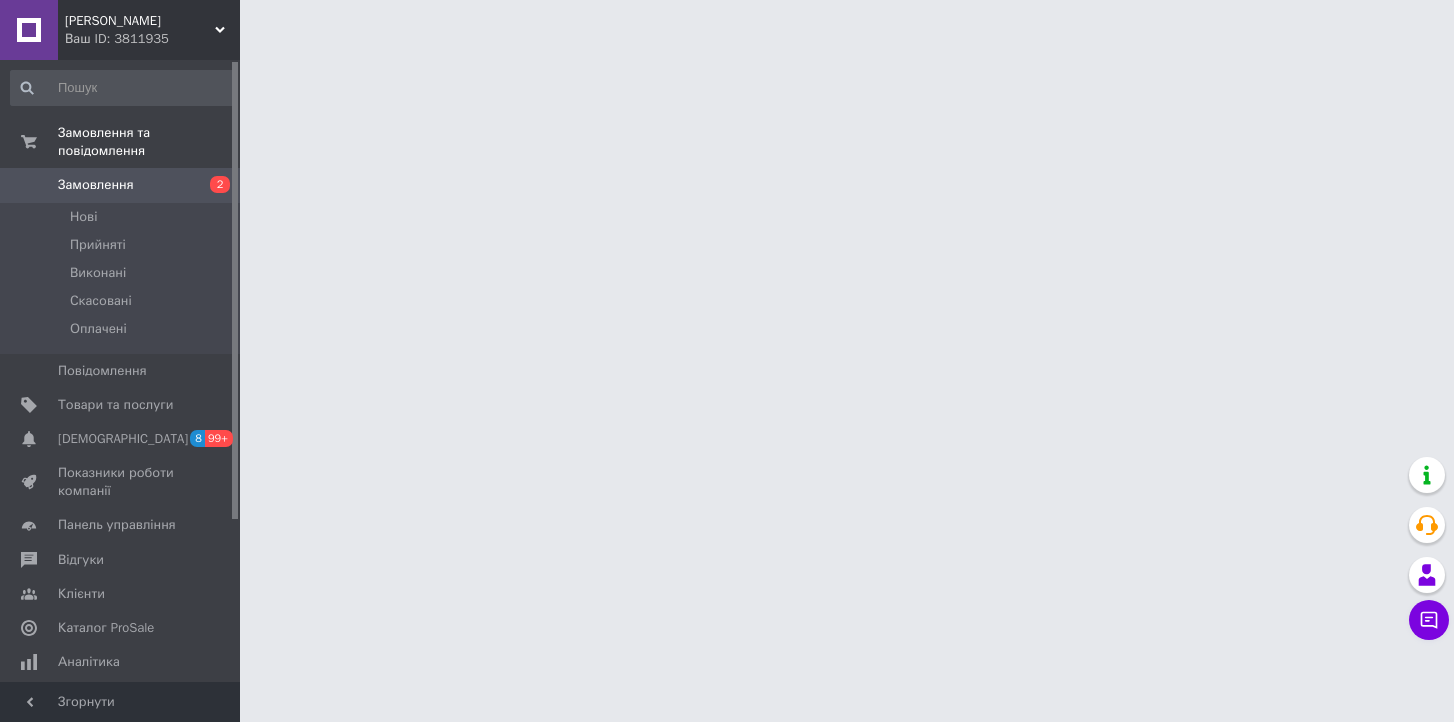 scroll, scrollTop: 0, scrollLeft: 0, axis: both 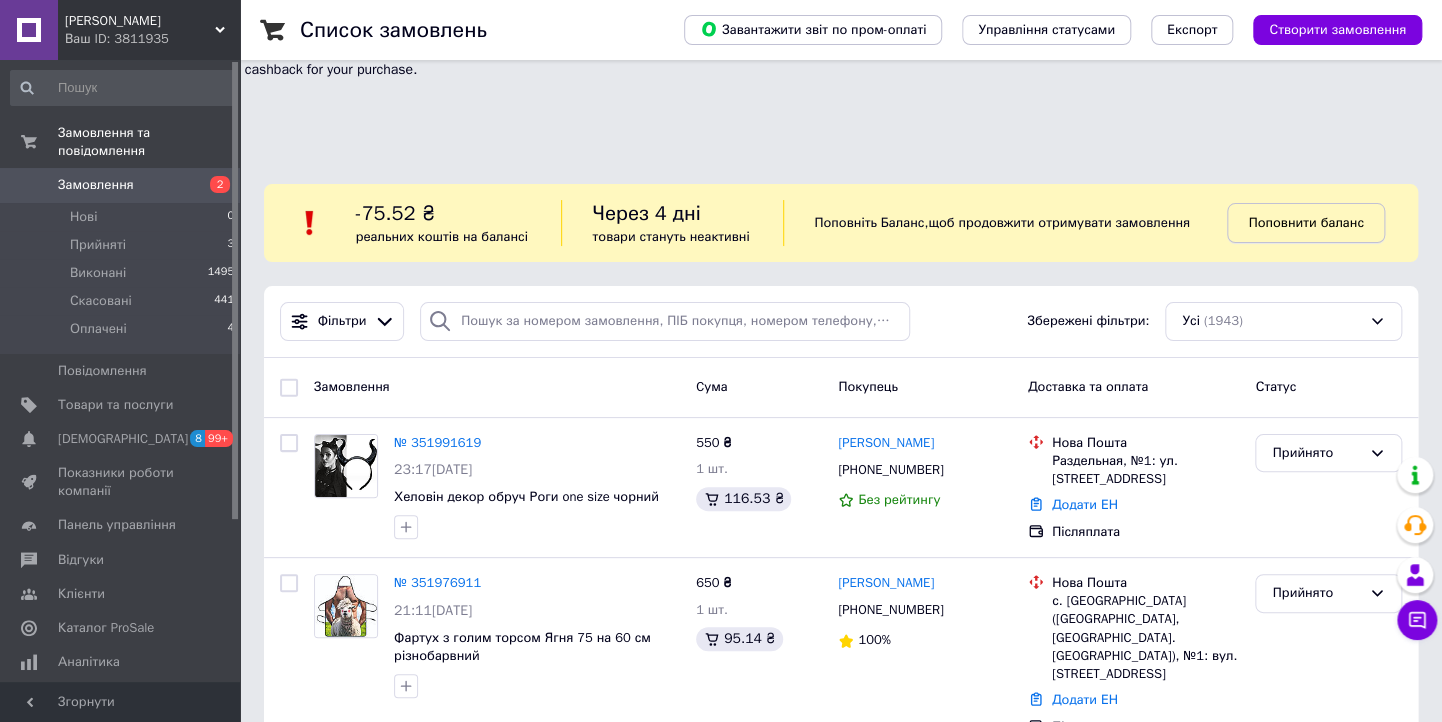 click on "Поповнити баланс" at bounding box center [1305, 222] 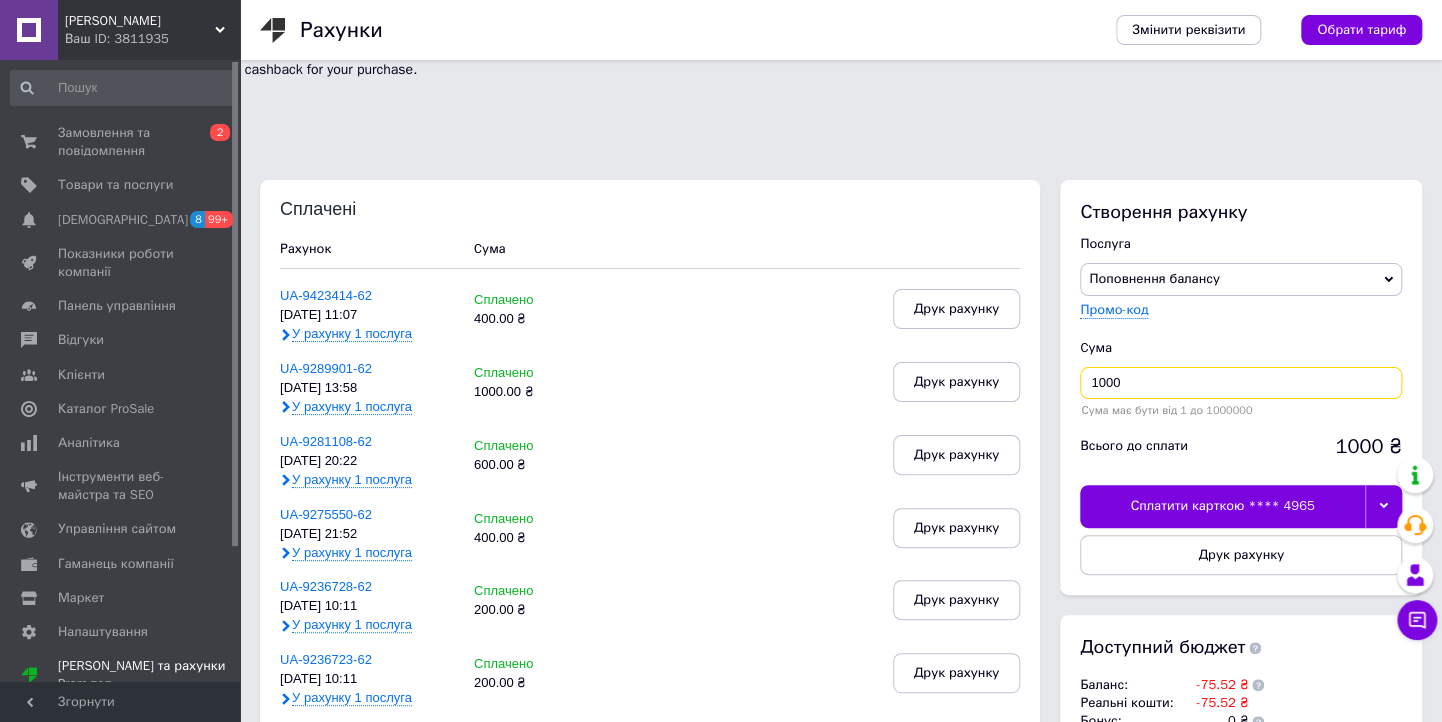 drag, startPoint x: 1071, startPoint y: 288, endPoint x: 1020, endPoint y: 293, distance: 51.24451 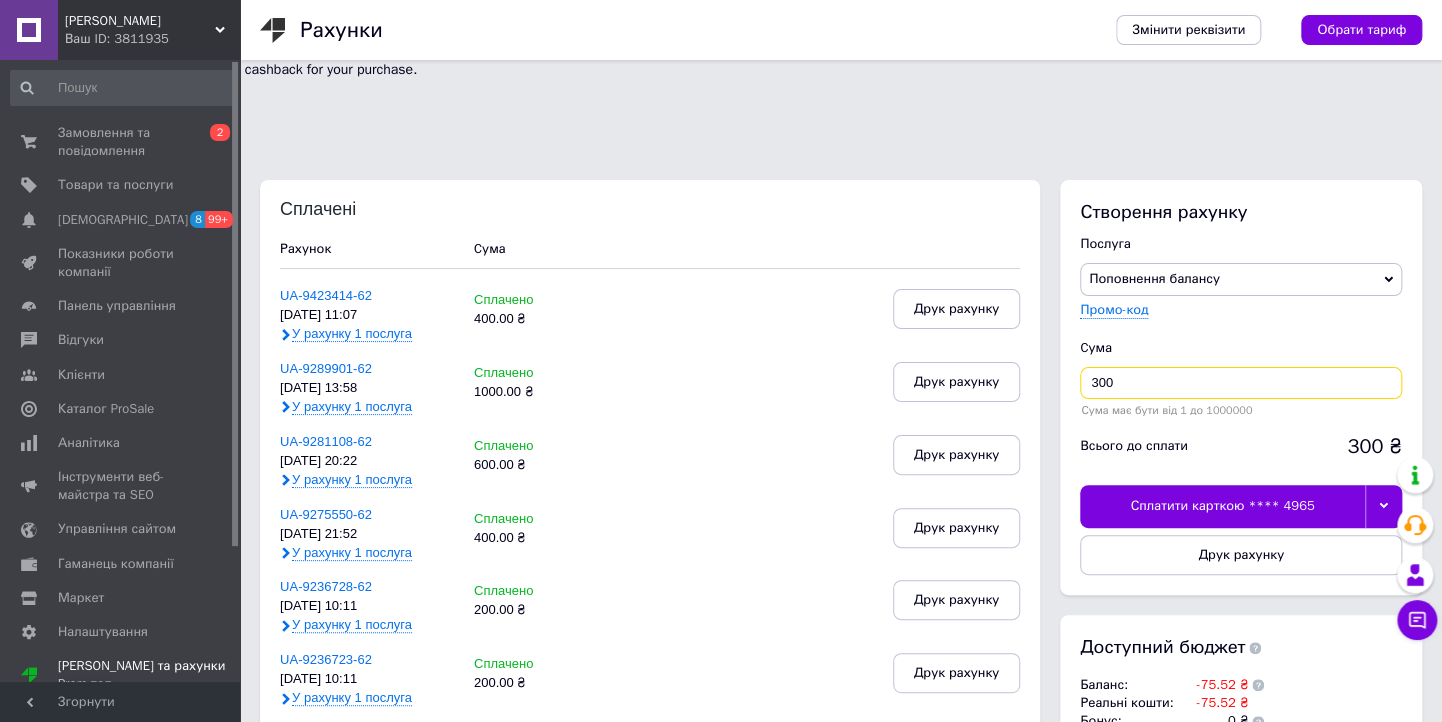 type on "300" 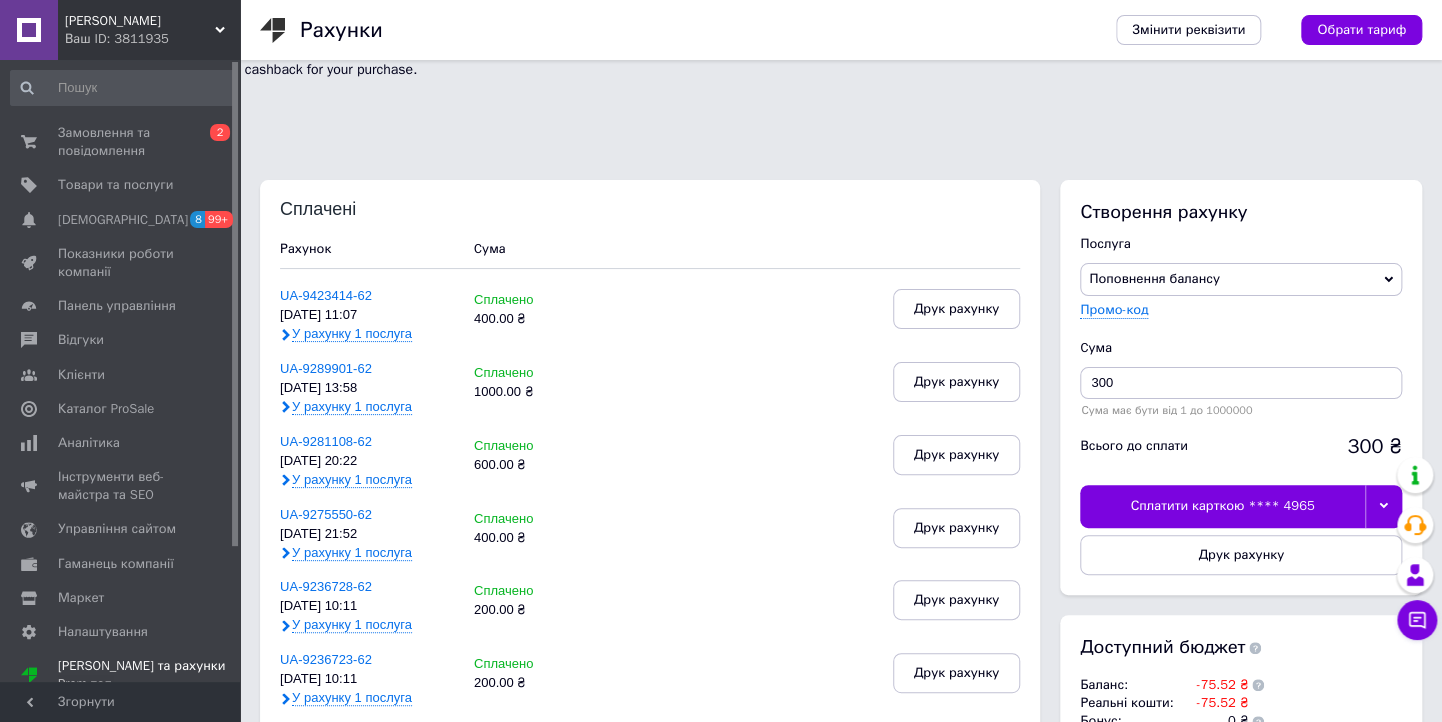 click at bounding box center [1383, 506] 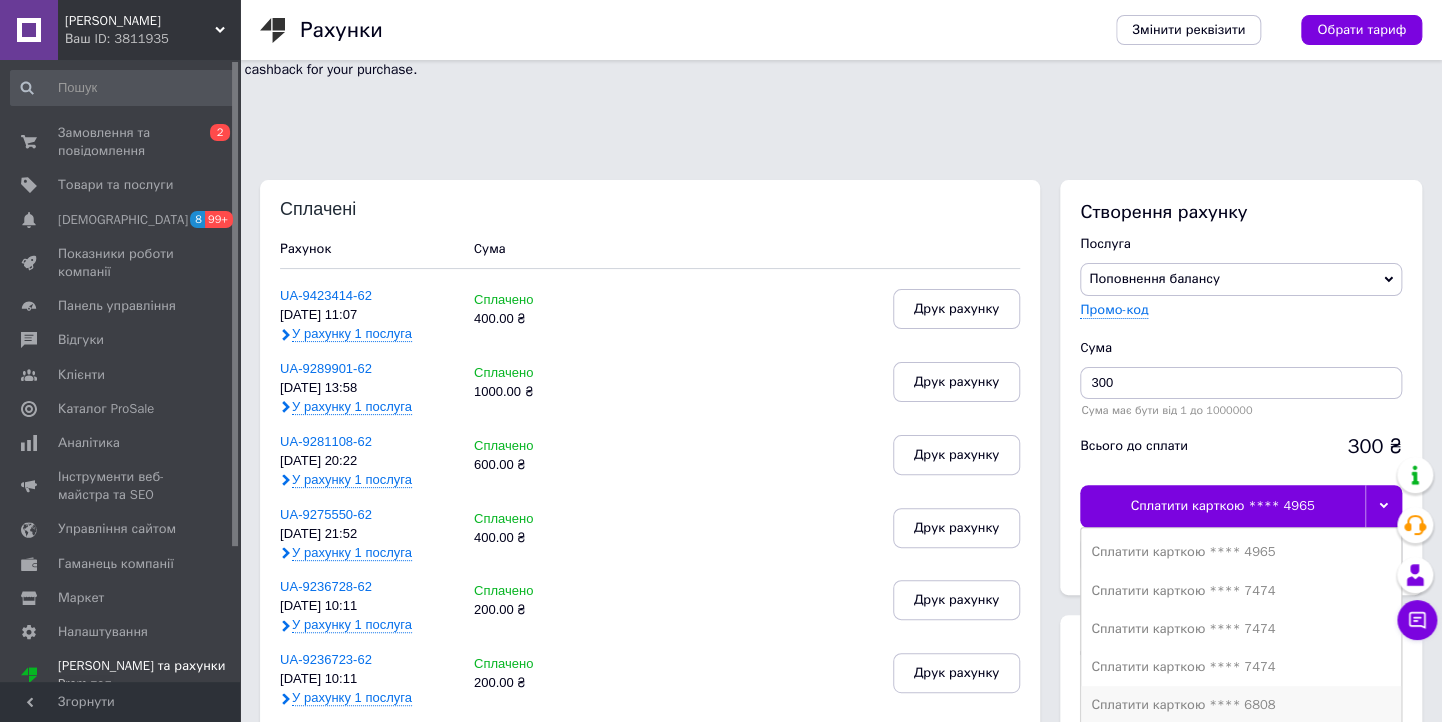 click on "Сплатити карткою  **** 6808" at bounding box center [1241, 705] 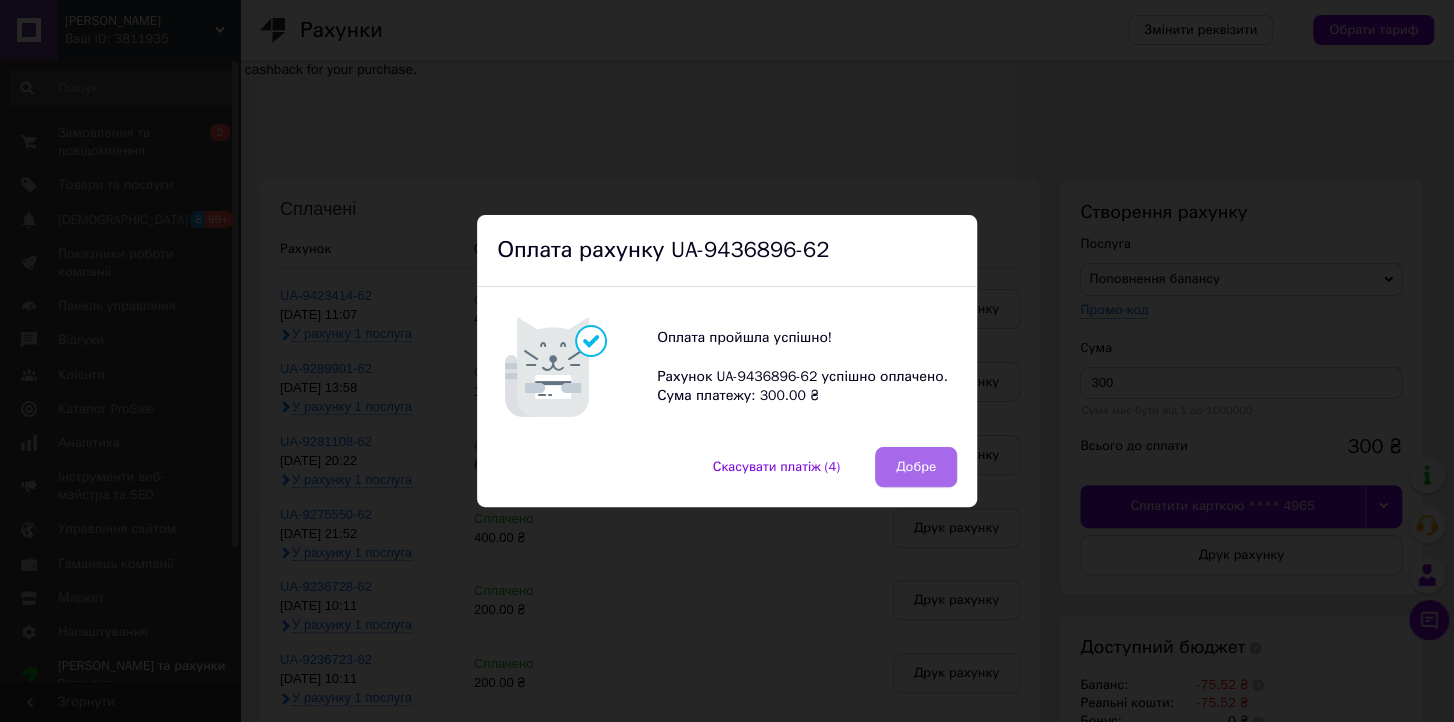 click on "Добре" at bounding box center (916, 467) 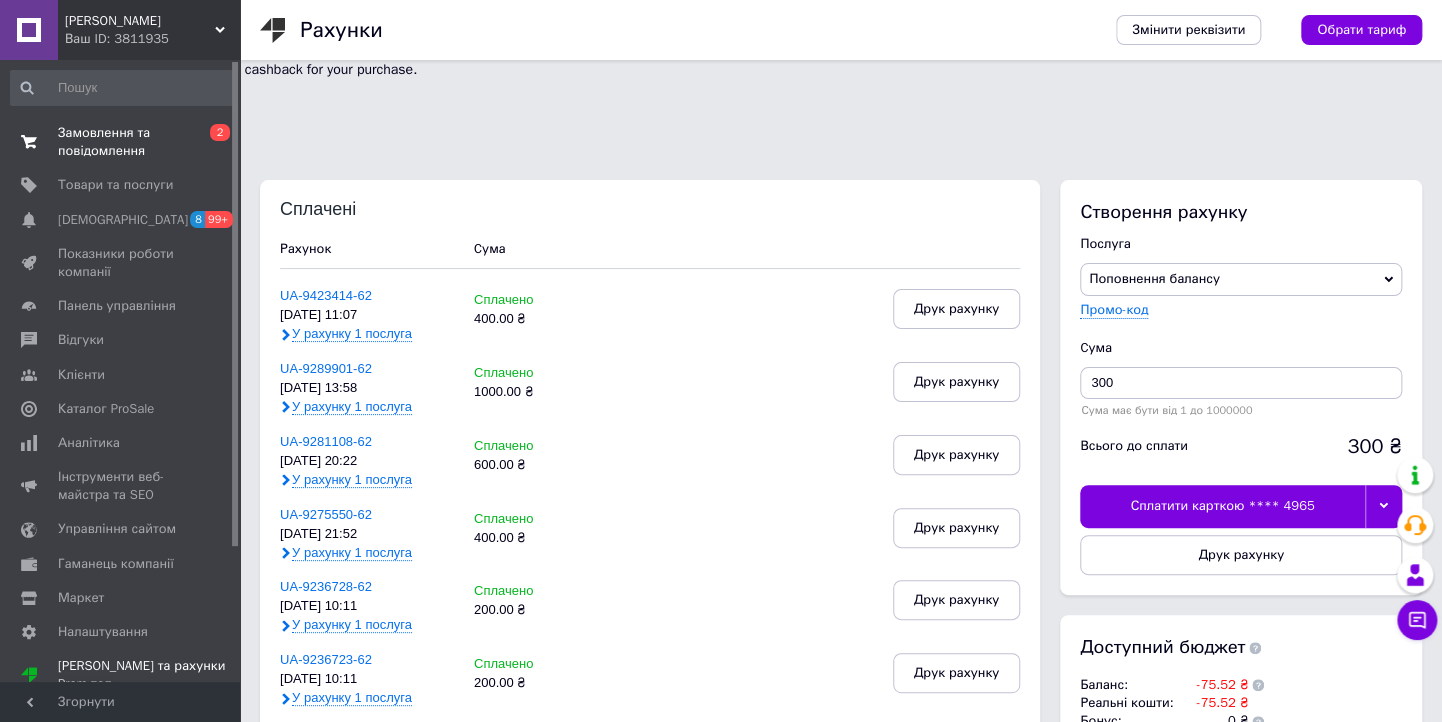 click on "Замовлення та повідомлення" at bounding box center (121, 142) 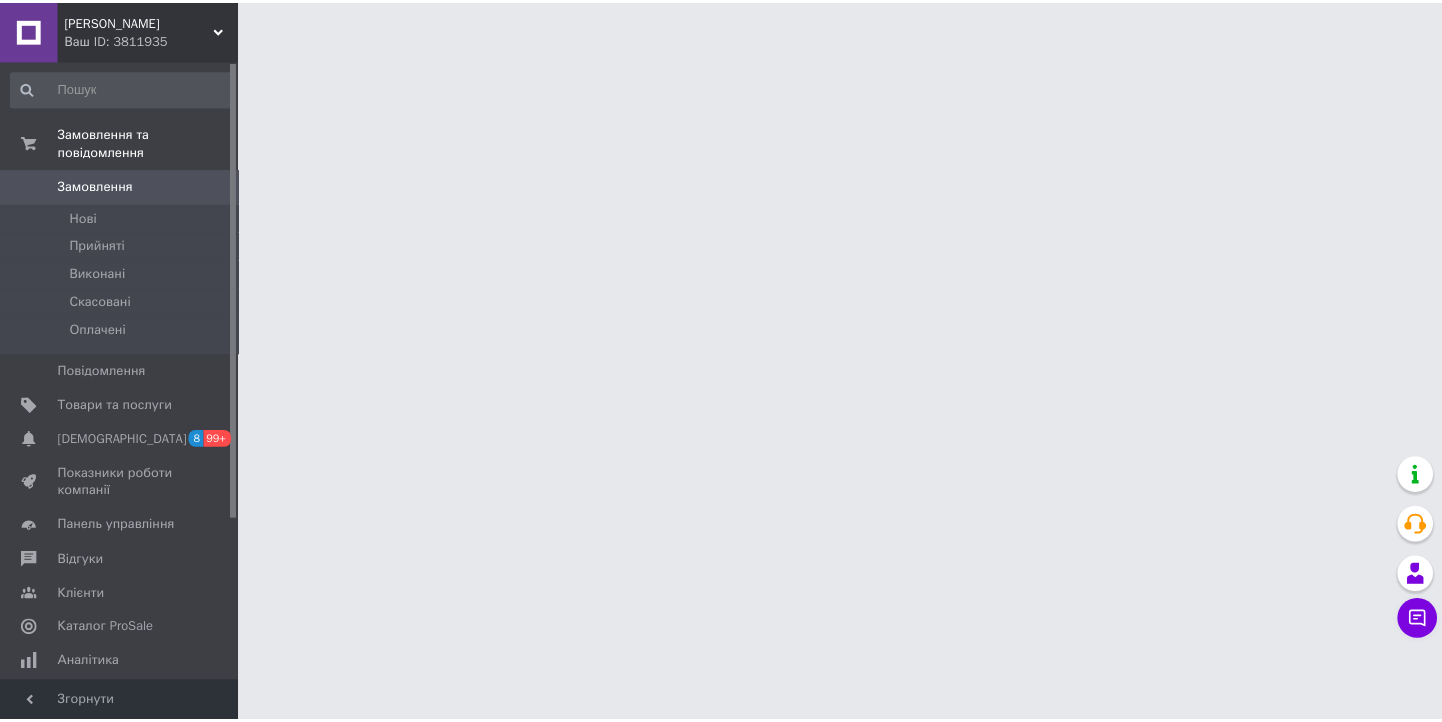 scroll, scrollTop: 0, scrollLeft: 0, axis: both 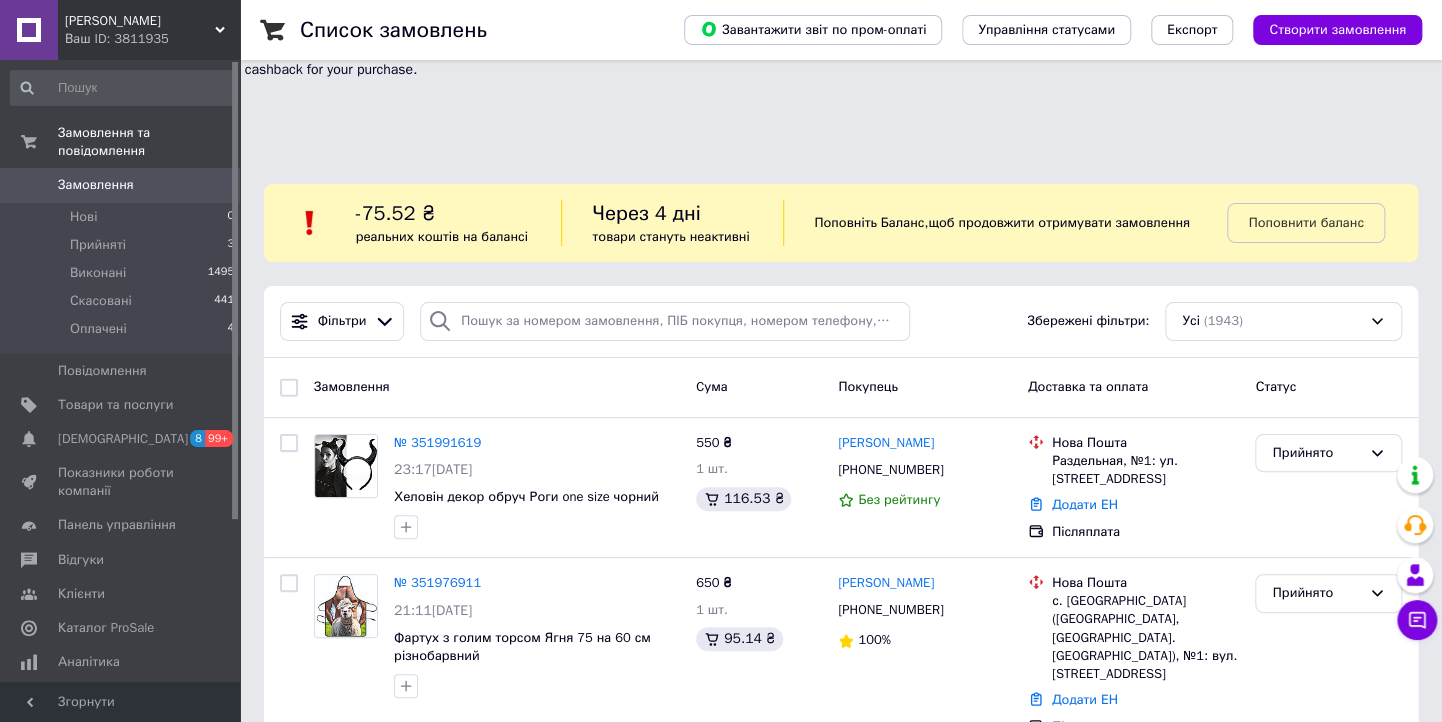 click on "Оплачені 4" at bounding box center [123, 334] 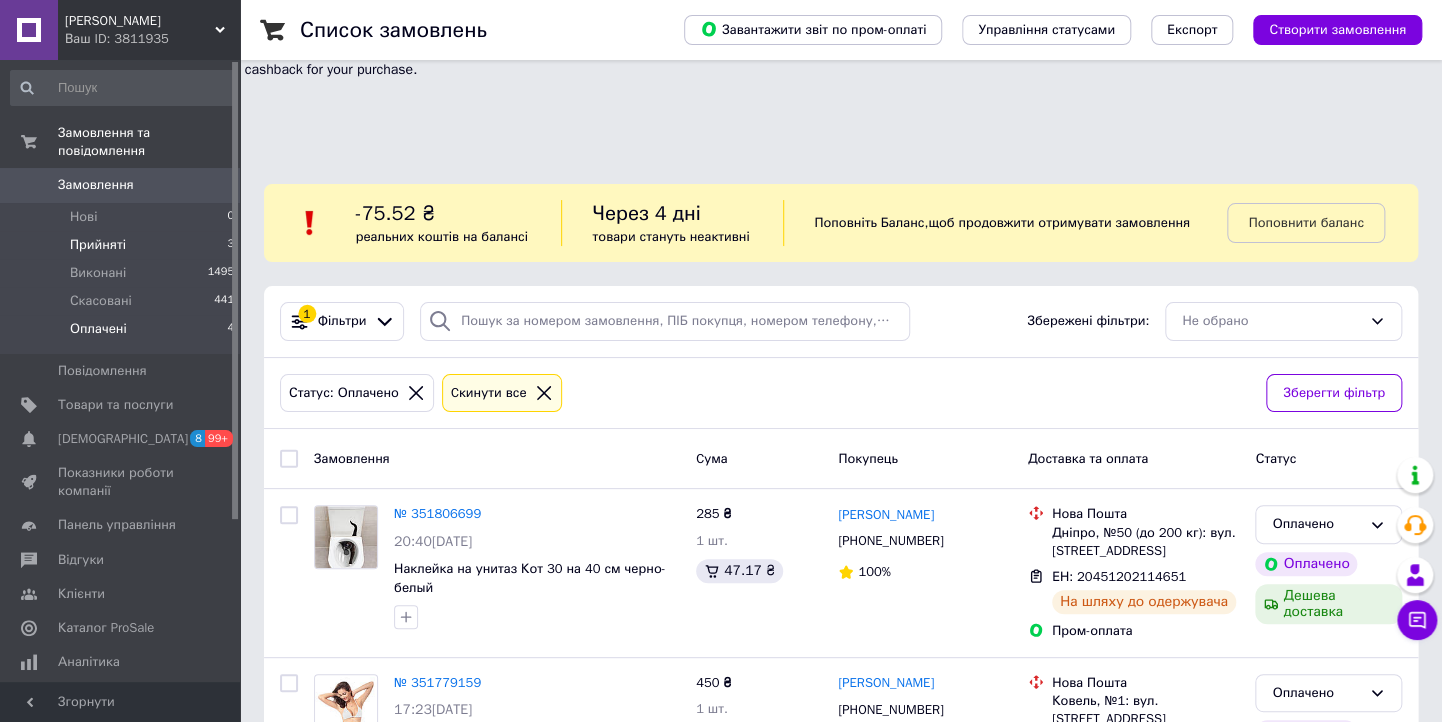 click on "Прийняті 3" at bounding box center [123, 245] 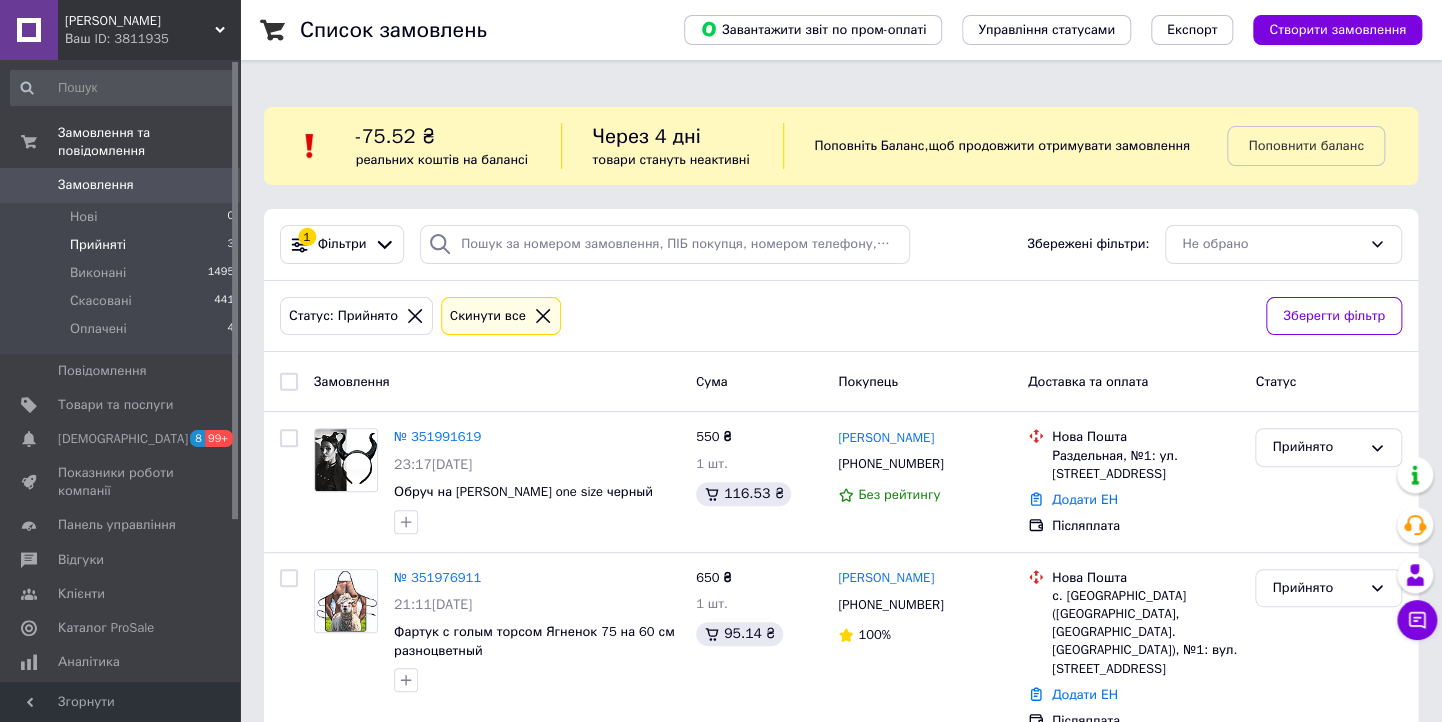 scroll, scrollTop: 210, scrollLeft: 0, axis: vertical 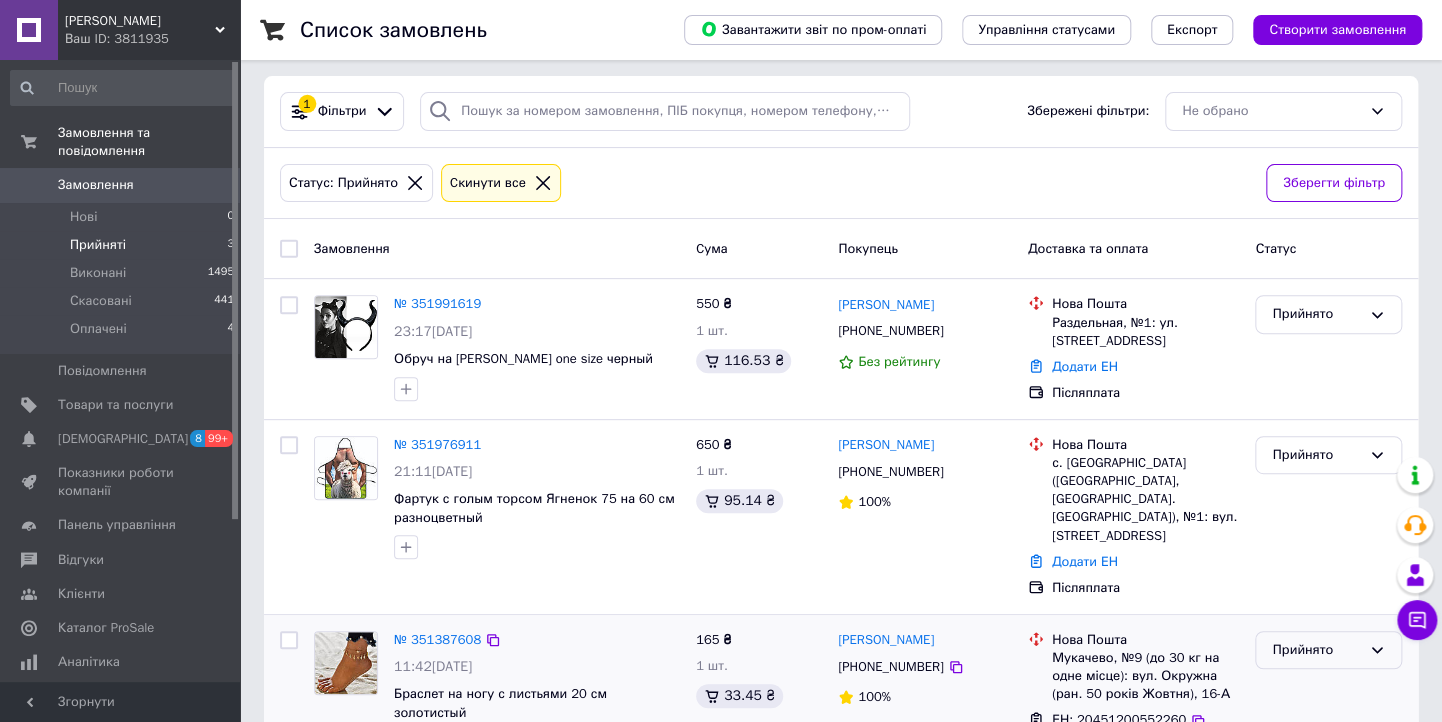 click on "Прийнято" at bounding box center (1328, 650) 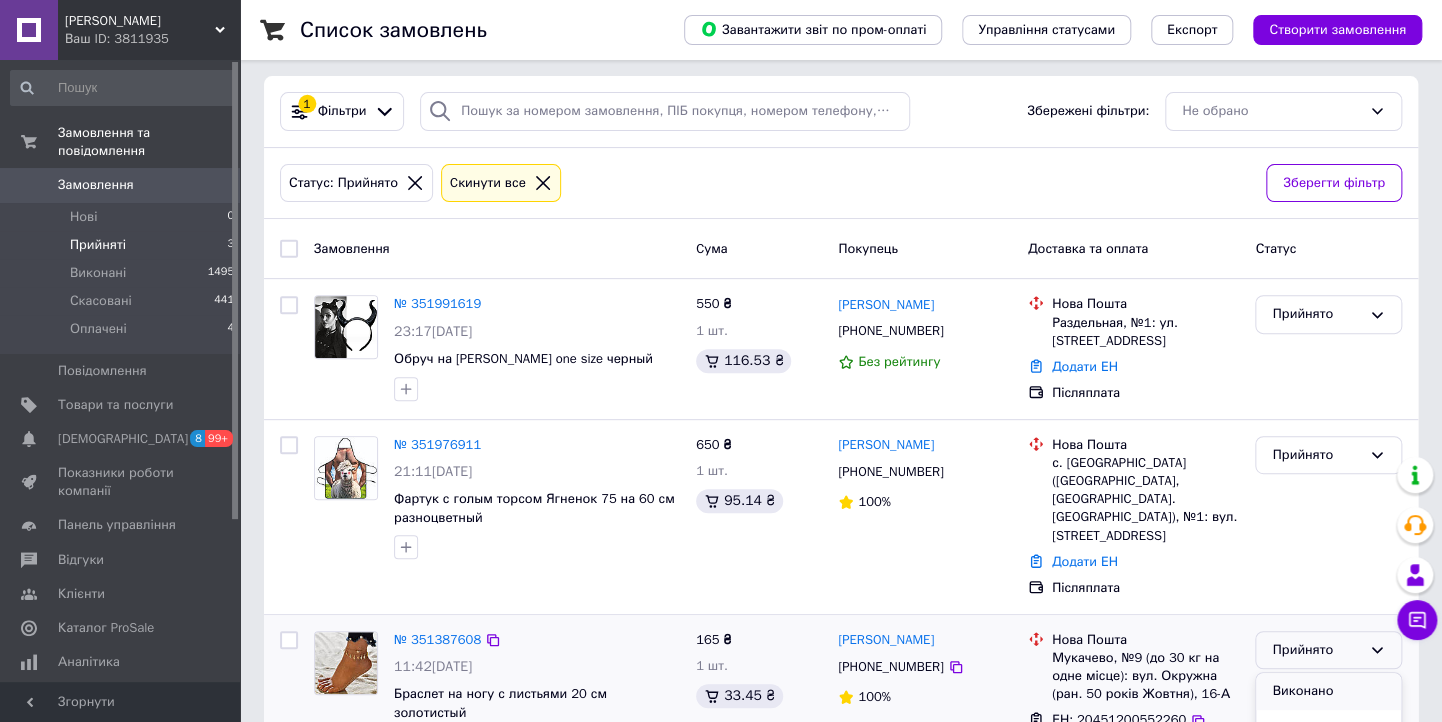 click on "Виконано" at bounding box center [1328, 691] 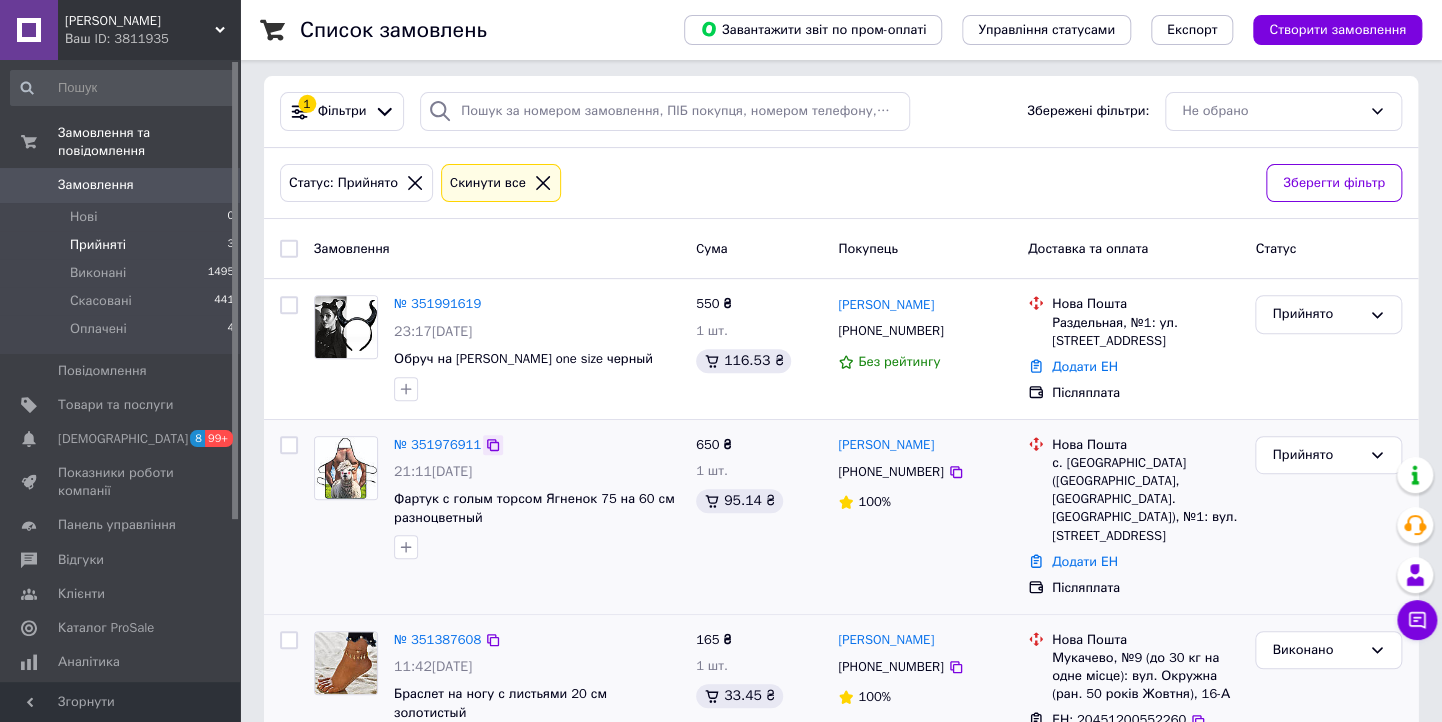 click 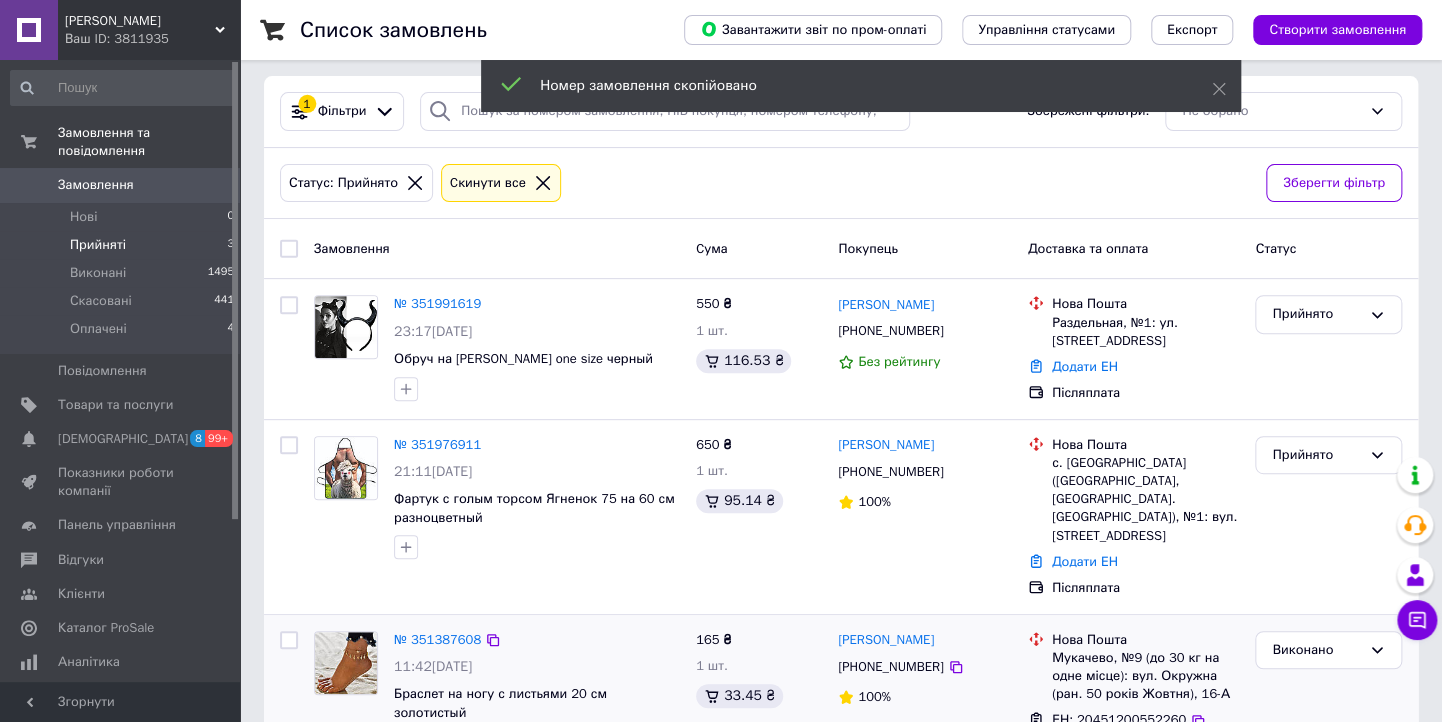 click on "№ 351976911" at bounding box center [437, 444] 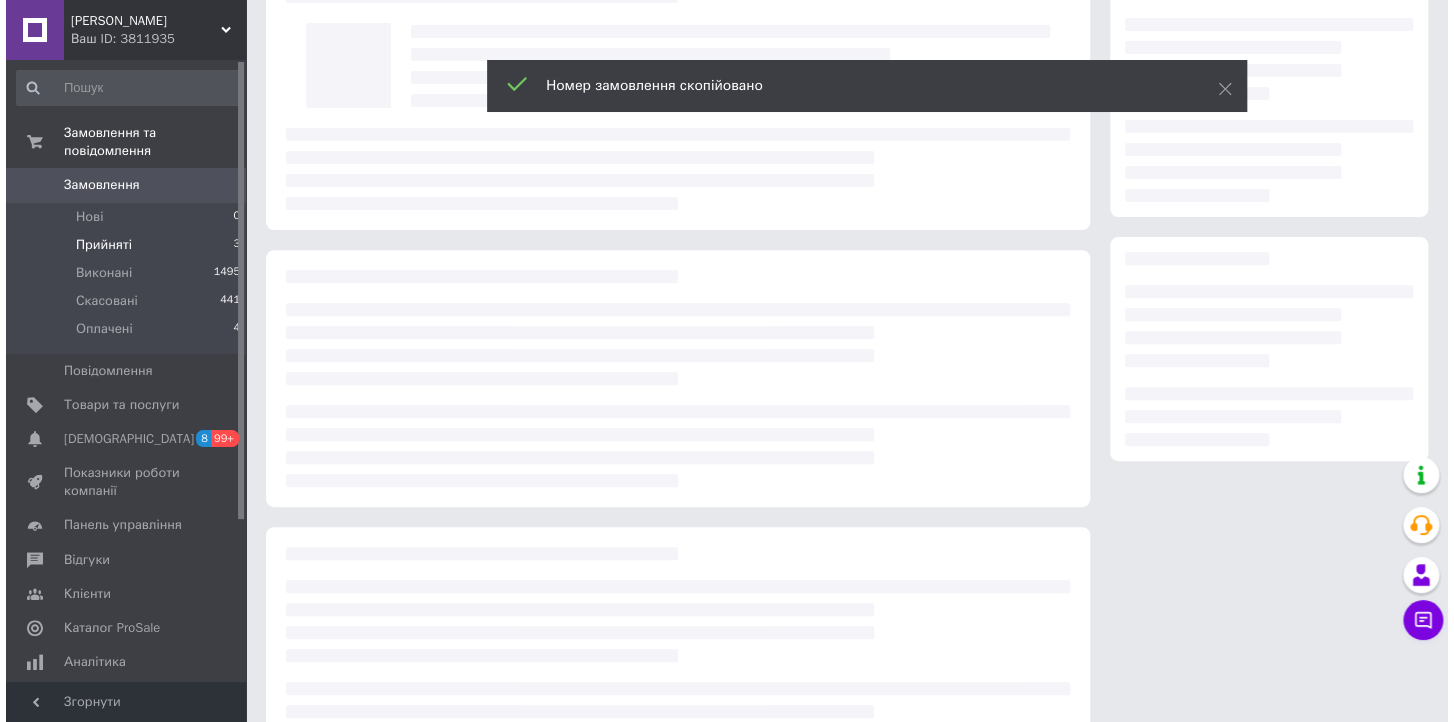 scroll, scrollTop: 0, scrollLeft: 0, axis: both 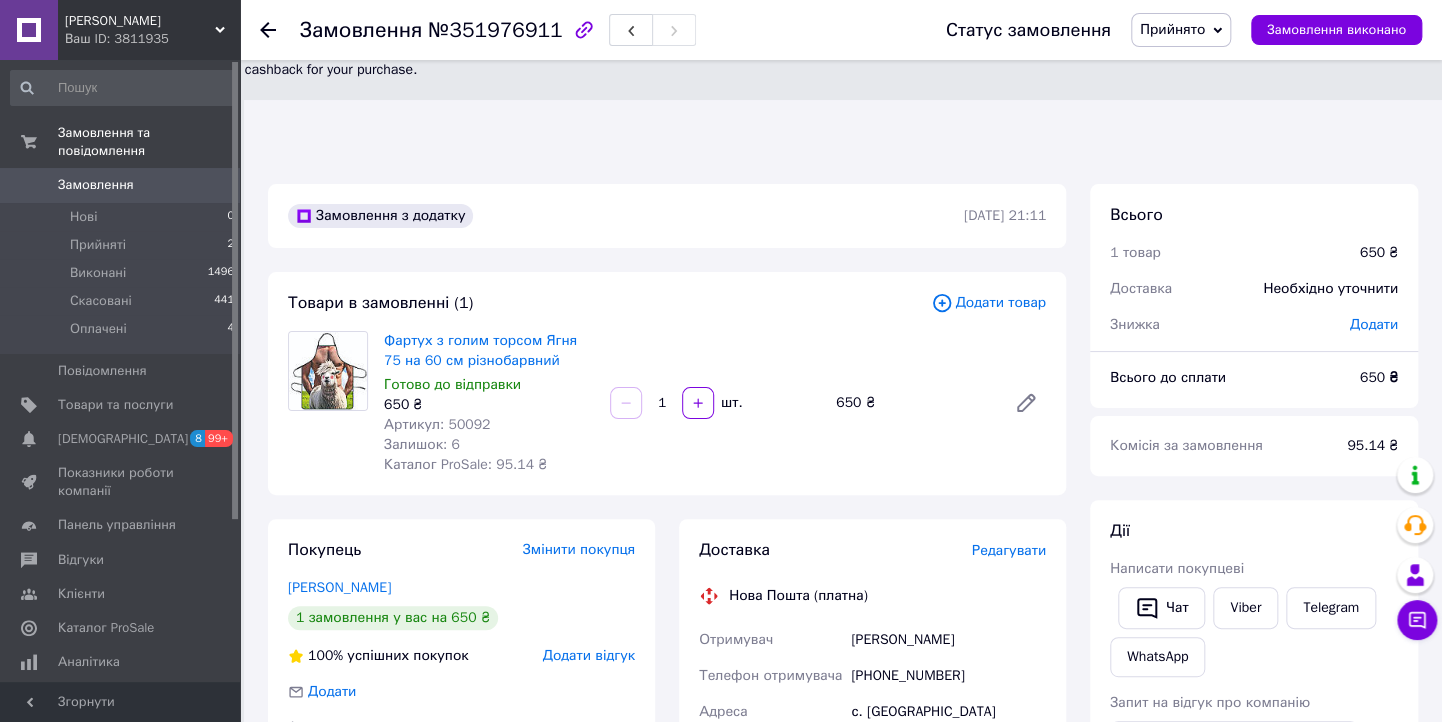 click on "Редагувати" at bounding box center (1009, 550) 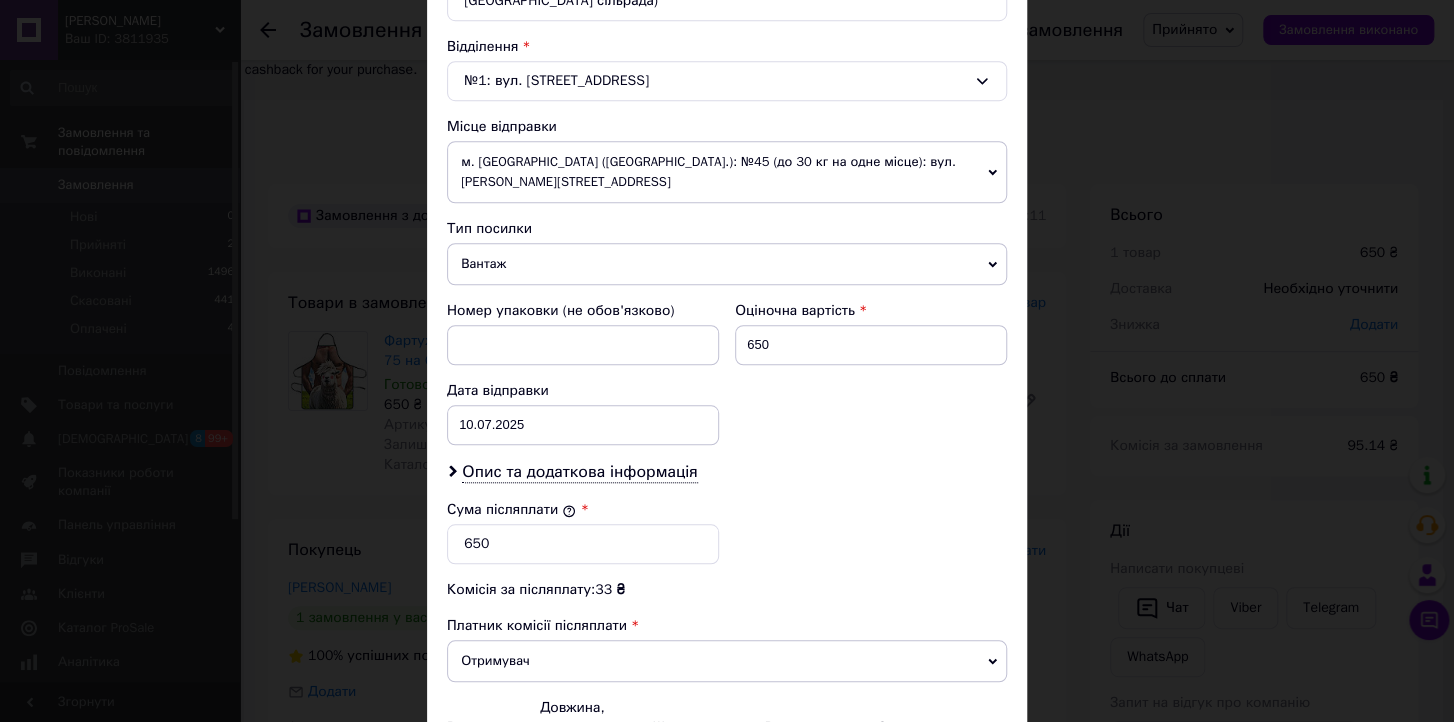 scroll, scrollTop: 819, scrollLeft: 0, axis: vertical 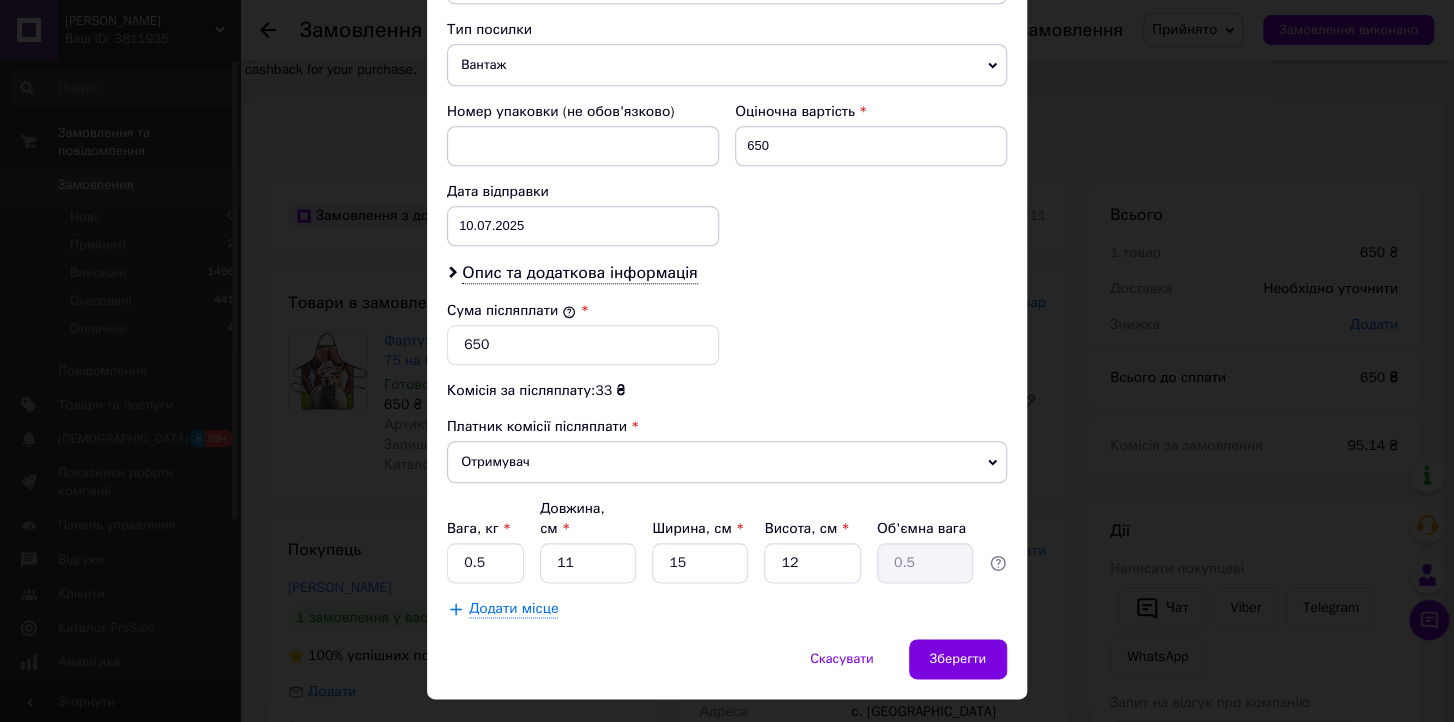 click on "× Редагування доставки Спосіб доставки Нова Пошта (платна) Платник Отримувач Відправник Прізвище отримувача Низамеев Ім'я отримувача Алексей По батькові отримувача Телефон отримувача +380685970058 Тип доставки У відділенні Кур'єром В поштоматі Місто с. Миколаївка (Дніпропетровська обл., Синельниківський р-н. Миколаївська сільрада) Відділення №1: вул. Центральна, 12 Місце відправки м. Київ (Київська обл.): №45 (до 30 кг на одне місце): вул. Вінстона Черчилля, 14 Немає збігів. Спробуйте змінити умови пошуку Додати ще місце відправки Тип посилки Вантаж Документи 650 < 2025 >" at bounding box center [727, 361] 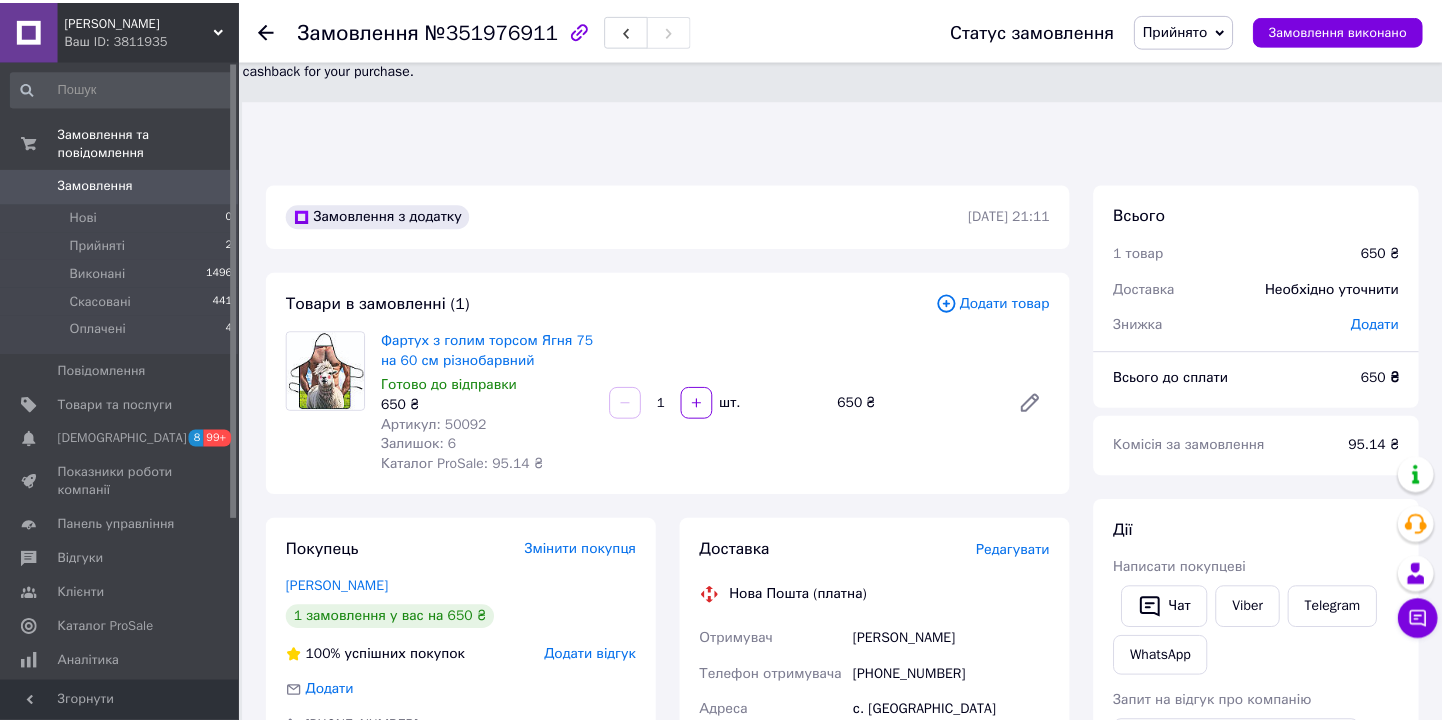 scroll, scrollTop: 0, scrollLeft: 0, axis: both 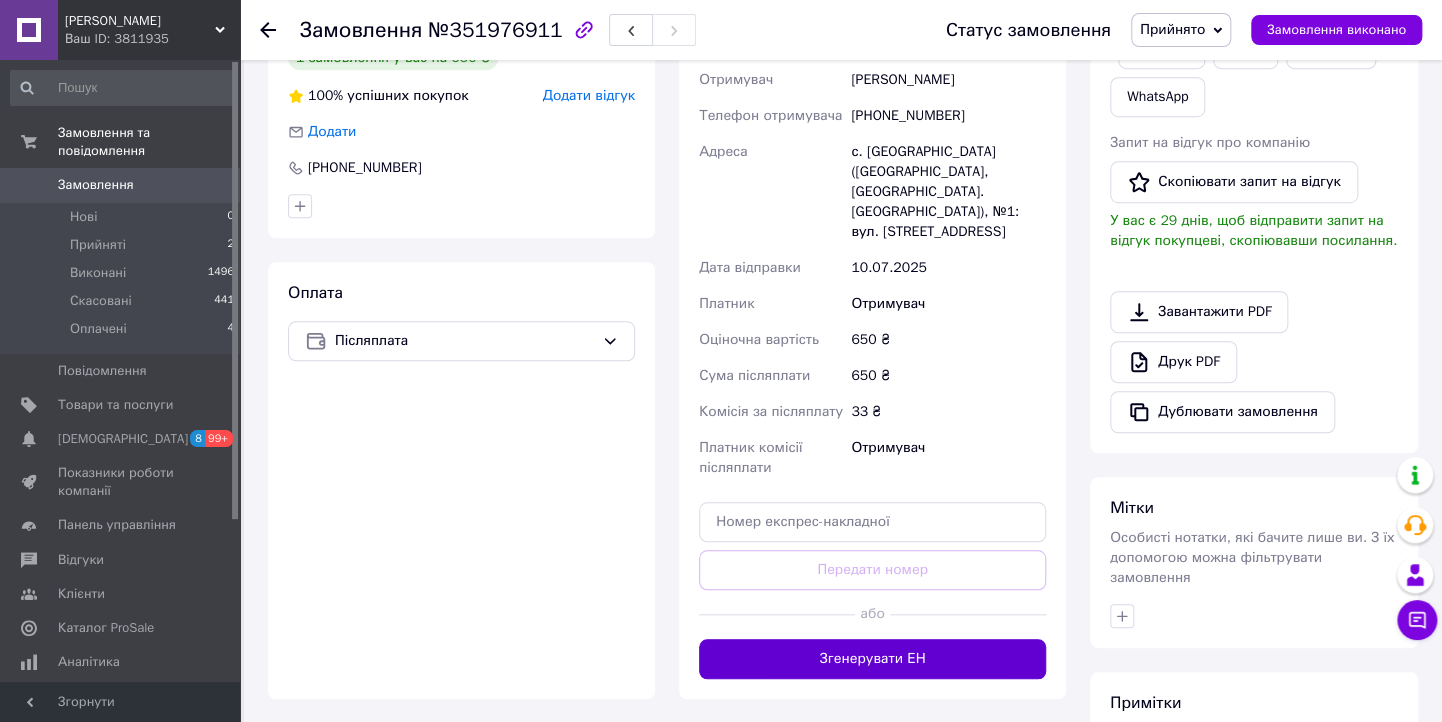 click on "Згенерувати ЕН" at bounding box center [872, 659] 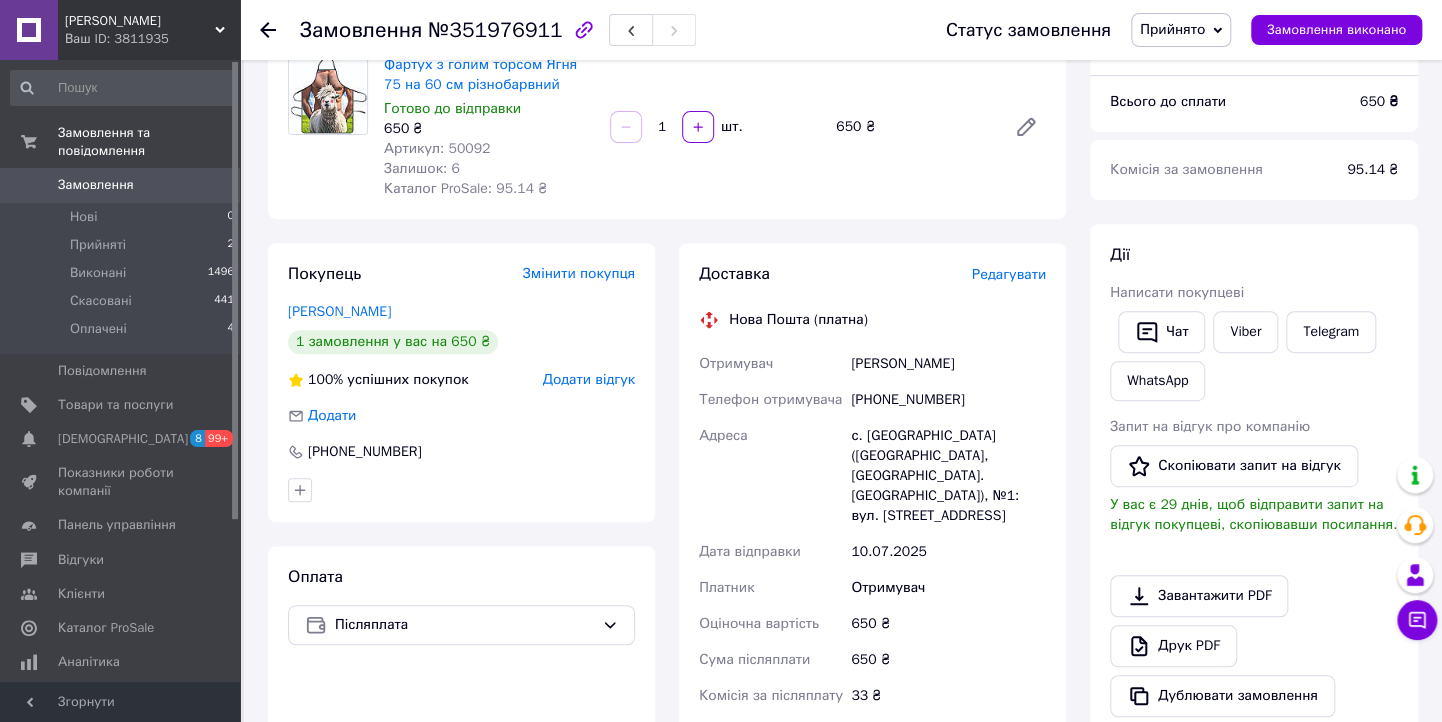 scroll, scrollTop: 80, scrollLeft: 0, axis: vertical 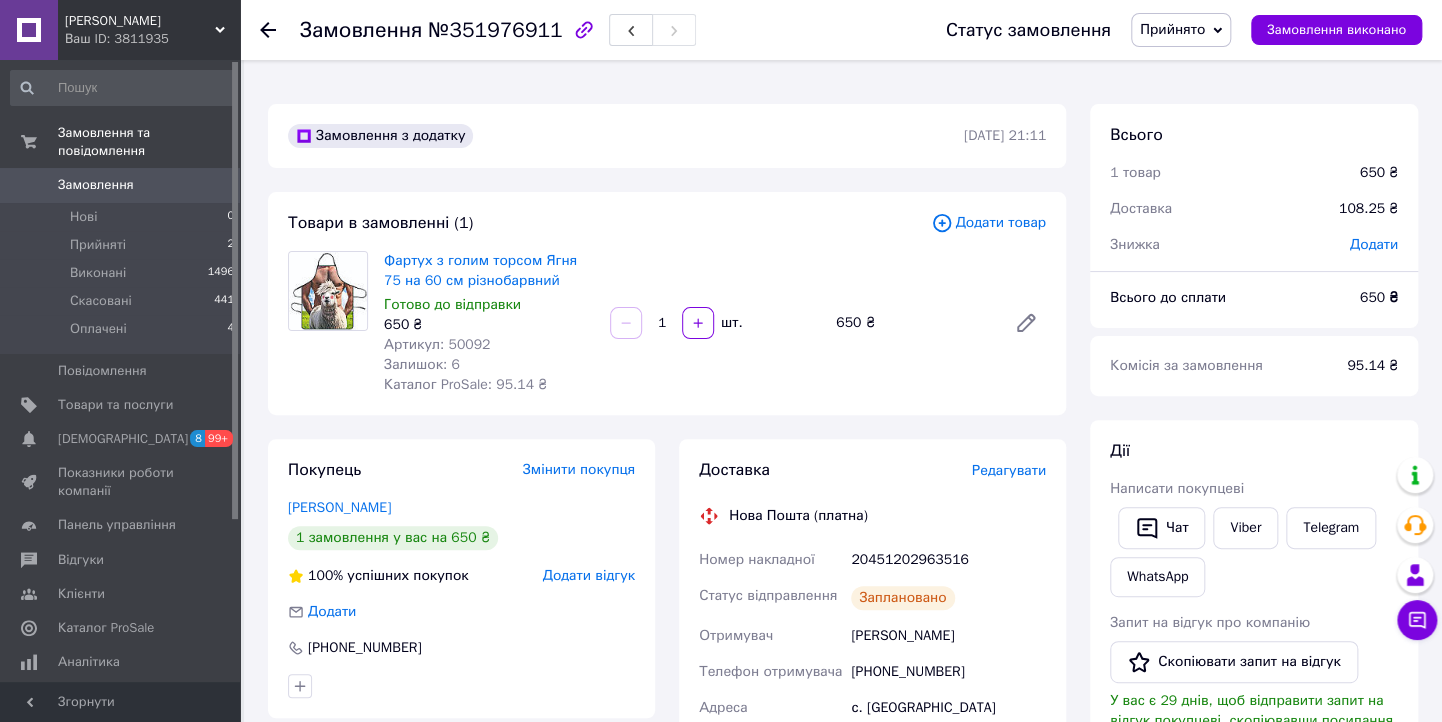 drag, startPoint x: 688, startPoint y: 456, endPoint x: 1004, endPoint y: 544, distance: 328.02438 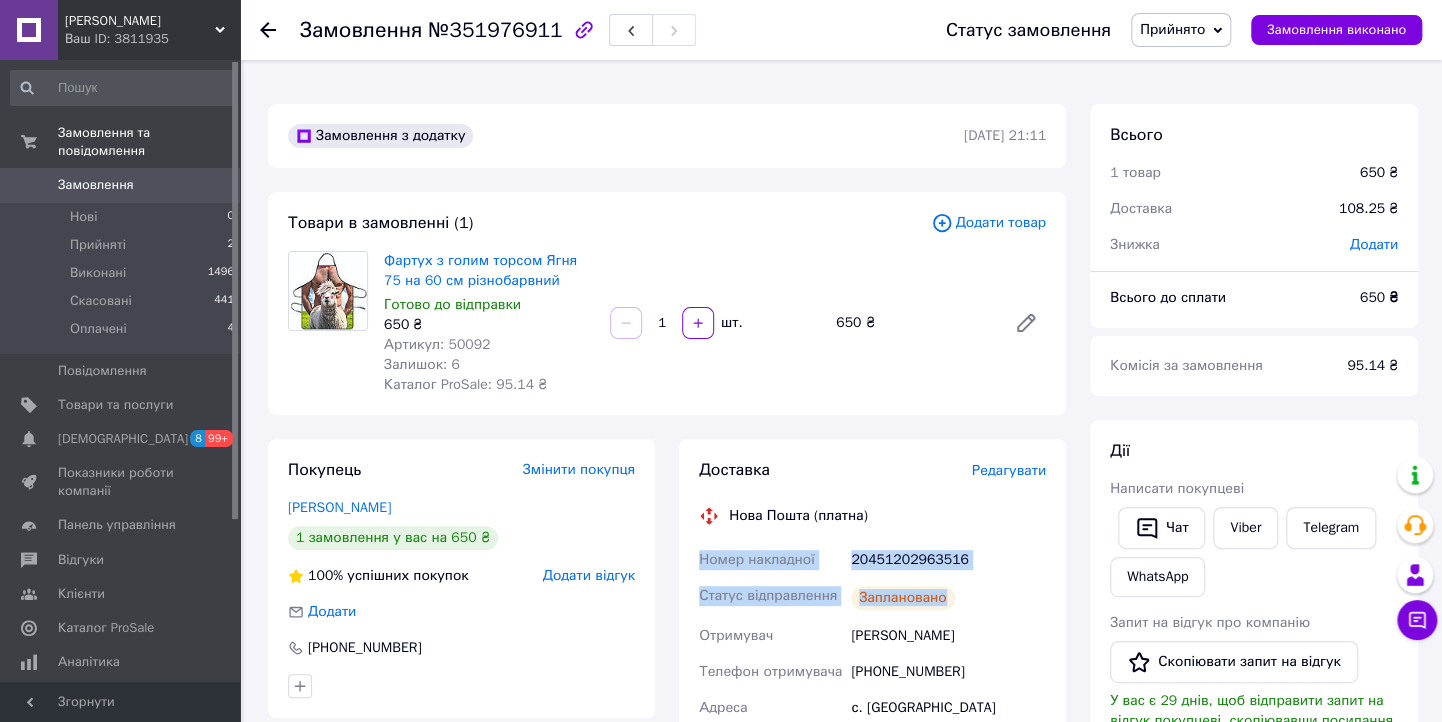 drag, startPoint x: 692, startPoint y: 453, endPoint x: 998, endPoint y: 511, distance: 311.44824 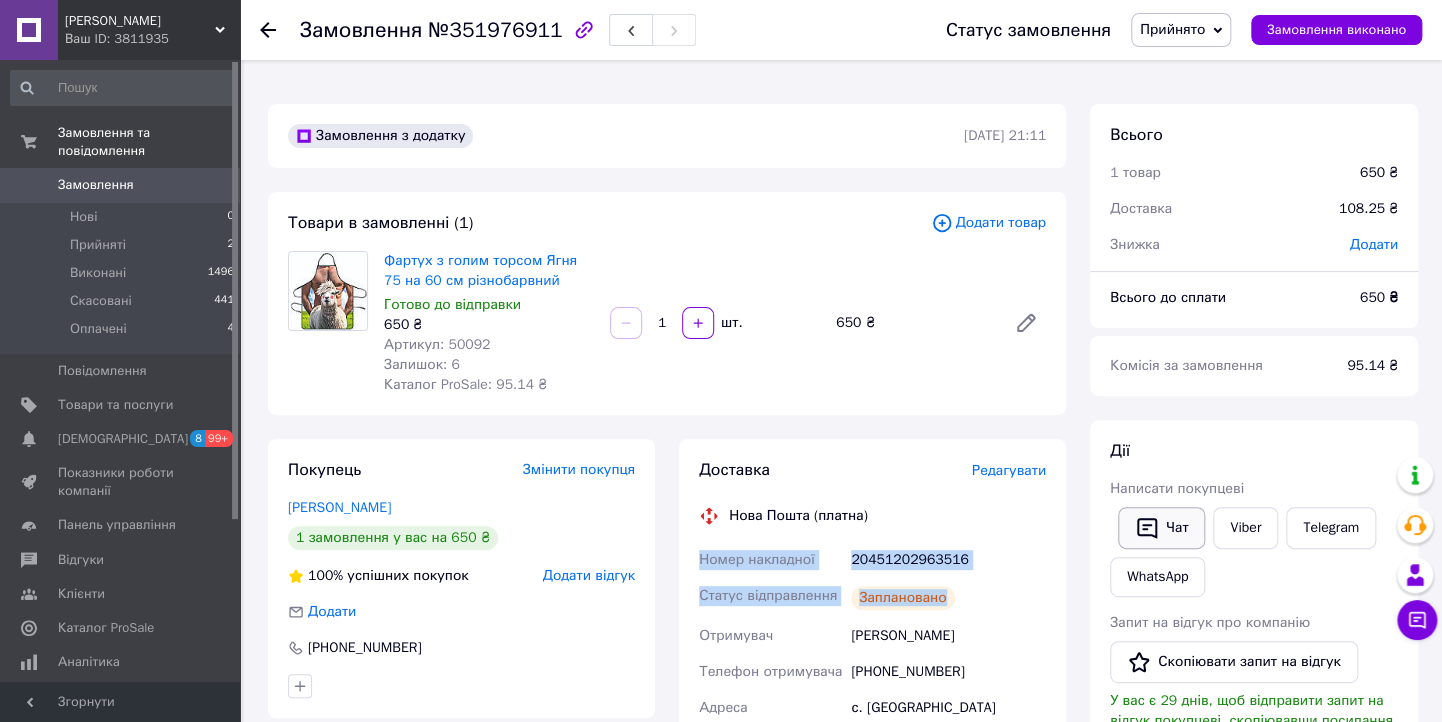 click on "Чат" at bounding box center [1161, 528] 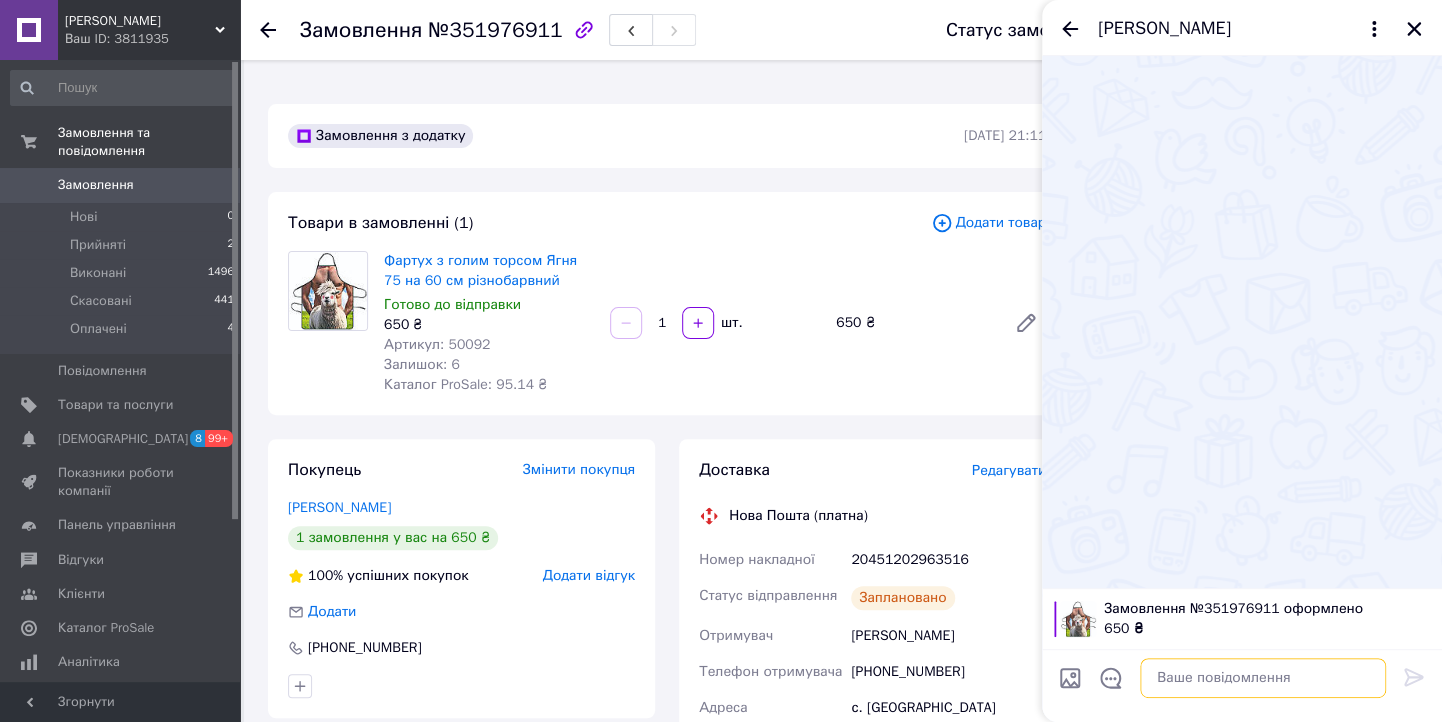 click at bounding box center (1263, 678) 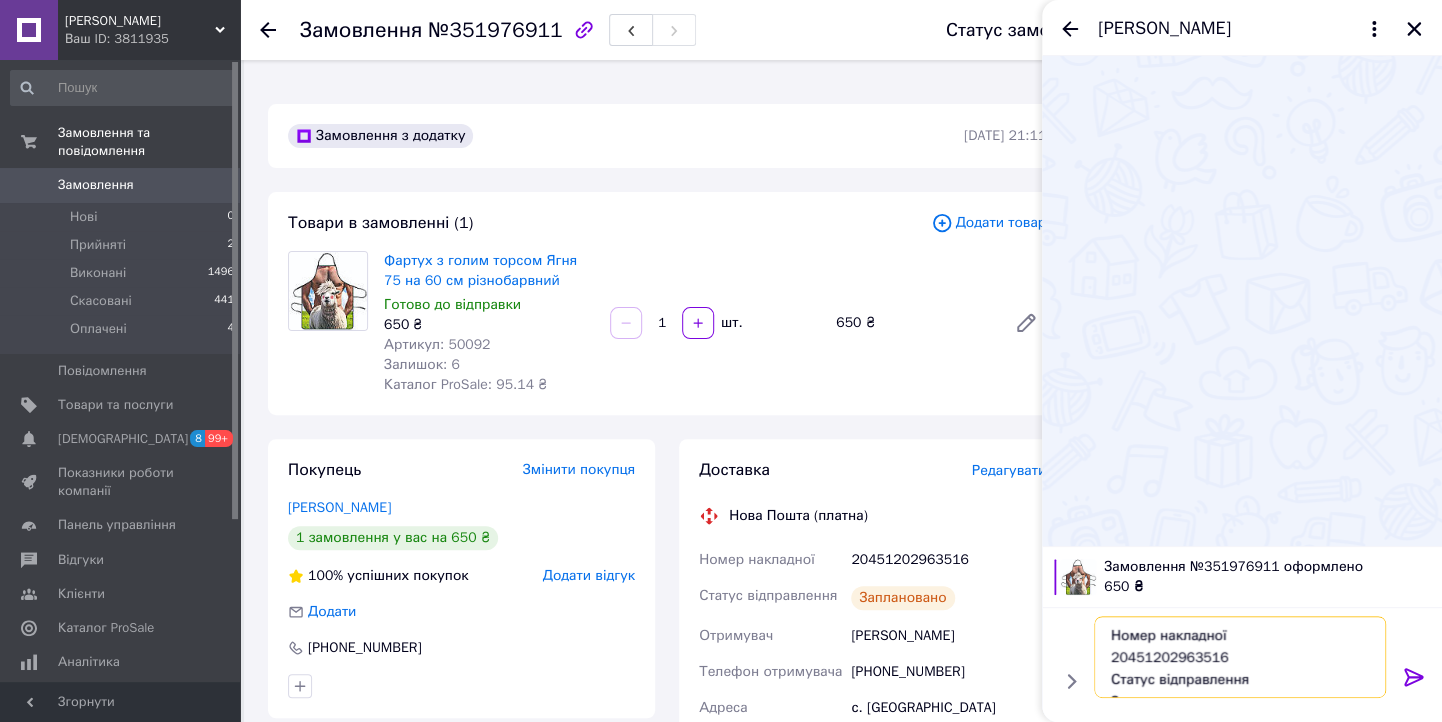scroll, scrollTop: 13, scrollLeft: 0, axis: vertical 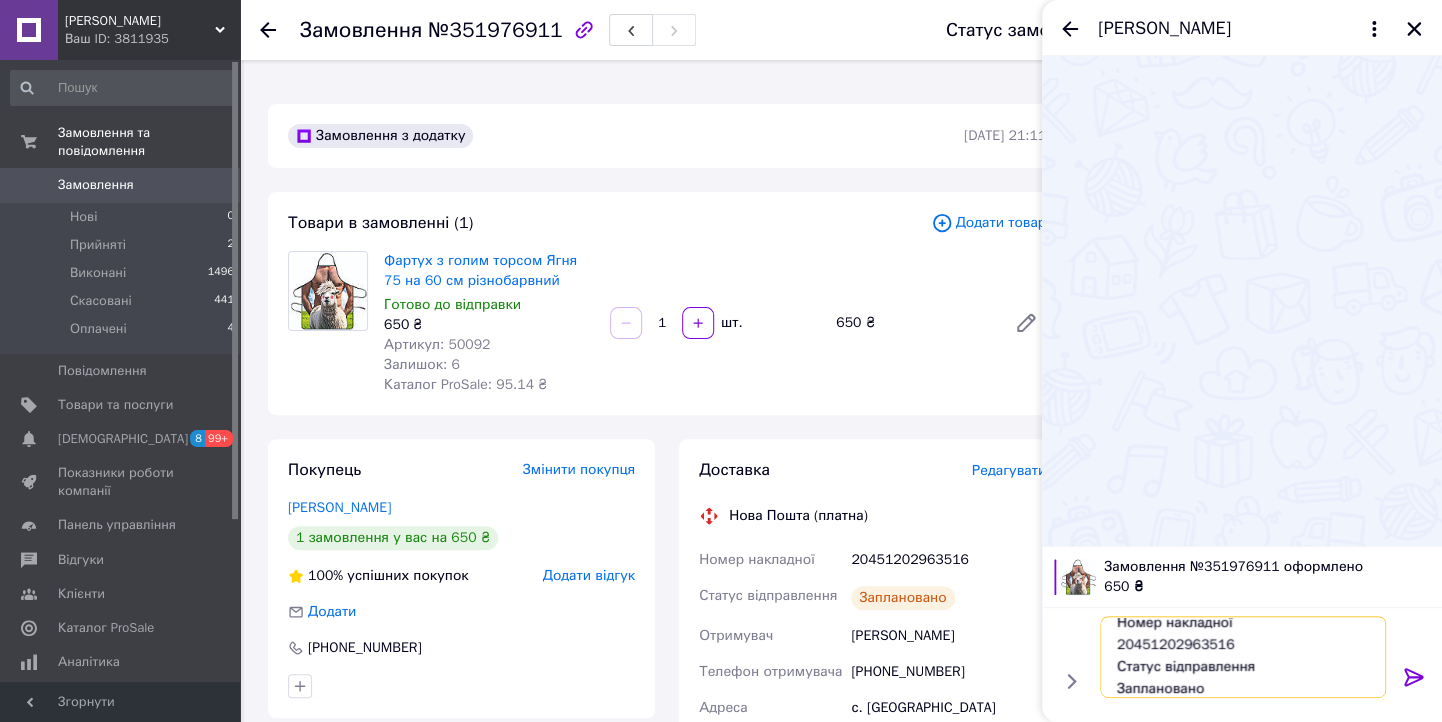 type 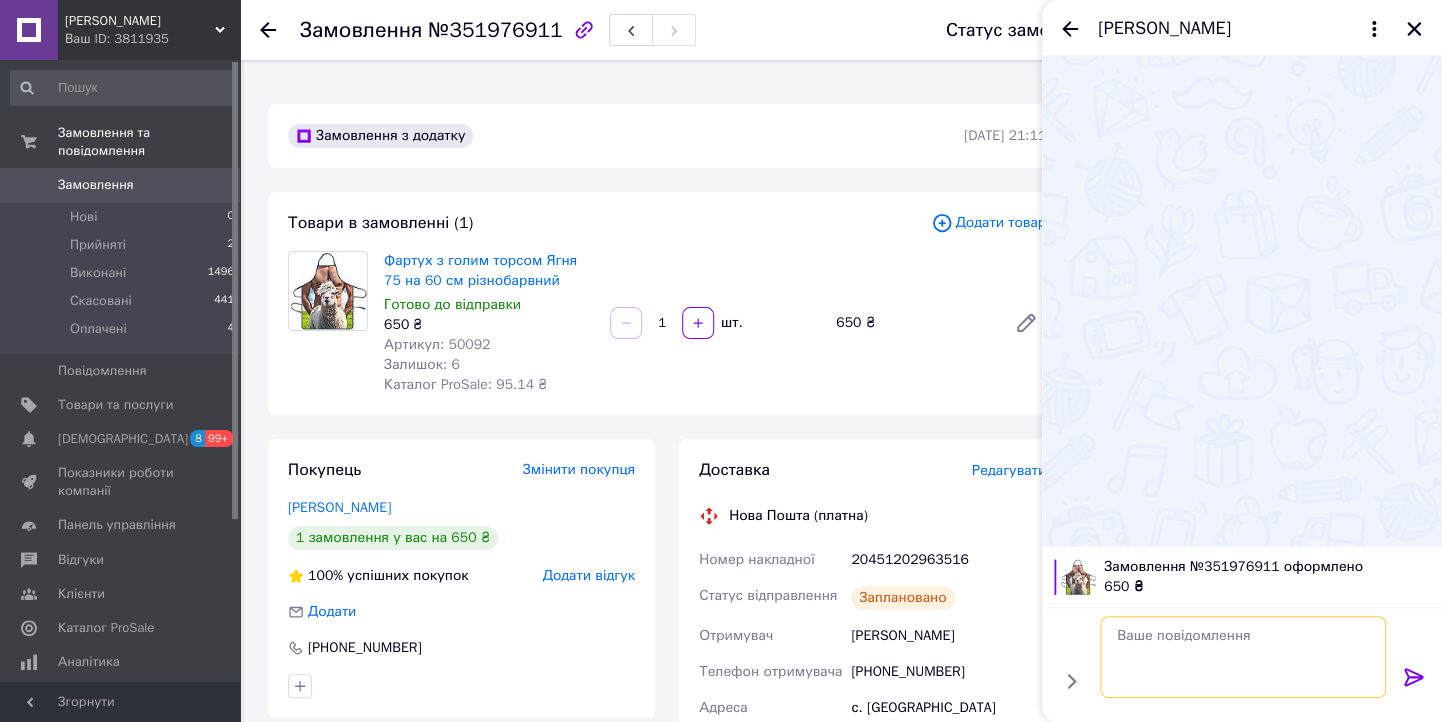 scroll, scrollTop: 0, scrollLeft: 0, axis: both 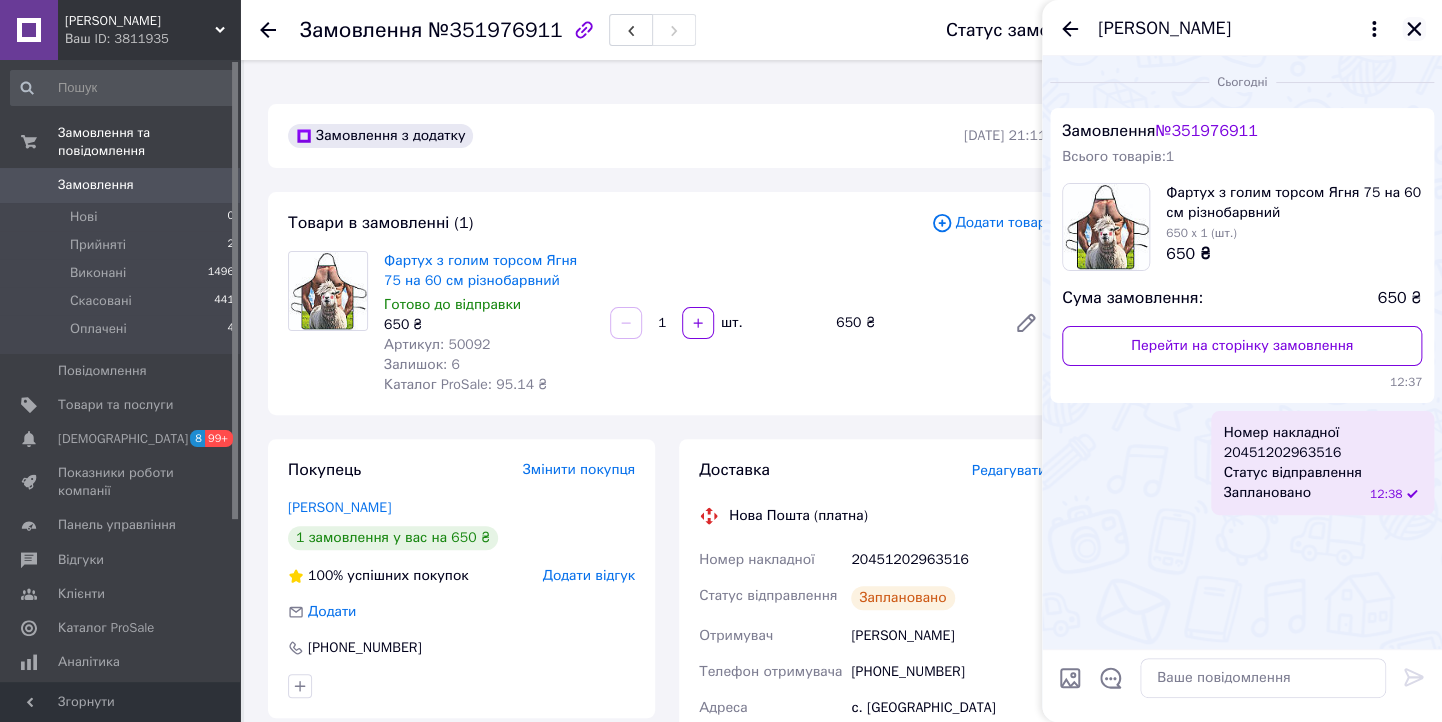 click 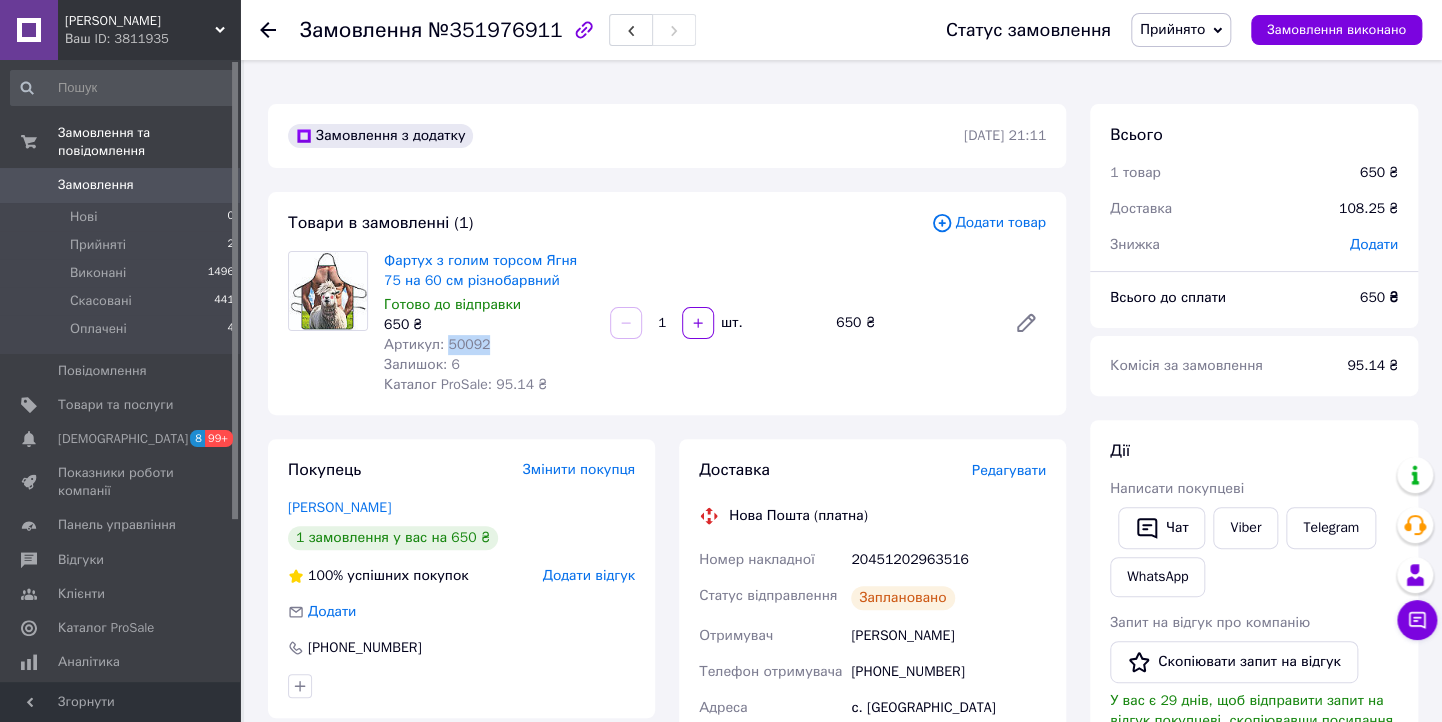 drag, startPoint x: 484, startPoint y: 240, endPoint x: 444, endPoint y: 235, distance: 40.311287 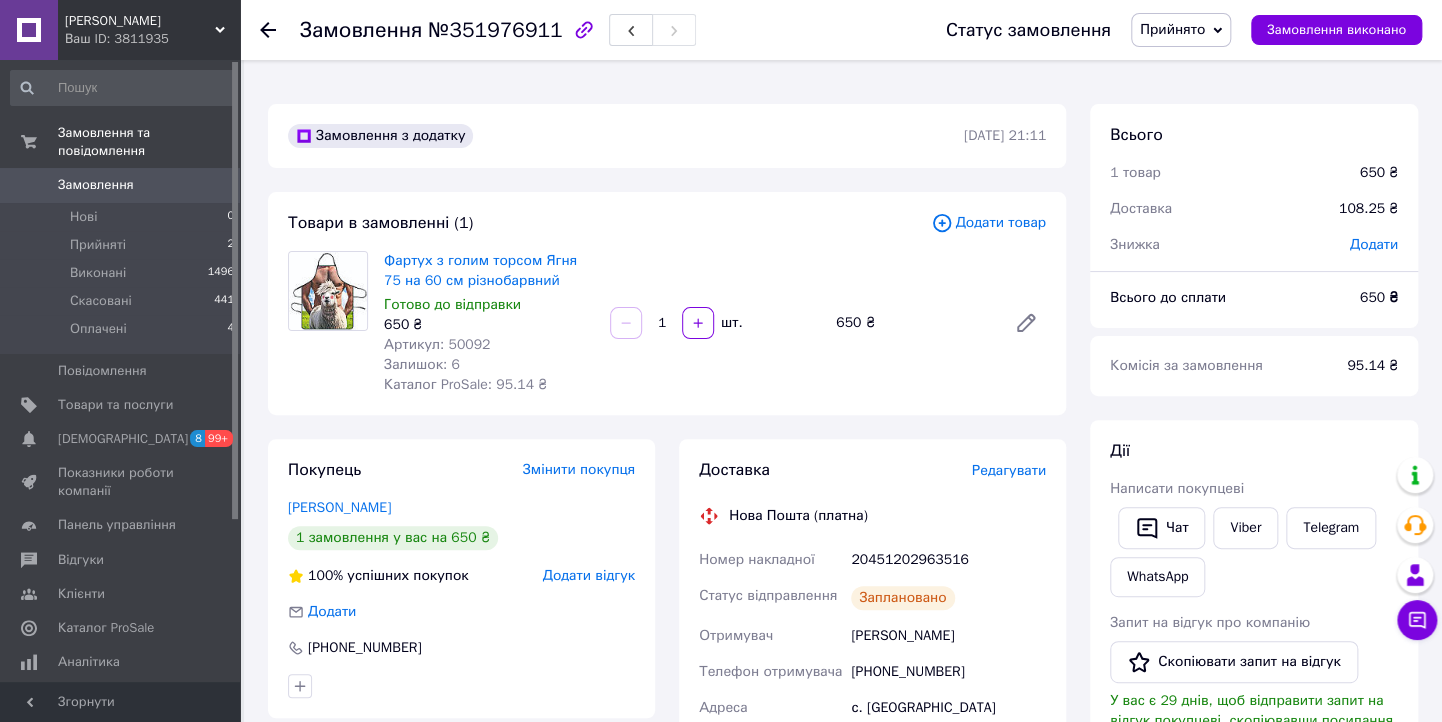 click on "Доставка" at bounding box center (835, 470) 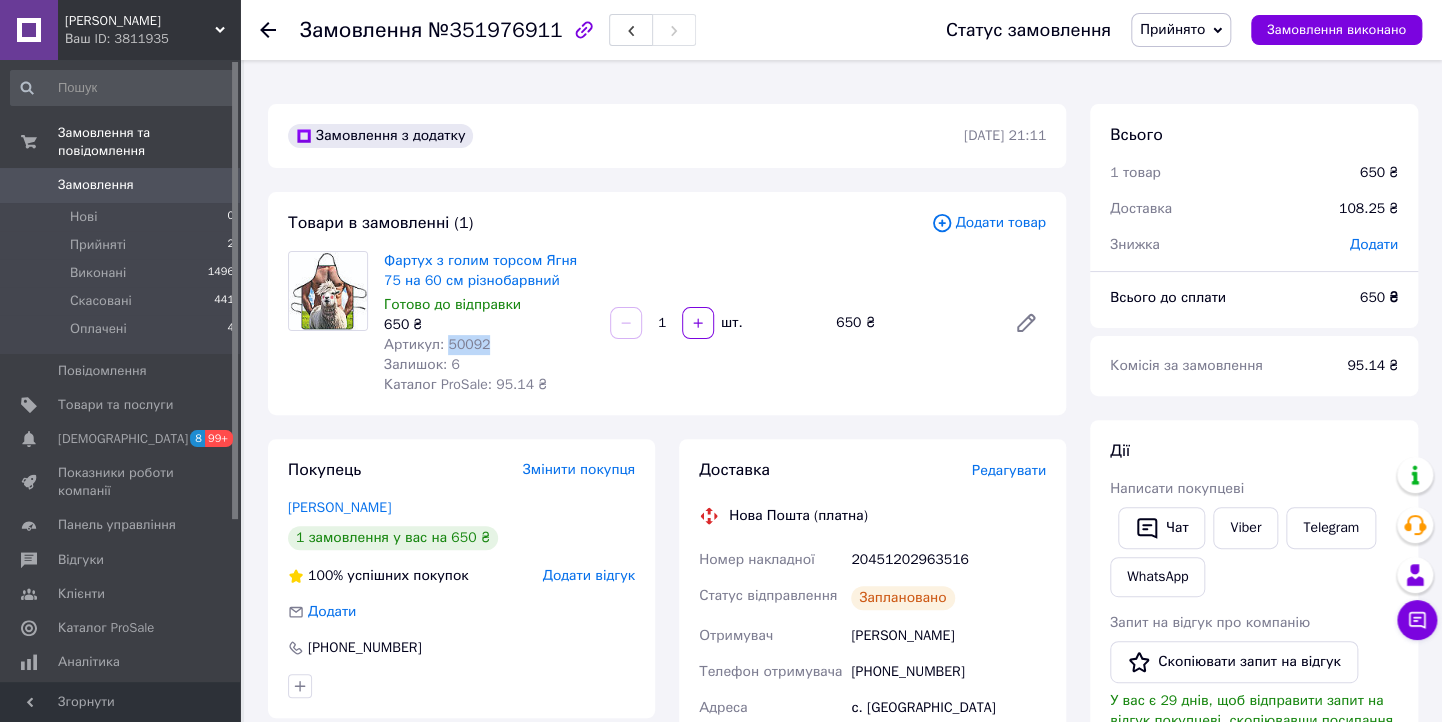 drag, startPoint x: 492, startPoint y: 246, endPoint x: 442, endPoint y: 243, distance: 50.08992 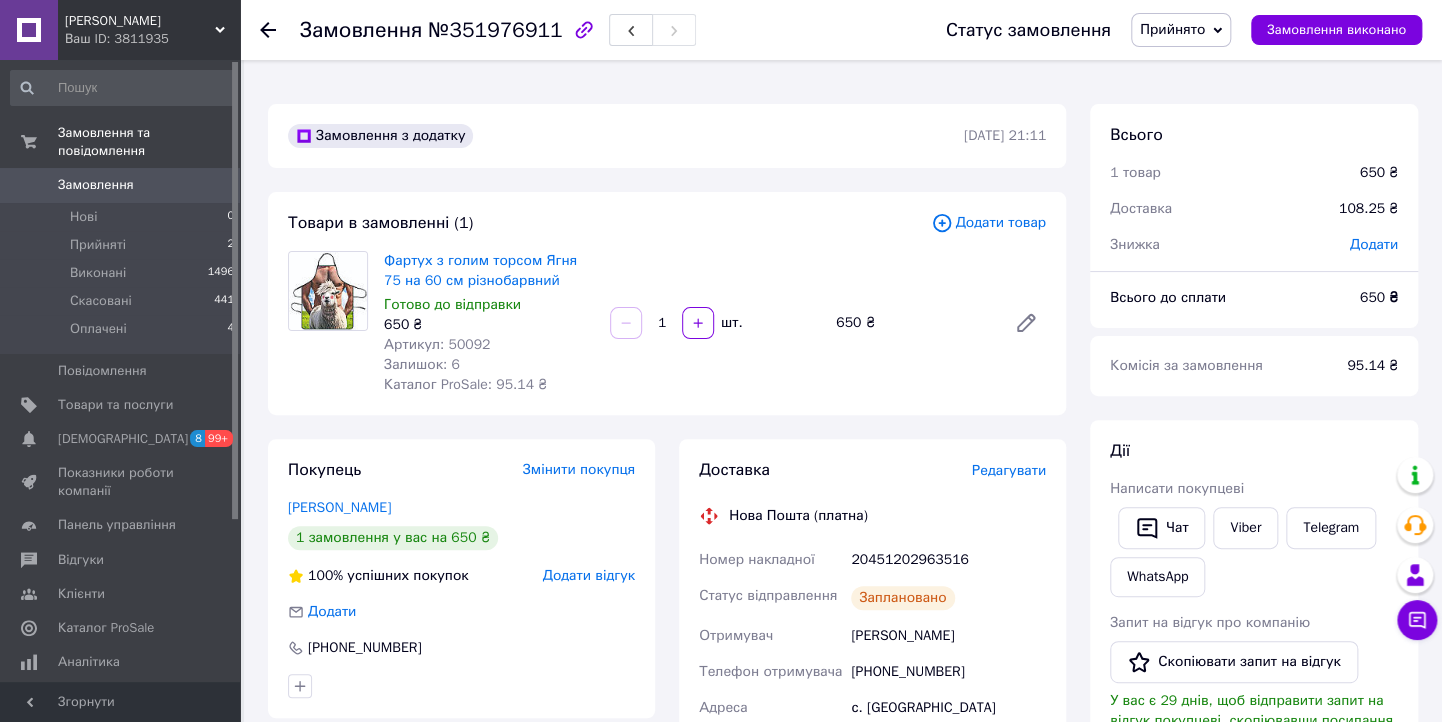 click on "Фартух з голим торсом Ягня 75 на 60 см різнобарвний Готово до відправки 650 ₴ Артикул: 50092 Залишок: 6 Каталог ProSale: 95.14 ₴  1   шт. 650 ₴" at bounding box center (715, 323) 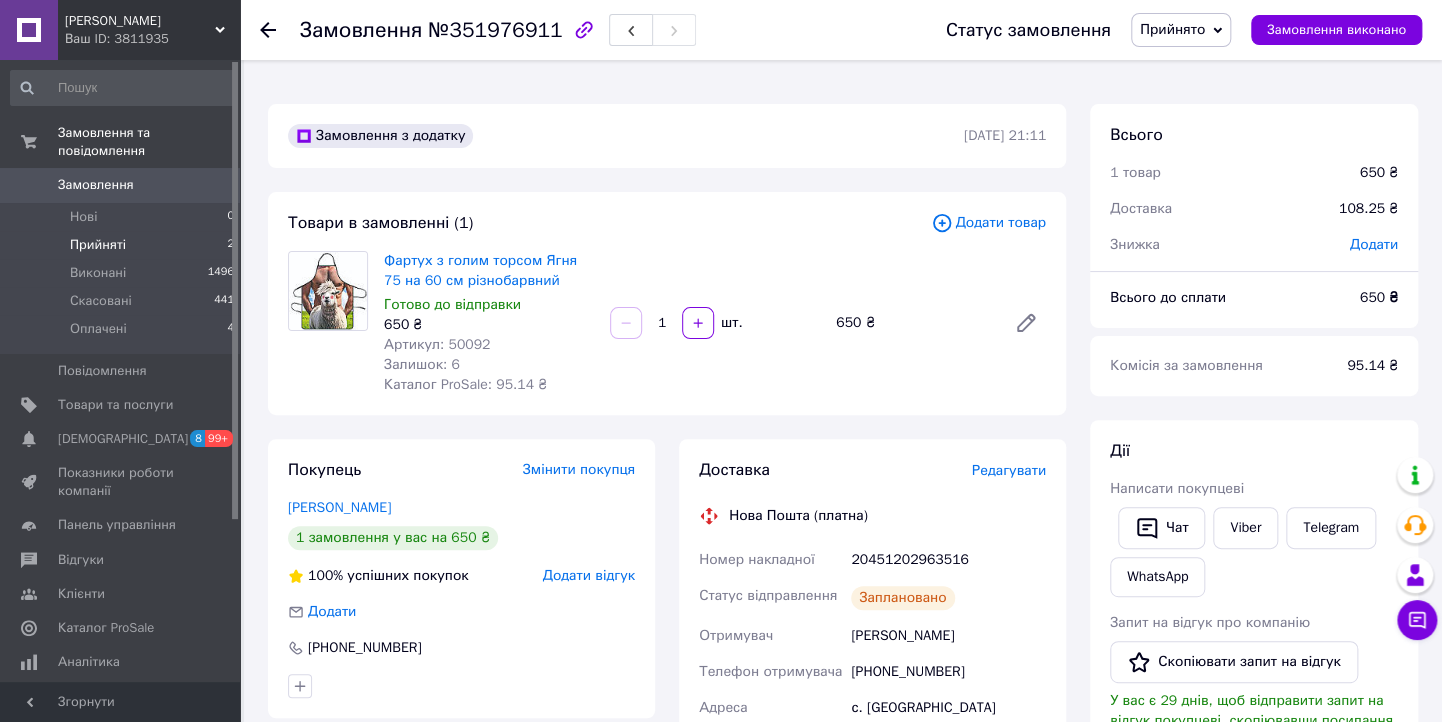 click on "Прийняті 2" at bounding box center [123, 245] 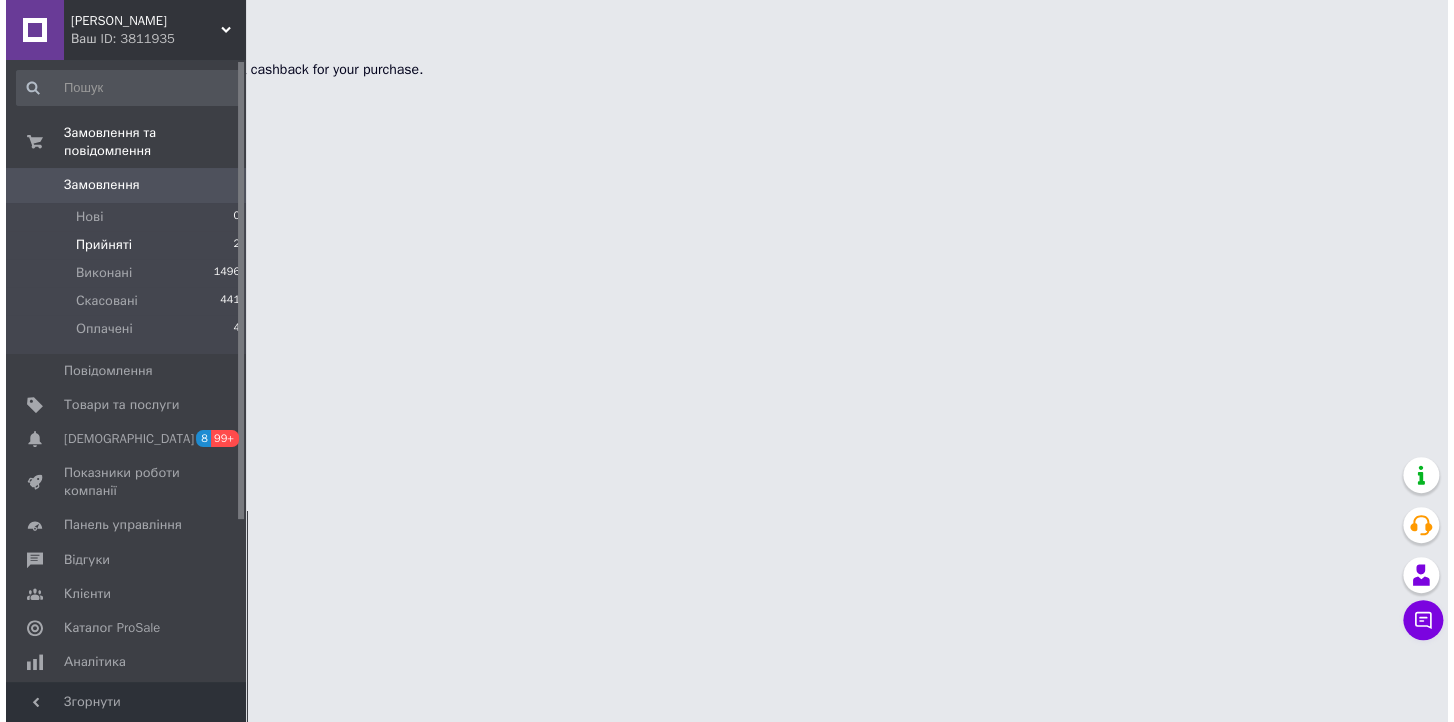 scroll, scrollTop: 0, scrollLeft: 0, axis: both 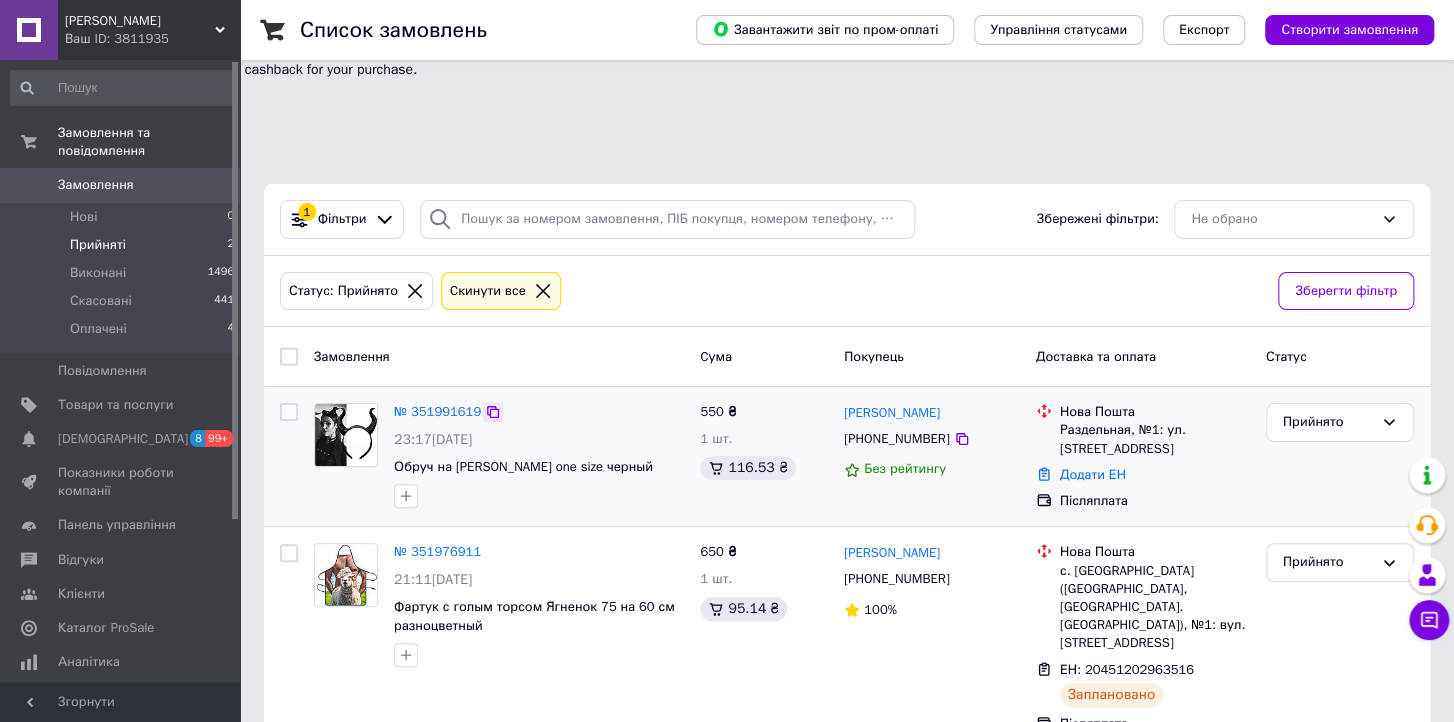 click 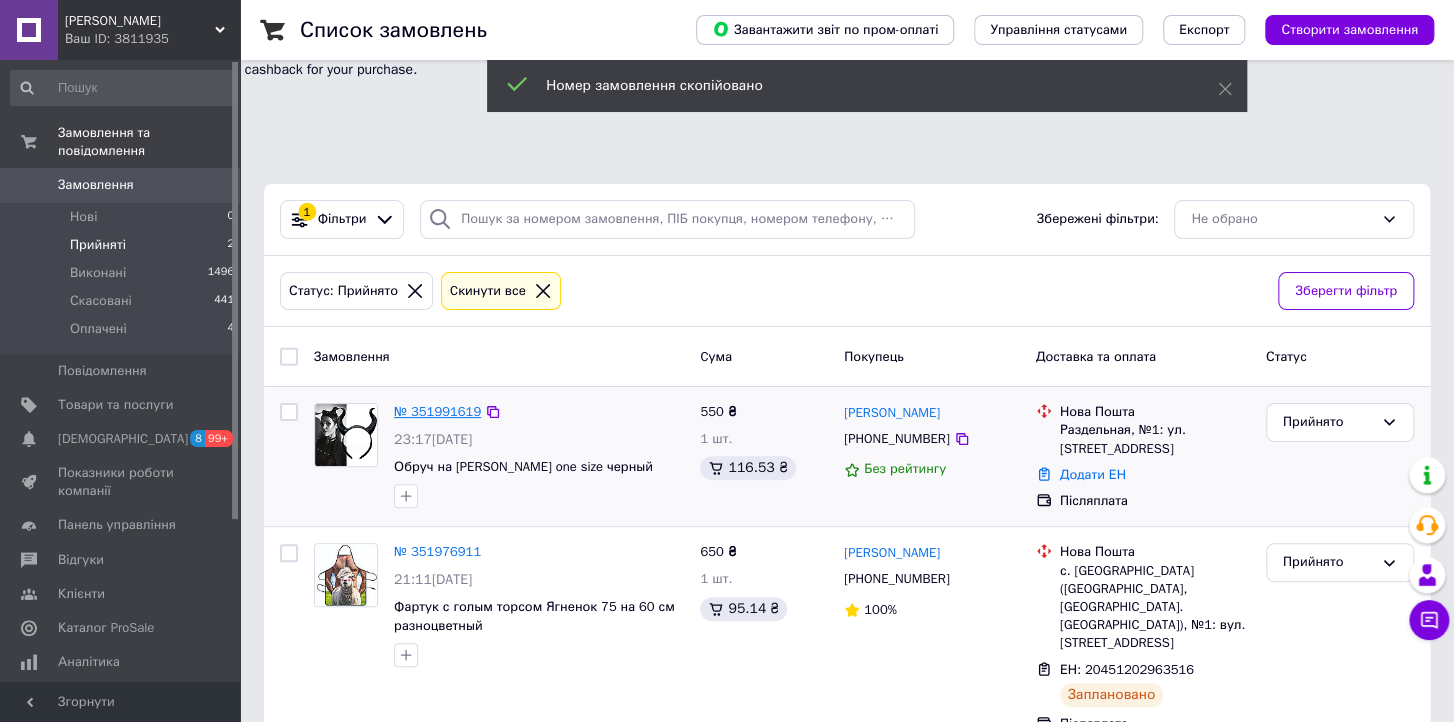 click on "№ 351991619" at bounding box center [437, 411] 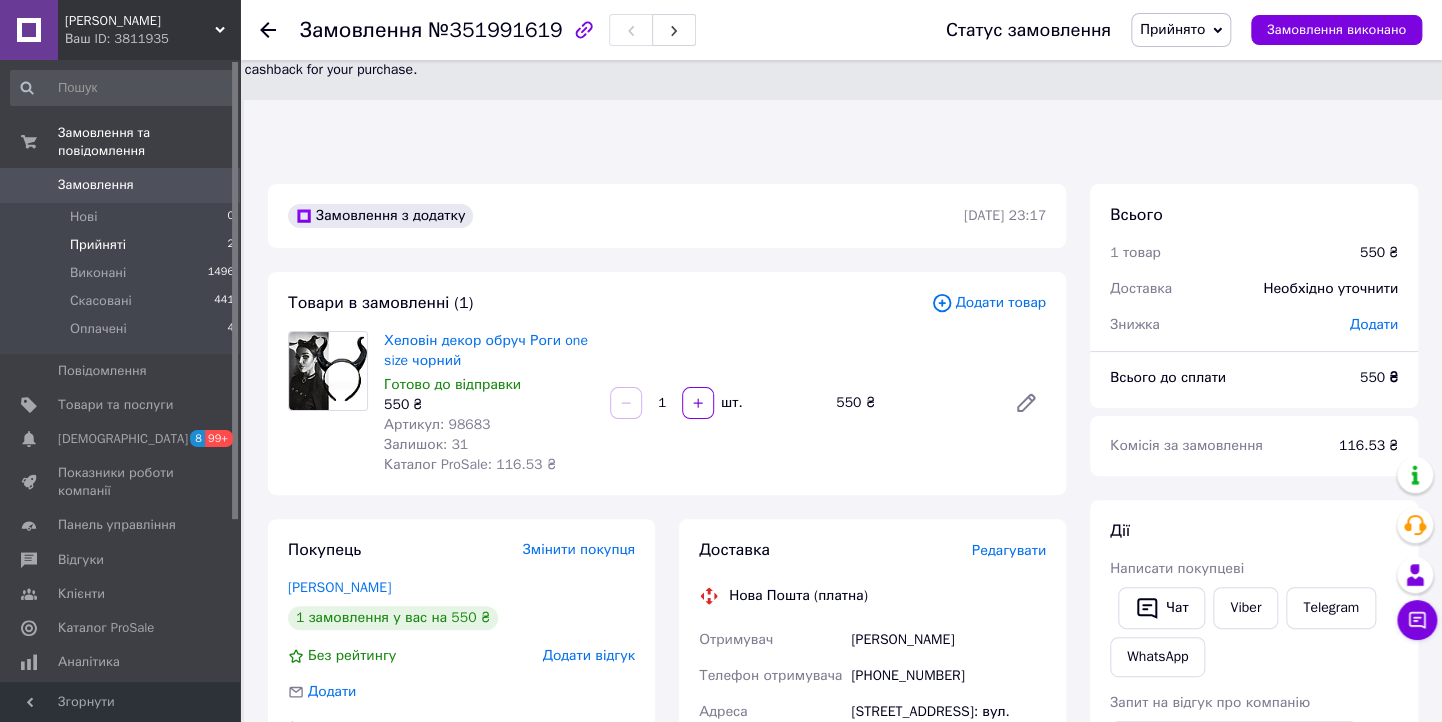 click on "Прийняті" at bounding box center [98, 245] 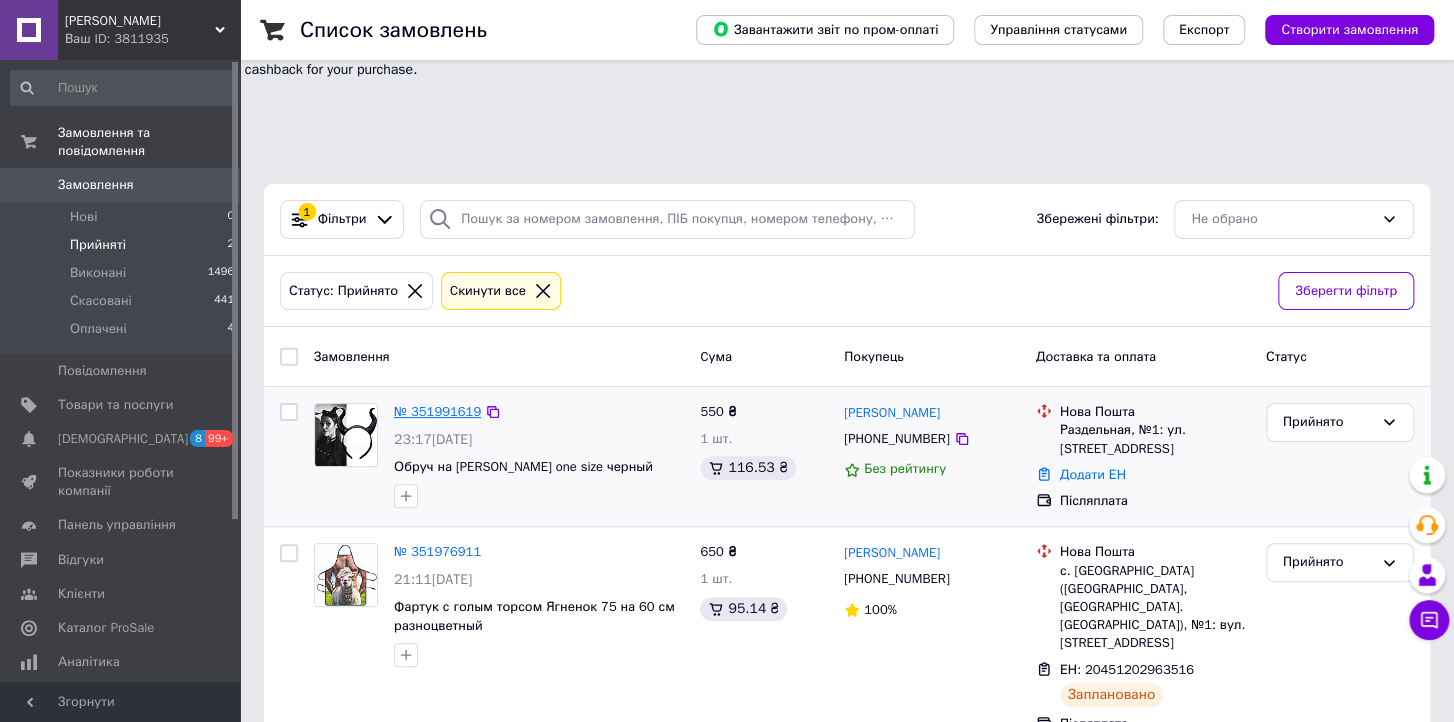 drag, startPoint x: 492, startPoint y: 311, endPoint x: 446, endPoint y: 307, distance: 46.173584 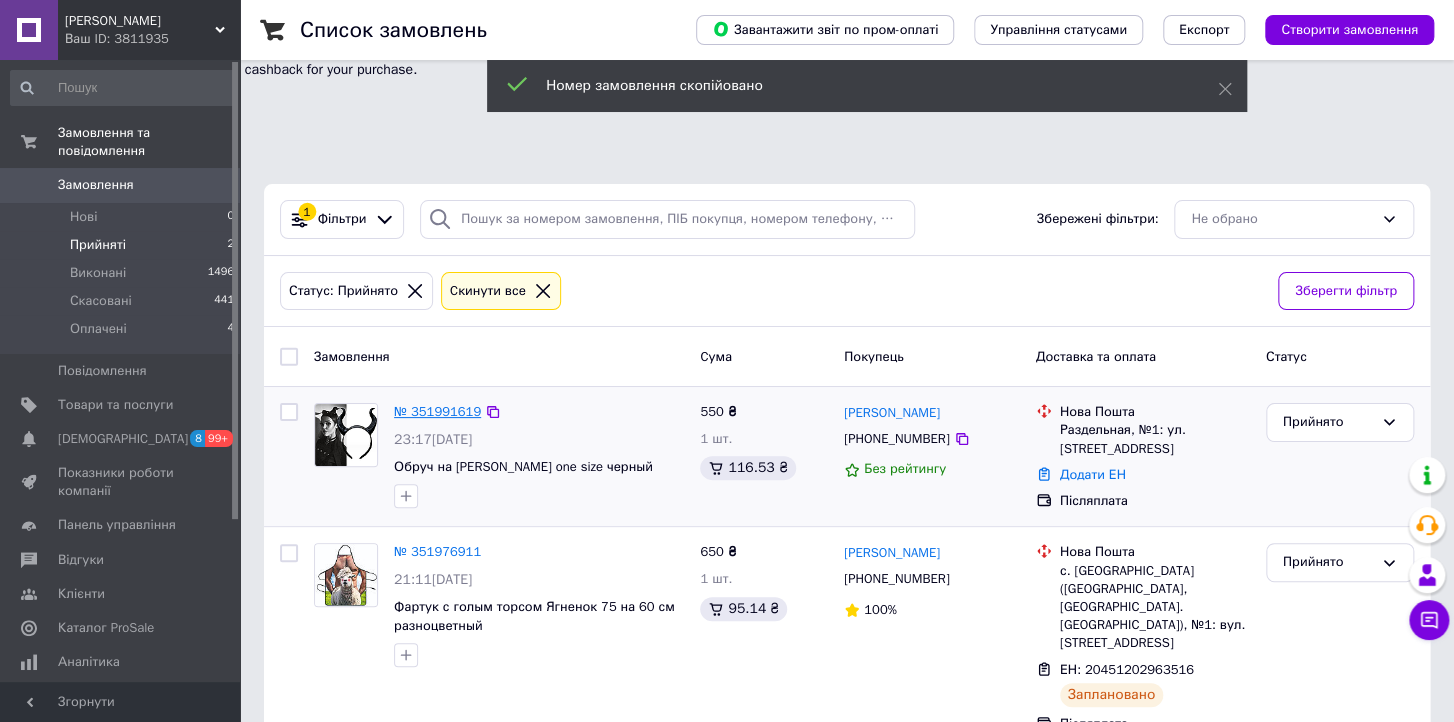 click on "№ 351991619" at bounding box center [437, 411] 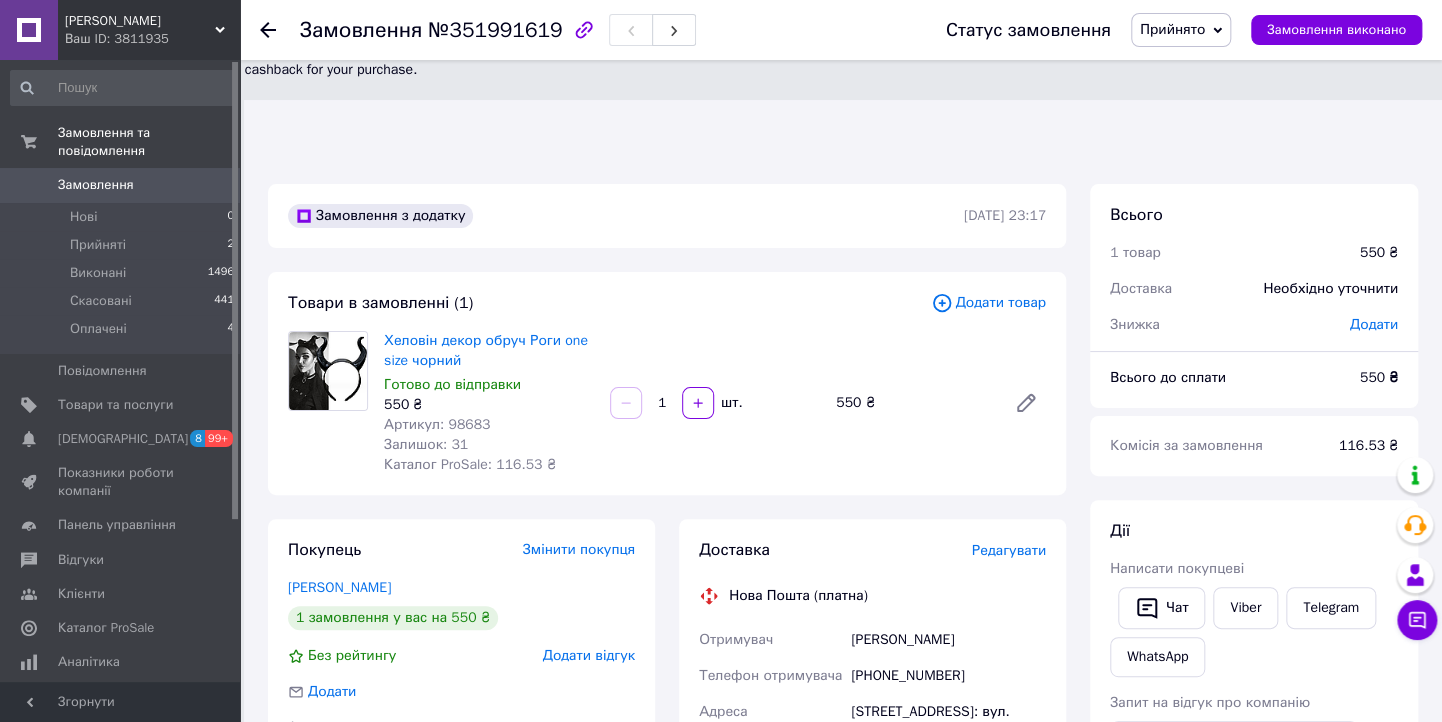 click on "Редагувати" at bounding box center (1009, 550) 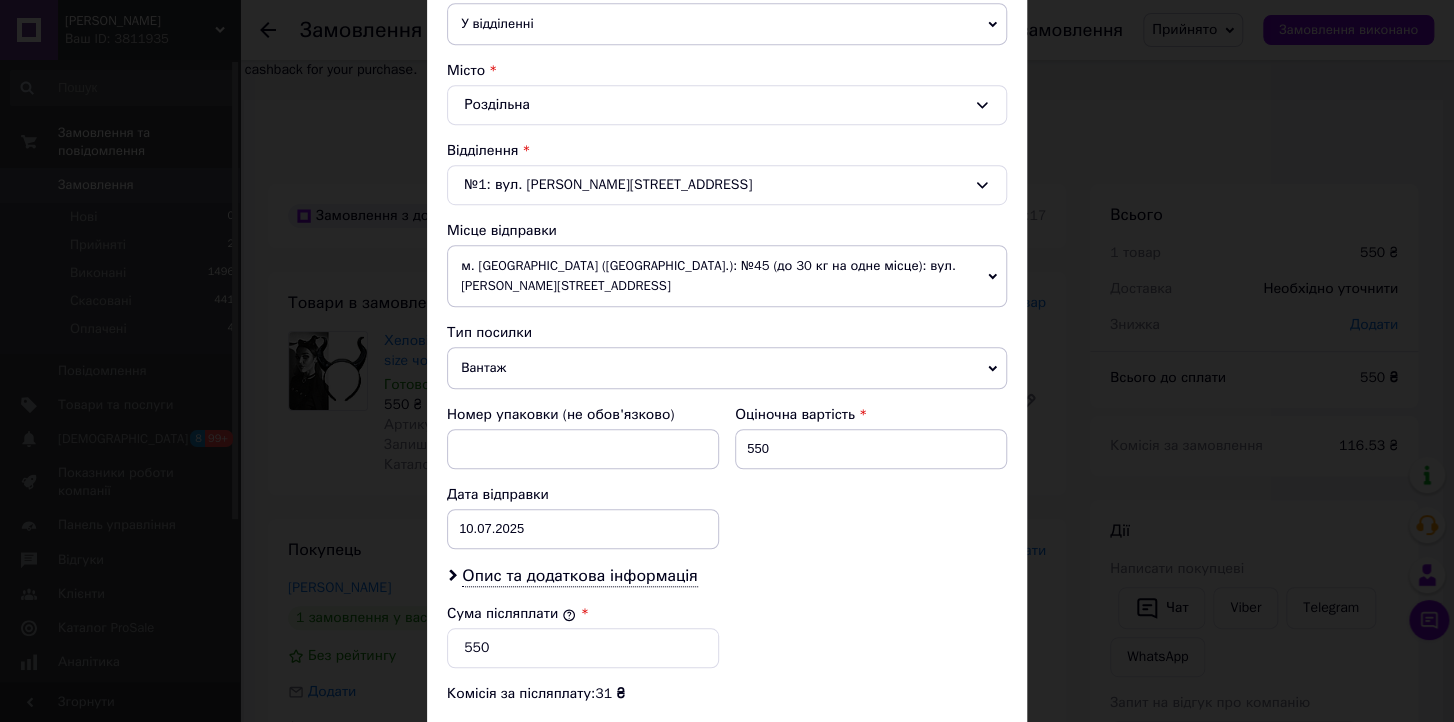 scroll, scrollTop: 797, scrollLeft: 0, axis: vertical 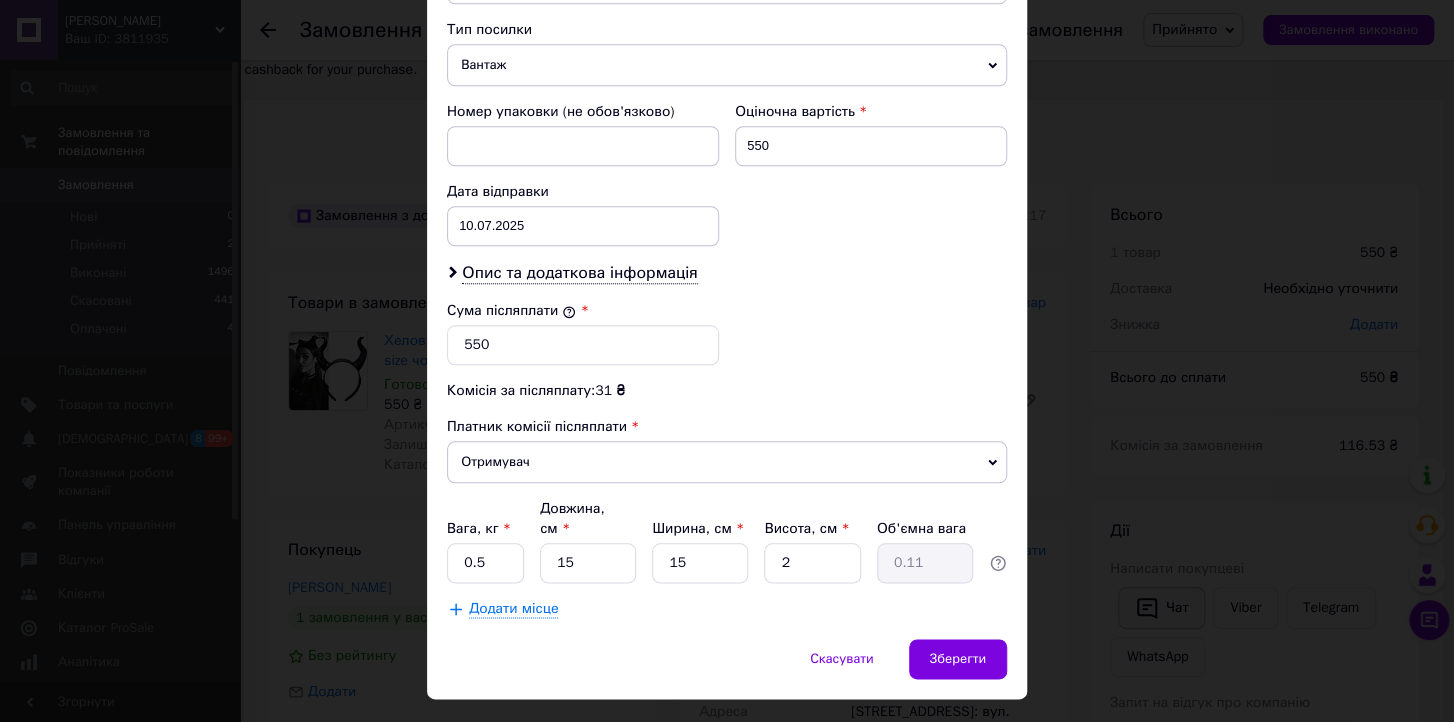click on "× Редагування доставки Спосіб доставки Нова Пошта (платна) Платник Отримувач Відправник Прізвище отримувача Осадчий Ім'я отримувача Владимир По батькові отримувача Телефон отримувача +380687254448 Тип доставки У відділенні Кур'єром В поштоматі Місто Роздільна Відділення №1: вул. Травнева, 1а Місце відправки м. Київ (Київська обл.): №45 (до 30 кг на одне місце): вул. Вінстона Черчилля, 14 Немає збігів. Спробуйте змінити умови пошуку Додати ще місце відправки Тип посилки Вантаж Документи Номер упаковки (не обов'язково) Оціночна вартість 550 Дата відправки 10.07.2025 < 2025 > < >" at bounding box center (727, 361) 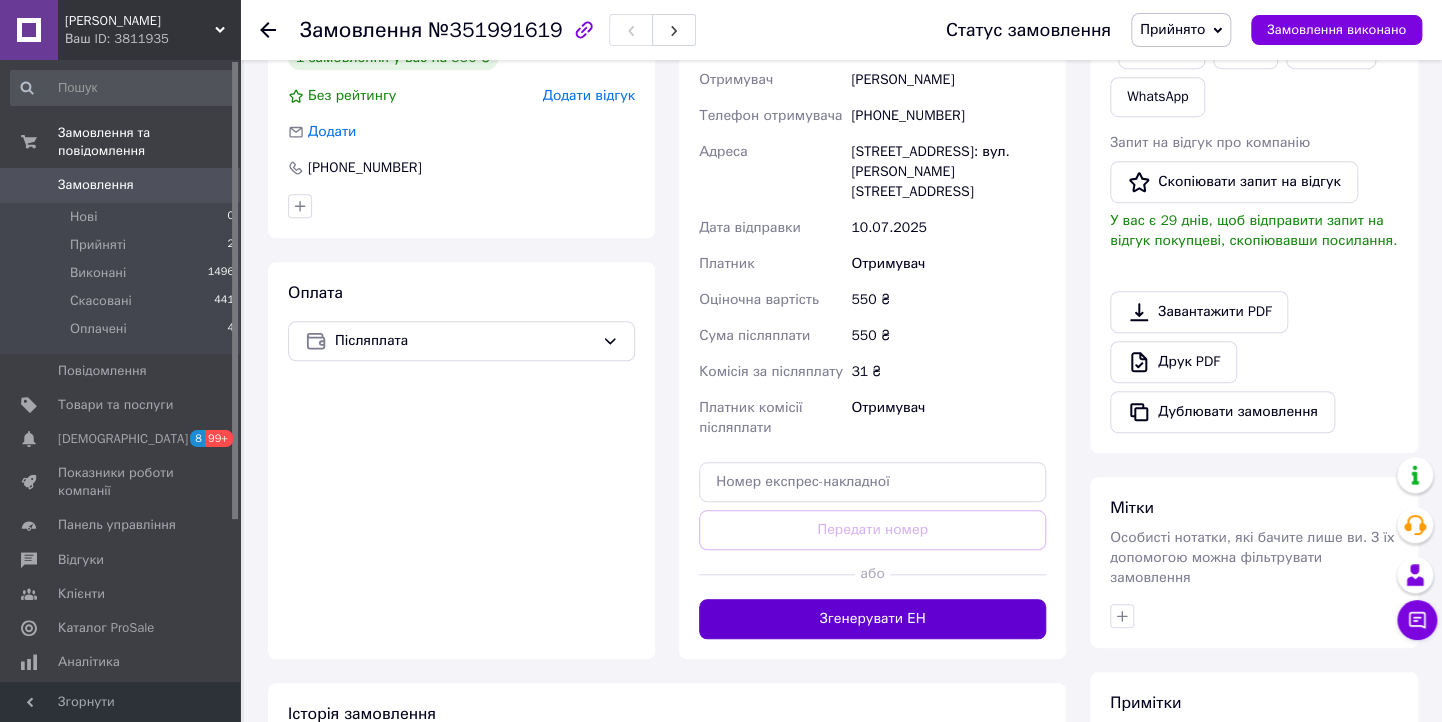 click on "Згенерувати ЕН" at bounding box center (872, 619) 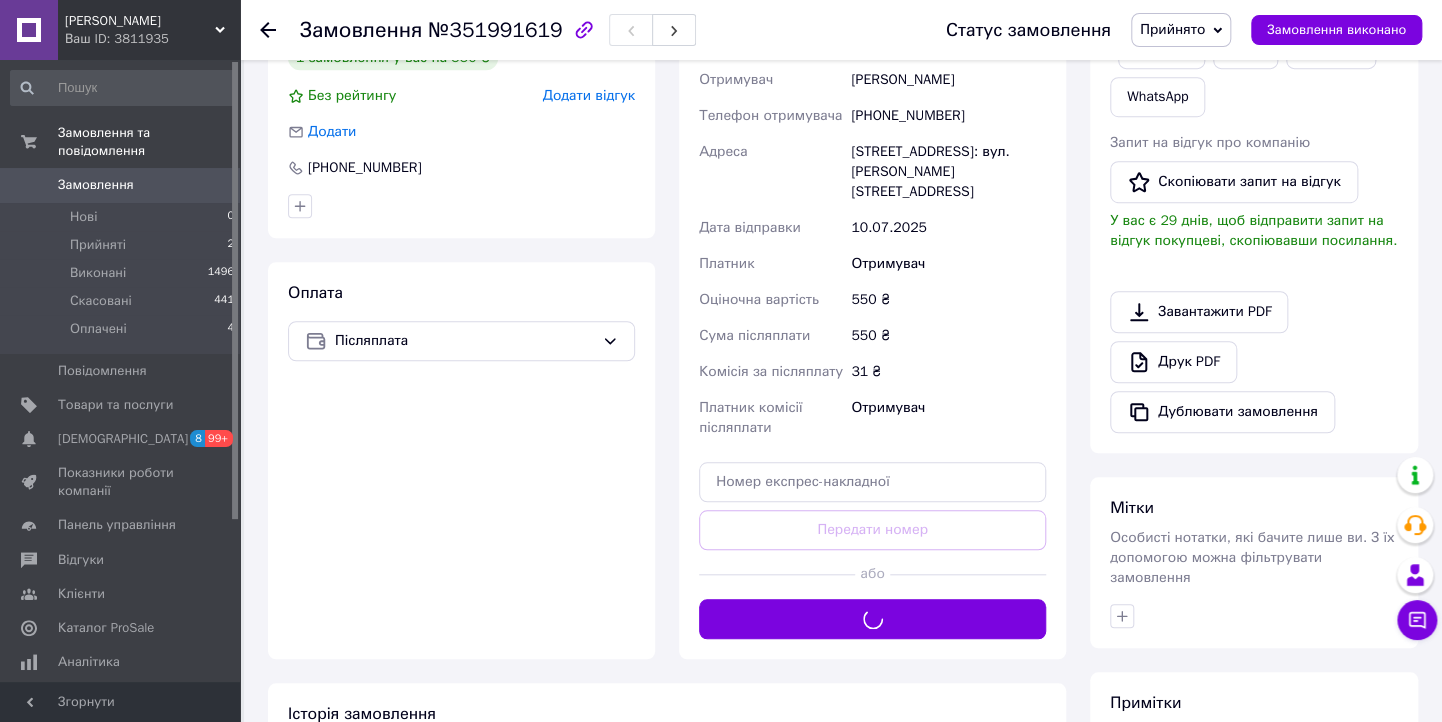 scroll, scrollTop: 240, scrollLeft: 0, axis: vertical 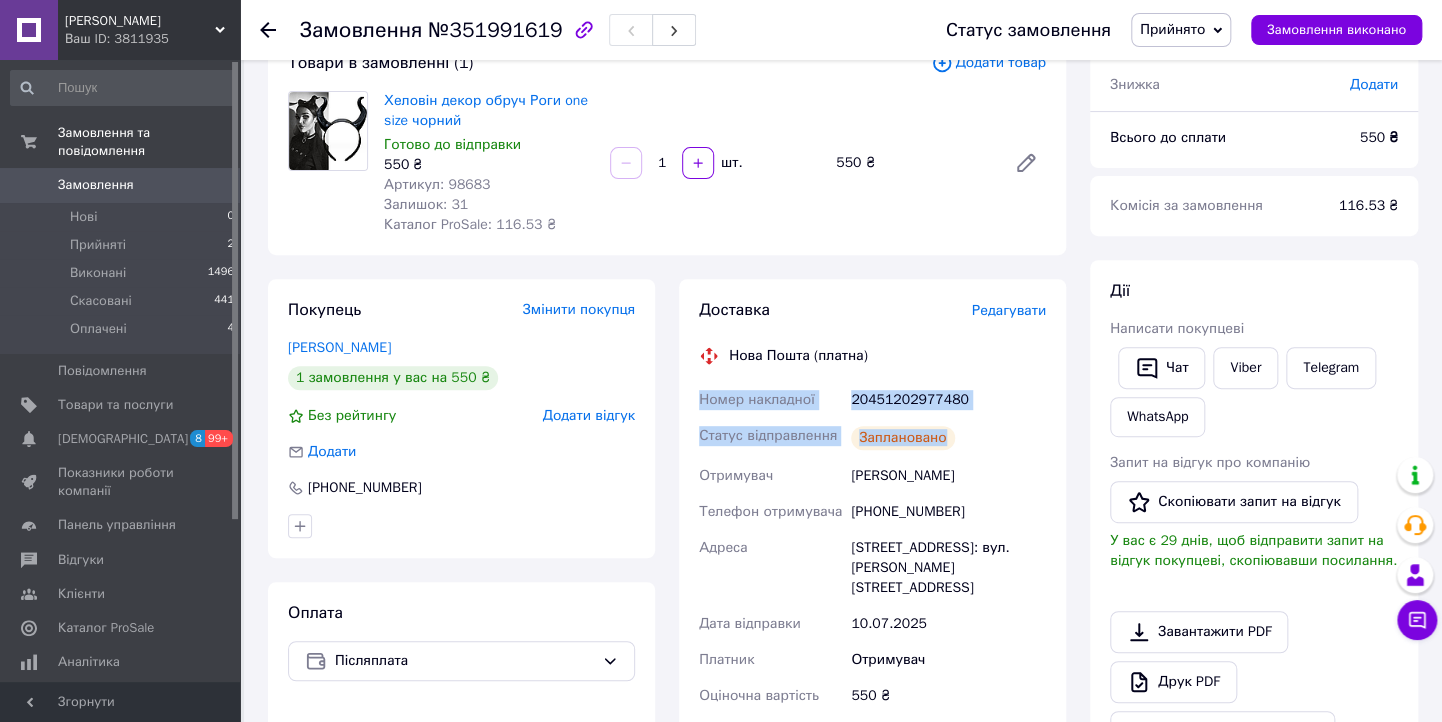 drag, startPoint x: 684, startPoint y: 297, endPoint x: 997, endPoint y: 347, distance: 316.96844 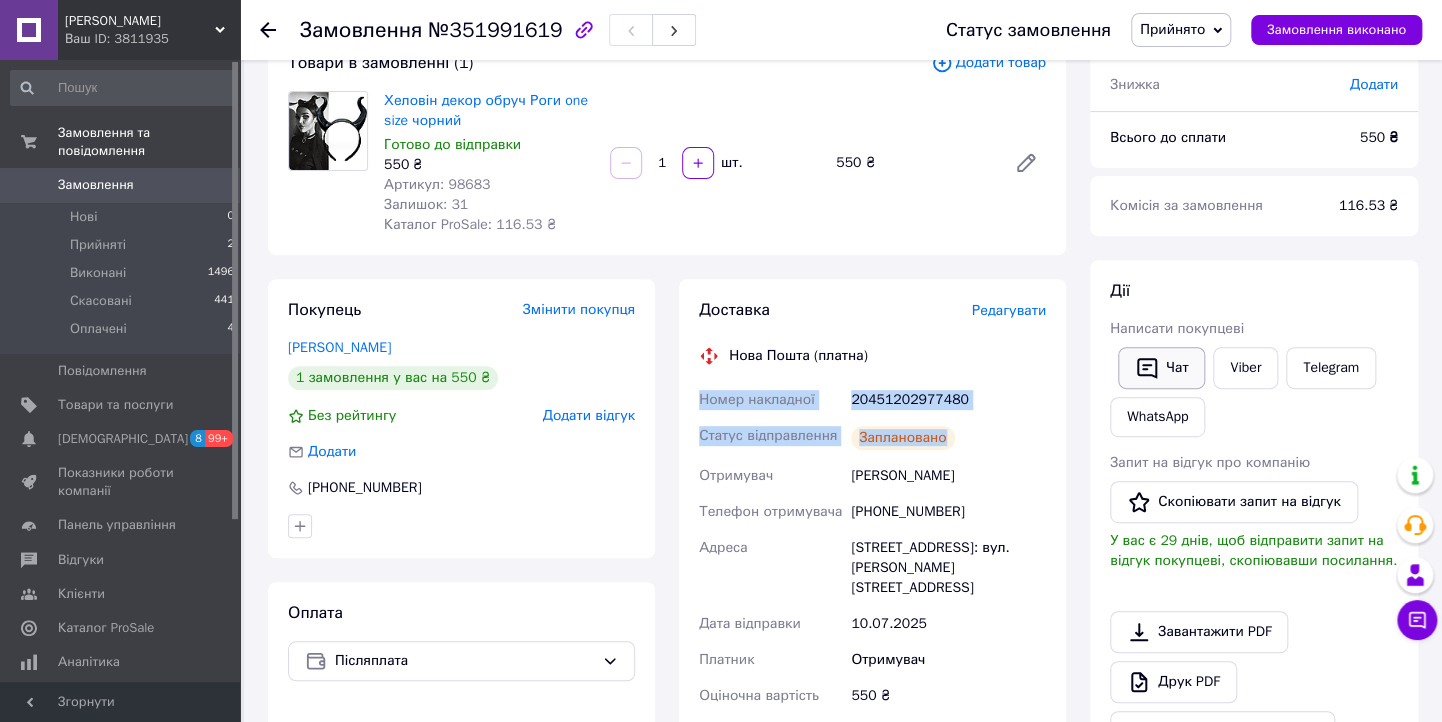 click 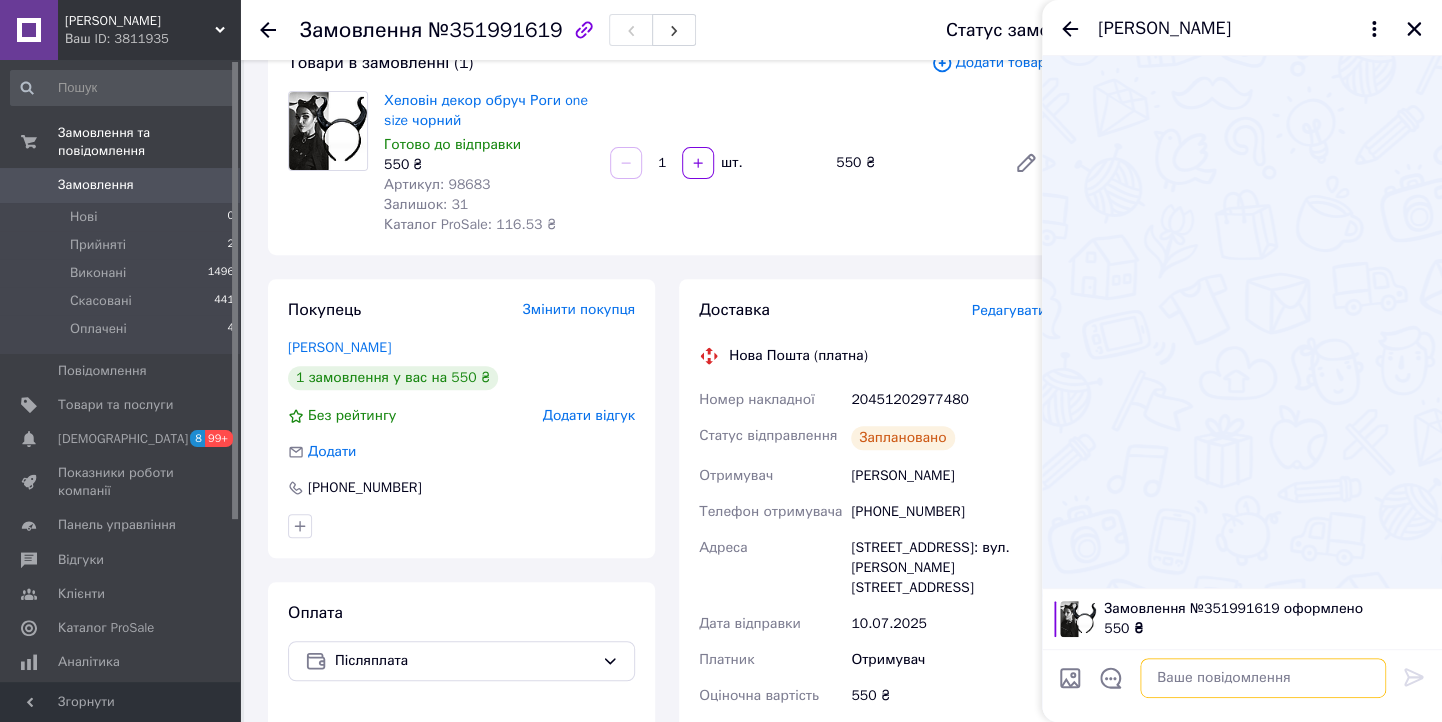 click at bounding box center [1263, 678] 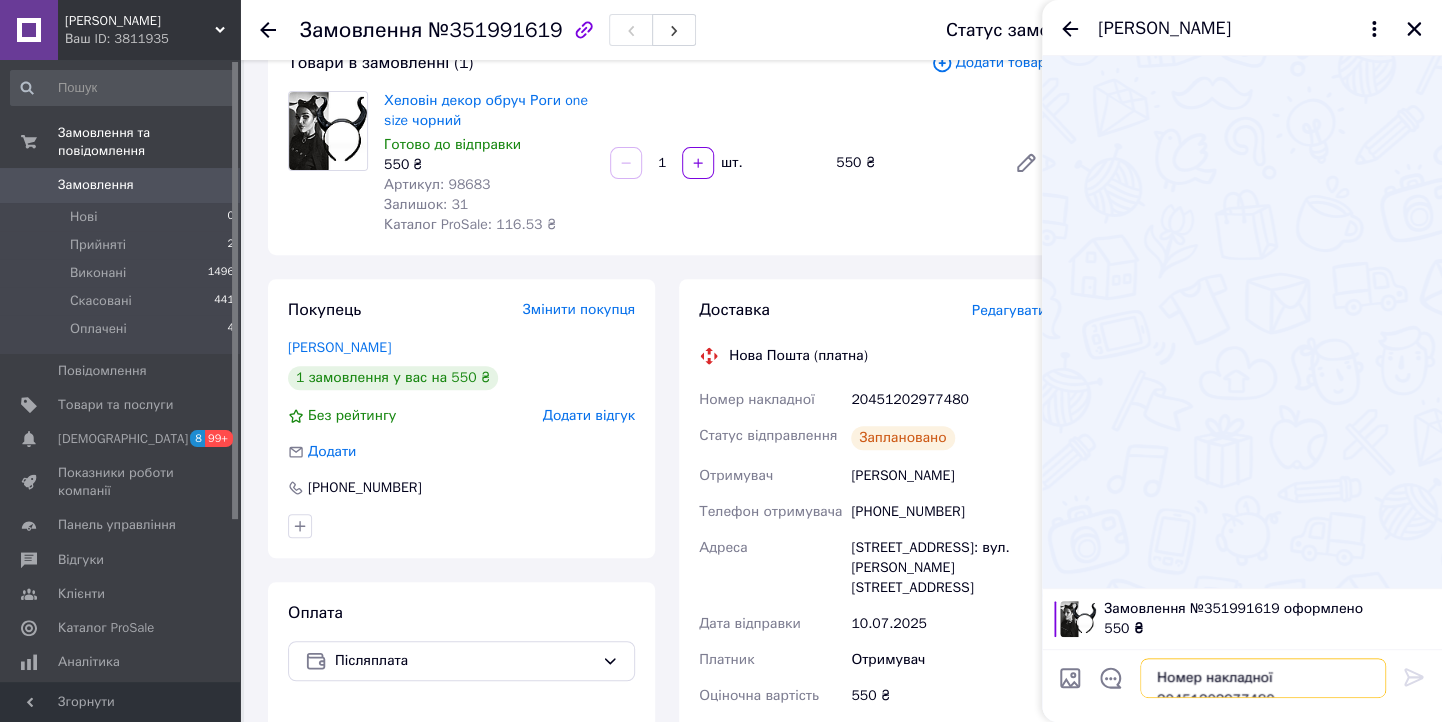 scroll, scrollTop: 13, scrollLeft: 0, axis: vertical 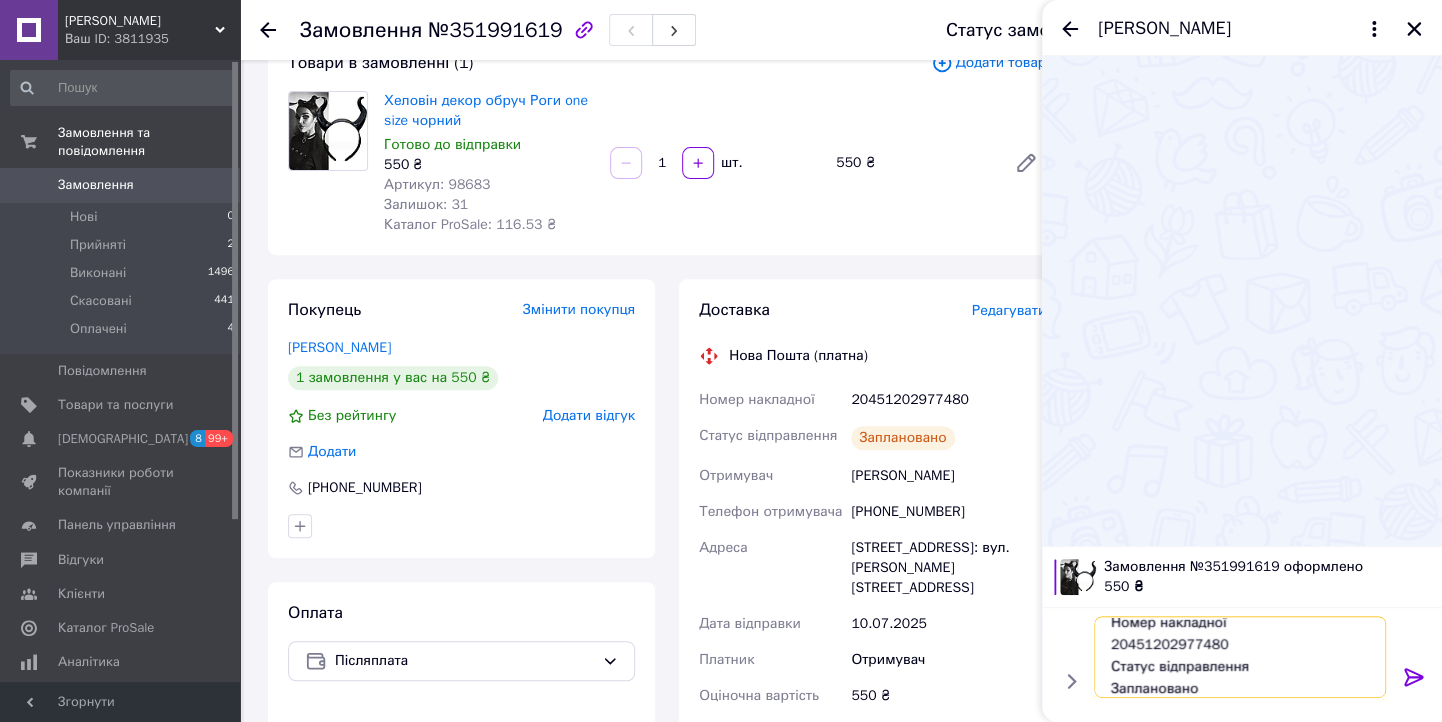 type 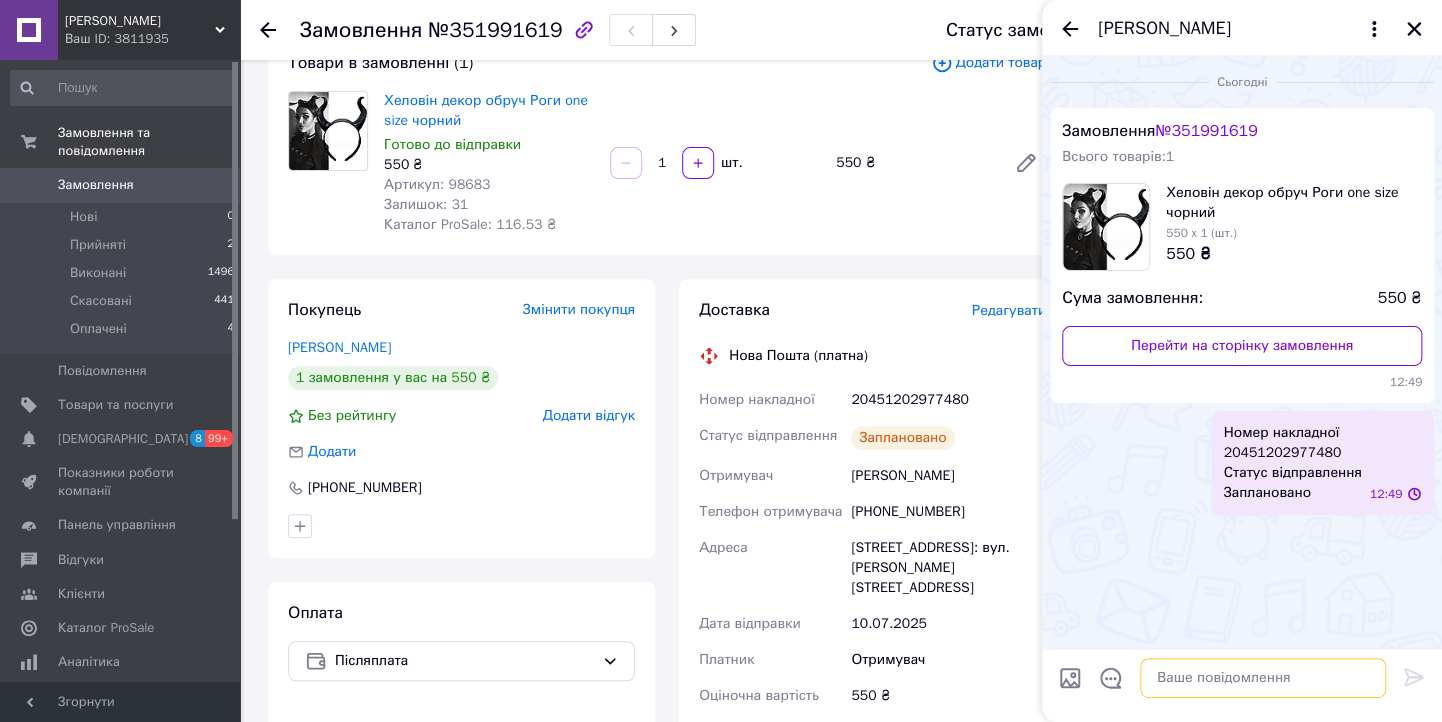 scroll, scrollTop: 0, scrollLeft: 0, axis: both 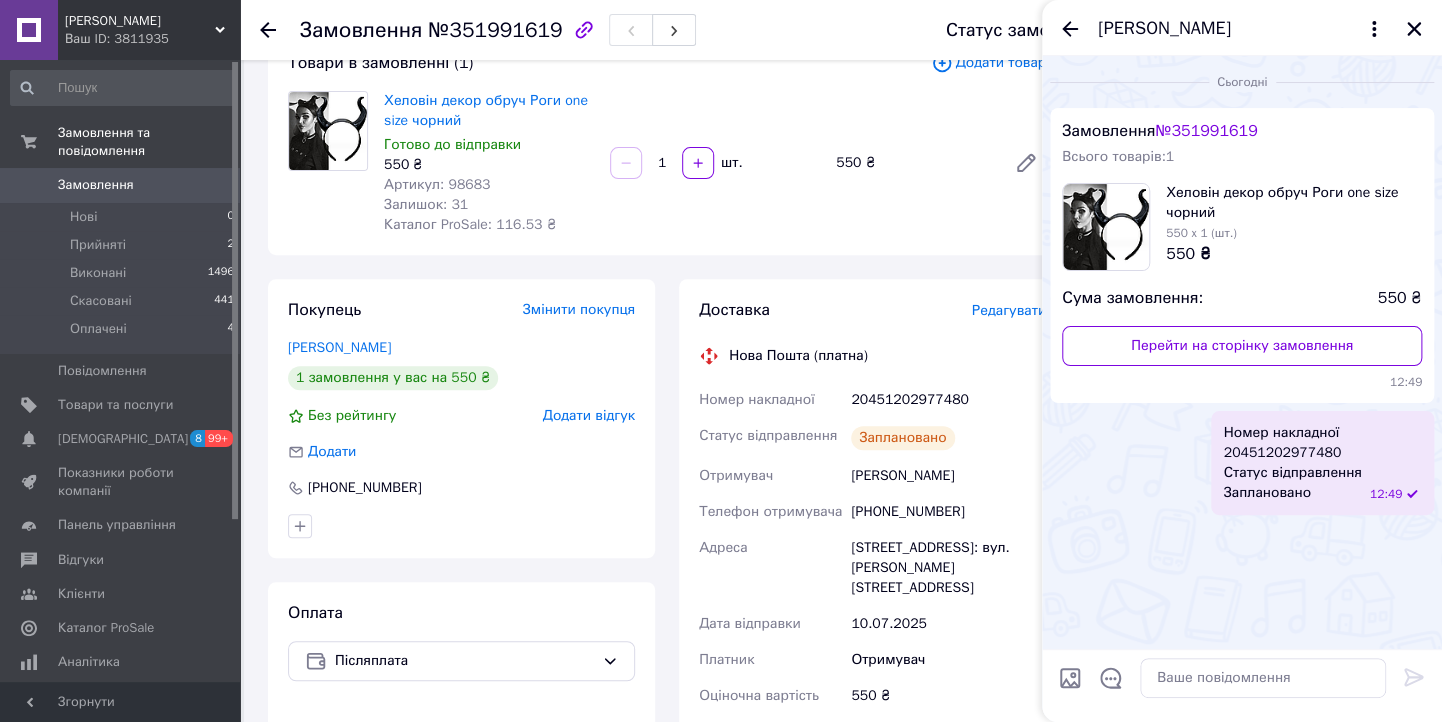 drag, startPoint x: 1419, startPoint y: 35, endPoint x: 1368, endPoint y: 74, distance: 64.202805 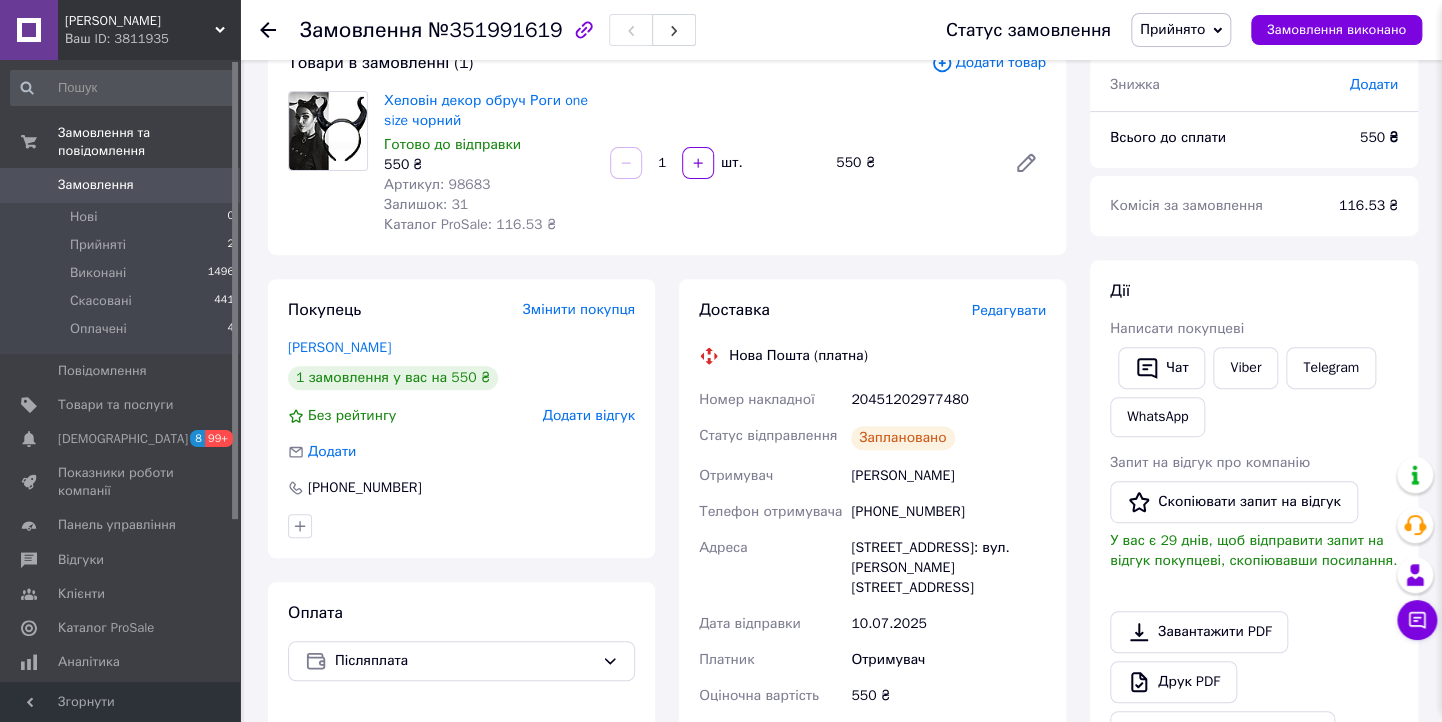 scroll, scrollTop: 0, scrollLeft: 0, axis: both 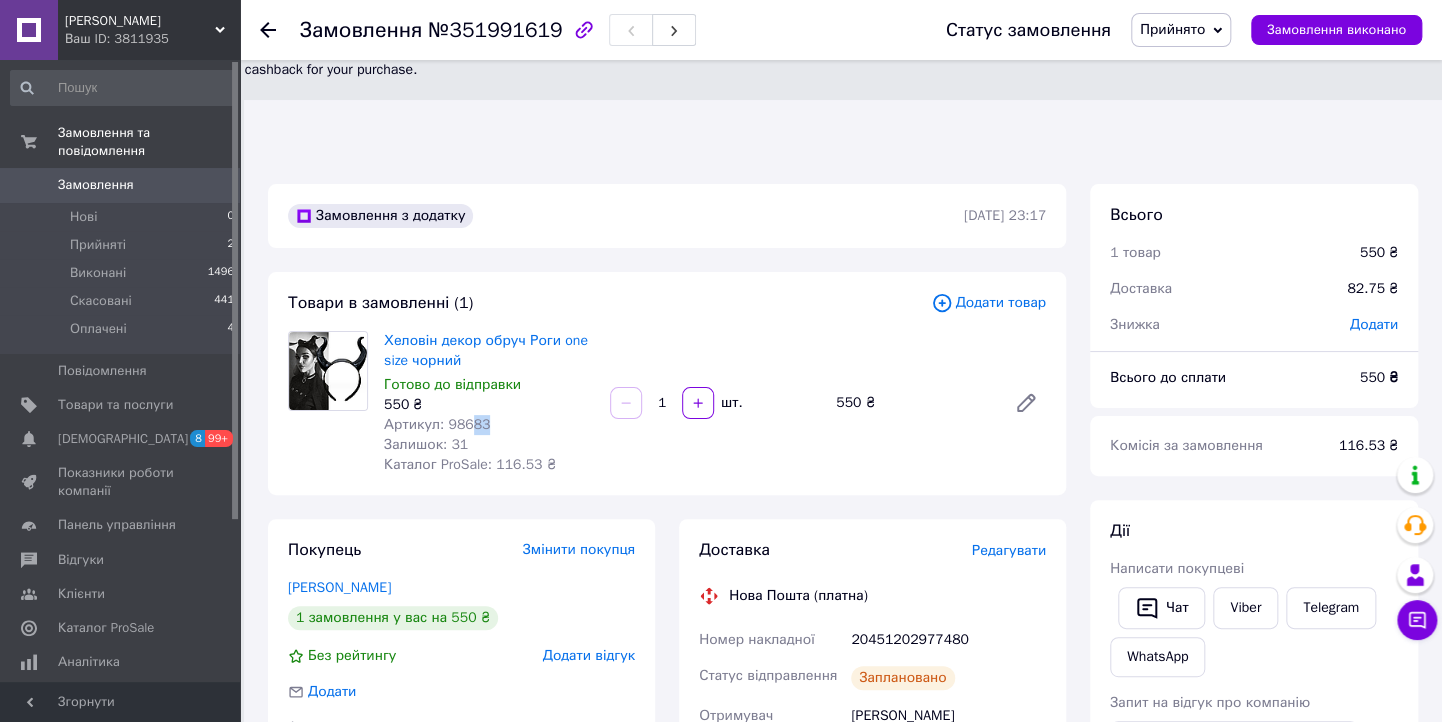 drag, startPoint x: 913, startPoint y: 330, endPoint x: 467, endPoint y: 348, distance: 446.36307 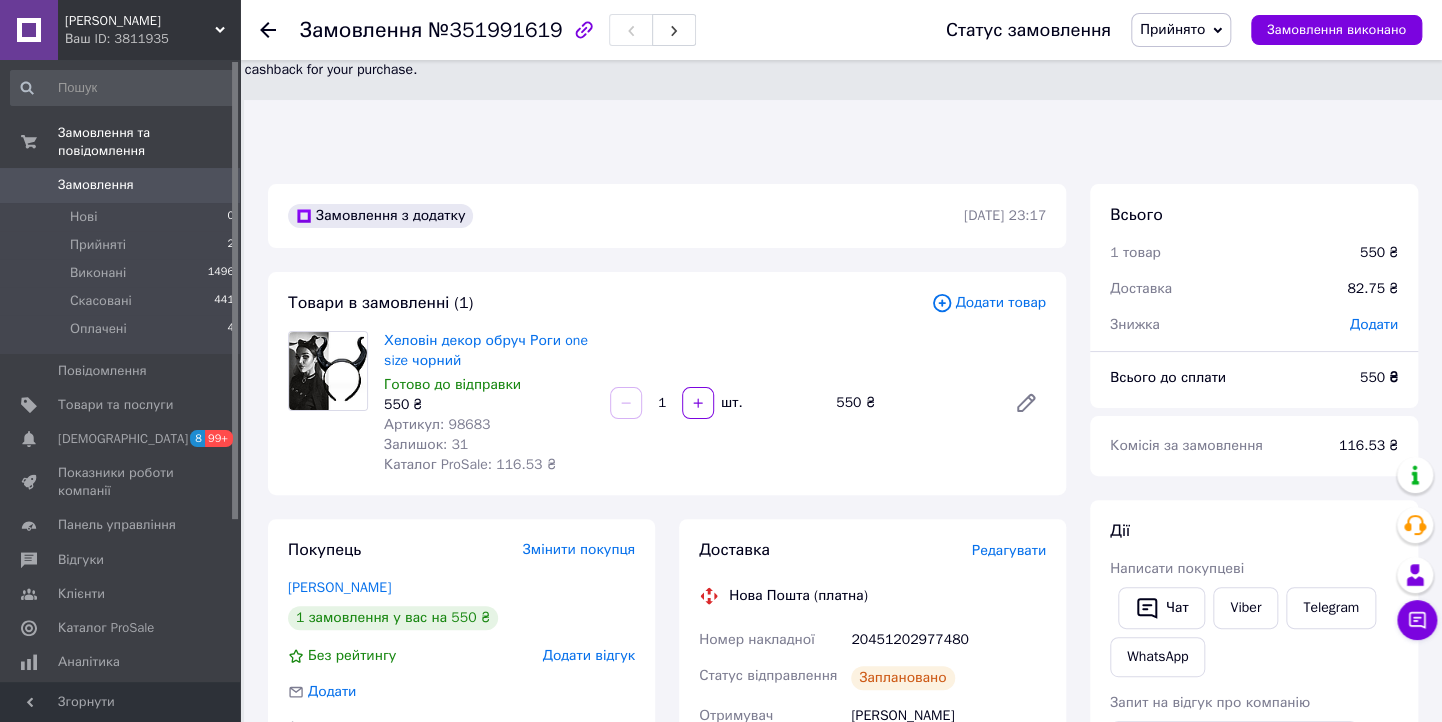 click on "Залишок: 31" at bounding box center (489, 445) 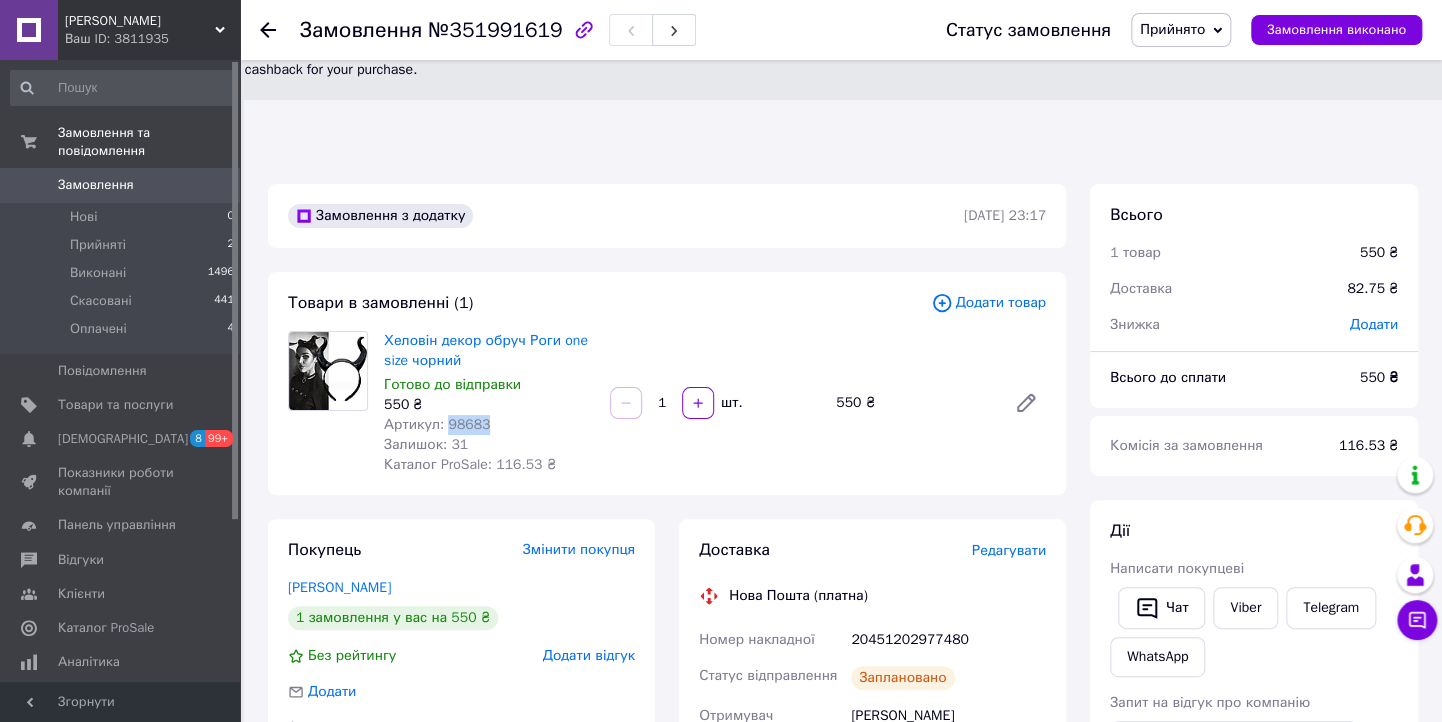 drag, startPoint x: 480, startPoint y: 321, endPoint x: 443, endPoint y: 318, distance: 37.12142 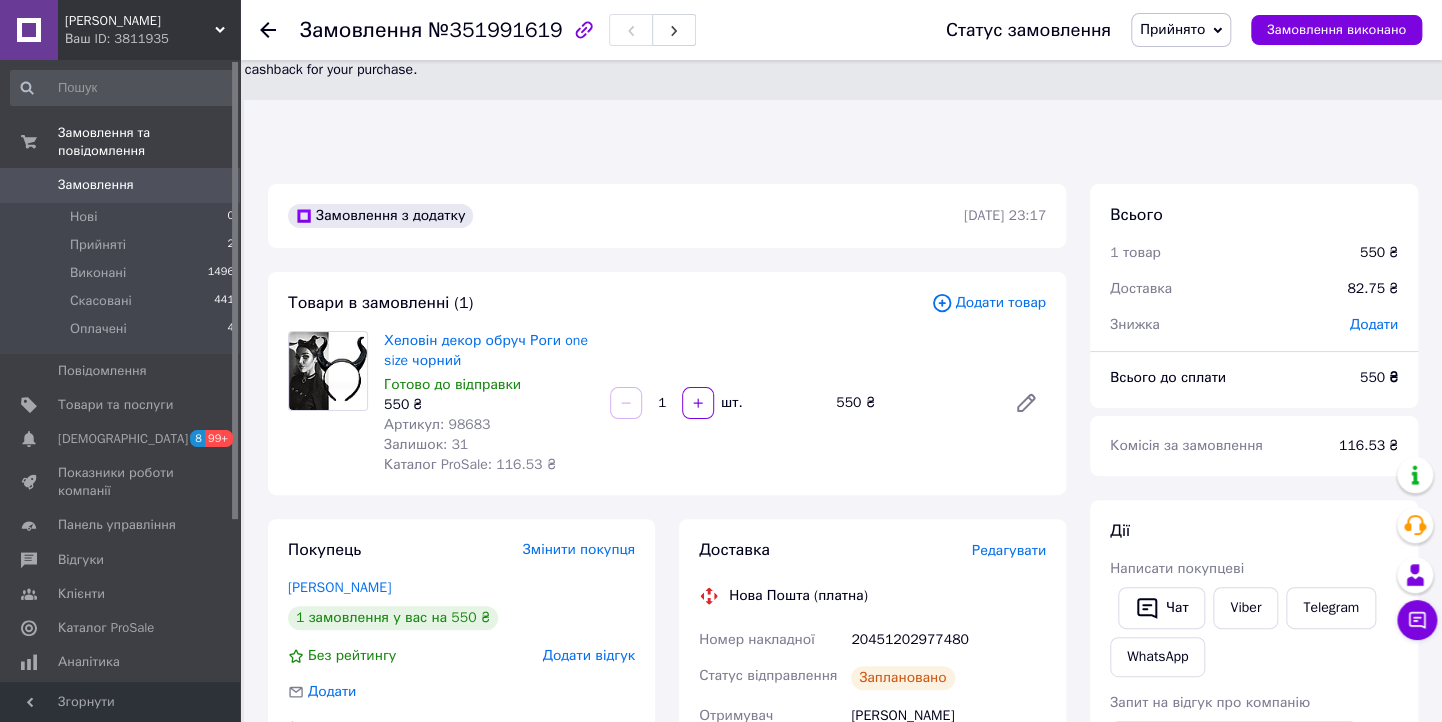 click on "Ваш ID: 3811935" at bounding box center (152, 39) 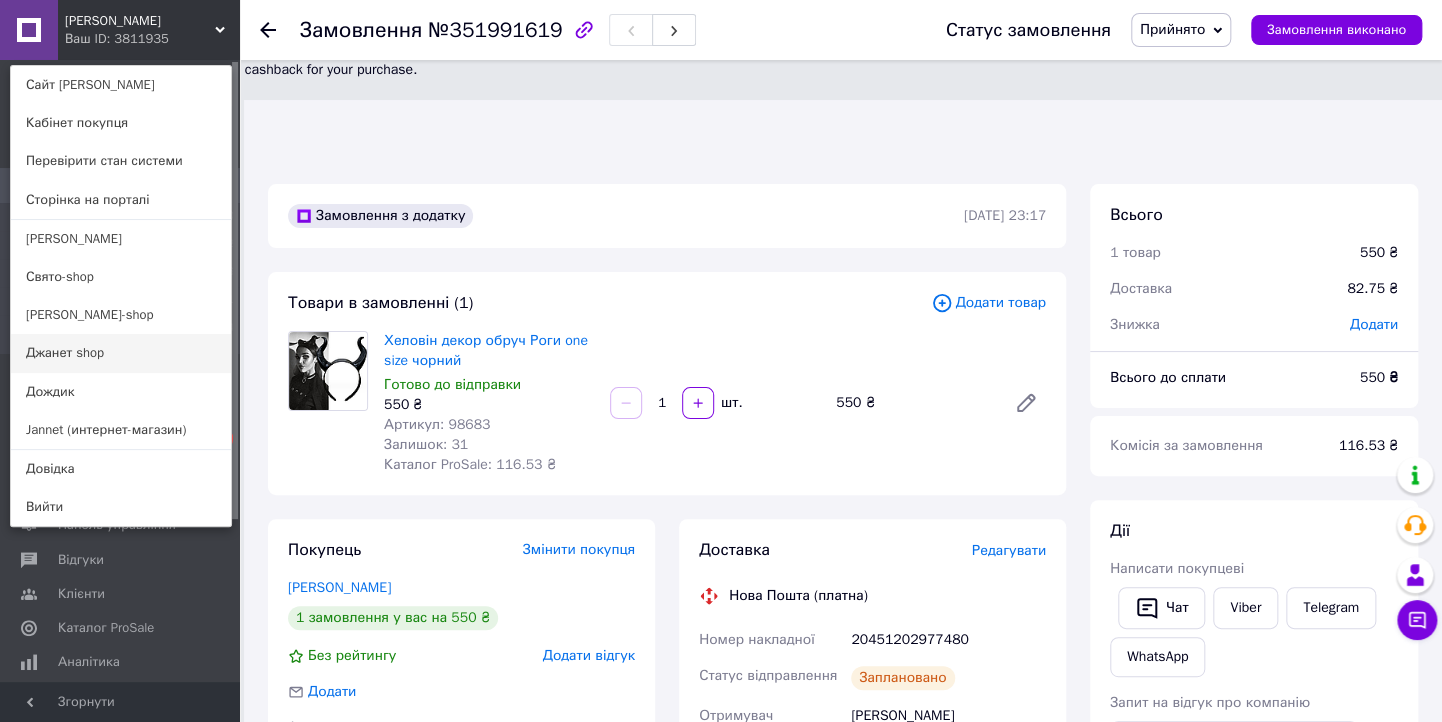 click on "Джанет shop" at bounding box center [121, 353] 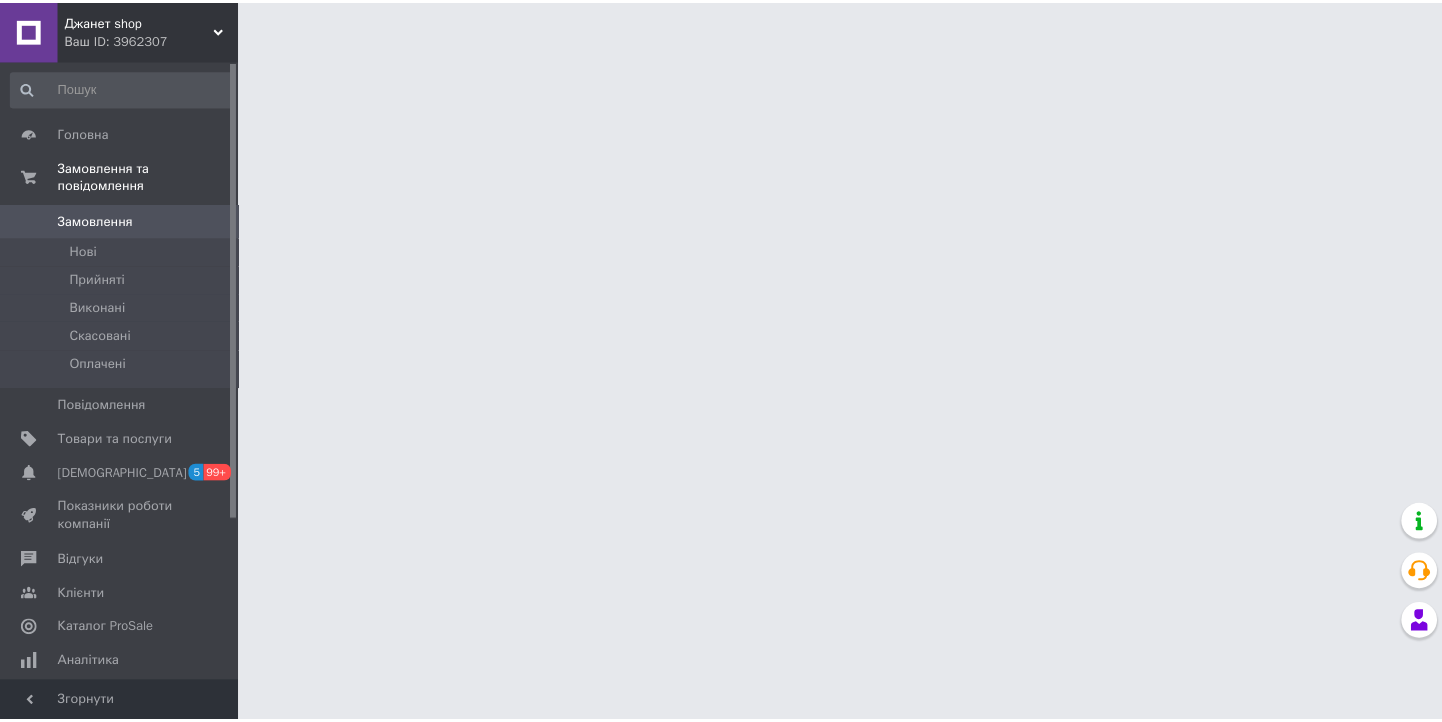 scroll, scrollTop: 0, scrollLeft: 0, axis: both 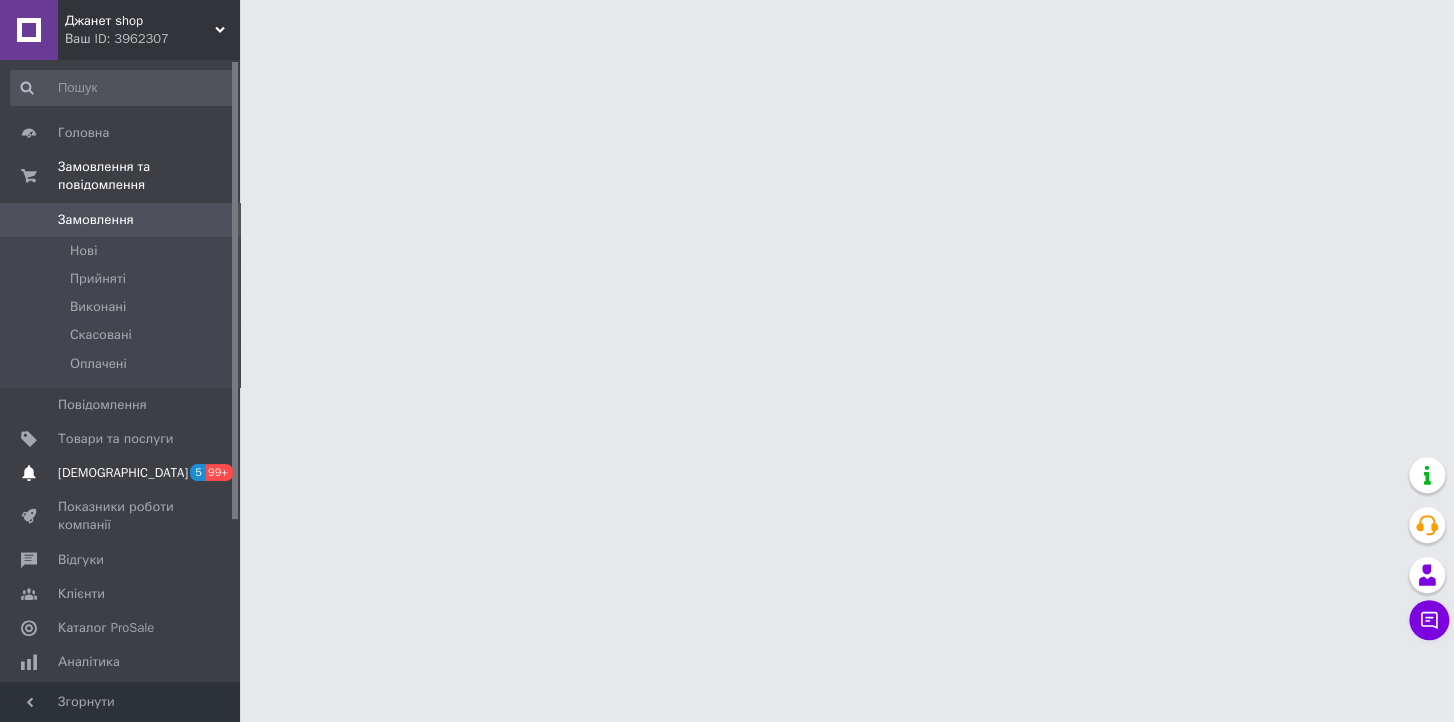 click on "[DEMOGRAPHIC_DATA]" at bounding box center [123, 473] 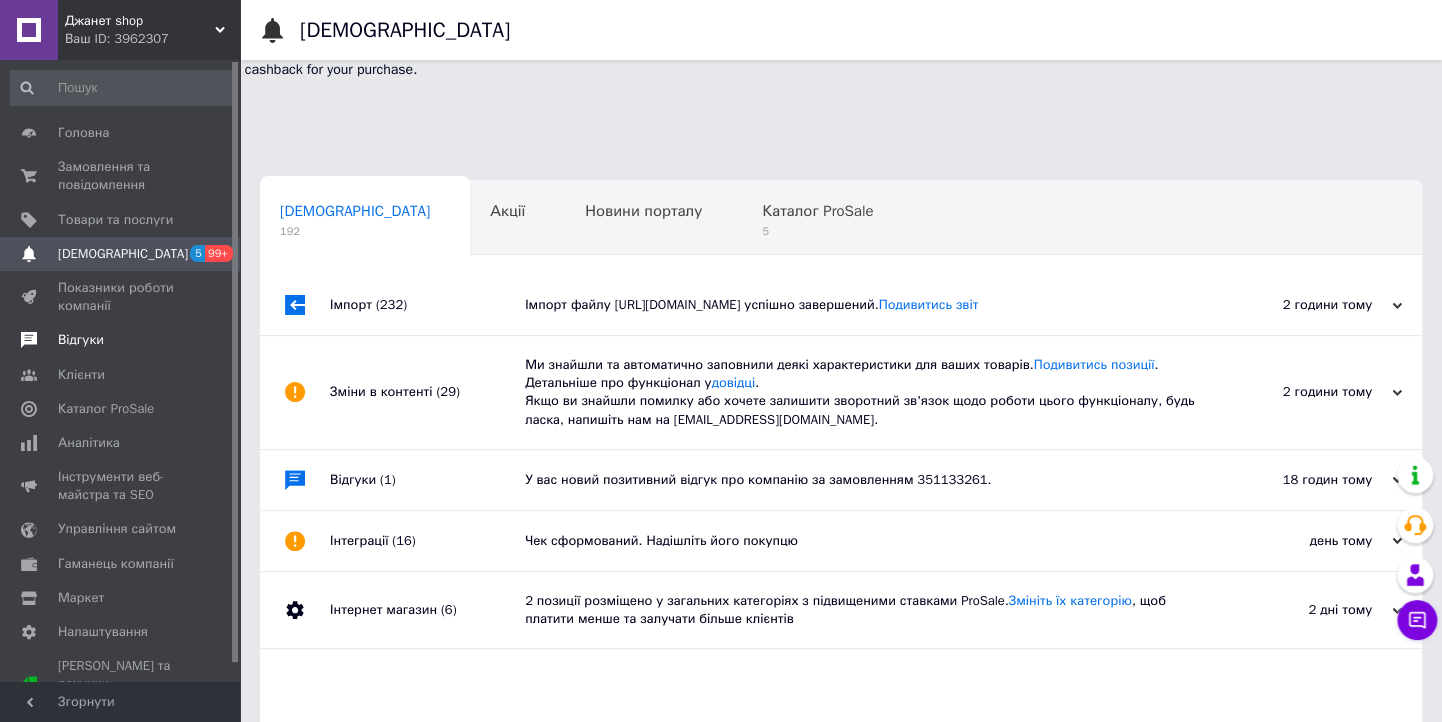 click on "Відгуки" at bounding box center [81, 340] 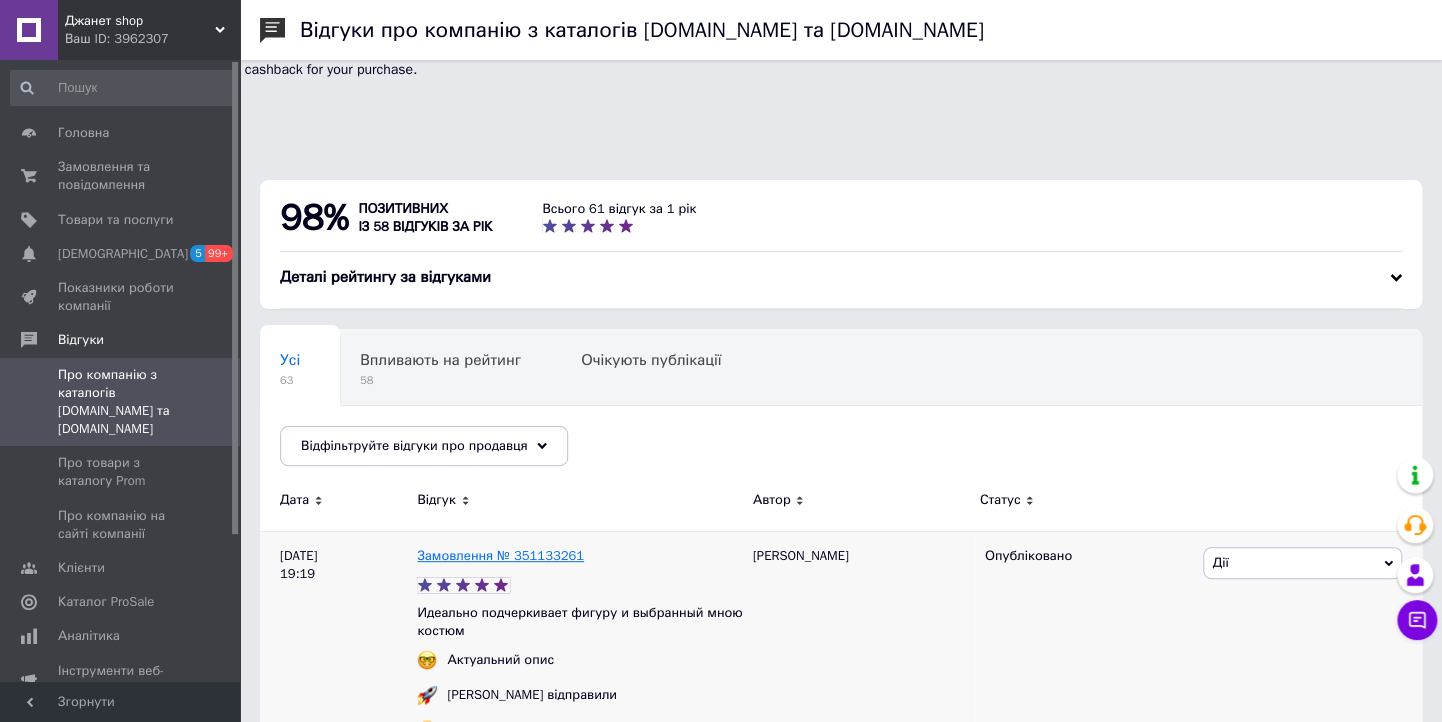 click on "Замовлення № 351133261" at bounding box center [500, 555] 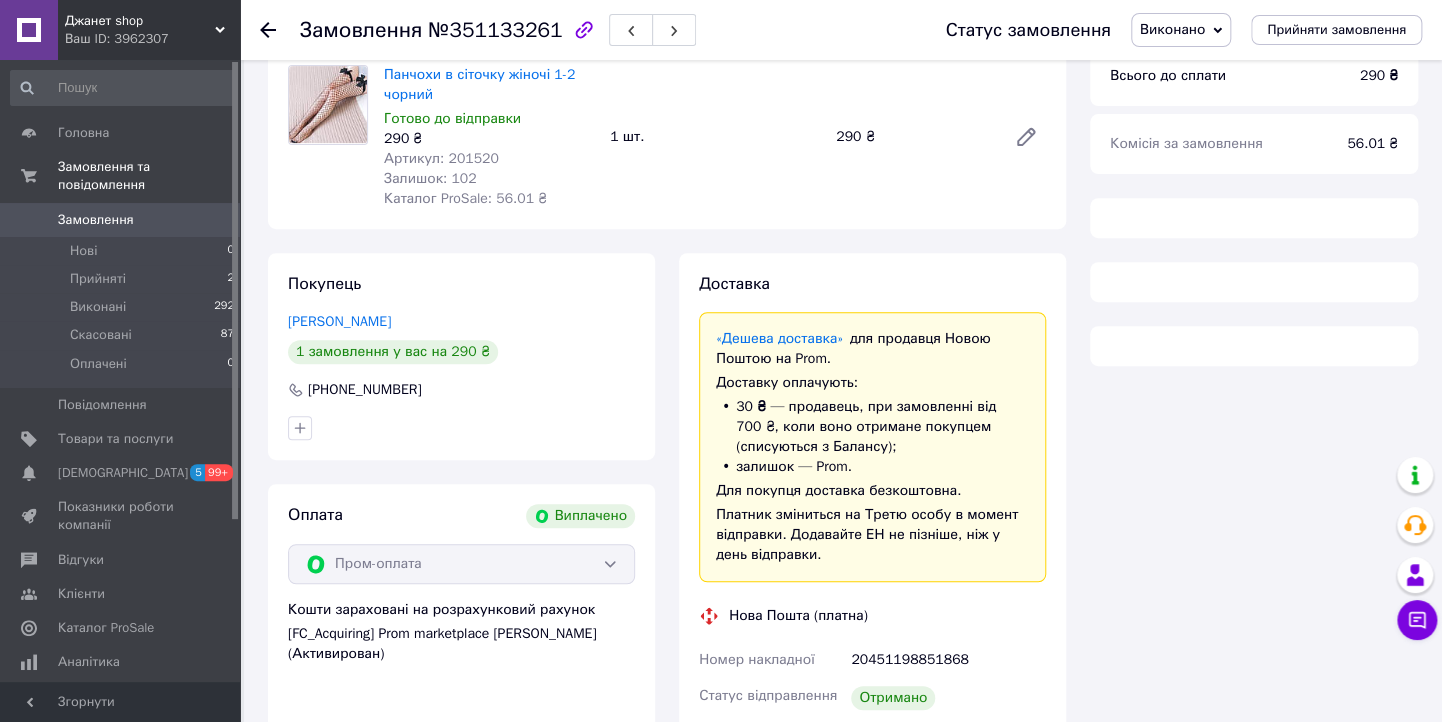 scroll, scrollTop: 0, scrollLeft: 0, axis: both 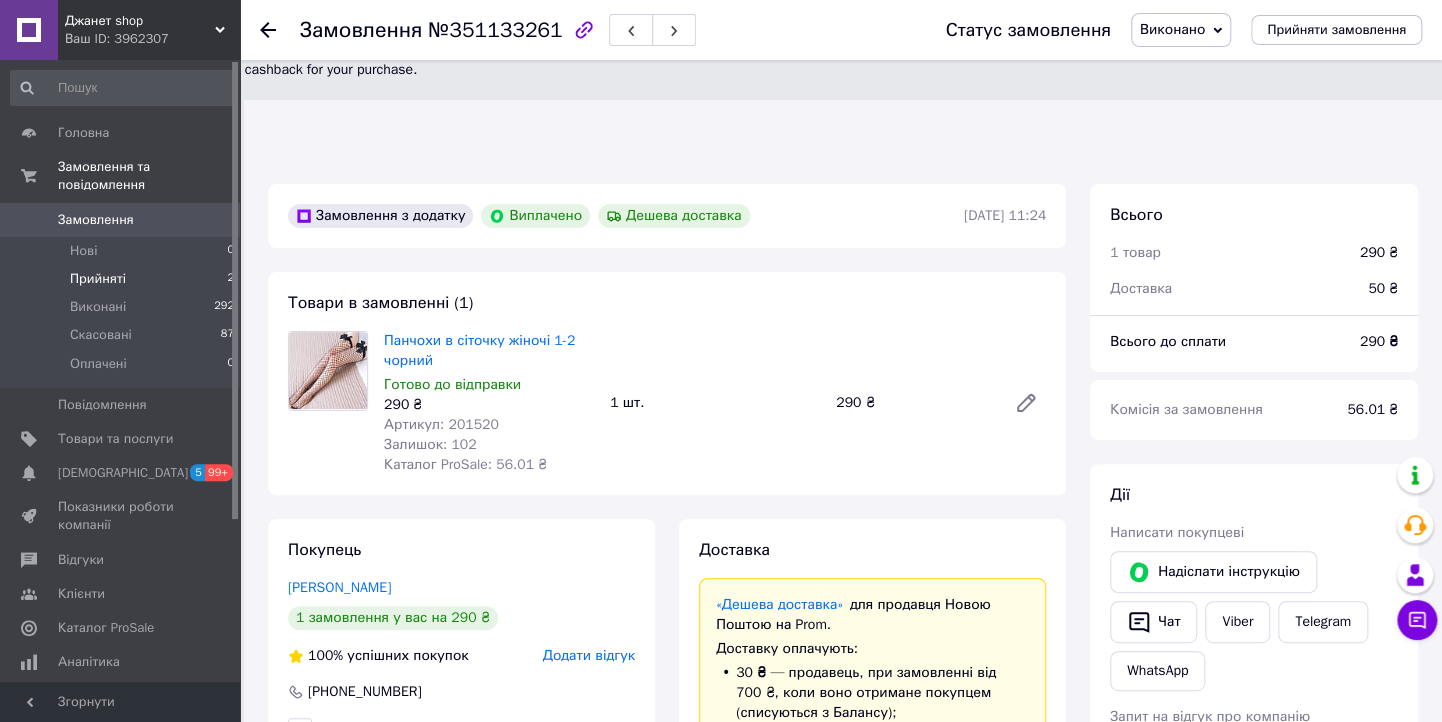click on "Прийняті" at bounding box center [98, 279] 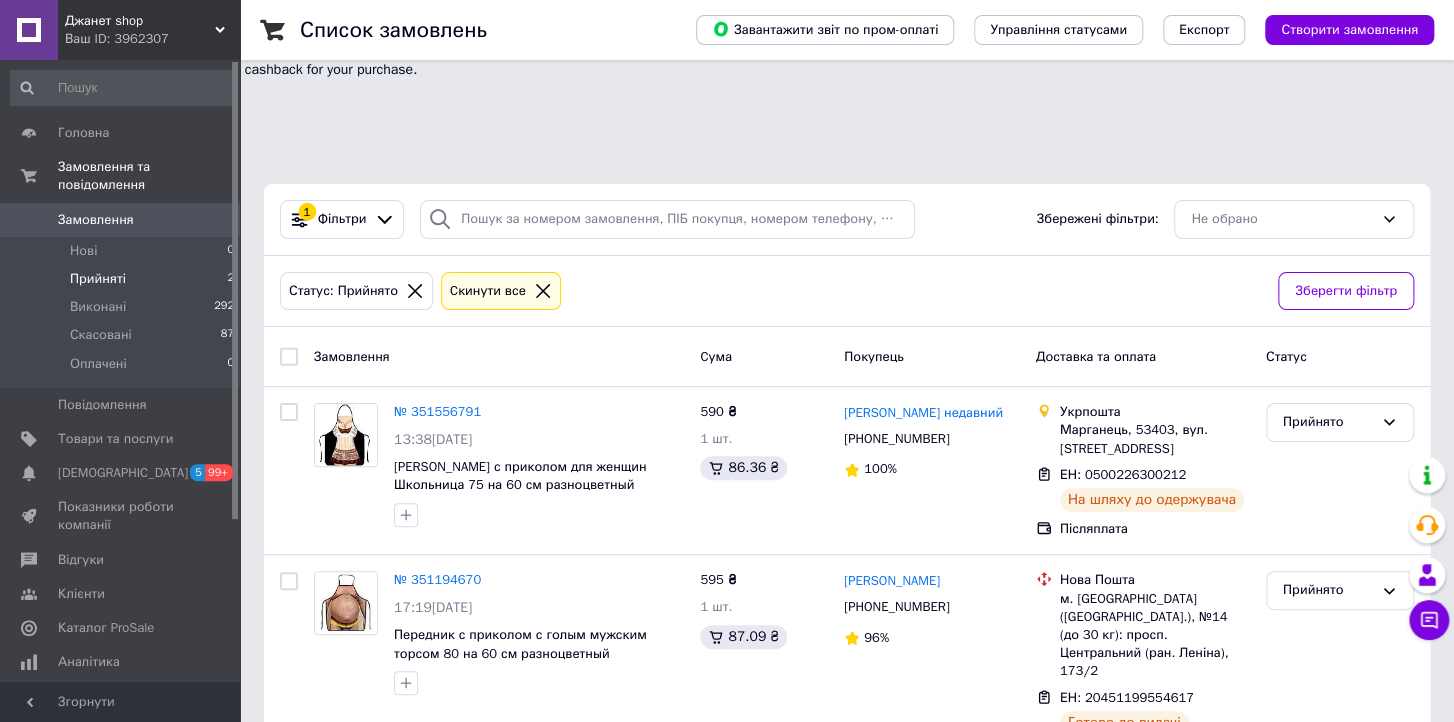 click on "[PERSON_NAME] shop Ваш ID: 3962307" at bounding box center [149, 30] 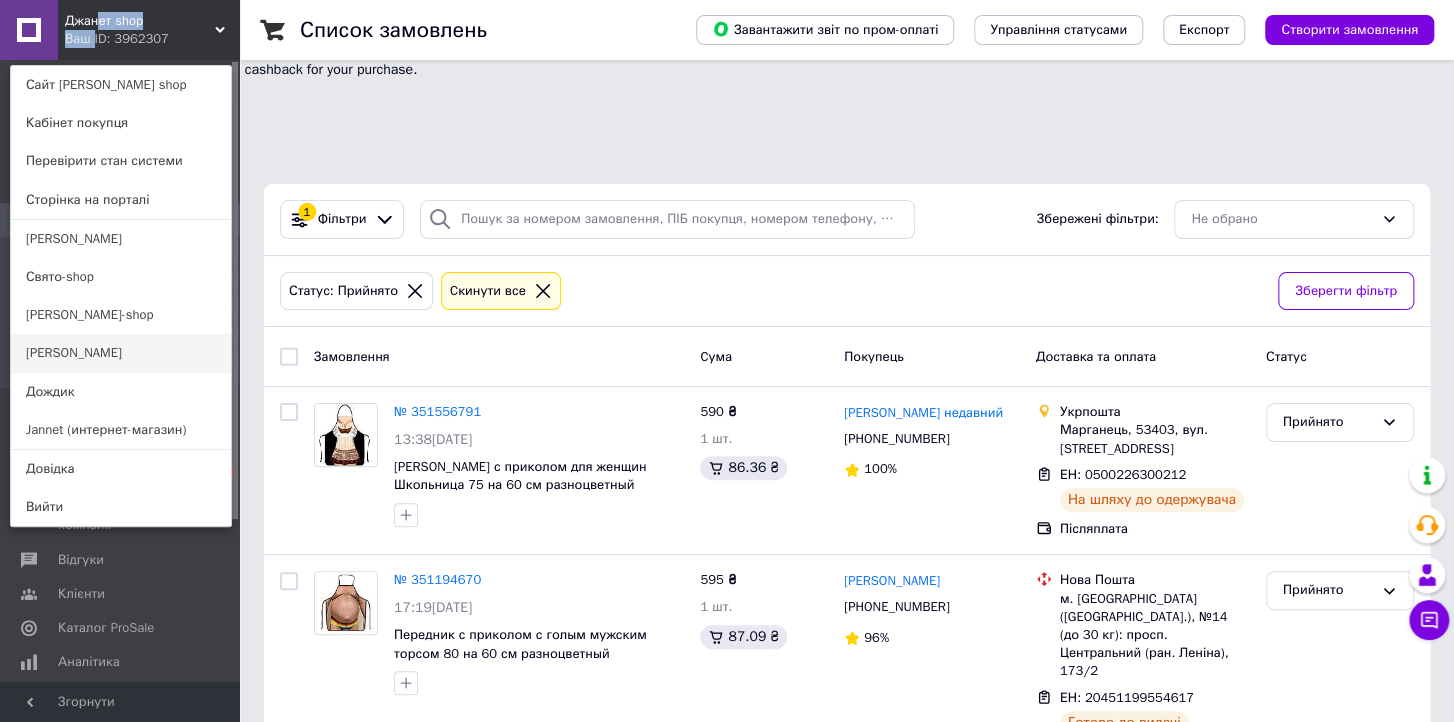 click on "[PERSON_NAME]" at bounding box center [121, 353] 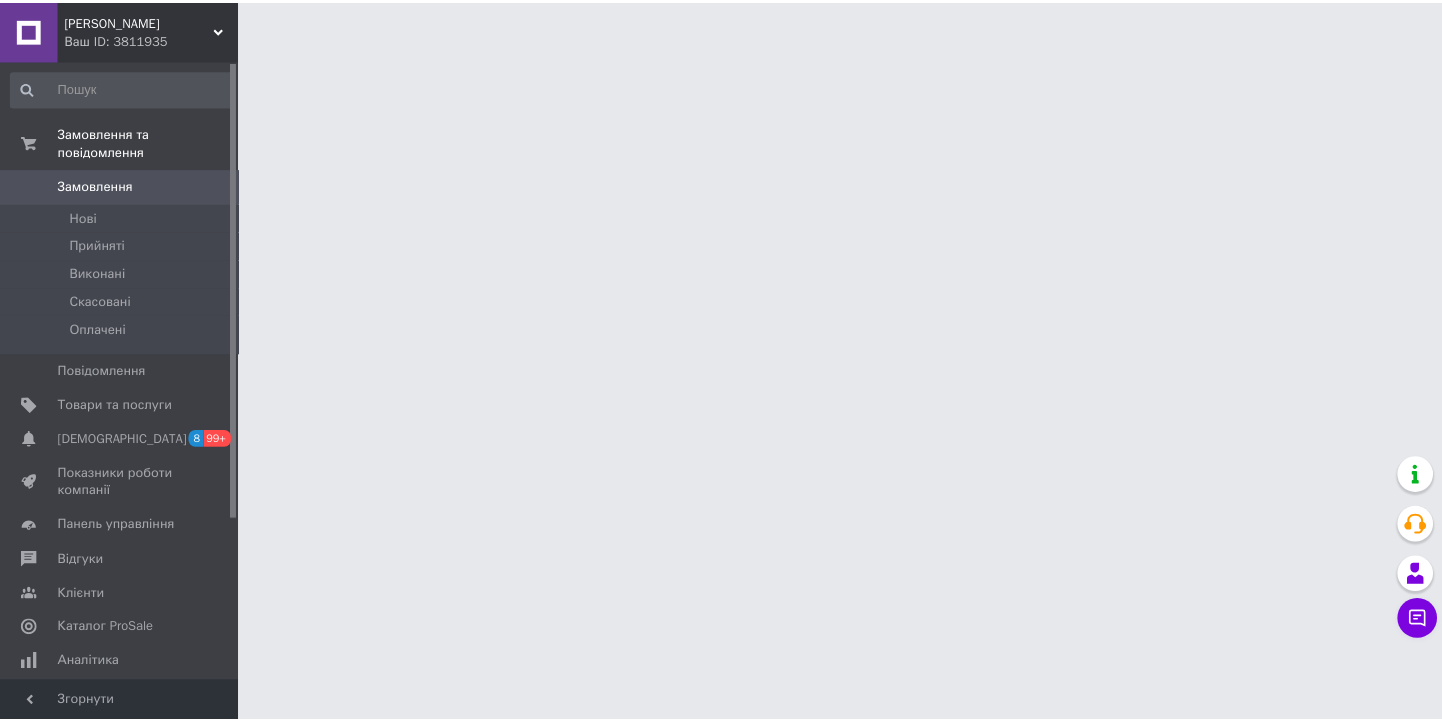 scroll, scrollTop: 0, scrollLeft: 0, axis: both 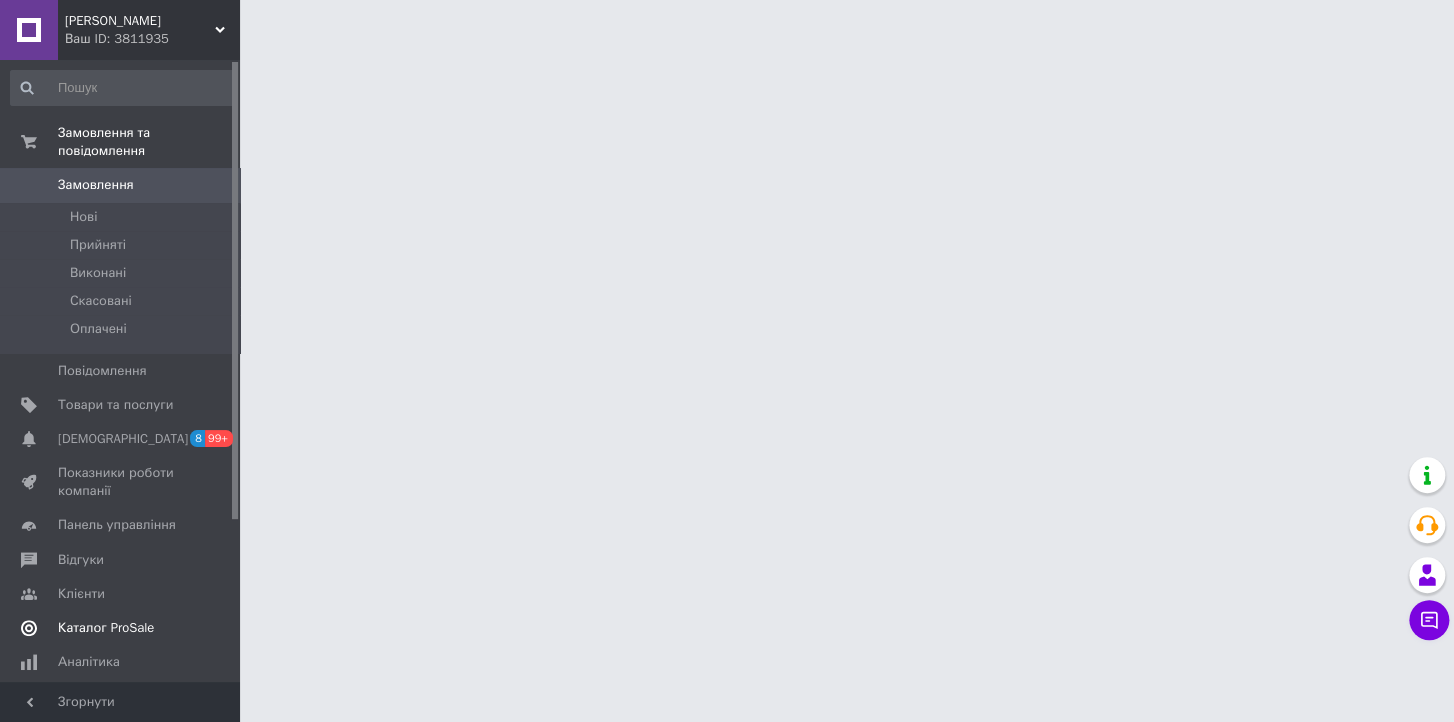click on "Сповіщення 8 99+" at bounding box center (123, 439) 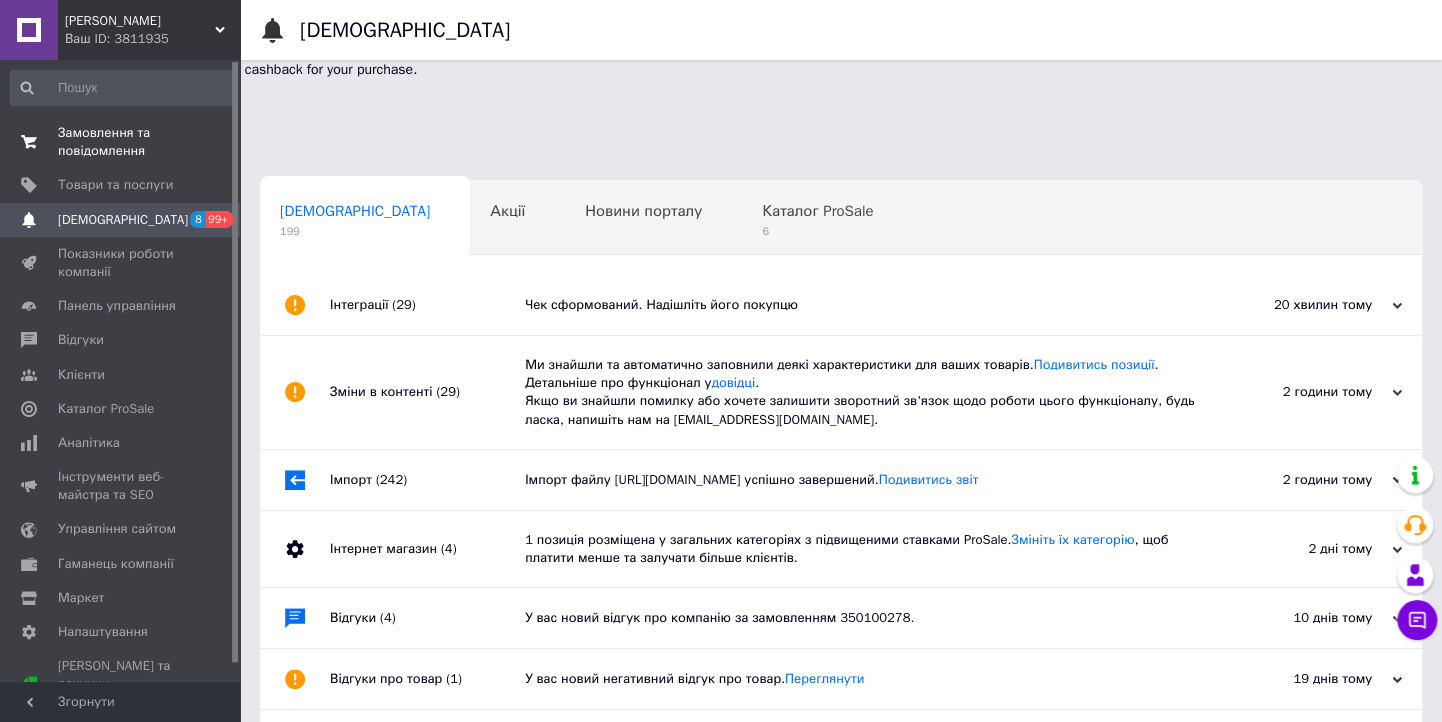 click on "Замовлення та повідомлення" at bounding box center [121, 142] 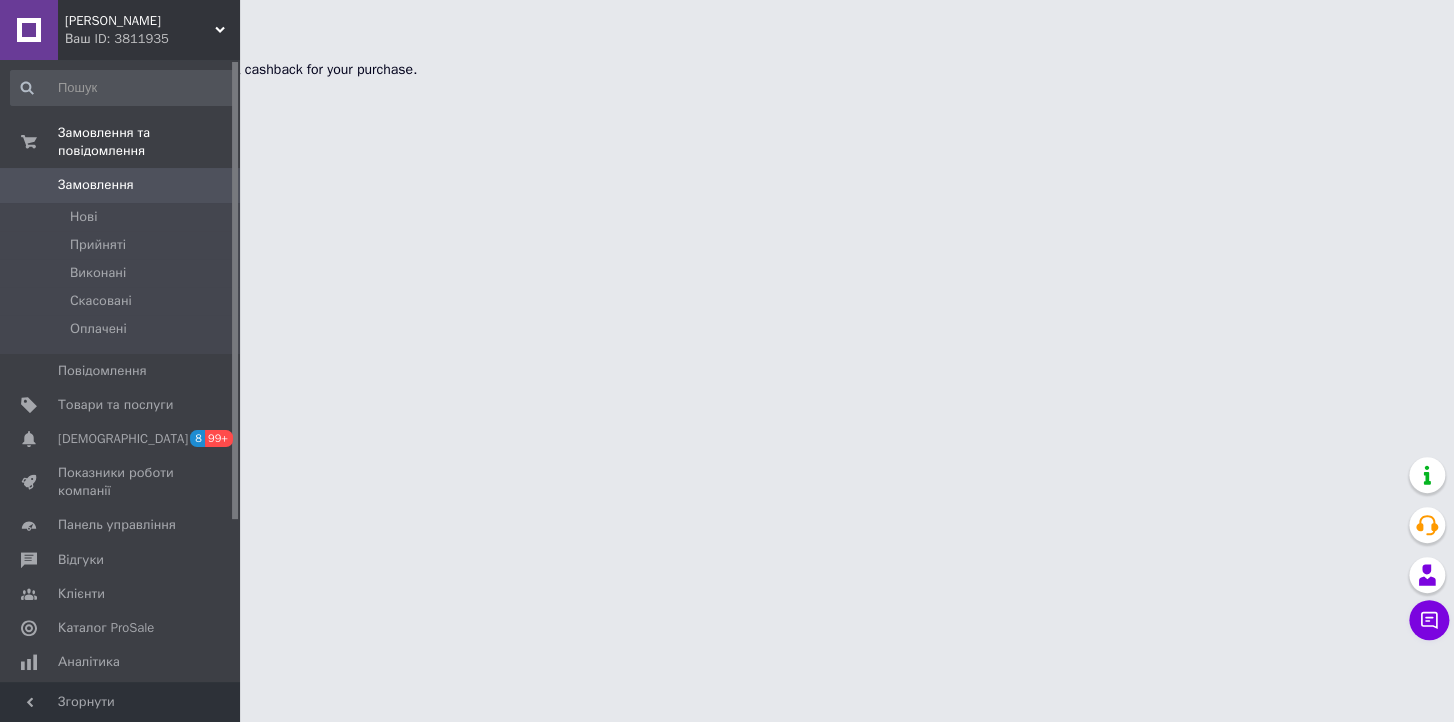 click on "[PERSON_NAME]" at bounding box center [140, 21] 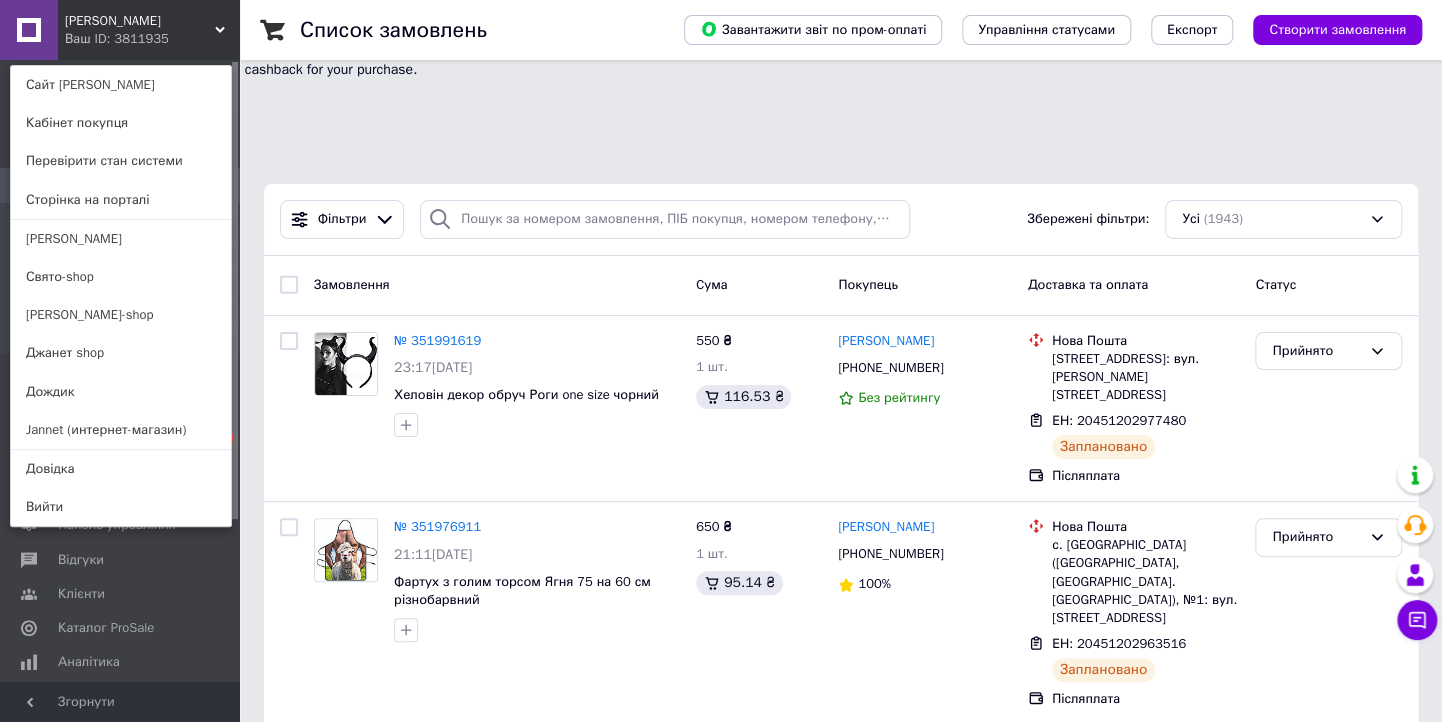 click on "Свято-shop" at bounding box center [121, 277] 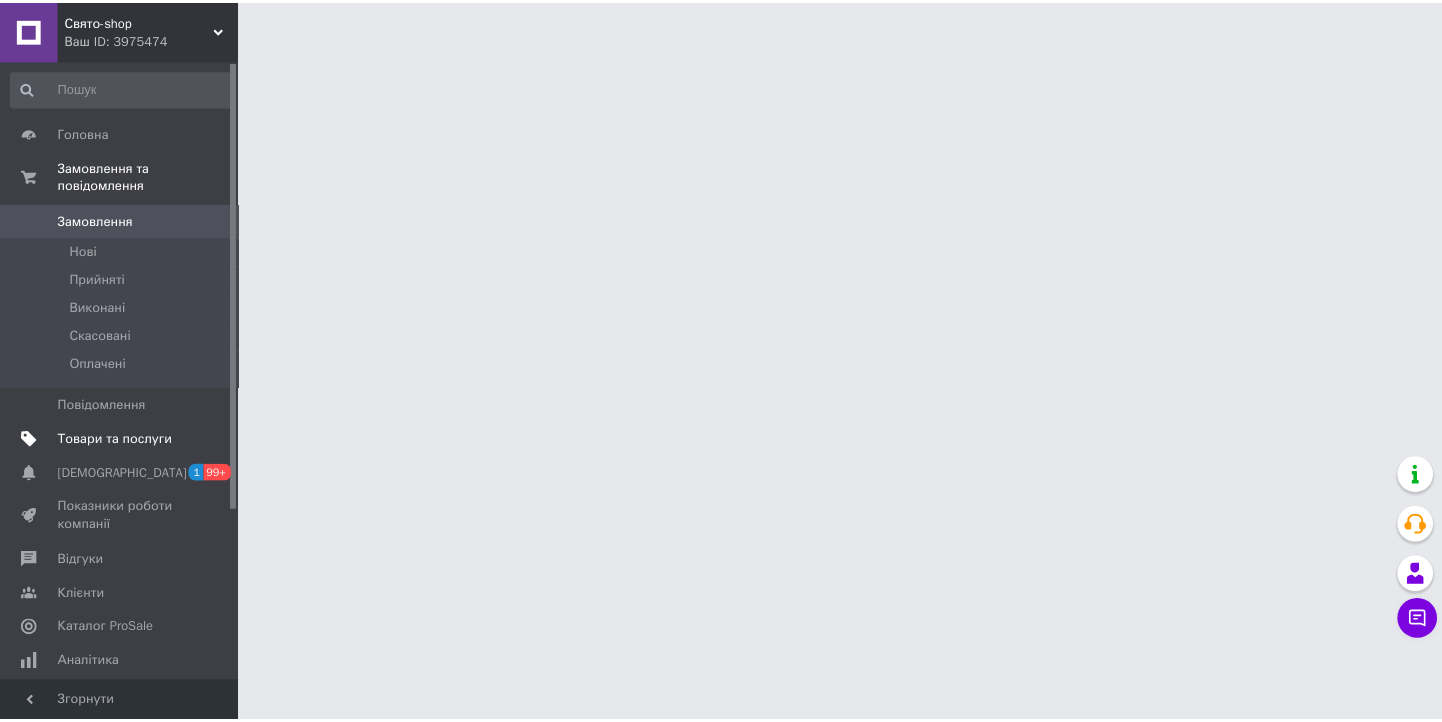 scroll, scrollTop: 0, scrollLeft: 0, axis: both 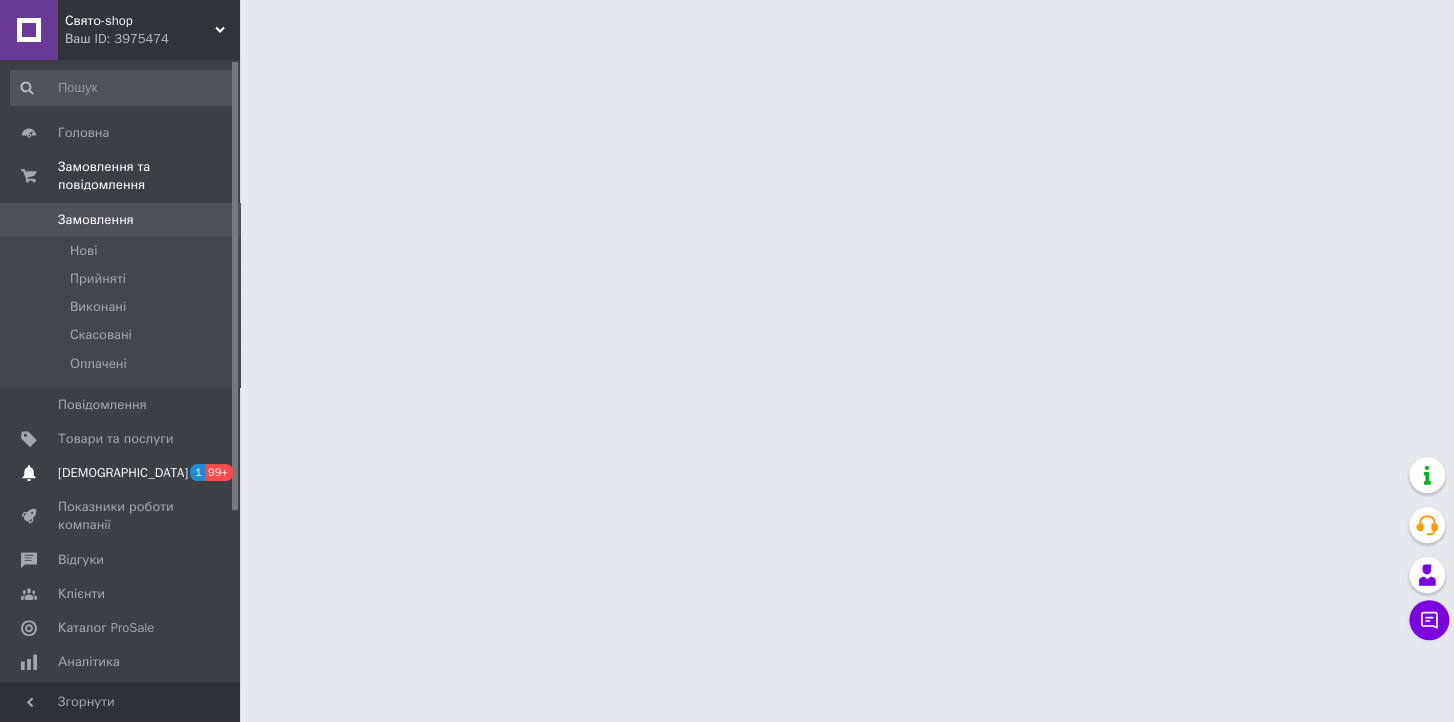 click on "[DEMOGRAPHIC_DATA]" at bounding box center (123, 473) 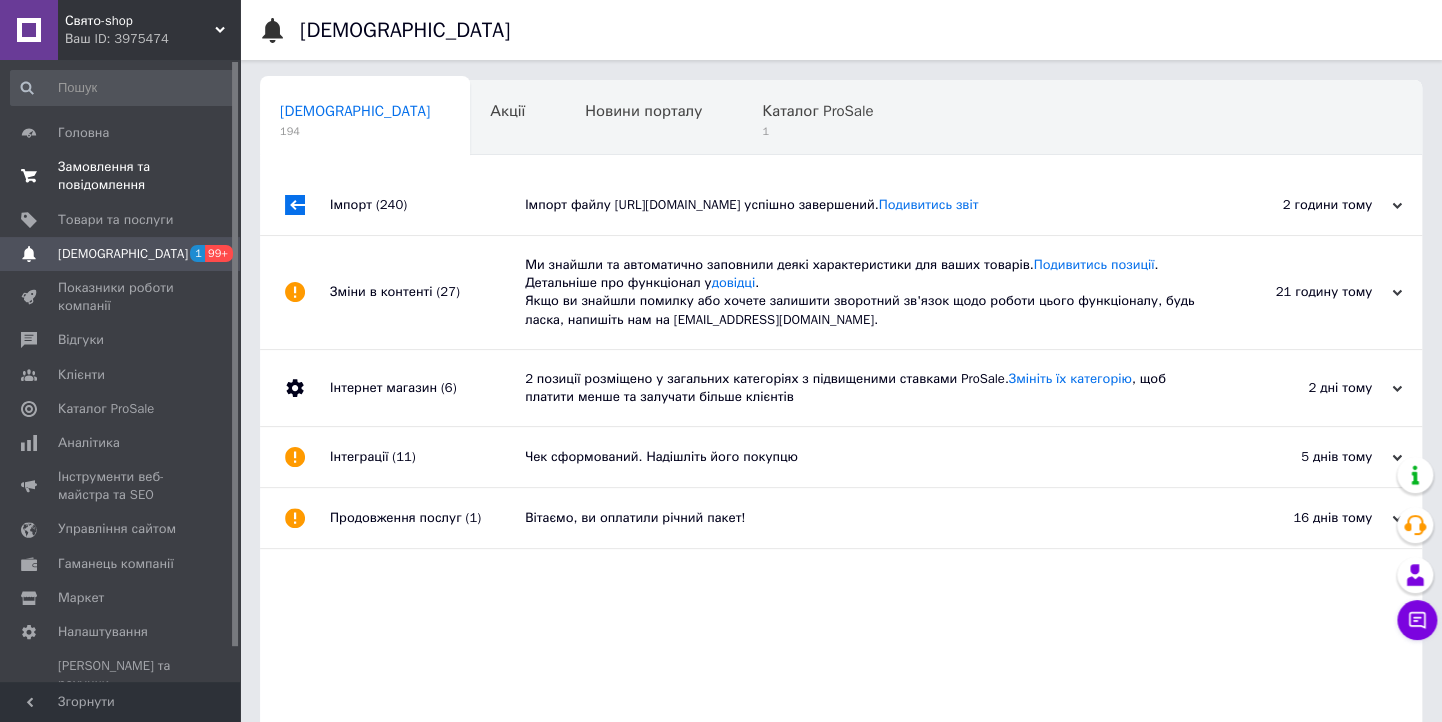 click on "Замовлення та повідомлення" at bounding box center (121, 176) 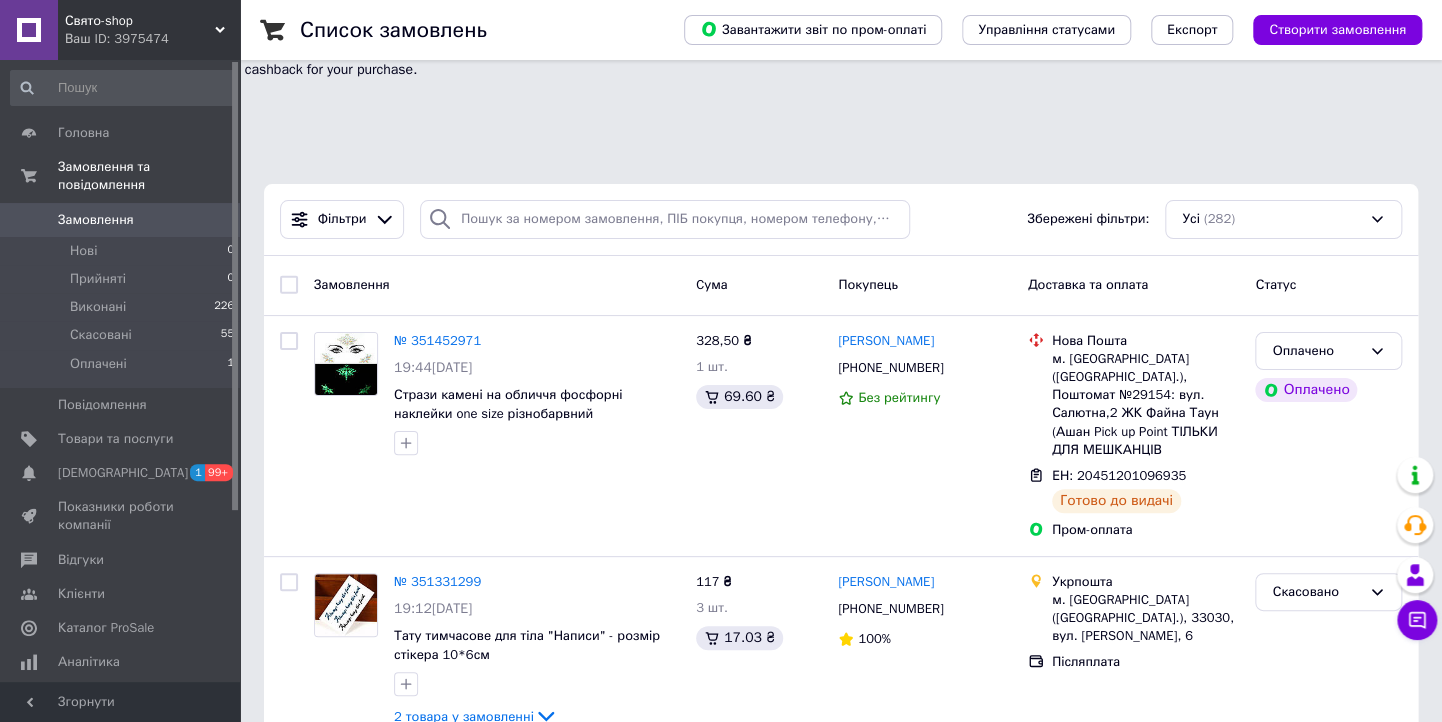 click on "Свято-shop" at bounding box center [140, 21] 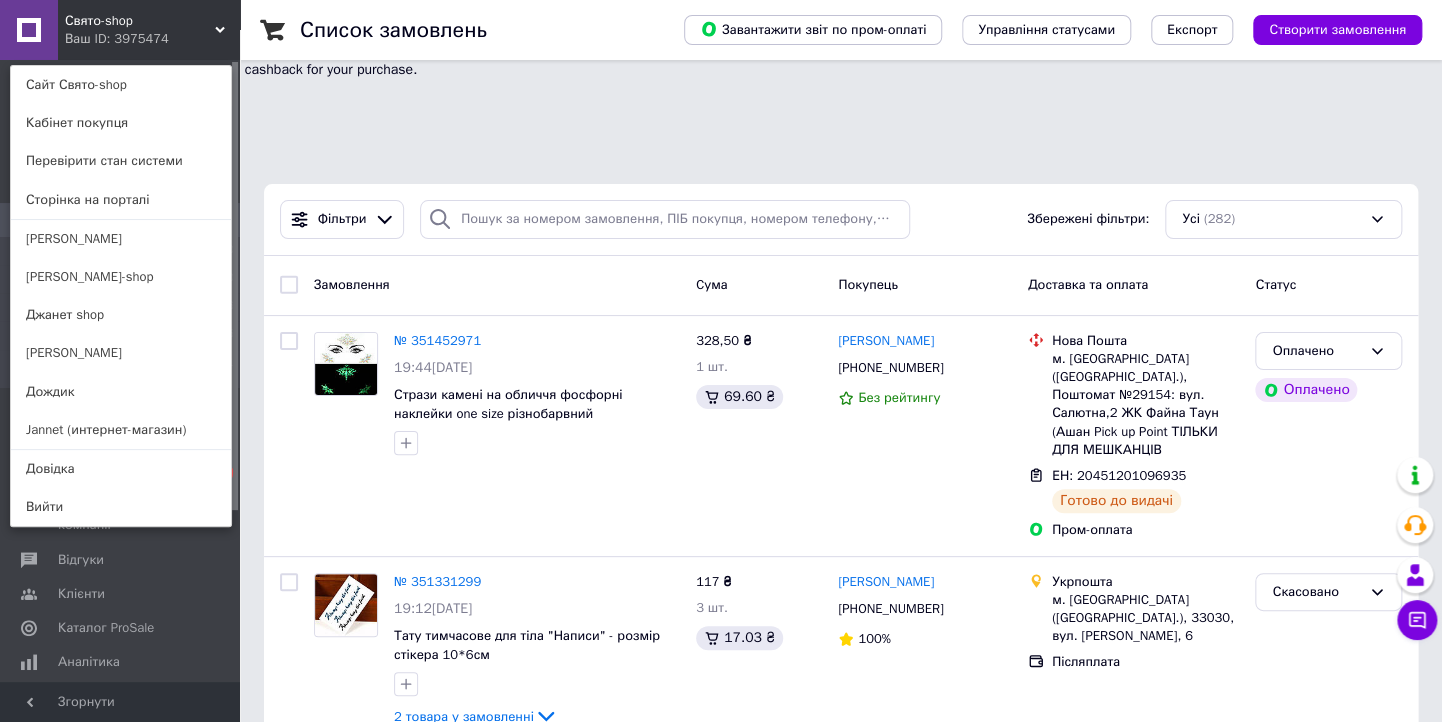 click on "[PERSON_NAME]-shop" at bounding box center (121, 277) 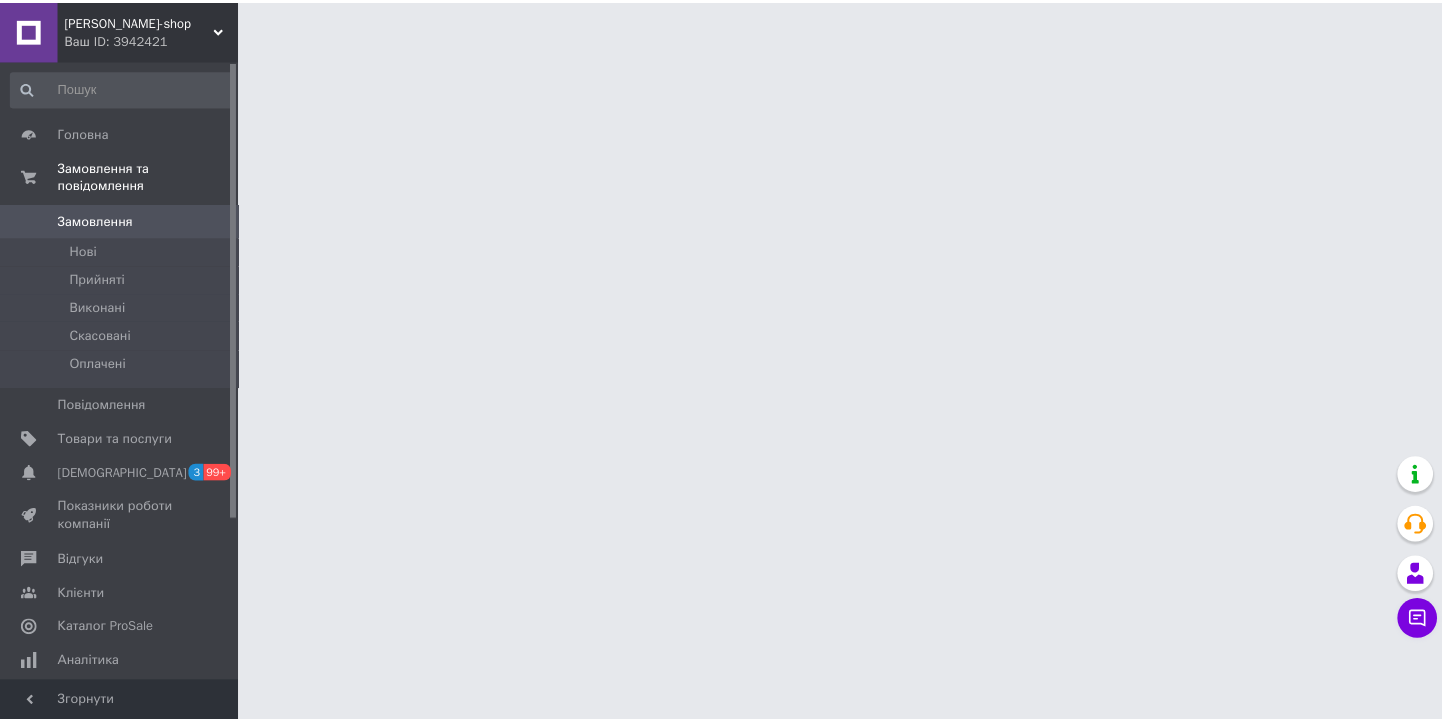 scroll, scrollTop: 0, scrollLeft: 0, axis: both 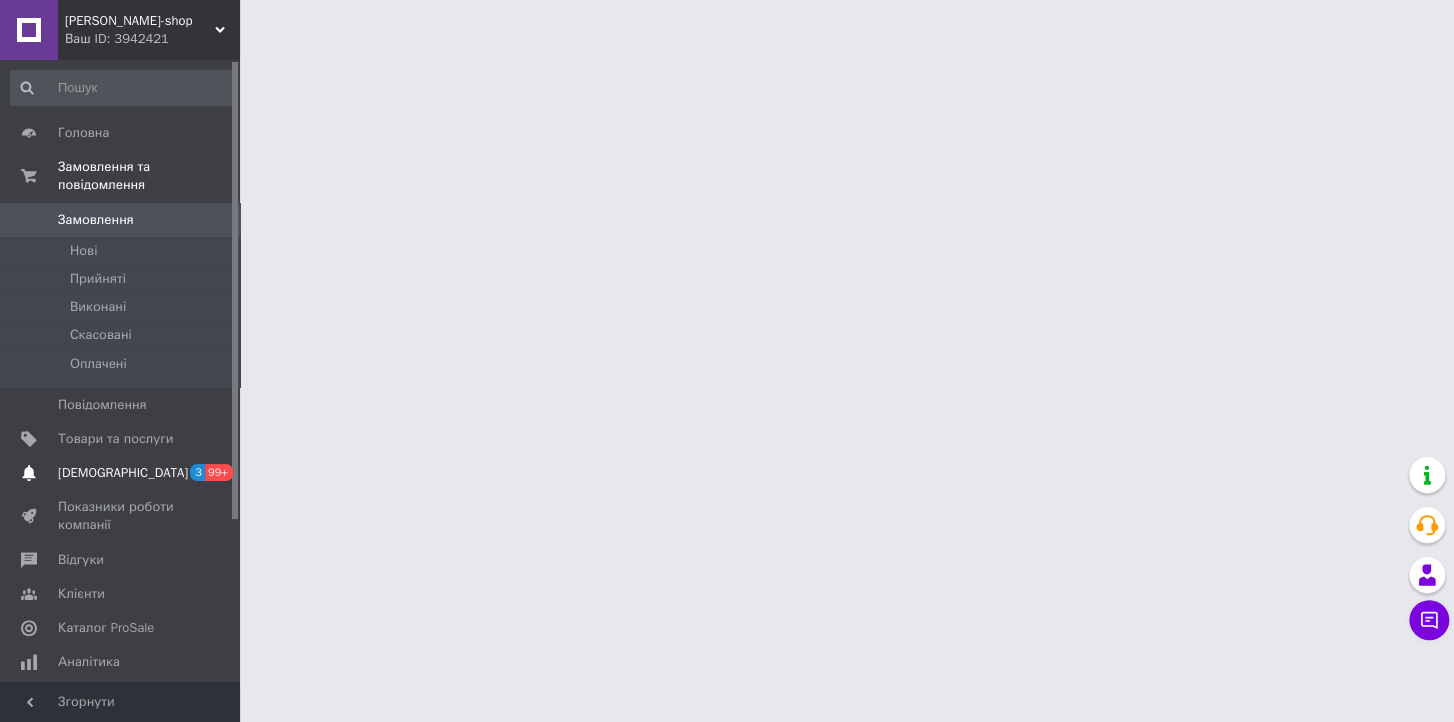 click on "[DEMOGRAPHIC_DATA]" at bounding box center [123, 473] 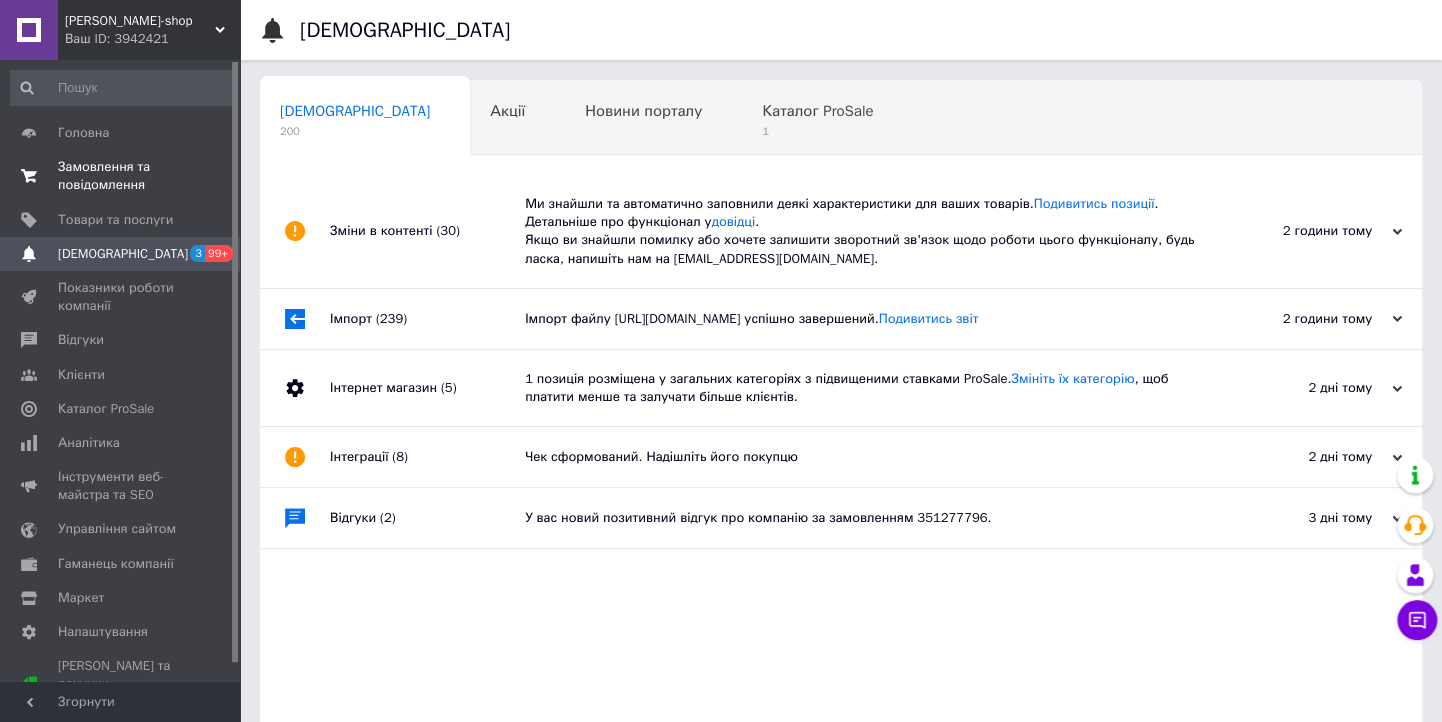 click on "Замовлення та повідомлення" at bounding box center [121, 176] 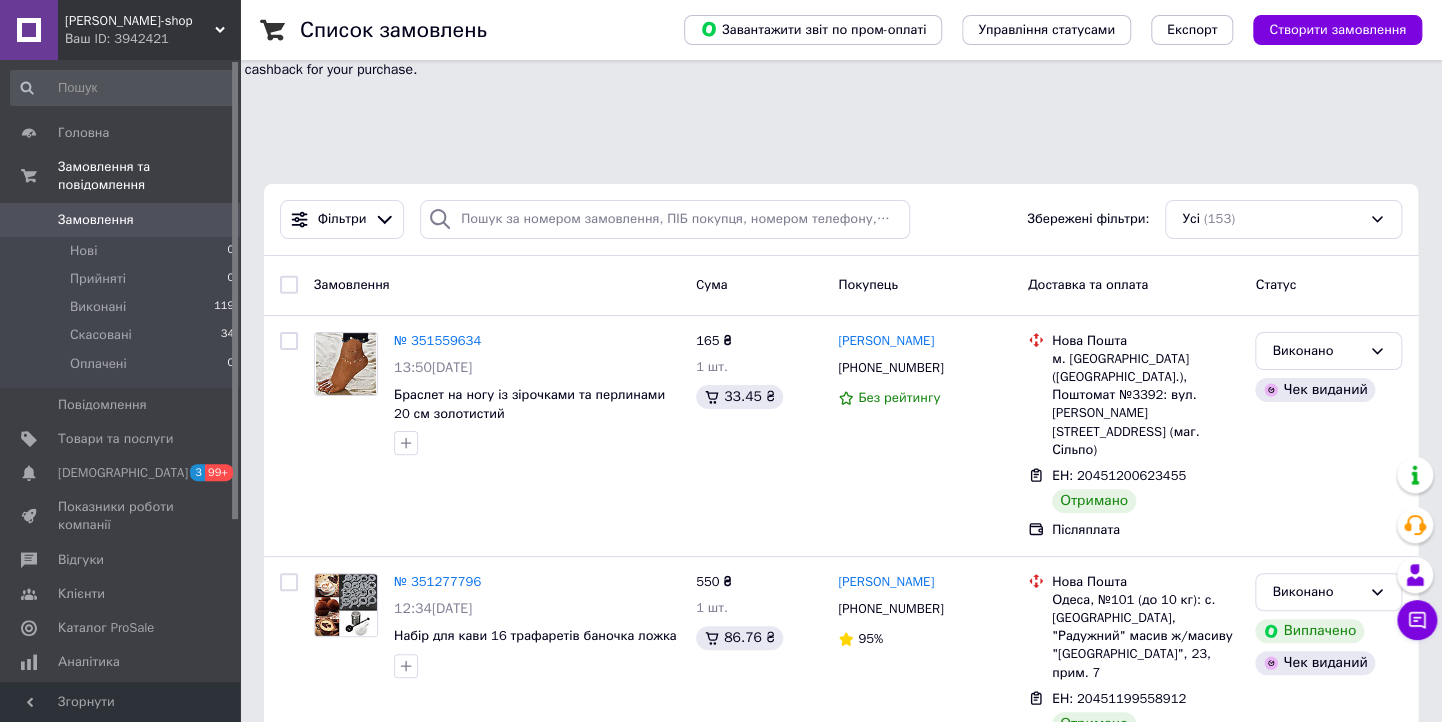 click on "[PERSON_NAME]-shop" at bounding box center (140, 21) 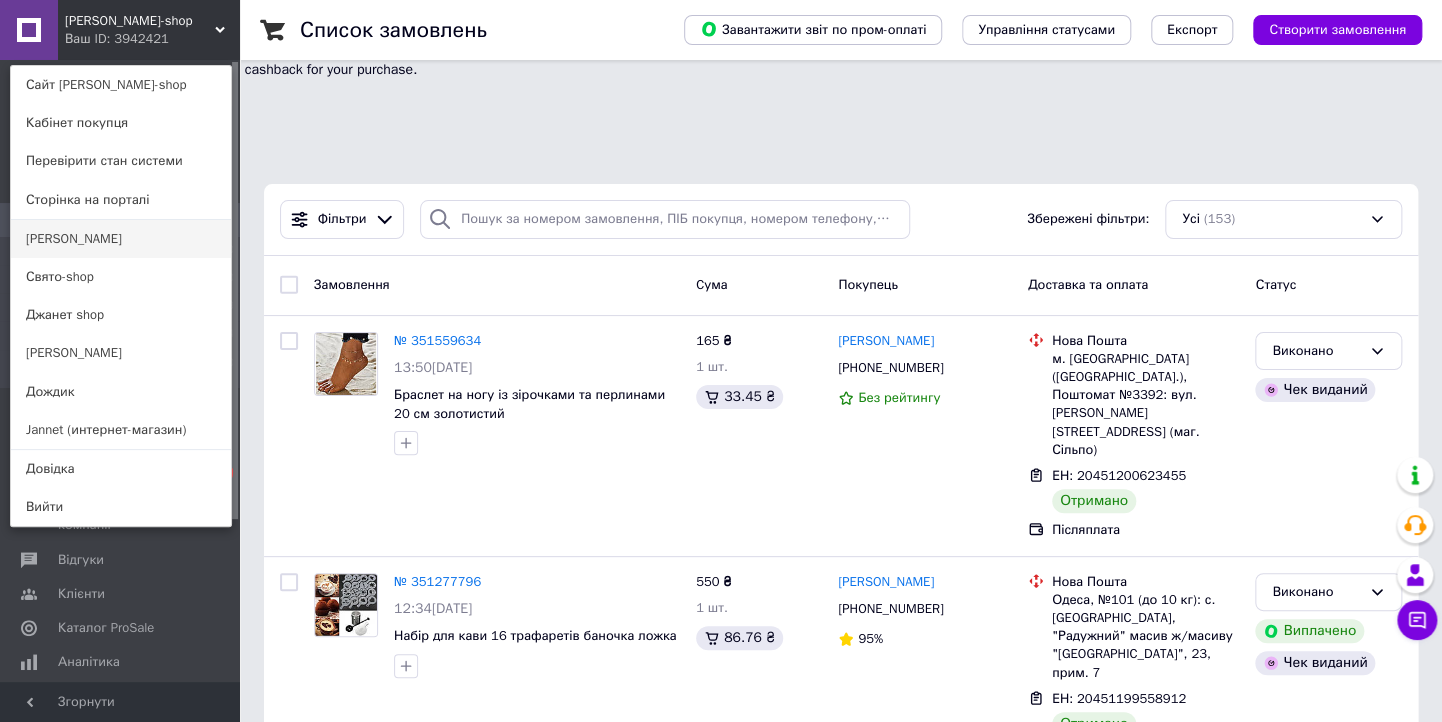 click on "[PERSON_NAME]" at bounding box center [121, 239] 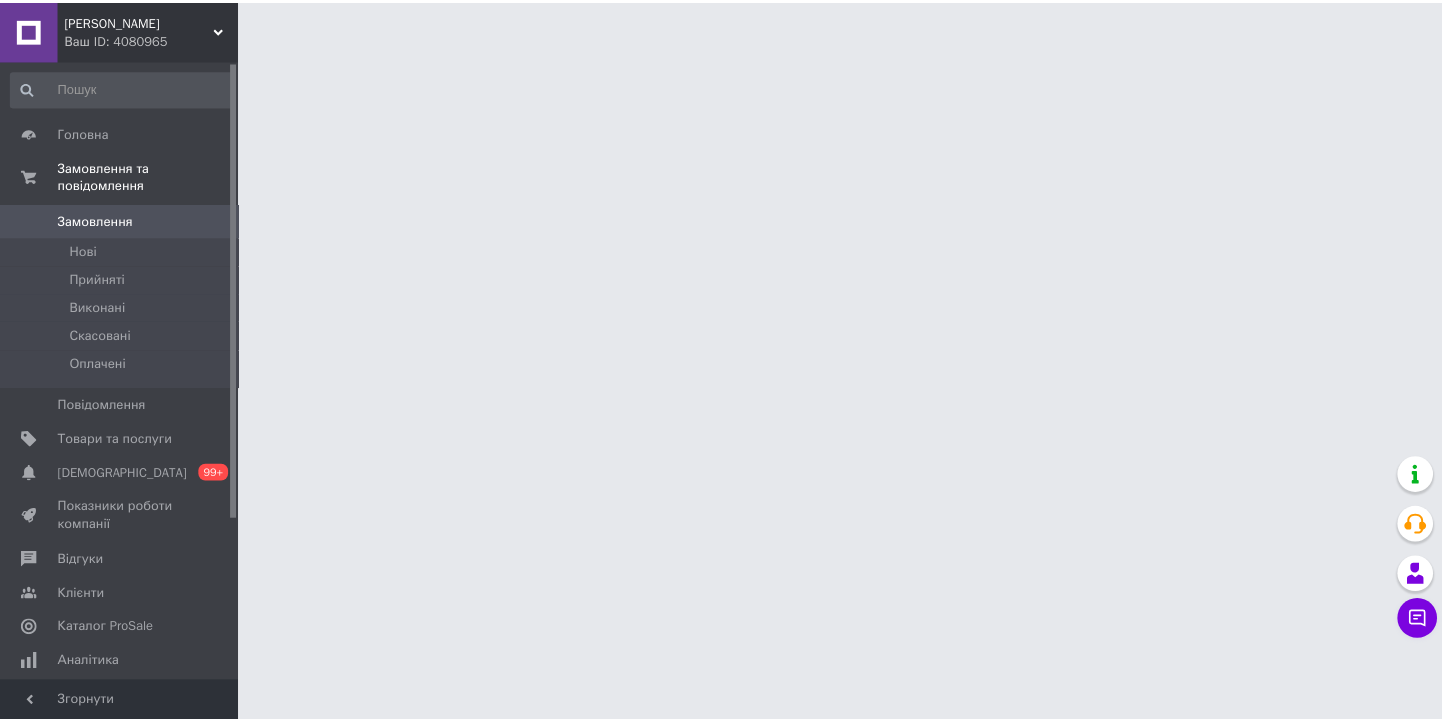 scroll, scrollTop: 0, scrollLeft: 0, axis: both 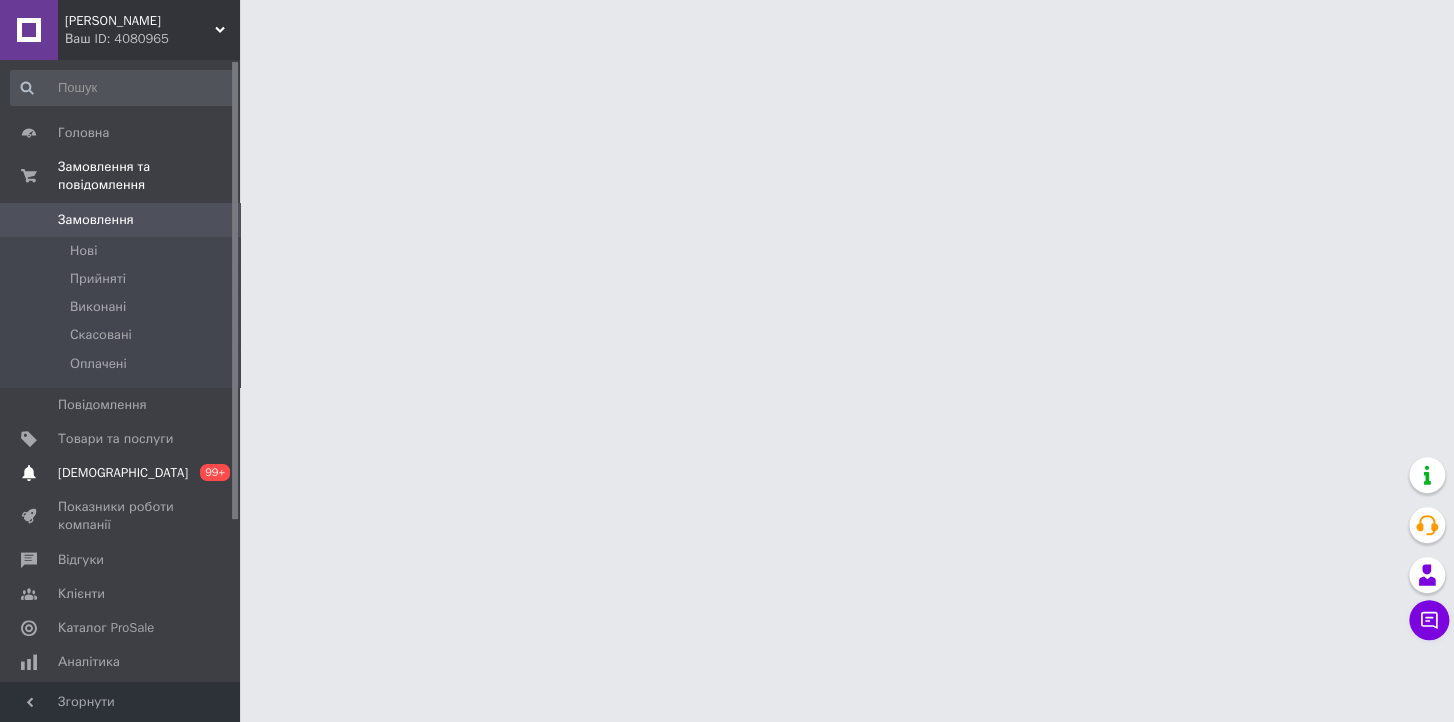 click on "[DEMOGRAPHIC_DATA]" at bounding box center [121, 473] 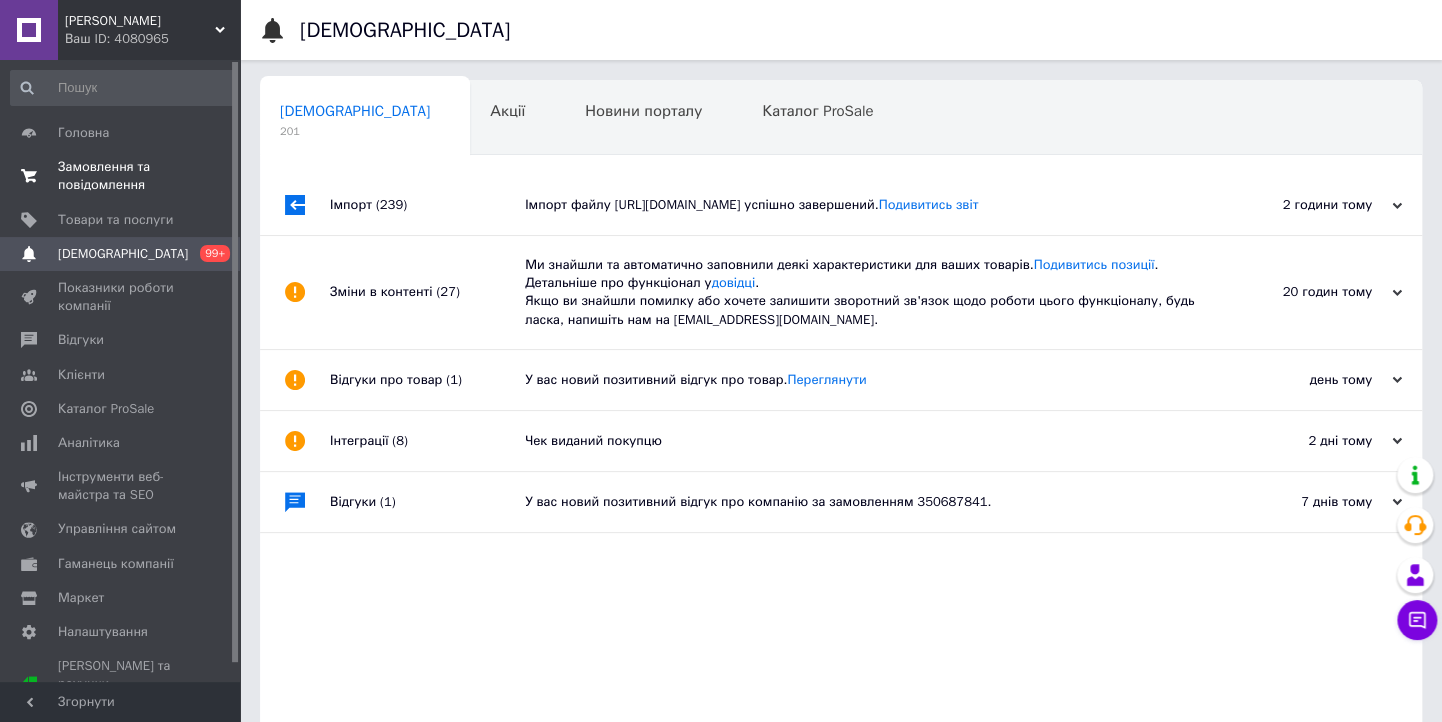click on "Замовлення та повідомлення" at bounding box center (121, 176) 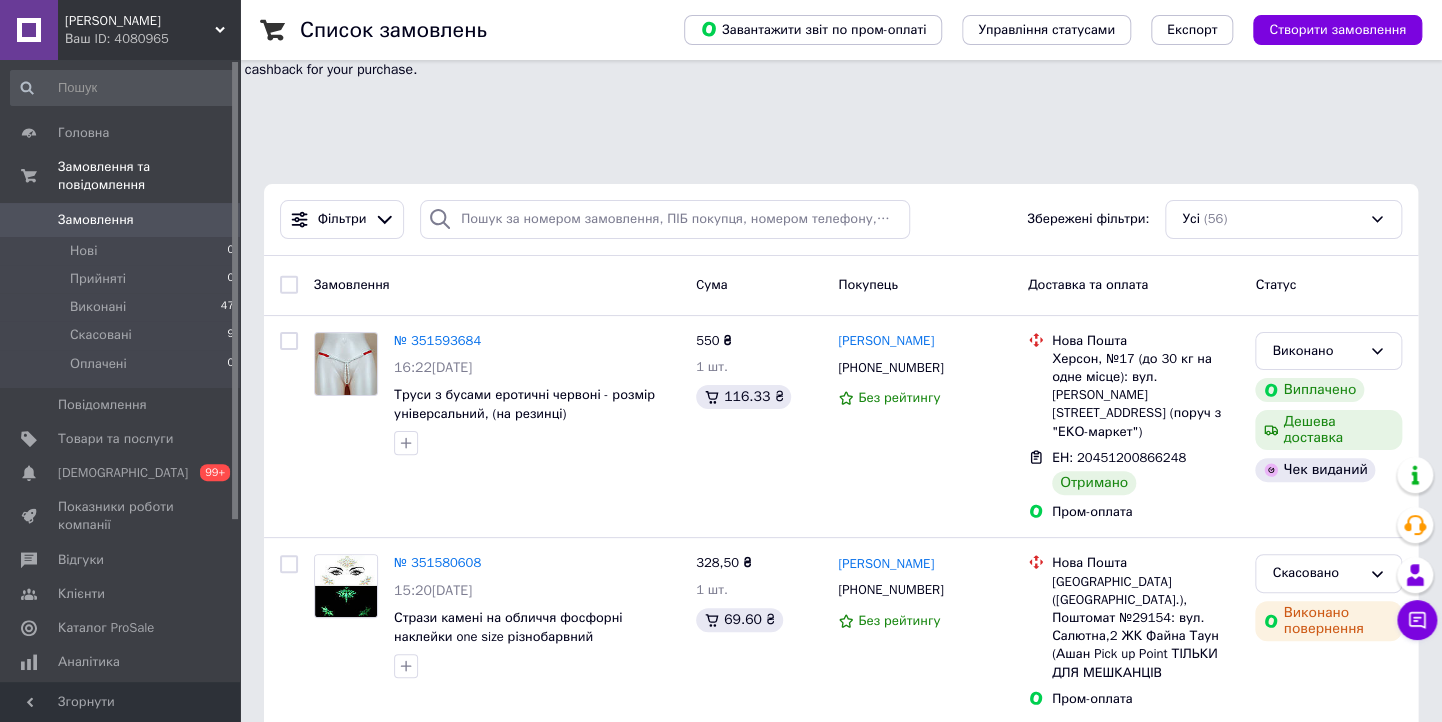 click on "Ваш ID: 4080965" at bounding box center (152, 39) 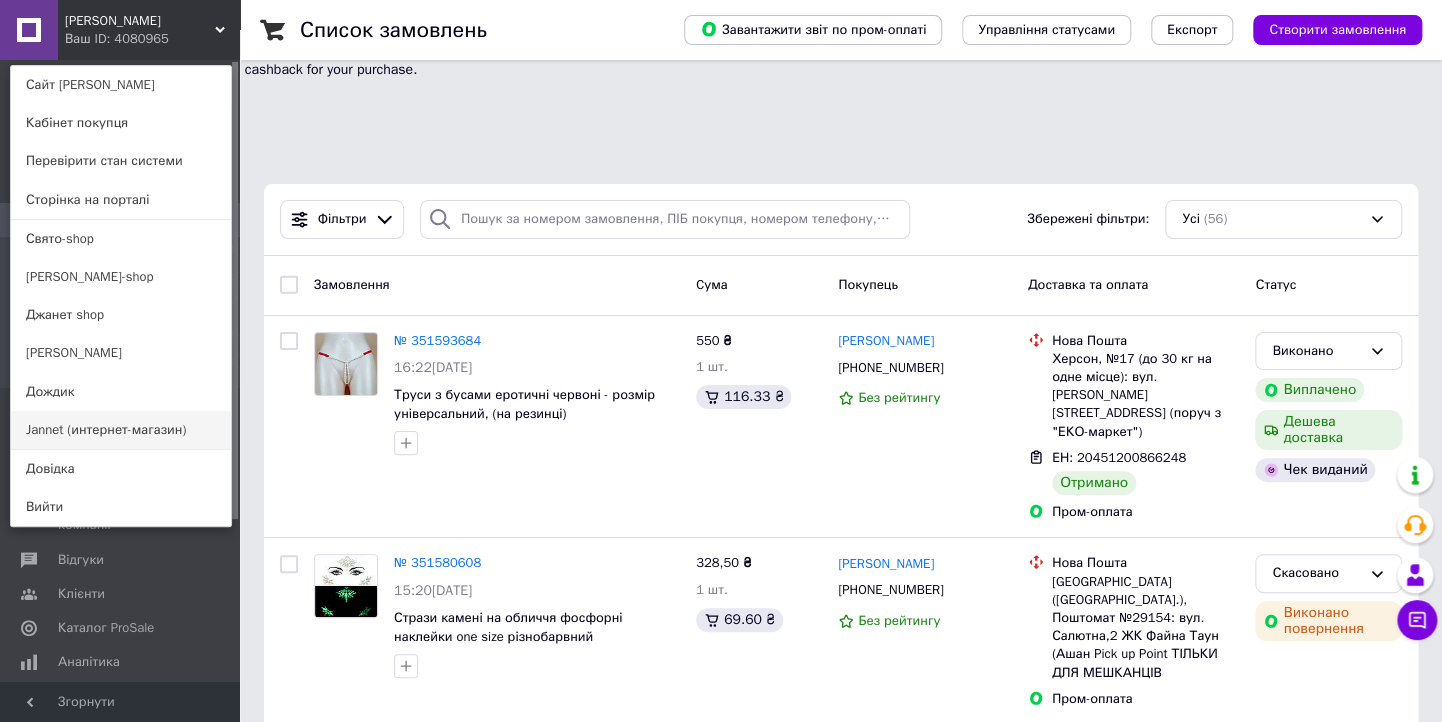 click on "Jannet (интернет-магазин)" at bounding box center [121, 430] 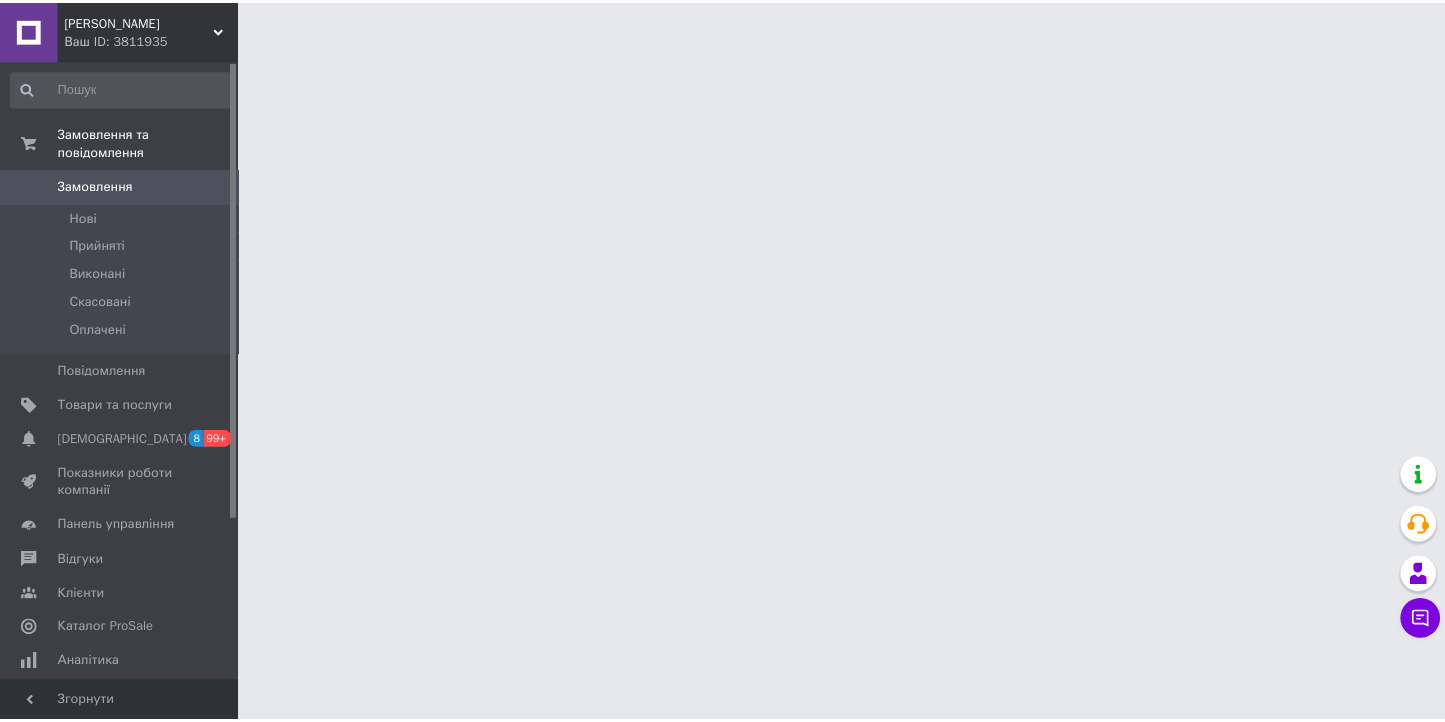 scroll, scrollTop: 0, scrollLeft: 0, axis: both 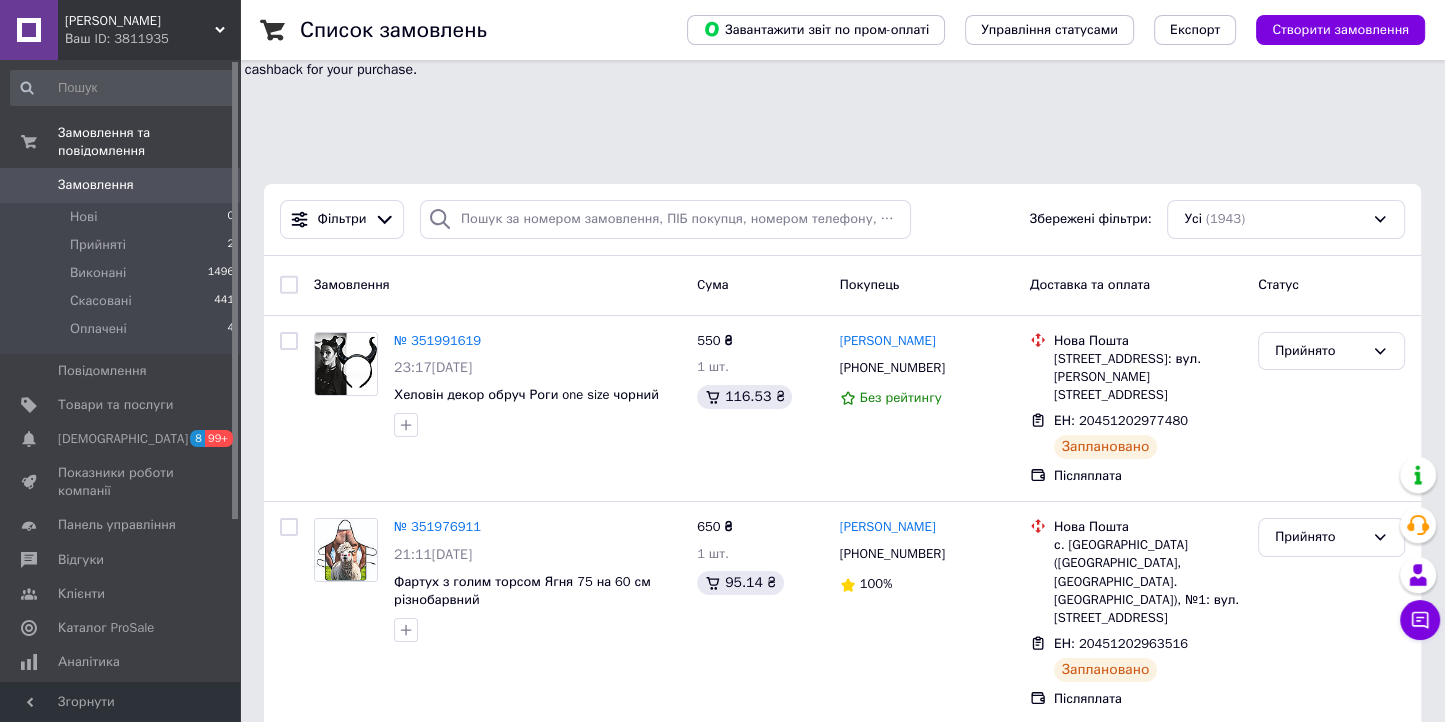 drag, startPoint x: 144, startPoint y: 39, endPoint x: 141, endPoint y: 216, distance: 177.02542 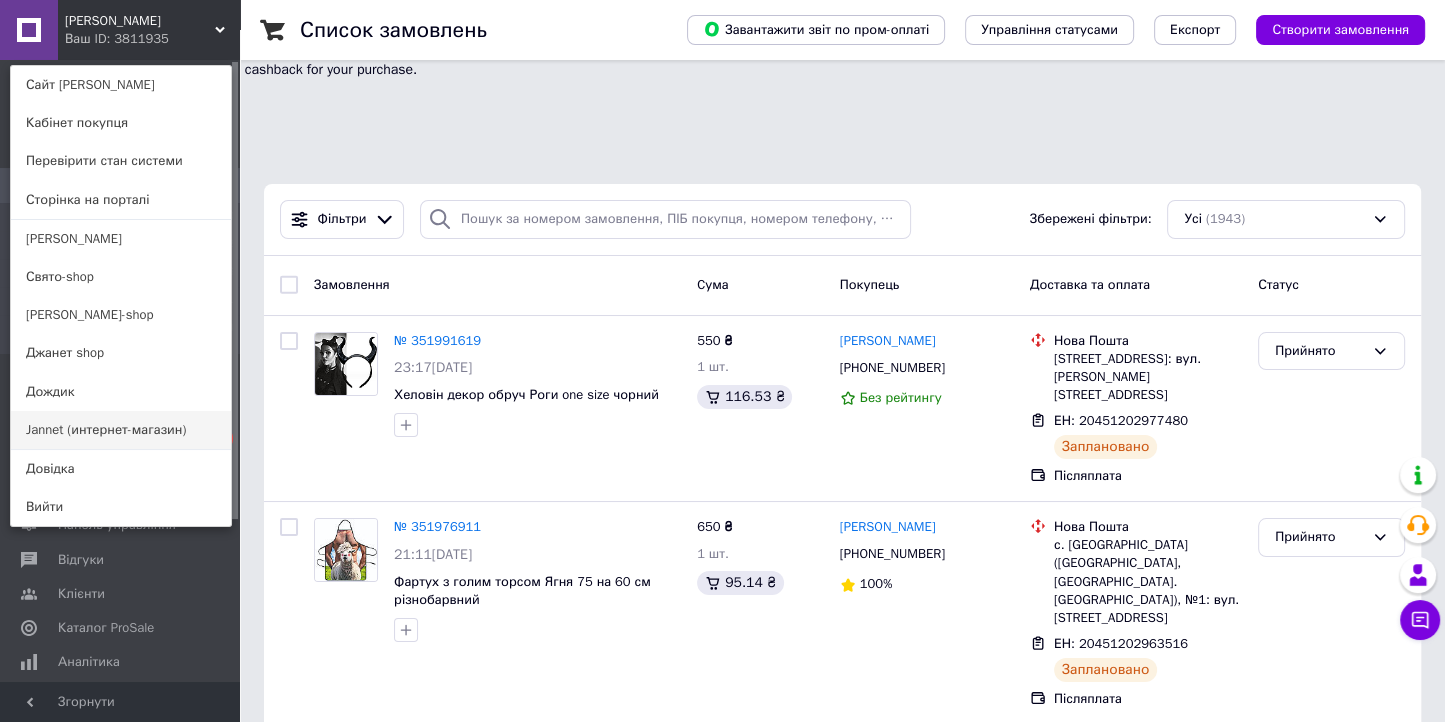 click on "Jannet (интернет-магазин)" at bounding box center (121, 430) 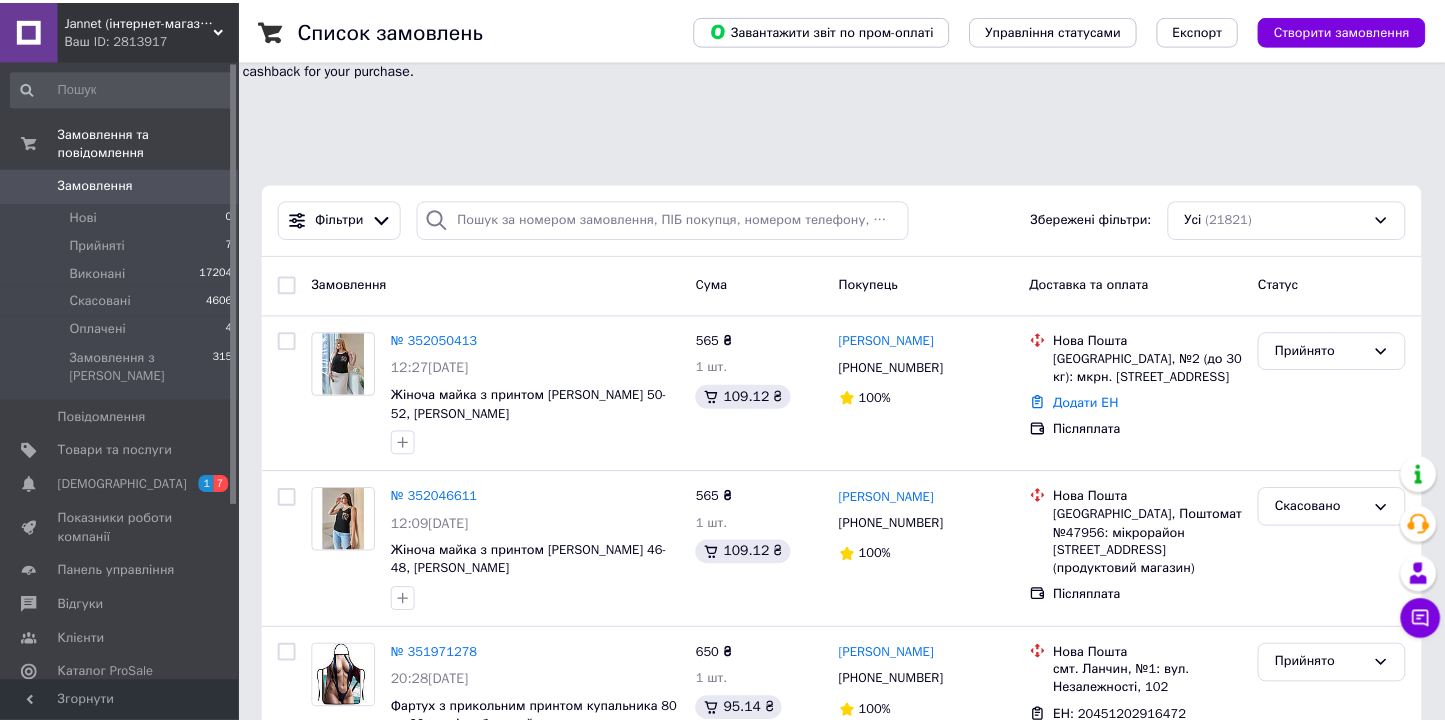 scroll, scrollTop: 0, scrollLeft: 0, axis: both 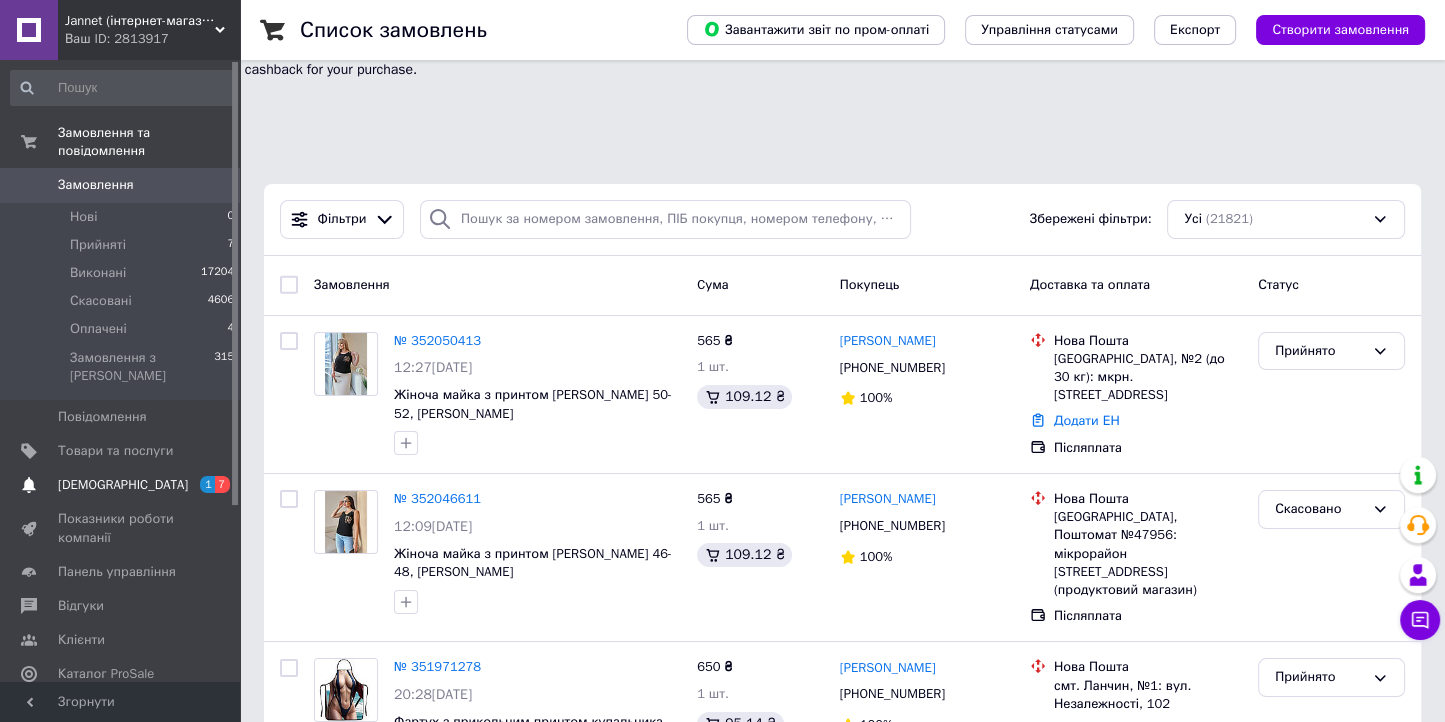 click on "[DEMOGRAPHIC_DATA]" at bounding box center (121, 485) 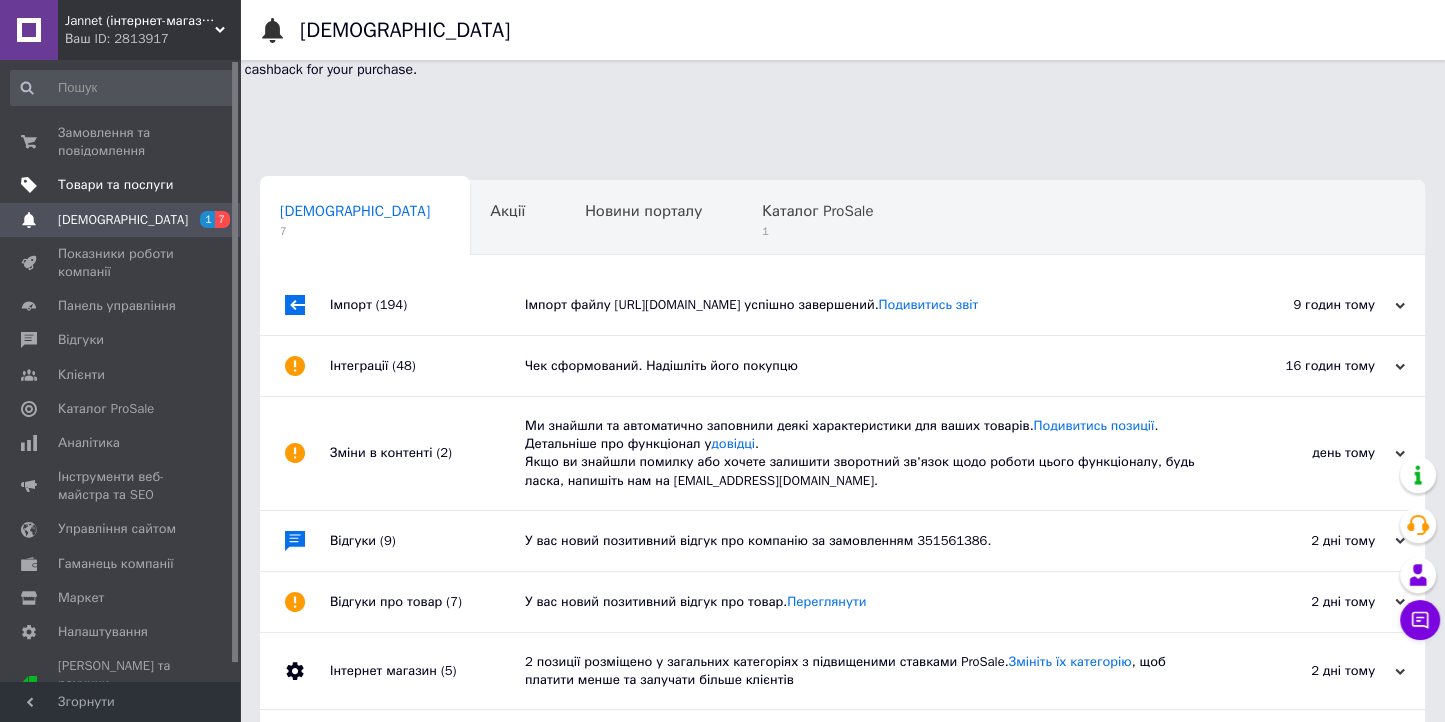 click on "Товари та послуги" at bounding box center [115, 185] 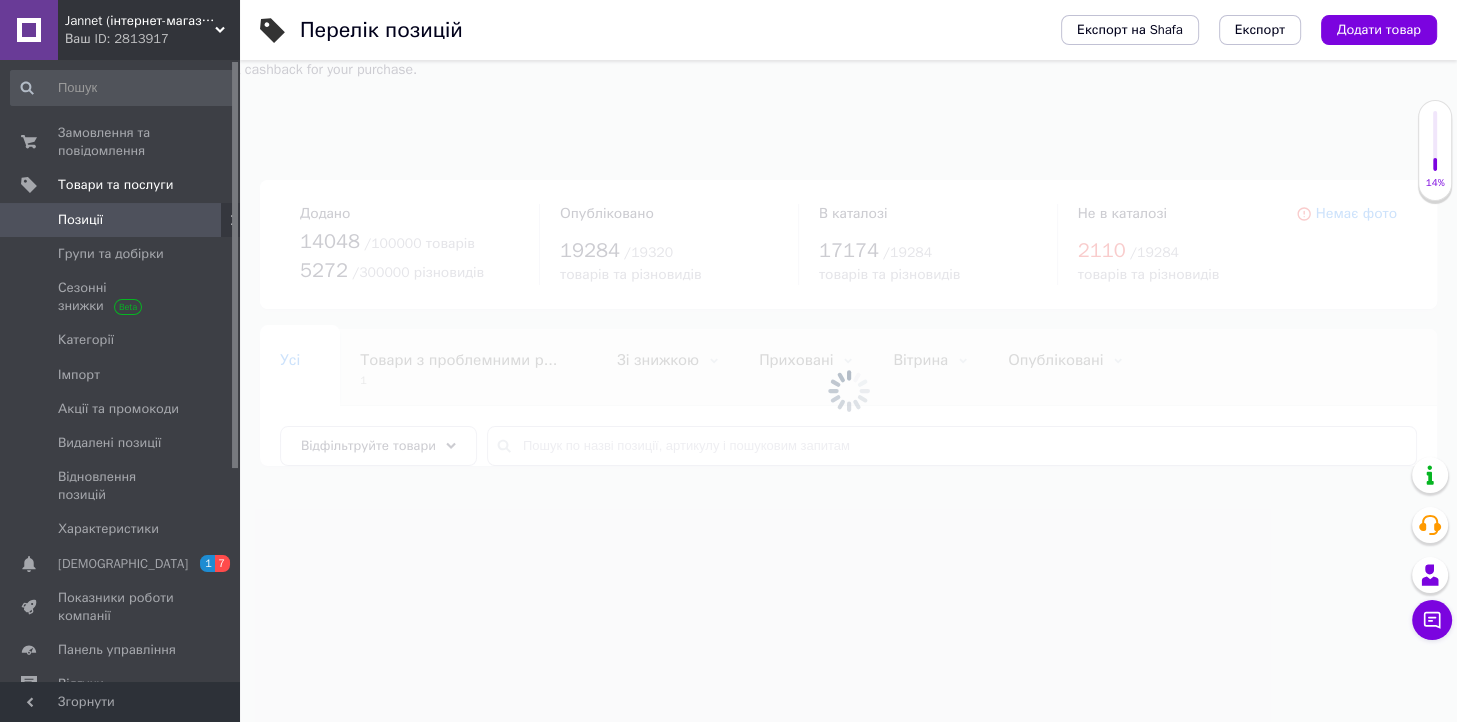 click at bounding box center [848, 391] 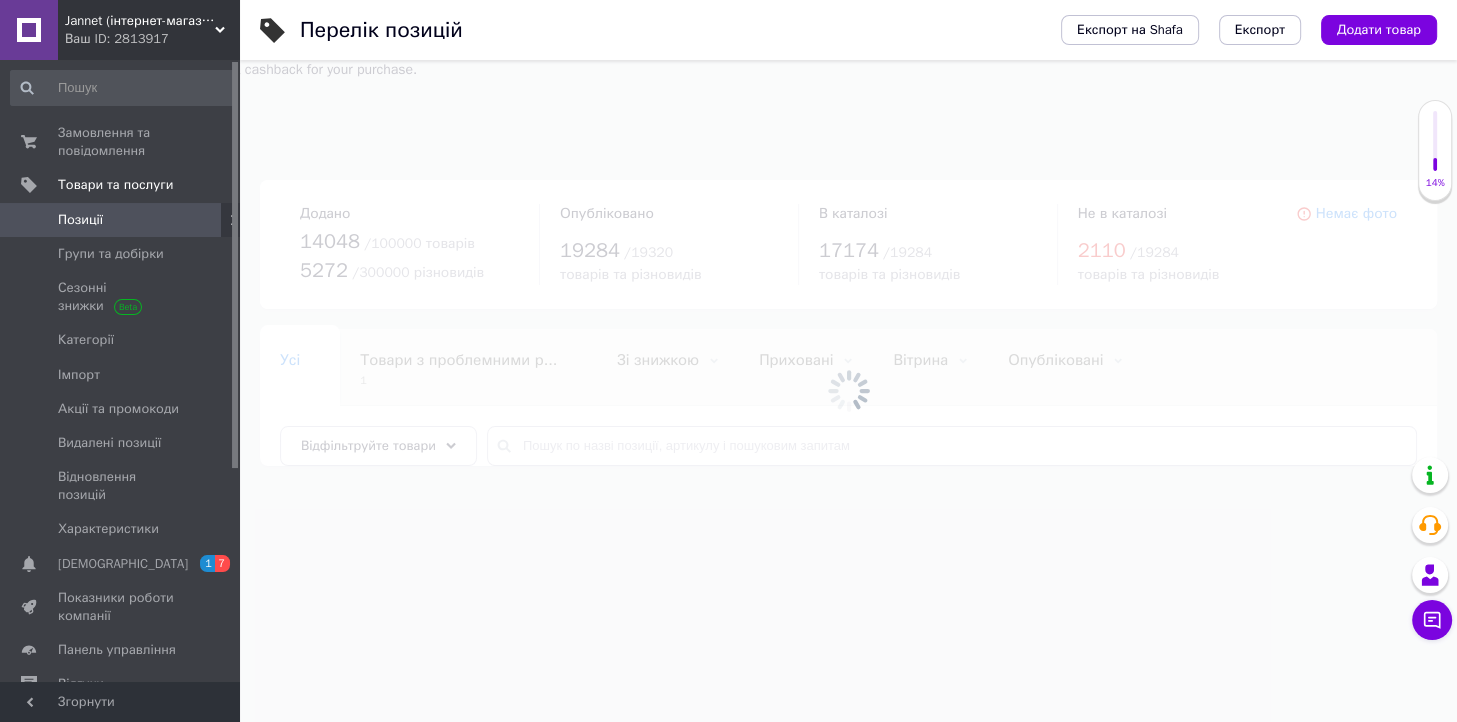 click at bounding box center [848, 391] 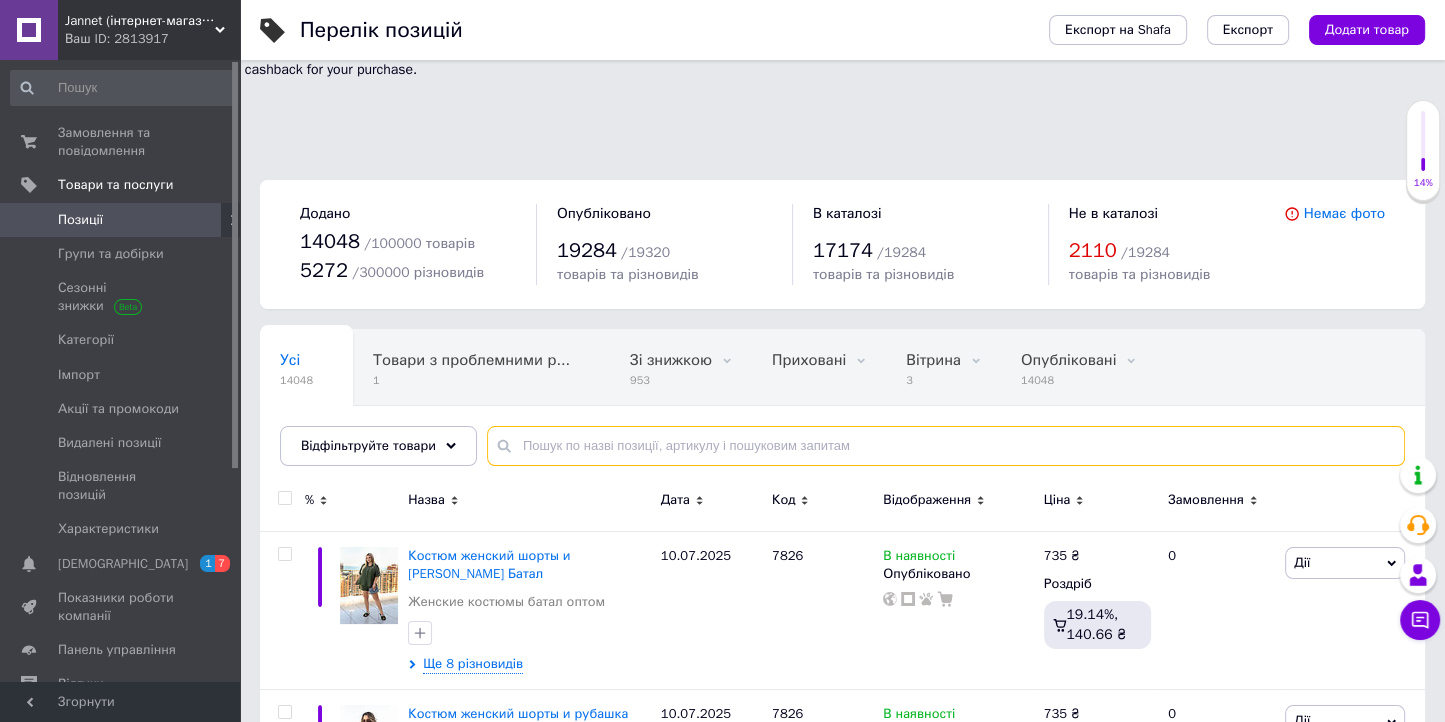click at bounding box center [946, 446] 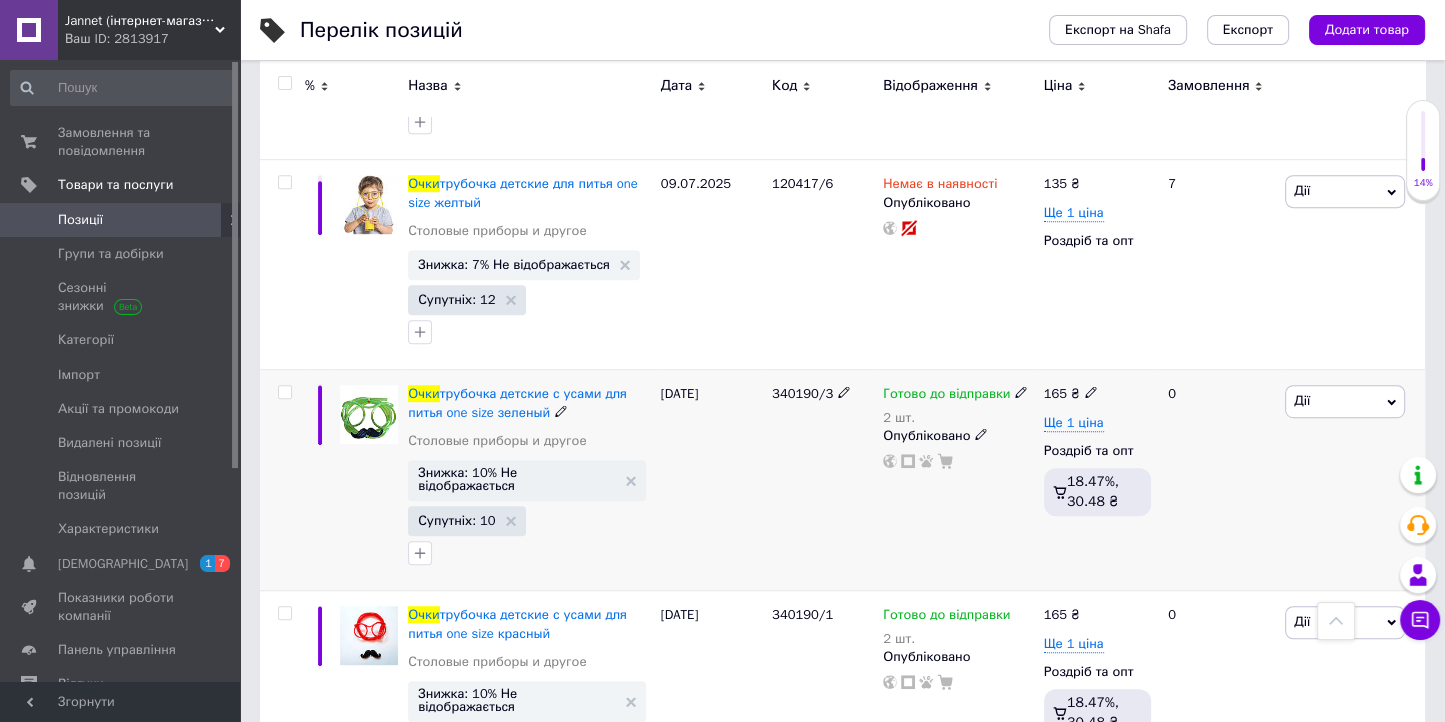 scroll, scrollTop: 1120, scrollLeft: 0, axis: vertical 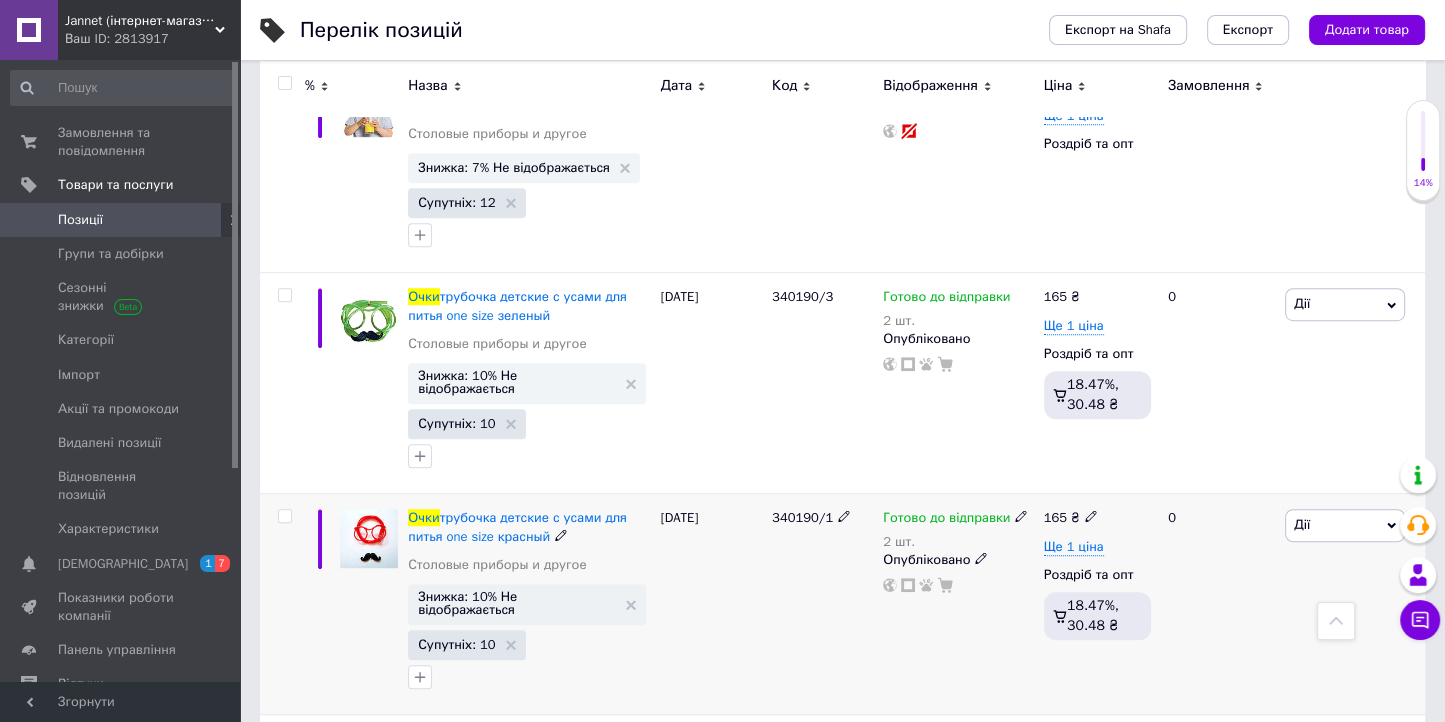 type on "очки трубочки" 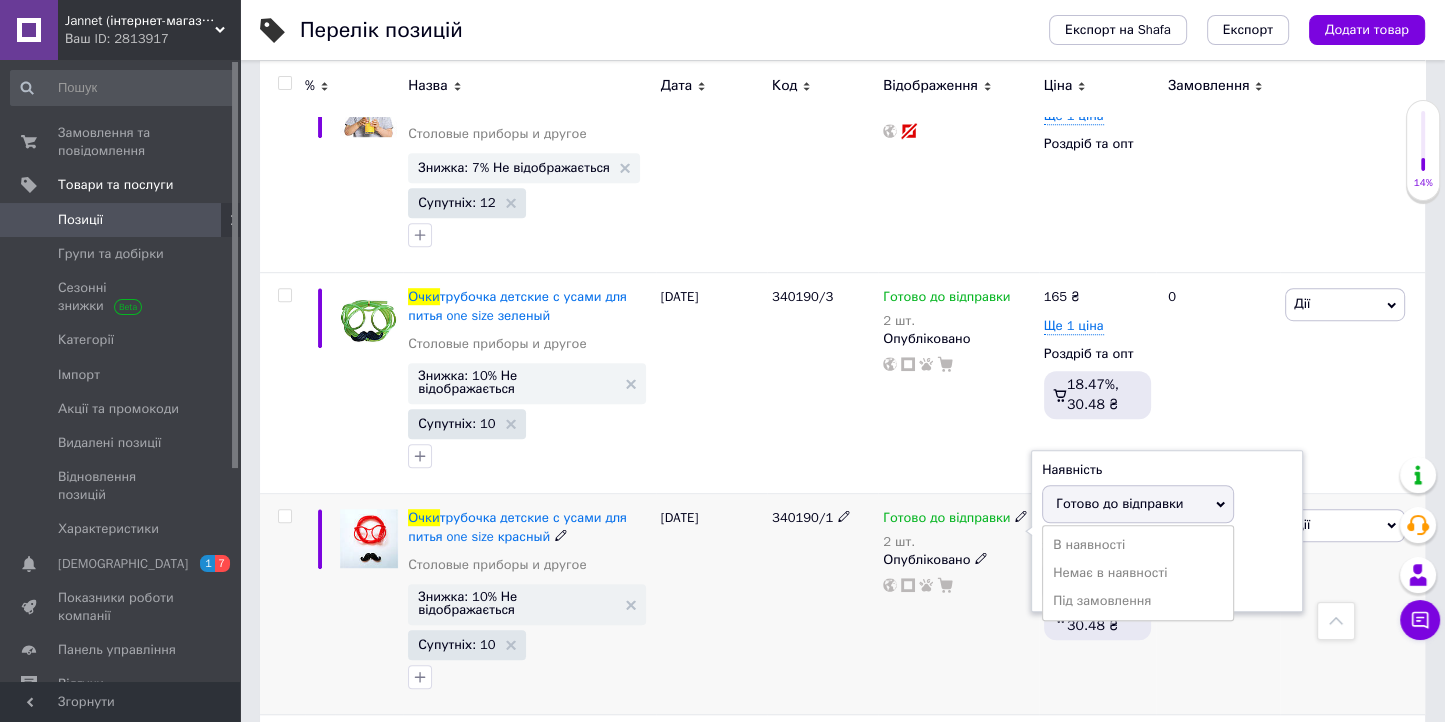 click on "Залишки 2 шт." at bounding box center [1167, 569] 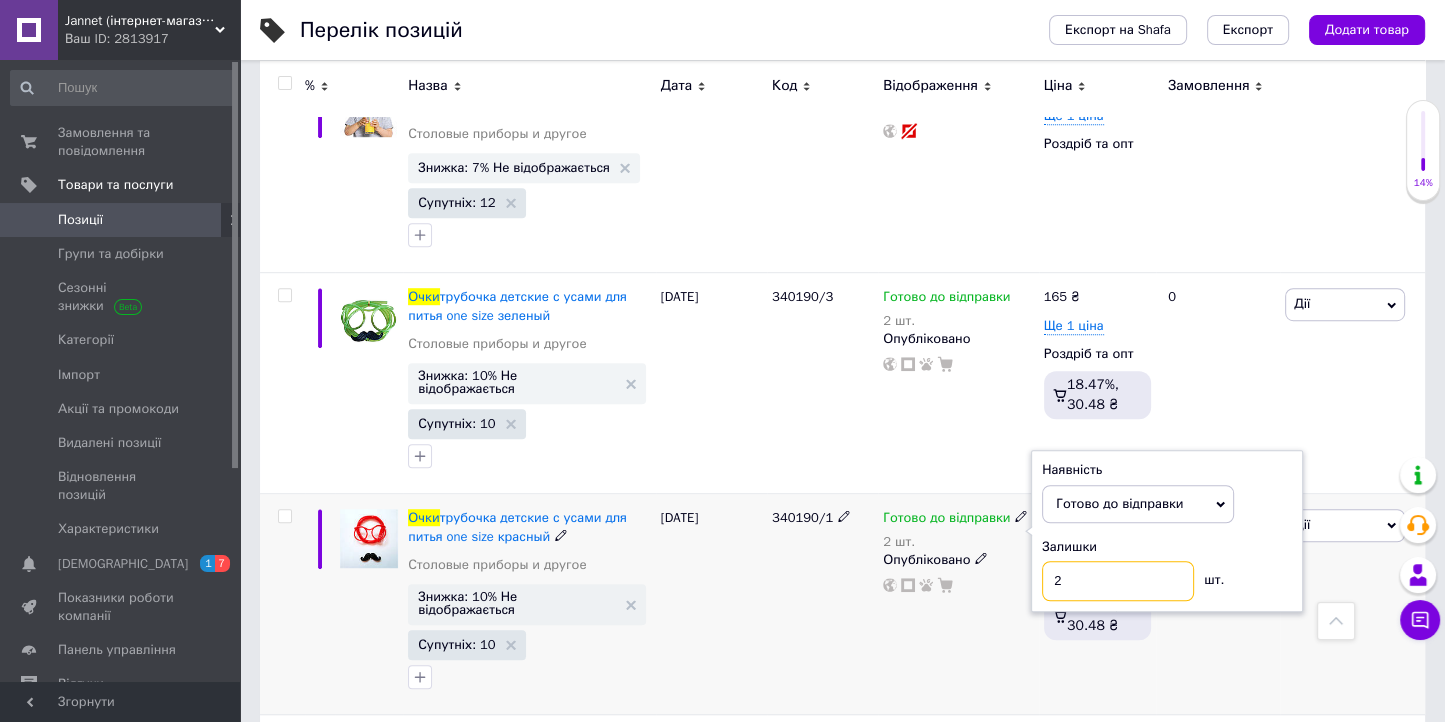 click on "2" at bounding box center [1118, 581] 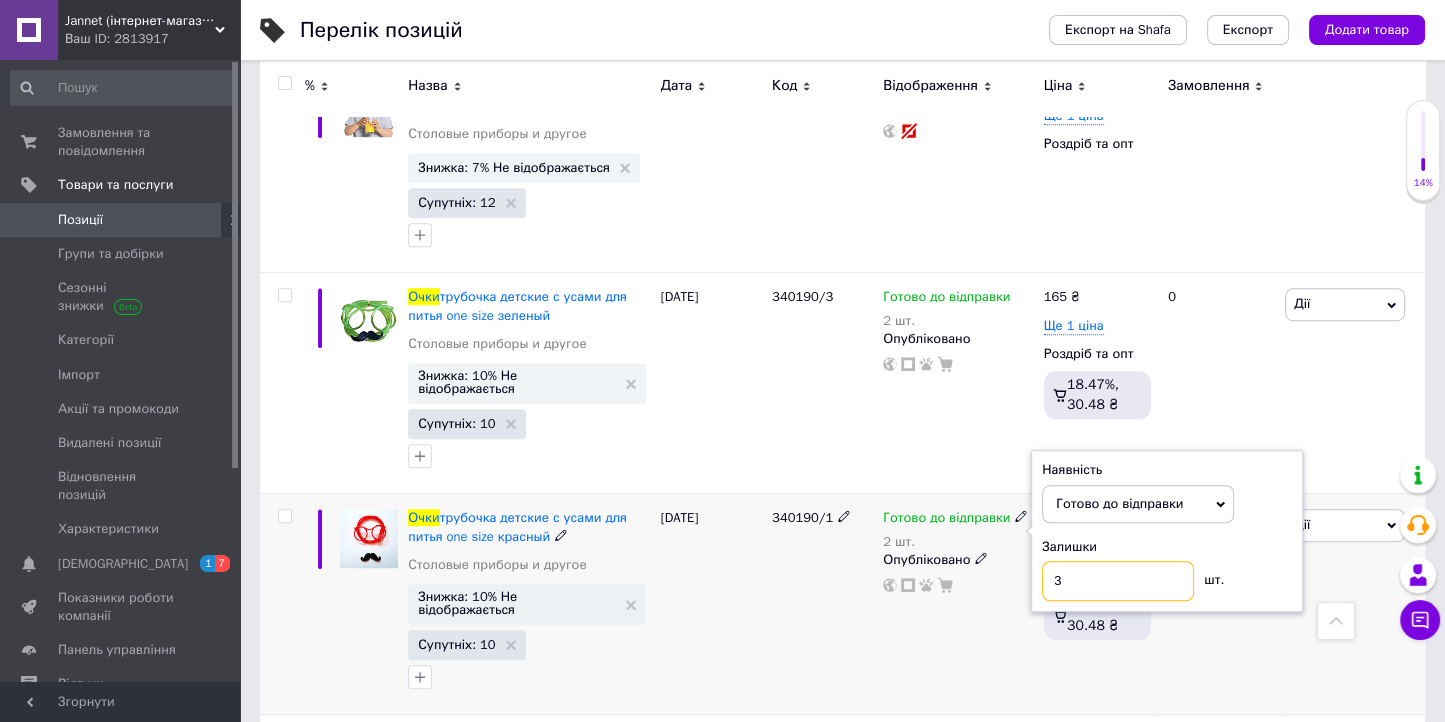 type on "3" 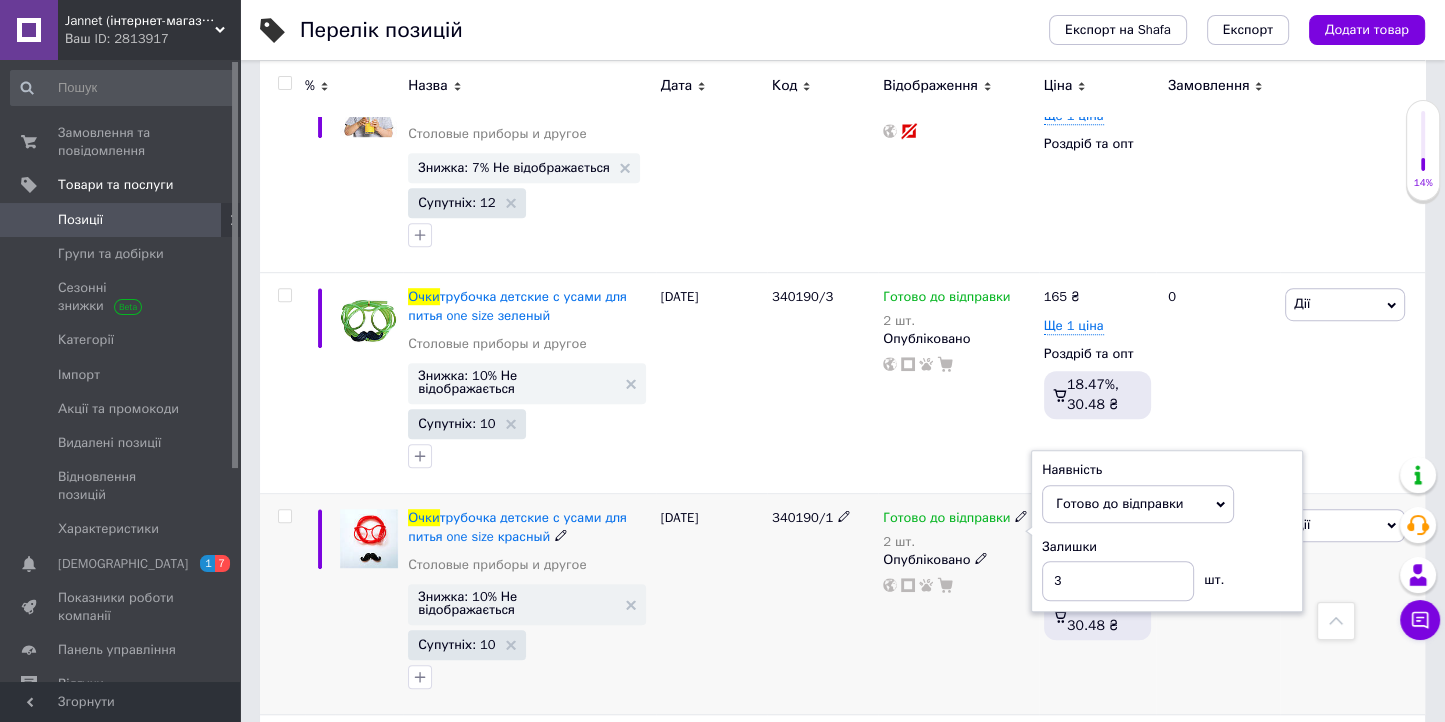 click on "340190/1" at bounding box center (822, 604) 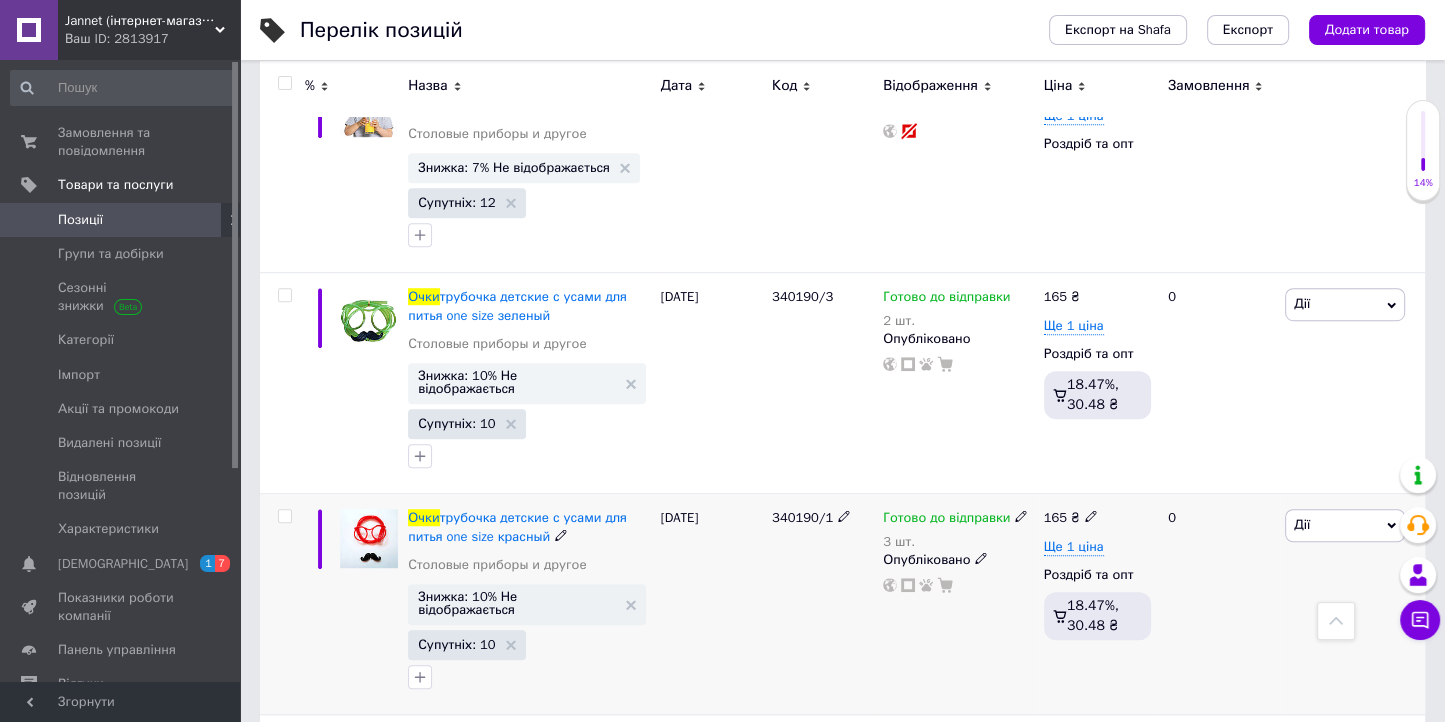 click 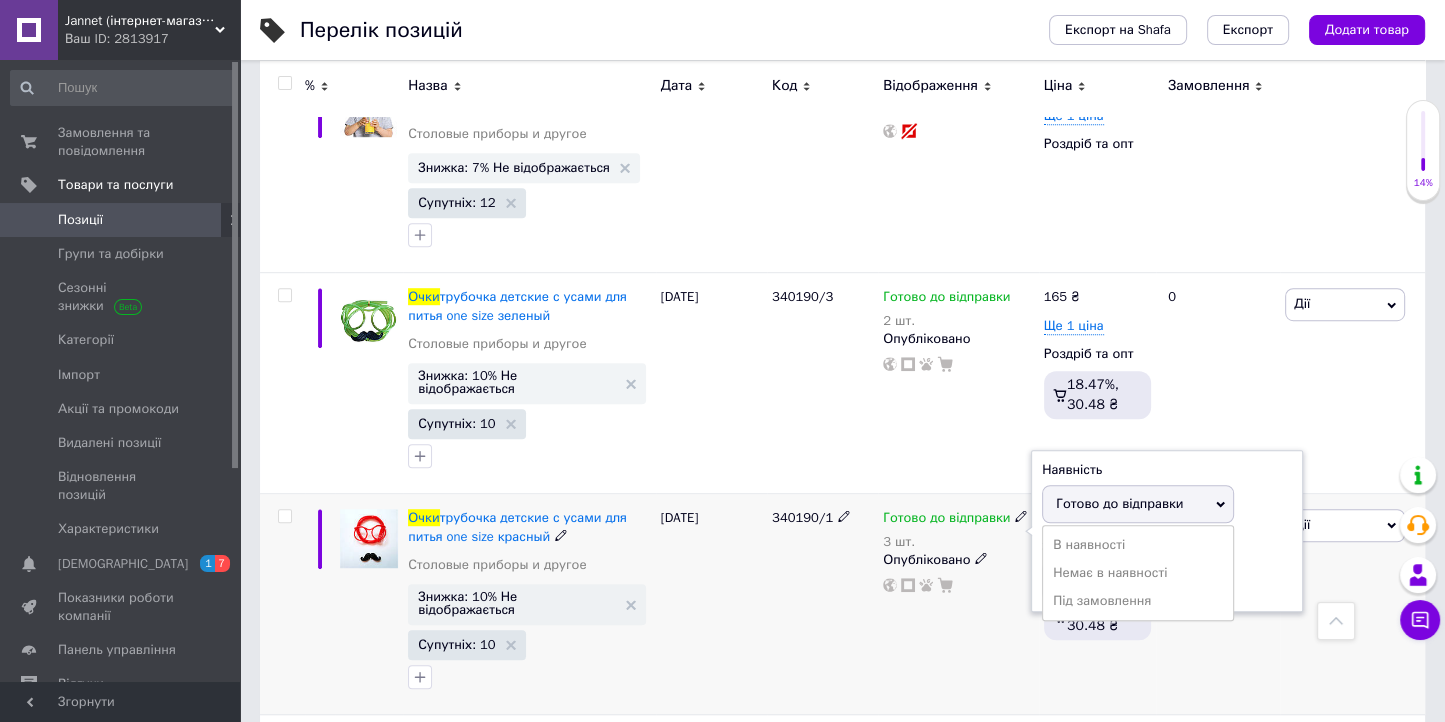 drag, startPoint x: 1264, startPoint y: 420, endPoint x: 1212, endPoint y: 421, distance: 52.009613 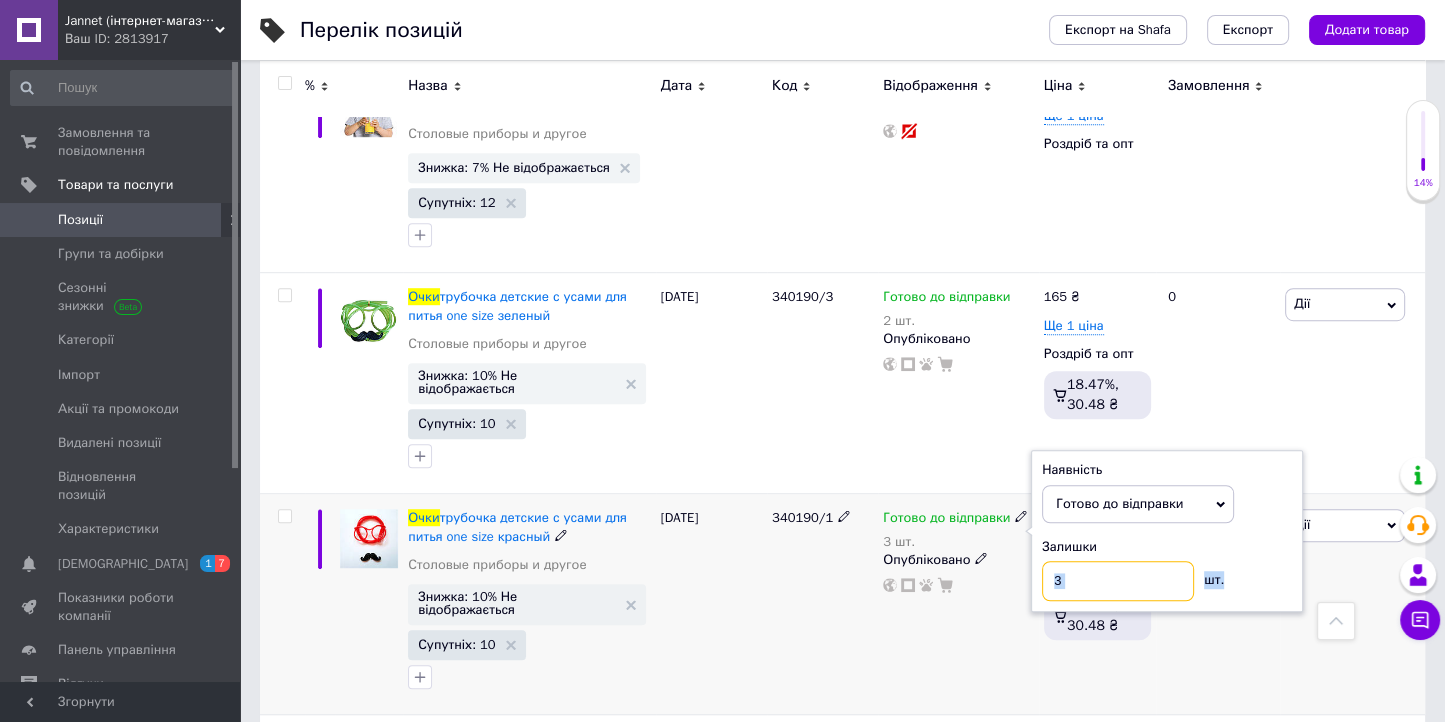 click on "3" at bounding box center [1118, 581] 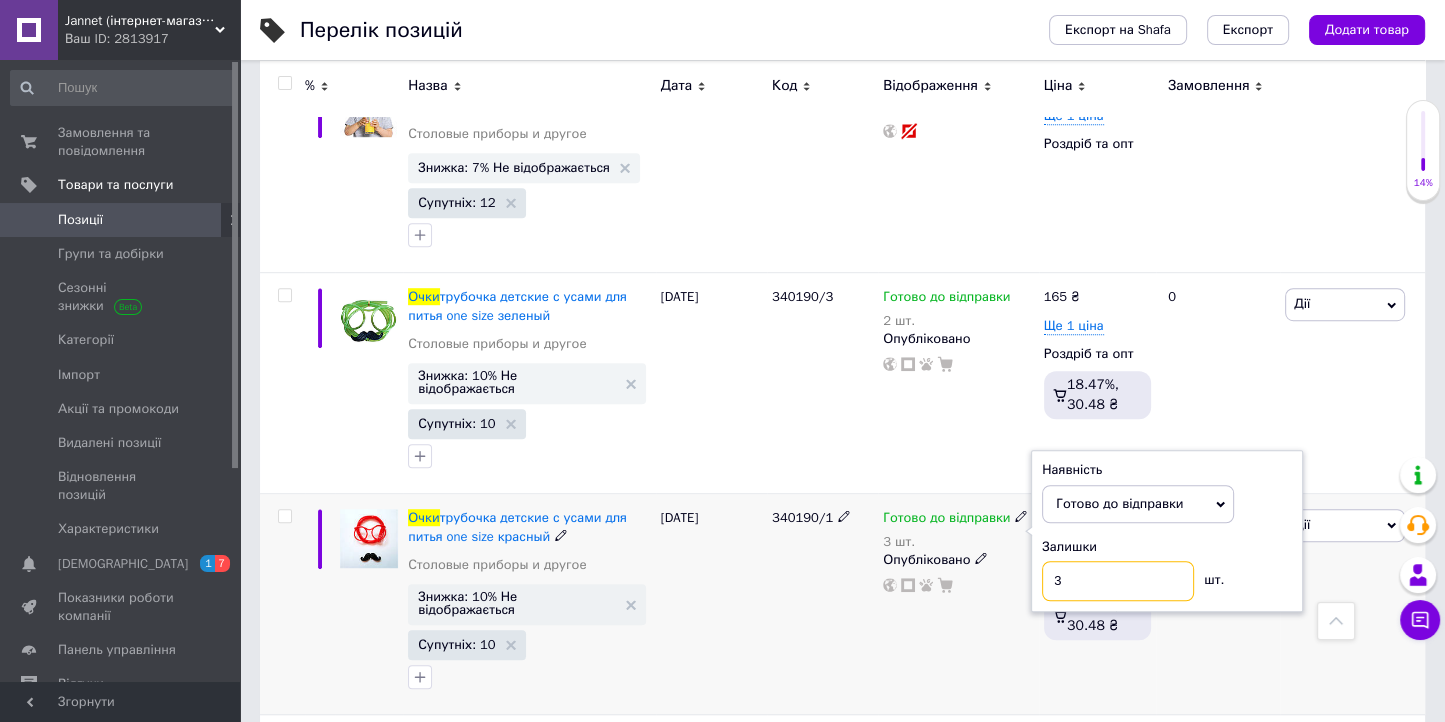 click on "3" at bounding box center [1118, 581] 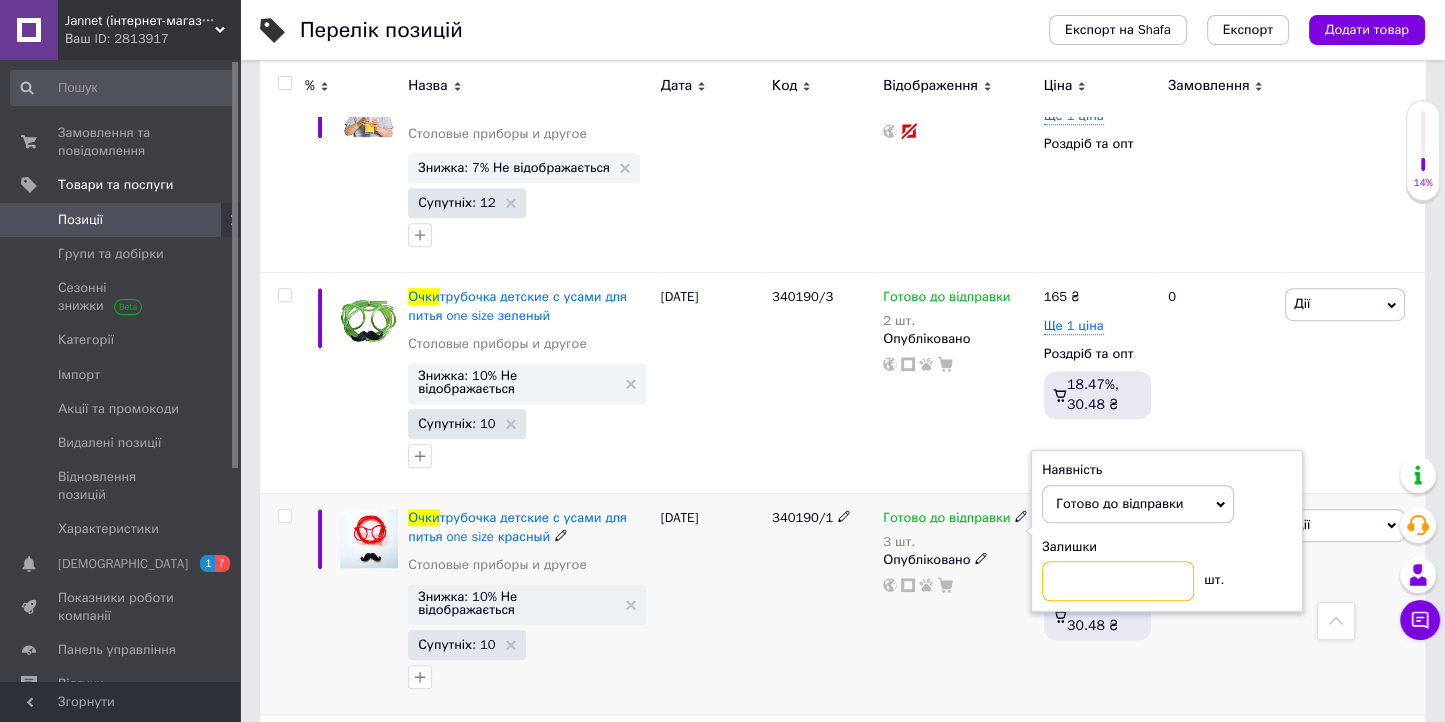 type on "2" 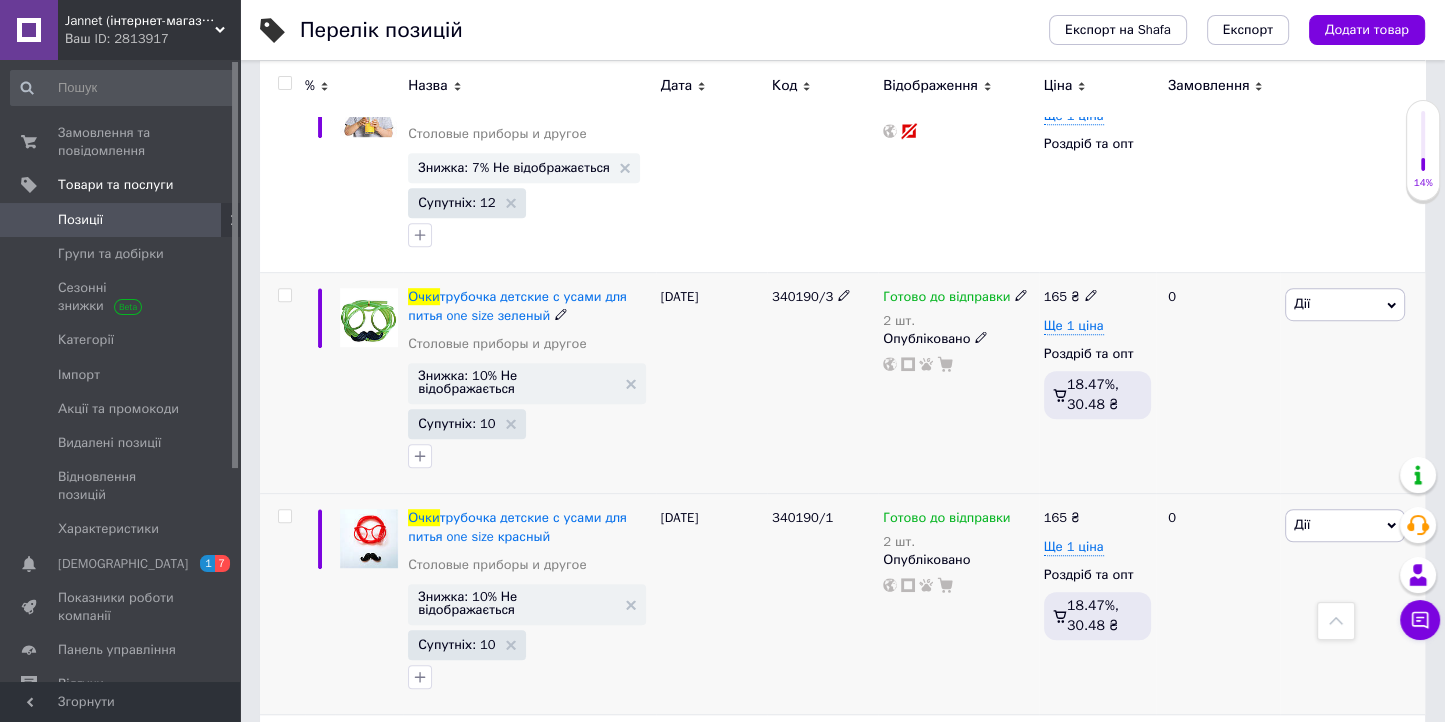 click on "340190/3" at bounding box center (822, 383) 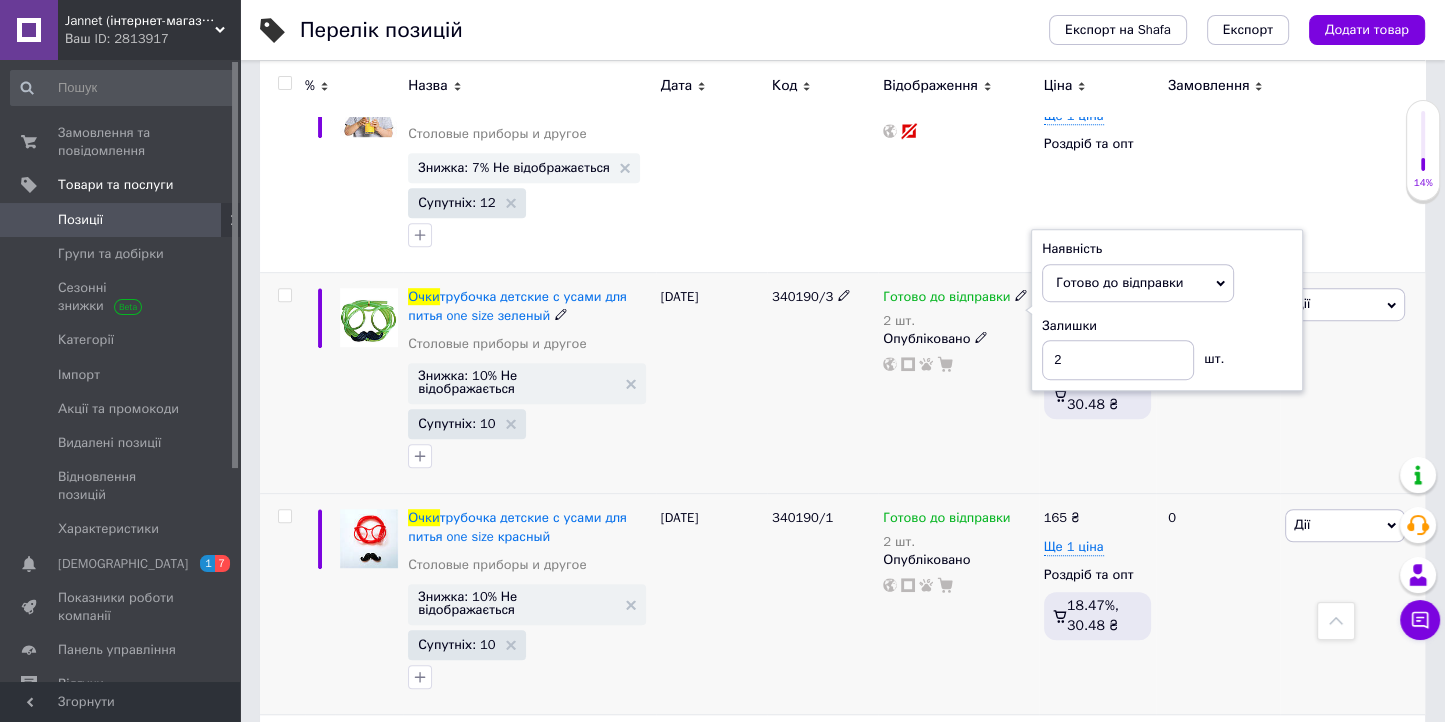 drag, startPoint x: 1236, startPoint y: 234, endPoint x: 1119, endPoint y: 244, distance: 117.426575 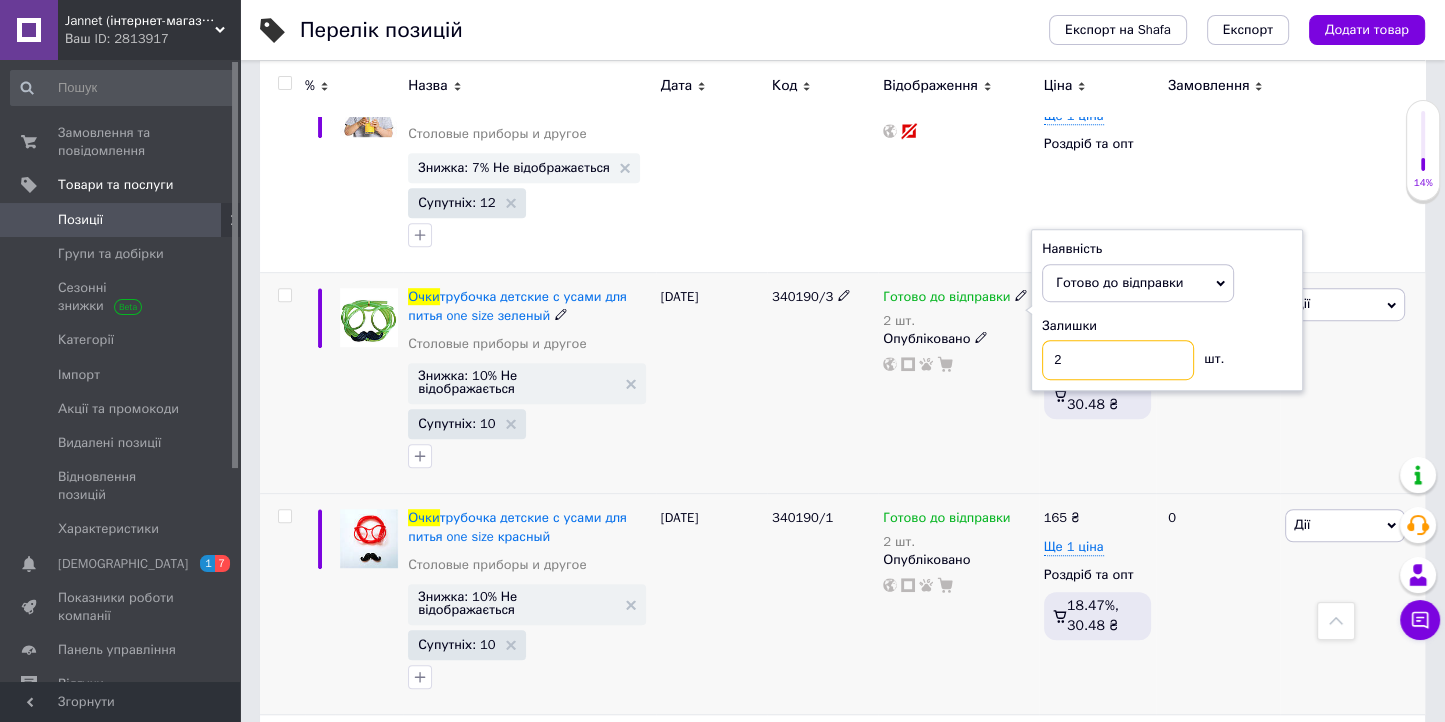 click on "2" at bounding box center (1118, 360) 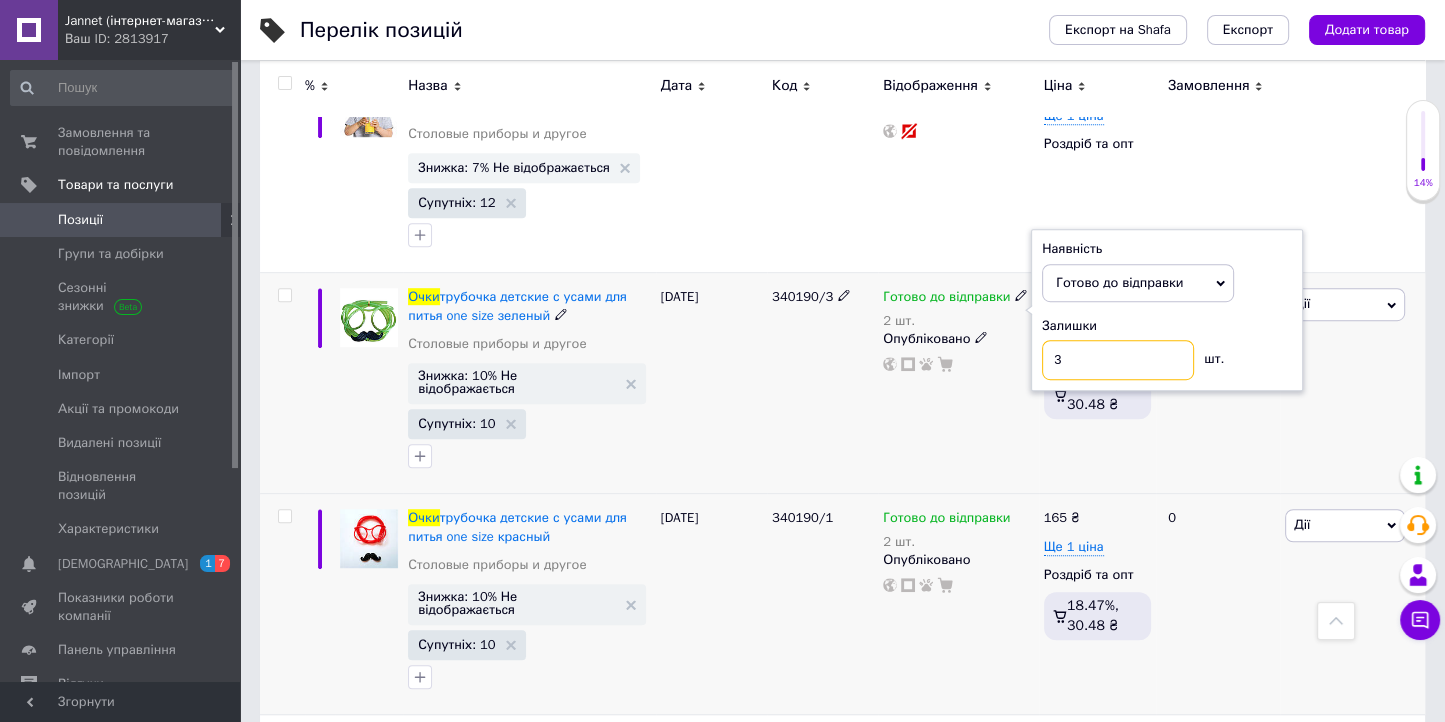 type on "3" 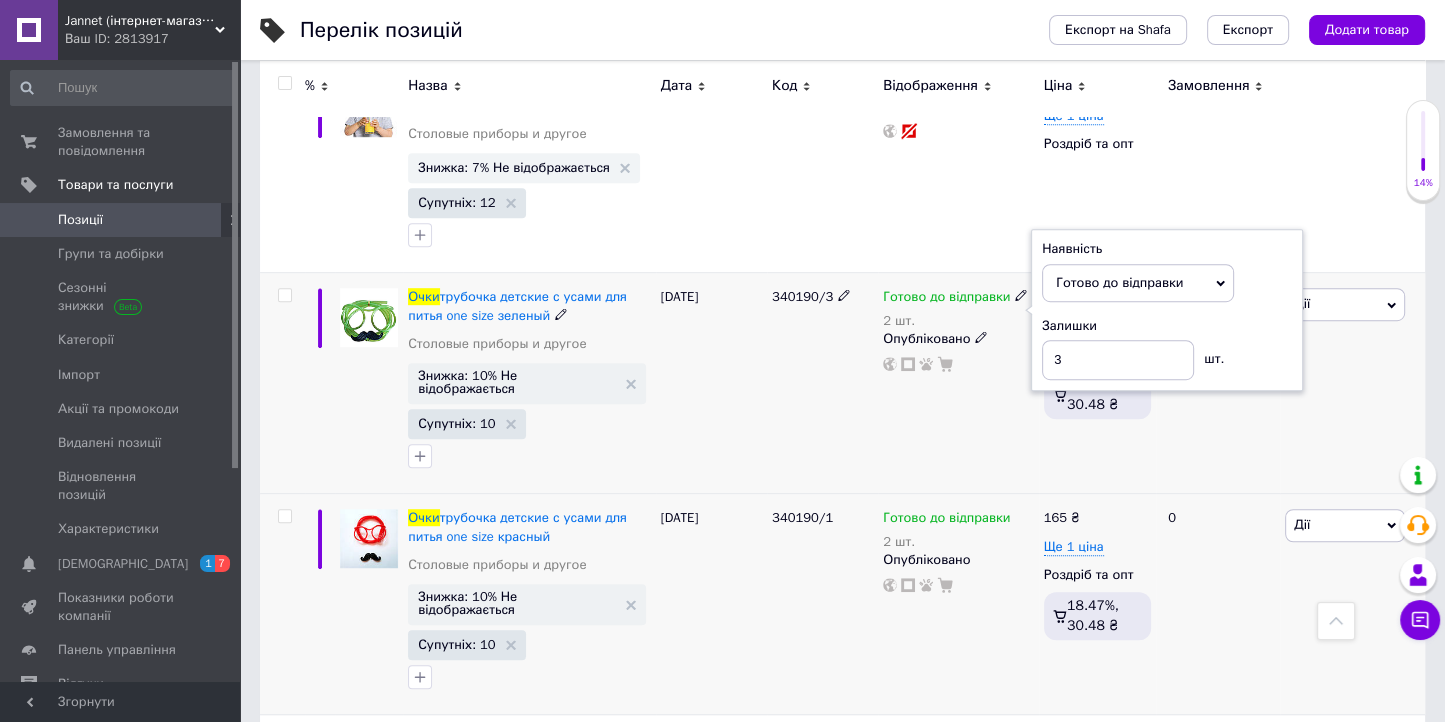 click on "340190/3" at bounding box center [822, 383] 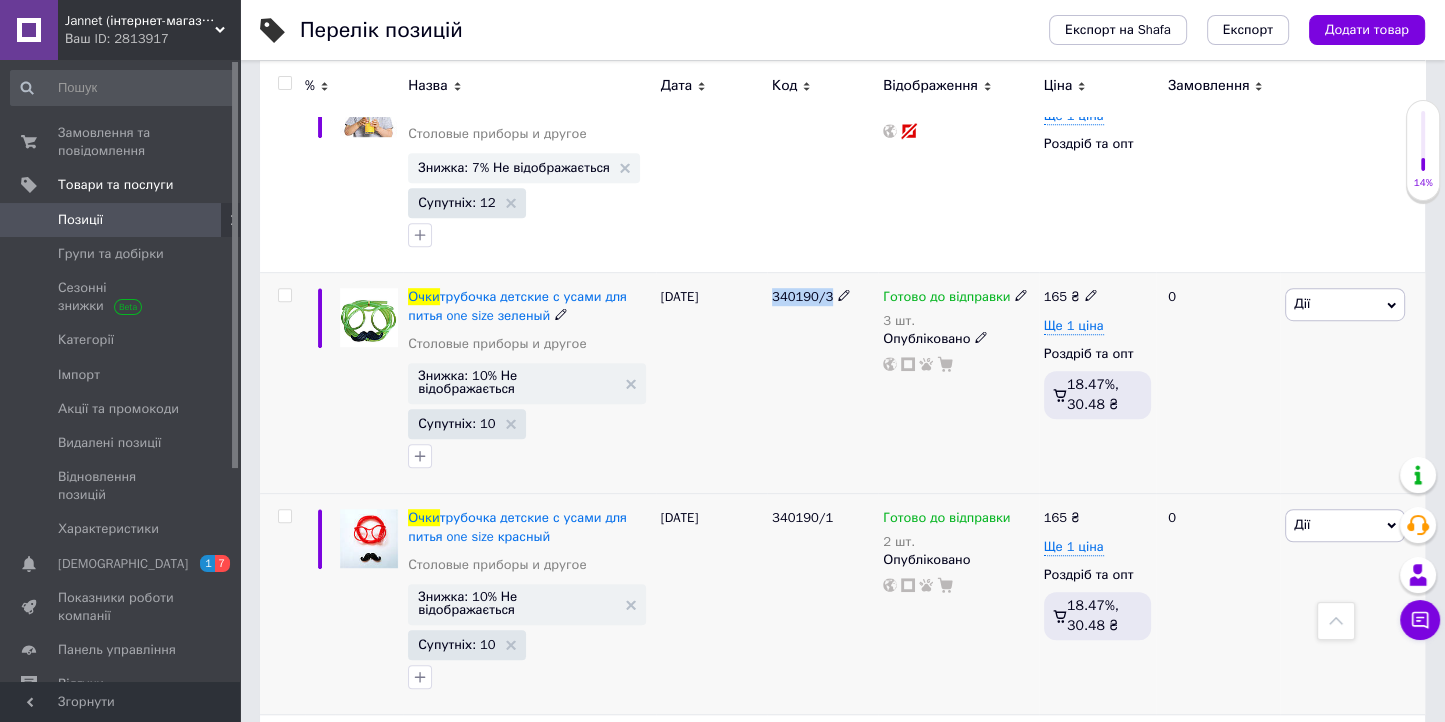 drag, startPoint x: 769, startPoint y: 175, endPoint x: 824, endPoint y: 185, distance: 55.9017 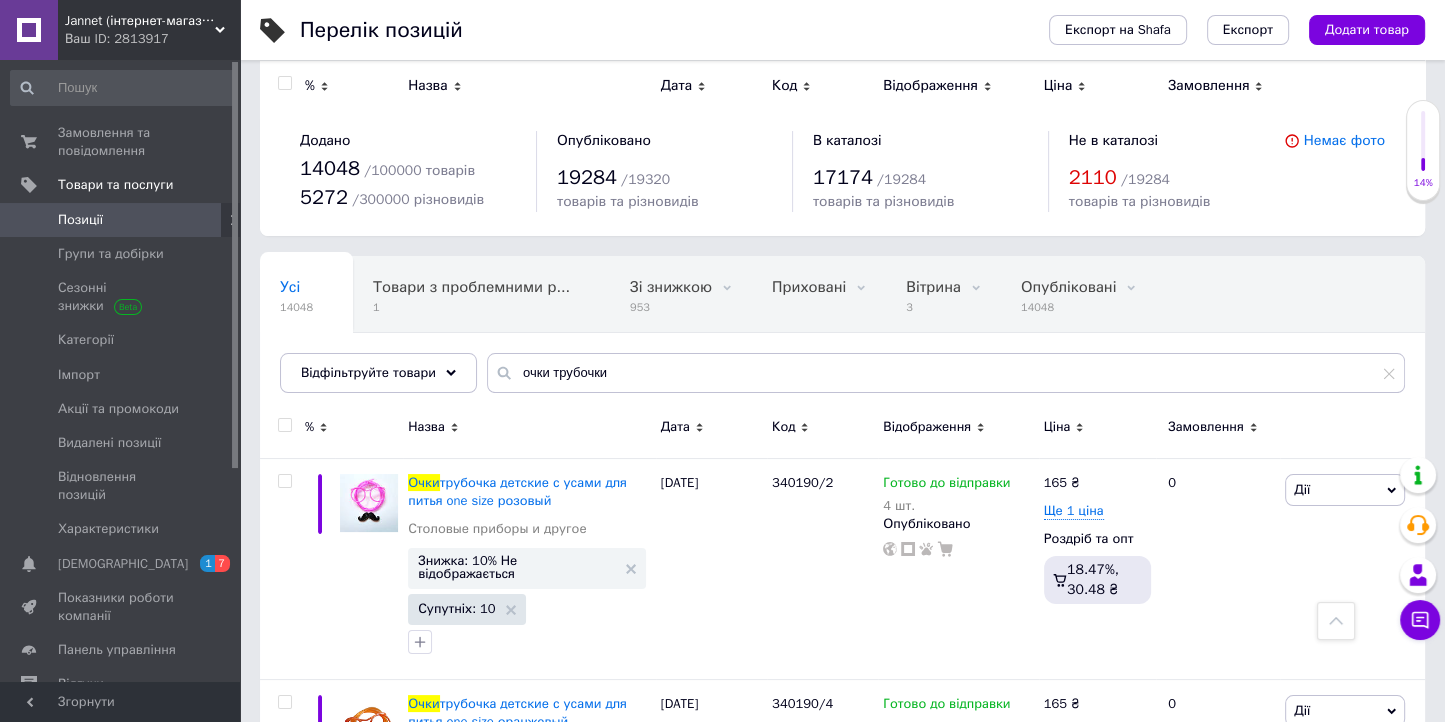 scroll, scrollTop: 0, scrollLeft: 0, axis: both 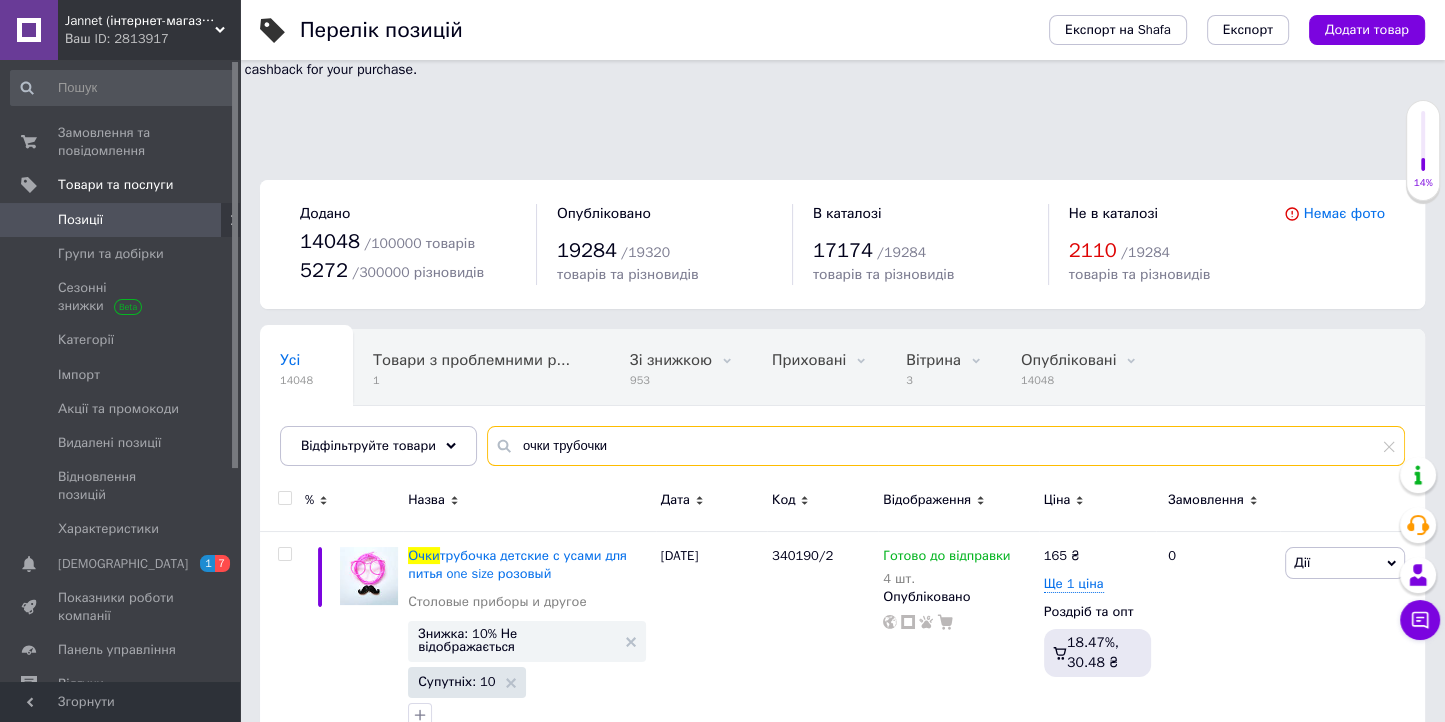 drag, startPoint x: 592, startPoint y: 356, endPoint x: 426, endPoint y: 367, distance: 166.36406 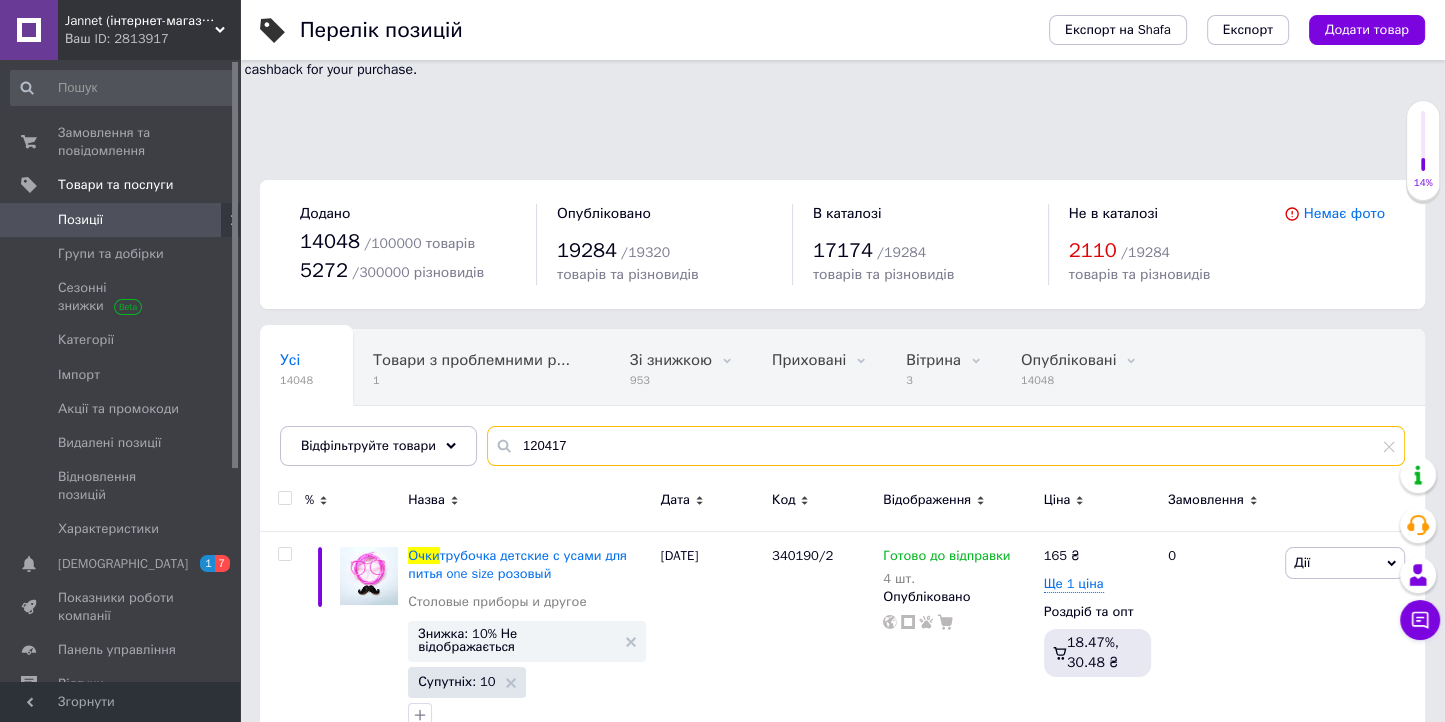 type on "120417" 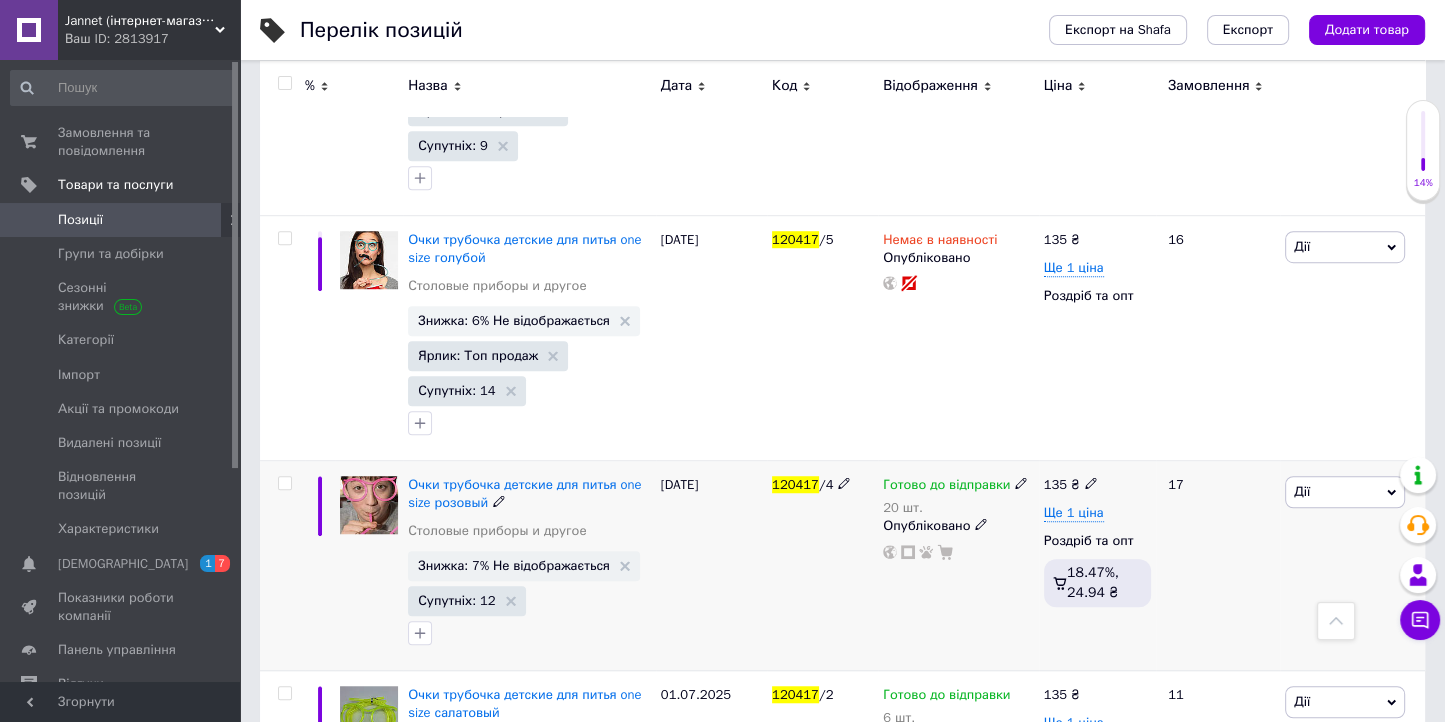 scroll, scrollTop: 1336, scrollLeft: 0, axis: vertical 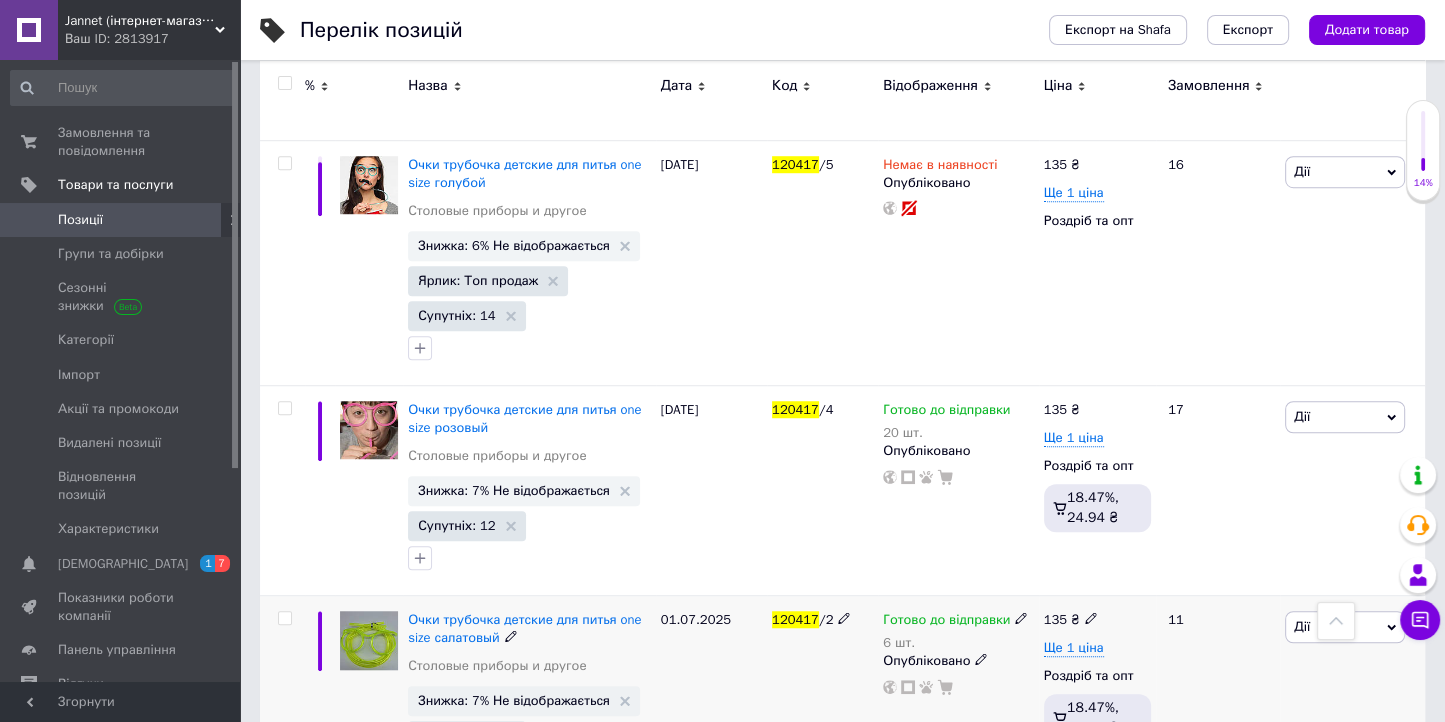 click 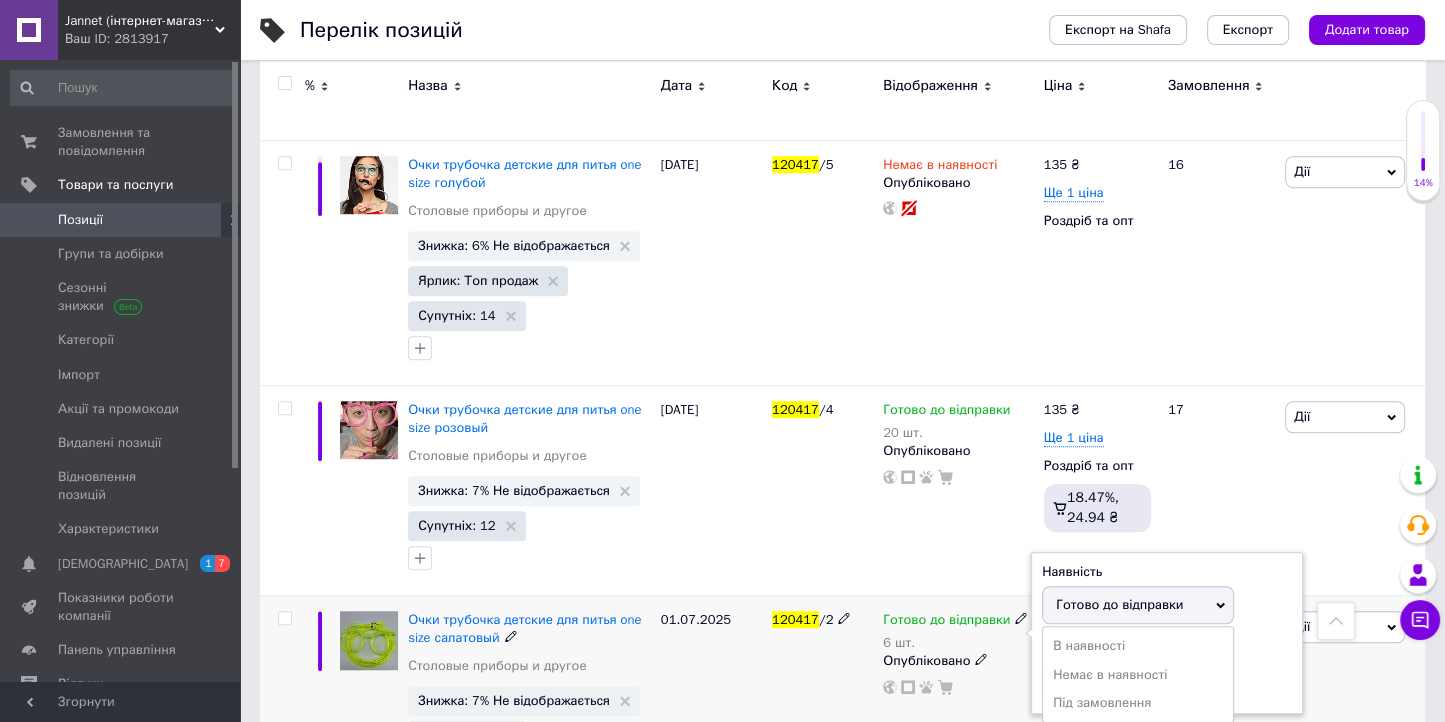 click on "Наявність Готово до відправки В наявності Немає в наявності Під замовлення Залишки 6 шт." at bounding box center [1167, 633] 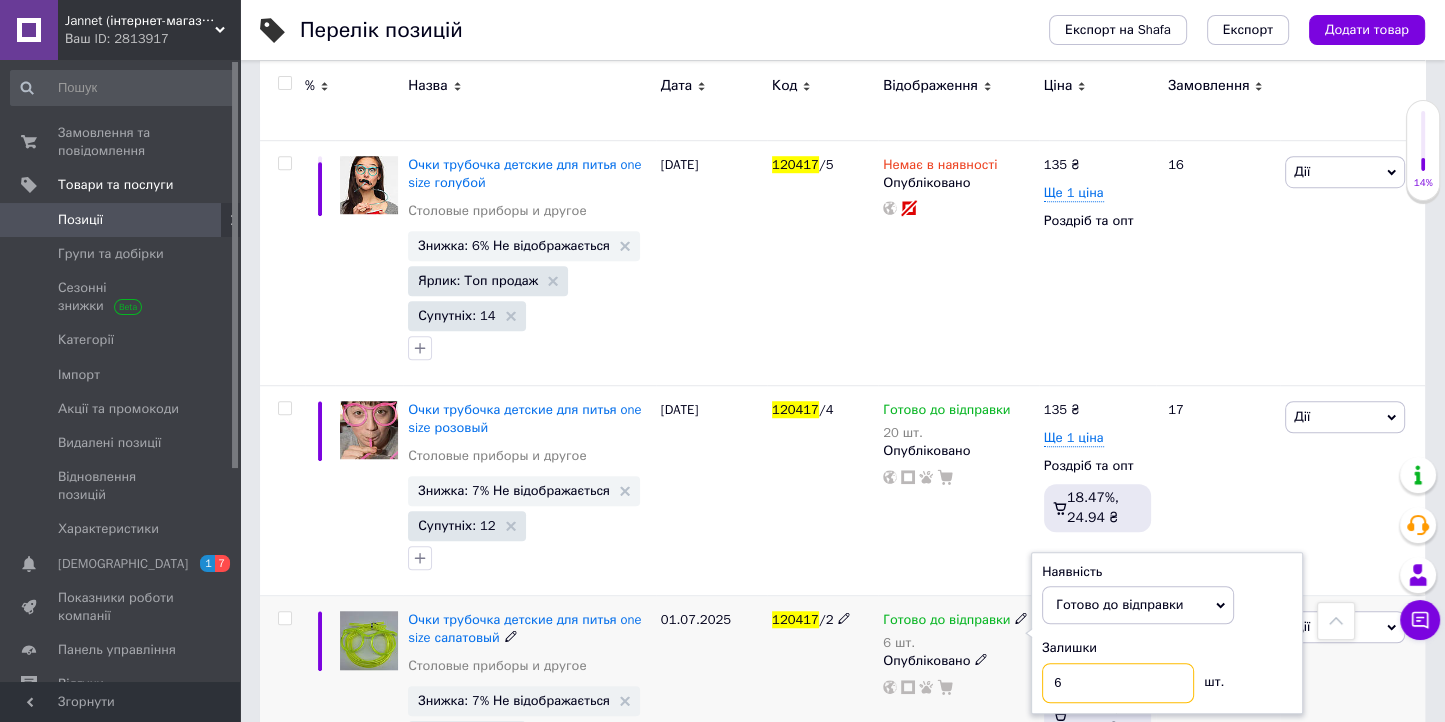 click on "6" at bounding box center [1118, 683] 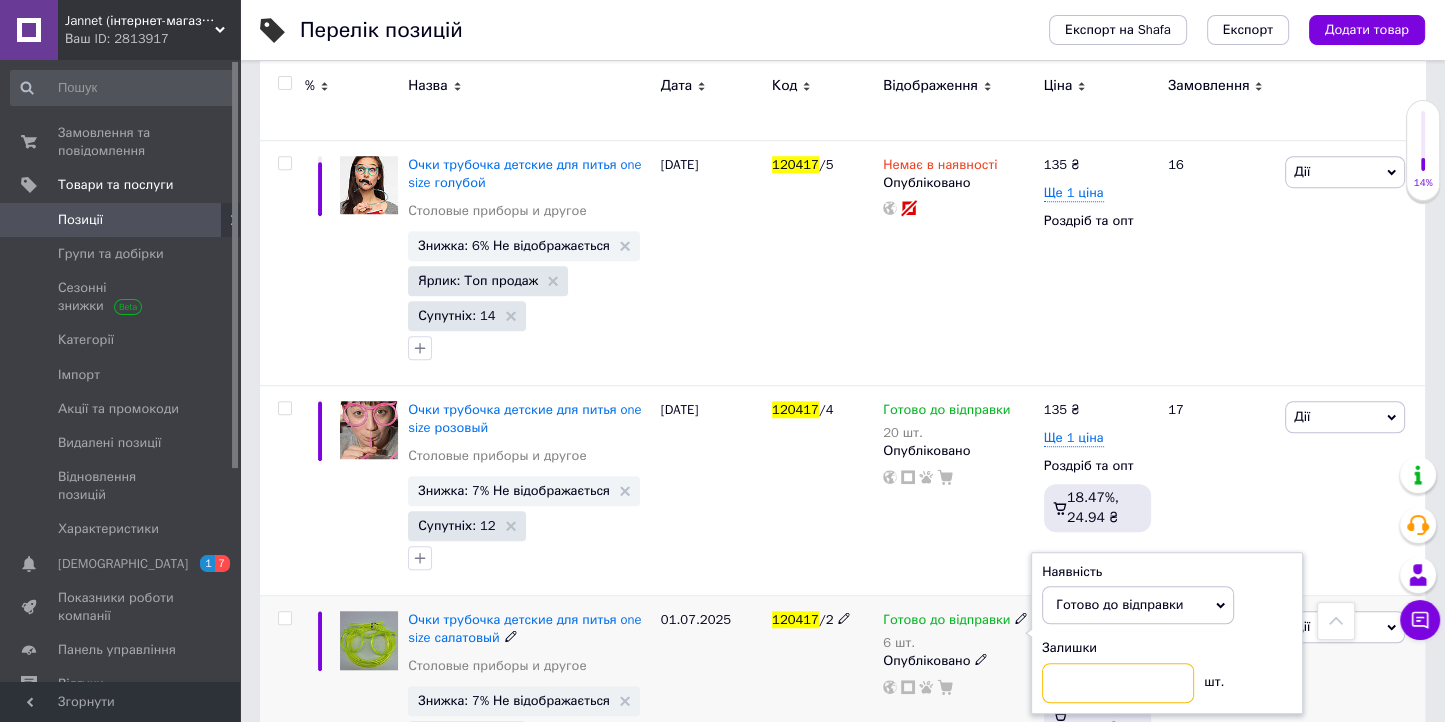 type on "5" 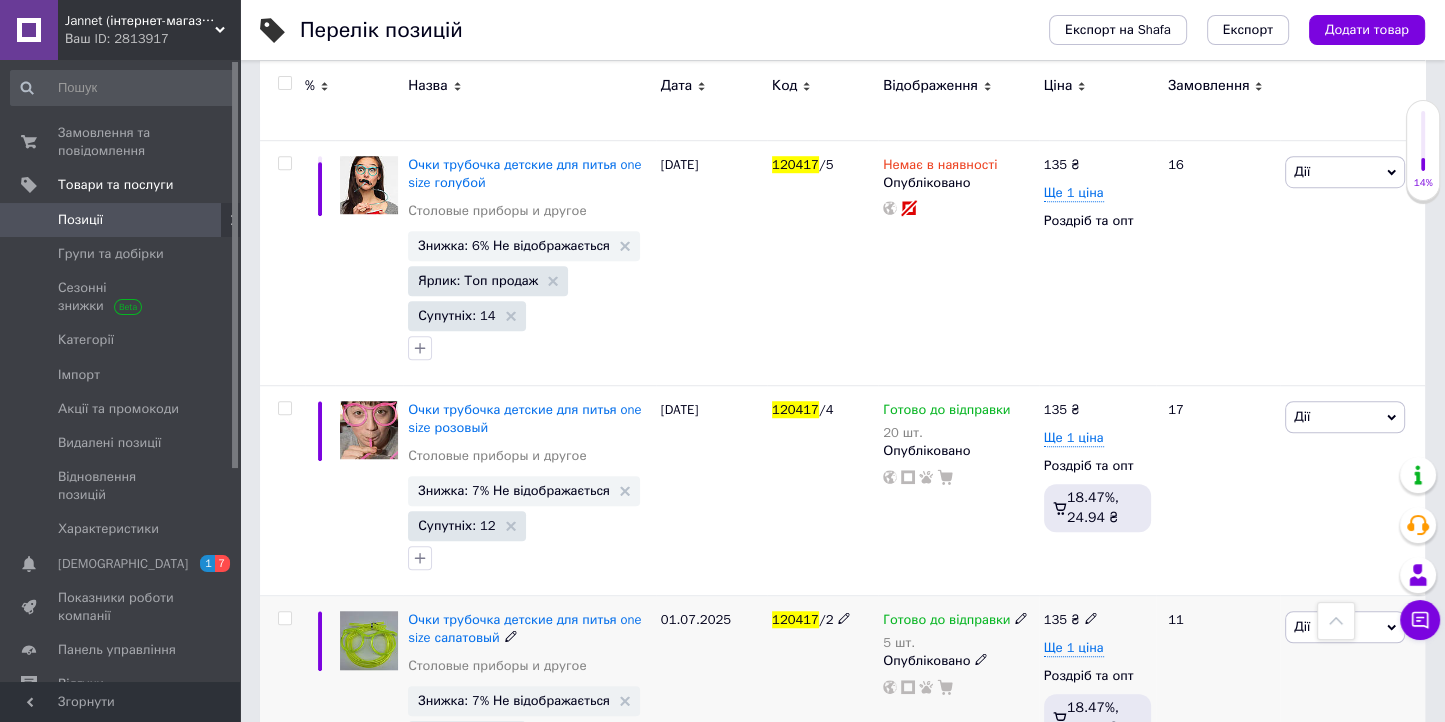 click on "120417 /2" at bounding box center (822, 700) 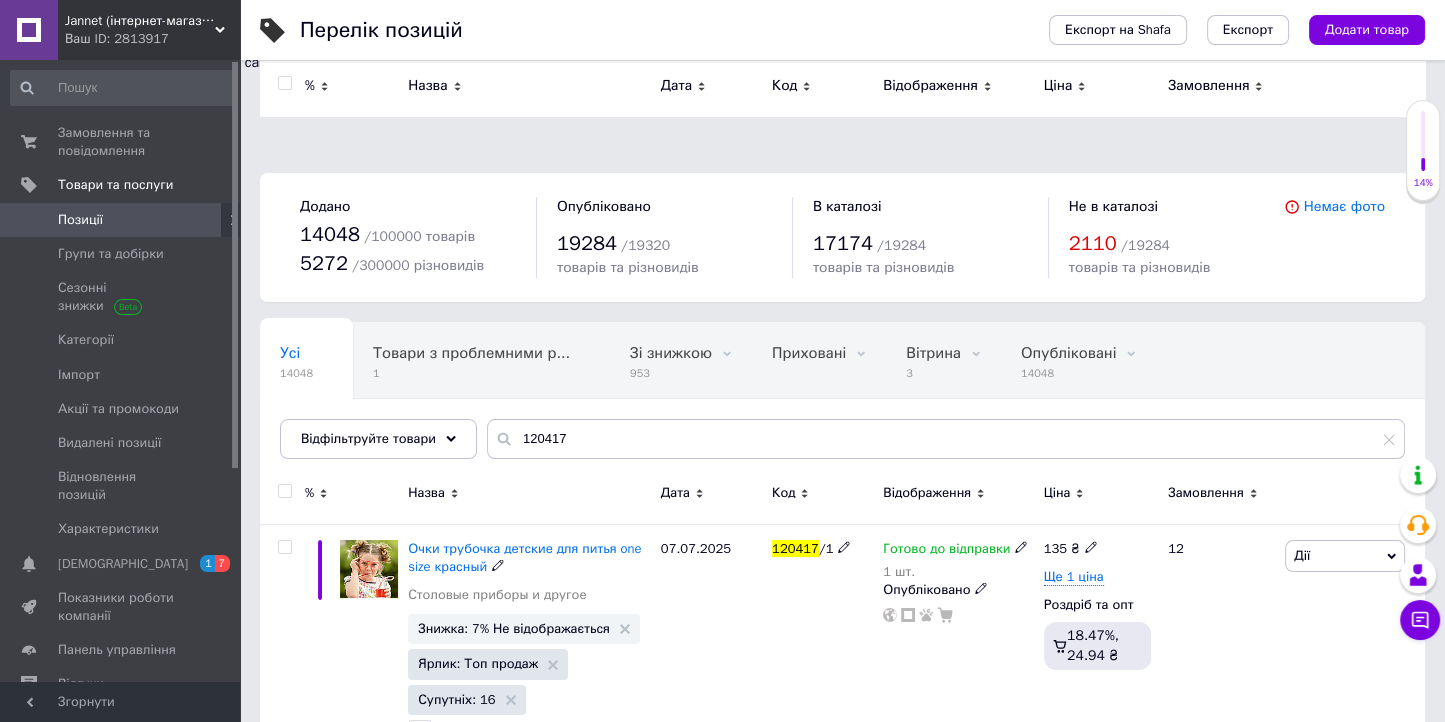scroll, scrollTop: 0, scrollLeft: 0, axis: both 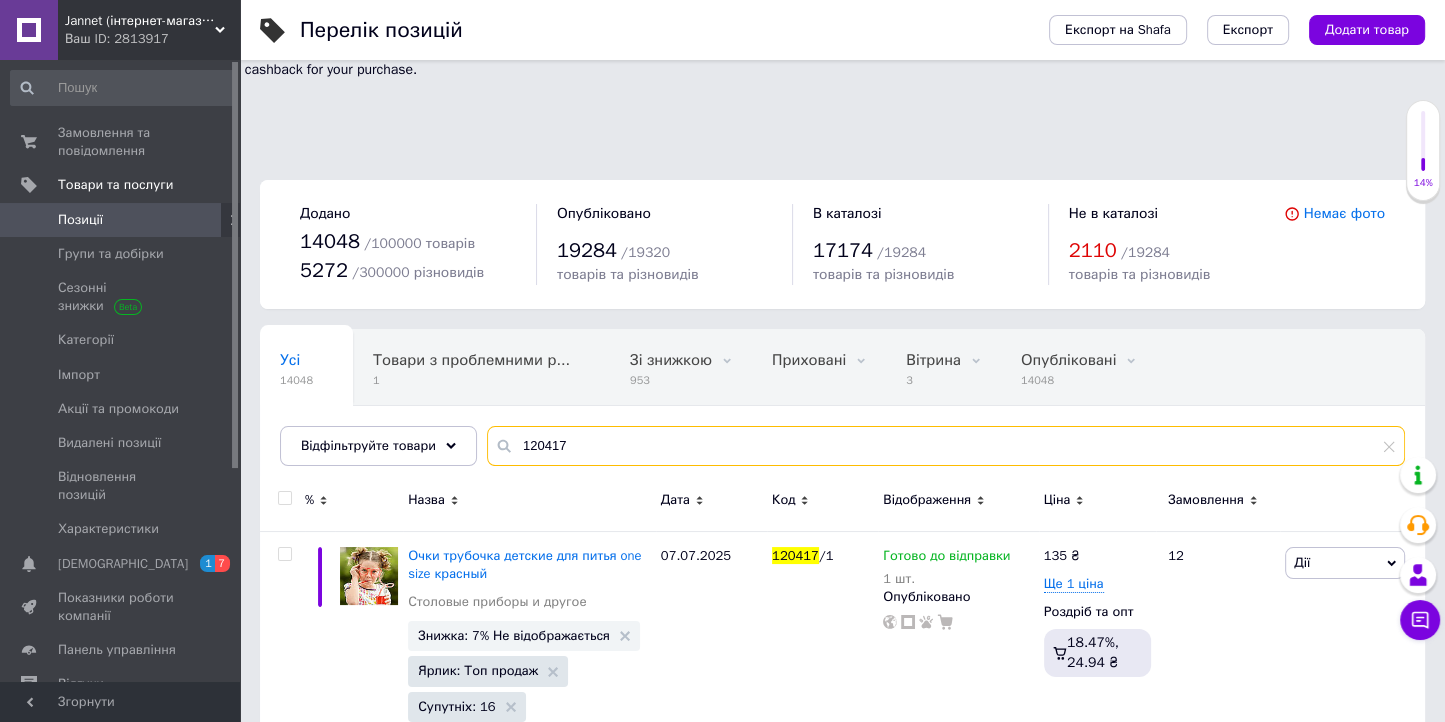drag, startPoint x: 607, startPoint y: 348, endPoint x: 420, endPoint y: 379, distance: 189.55211 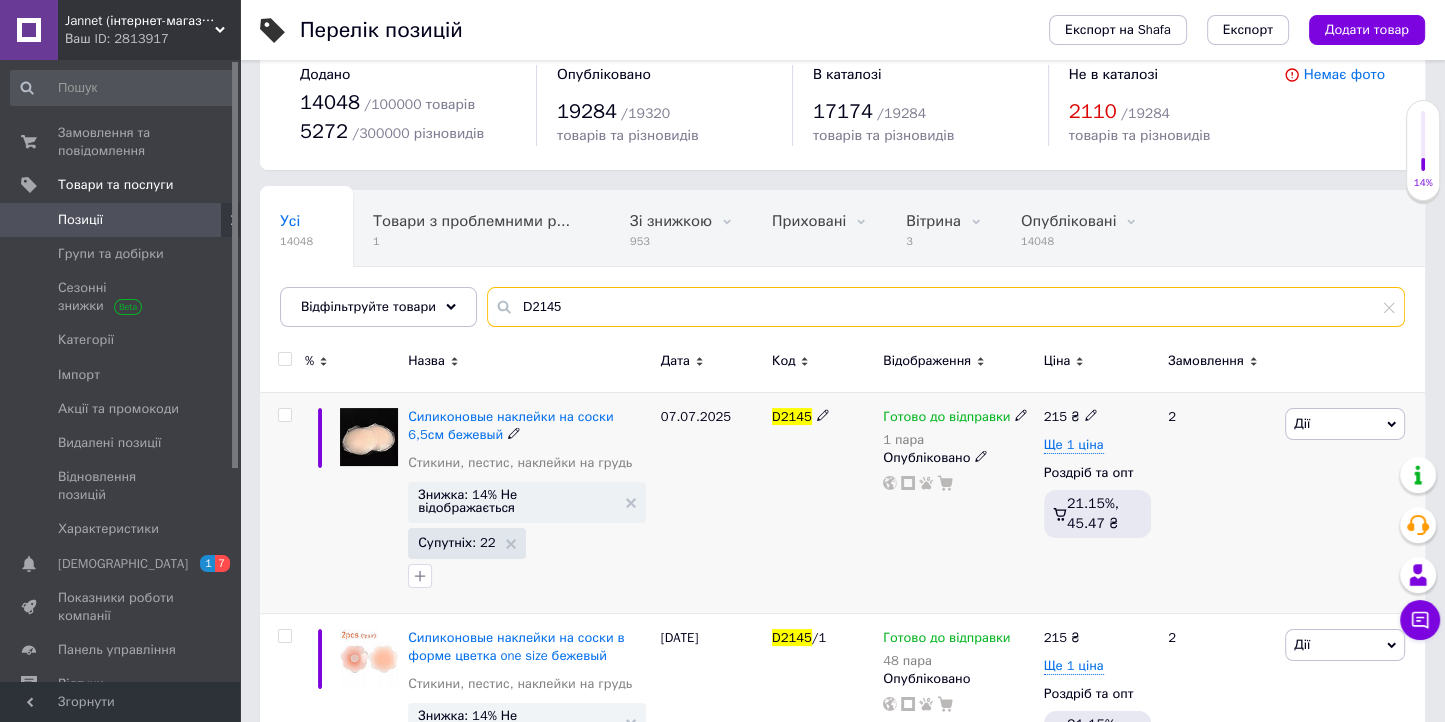 scroll, scrollTop: 147, scrollLeft: 0, axis: vertical 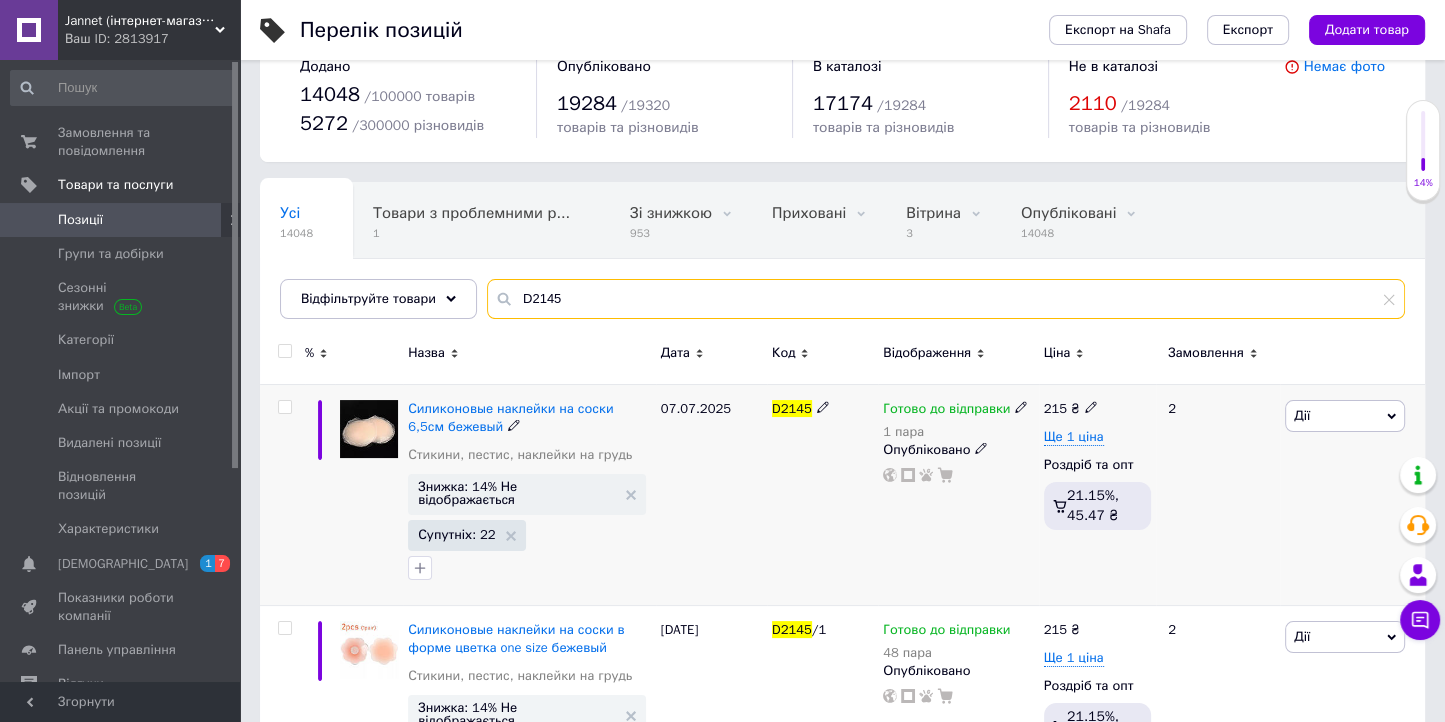 type on "D2145" 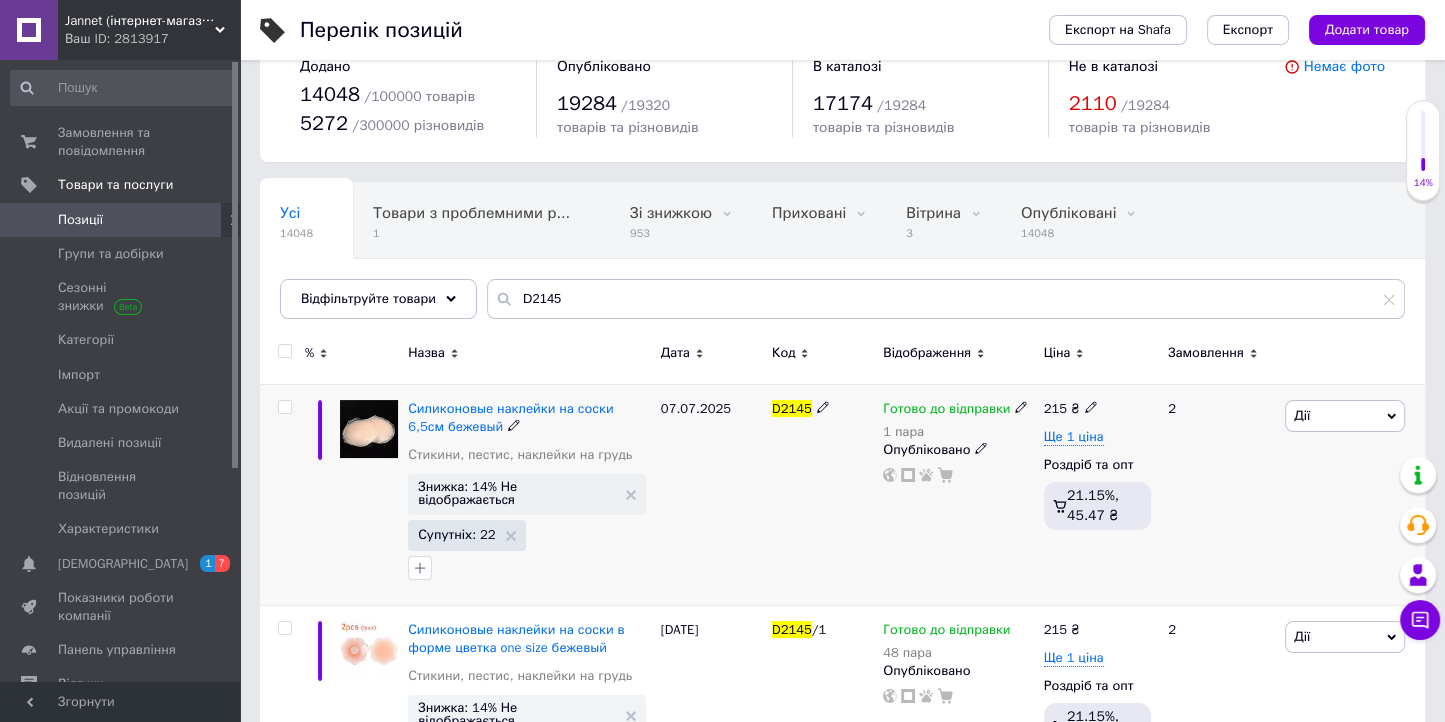 drag, startPoint x: 1015, startPoint y: 301, endPoint x: 1028, endPoint y: 328, distance: 29.966648 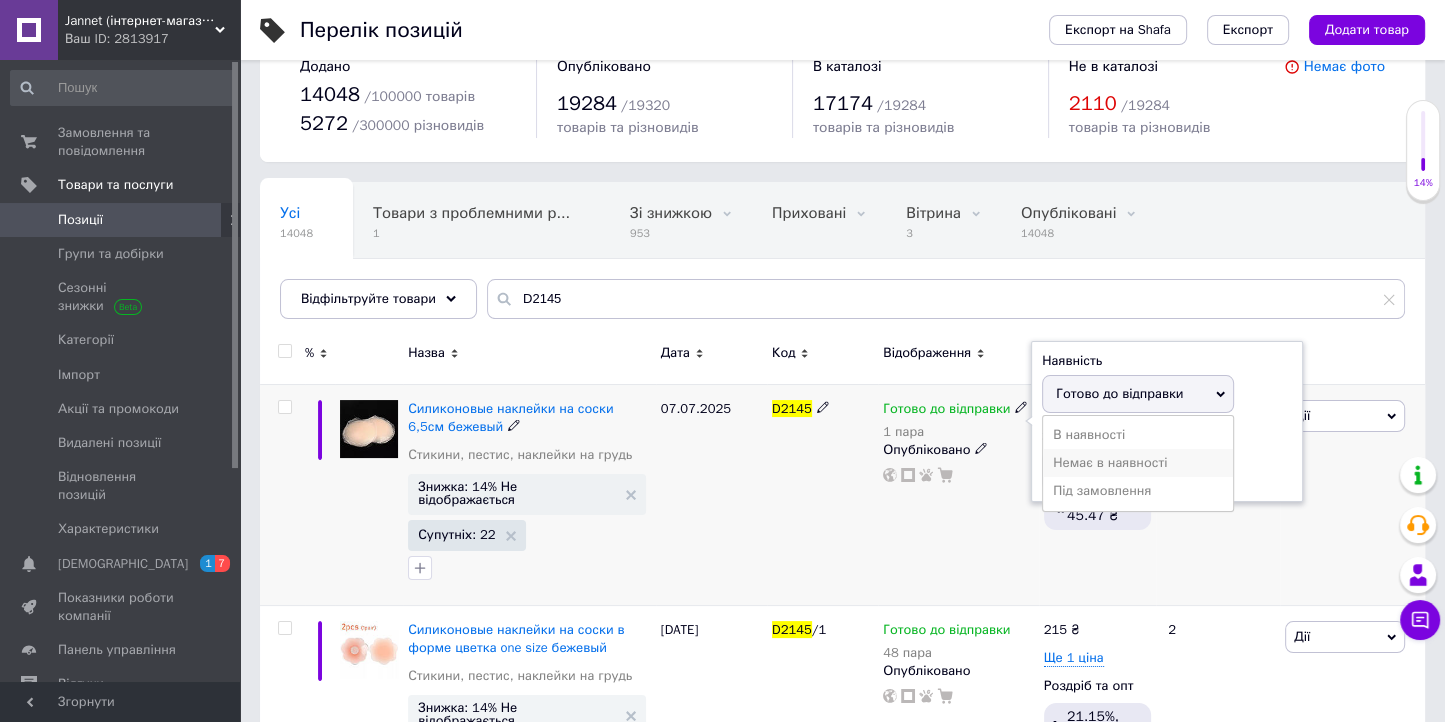 click on "Немає в наявності" at bounding box center [1138, 463] 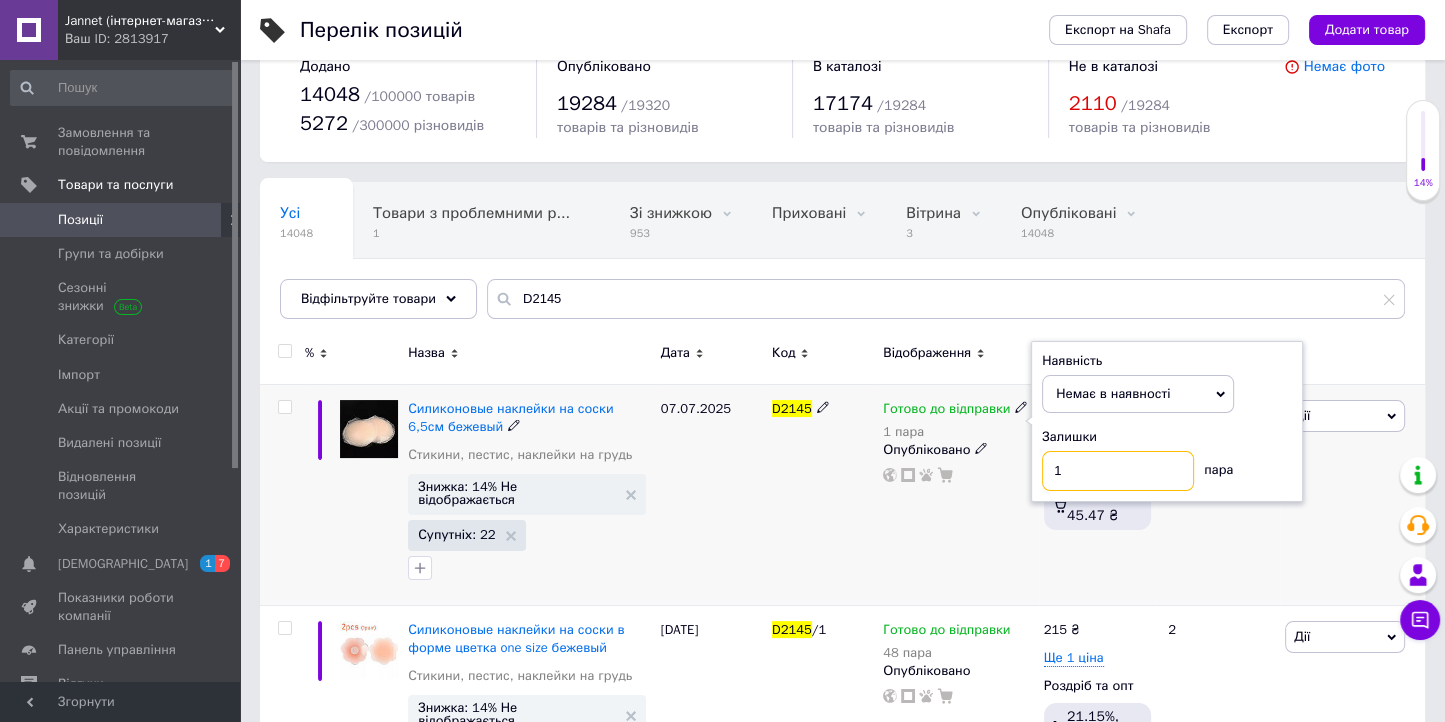 click on "1" at bounding box center [1118, 471] 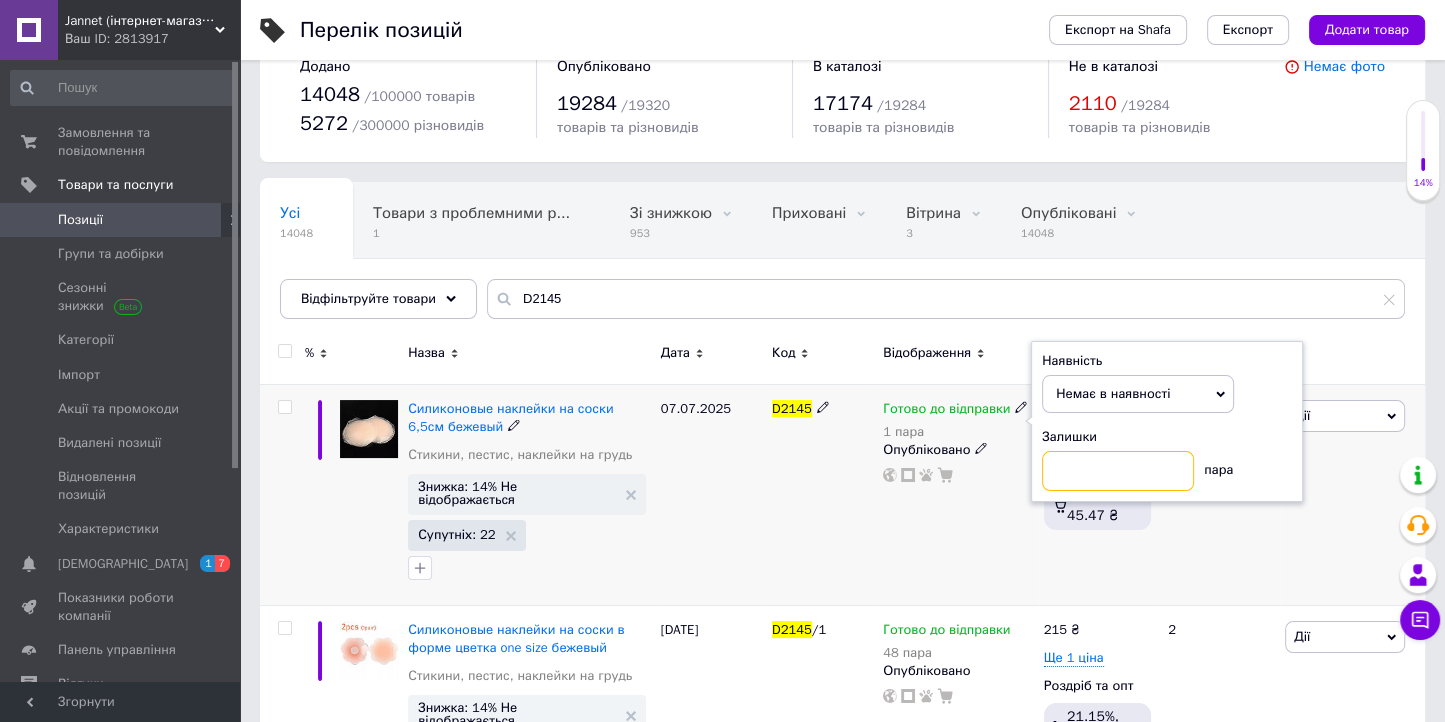 type 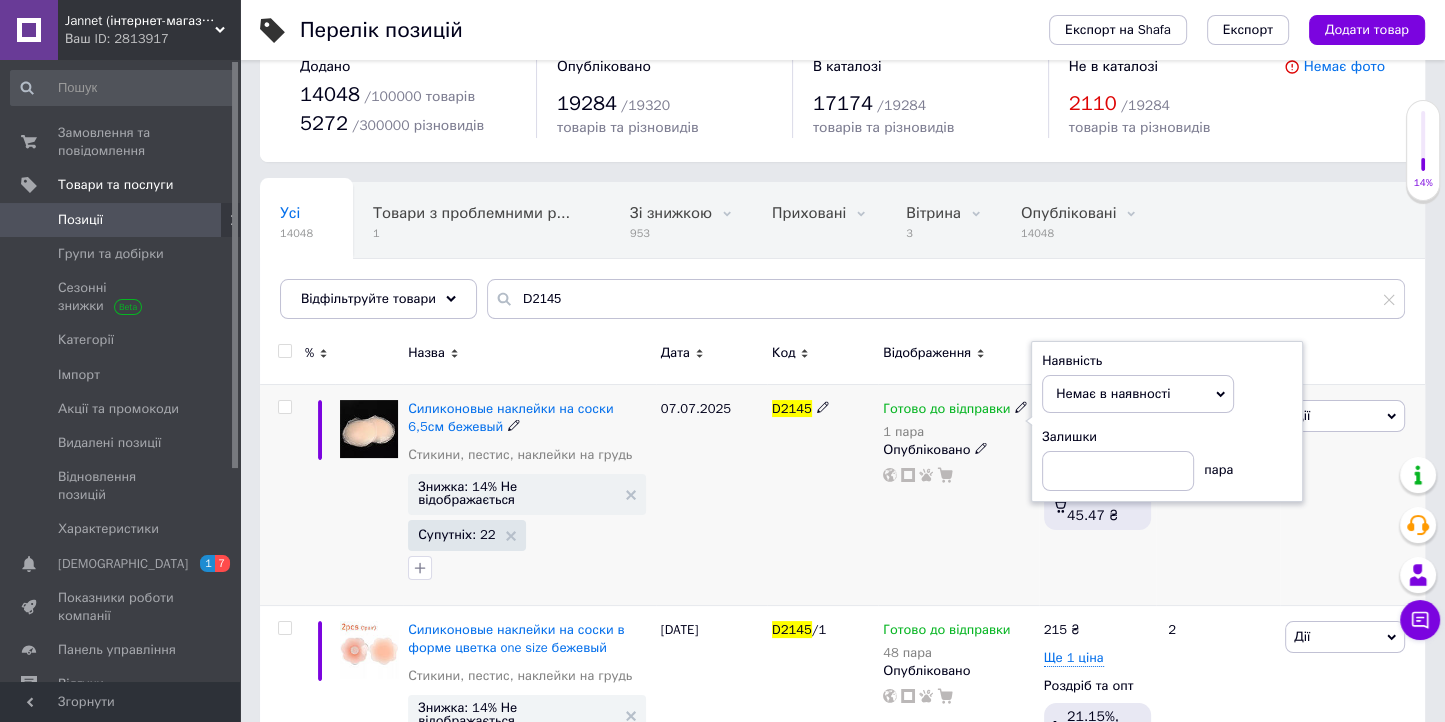 click on "07.07.2025" at bounding box center (711, 494) 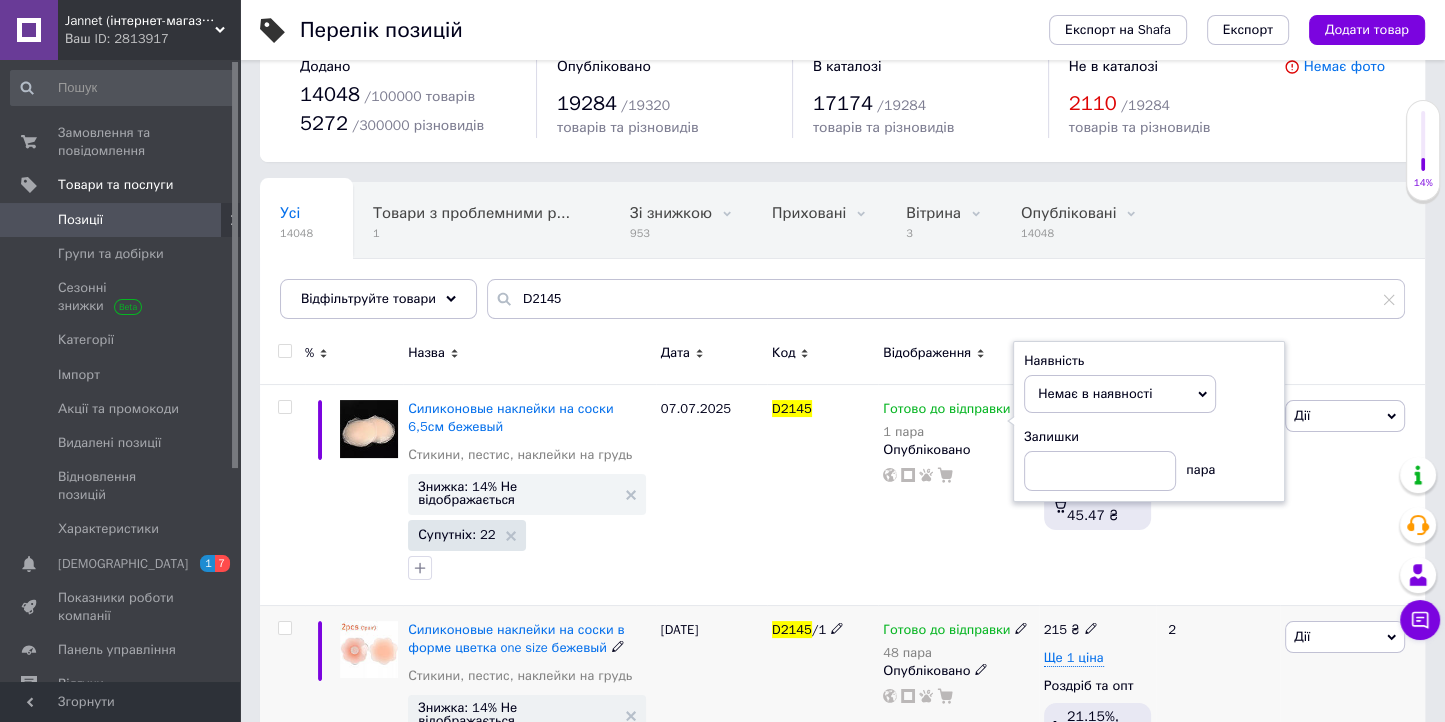 click on "Силиконовые наклейки на соски в форме цветка one size бежевый Стикини, пестис, наклейки на грудь" at bounding box center (529, 658) 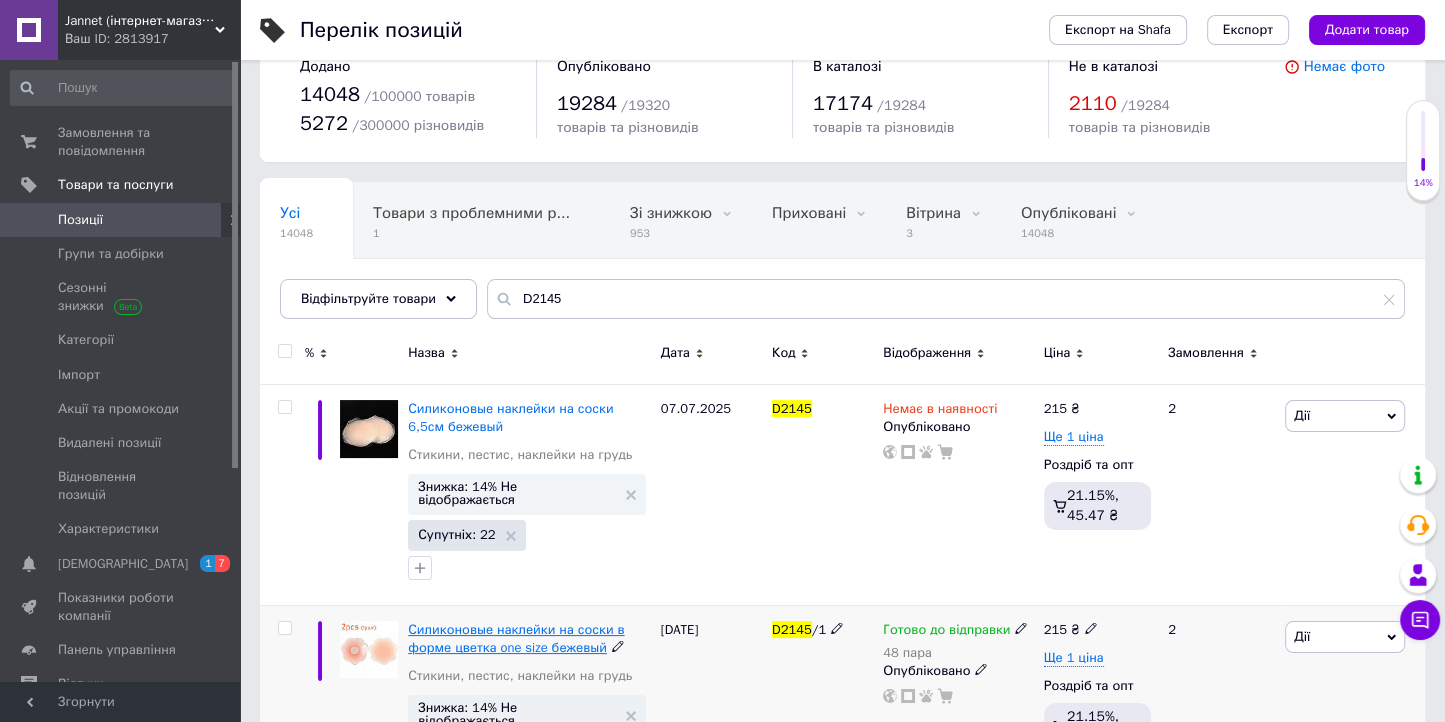 click on "Силиконовые наклейки на соски в форме цветка one size бежевый" at bounding box center (516, 638) 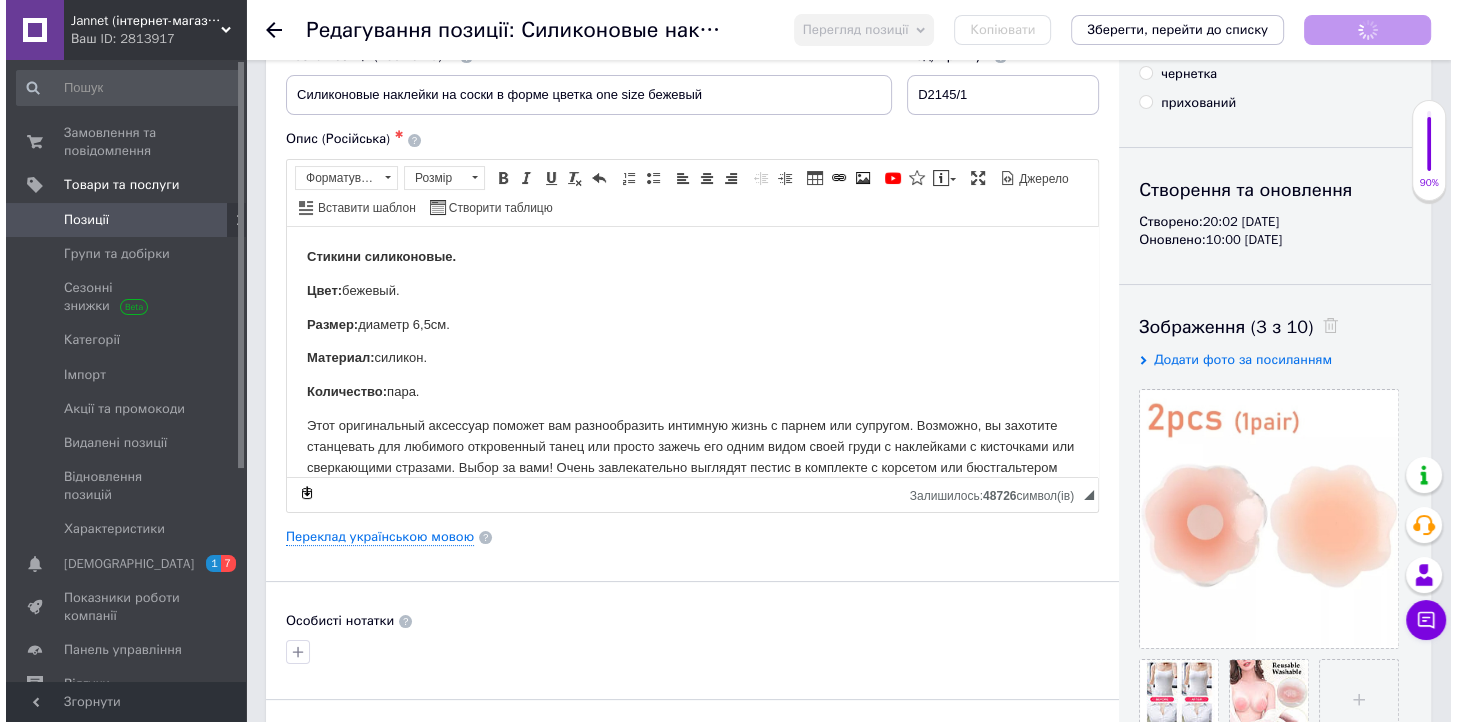 scroll, scrollTop: 320, scrollLeft: 0, axis: vertical 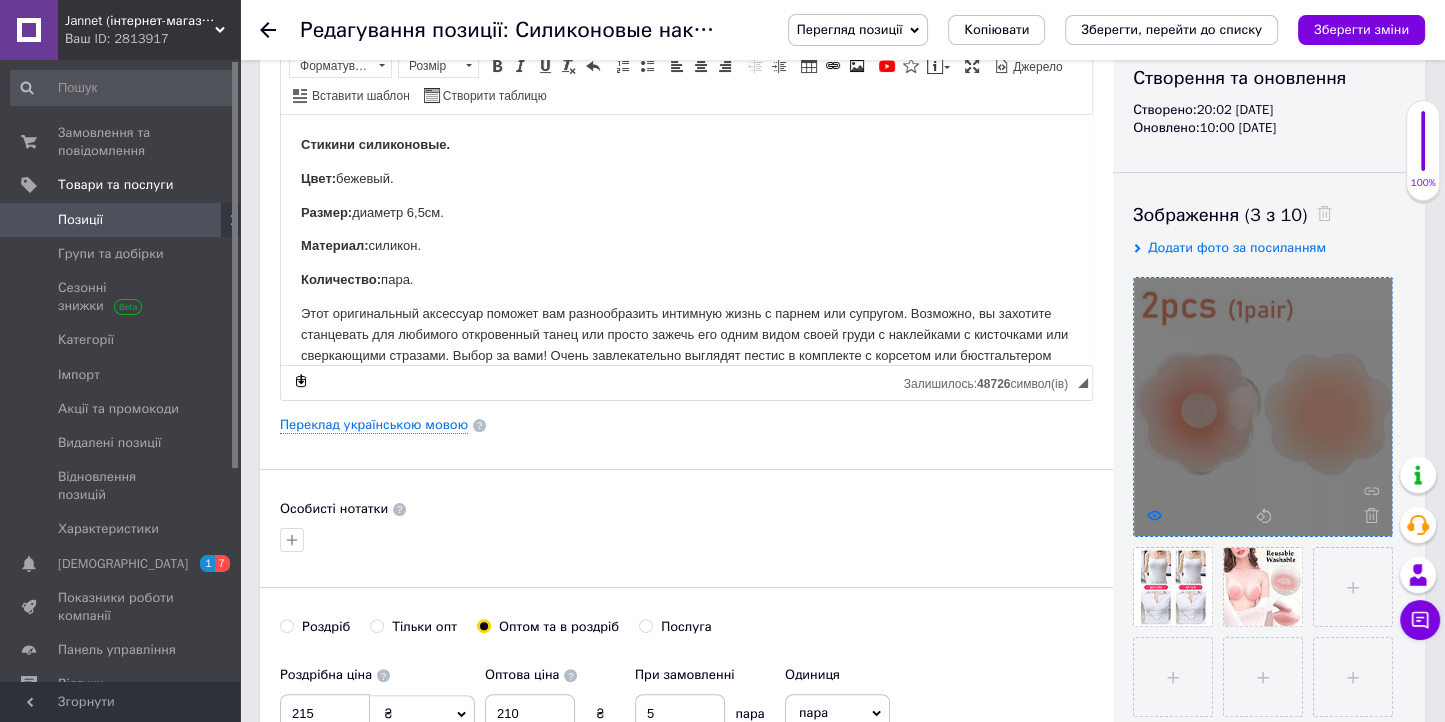 click 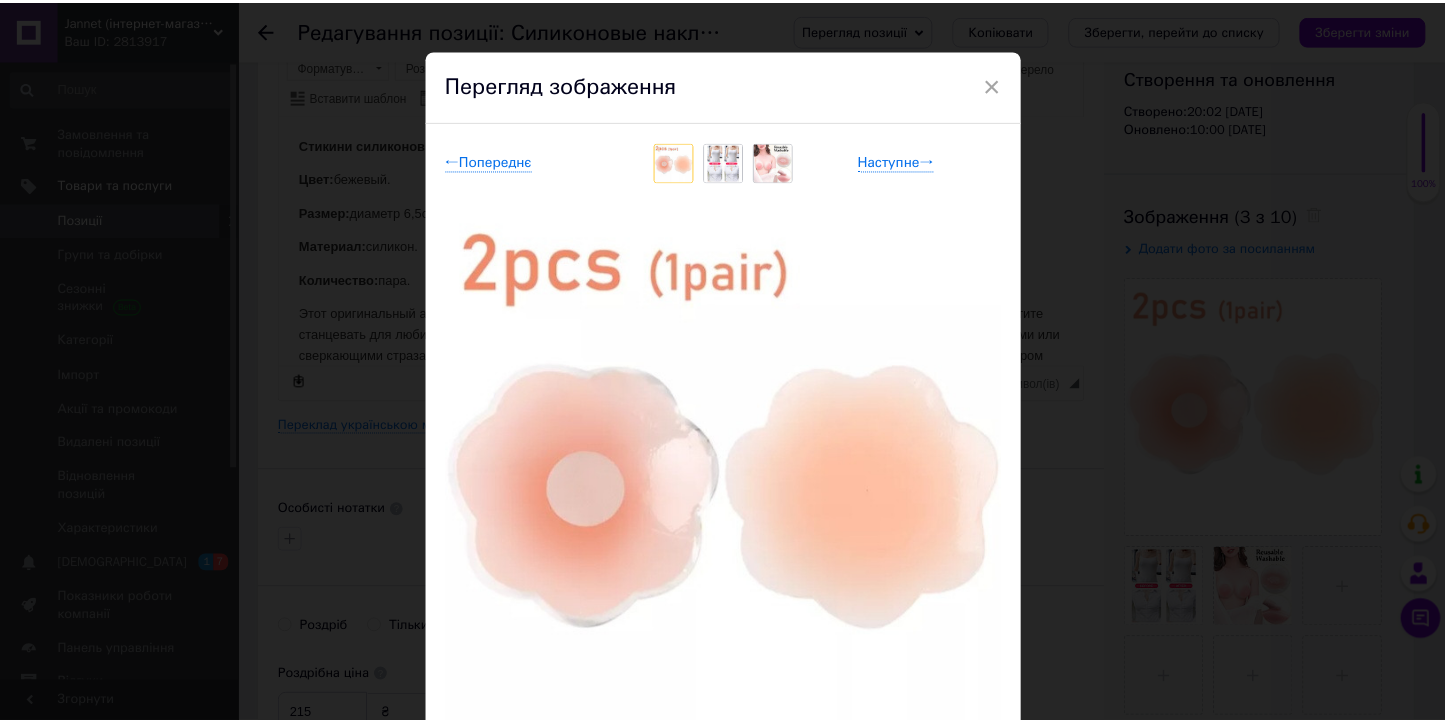 scroll, scrollTop: 80, scrollLeft: 0, axis: vertical 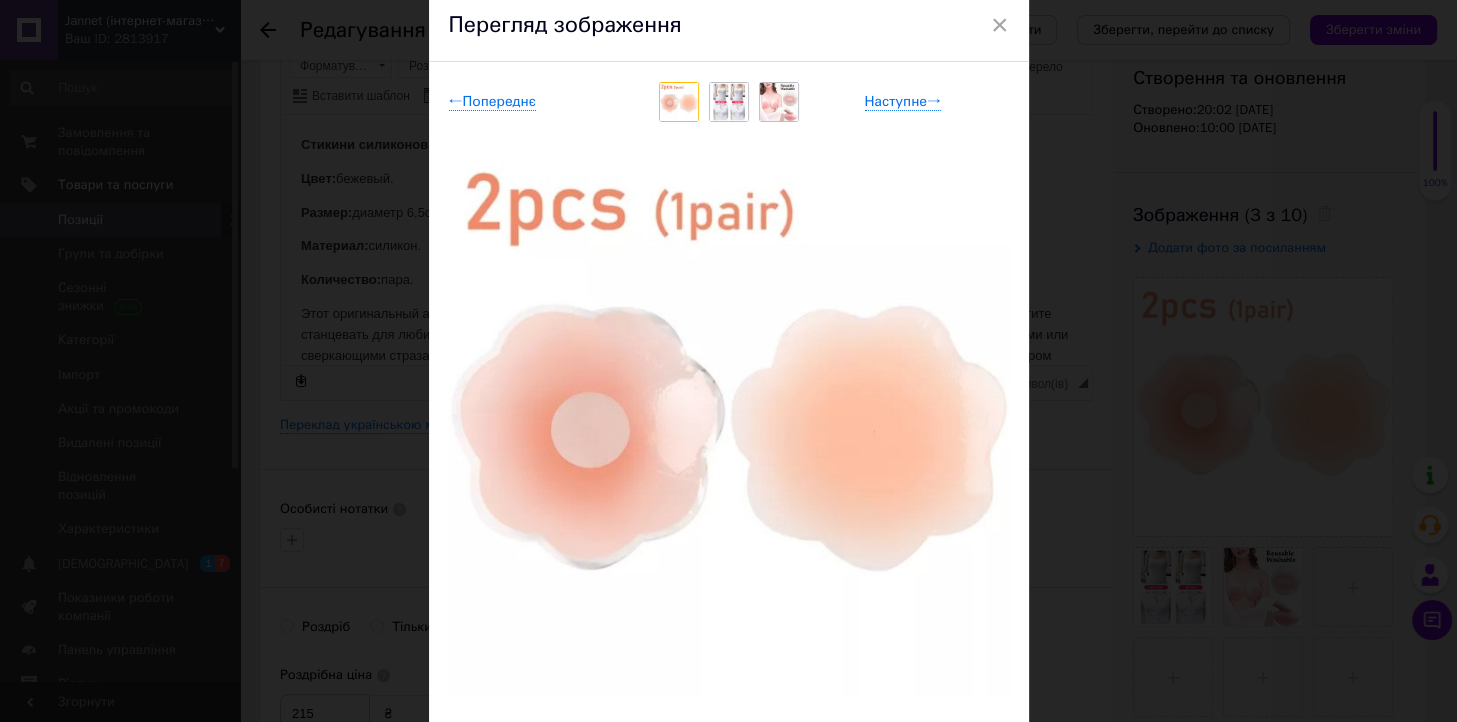 click on "× Перегляд зображення ← Попереднє Наступне → Видалити зображення Видалити всі зображення" at bounding box center [728, 361] 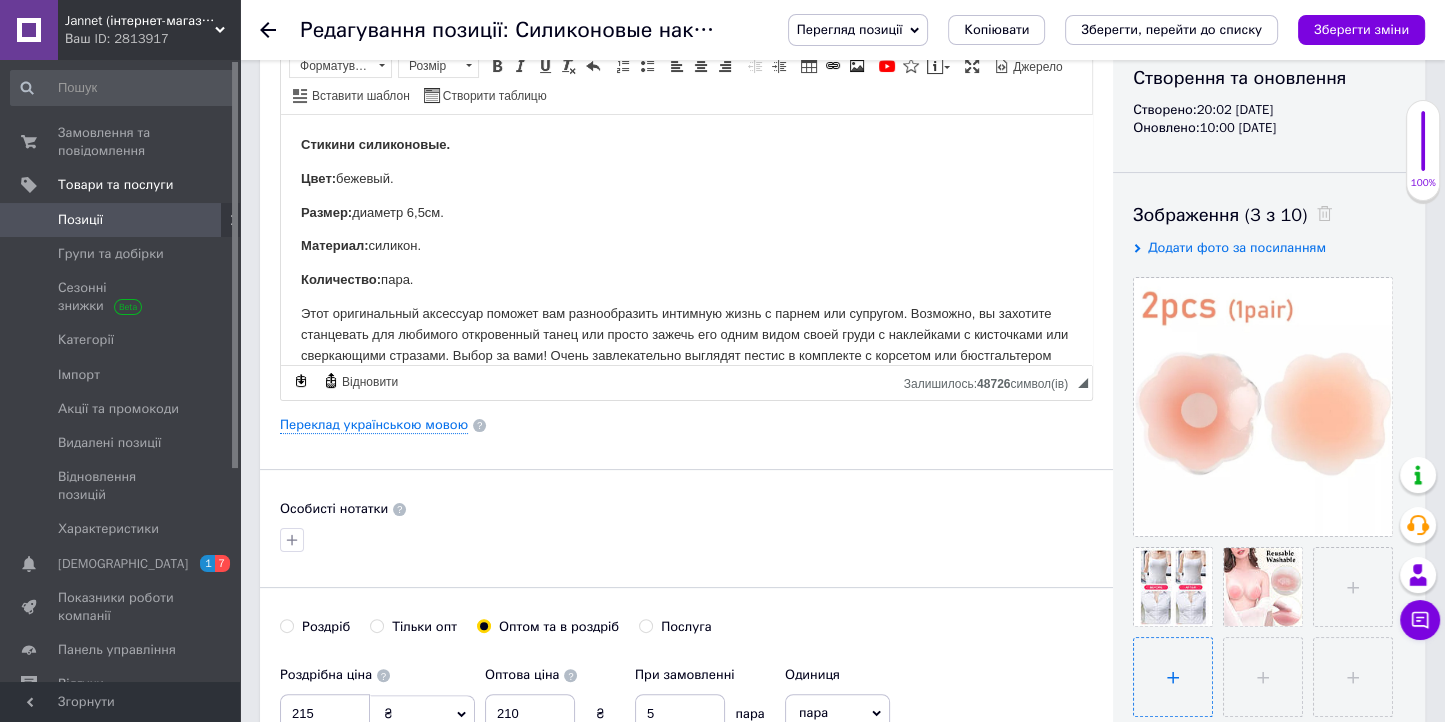 click at bounding box center [1173, 677] 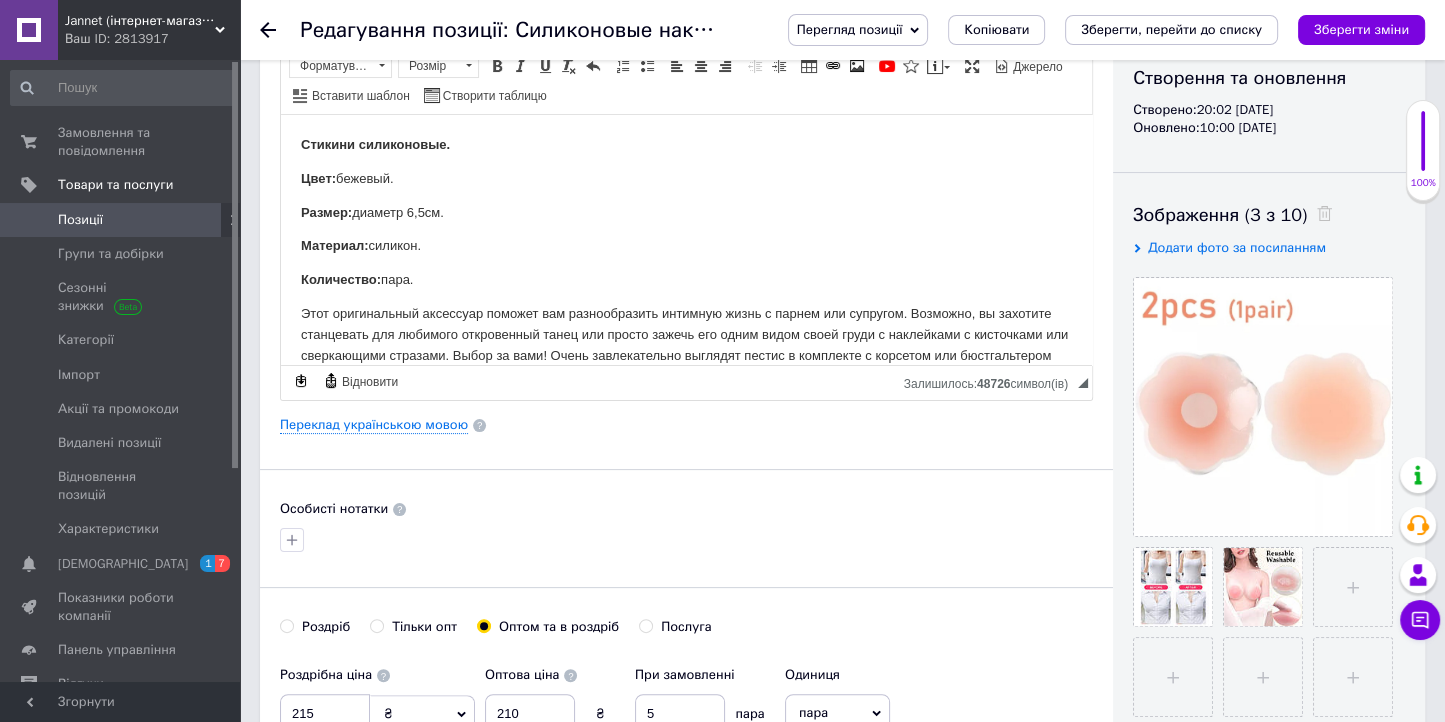type 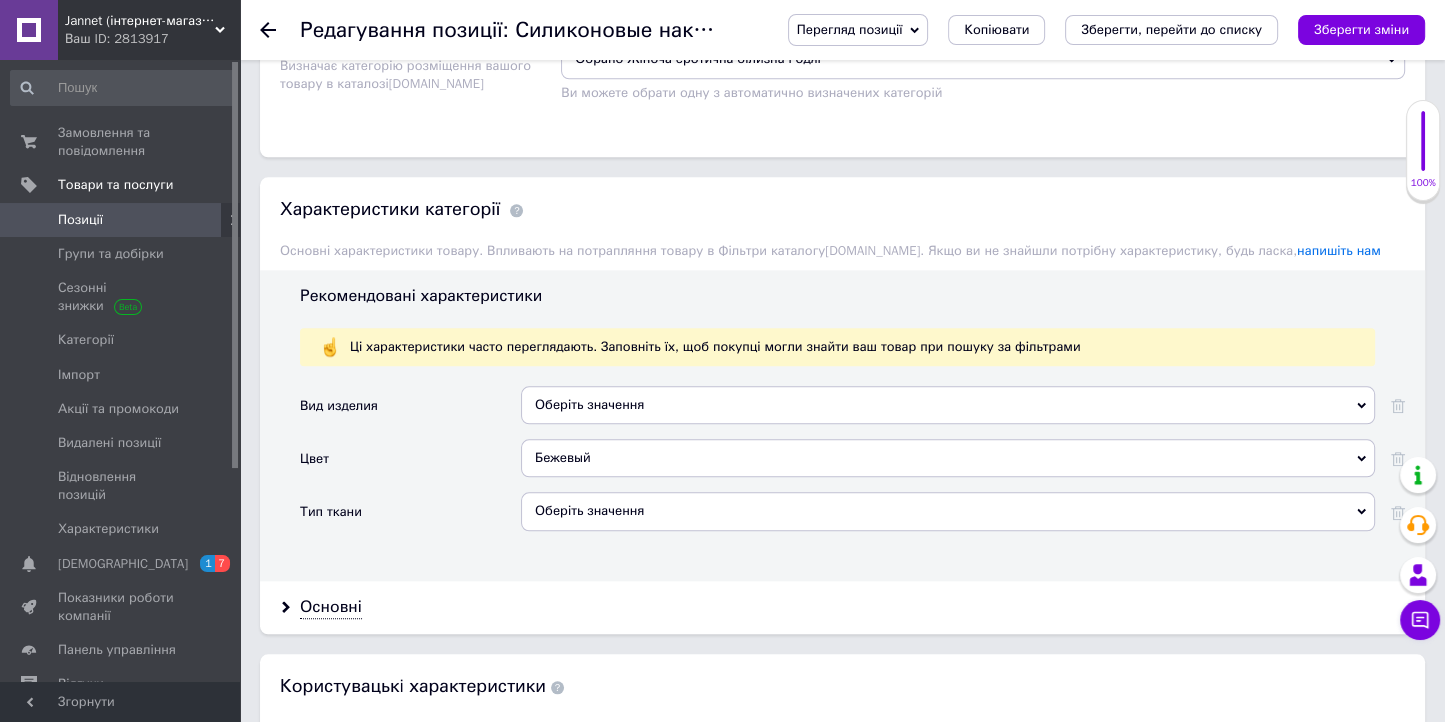 scroll, scrollTop: 2160, scrollLeft: 0, axis: vertical 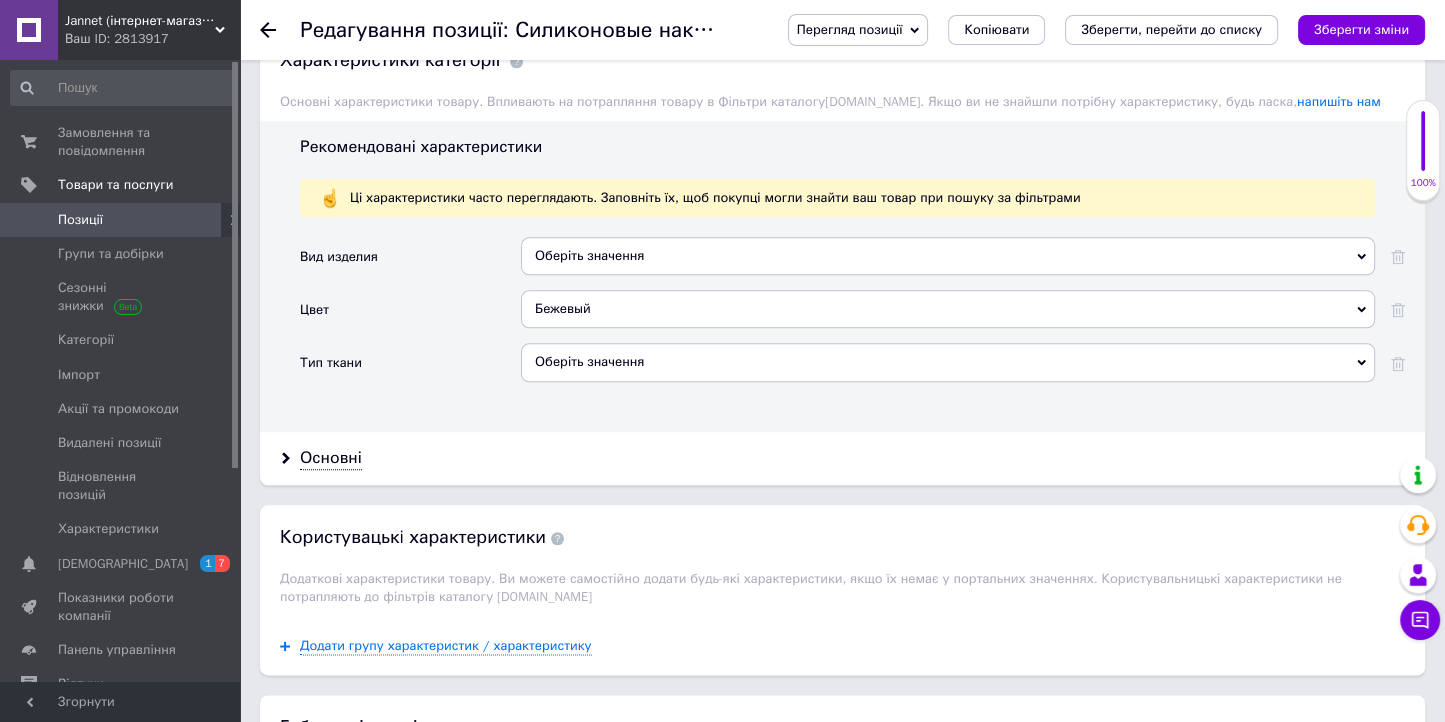 click on "Оберіть значення" at bounding box center (948, 256) 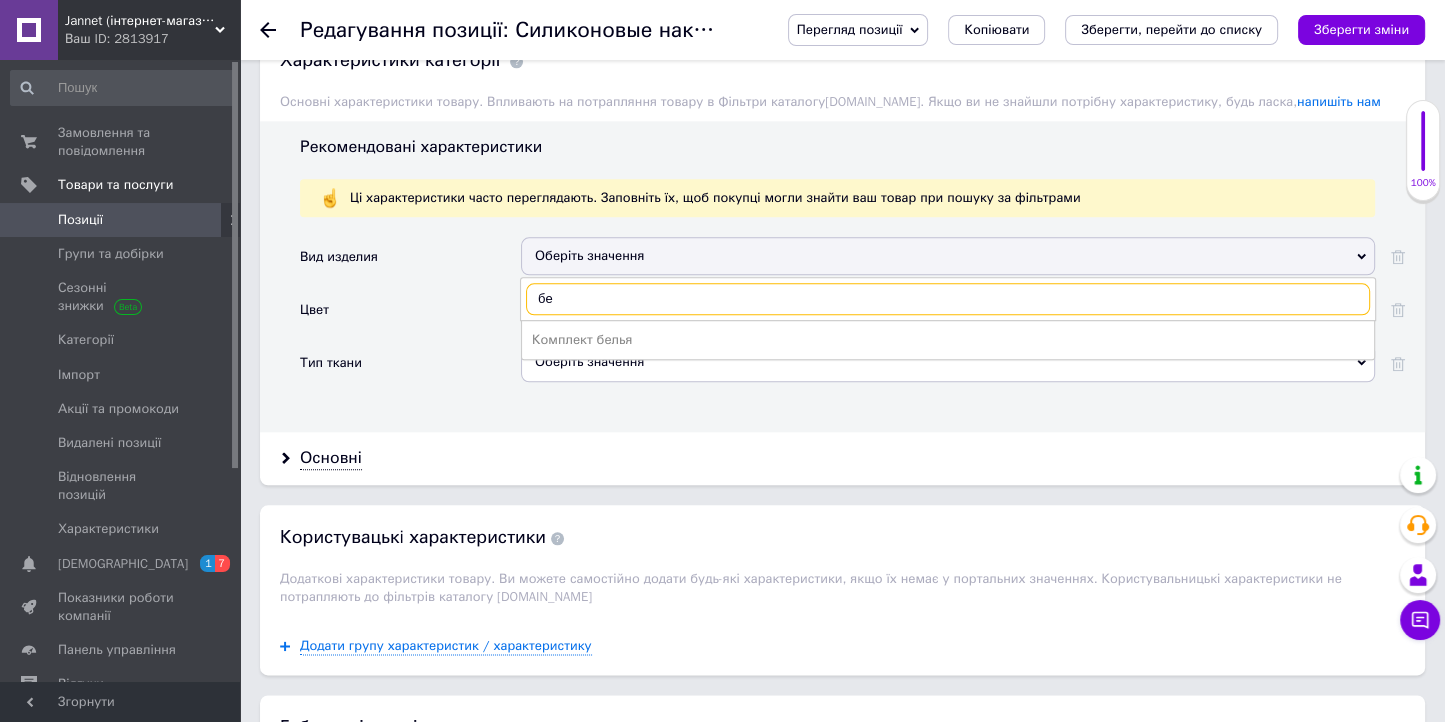 type on "без" 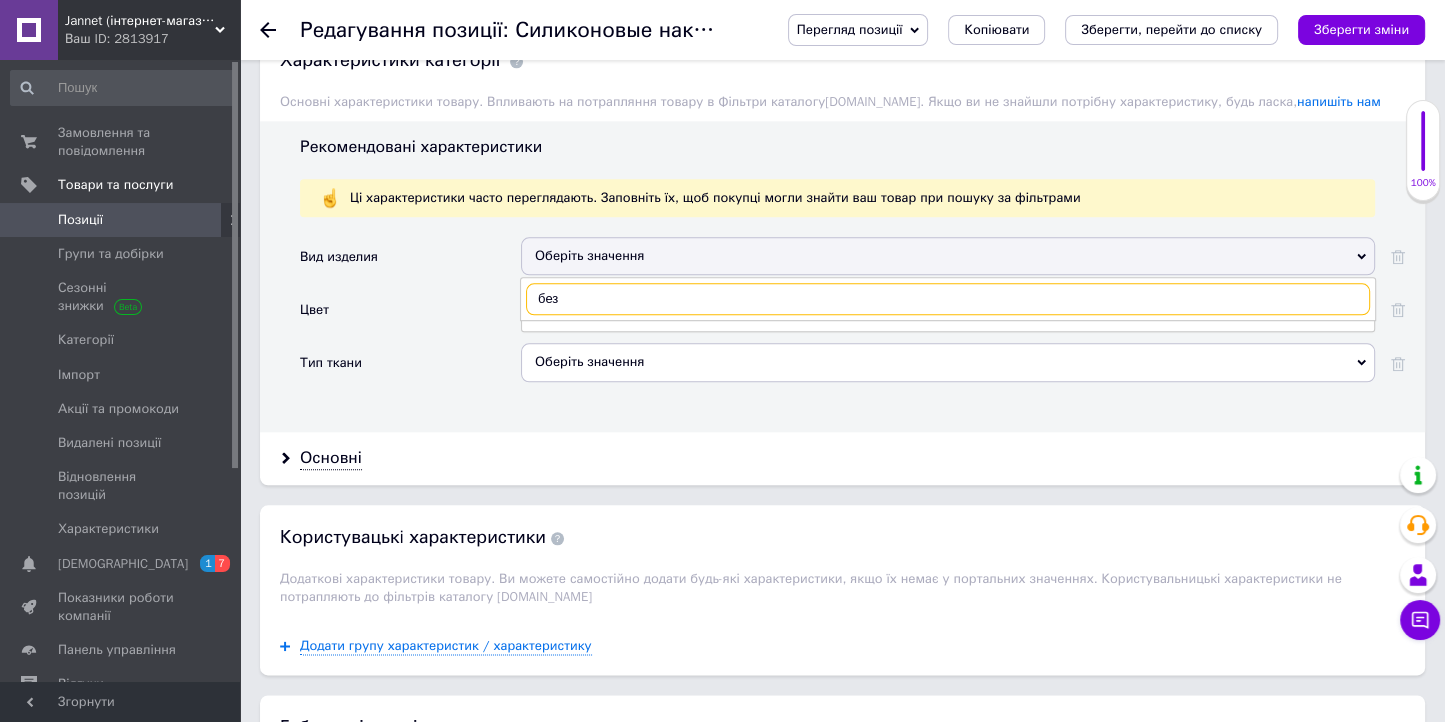click on "без" at bounding box center (948, 299) 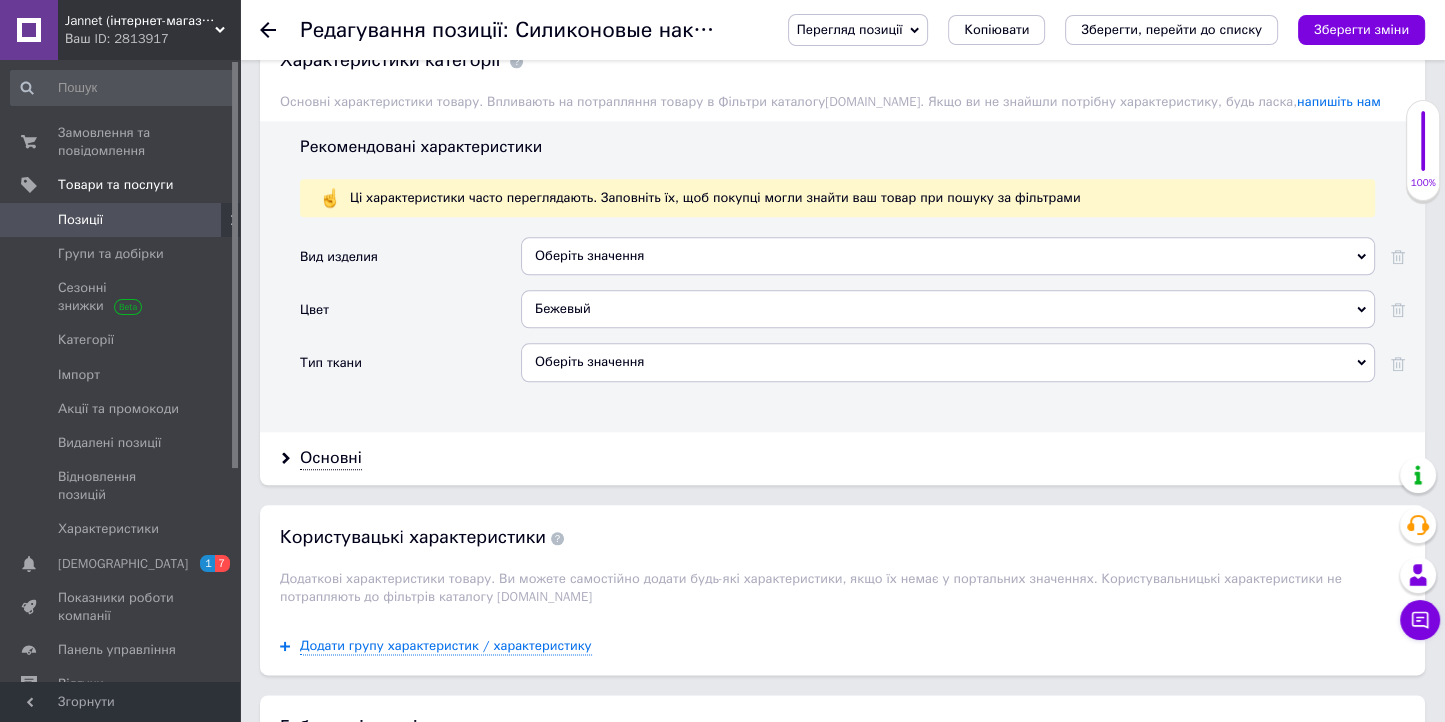 click on "Зберегти, перейти до списку" at bounding box center (1171, 29) 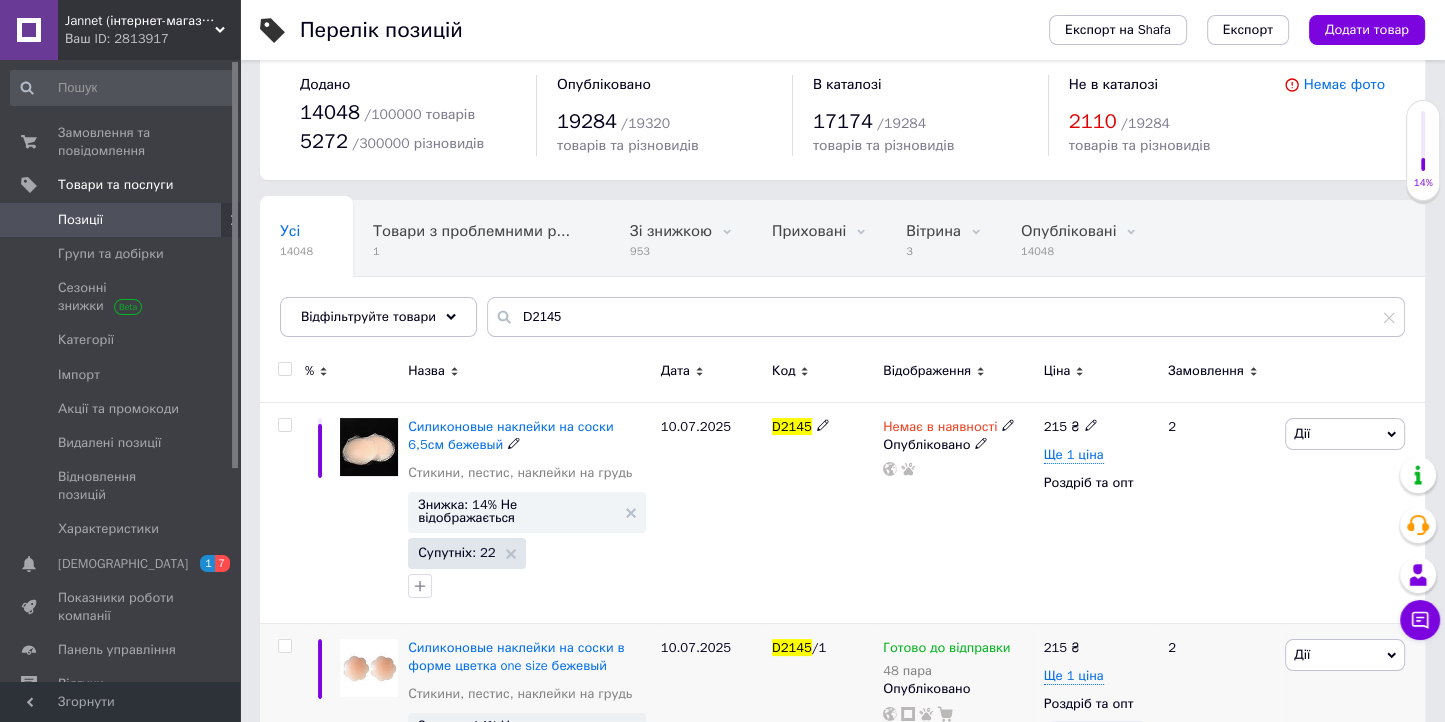 scroll, scrollTop: 147, scrollLeft: 0, axis: vertical 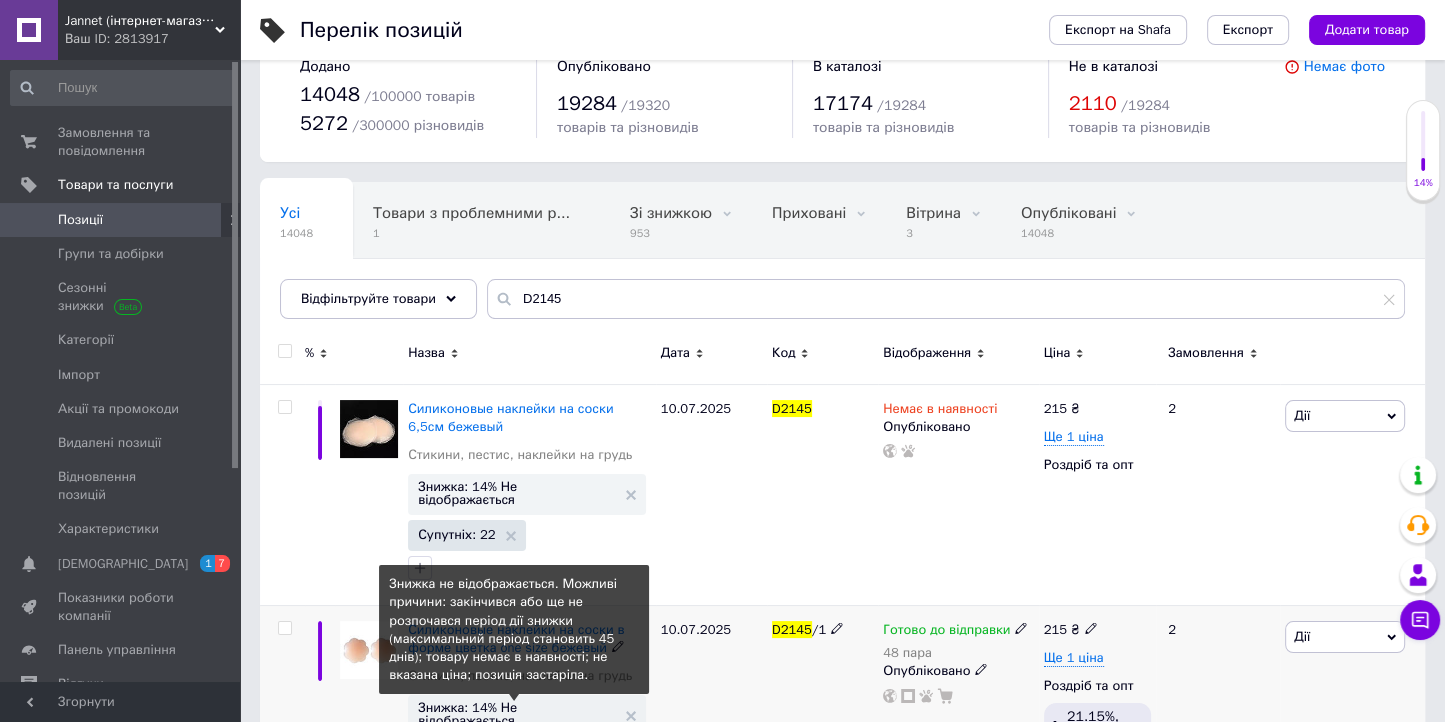 click on "Знижка: 14% Не відображається" at bounding box center [517, 714] 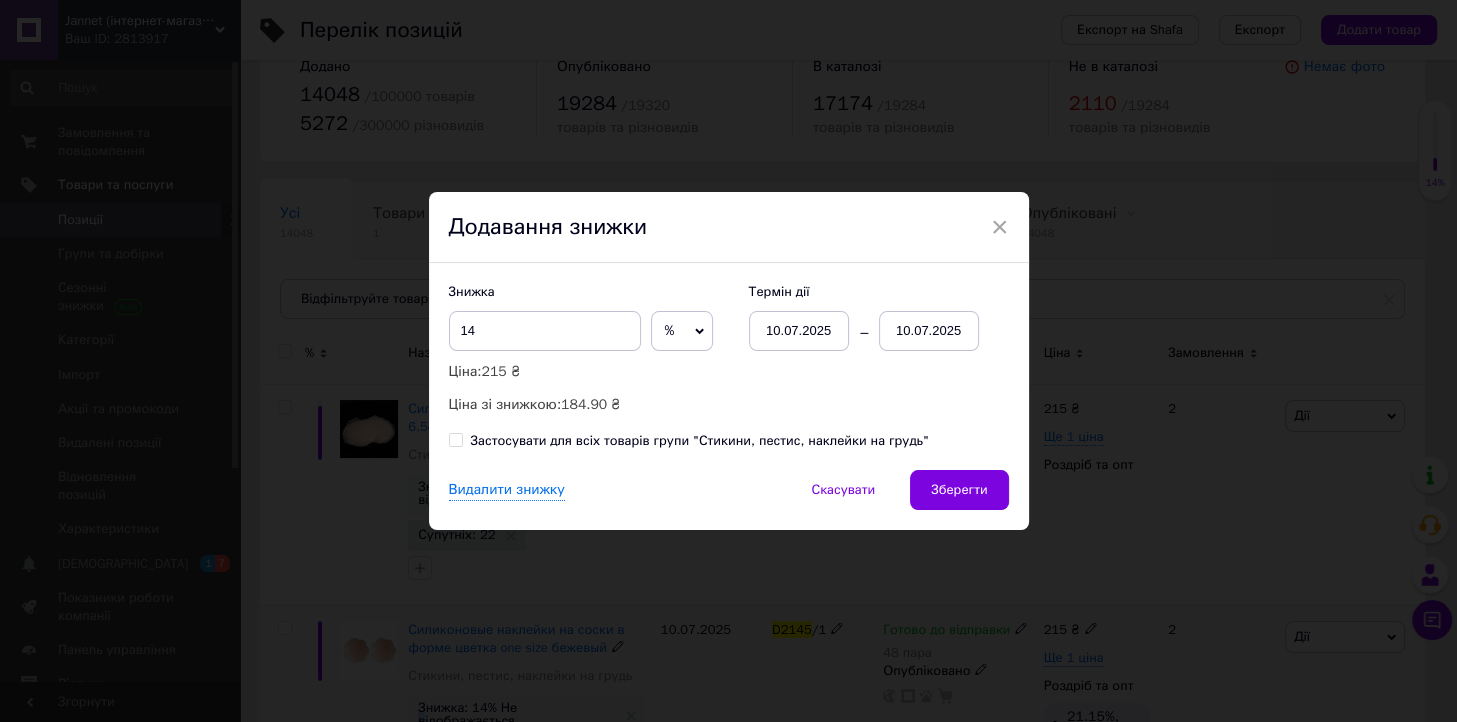 click on "%" at bounding box center [682, 331] 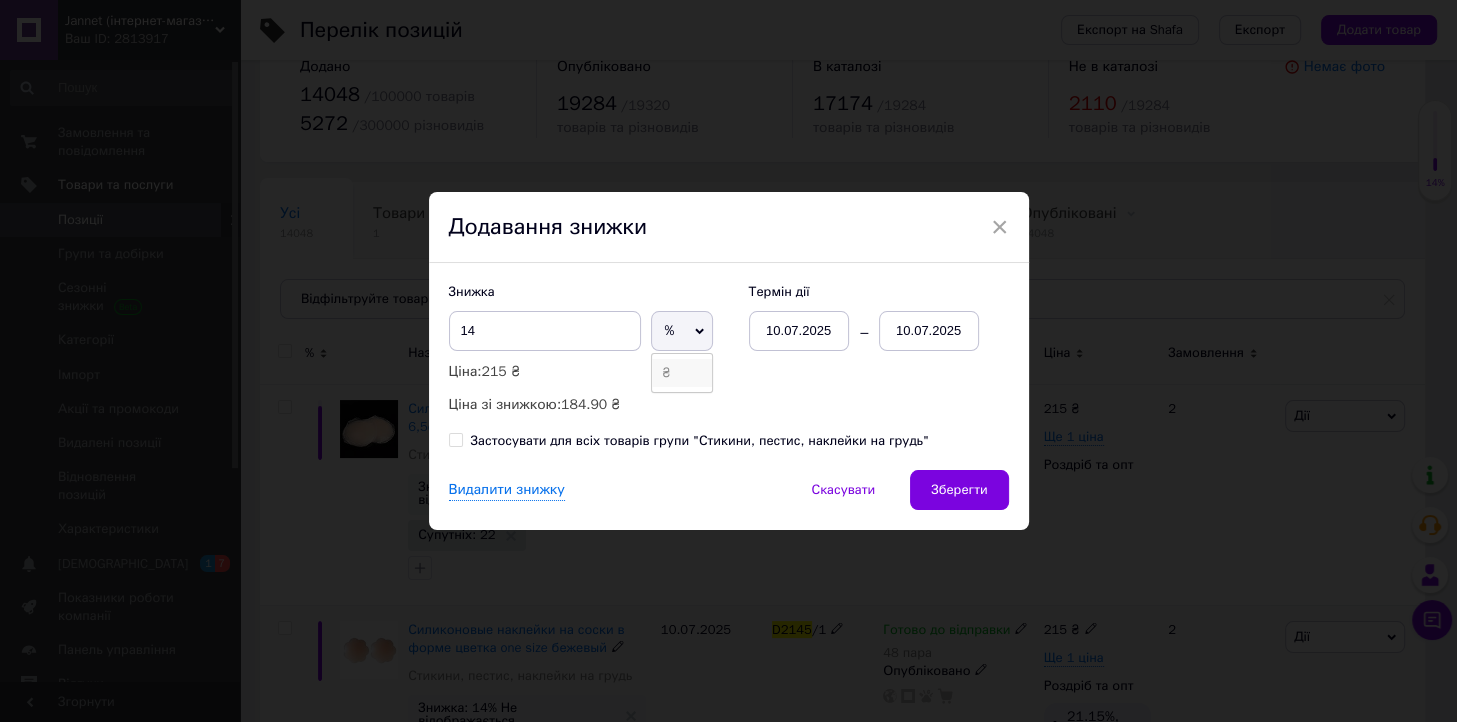 click on "₴" at bounding box center (682, 373) 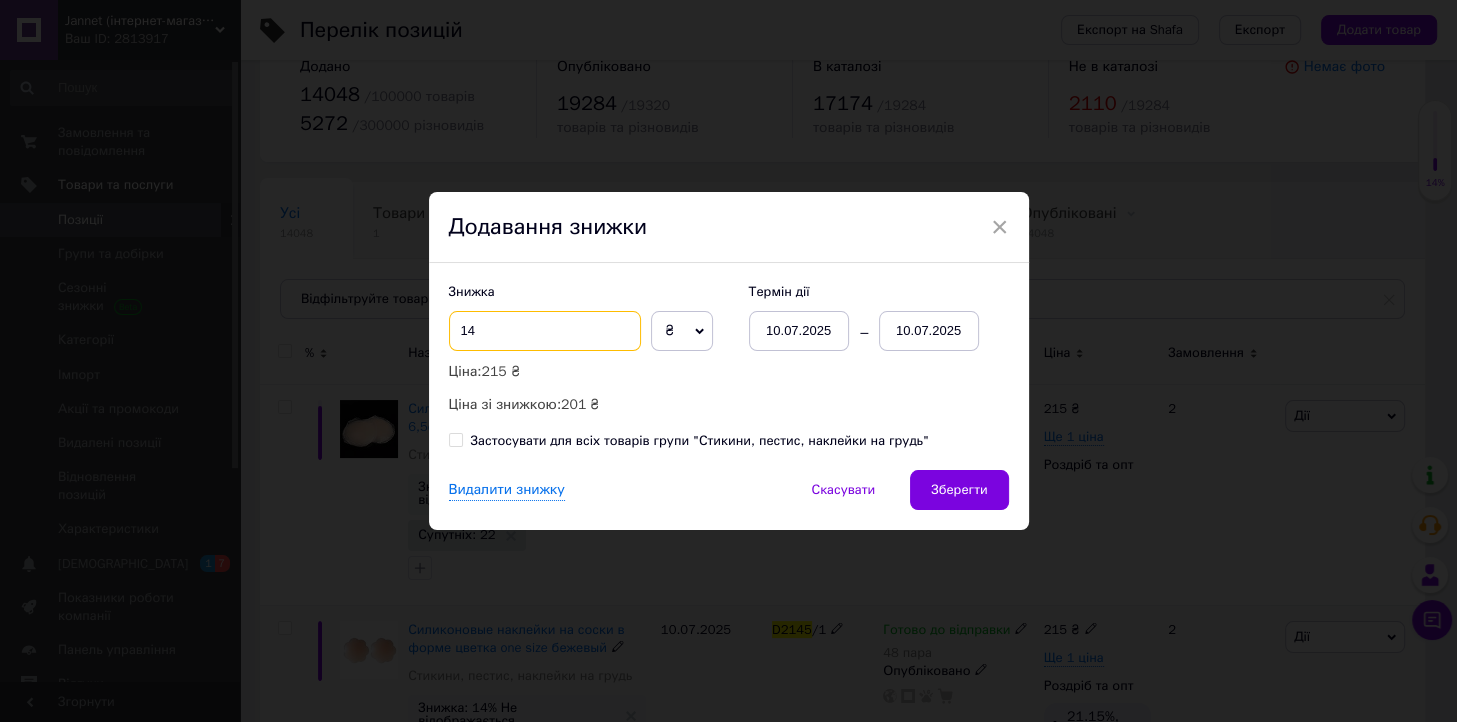 click on "14" at bounding box center [545, 331] 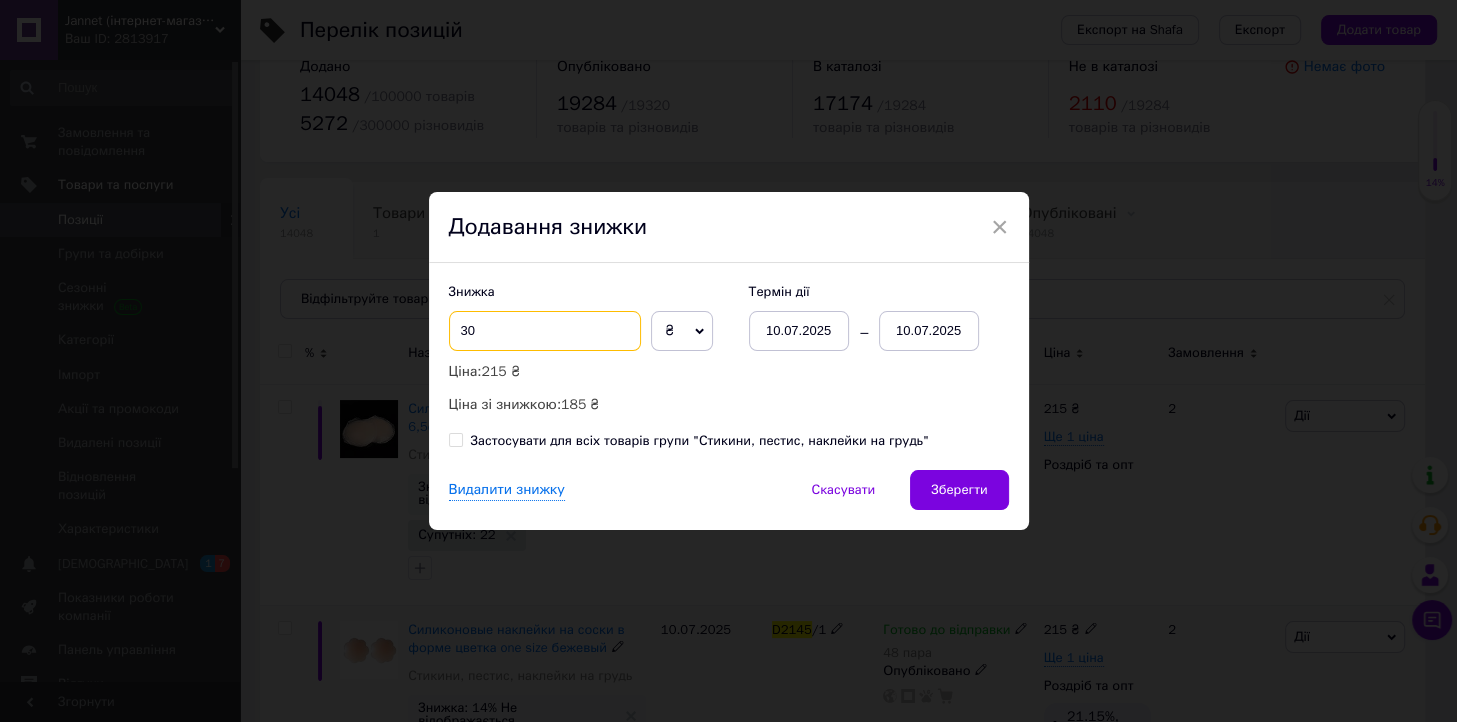 type on "30" 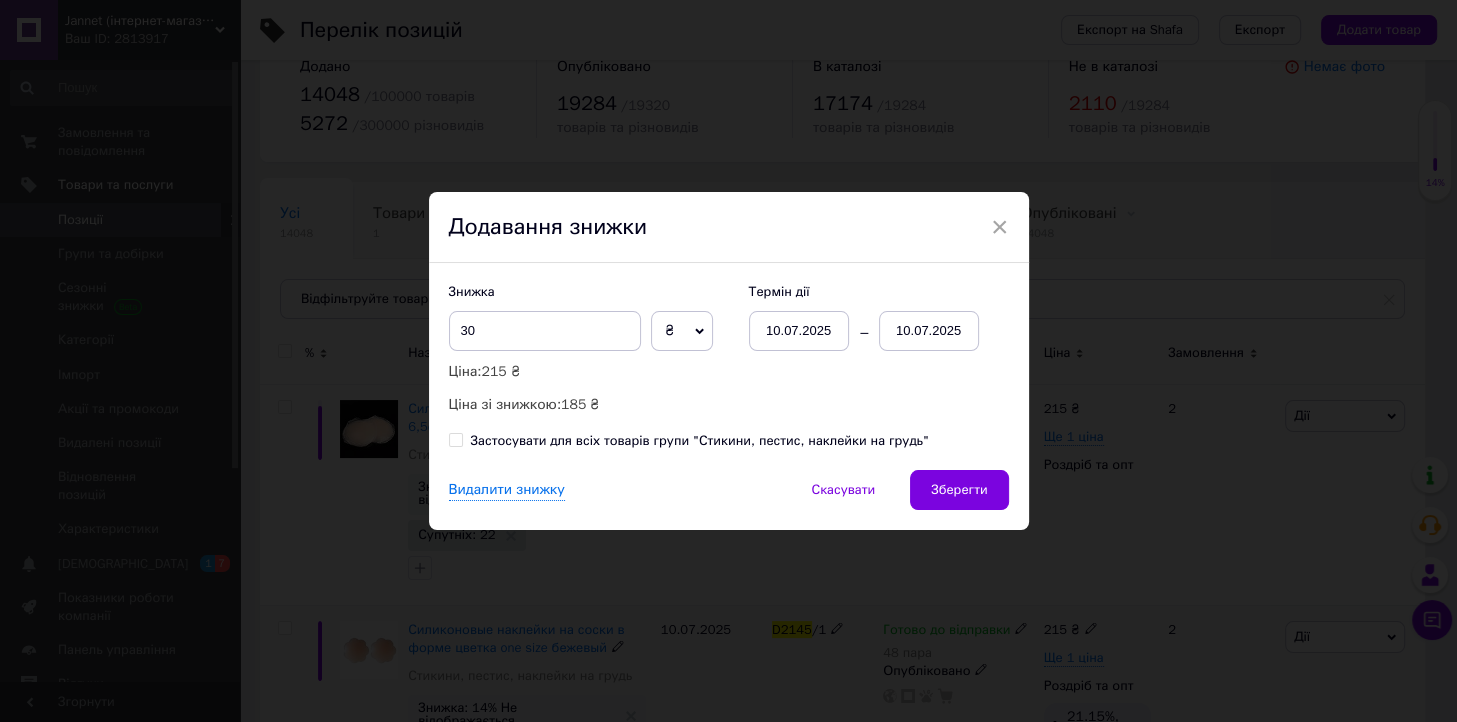 click on "10.07.2025" at bounding box center (929, 331) 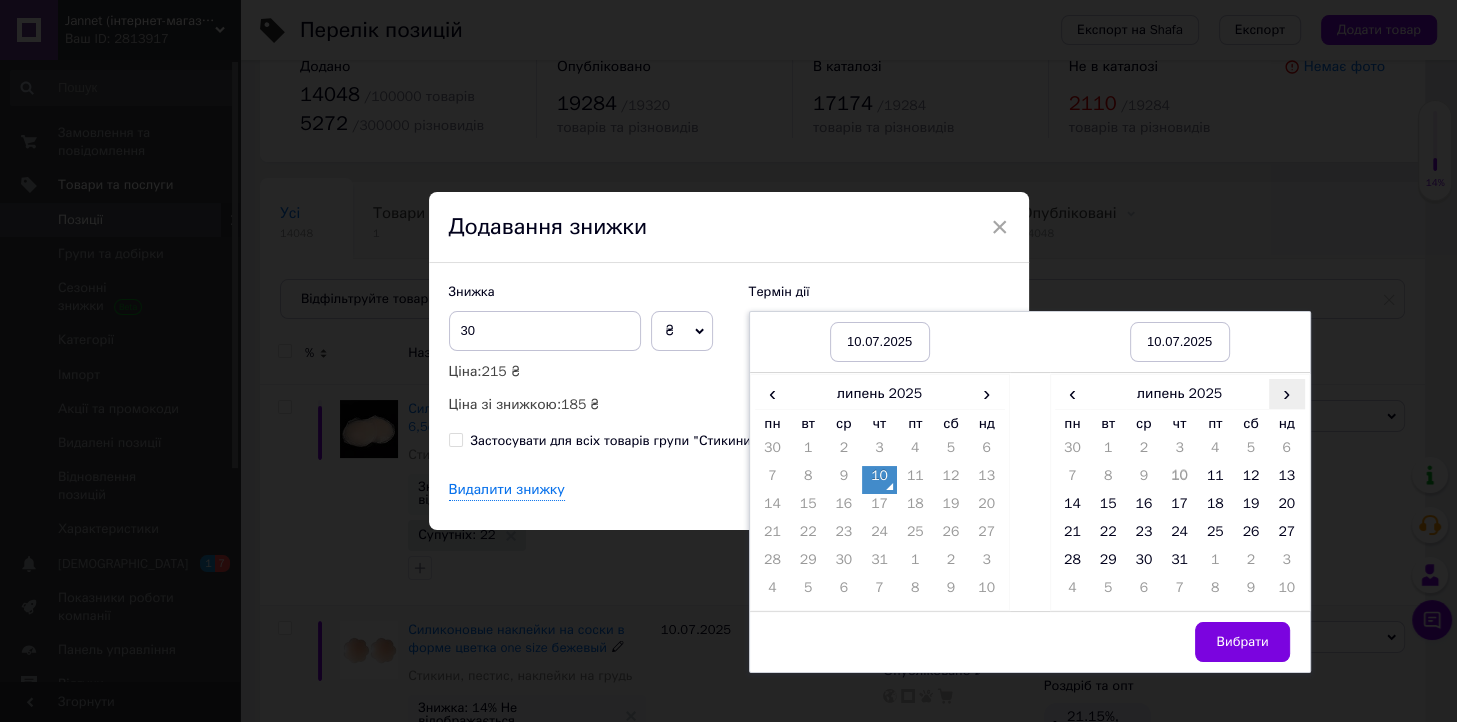 click on "›" at bounding box center (1287, 393) 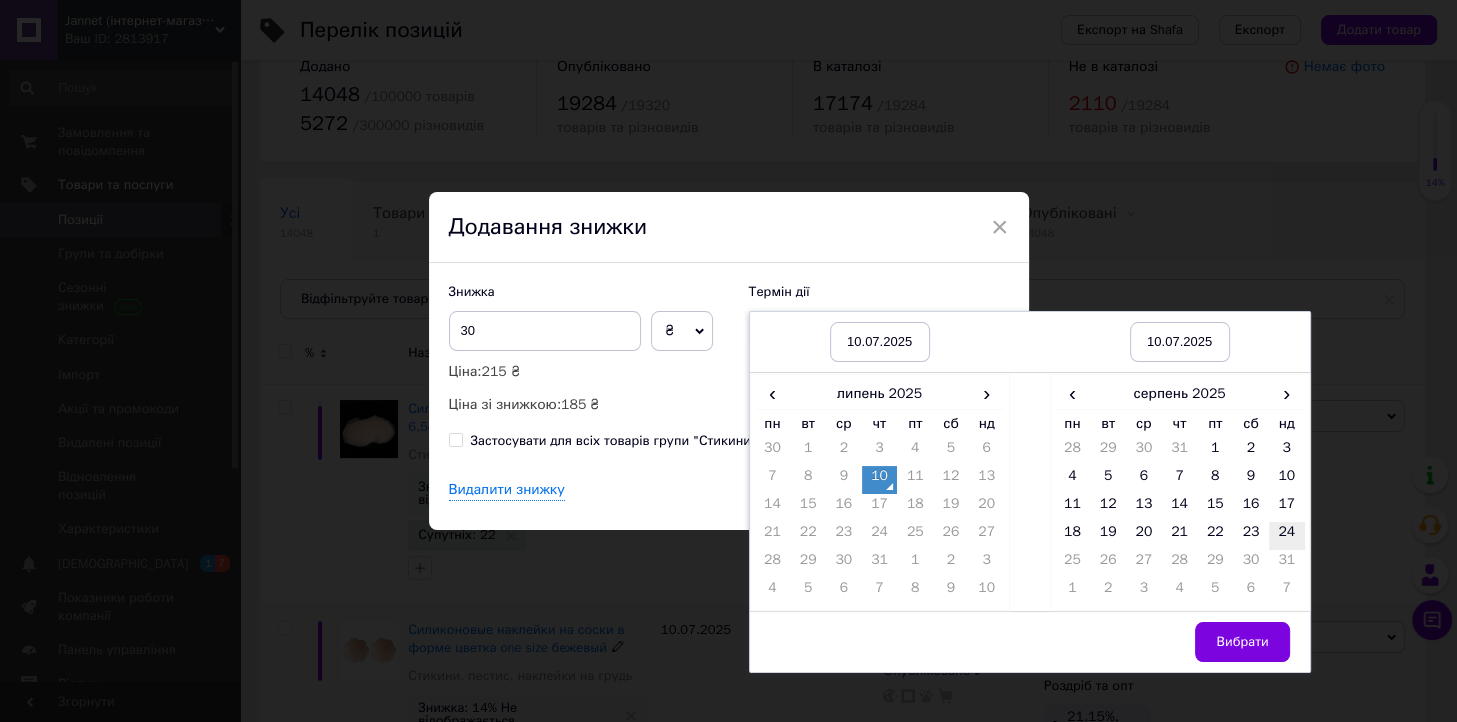 click on "24" at bounding box center (1287, 536) 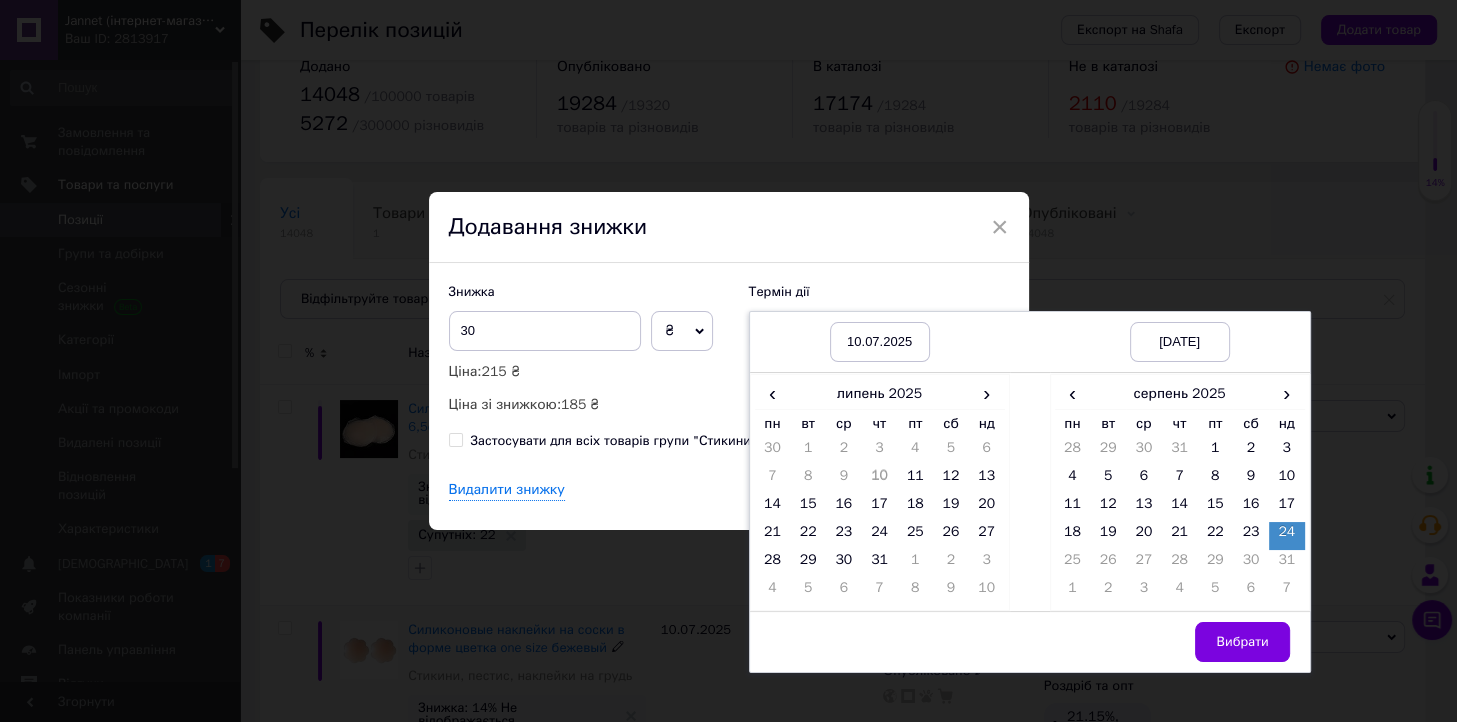 drag, startPoint x: 1238, startPoint y: 633, endPoint x: 1048, endPoint y: 532, distance: 215.17667 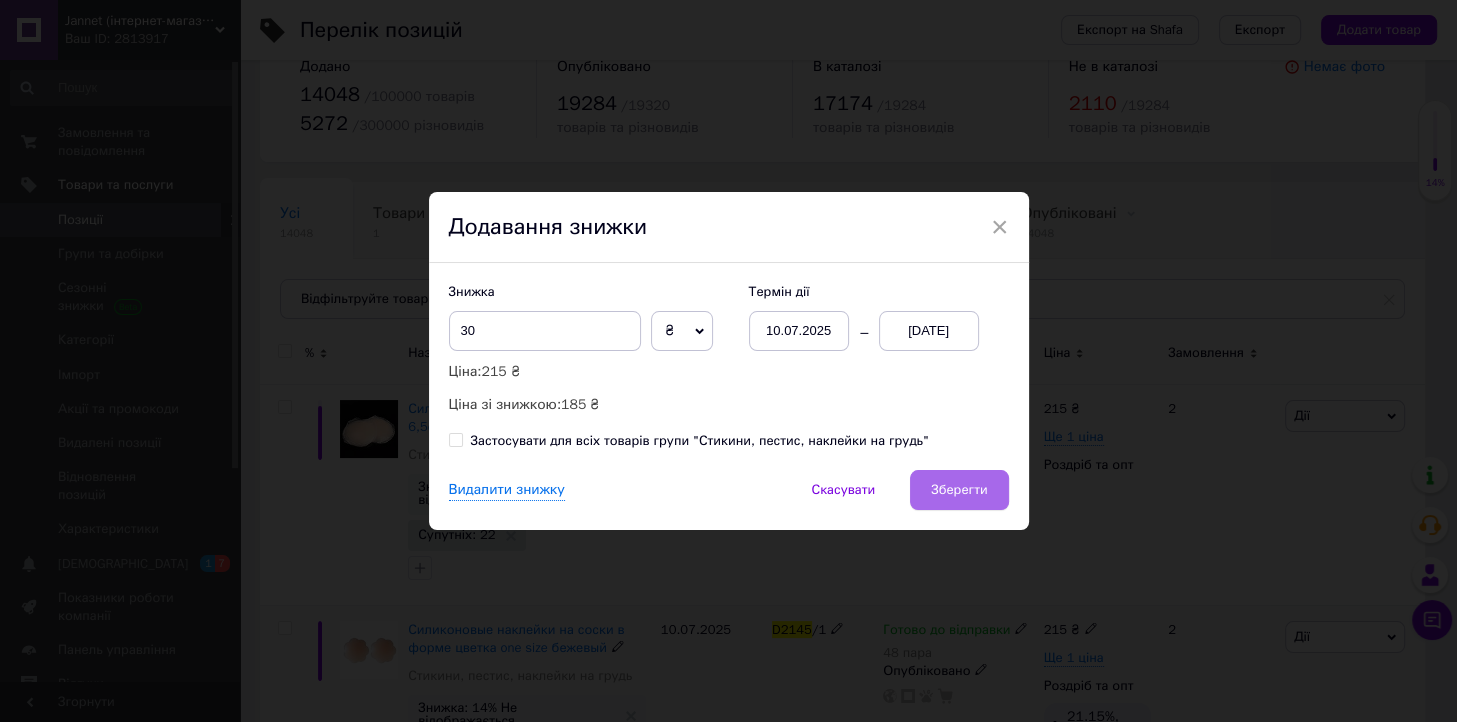 drag, startPoint x: 916, startPoint y: 457, endPoint x: 934, endPoint y: 484, distance: 32.449963 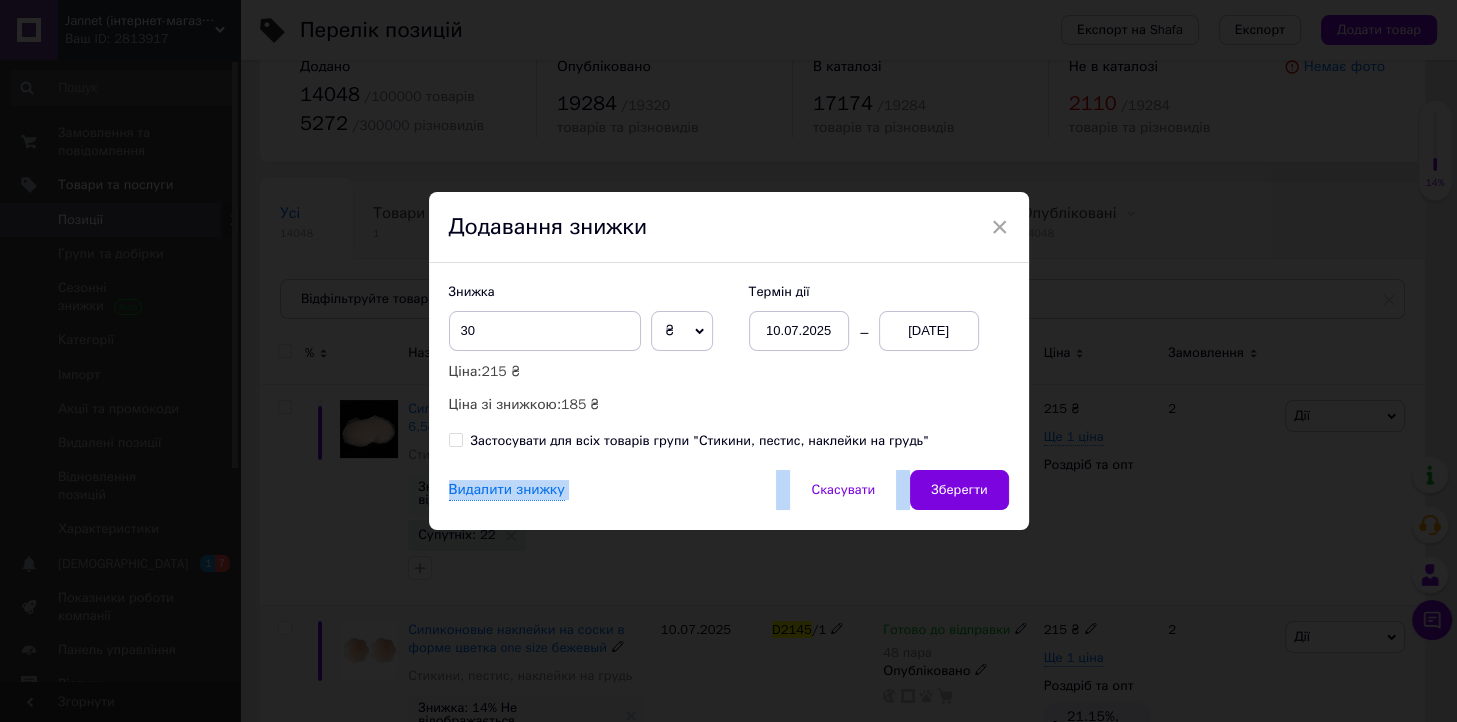 click on "Зберегти" at bounding box center [959, 490] 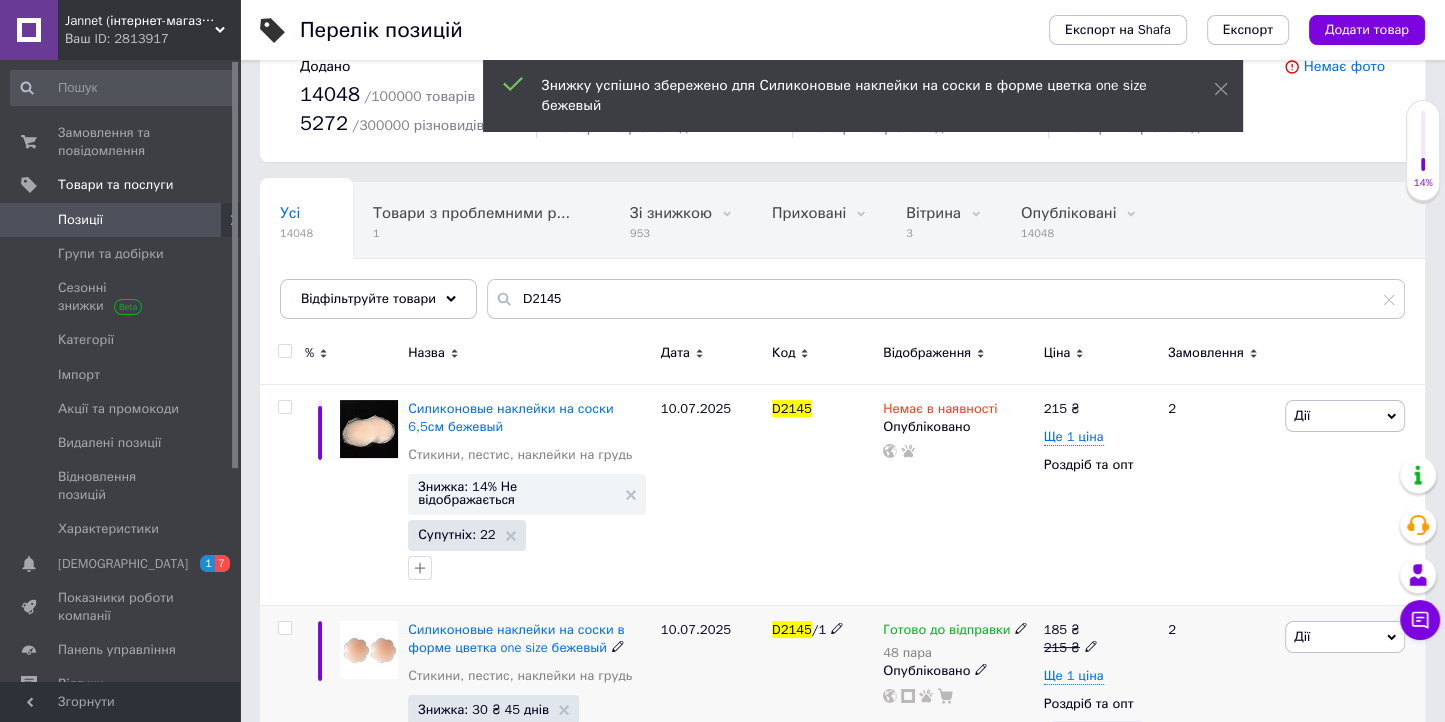 scroll, scrollTop: 0, scrollLeft: 0, axis: both 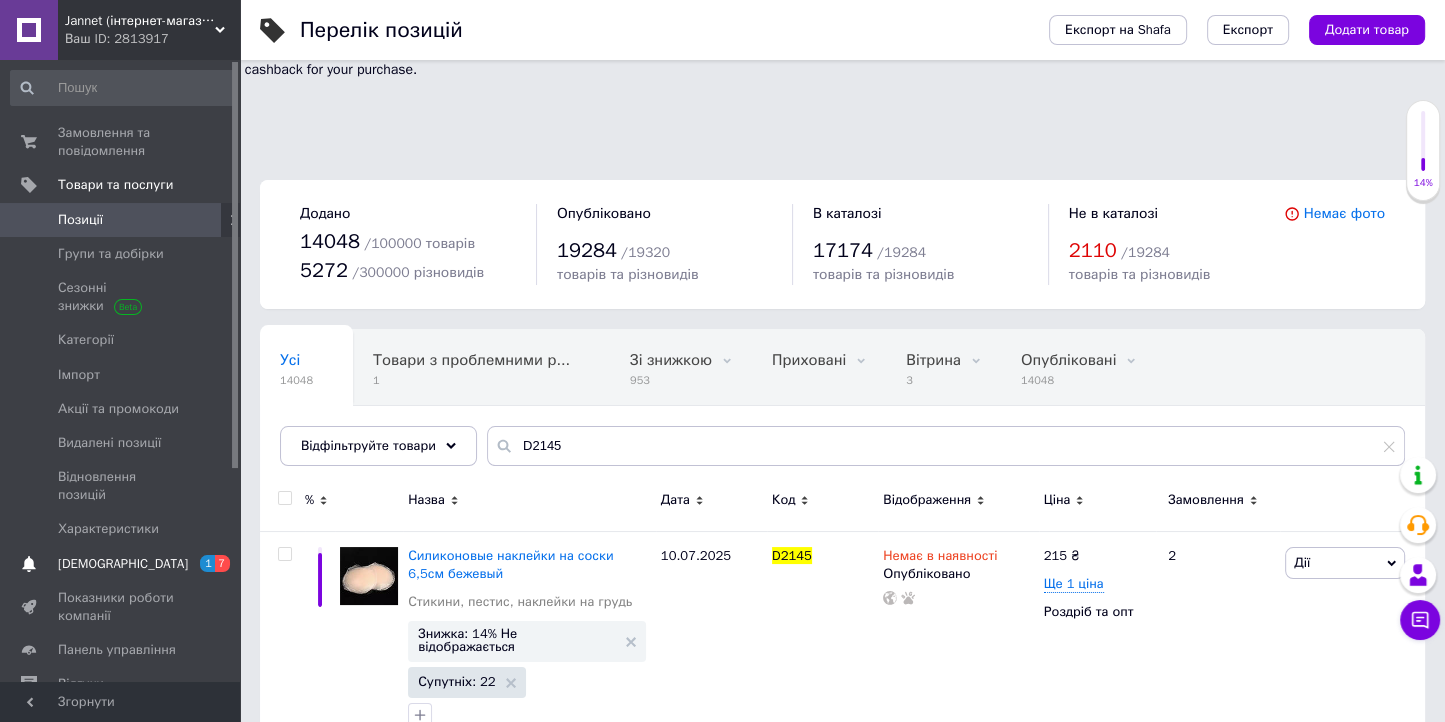 click on "[DEMOGRAPHIC_DATA]" at bounding box center (123, 564) 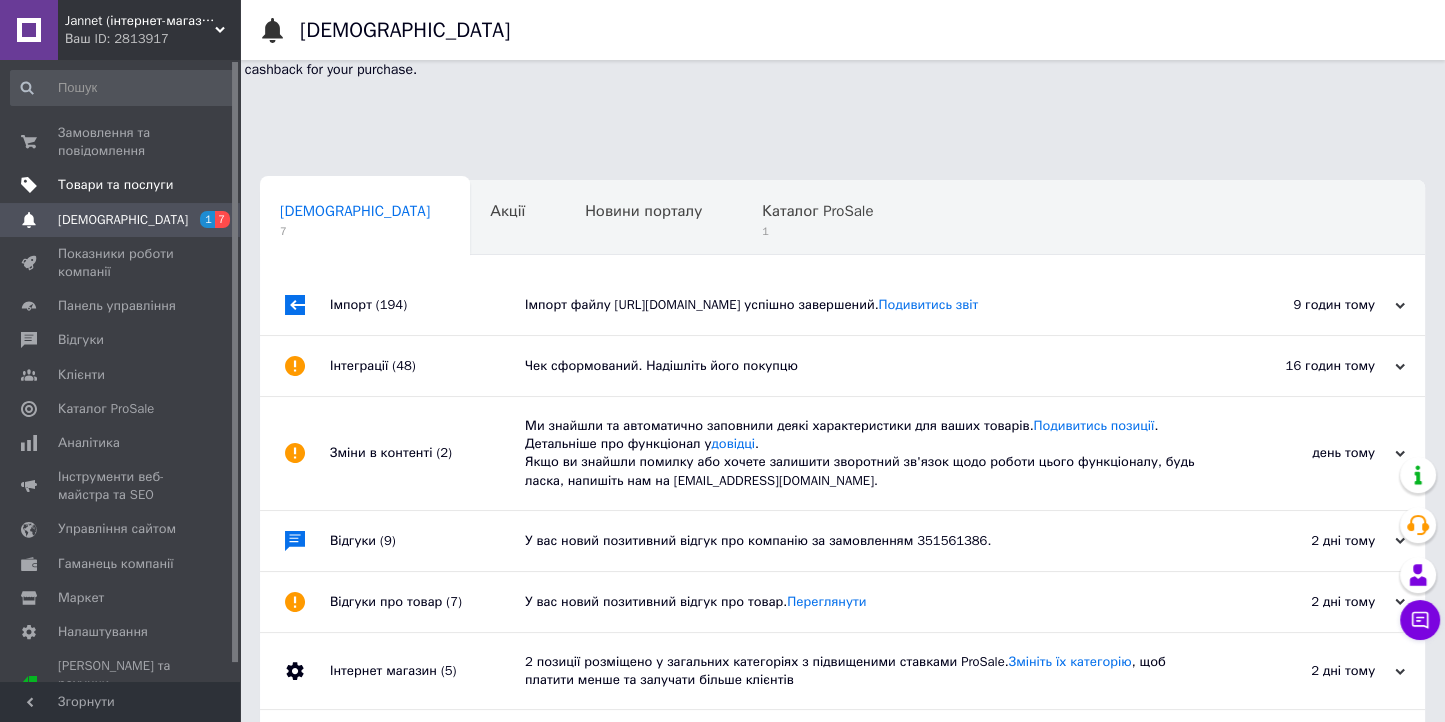 click on "Товари та послуги" at bounding box center [115, 185] 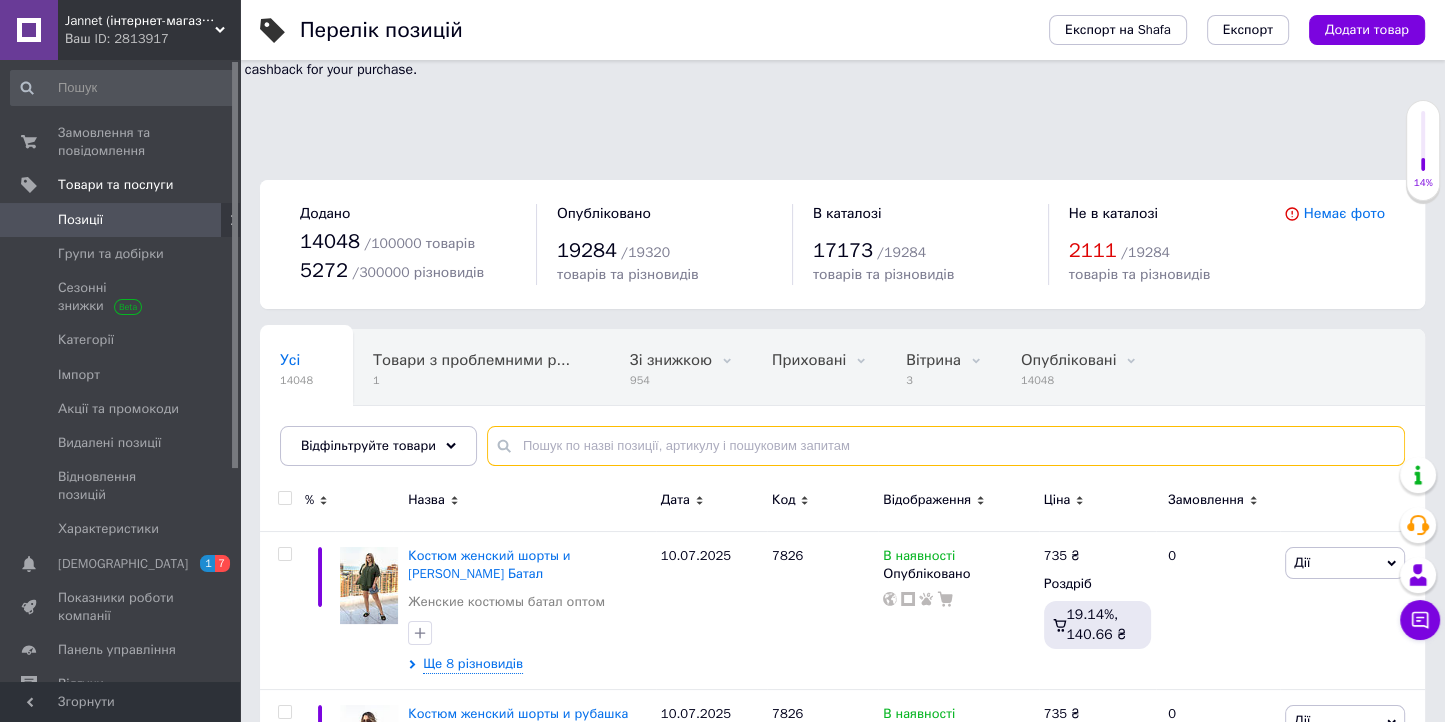 click at bounding box center (946, 446) 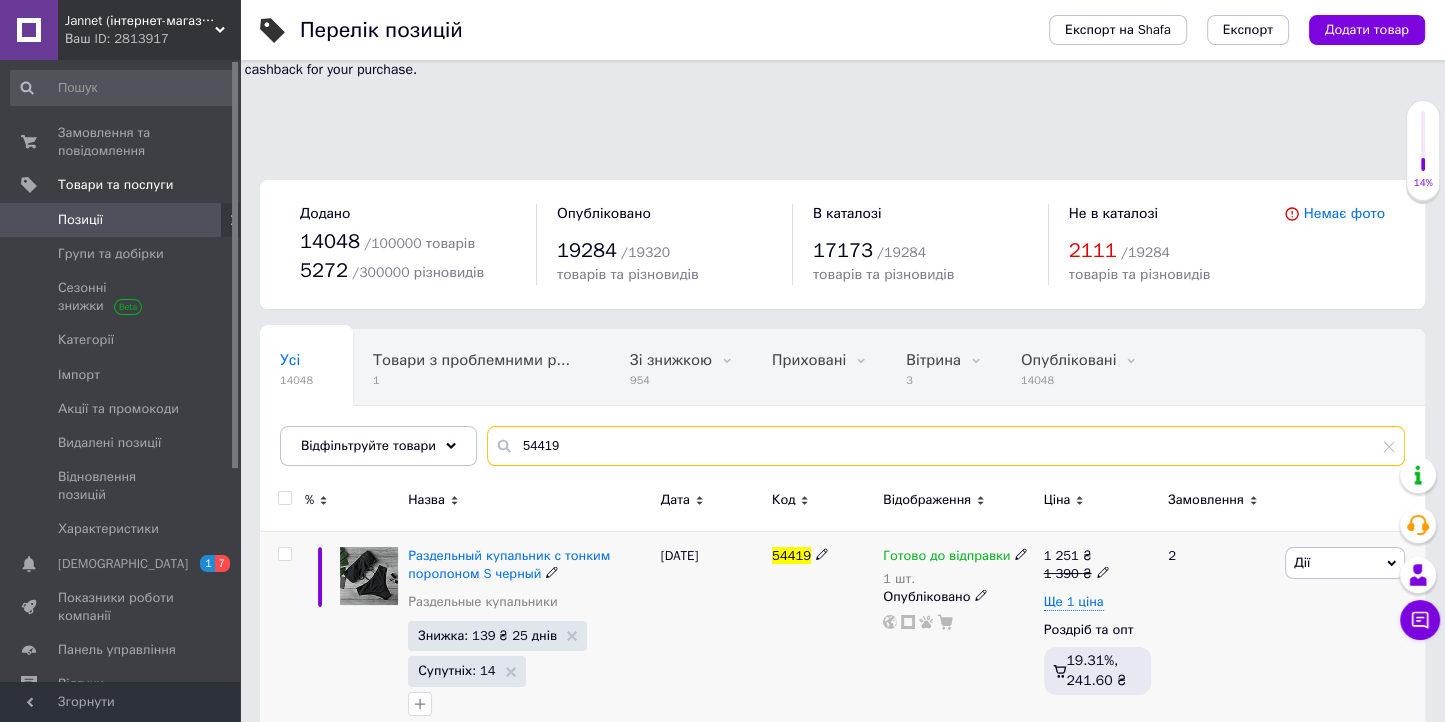 type on "54419" 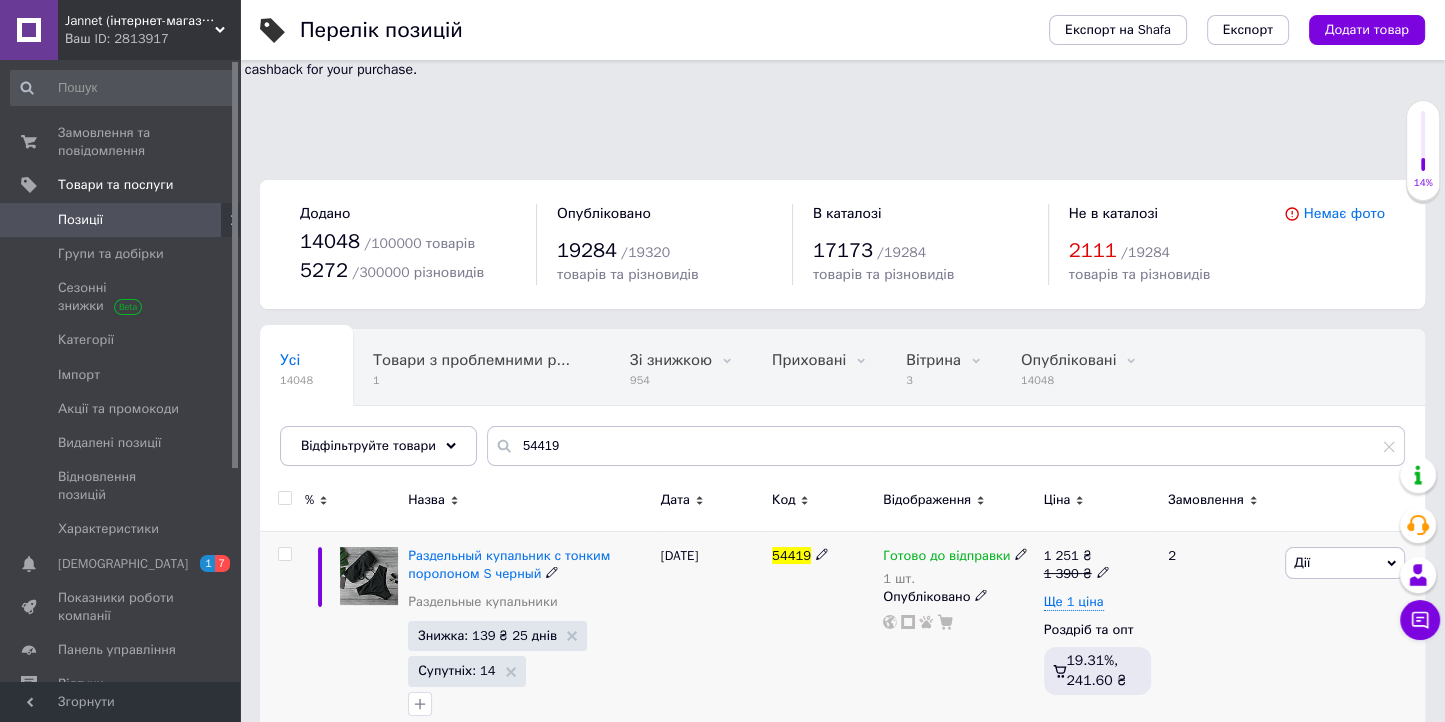 click 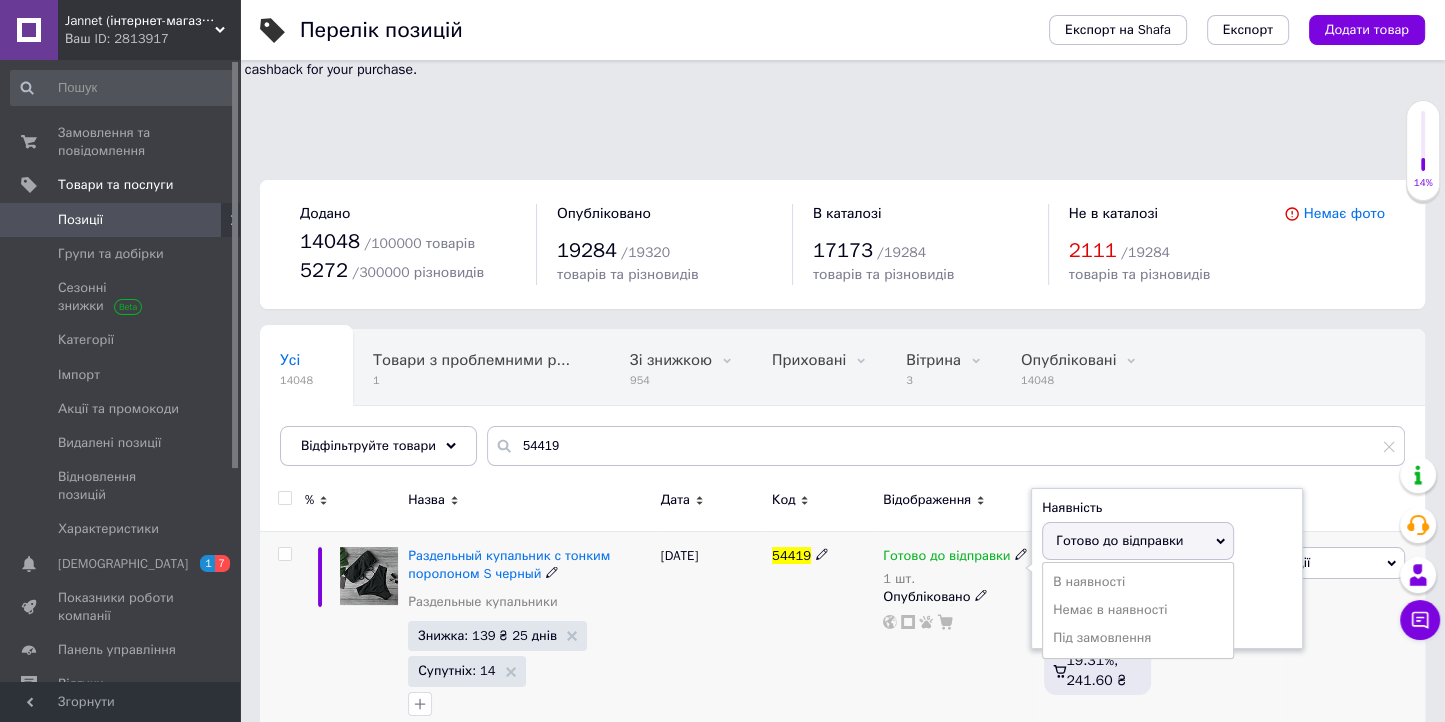 drag, startPoint x: 1068, startPoint y: 506, endPoint x: 1084, endPoint y: 518, distance: 20 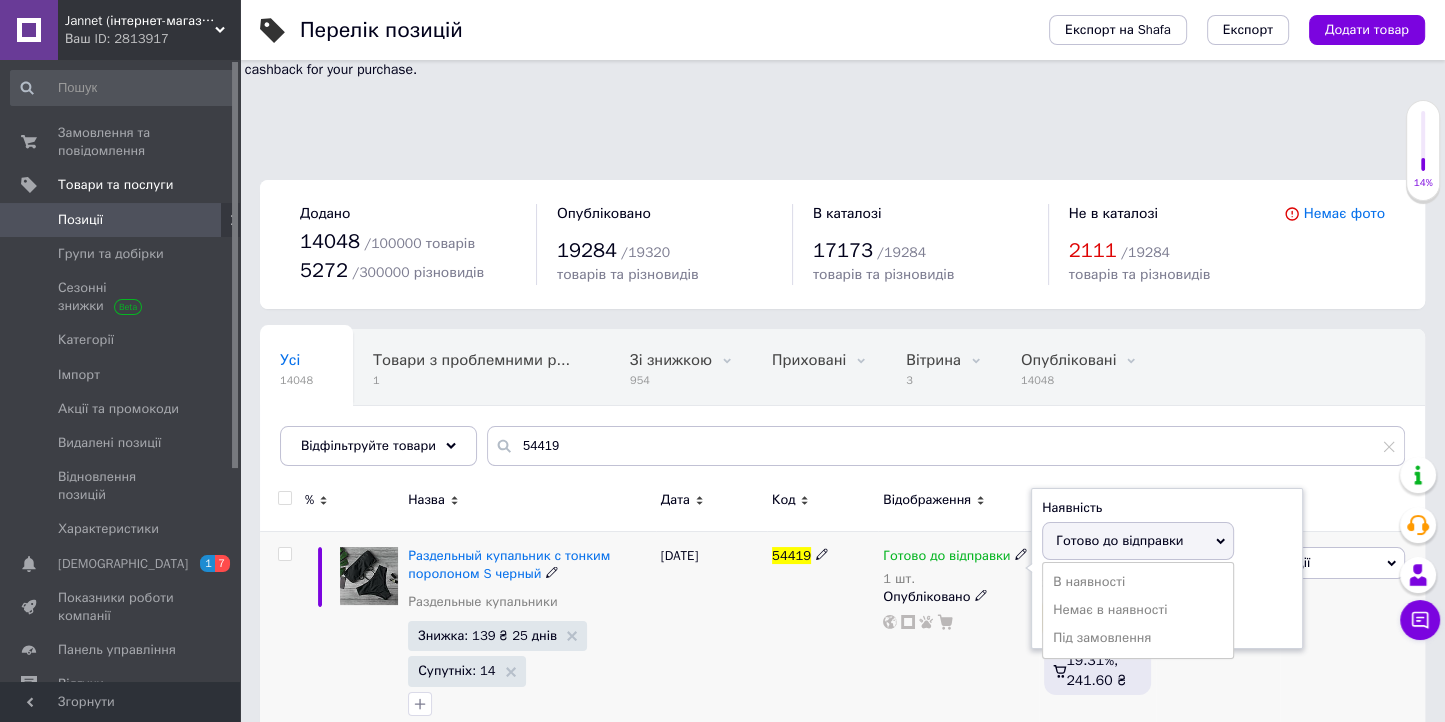 click on "1" at bounding box center [1118, 618] 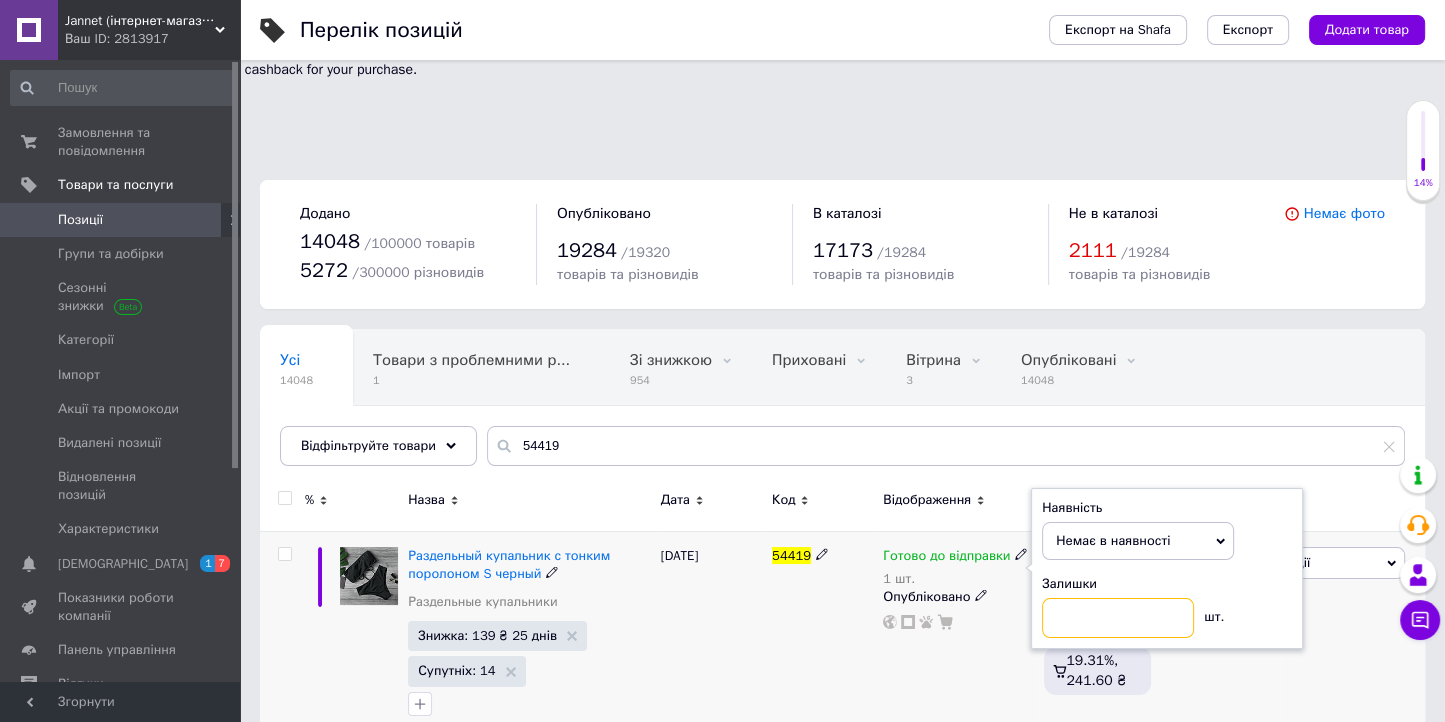 type 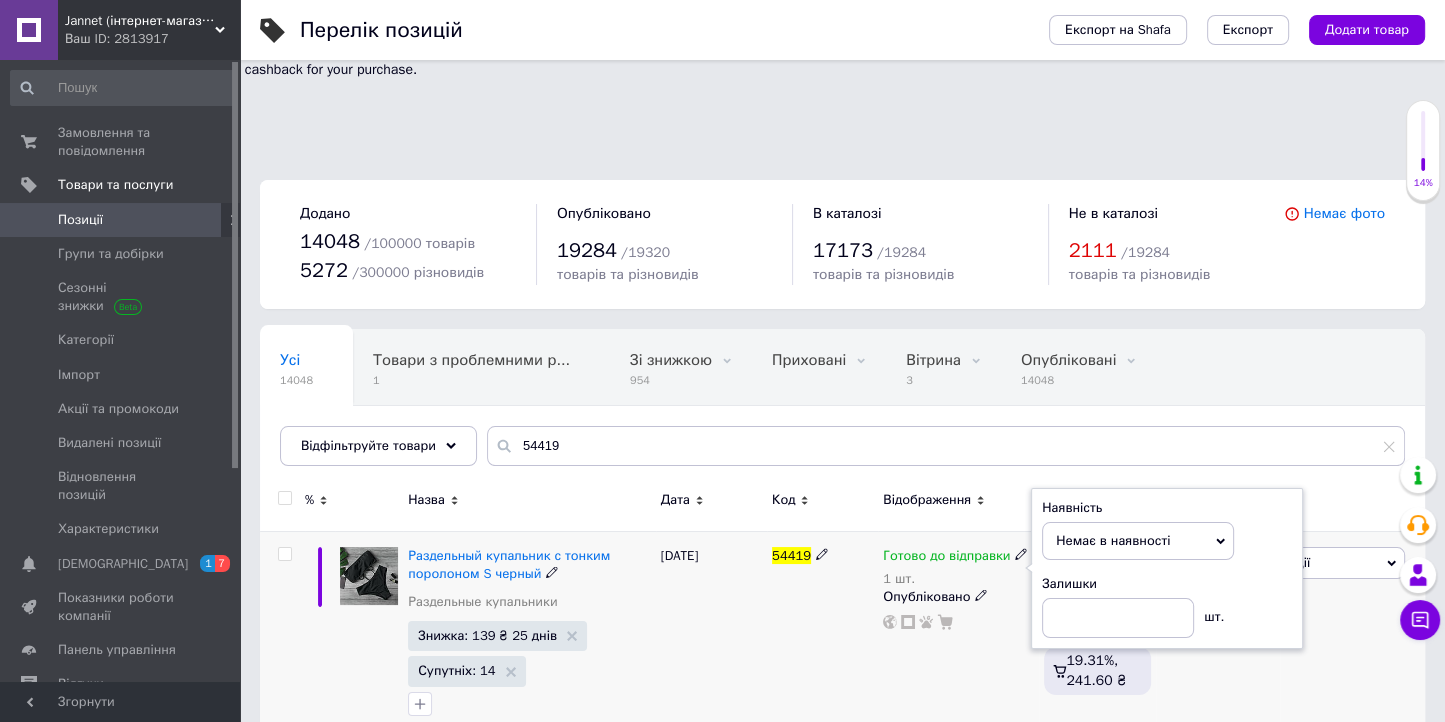 click on "[DATE]" at bounding box center [711, 636] 